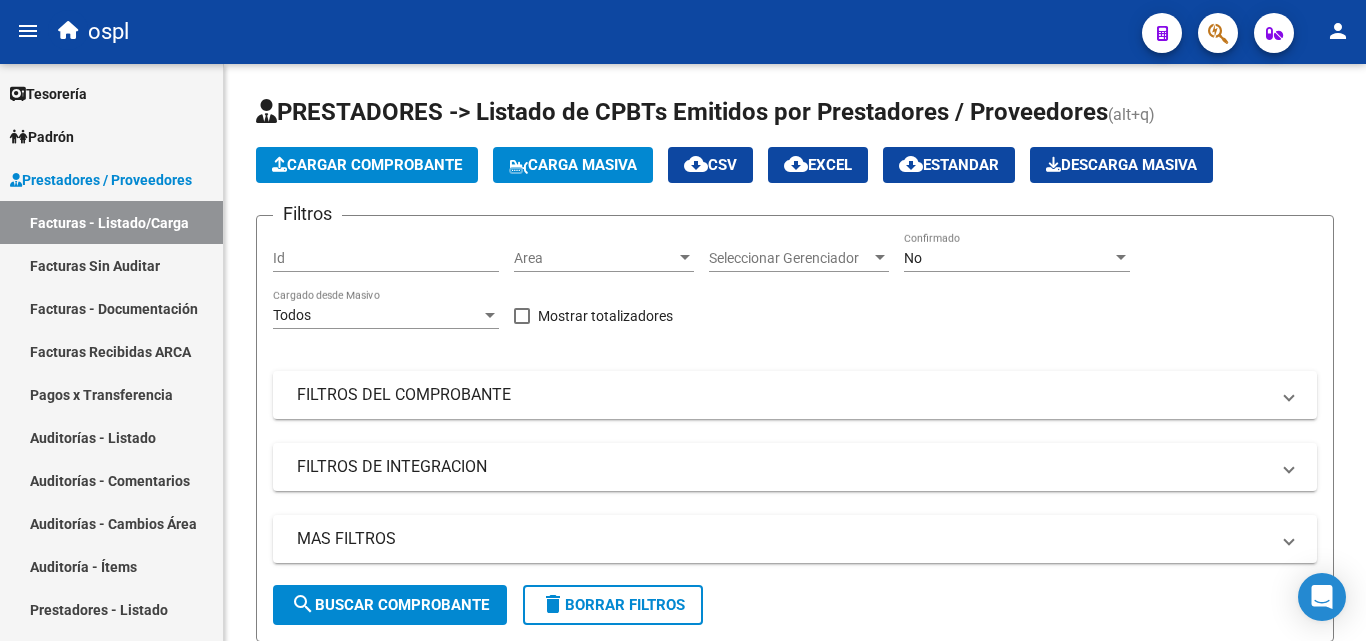 scroll, scrollTop: 0, scrollLeft: 0, axis: both 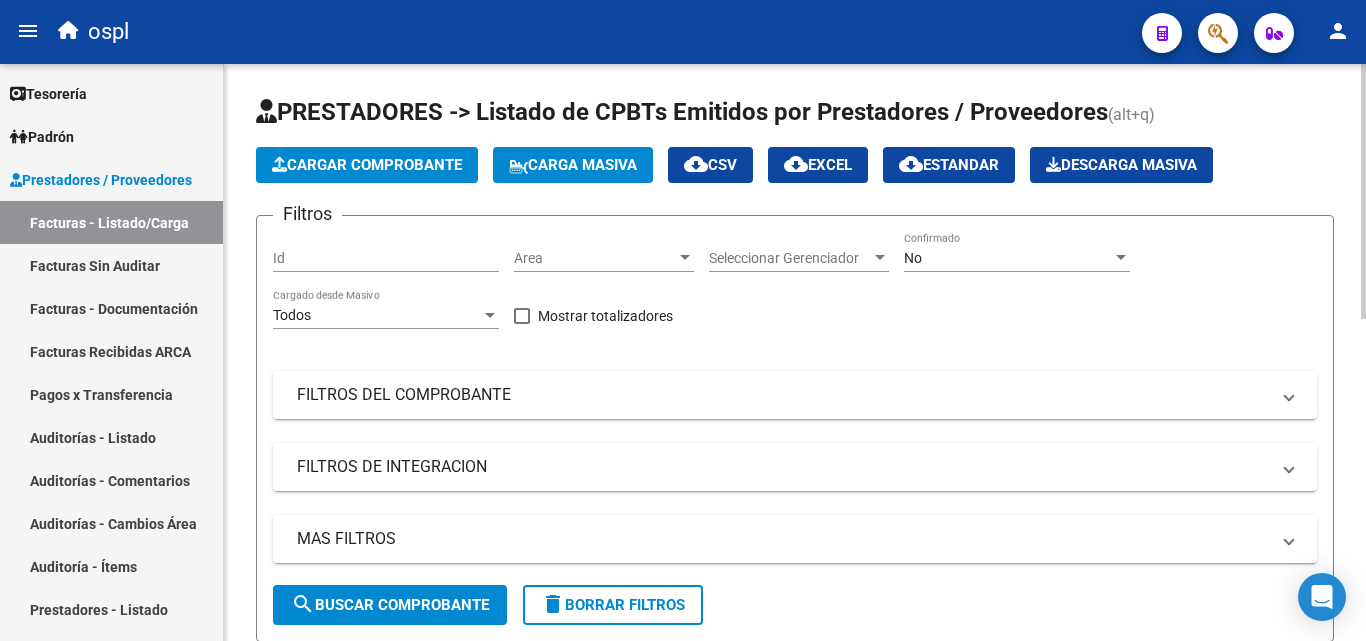 click on "Seleccionar Gerenciador" at bounding box center [790, 258] 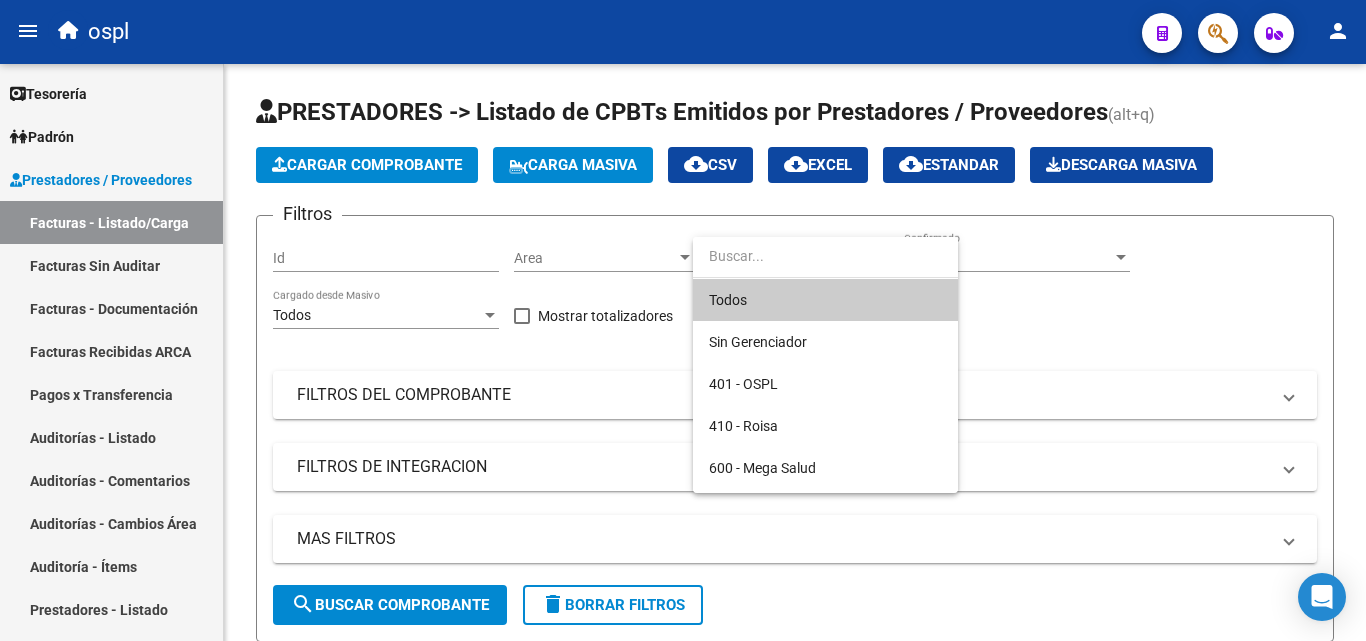click at bounding box center [683, 320] 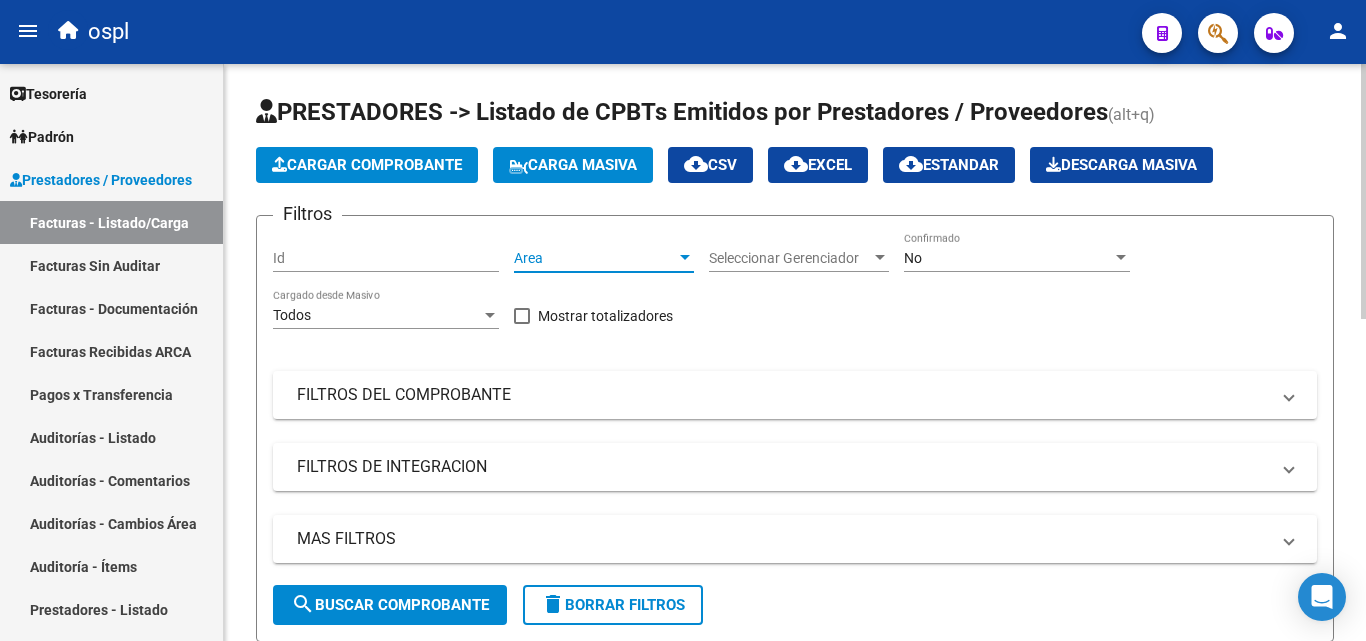 click on "Area" at bounding box center [595, 258] 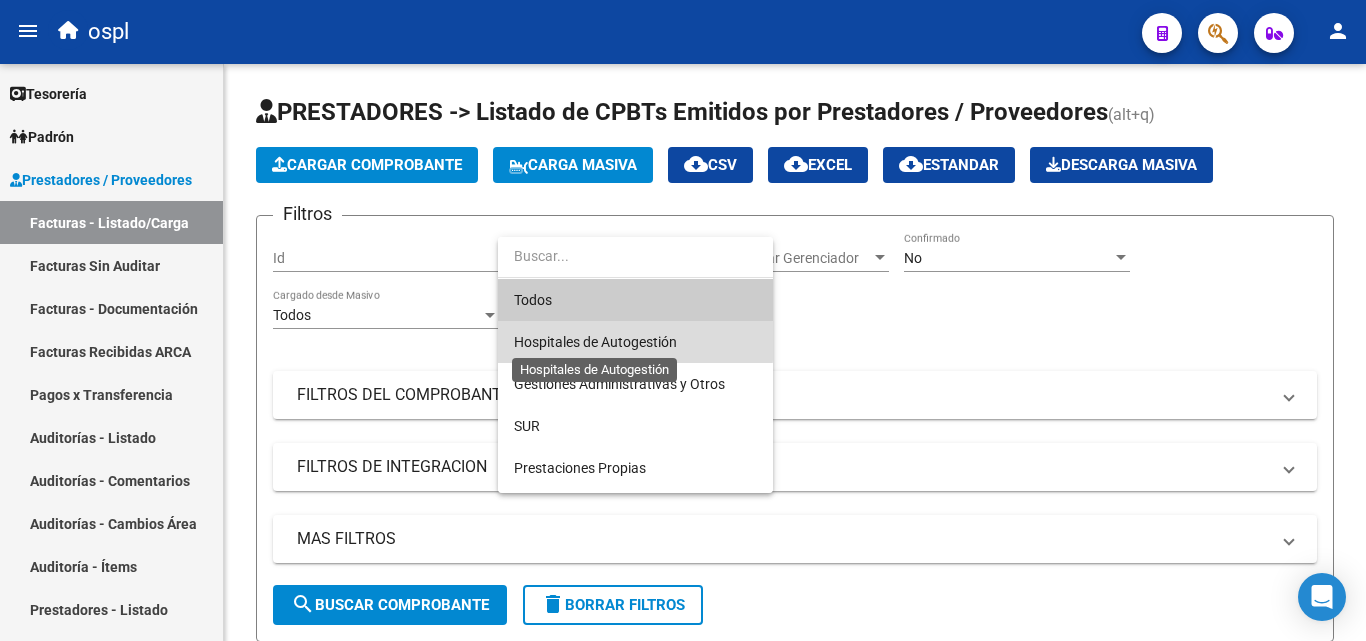 click on "Hospitales de Autogestión" at bounding box center (595, 342) 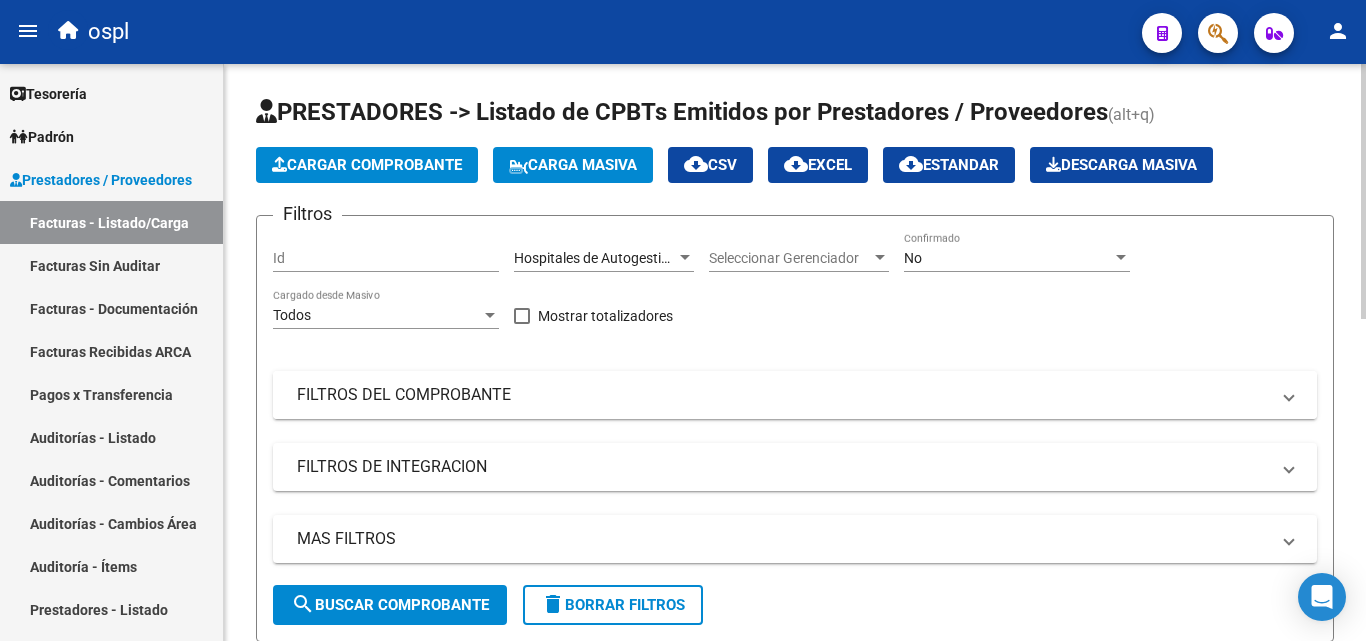 click on "FILTROS DEL COMPROBANTE" at bounding box center [783, 395] 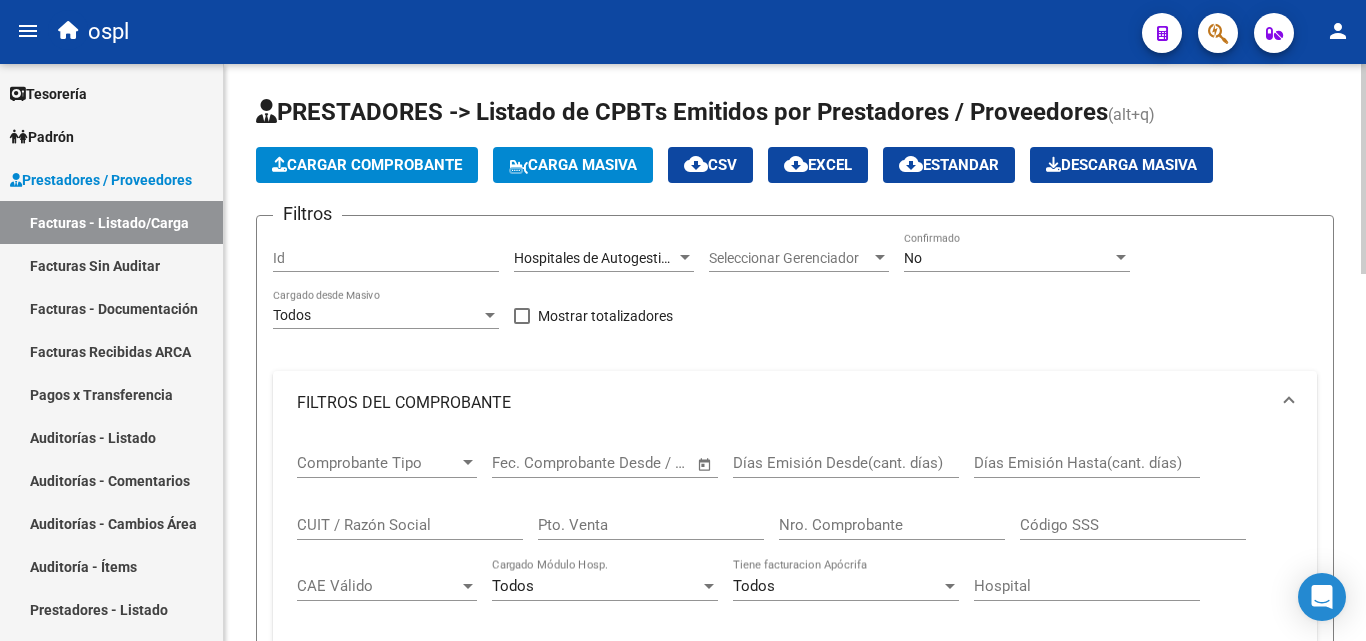click 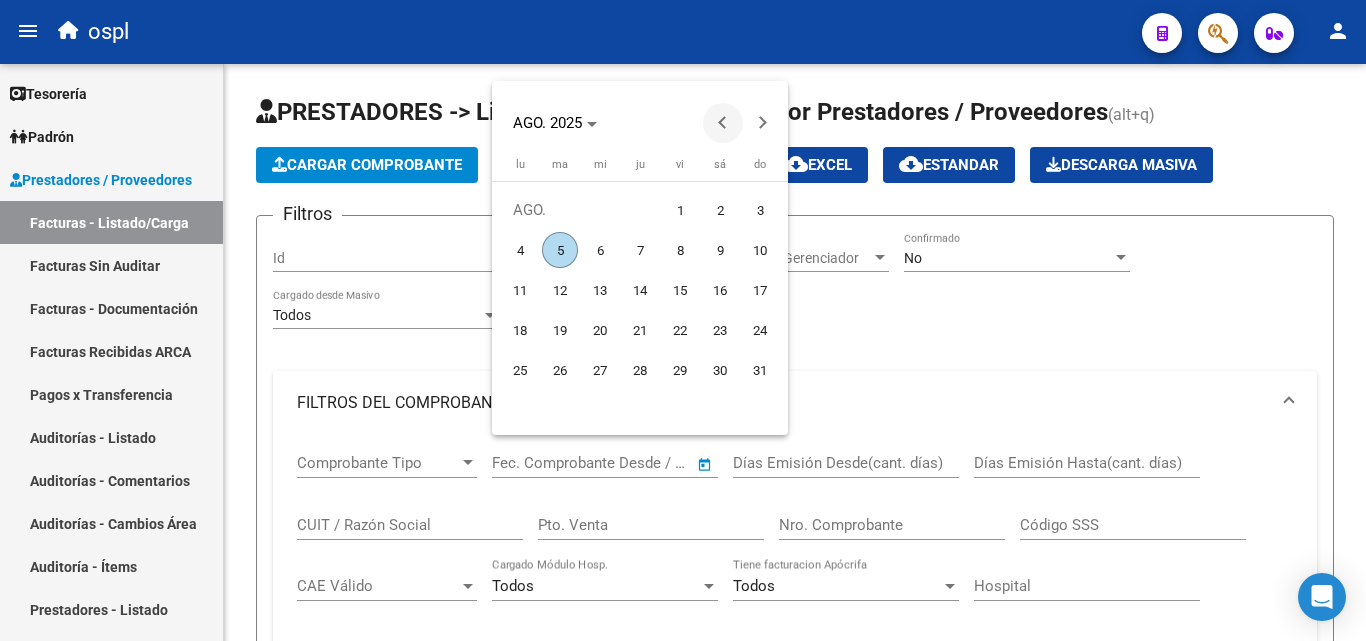 click at bounding box center [723, 123] 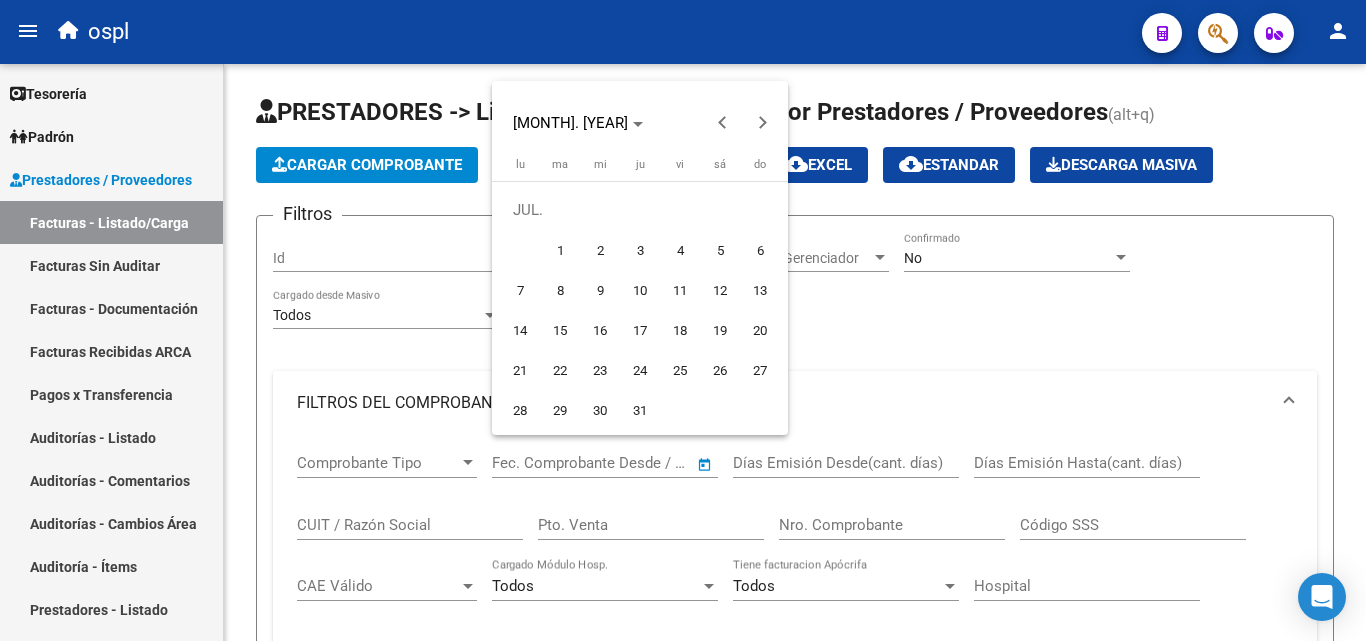 click on "1" at bounding box center (560, 250) 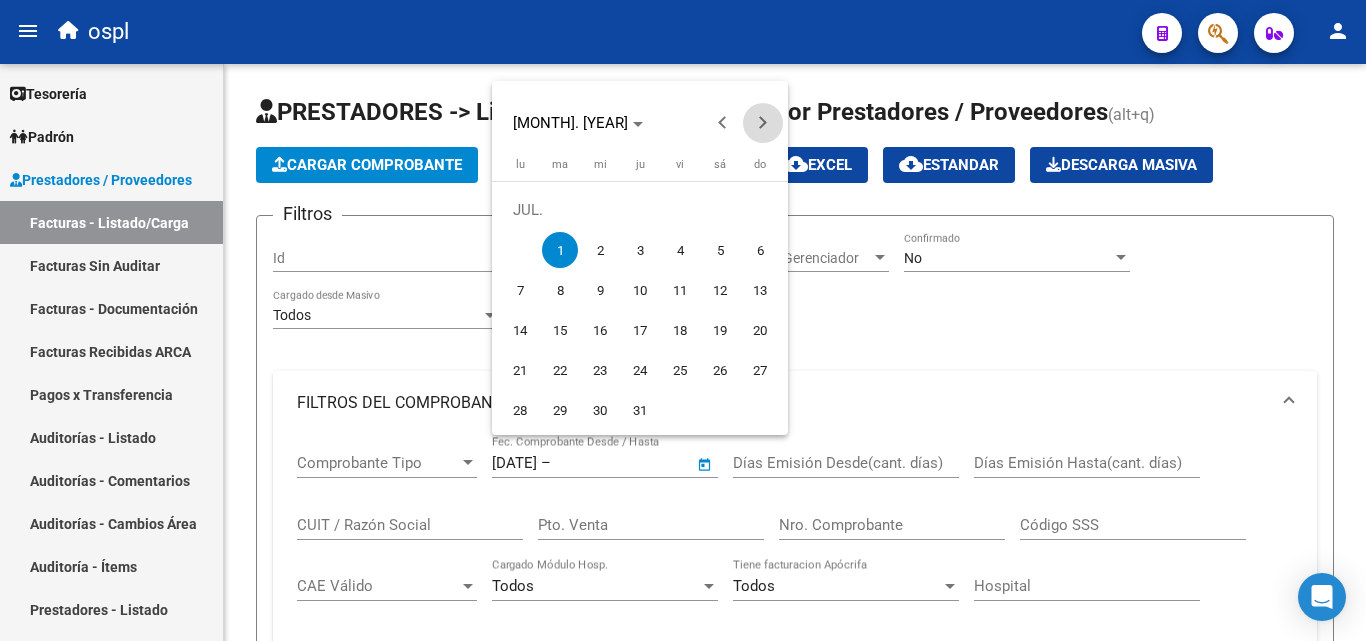 click at bounding box center (763, 123) 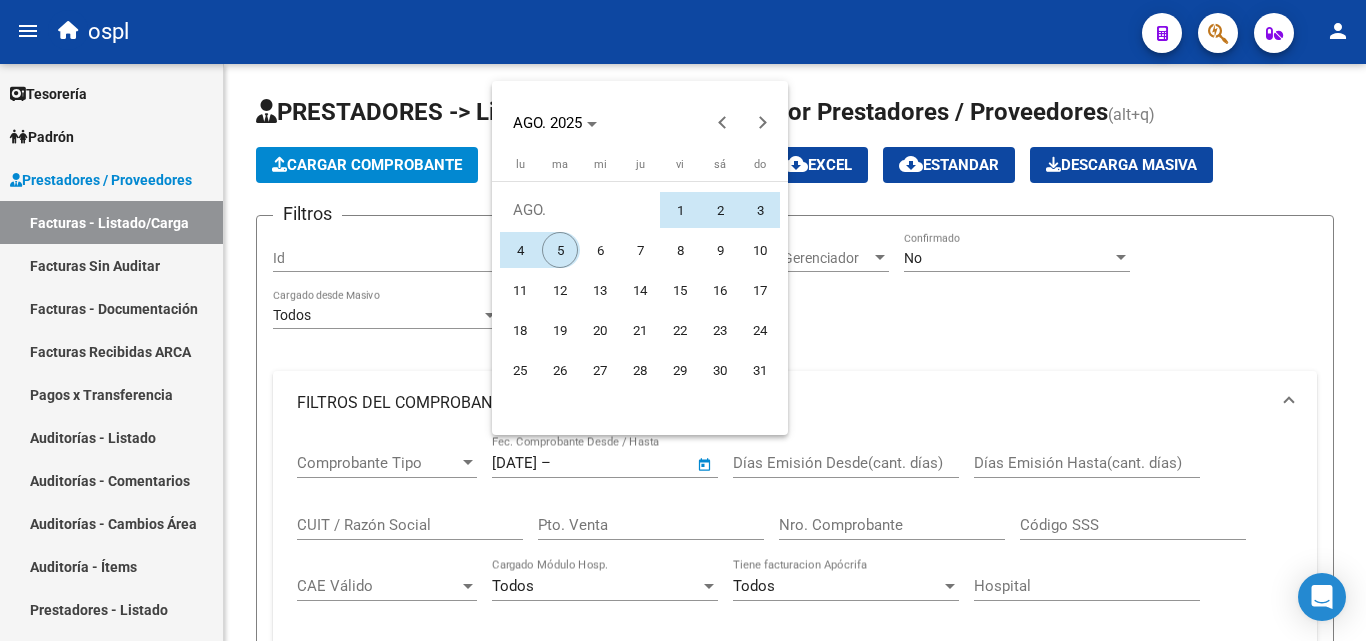click on "5" at bounding box center [560, 250] 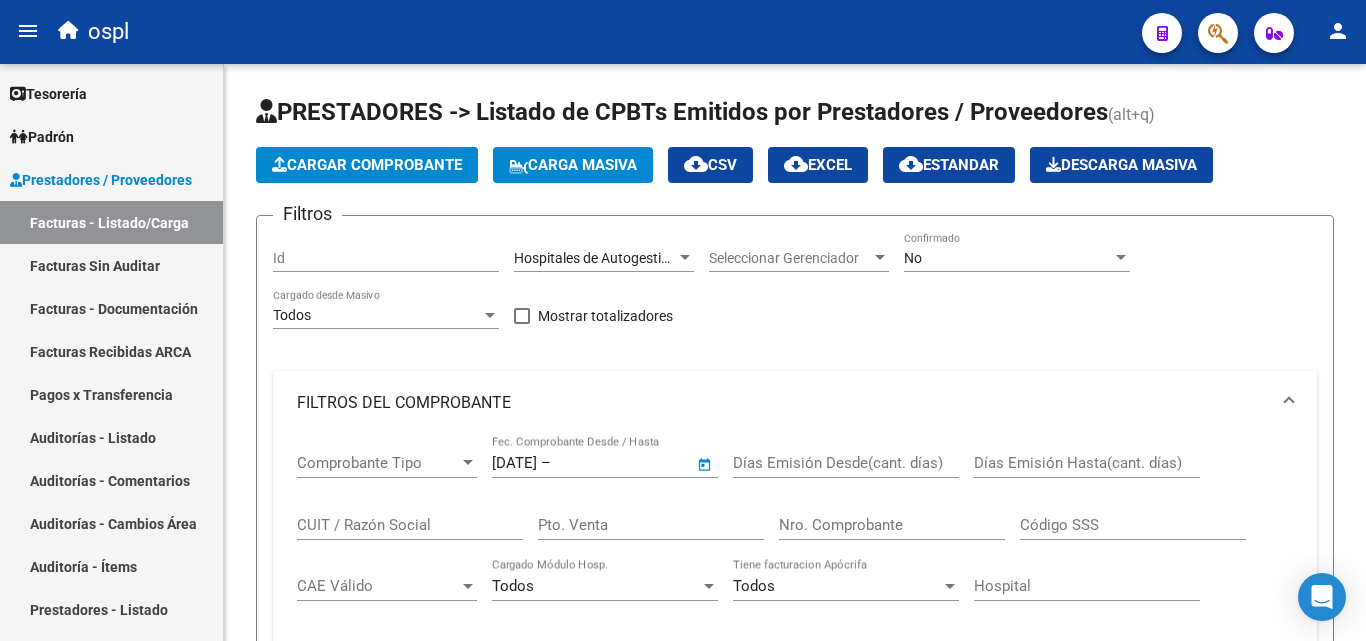 type on "5/8/2025" 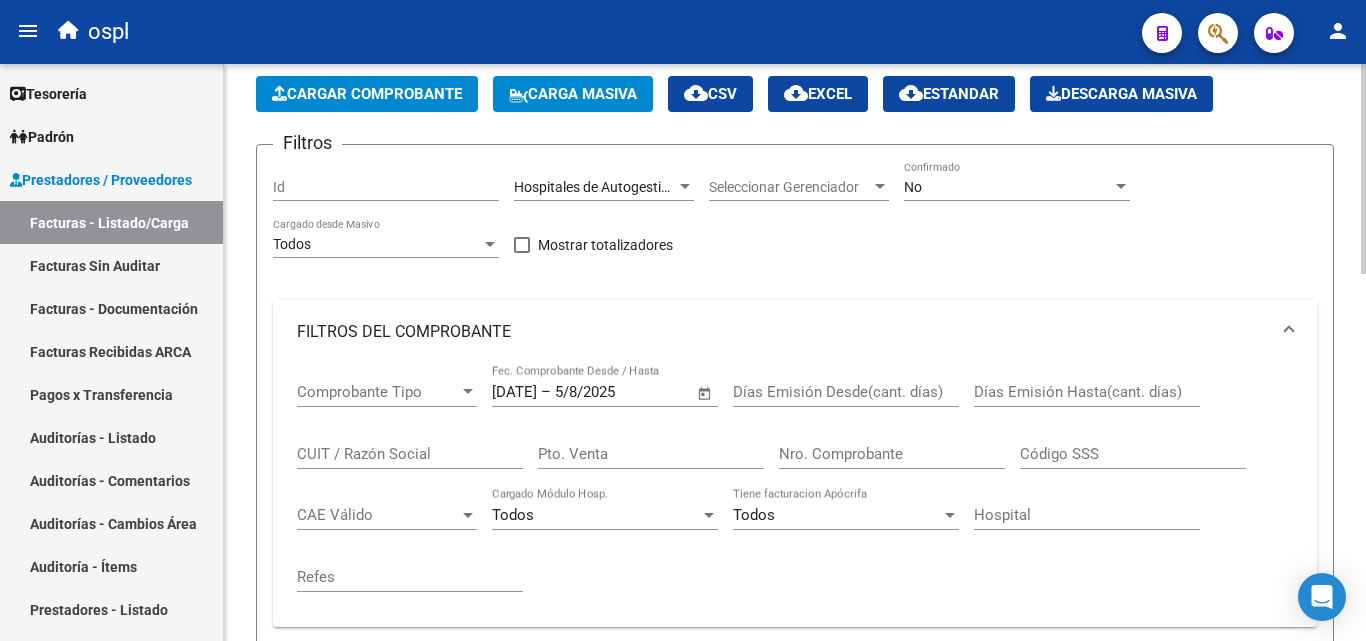 scroll, scrollTop: 300, scrollLeft: 0, axis: vertical 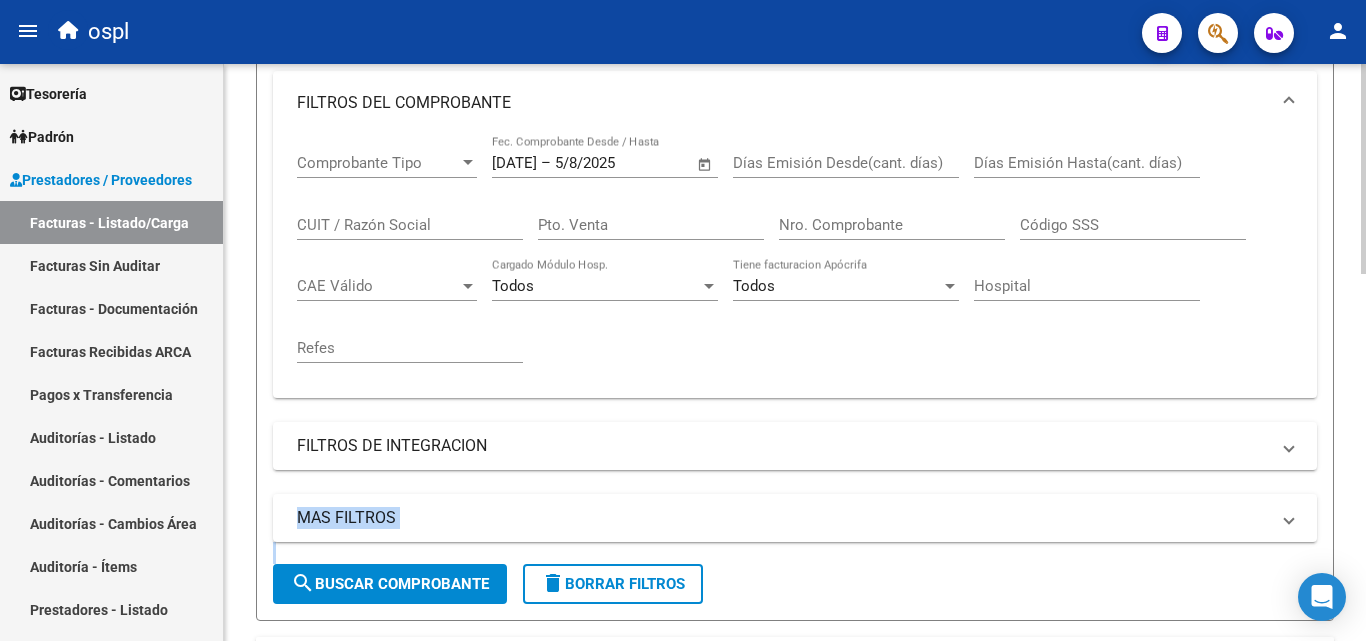 drag, startPoint x: 375, startPoint y: 560, endPoint x: 374, endPoint y: 587, distance: 27.018513 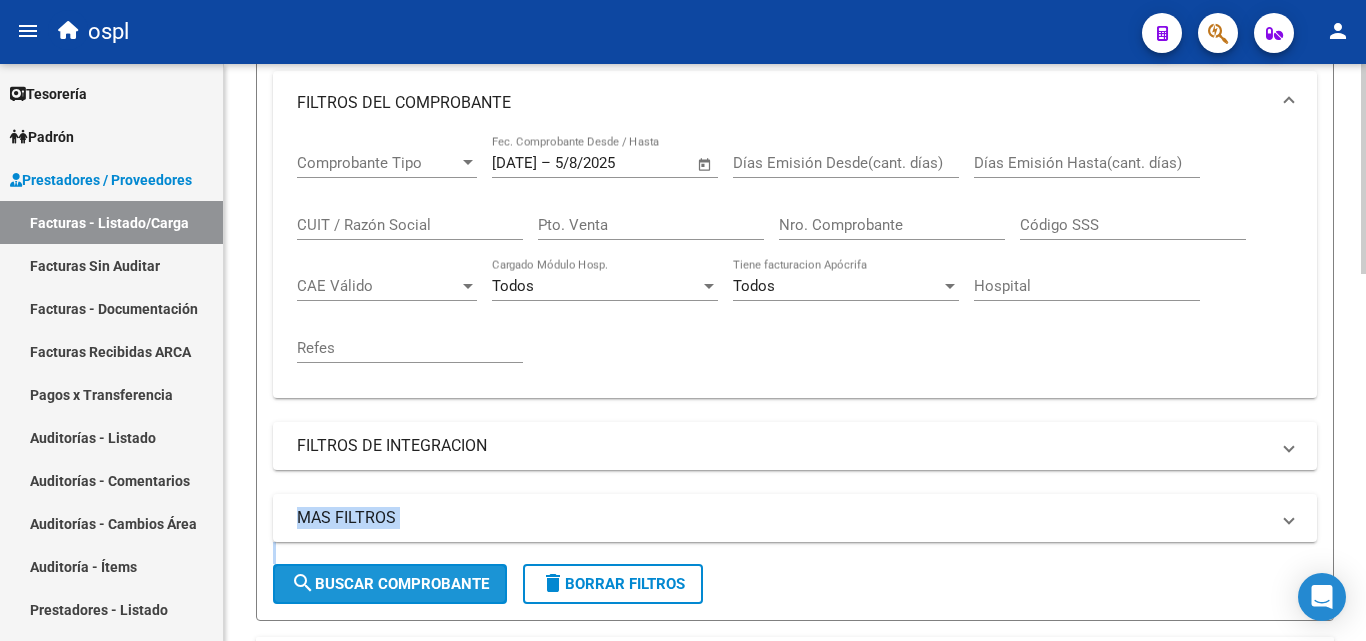 click on "search  Buscar Comprobante" 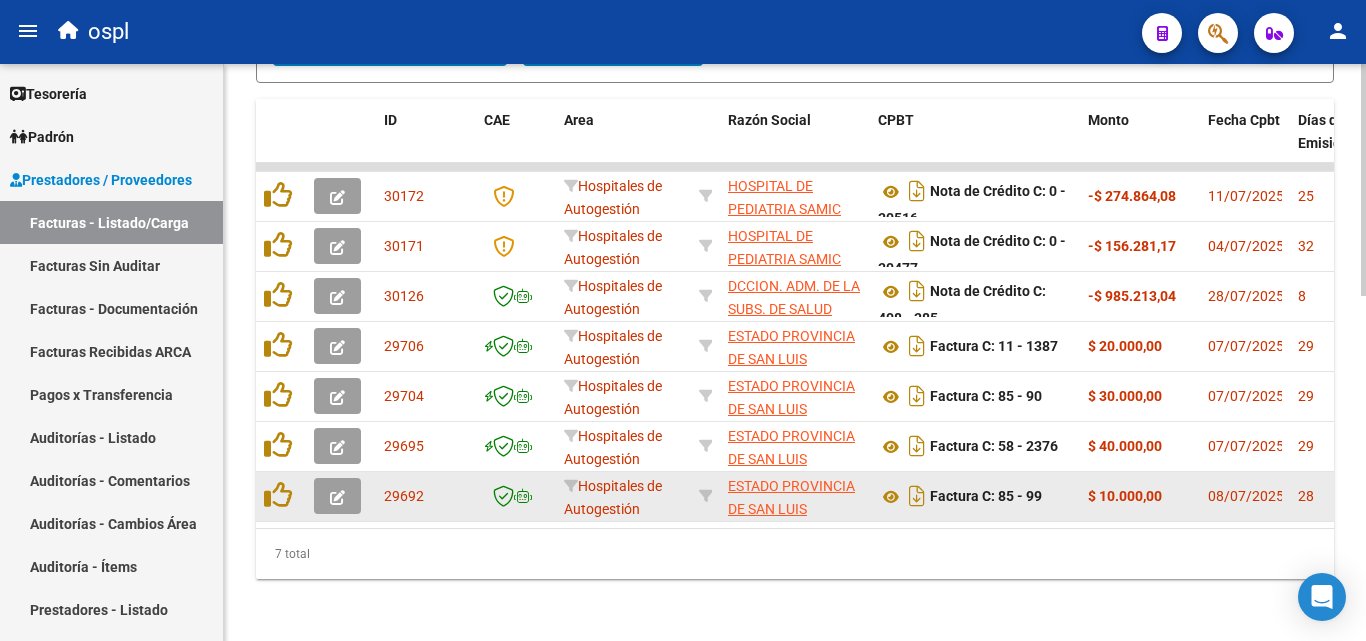 scroll, scrollTop: 856, scrollLeft: 0, axis: vertical 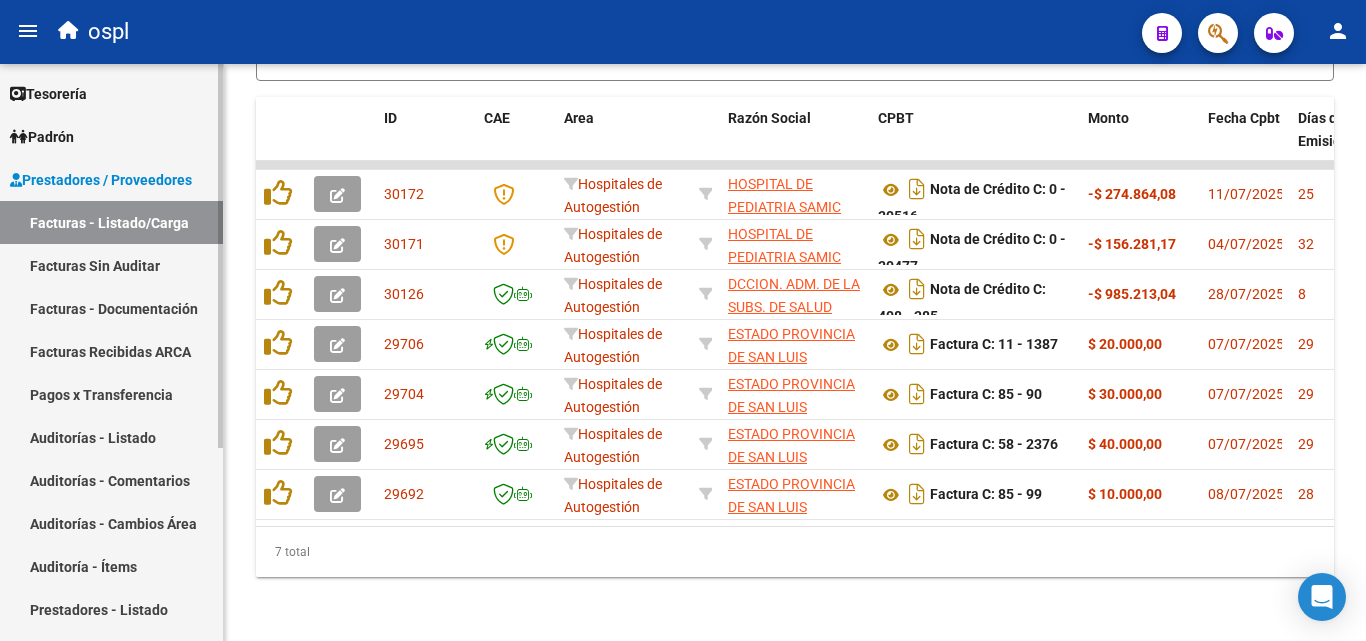 click on "Facturas Sin Auditar" at bounding box center [111, 265] 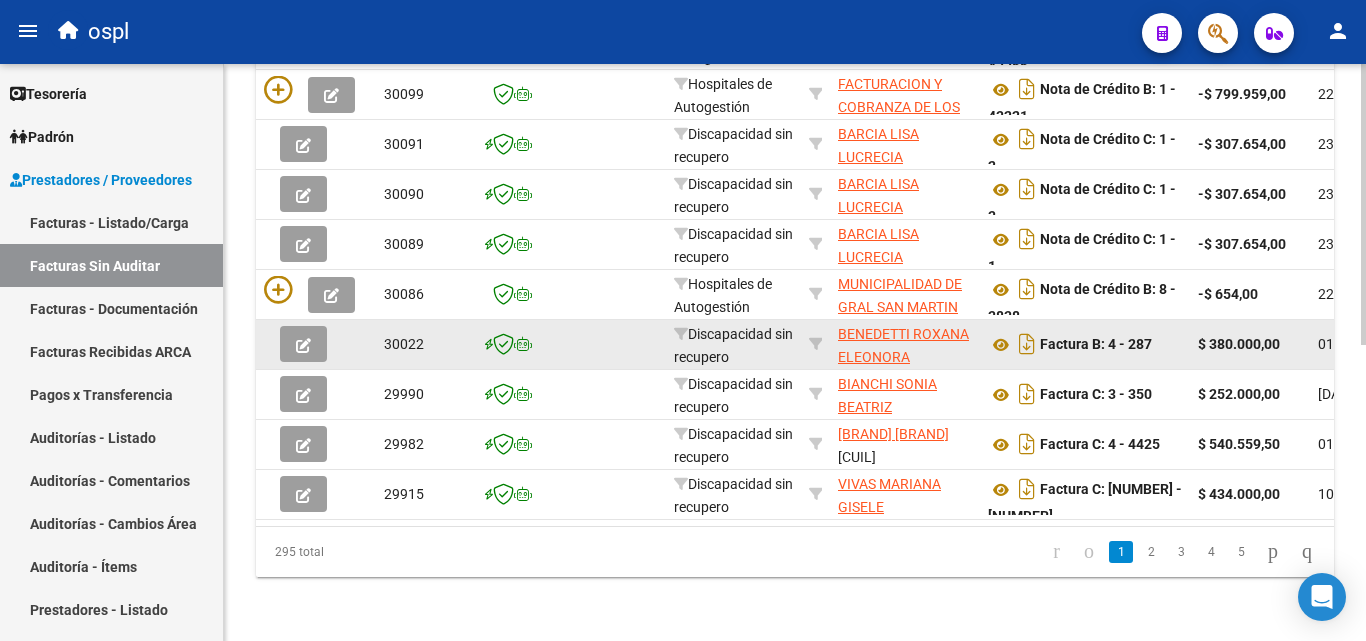scroll, scrollTop: 606, scrollLeft: 0, axis: vertical 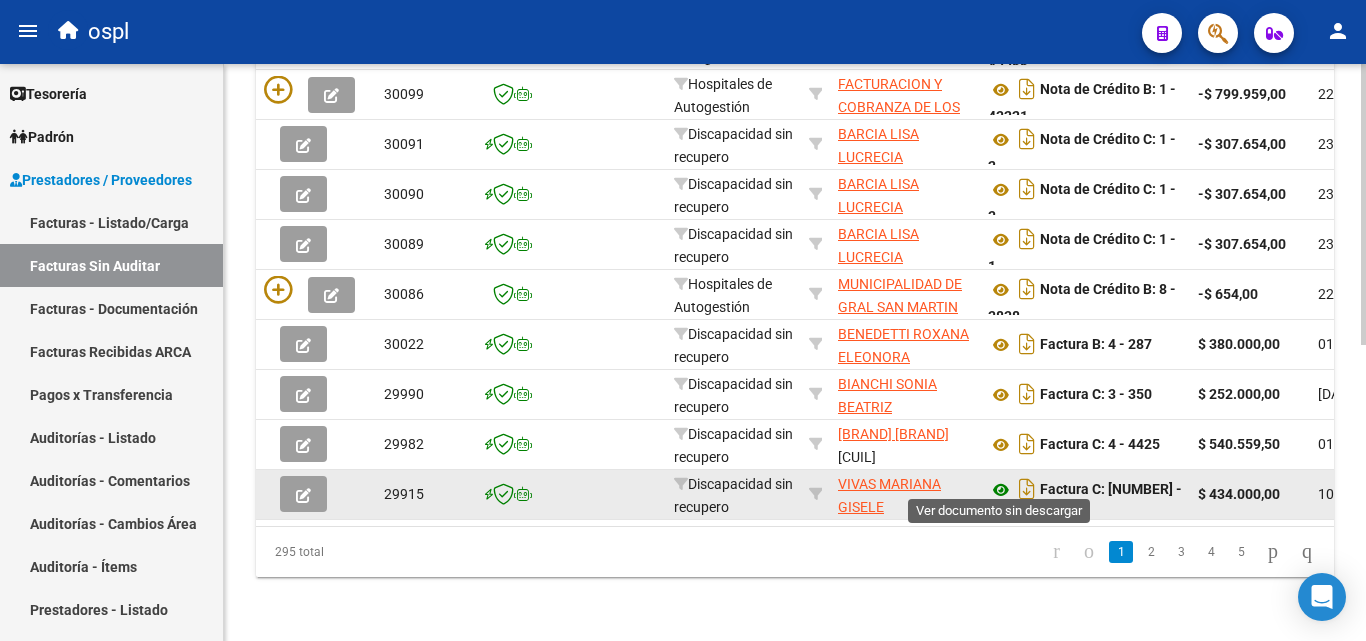 click 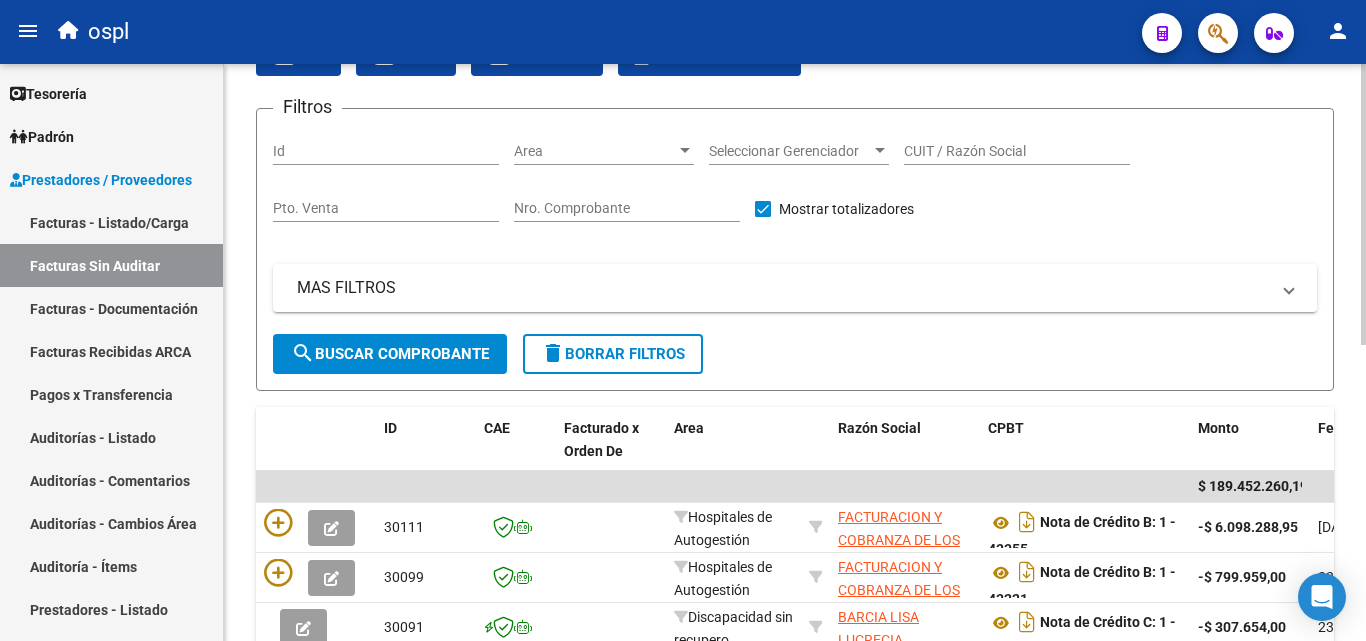 scroll, scrollTop: 106, scrollLeft: 0, axis: vertical 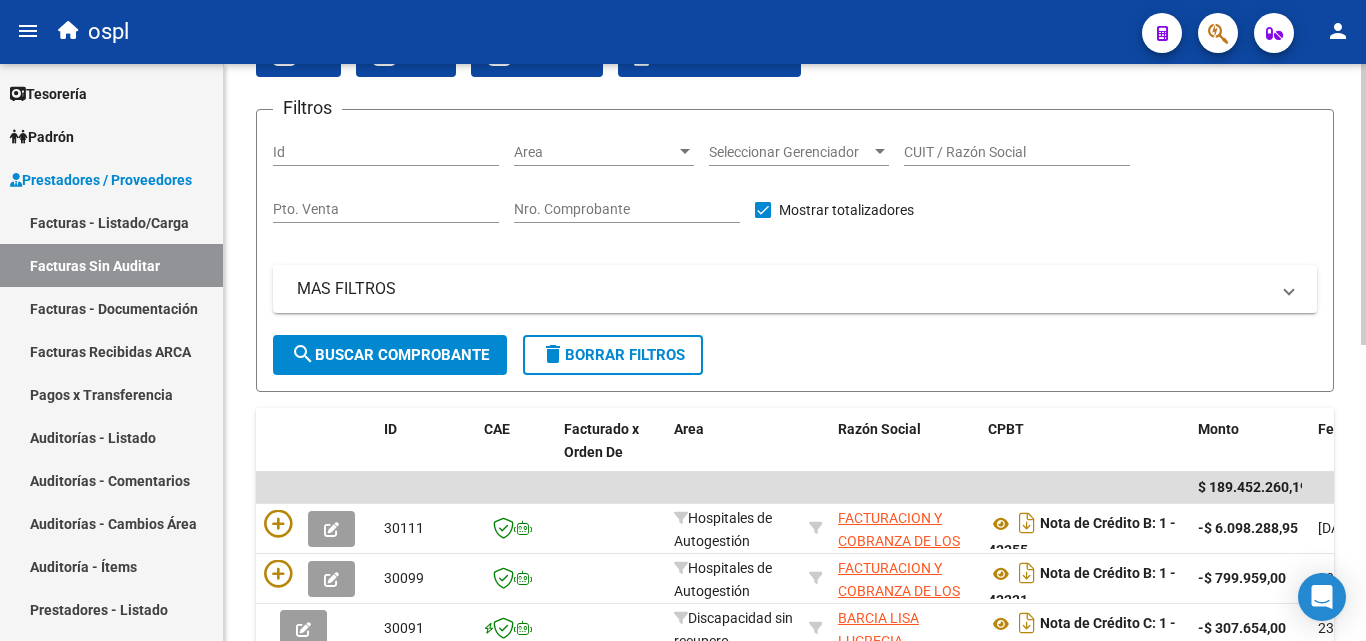 click on "Area" at bounding box center [595, 152] 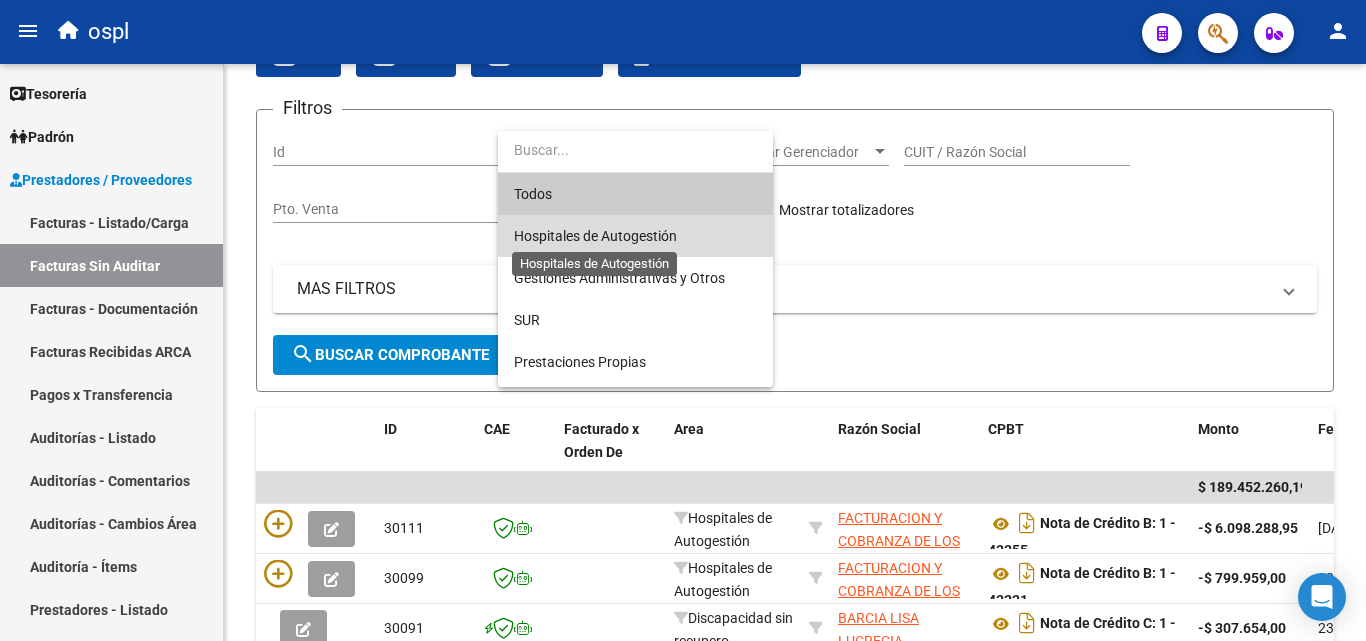click on "Hospitales de Autogestión" at bounding box center [595, 236] 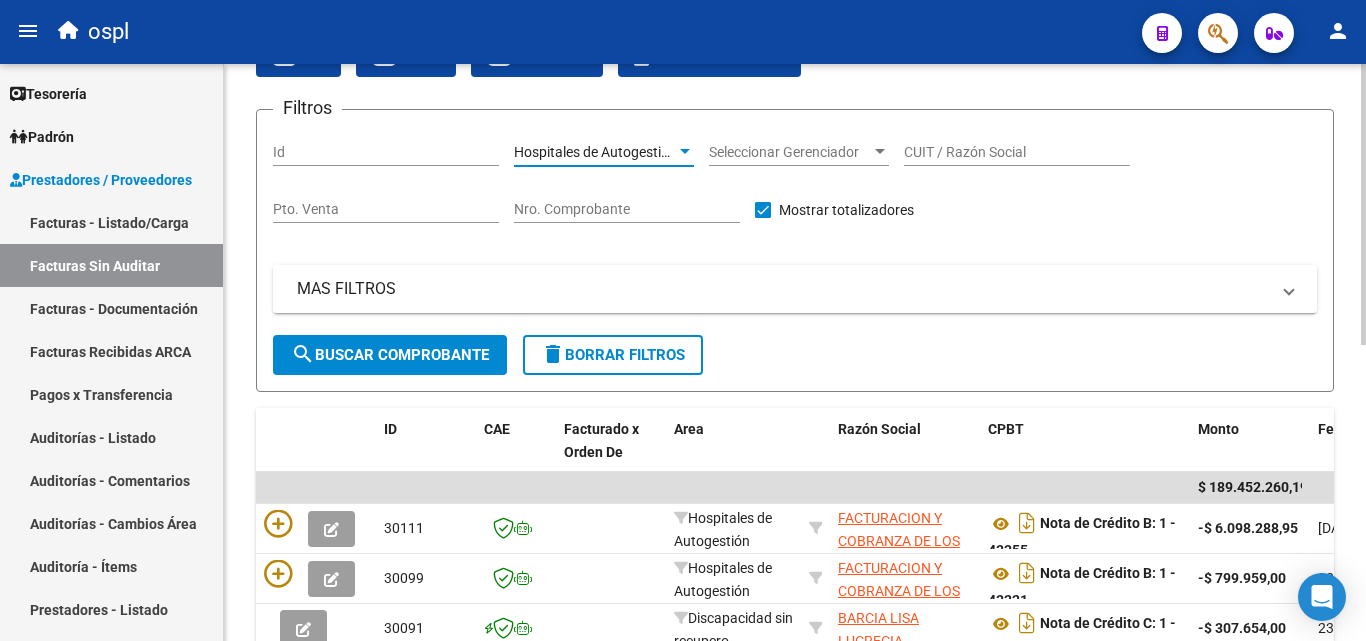 click on "MAS FILTROS" at bounding box center (783, 289) 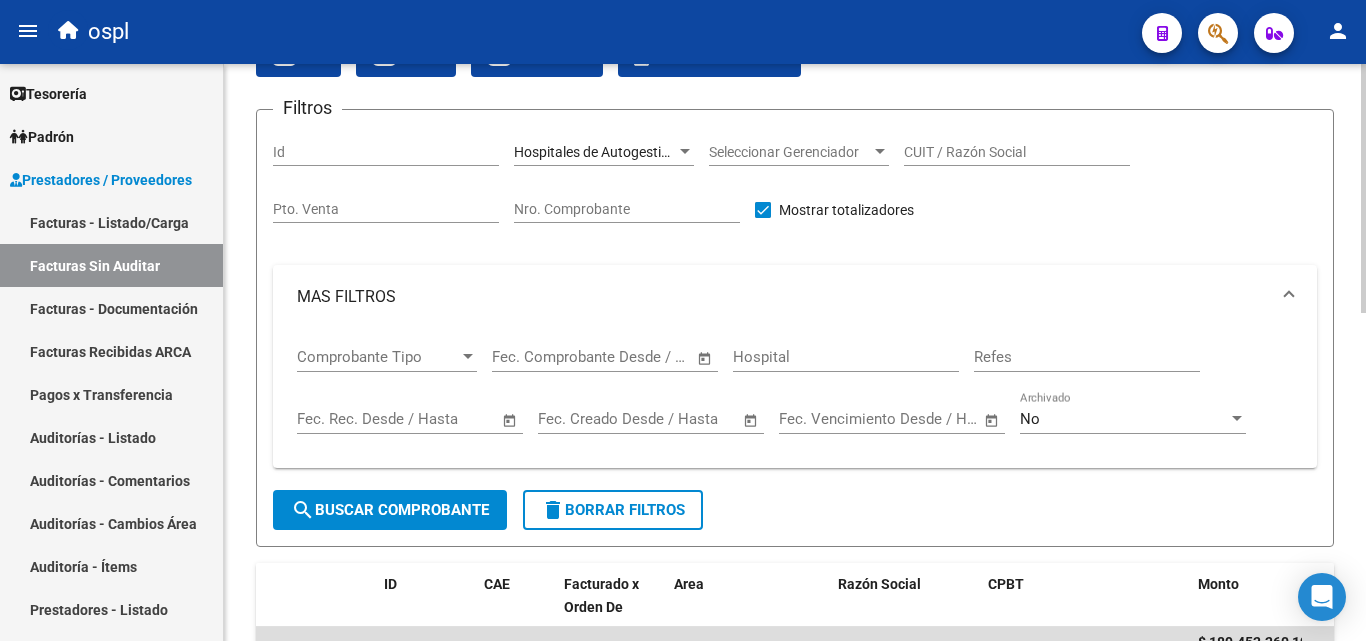 click 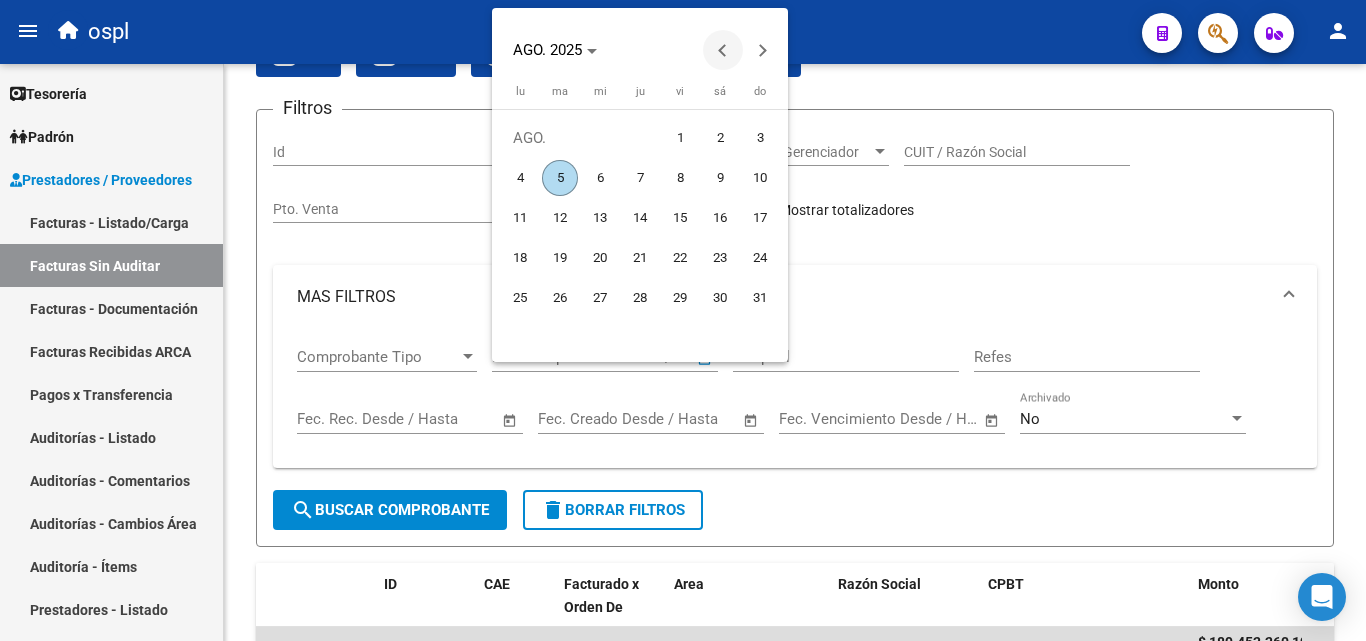 click at bounding box center [723, 50] 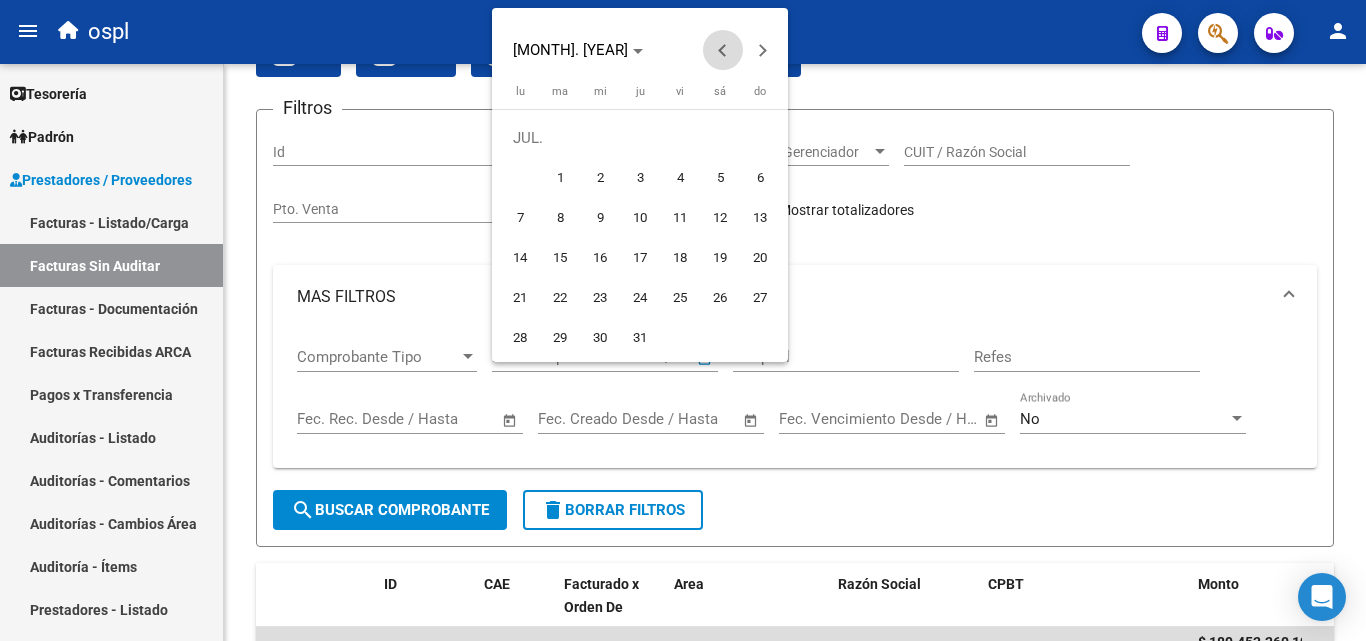 click at bounding box center (723, 50) 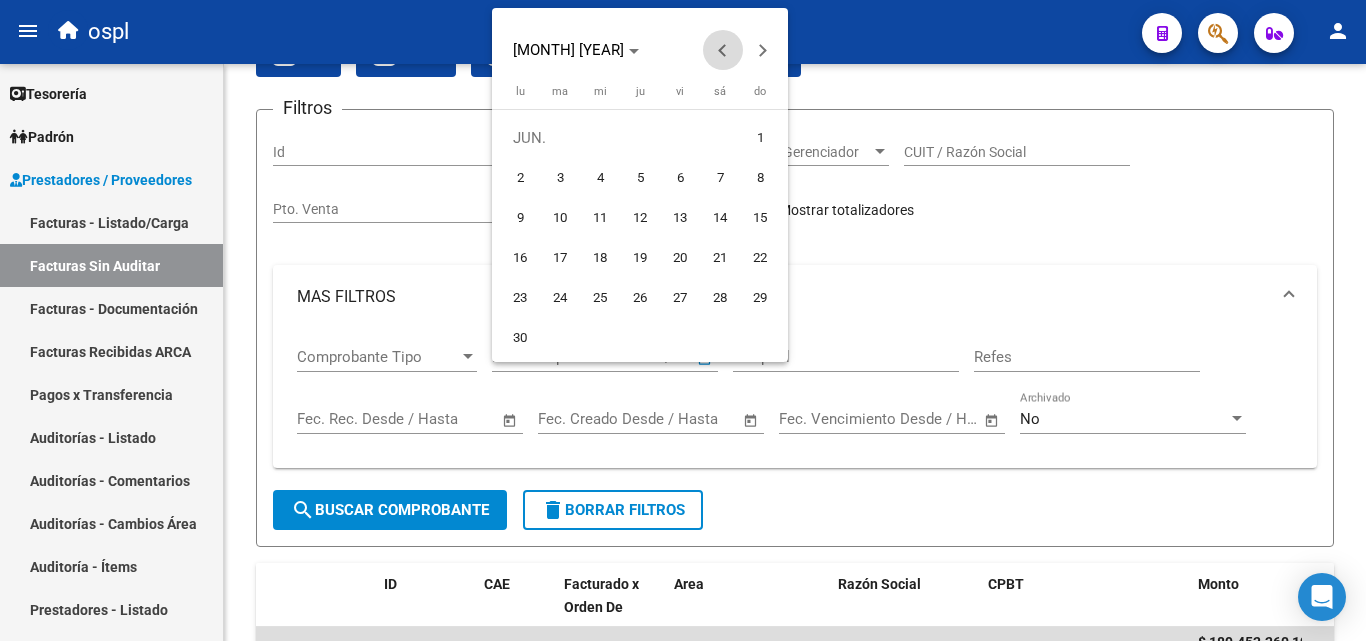 click at bounding box center (723, 50) 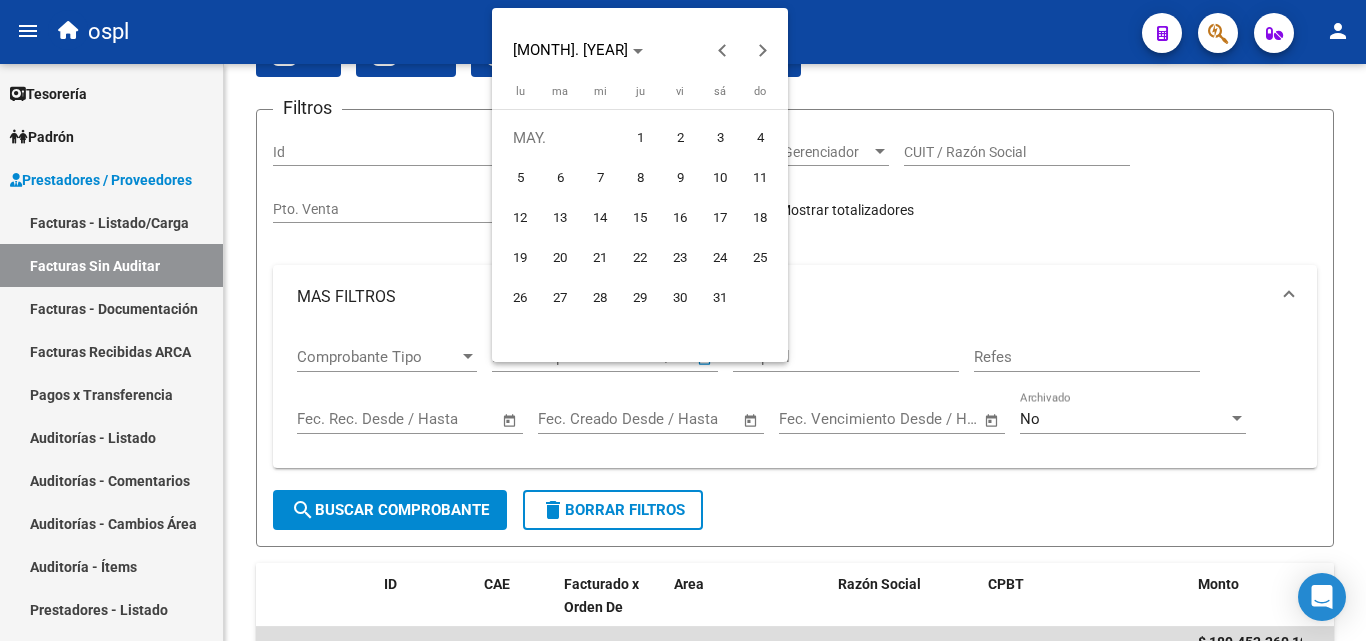 click on "1" at bounding box center (640, 138) 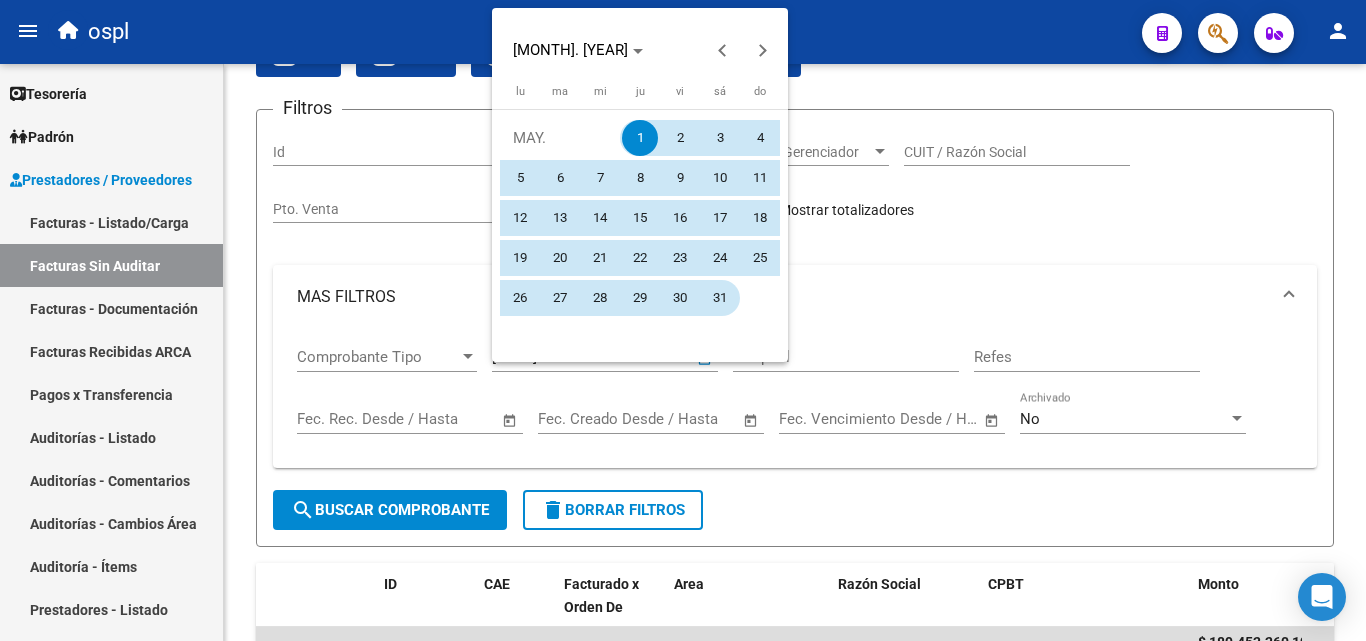 click on "31" at bounding box center (720, 298) 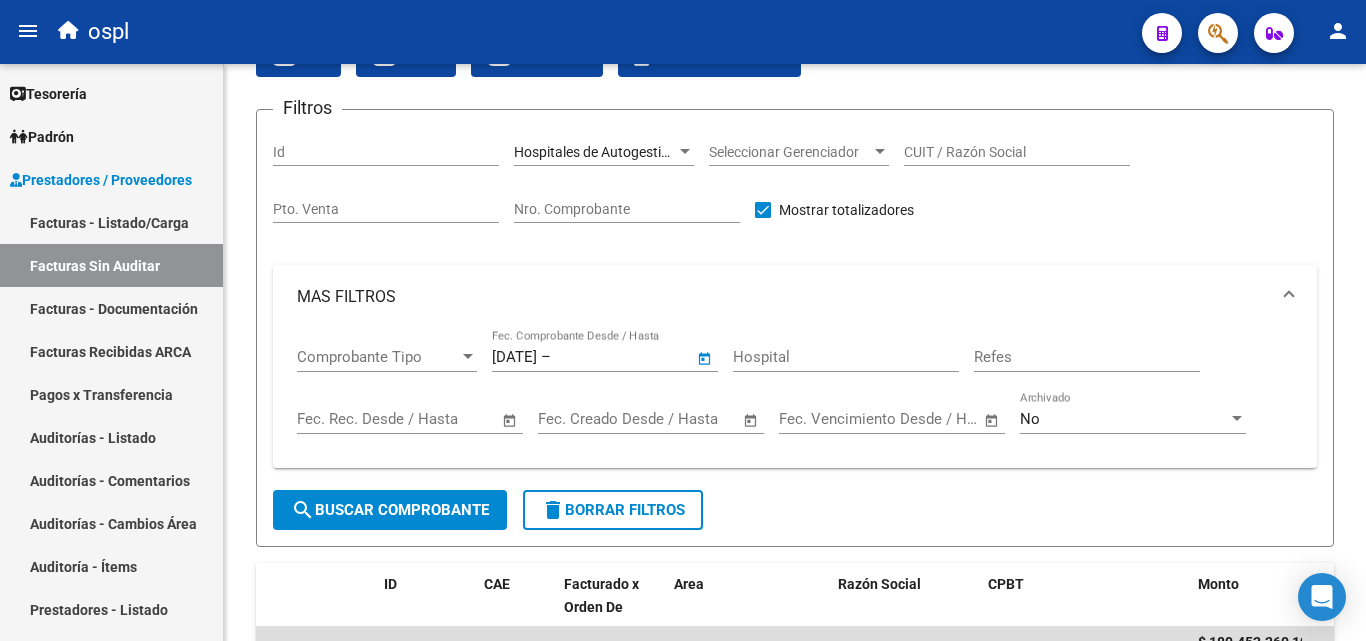 type on "31/5/2025" 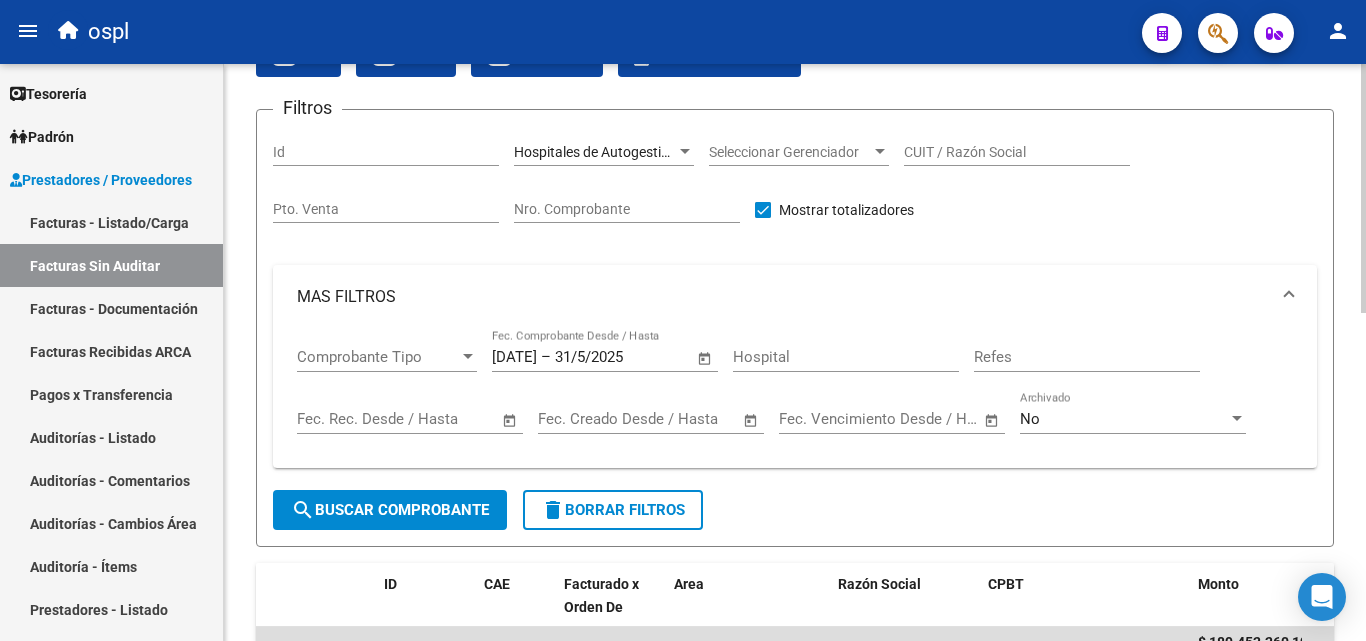 click on "search  Buscar Comprobante" 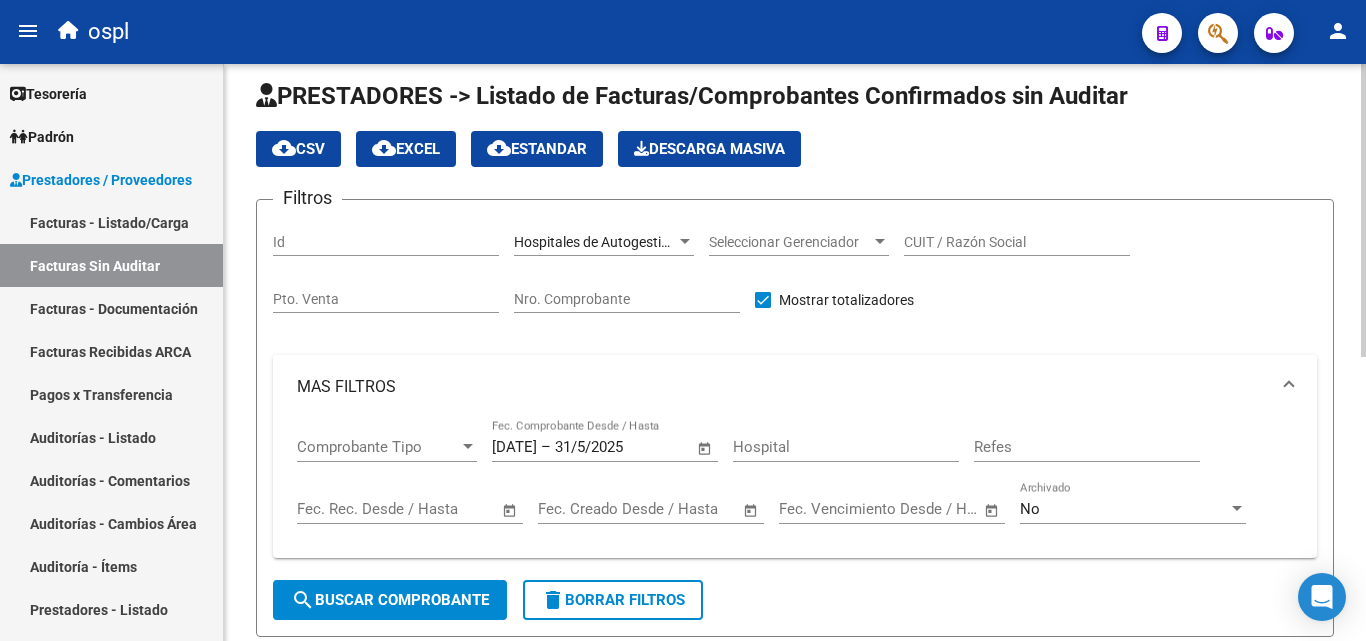 scroll, scrollTop: 0, scrollLeft: 0, axis: both 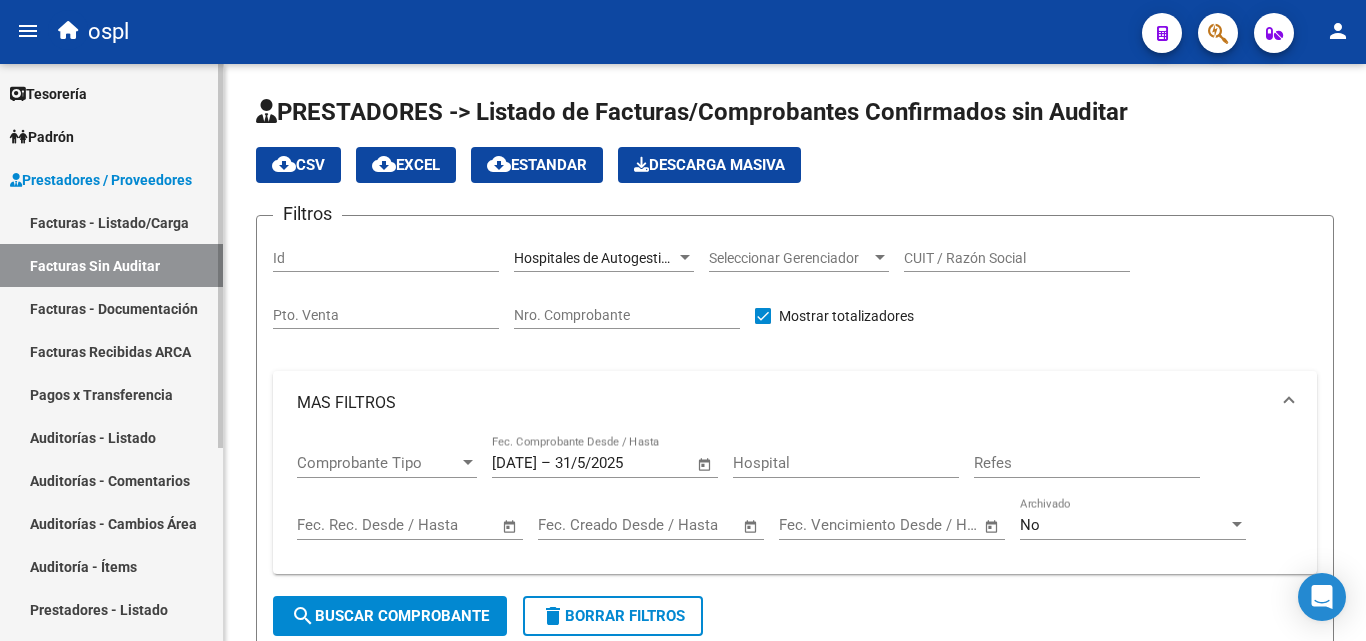 click on "Facturas - Listado/Carga" at bounding box center [111, 222] 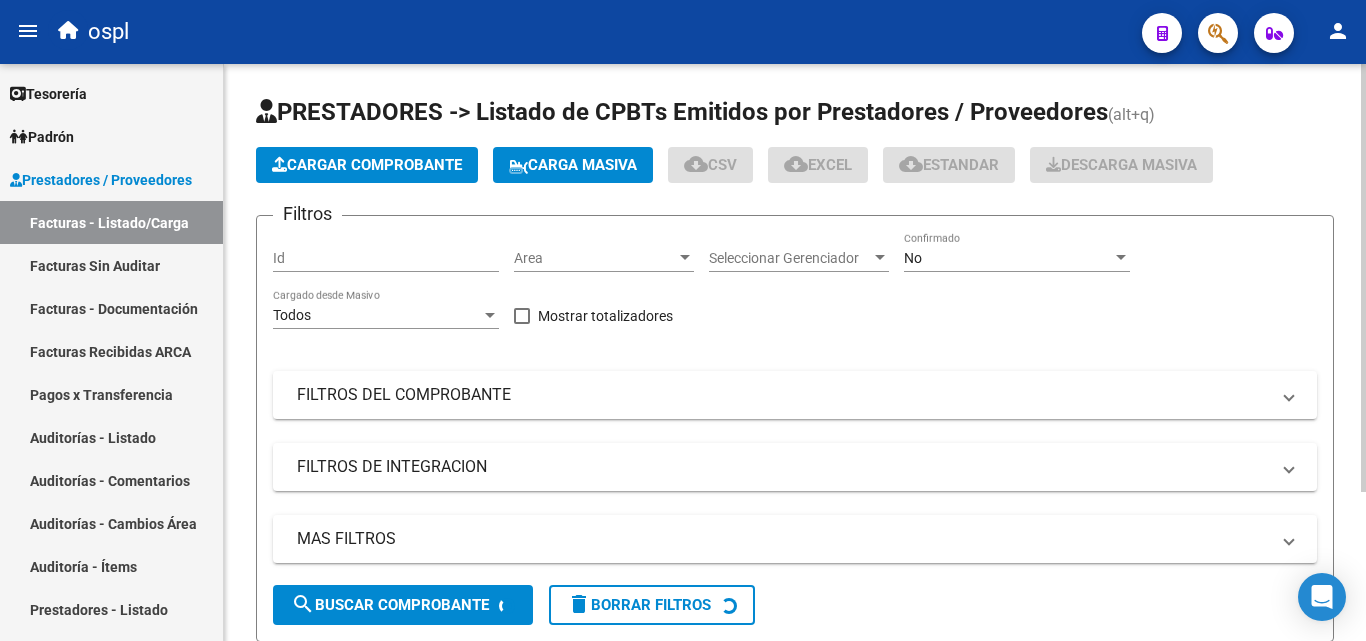 click on "Area" at bounding box center [595, 258] 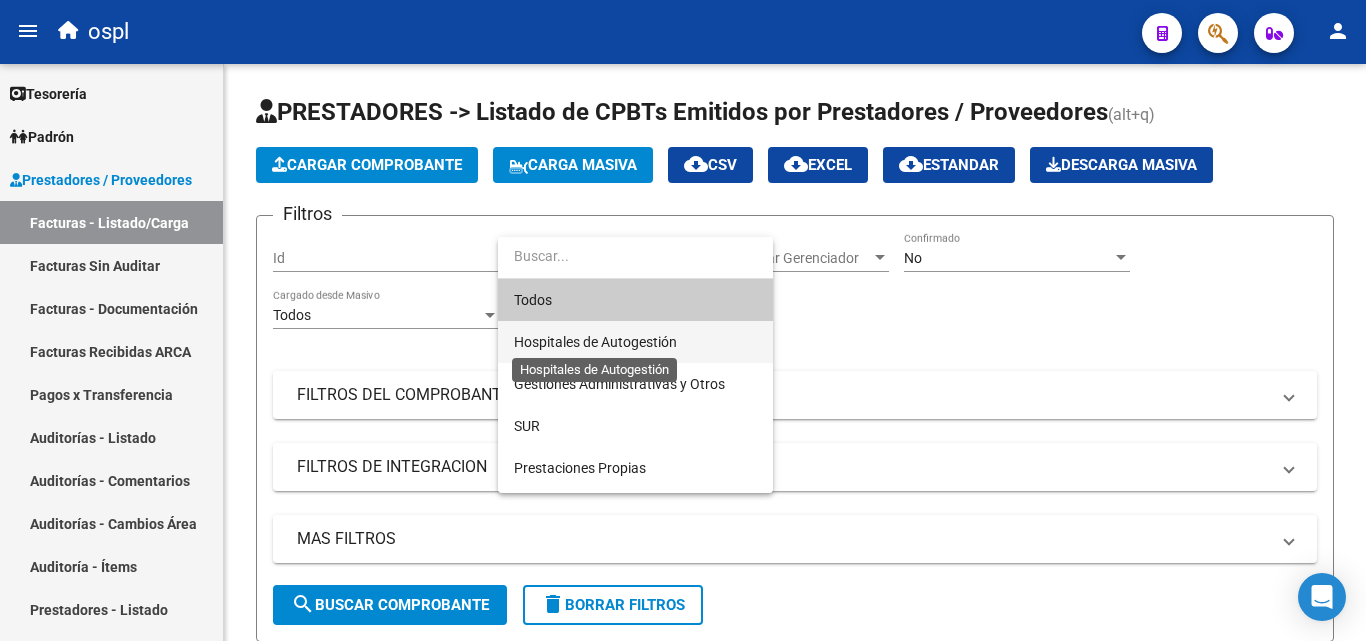 click on "Hospitales de Autogestión" at bounding box center [595, 342] 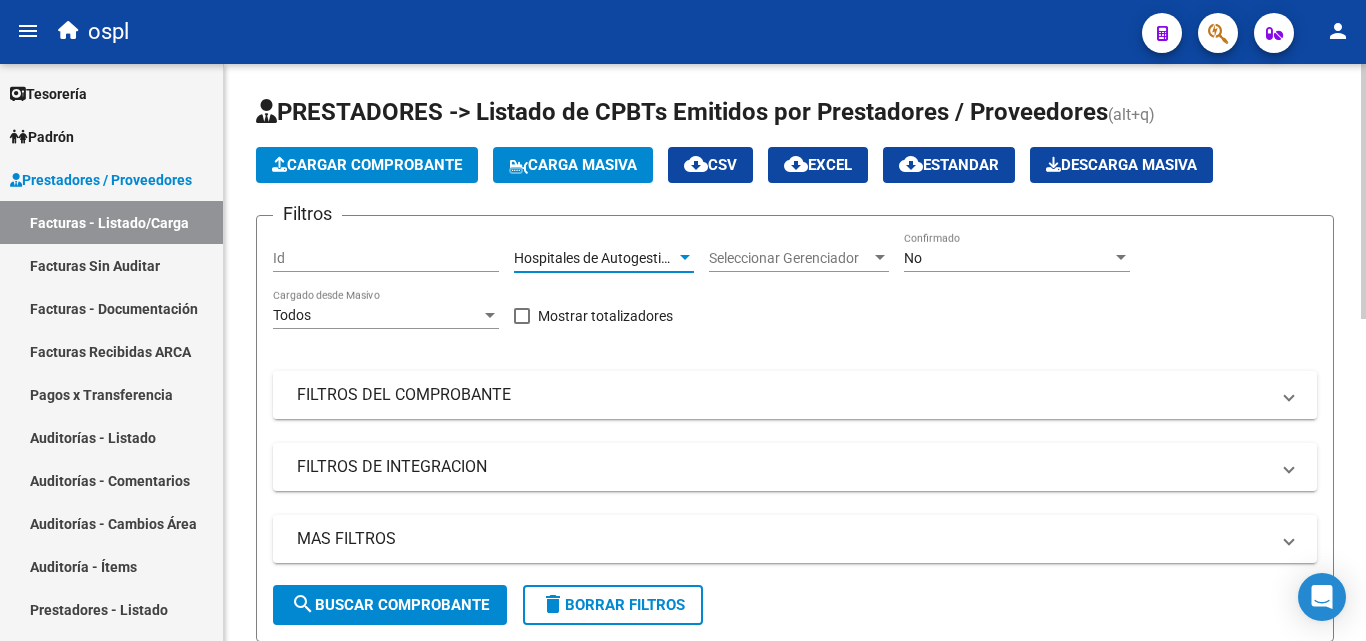 click on "FILTROS DEL COMPROBANTE" at bounding box center (783, 395) 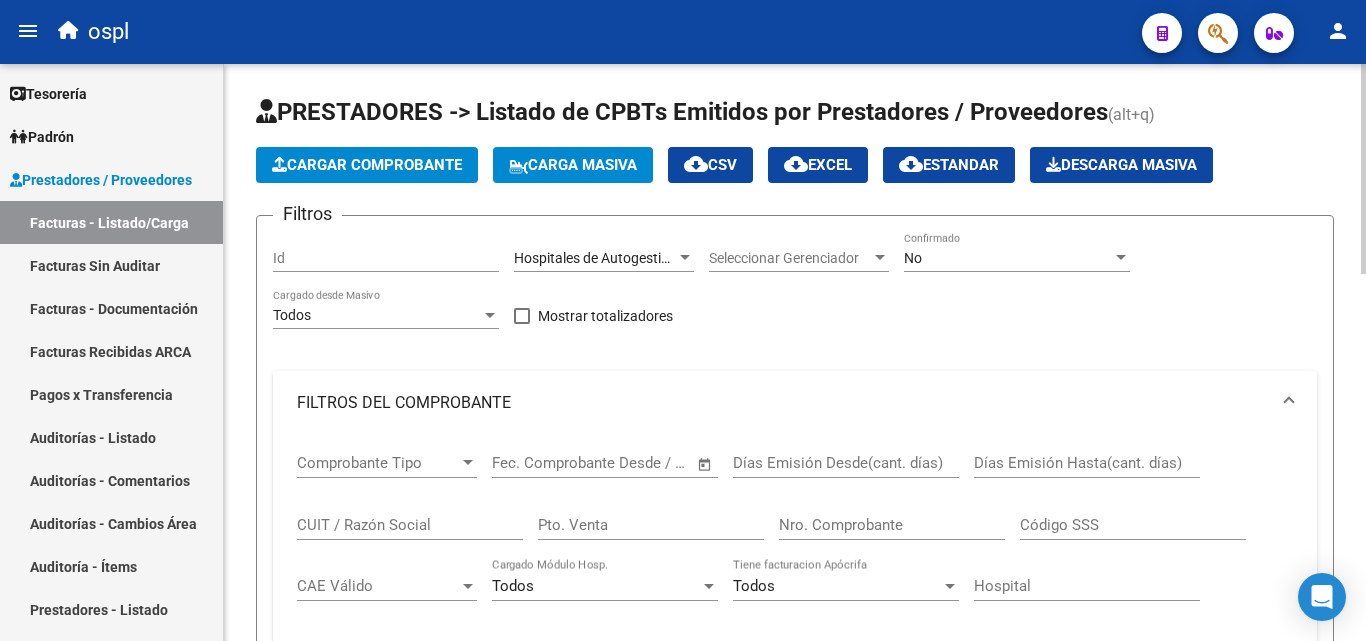 click 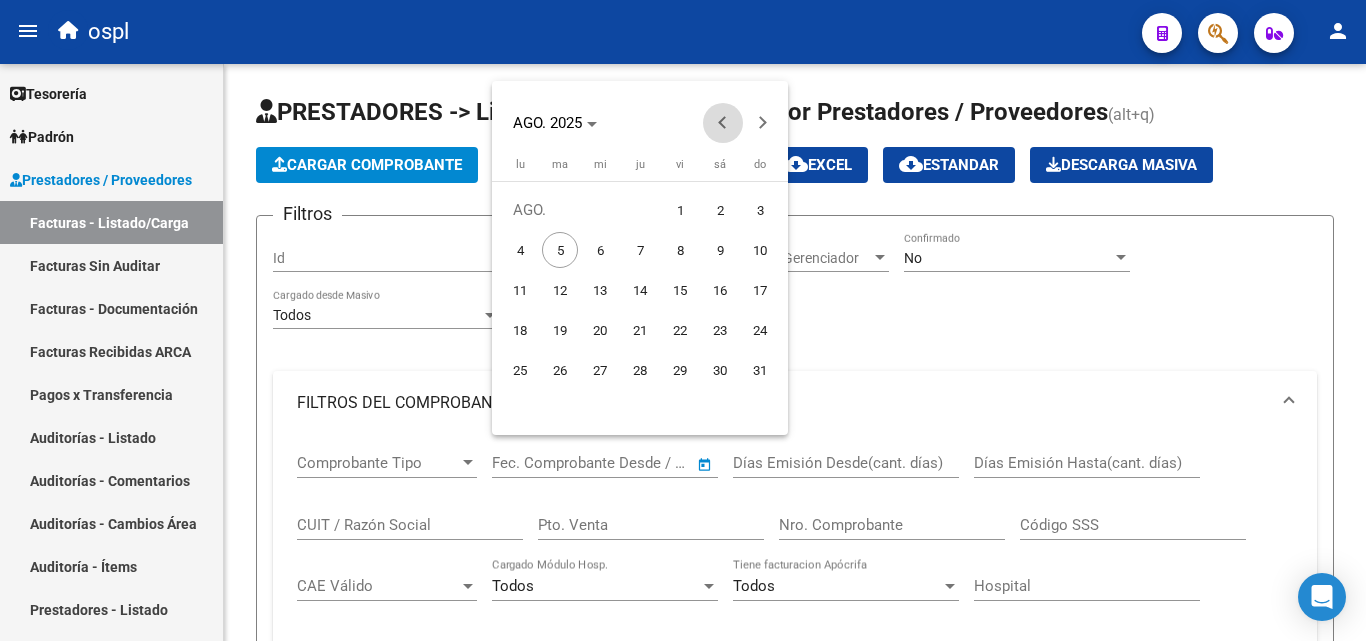 click at bounding box center (723, 123) 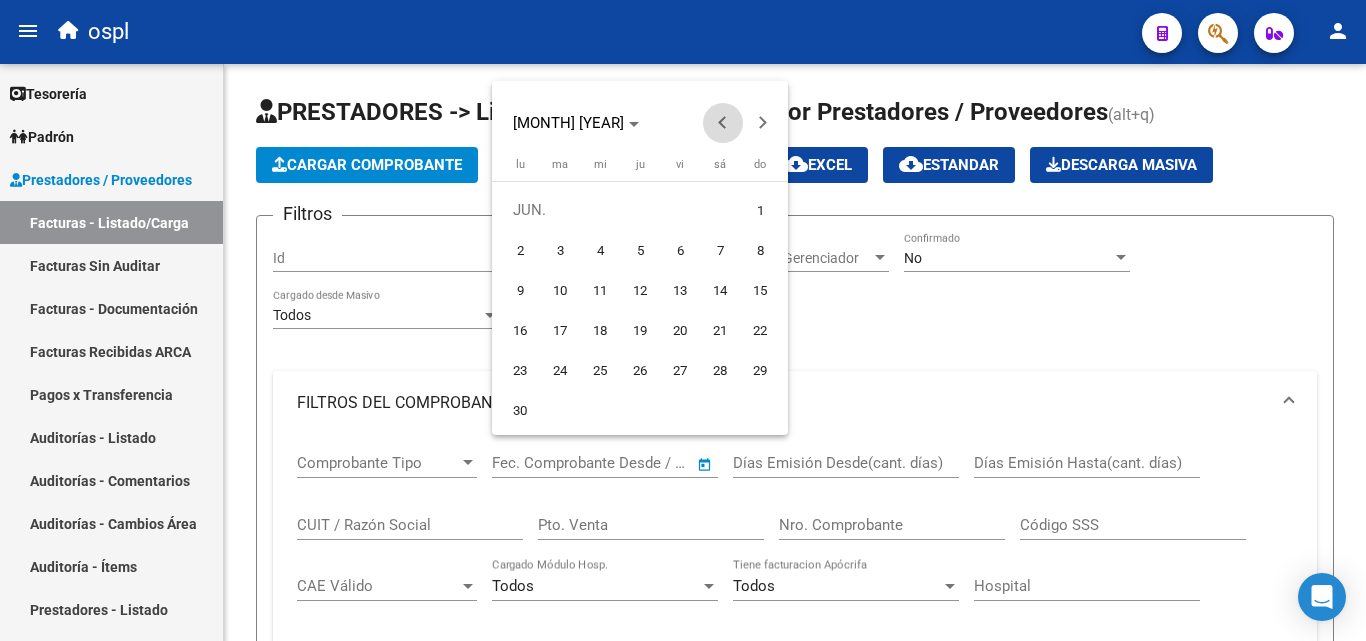 click at bounding box center (723, 123) 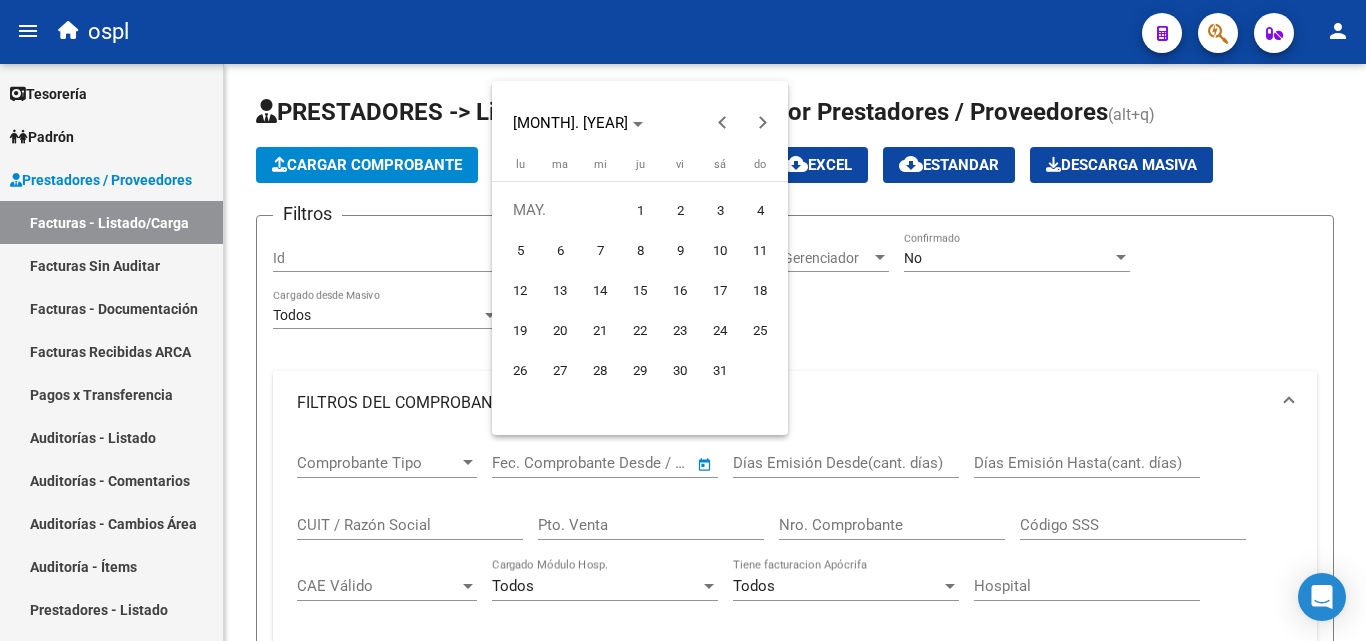 click on "1" at bounding box center [640, 210] 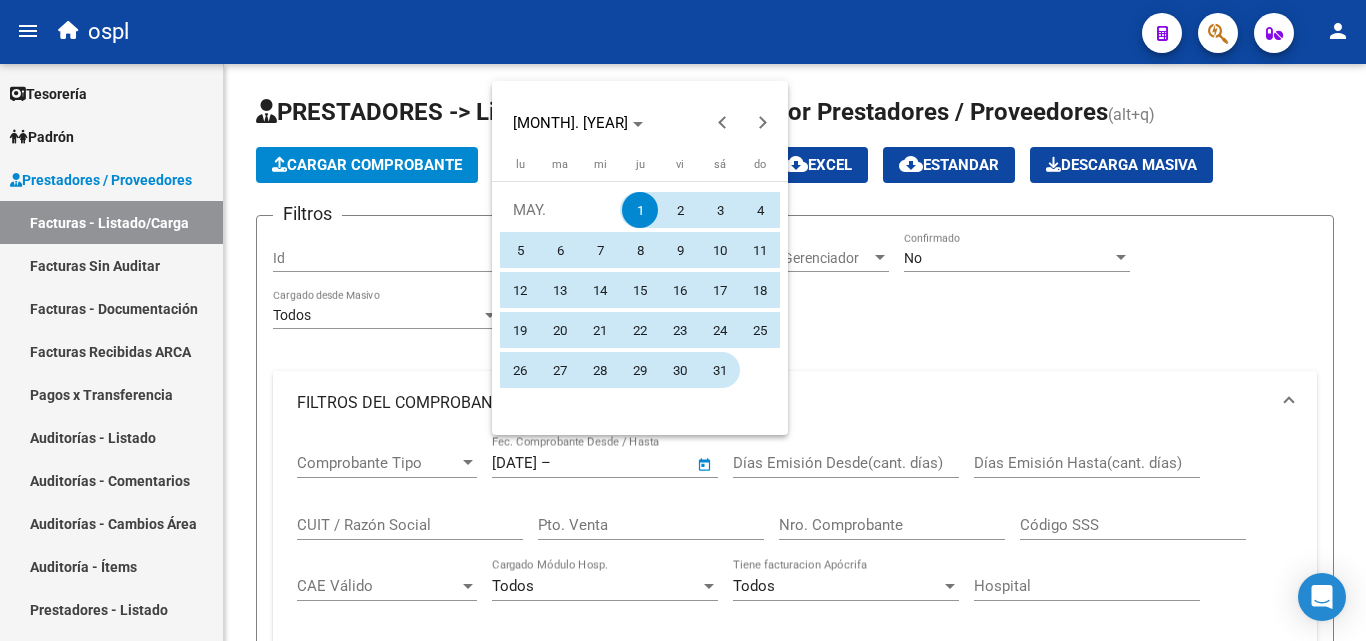 click on "31" at bounding box center (720, 370) 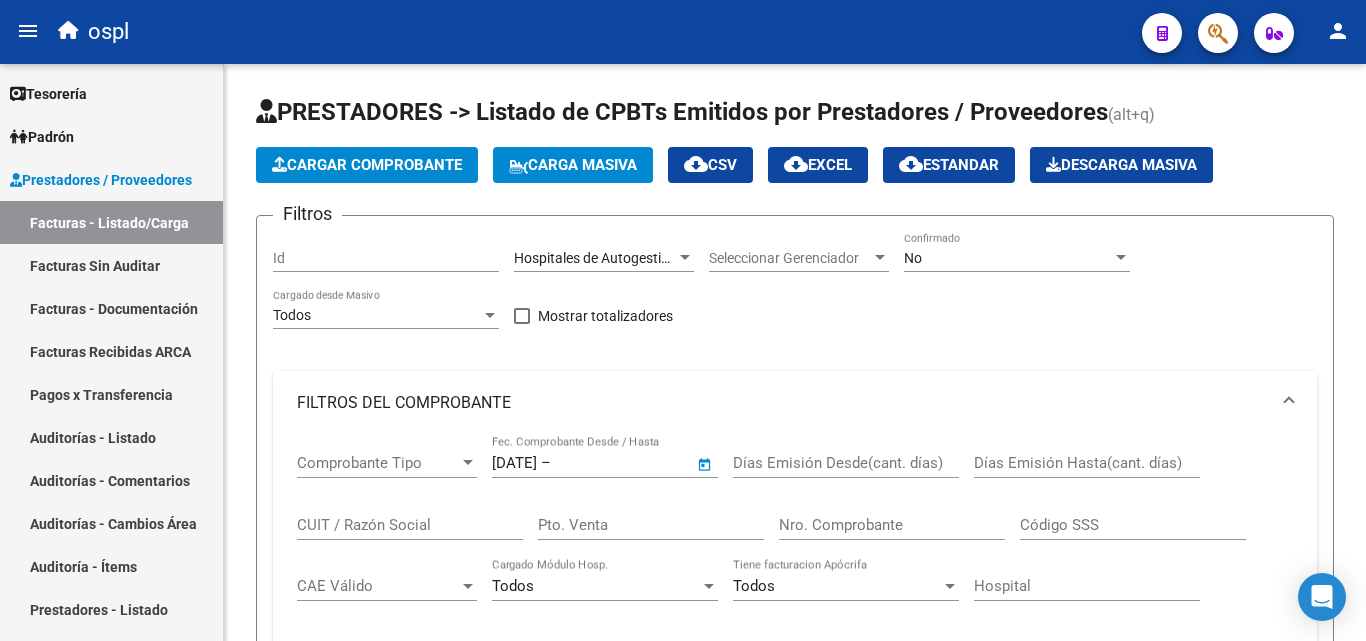 type on "31/5/2025" 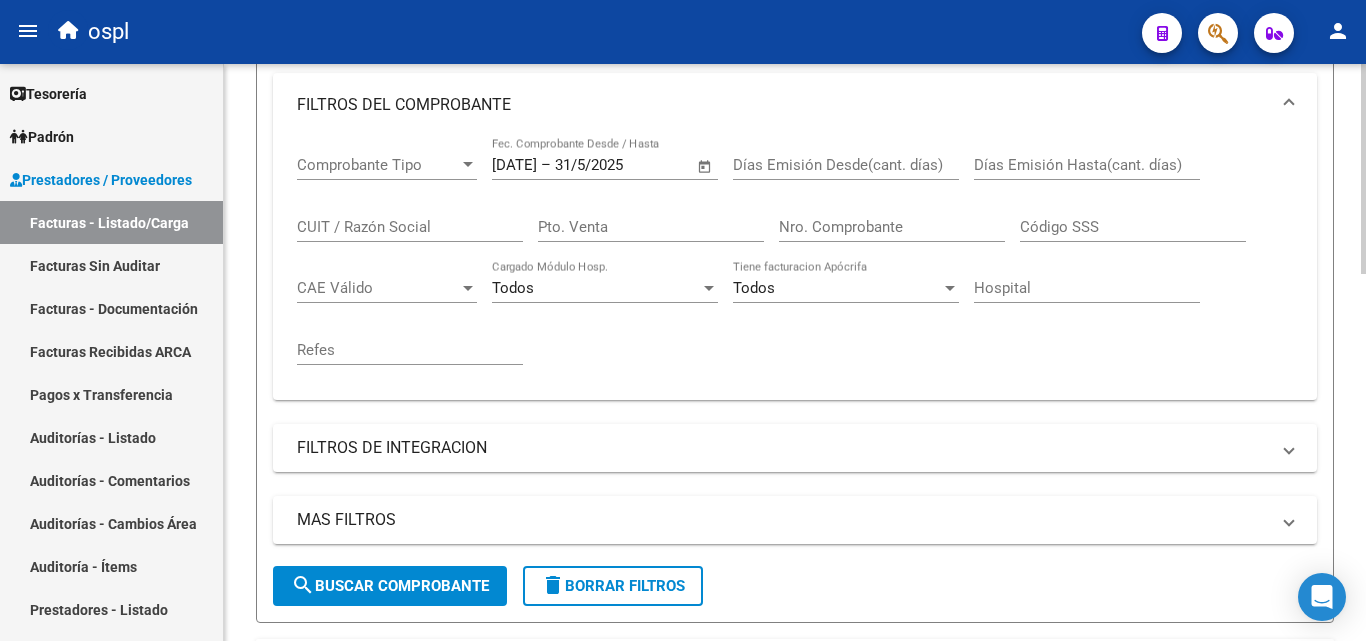 scroll, scrollTop: 300, scrollLeft: 0, axis: vertical 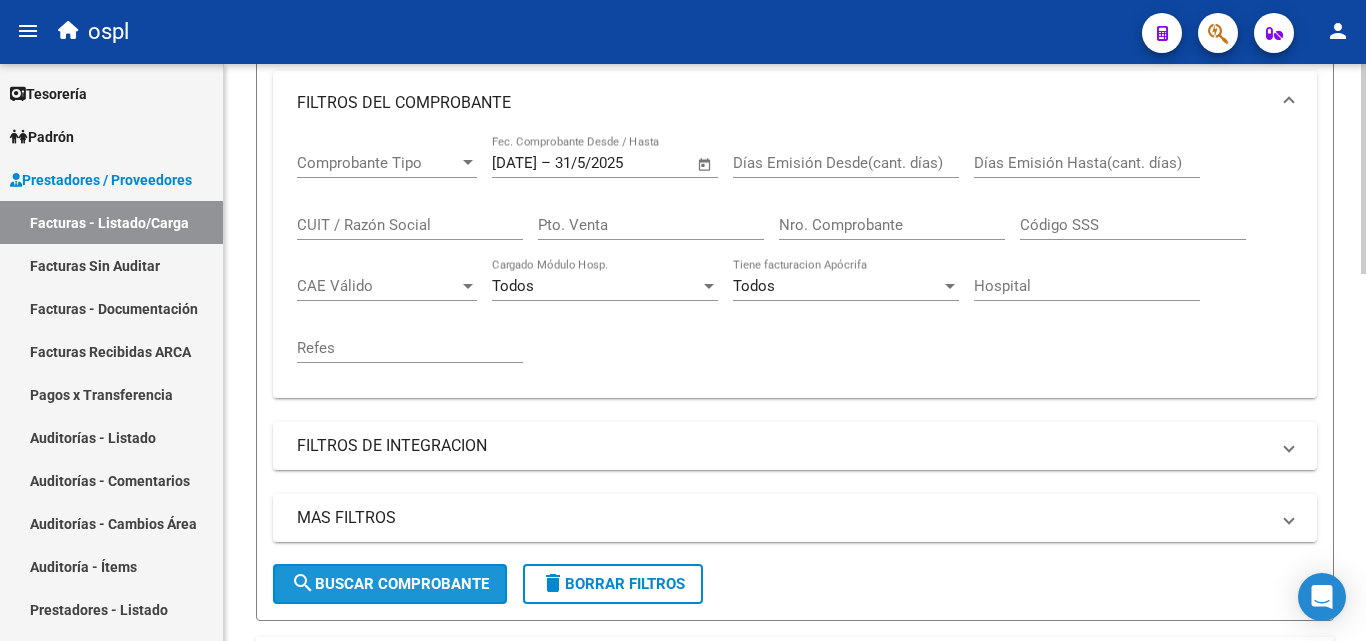 click on "search  Buscar Comprobante" 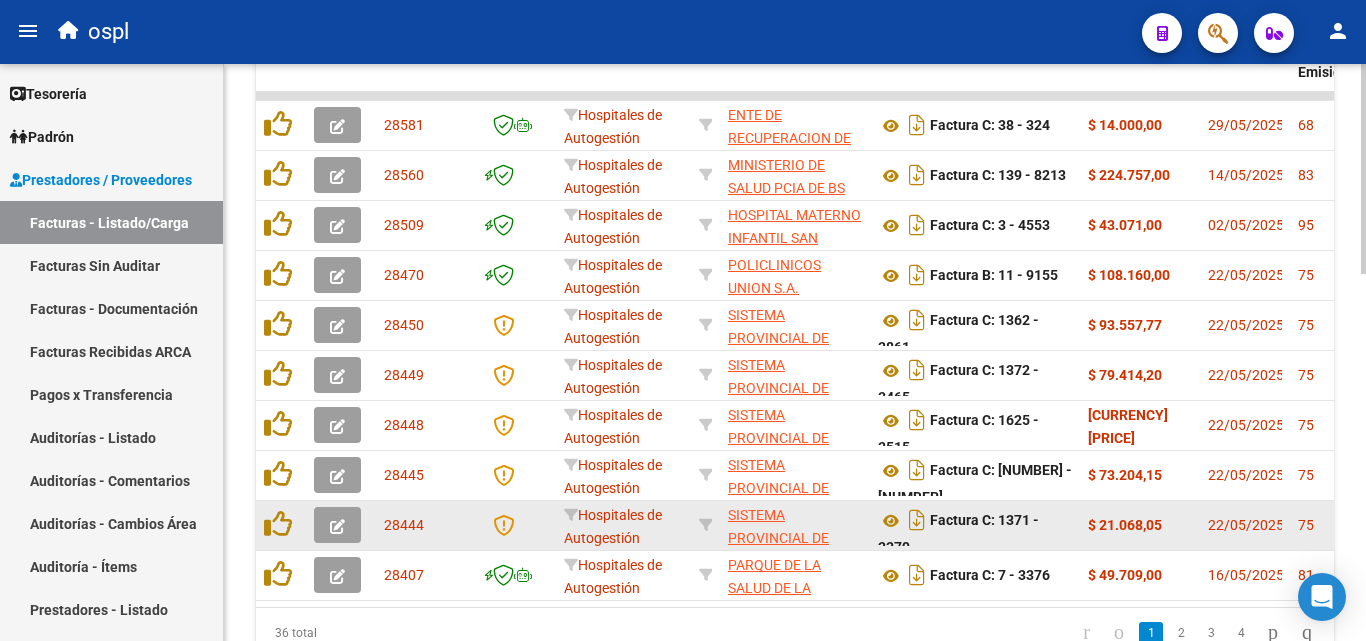 scroll, scrollTop: 1006, scrollLeft: 0, axis: vertical 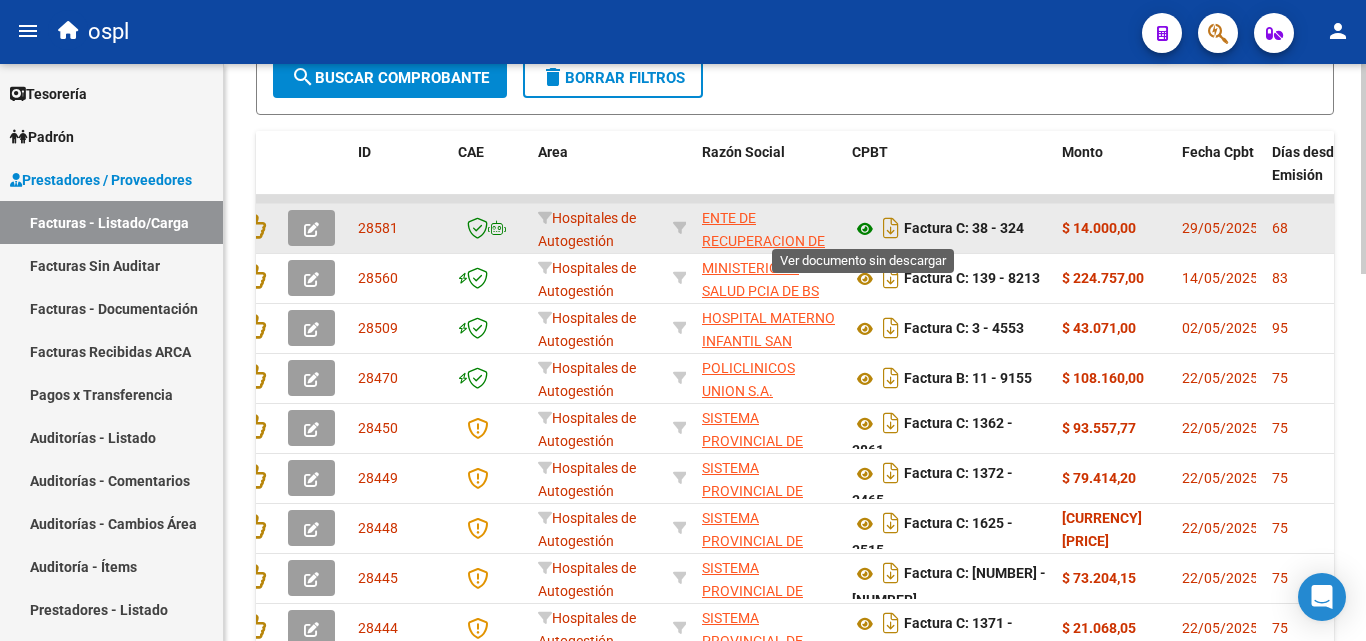 click 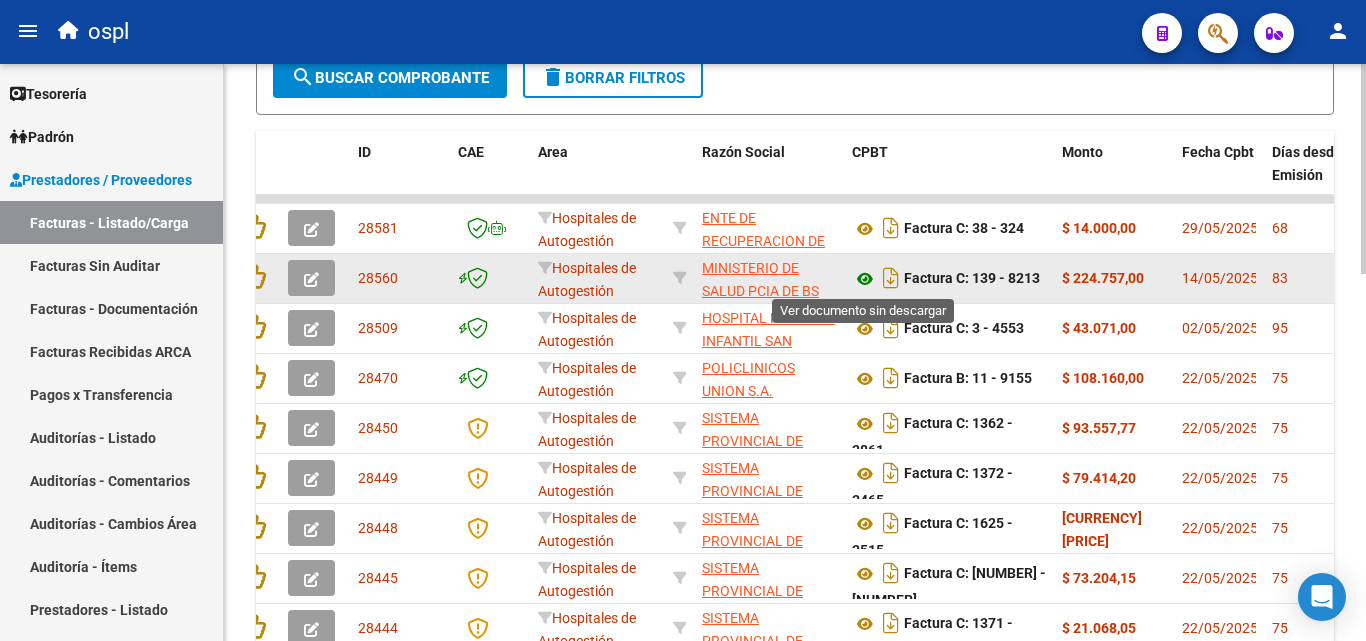 click 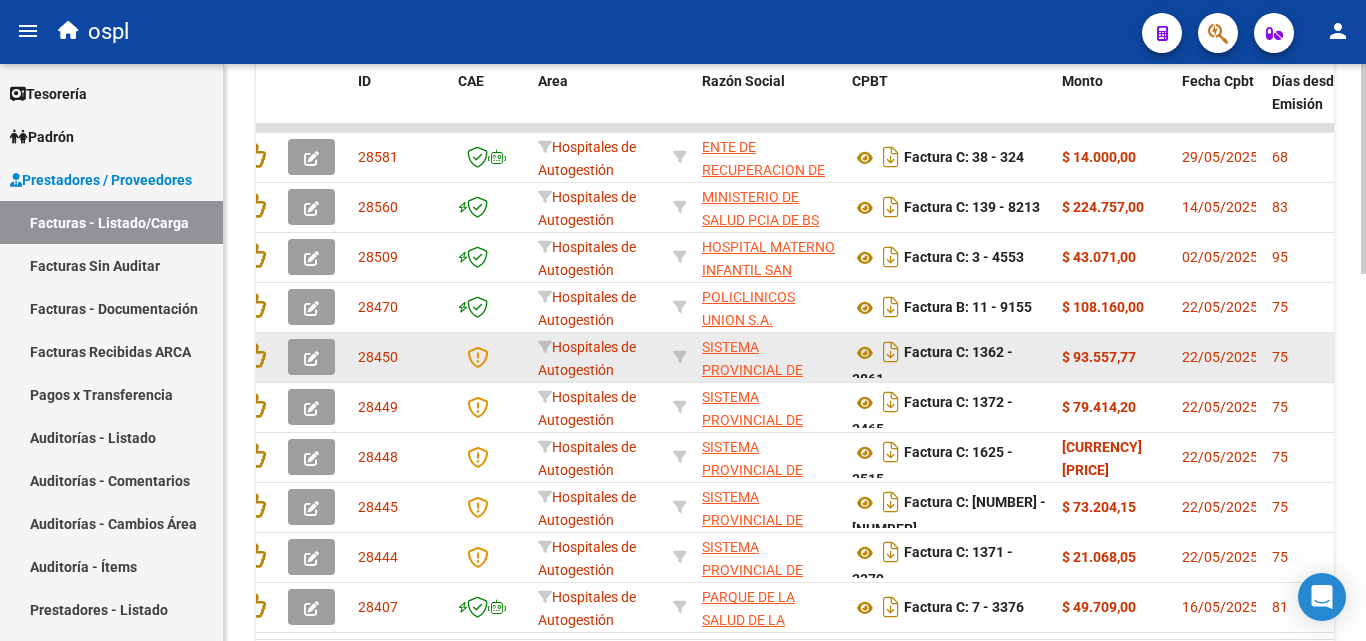 scroll, scrollTop: 906, scrollLeft: 0, axis: vertical 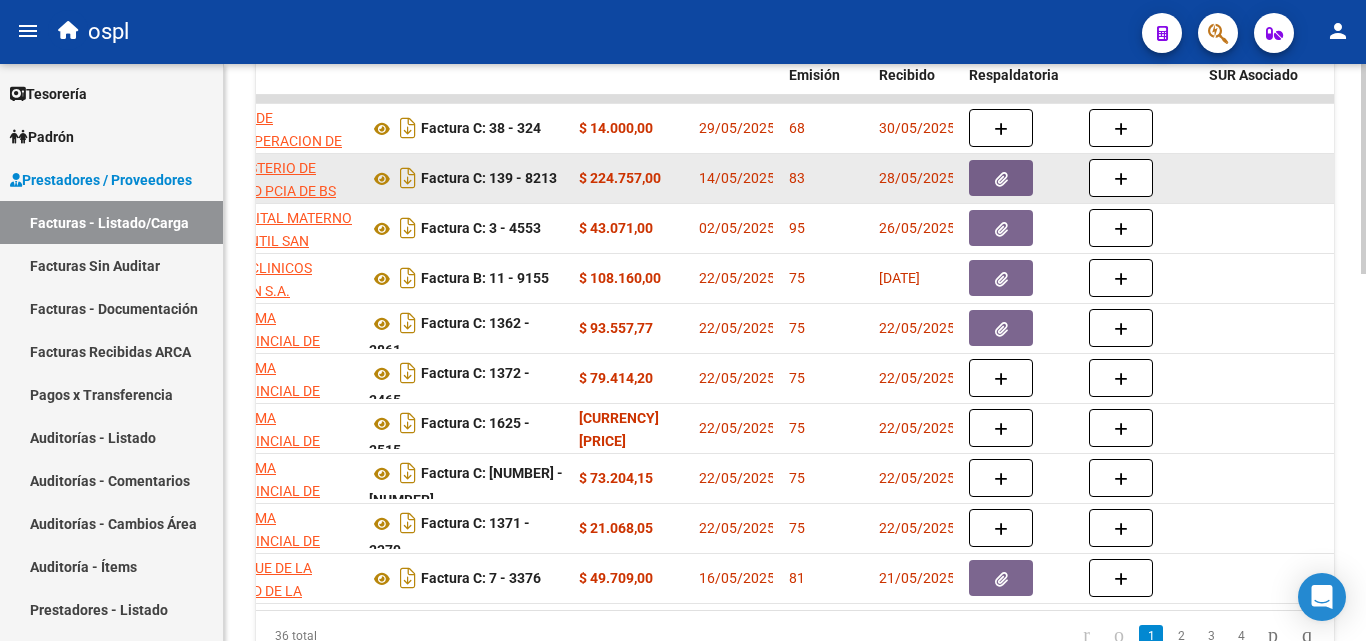 click 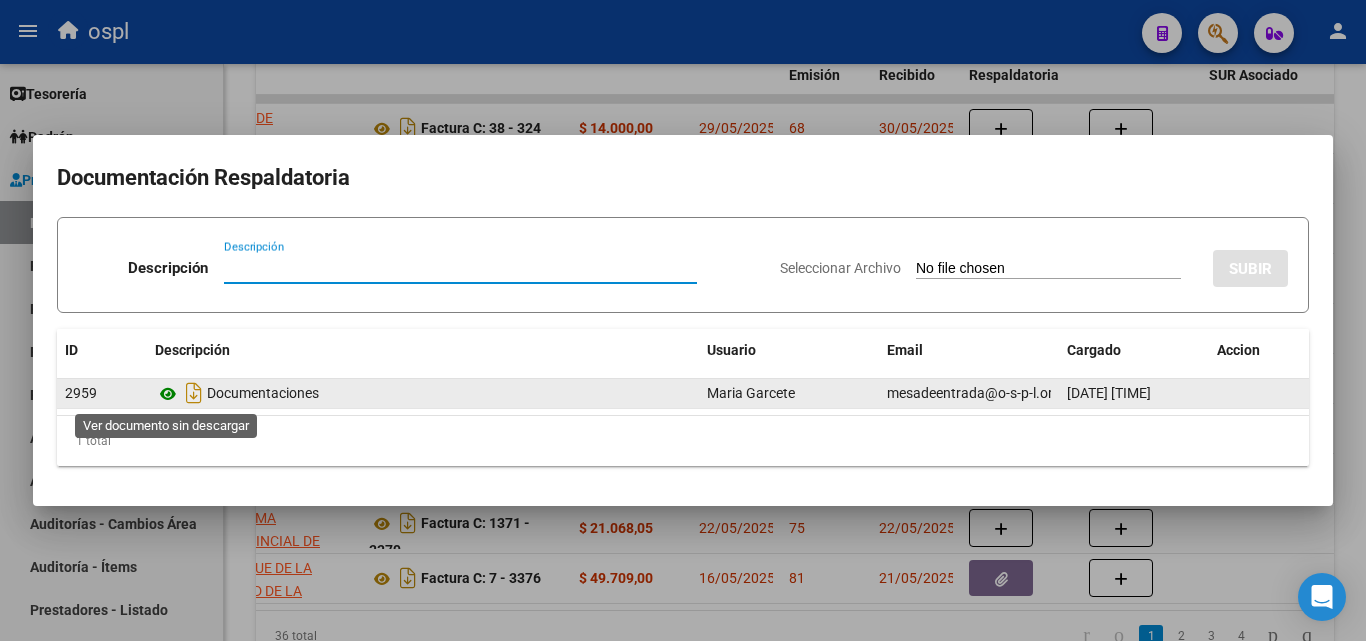 click 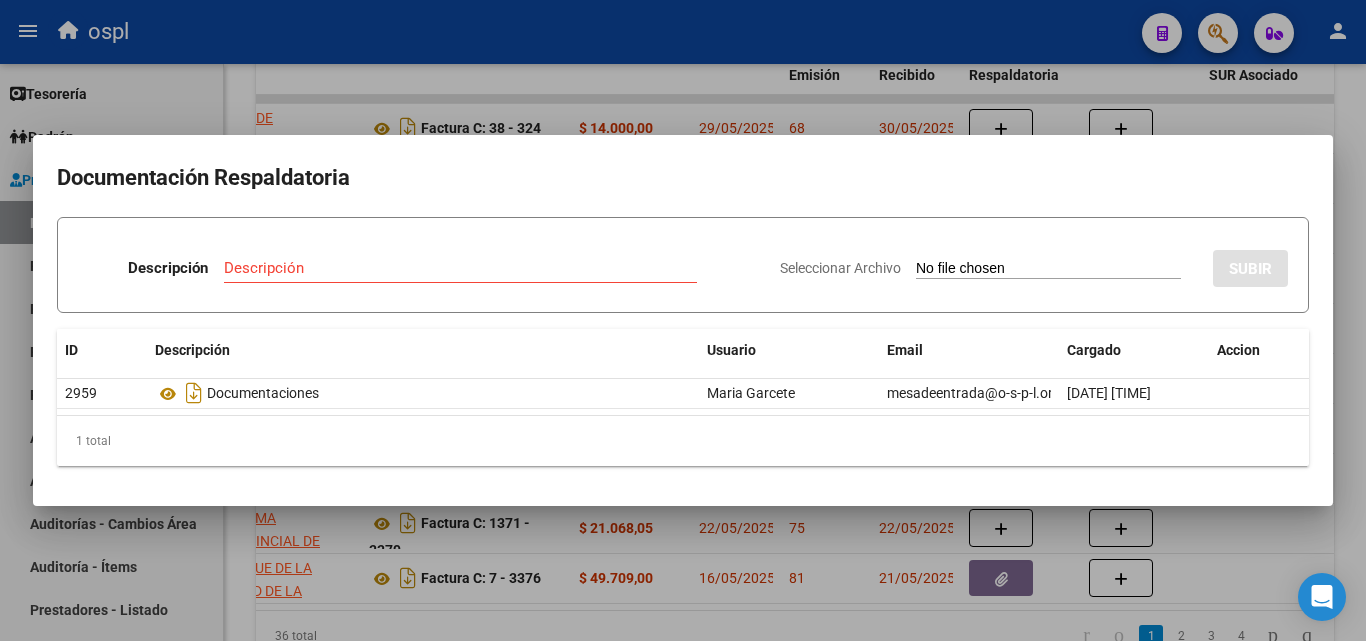 click at bounding box center (683, 320) 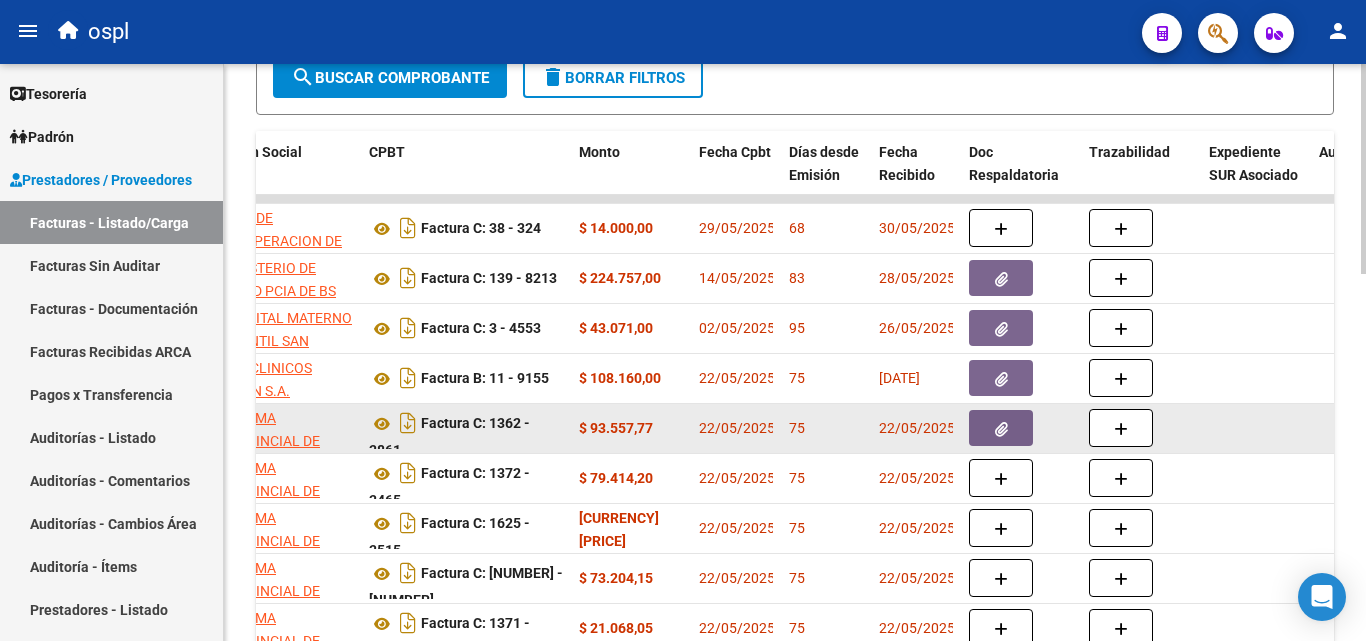 scroll, scrollTop: 906, scrollLeft: 0, axis: vertical 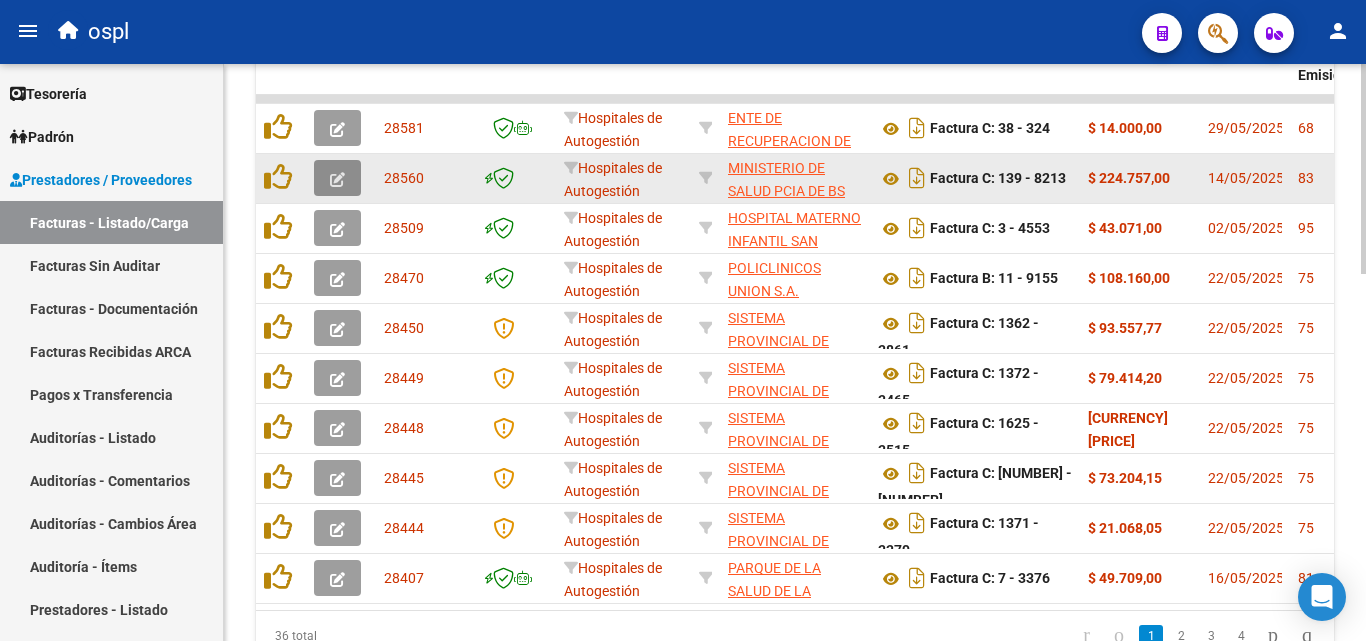 click 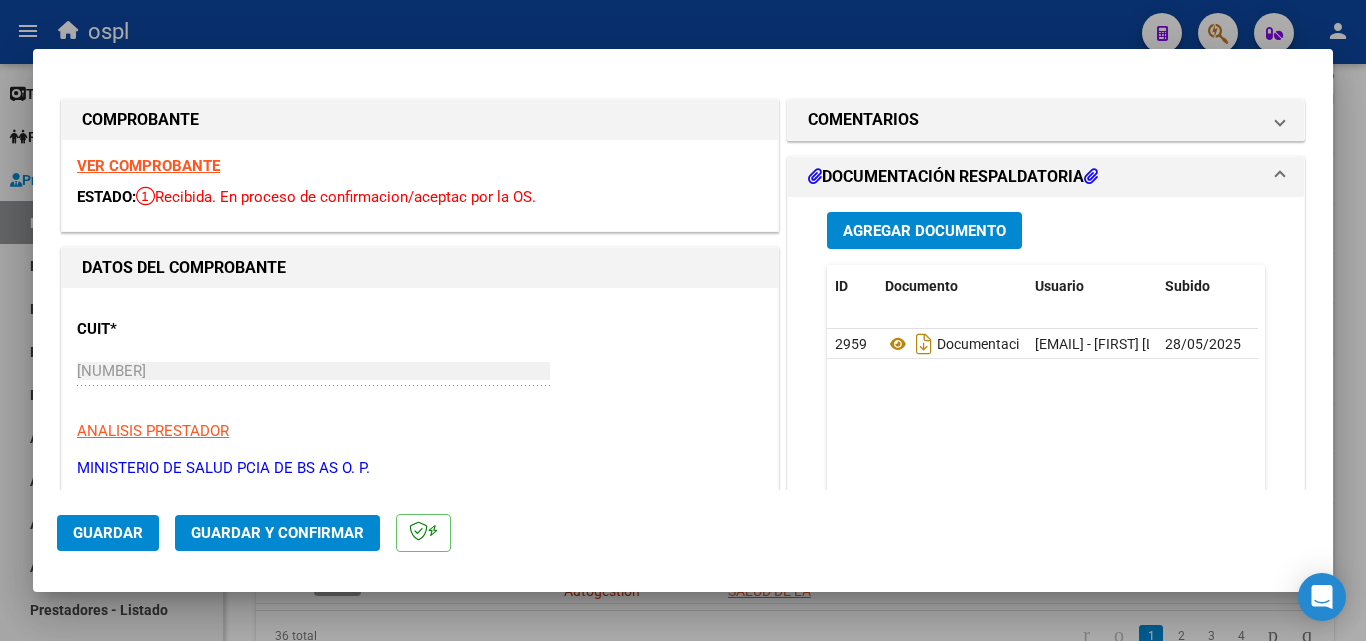 scroll, scrollTop: 300, scrollLeft: 0, axis: vertical 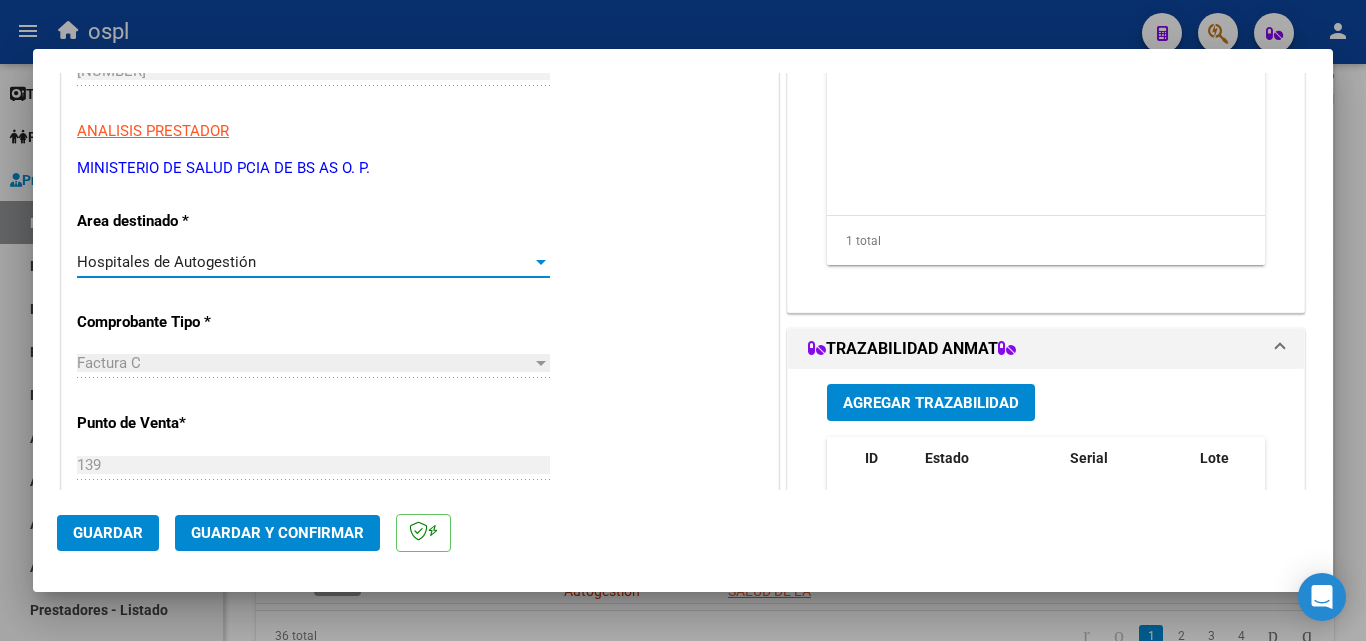 click on "Hospitales de Autogestión" at bounding box center [304, 262] 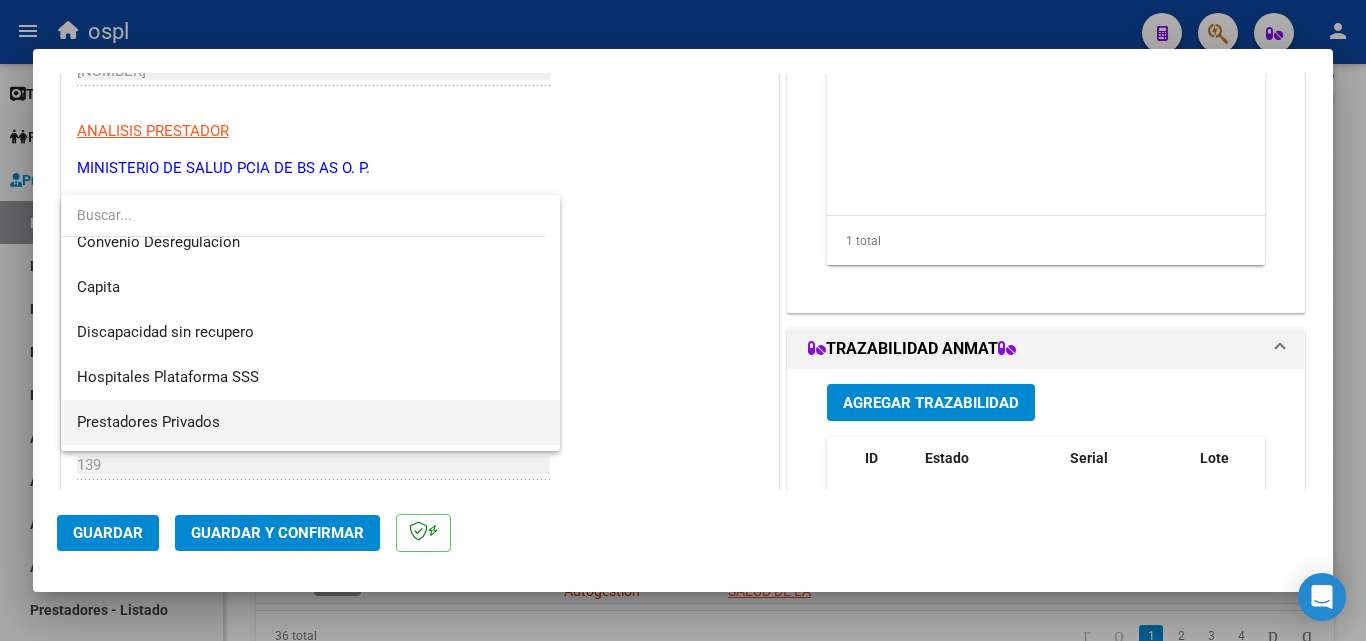 scroll, scrollTop: 284, scrollLeft: 0, axis: vertical 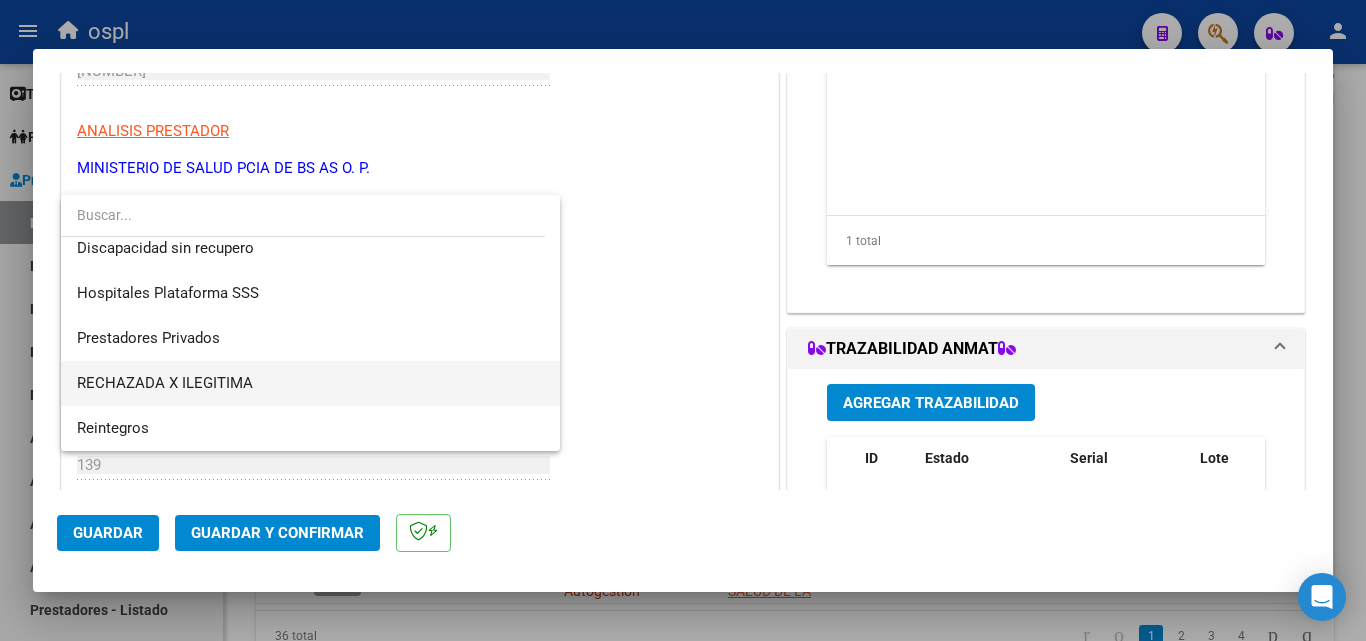 click on "RECHAZADA X ILEGITIMA" at bounding box center (310, 383) 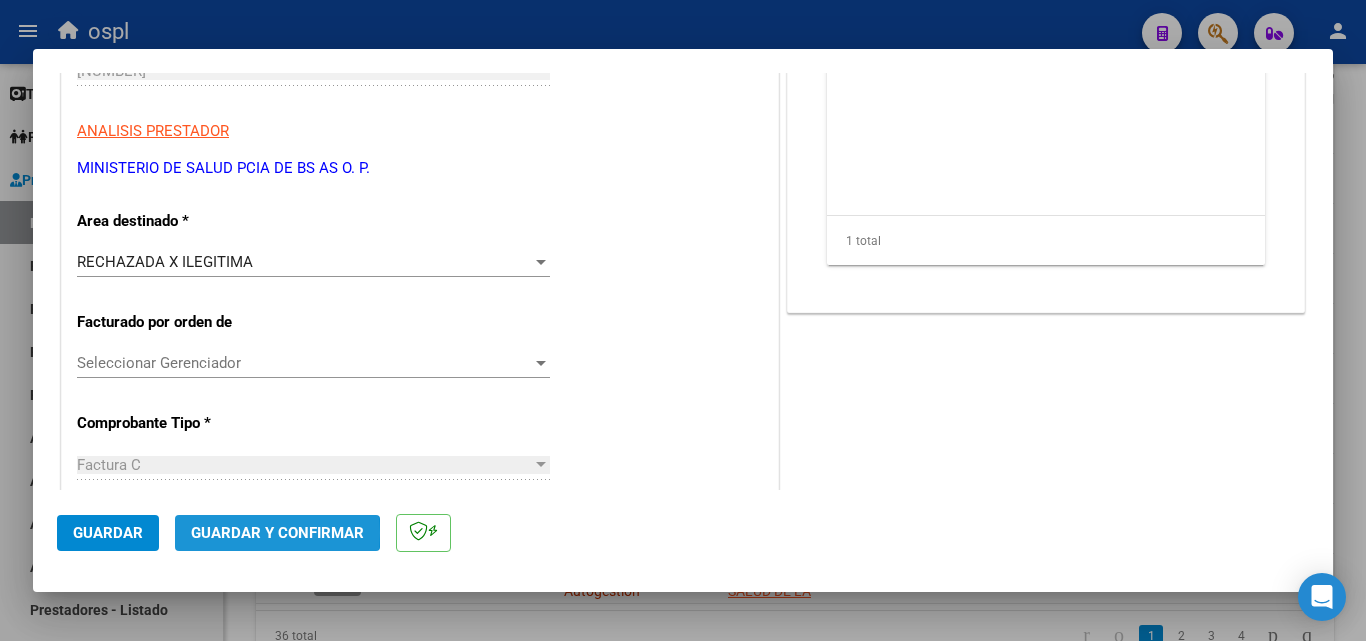 click on "Guardar y Confirmar" 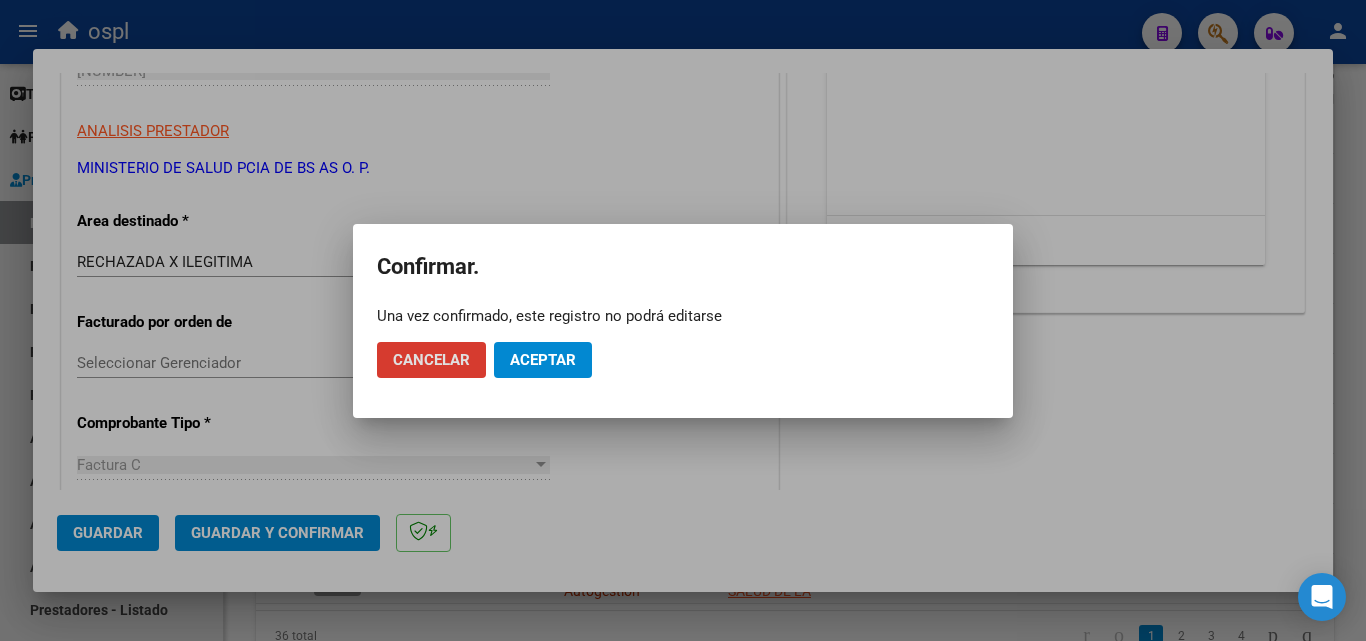 click on "Aceptar" 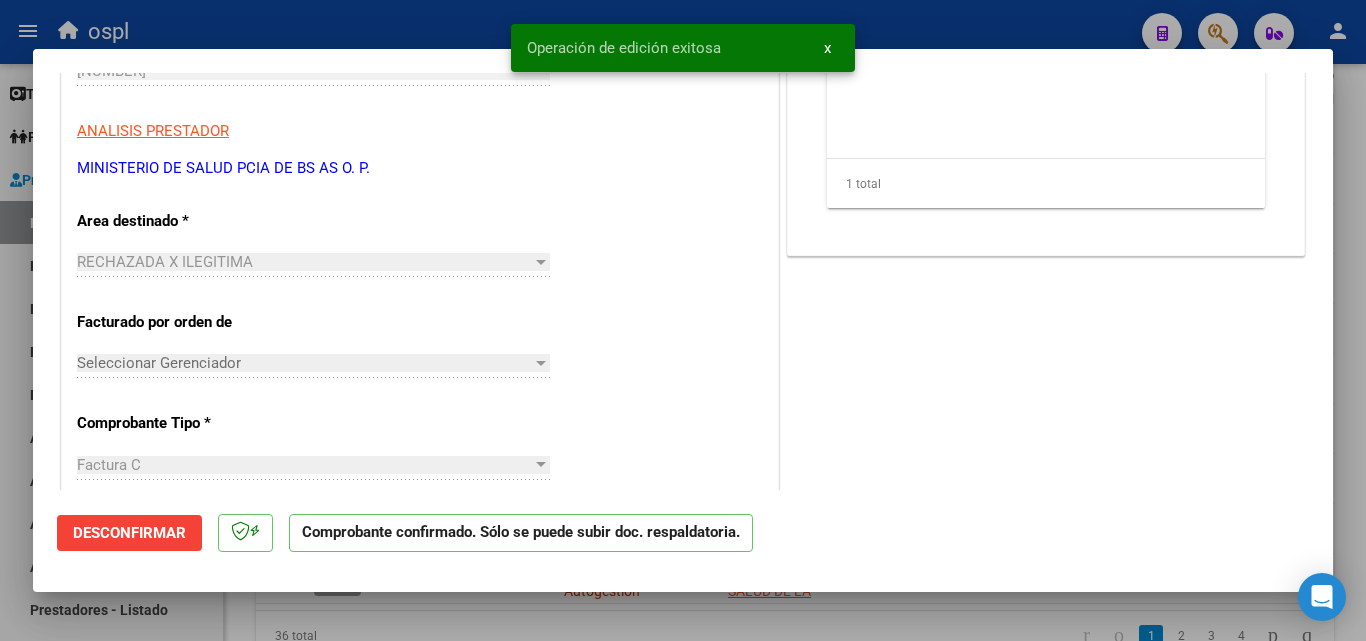click at bounding box center [683, 320] 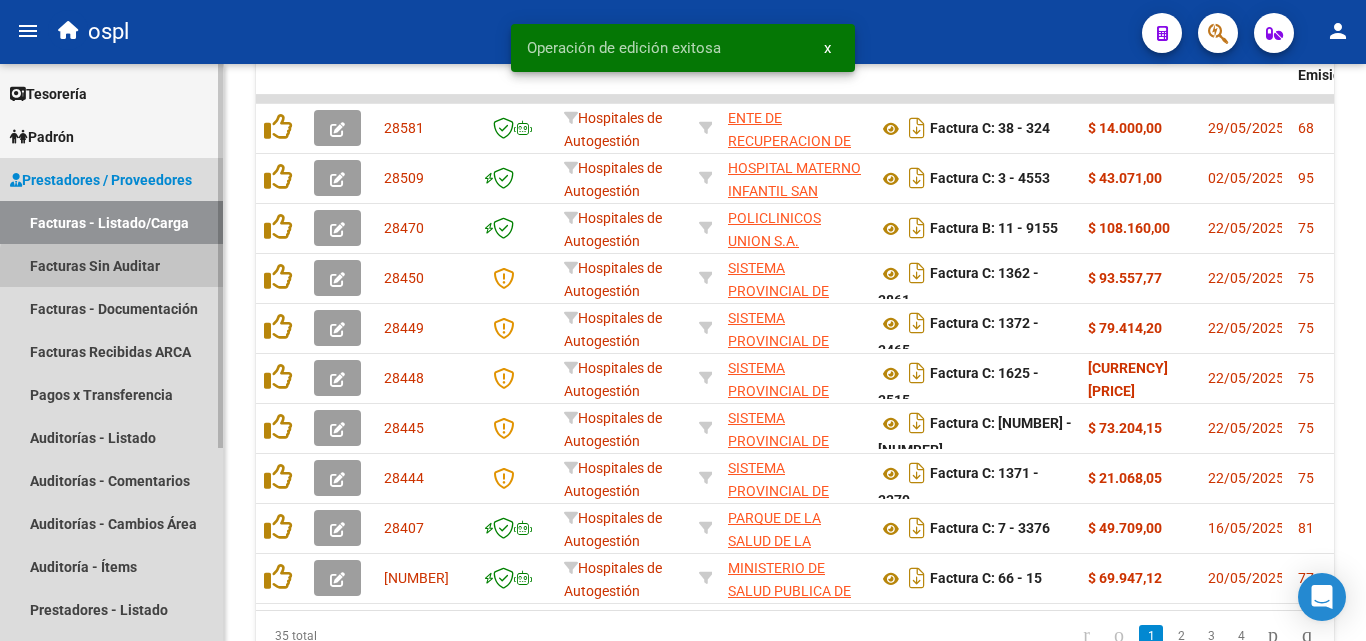 click on "Facturas Sin Auditar" at bounding box center [111, 265] 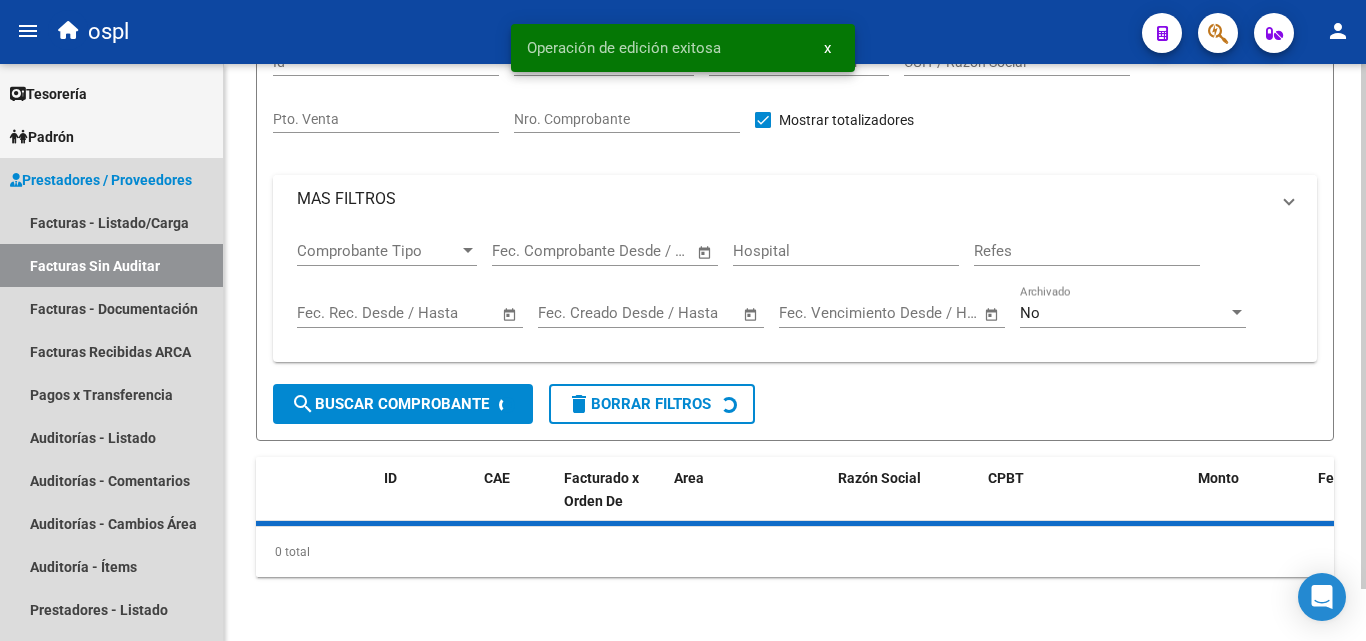 scroll, scrollTop: 57, scrollLeft: 0, axis: vertical 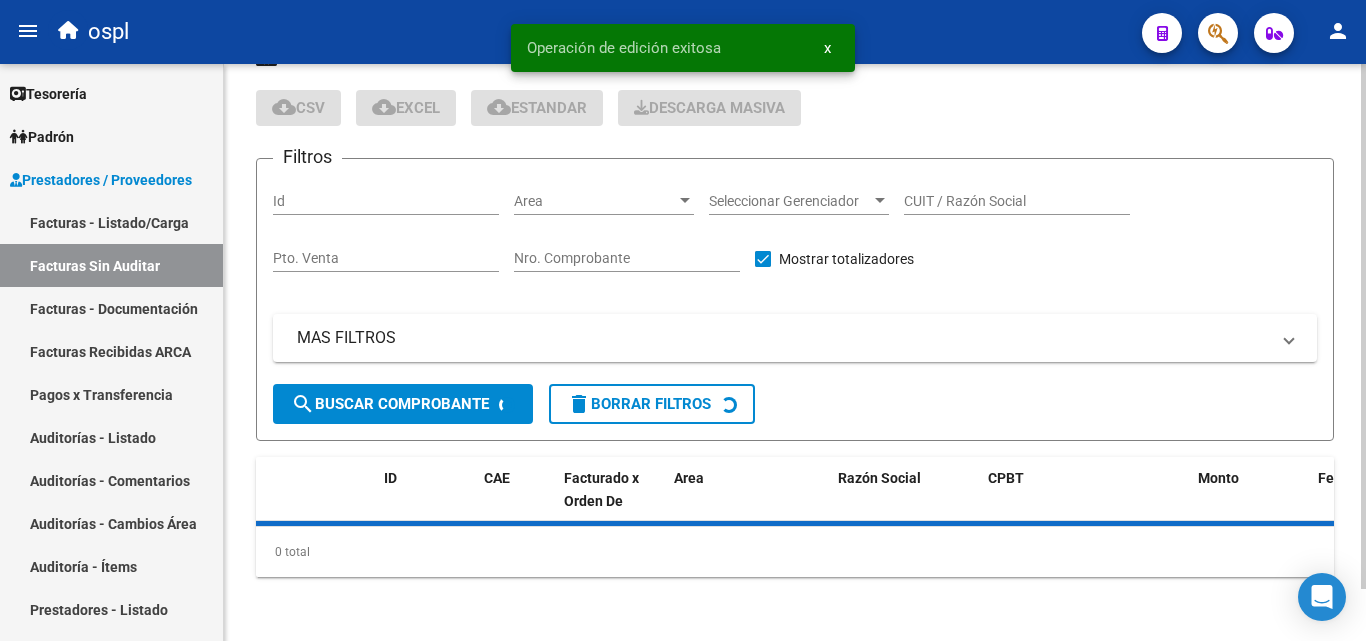 click on "Nro. Comprobante" at bounding box center (627, 258) 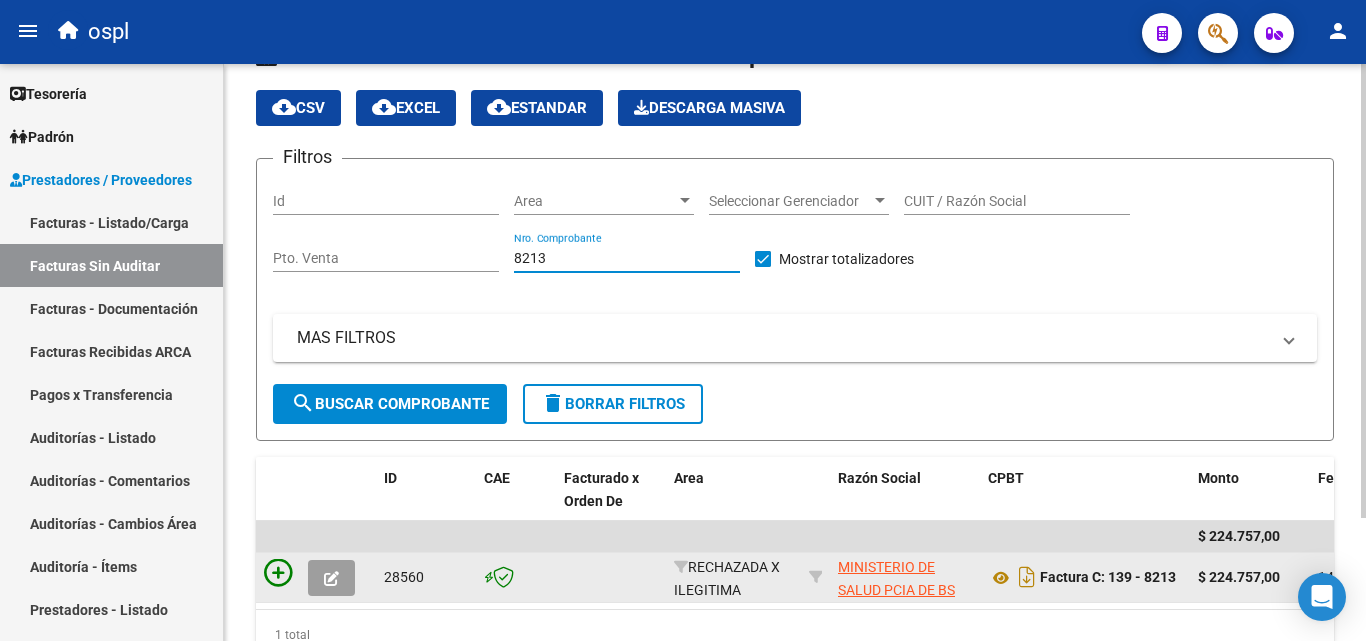 type on "8213" 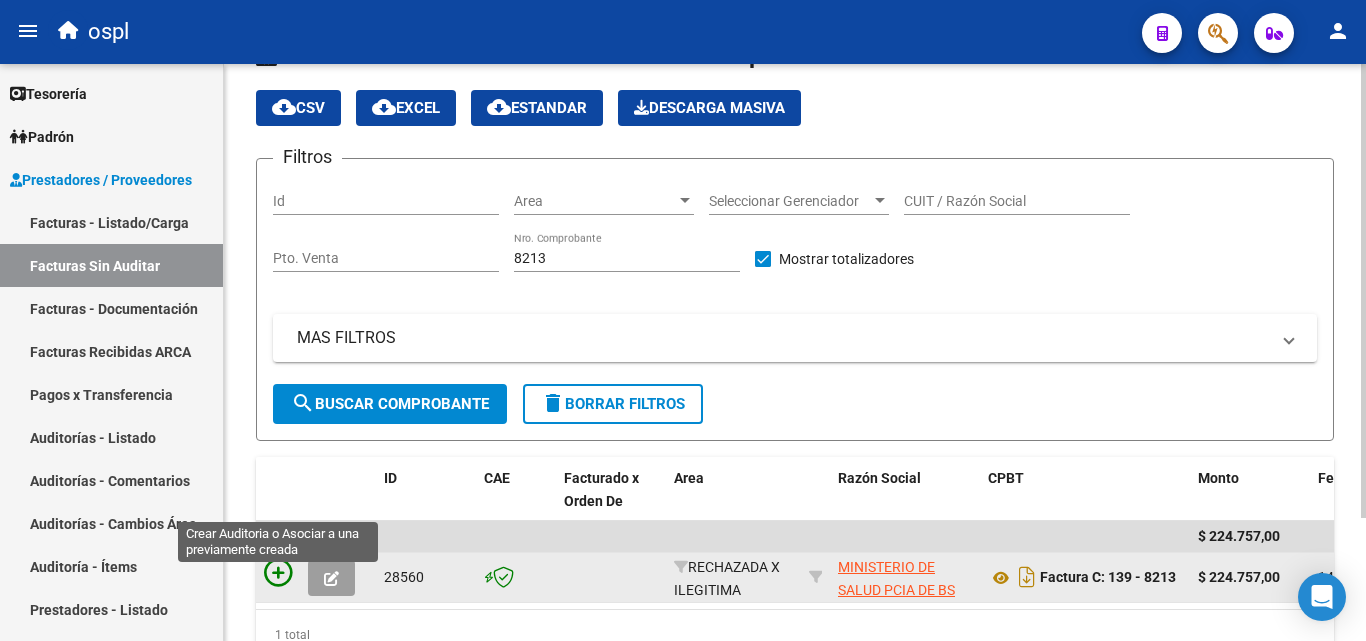 click 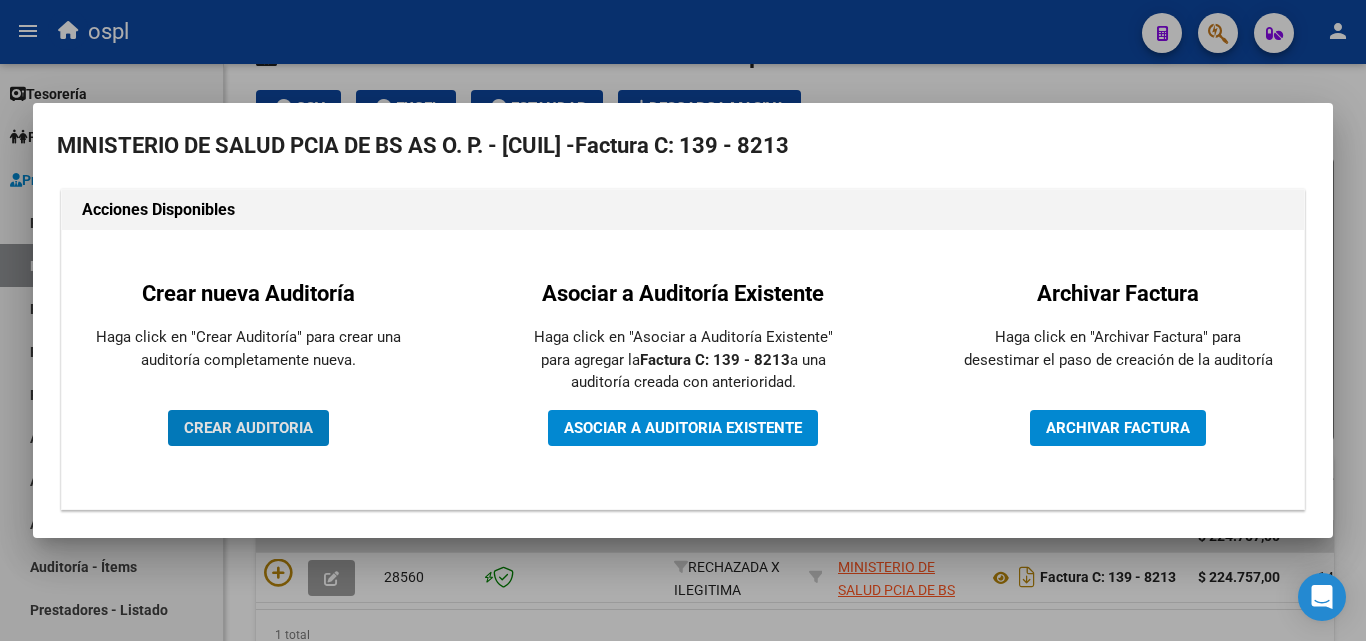 click on "CREAR AUDITORIA" at bounding box center [248, 428] 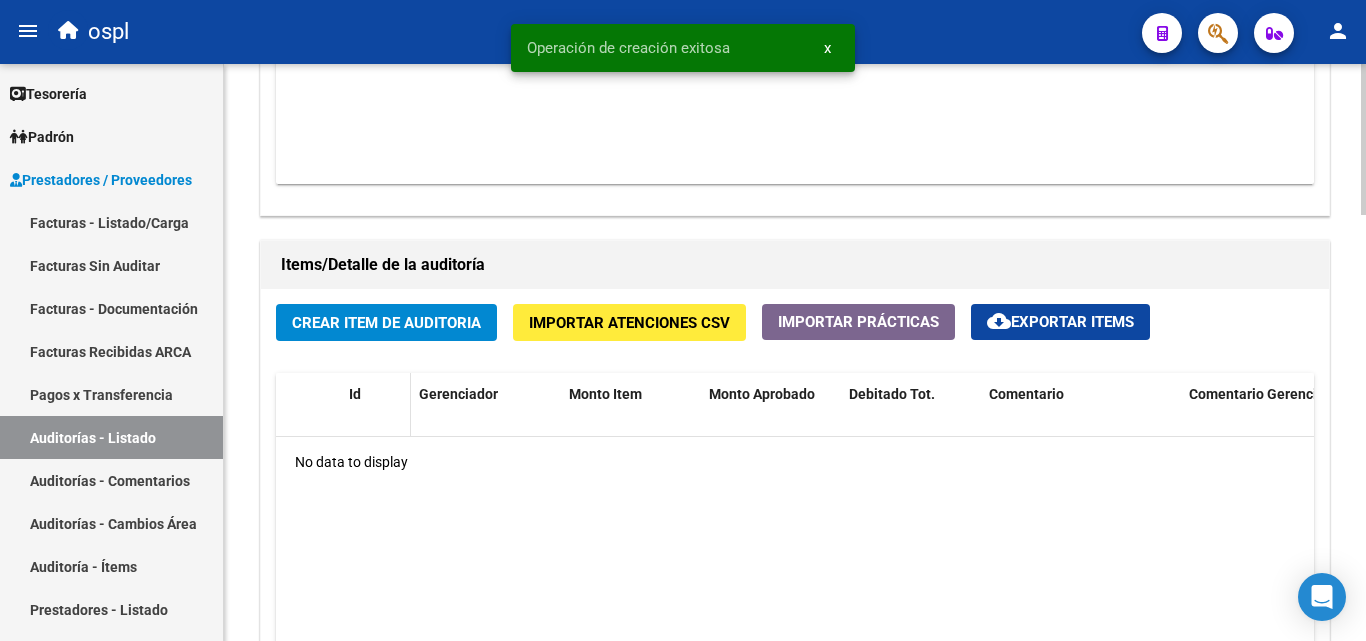 scroll, scrollTop: 1300, scrollLeft: 0, axis: vertical 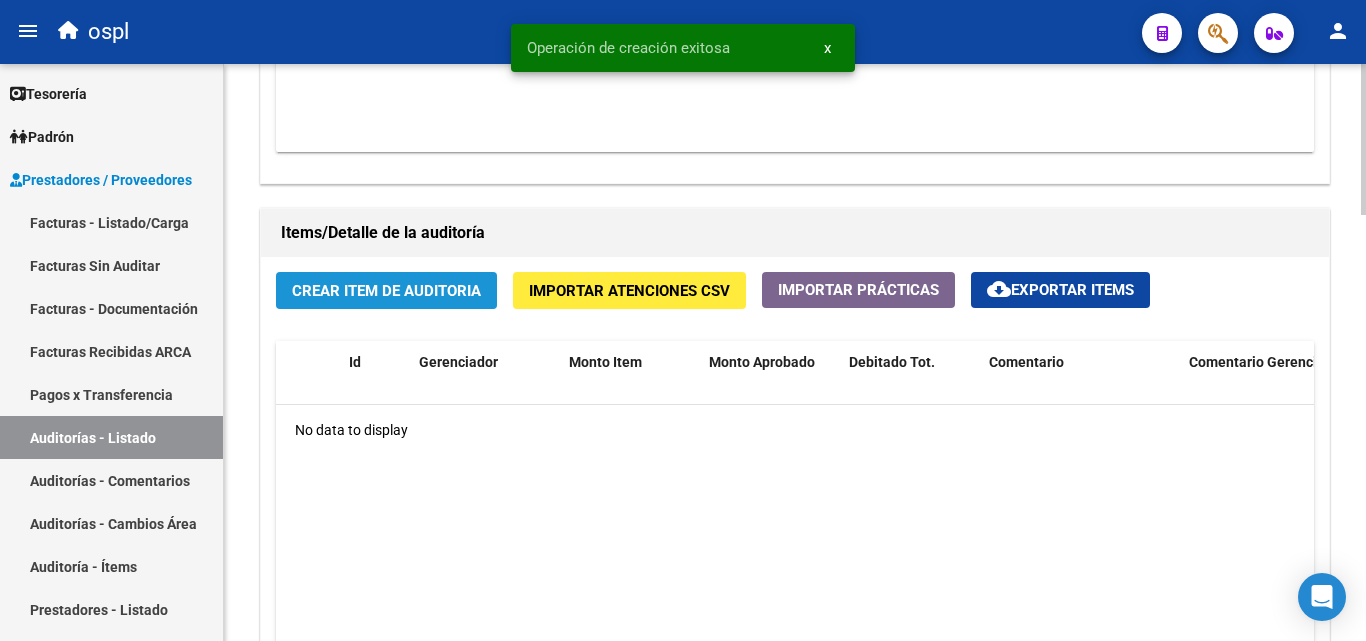 click on "Crear Item de Auditoria" 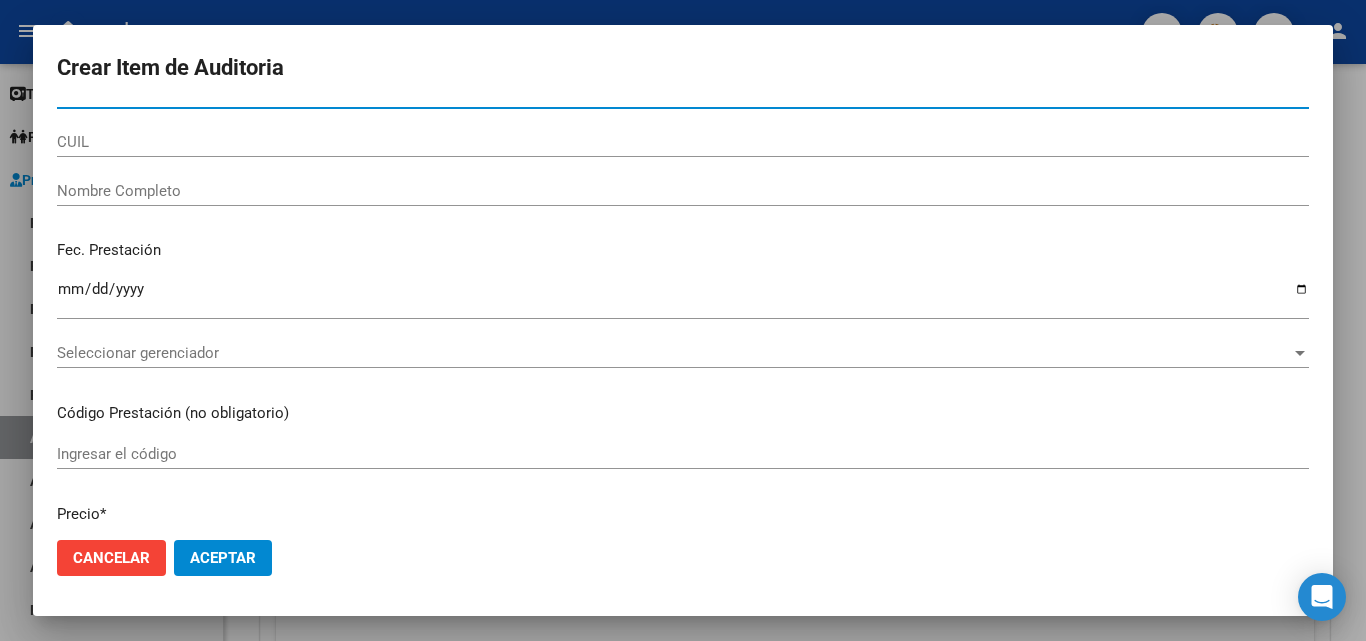 scroll, scrollTop: 0, scrollLeft: 0, axis: both 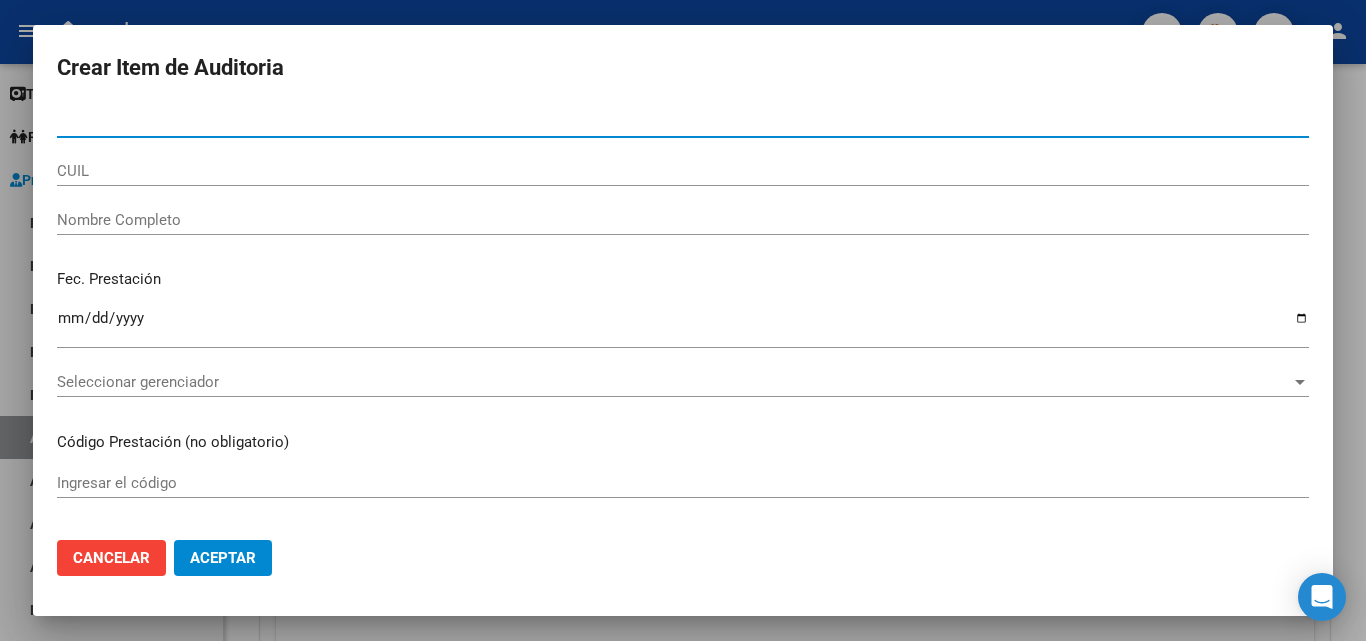 click on "Nombre Completo" at bounding box center (683, 220) 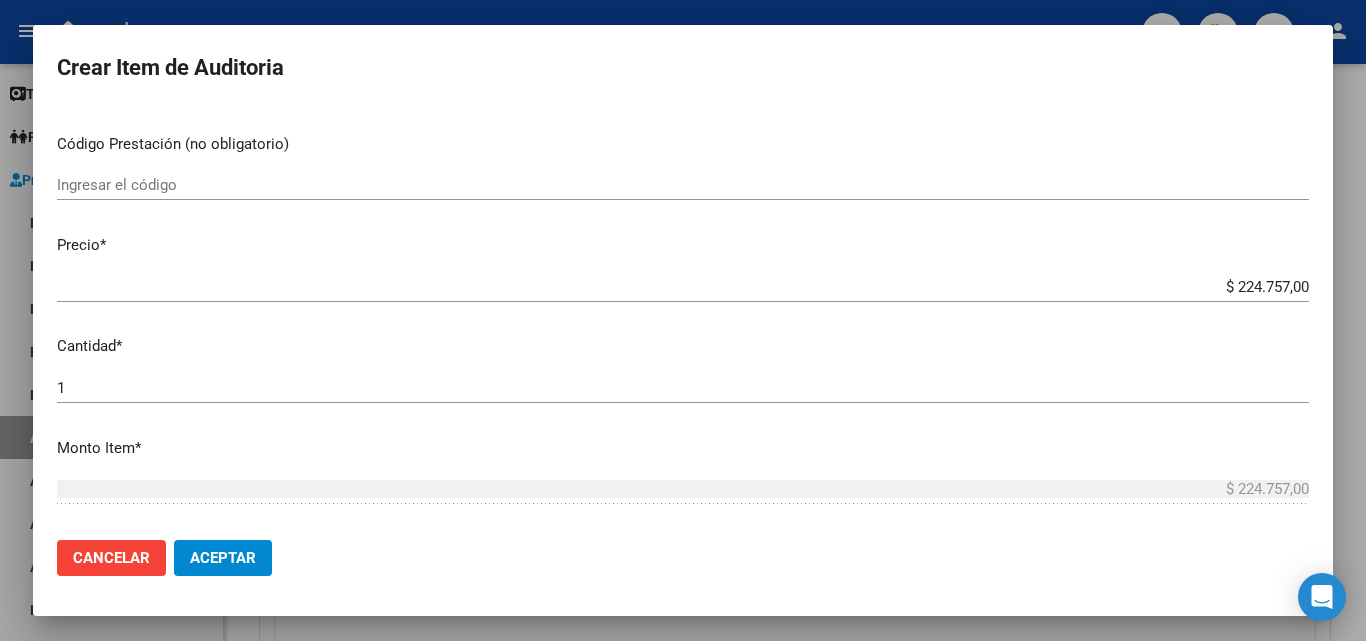 scroll, scrollTop: 600, scrollLeft: 0, axis: vertical 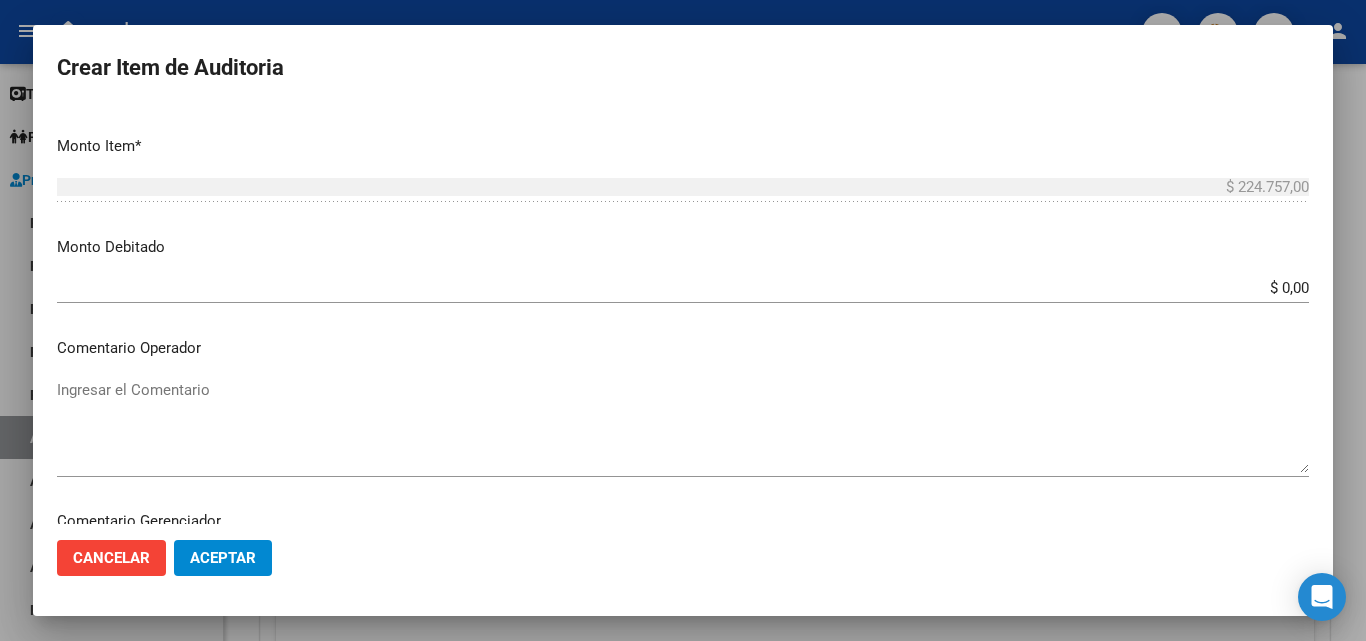 type on "TODOS" 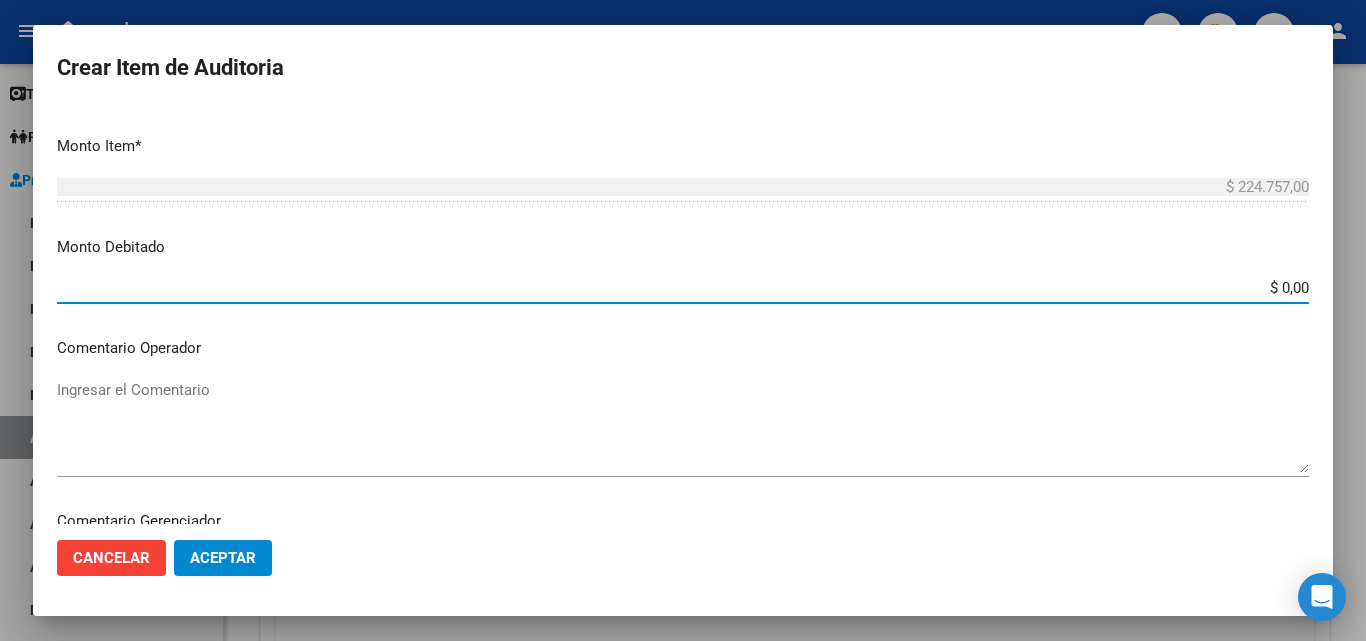 drag, startPoint x: 1307, startPoint y: 292, endPoint x: 1317, endPoint y: 318, distance: 27.856777 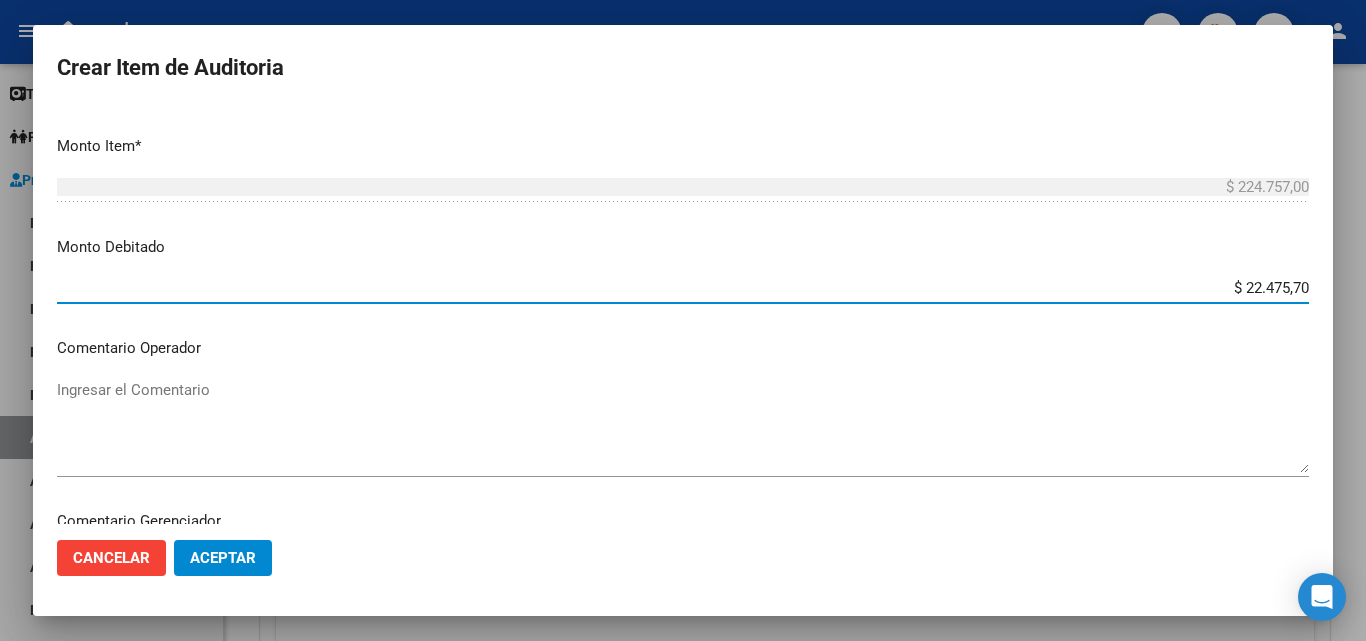 type on "$ 224.757,00" 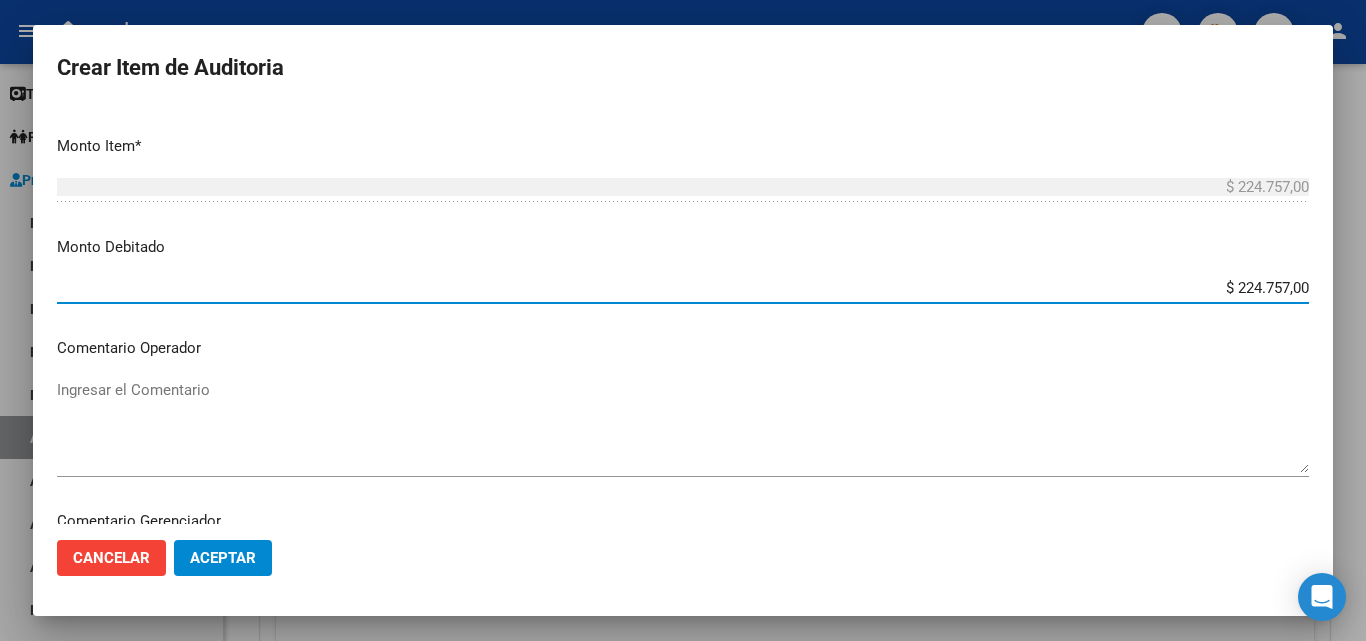 click on "Ingresar el Comentario" at bounding box center (683, 426) 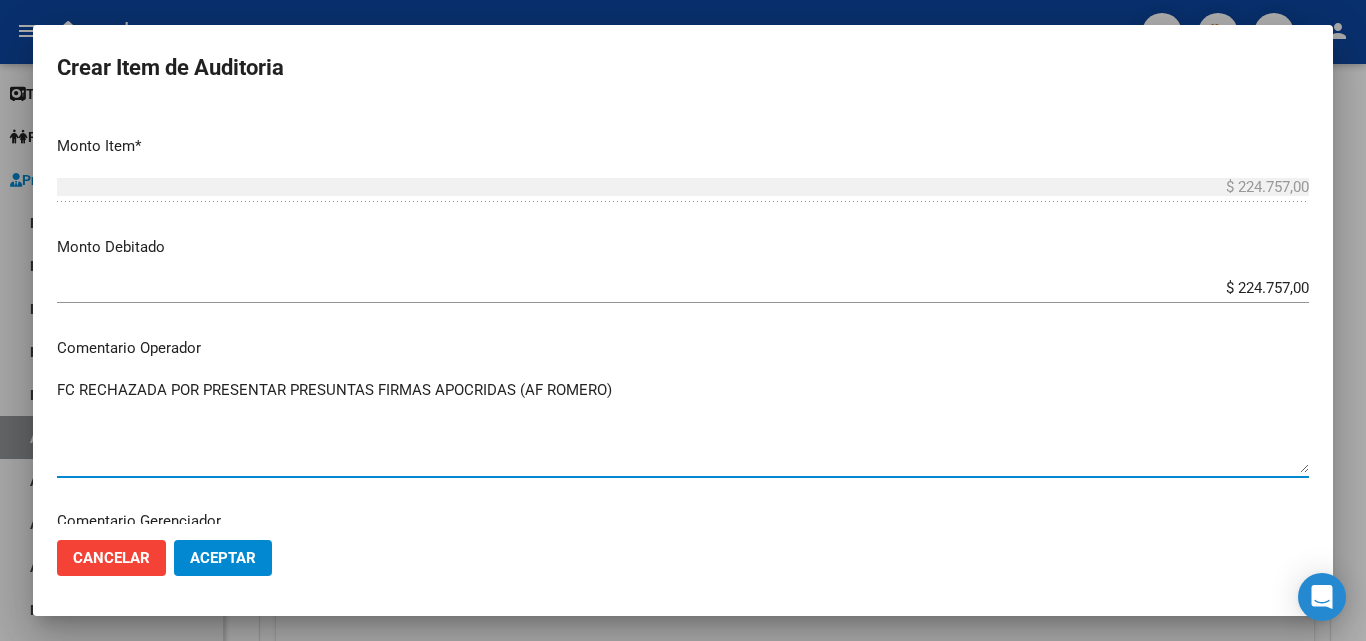 click on "FC RECHAZADA POR PRESENTAR PRESUNTAS FIRMAS APOCRIDAS (AF ROMERO)" at bounding box center [683, 426] 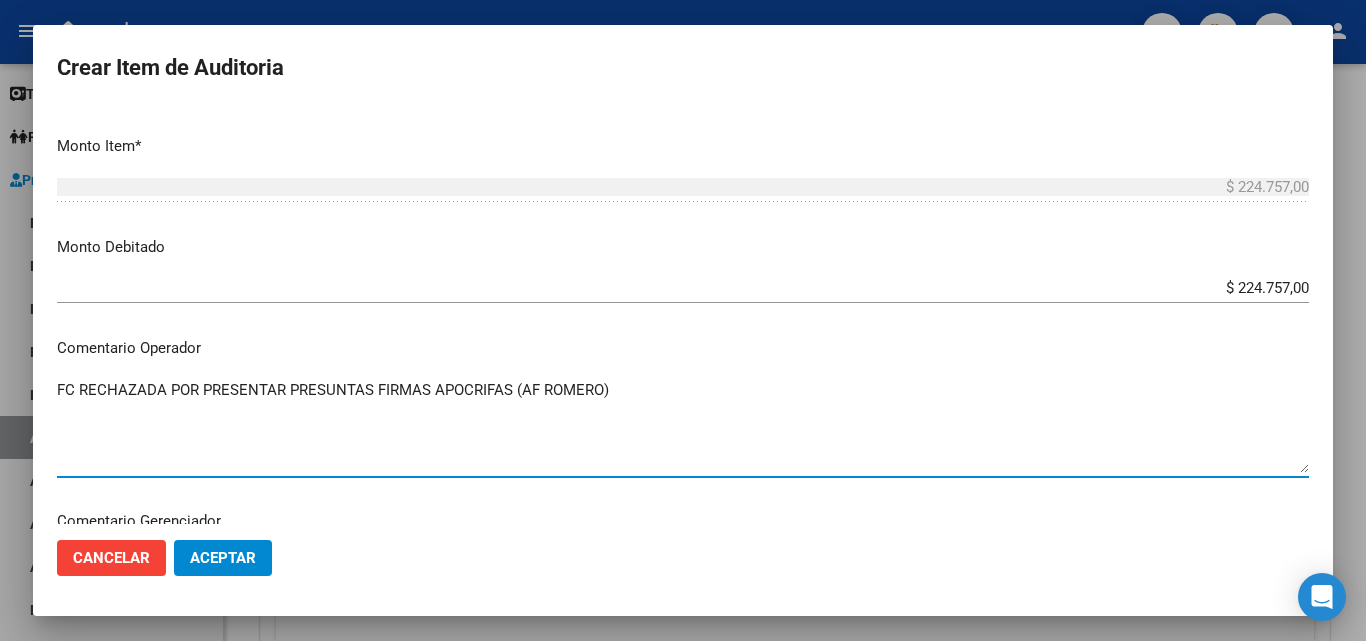 type on "FC RECHAZADA POR PRESENTAR PRESUNTAS FIRMAS APOCRIFAS (AF ROMERO)" 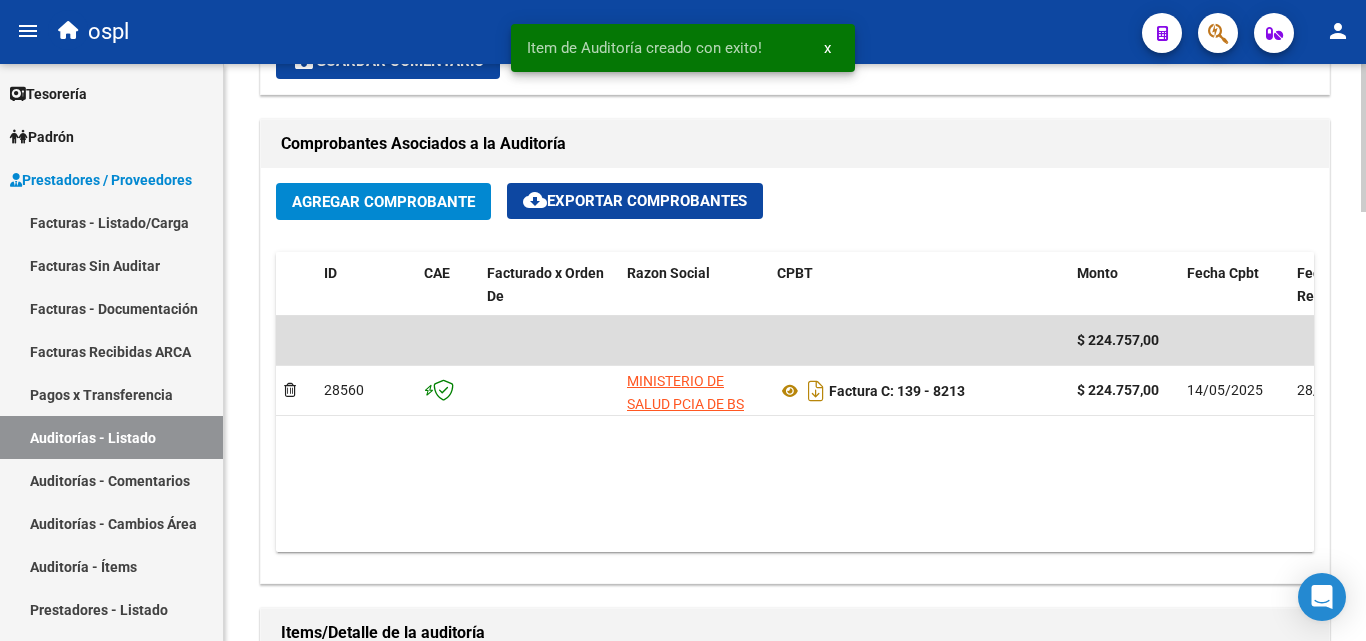 scroll, scrollTop: 501, scrollLeft: 0, axis: vertical 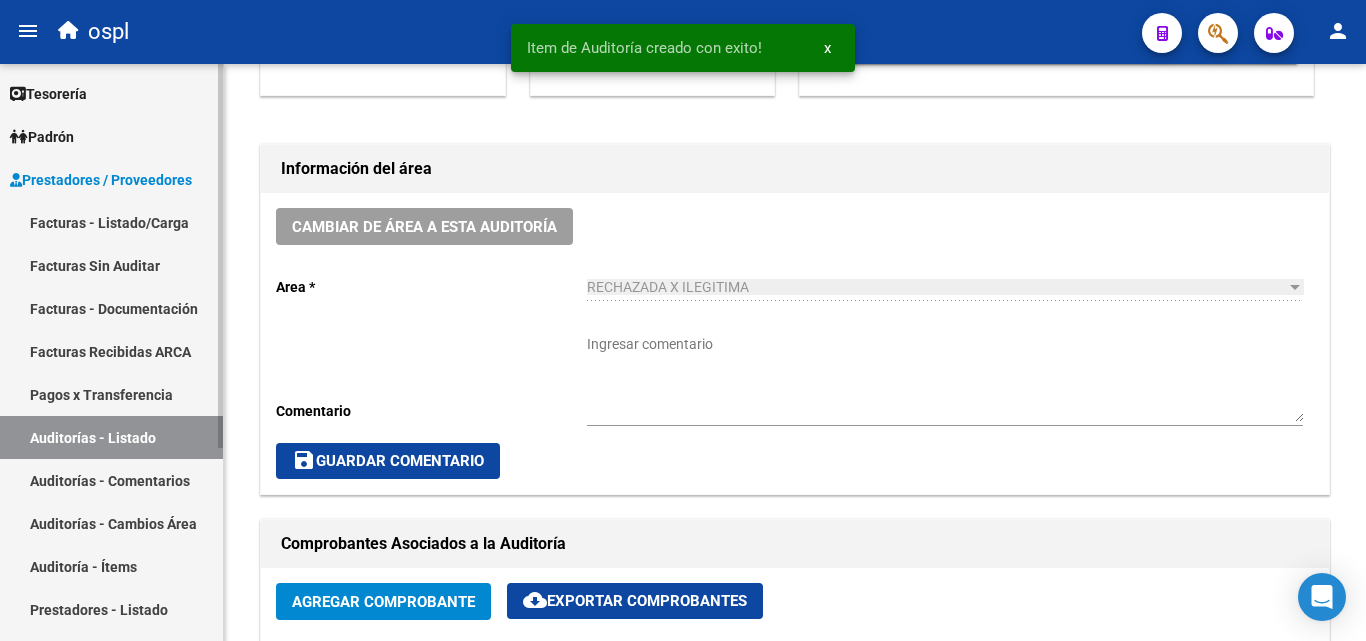 click on "Facturas - Listado/Carga" at bounding box center (111, 222) 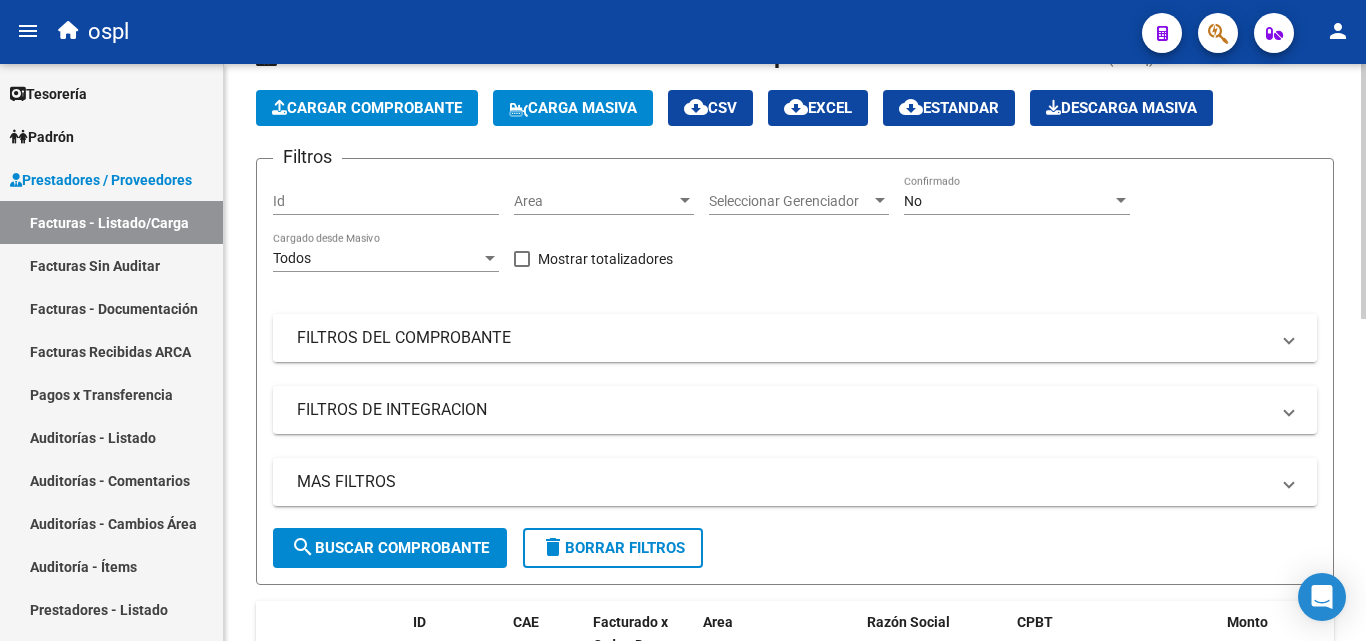scroll, scrollTop: 1, scrollLeft: 0, axis: vertical 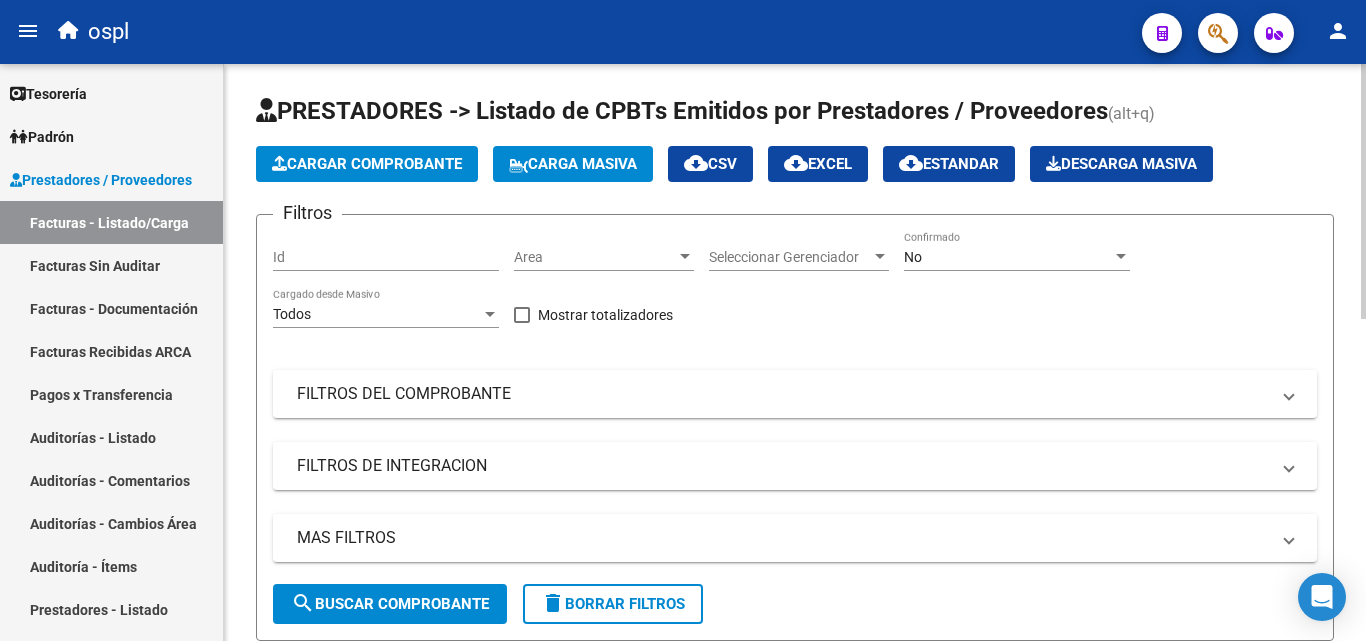 click on "Area Area" 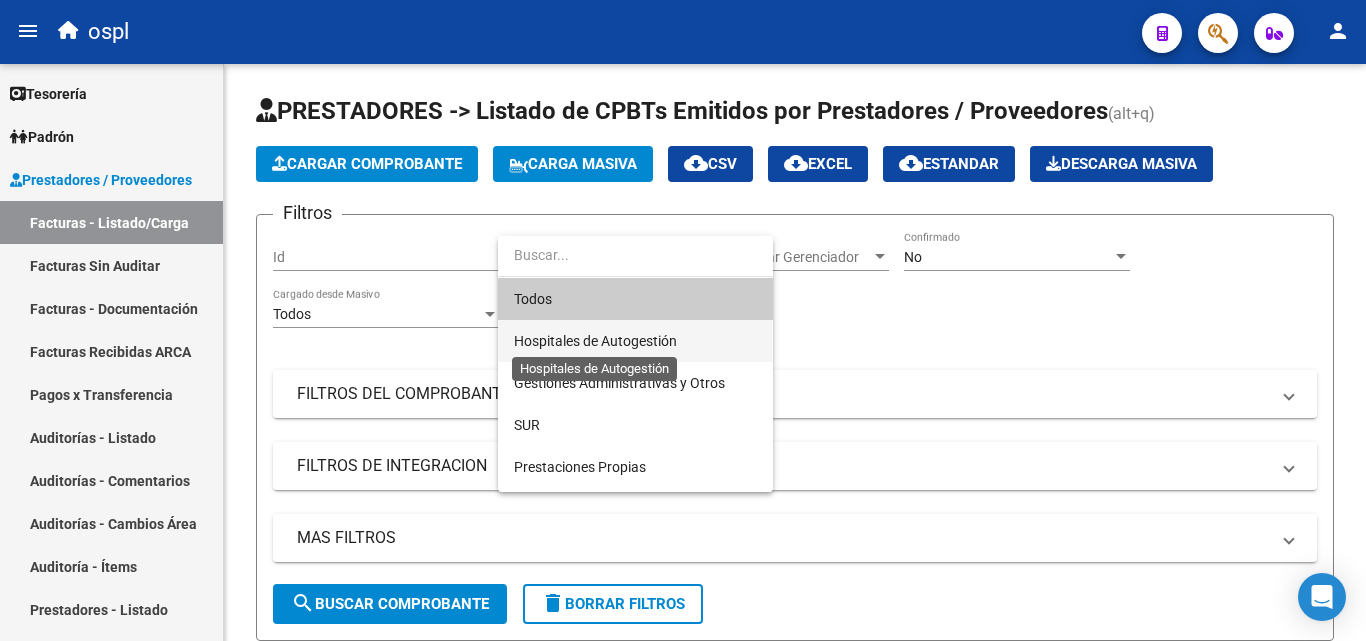 click on "Hospitales de Autogestión" at bounding box center (595, 341) 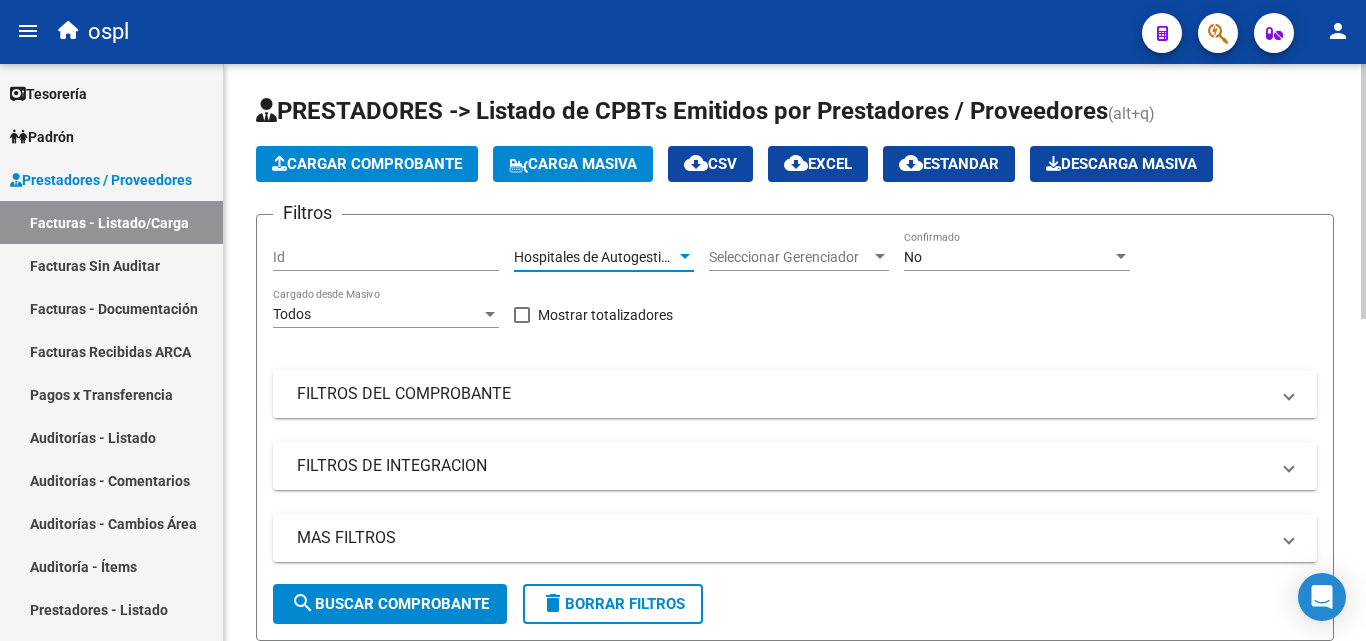 click on "FILTROS DEL COMPROBANTE" at bounding box center (795, 394) 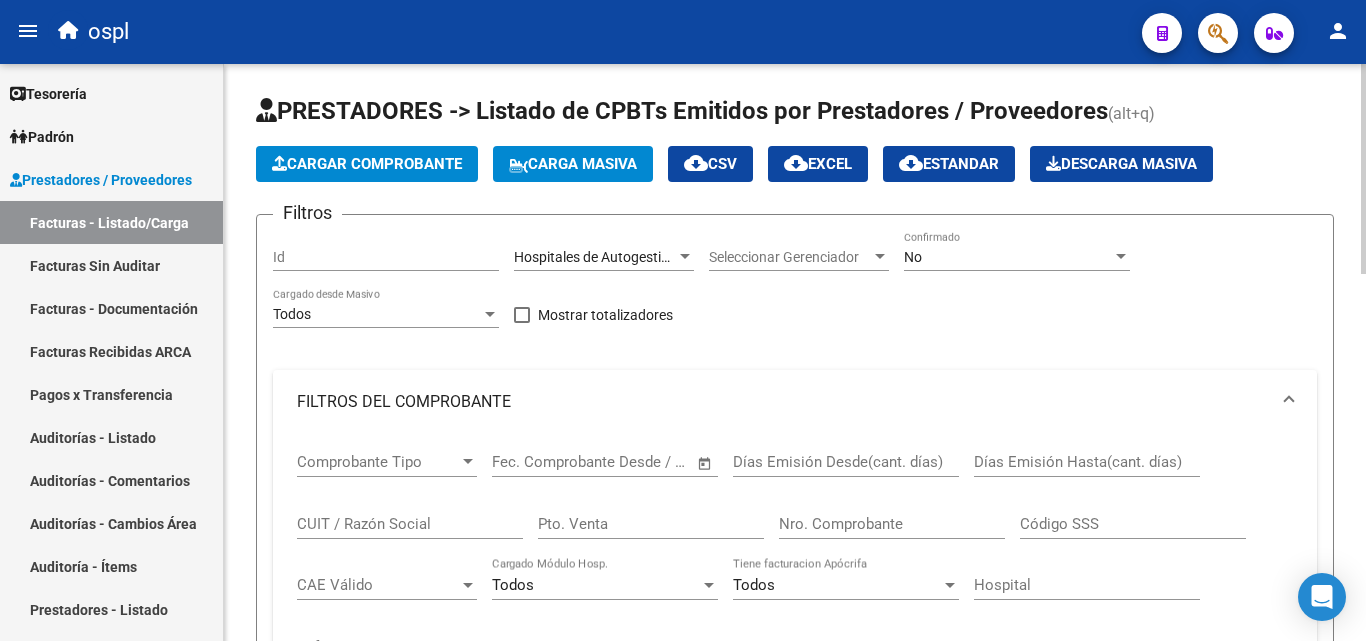 click 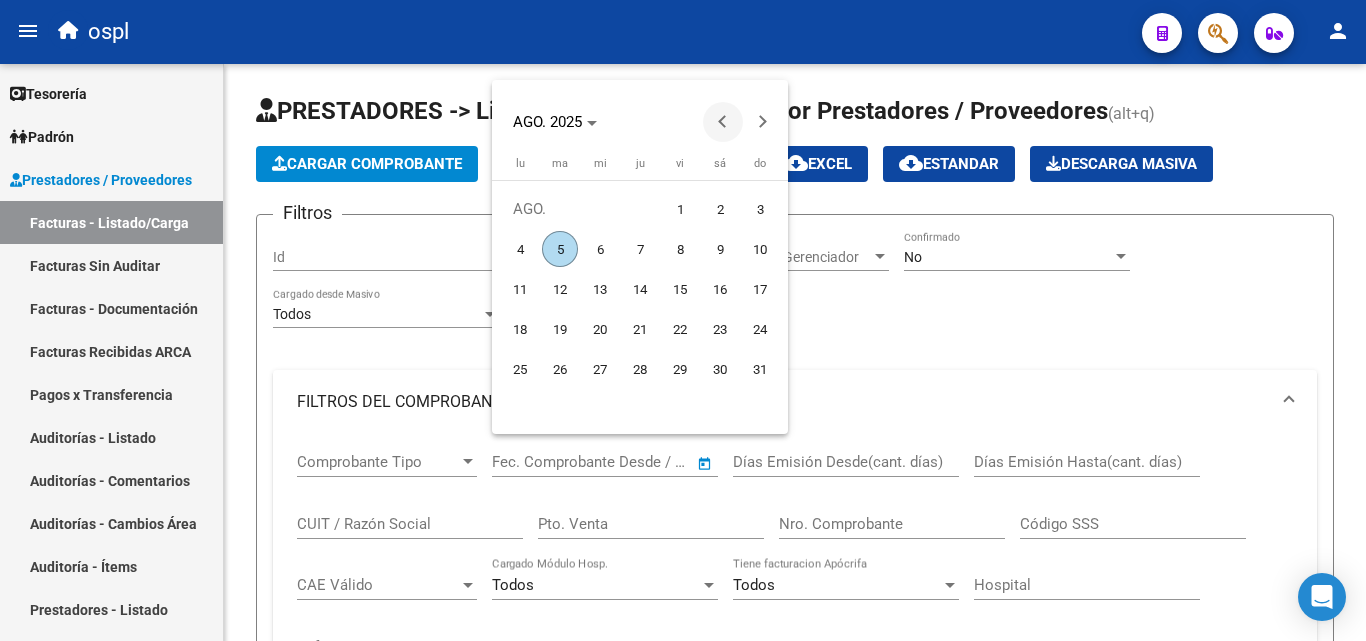 click at bounding box center [723, 122] 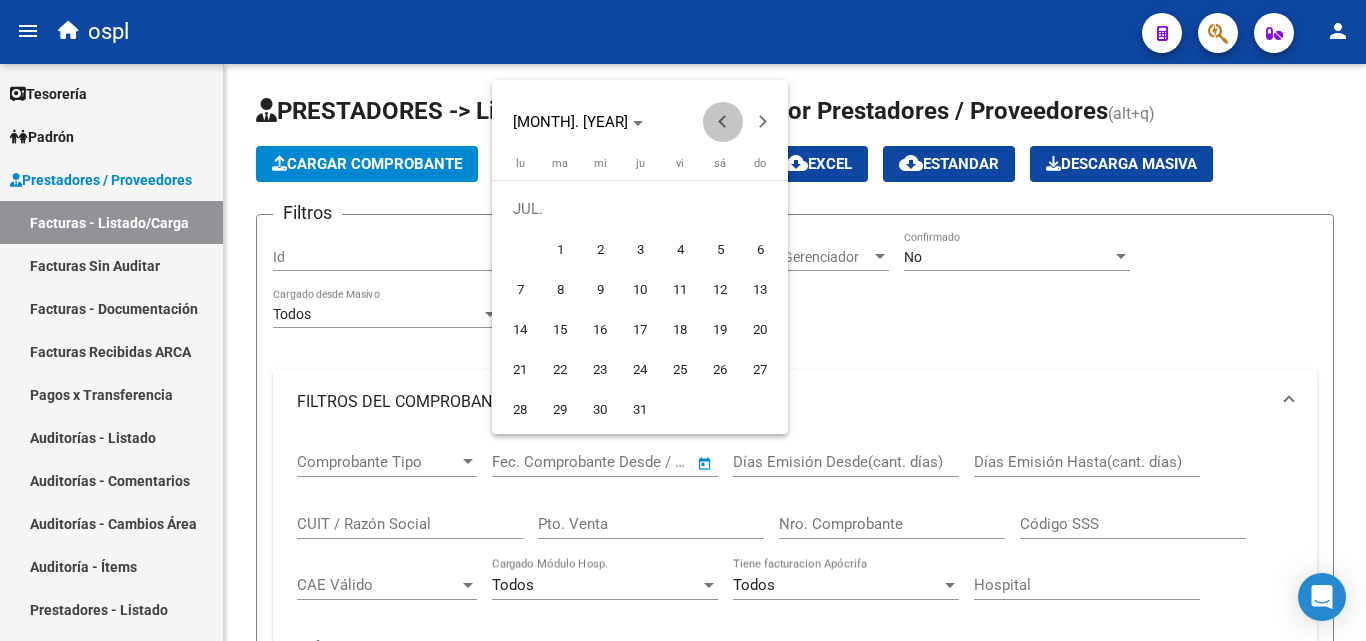 click at bounding box center (723, 122) 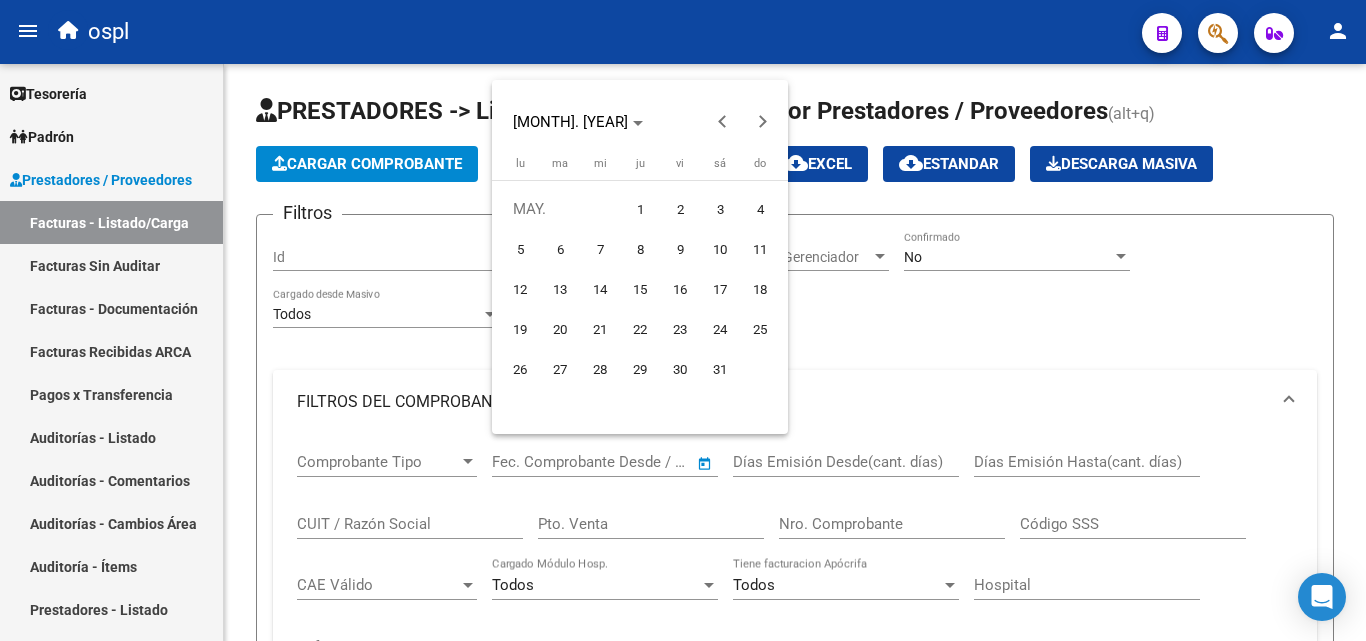 click on "1" at bounding box center [640, 209] 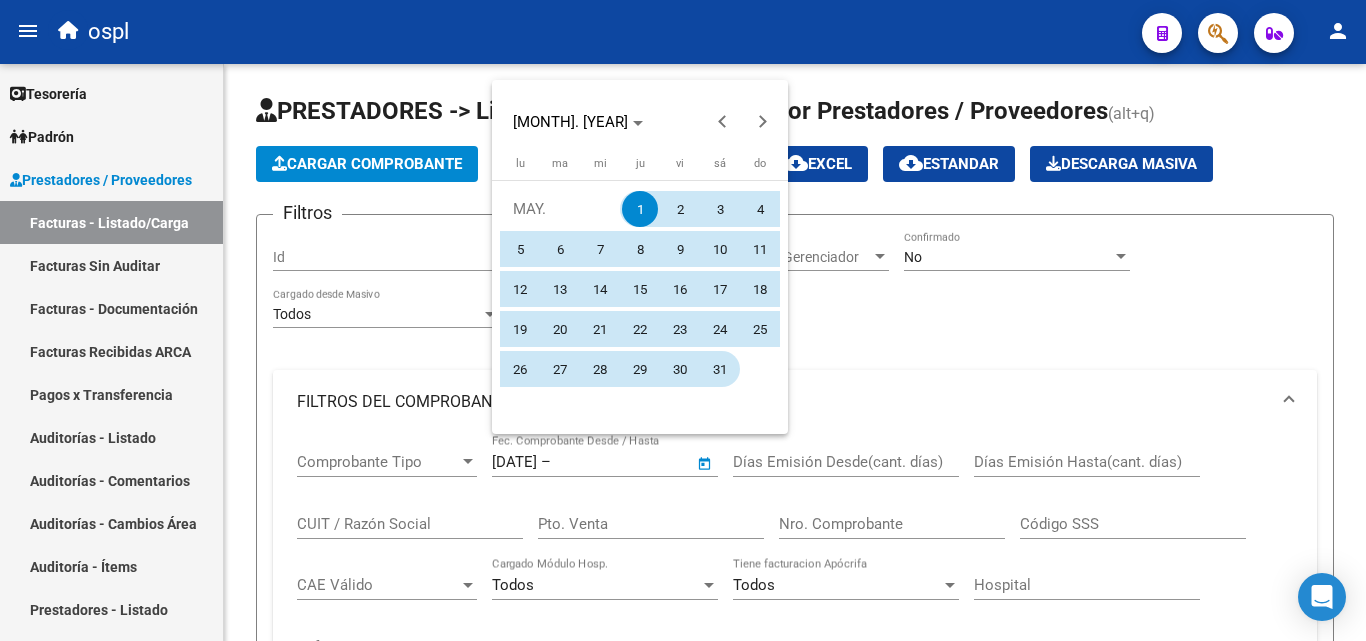 click on "31" at bounding box center (720, 369) 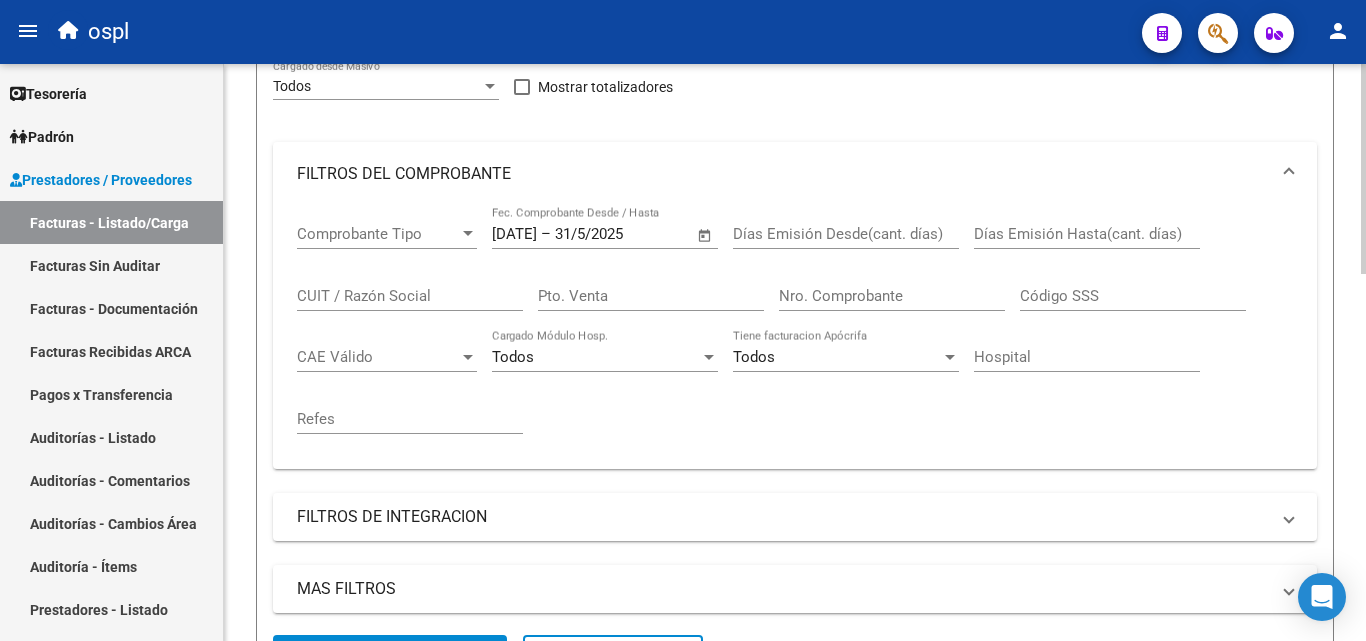 scroll, scrollTop: 401, scrollLeft: 0, axis: vertical 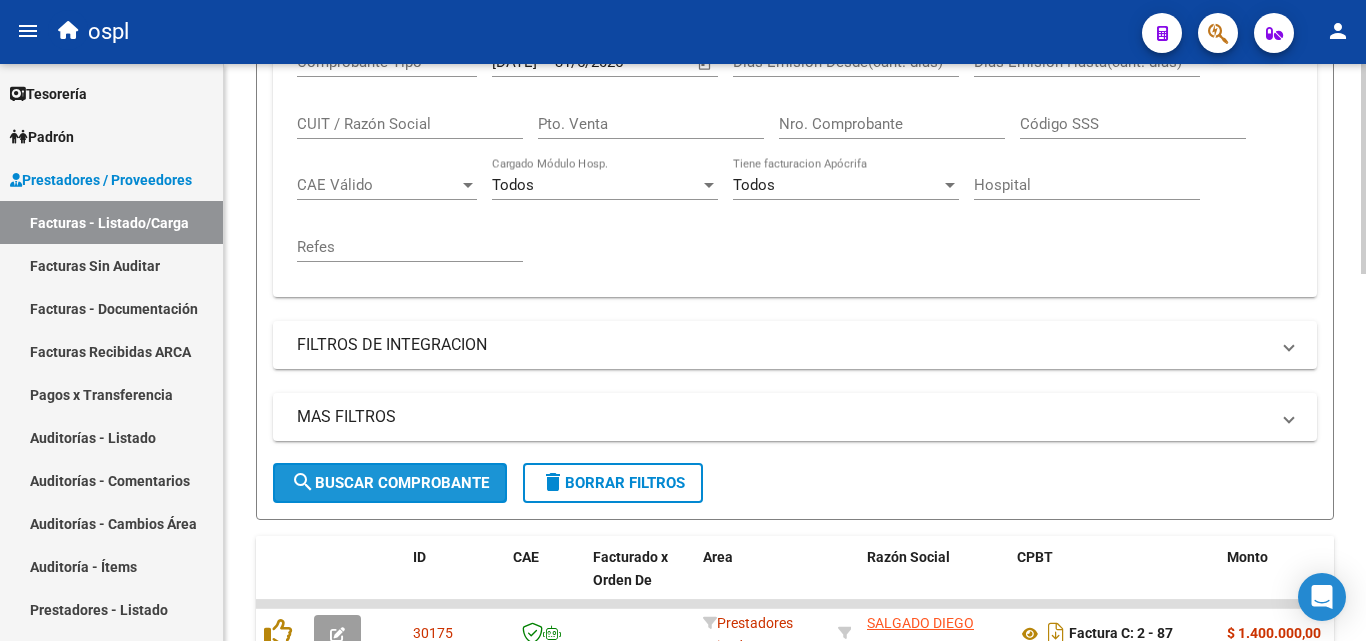 click on "search  Buscar Comprobante" 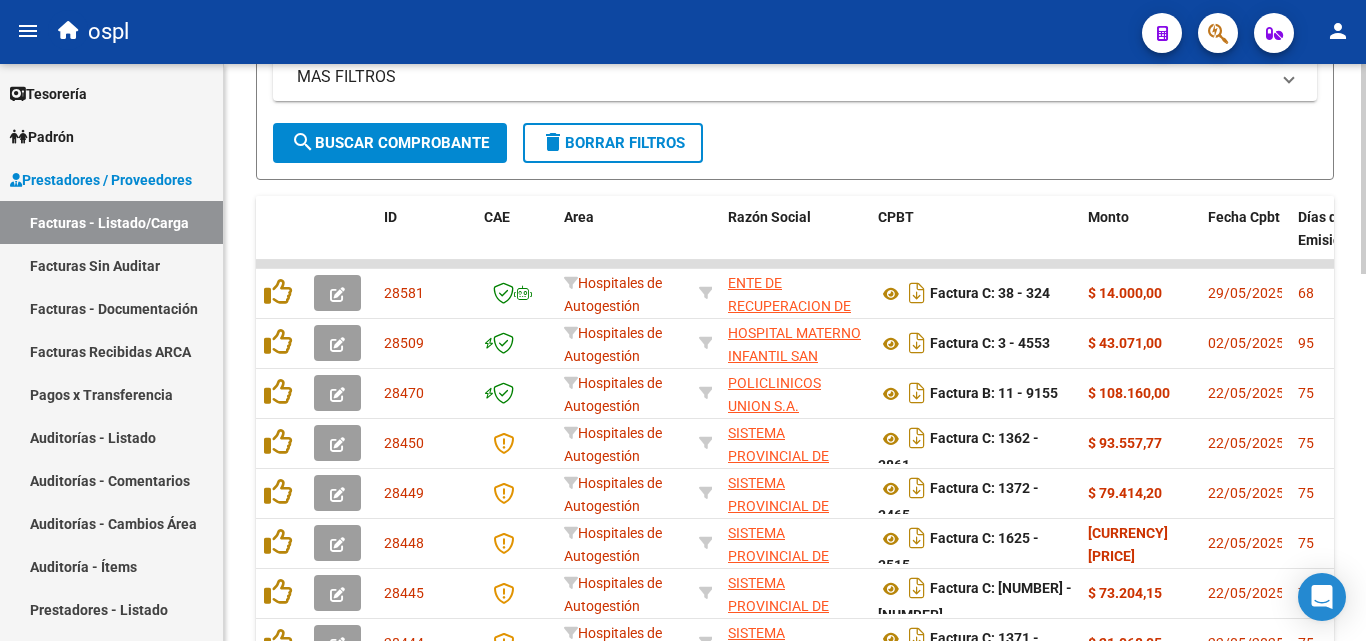 scroll, scrollTop: 801, scrollLeft: 0, axis: vertical 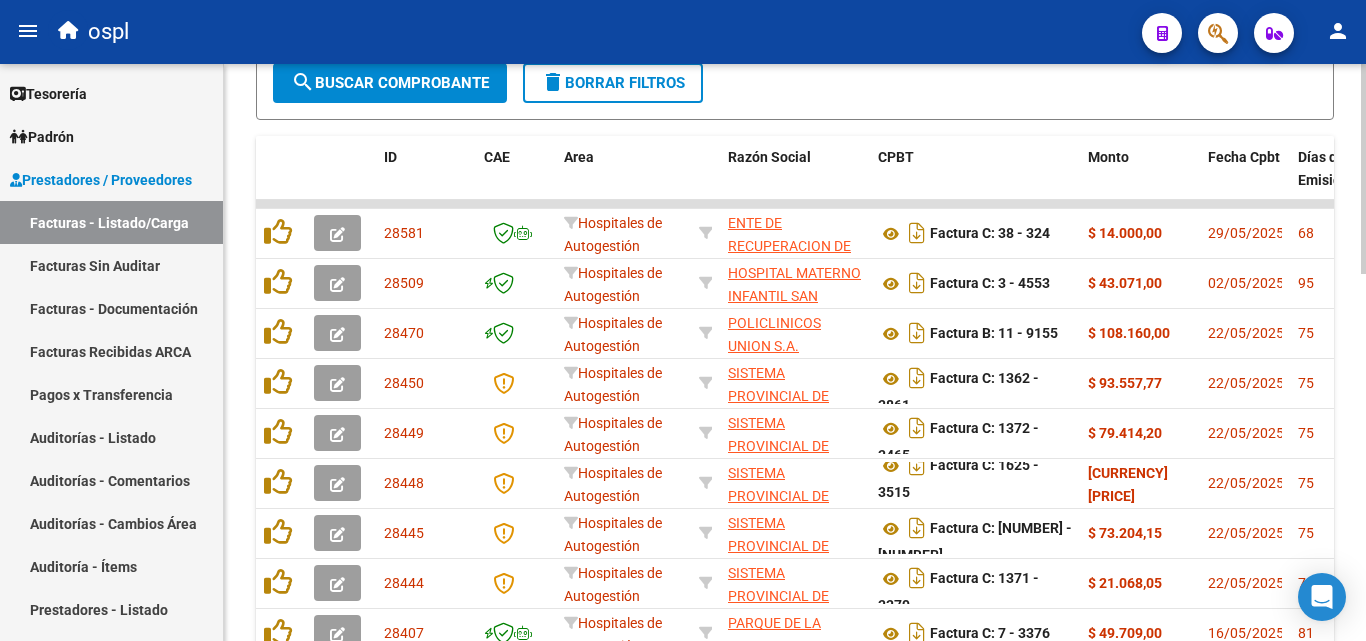 click on "Filtros Id Hospitales de Autogestión Area Seleccionar Gerenciador Seleccionar Gerenciador No Confirmado Todos Cargado desde Masivo   Mostrar totalizadores   FILTROS DEL COMPROBANTE  Comprobante Tipo Comprobante Tipo [DATE] [DATE] End date Fec. Comprobante Desde / Hasta Días Emisión Desde(cant. días) Días Emisión Hasta(cant. días) CUIT / Razón Social Pto. Venta Nro. Comprobante Código SSS CAE Válido CAE Válido Todos Cargado Módulo Hosp. Todos Tiene facturacion Apócrifa Hospital Refes  FILTROS DE INTEGRACION  Período De Prestación Campos del Archivo de Rendición Devuelto x SSS (dr_envio) Todos Rendido x SSS (dr_envio) Tipo de Registro Tipo de Registro Período Presentación Período Presentación Campos del Legajo Asociado (preaprobación) Afiliado Legajo (cuil/nombre) Todos Solo facturas preaprobadas  MAS FILTROS  Todos Con Doc. Respaldatoria Todos Con Trazabilidad Todos Asociado a Expediente Sur Auditoría Auditoría Auditoría Id Start date – End date Start date – –" 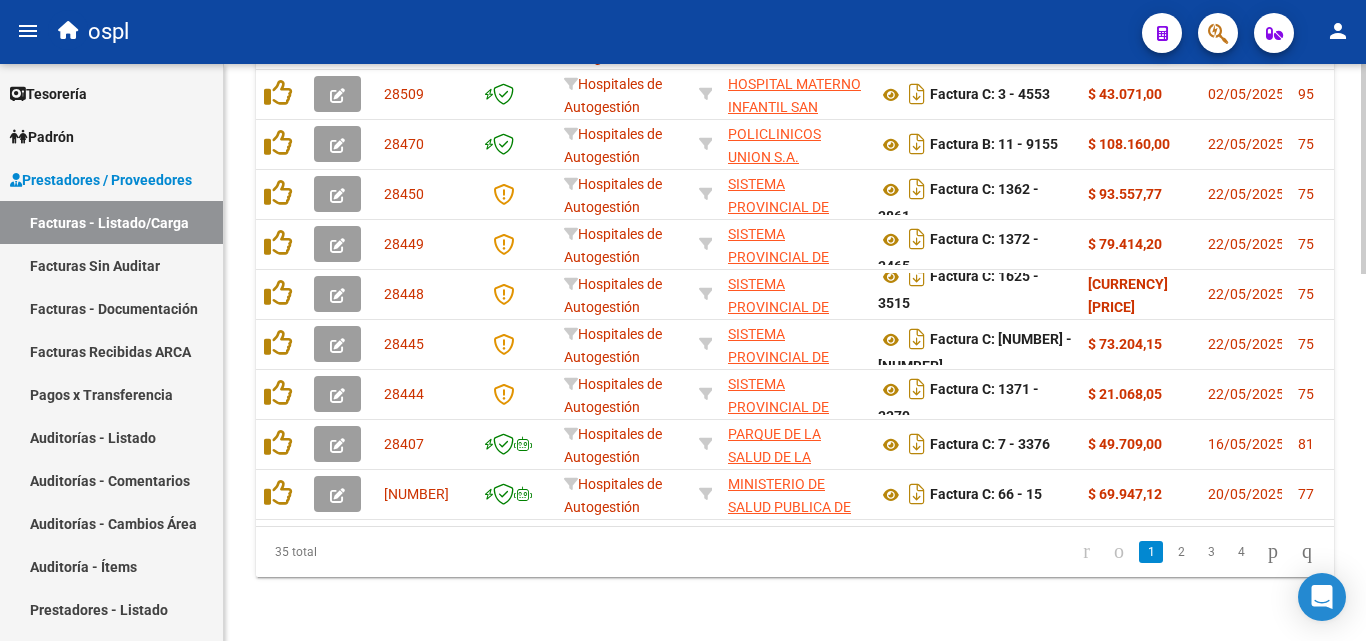 scroll, scrollTop: 1006, scrollLeft: 0, axis: vertical 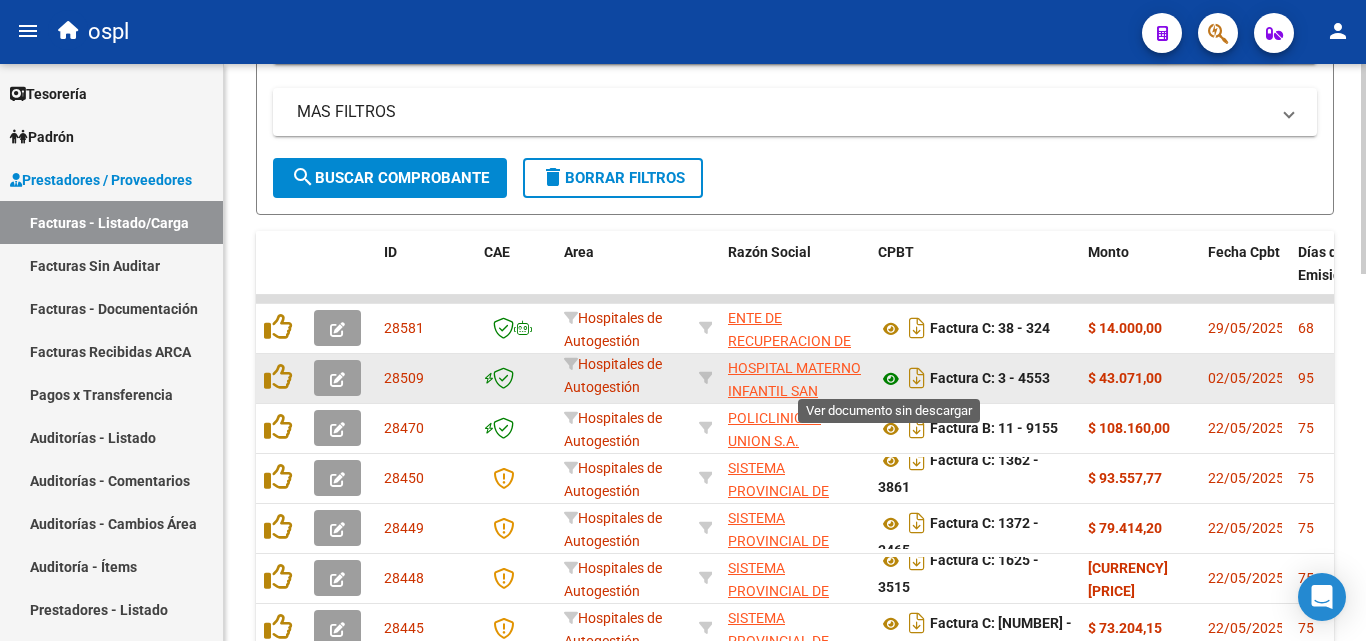 click 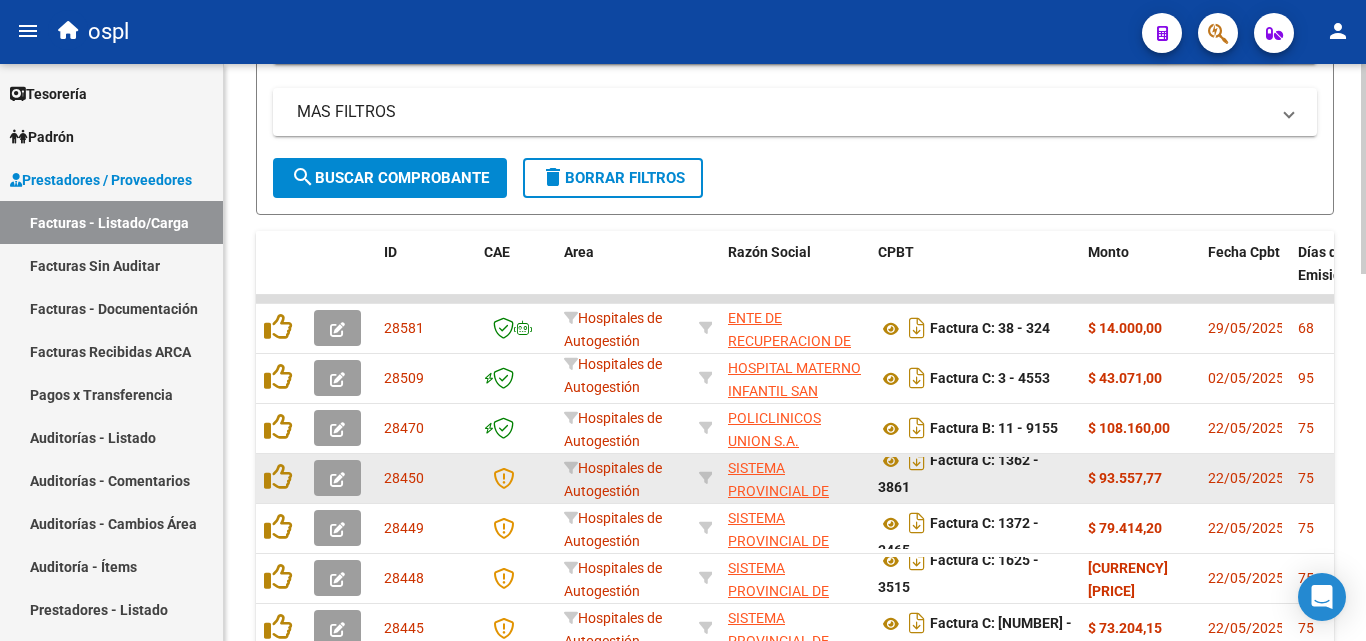 scroll, scrollTop: 4, scrollLeft: 0, axis: vertical 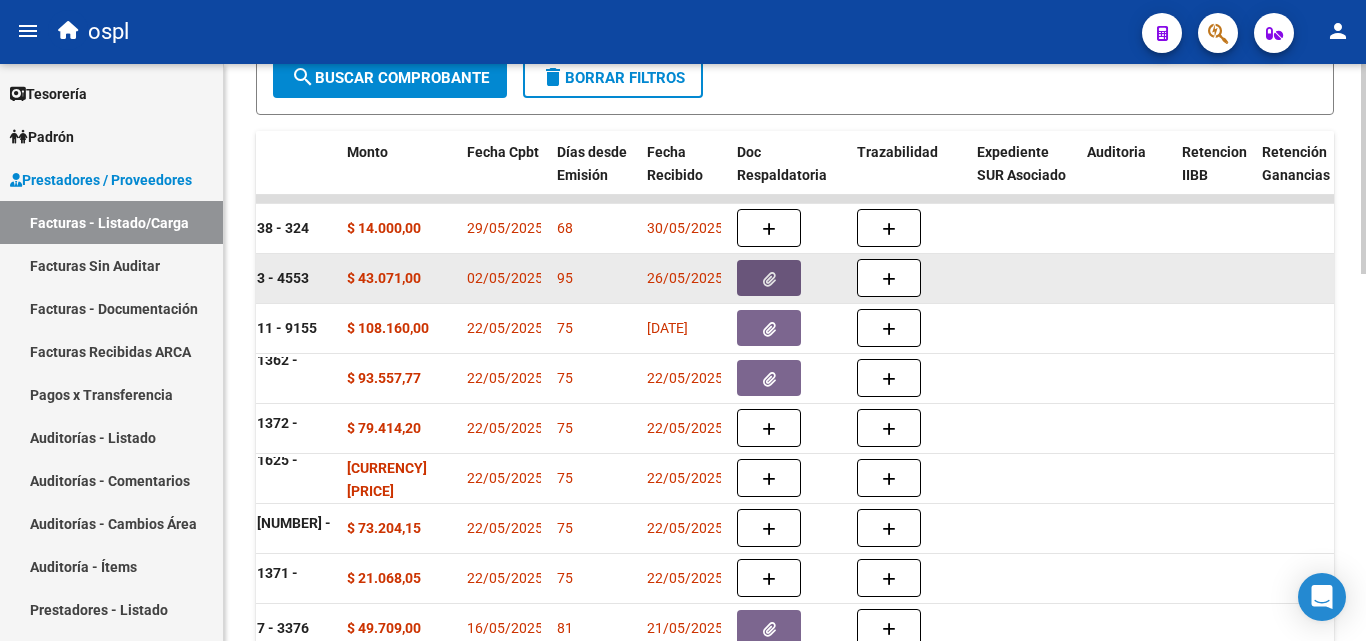 click 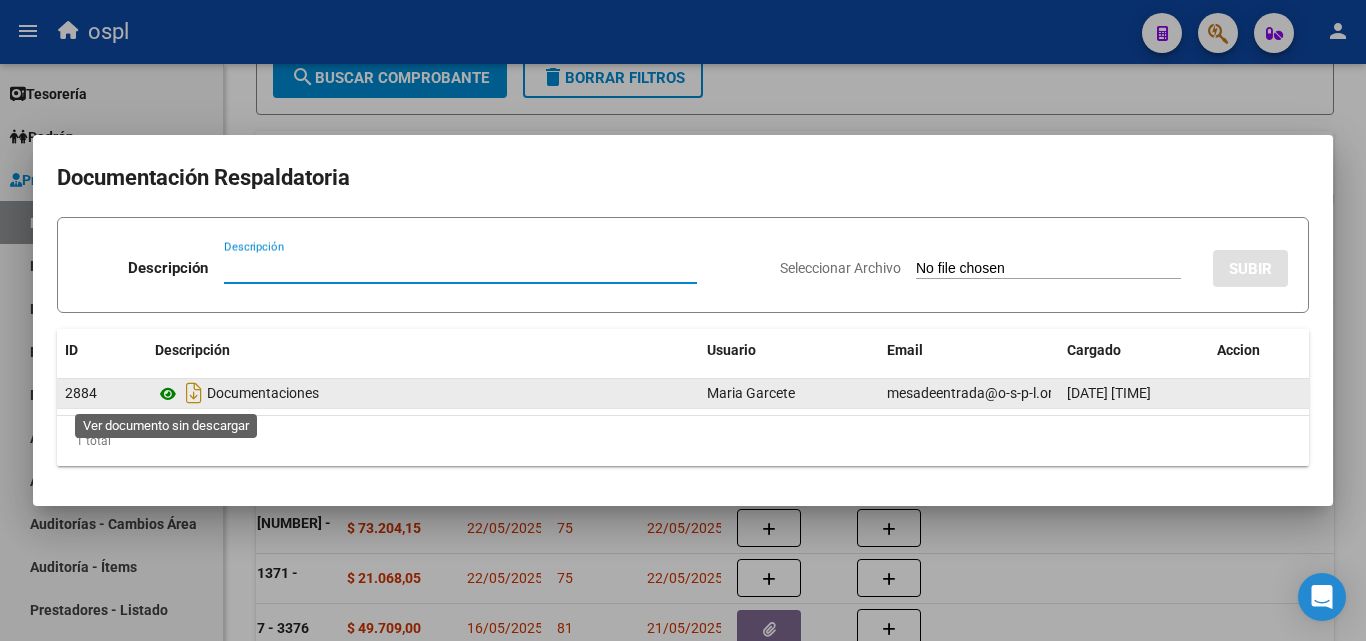click 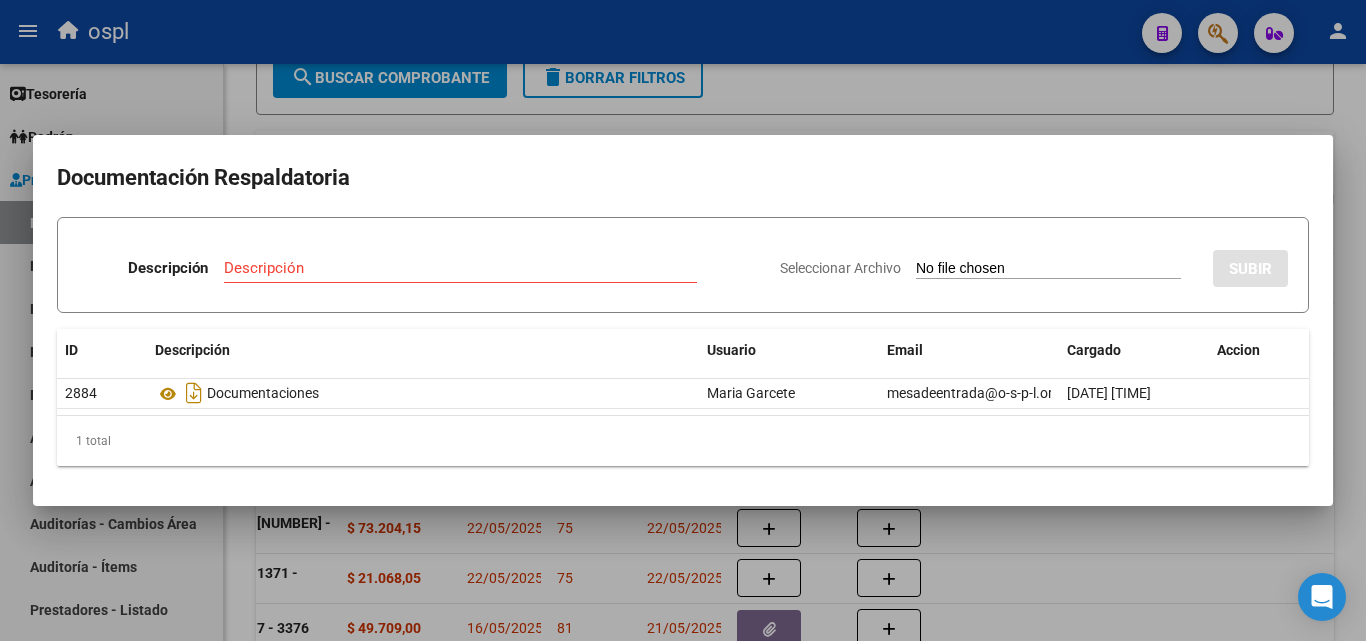 click on "Documentación Respaldatoria Descripción Descripción Seleccionar Archivo SUBIR ID Descripción Usuario Email Cargado Accion 2884 Documentaciones [FIRST] [LAST] [EMAIL] [DATE] [TIME] 1 total 1" at bounding box center (683, 320) 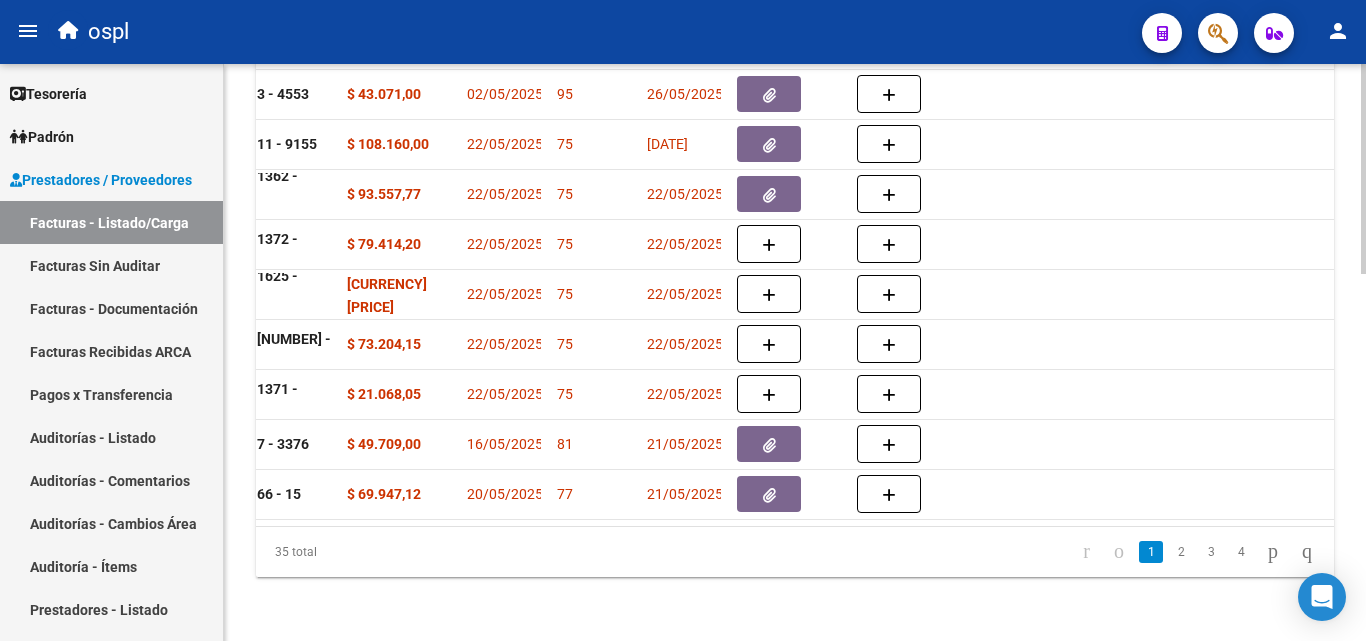 scroll, scrollTop: 1006, scrollLeft: 0, axis: vertical 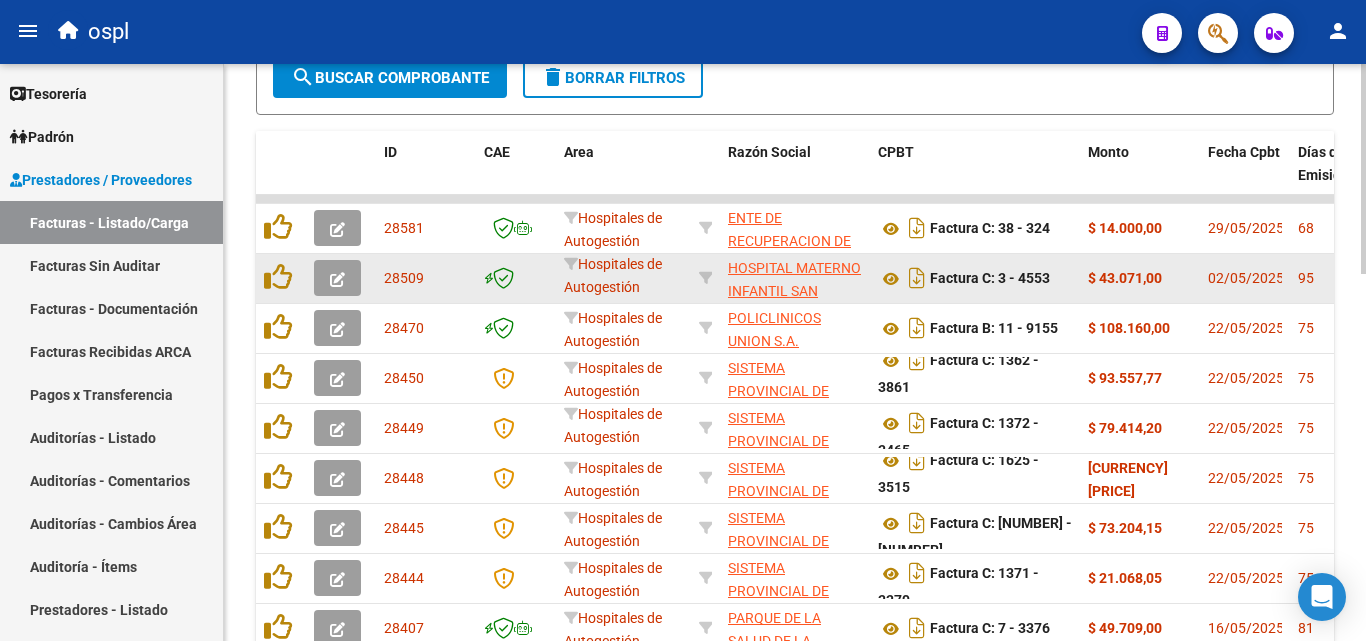 click 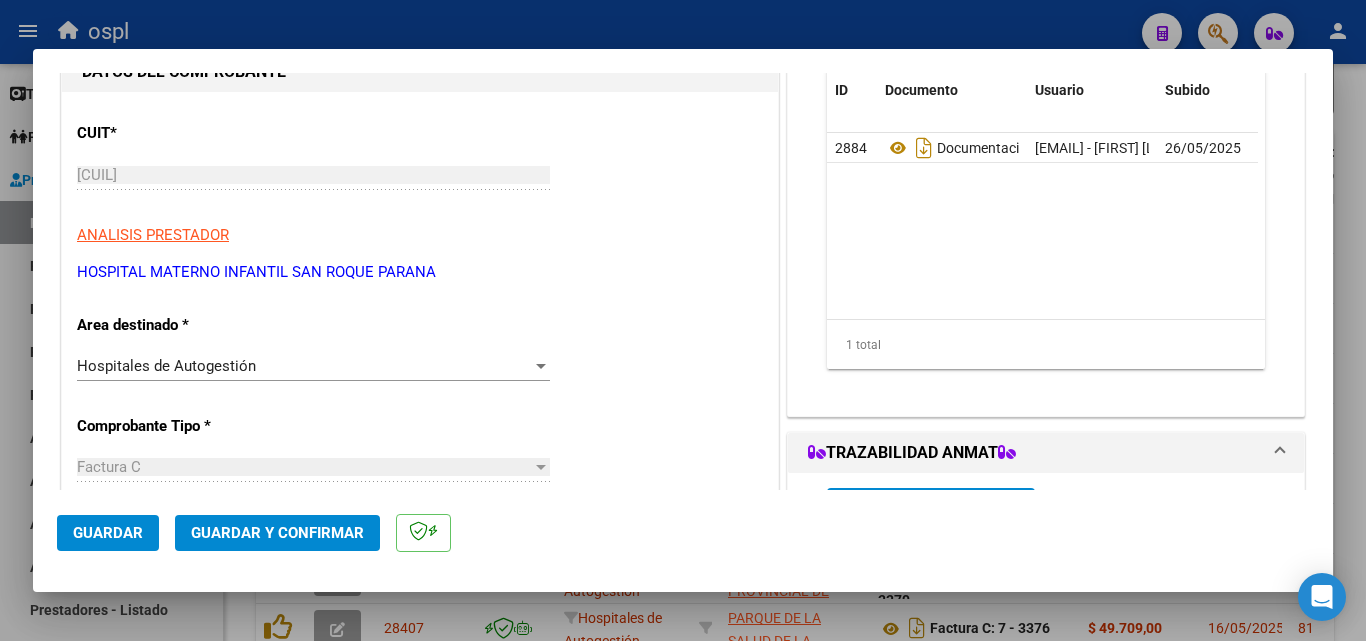 scroll, scrollTop: 200, scrollLeft: 0, axis: vertical 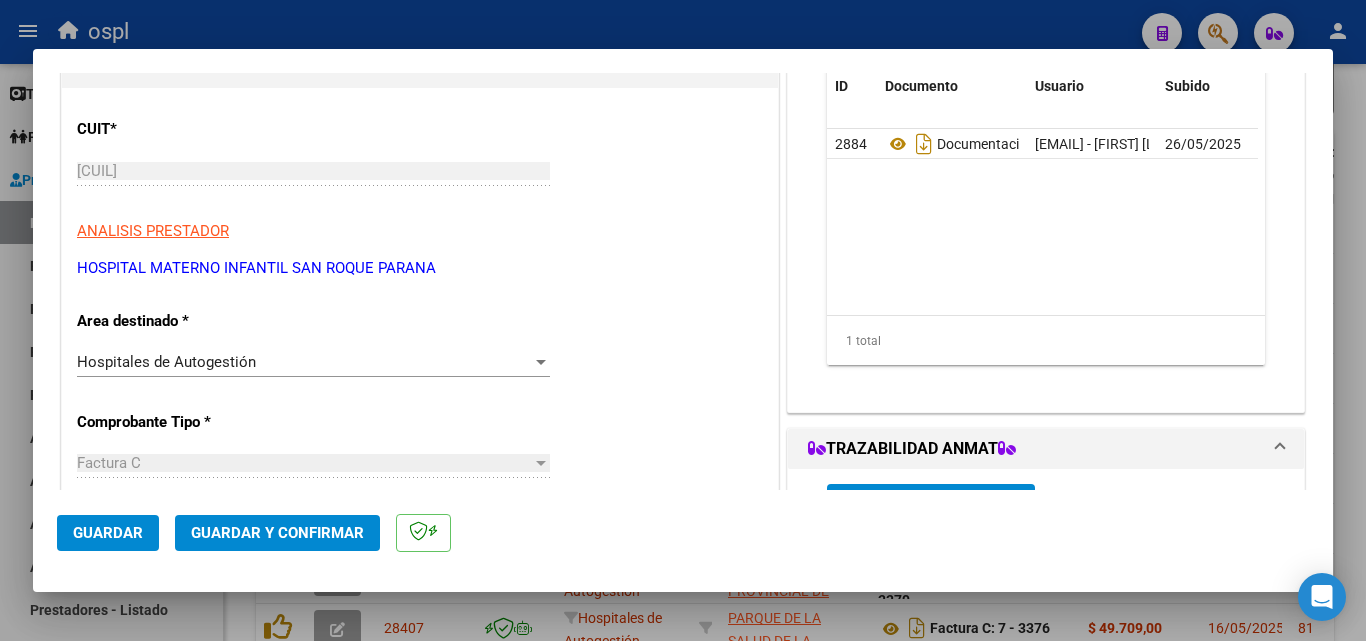 click on "Hospitales de Autogestión" at bounding box center [304, 362] 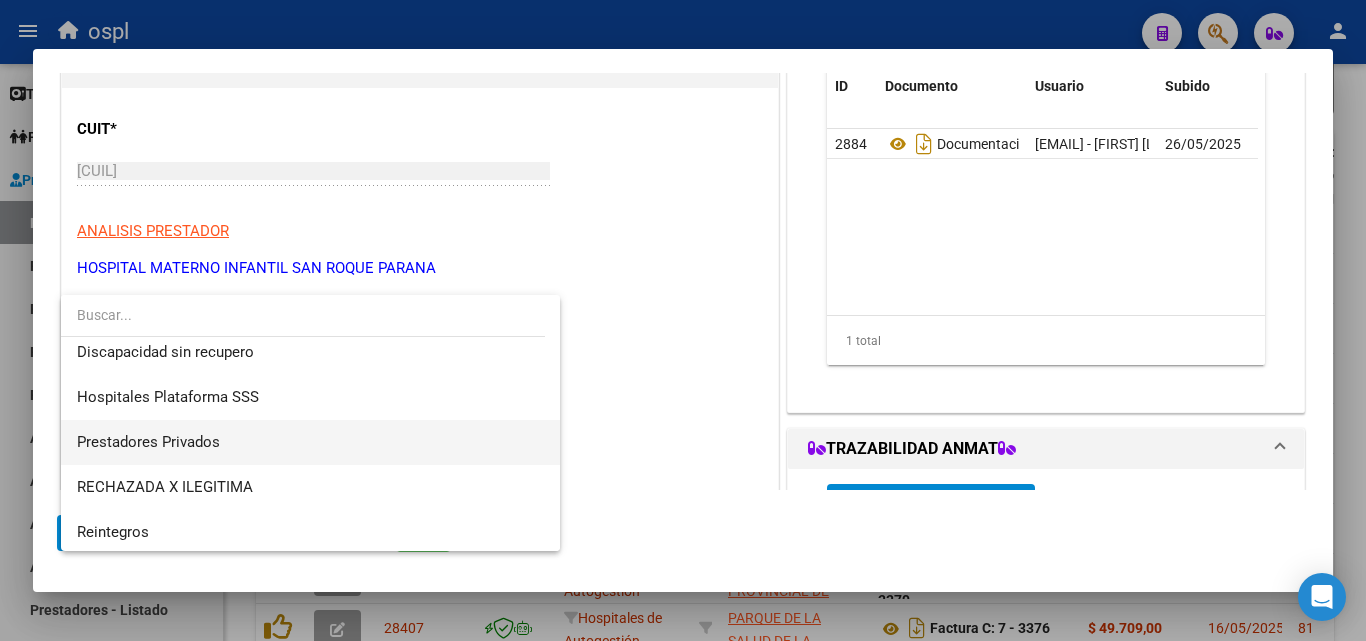scroll, scrollTop: 284, scrollLeft: 0, axis: vertical 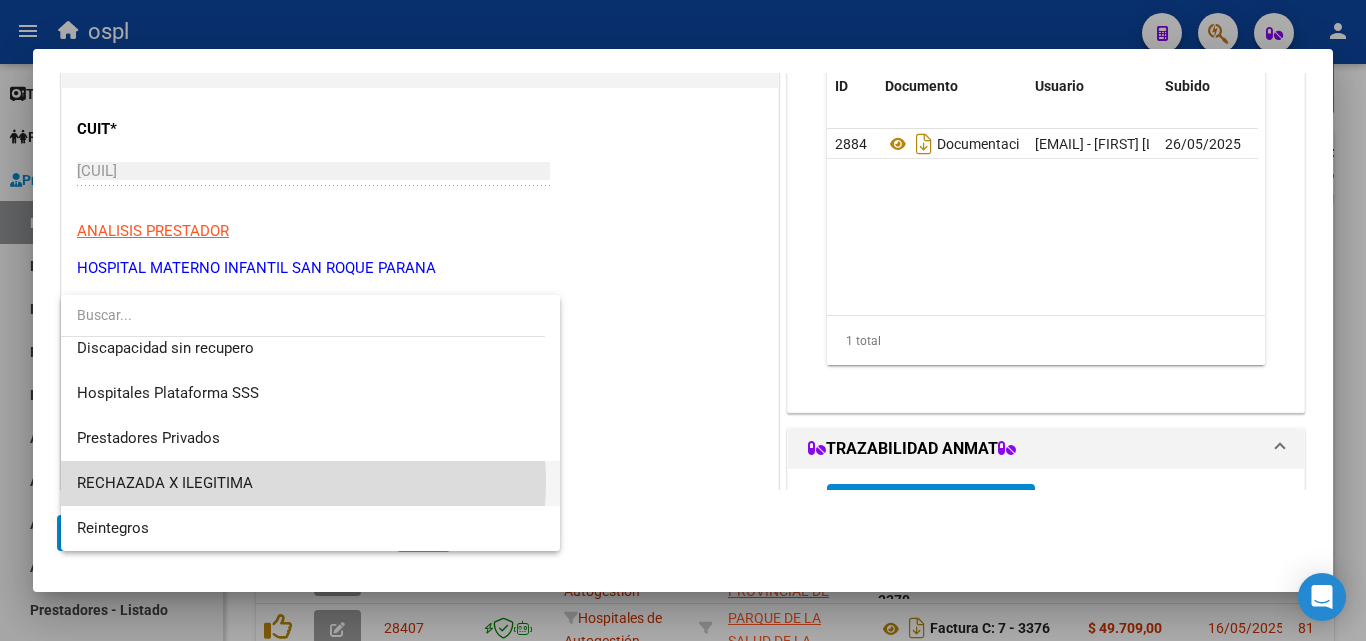 click on "RECHAZADA X ILEGITIMA" at bounding box center (310, 483) 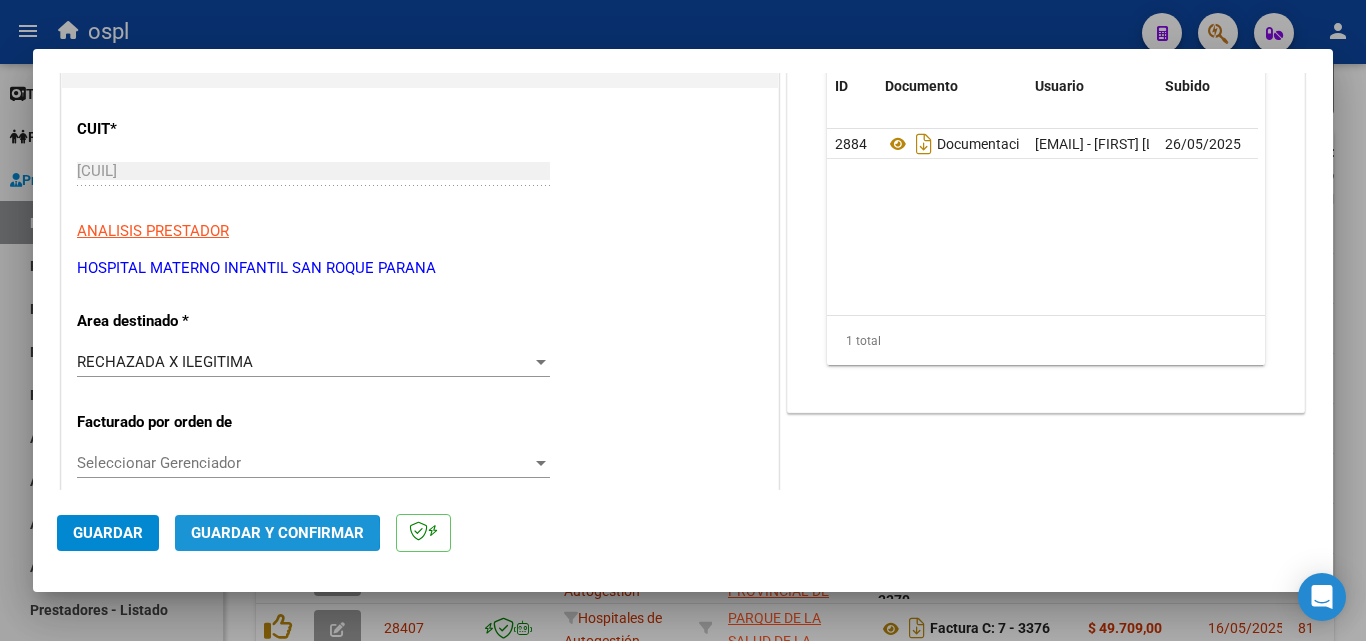 click on "Guardar y Confirmar" 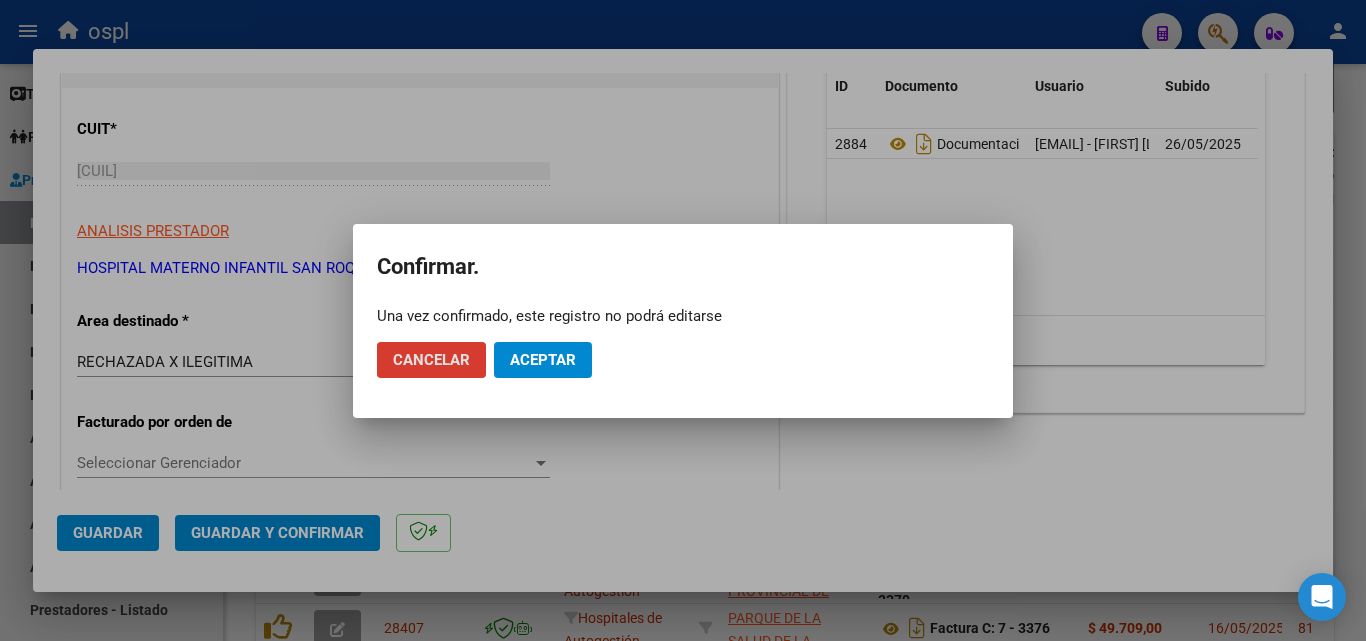 click on "Aceptar" 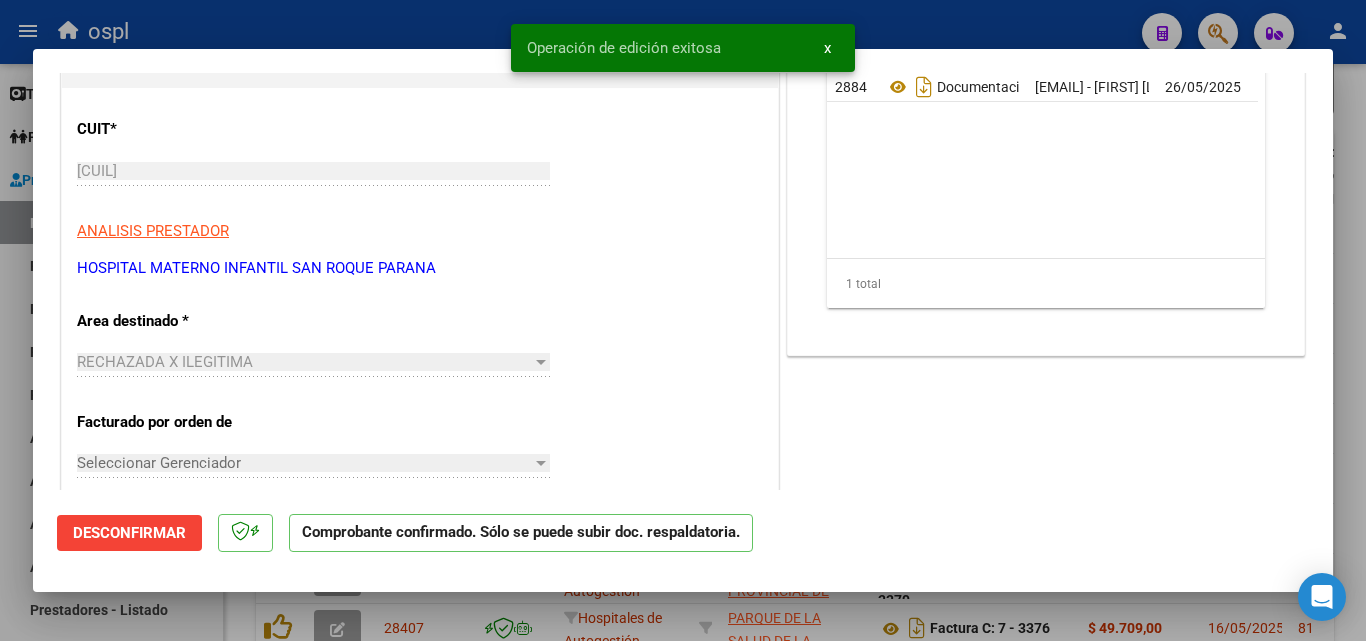 click at bounding box center [683, 320] 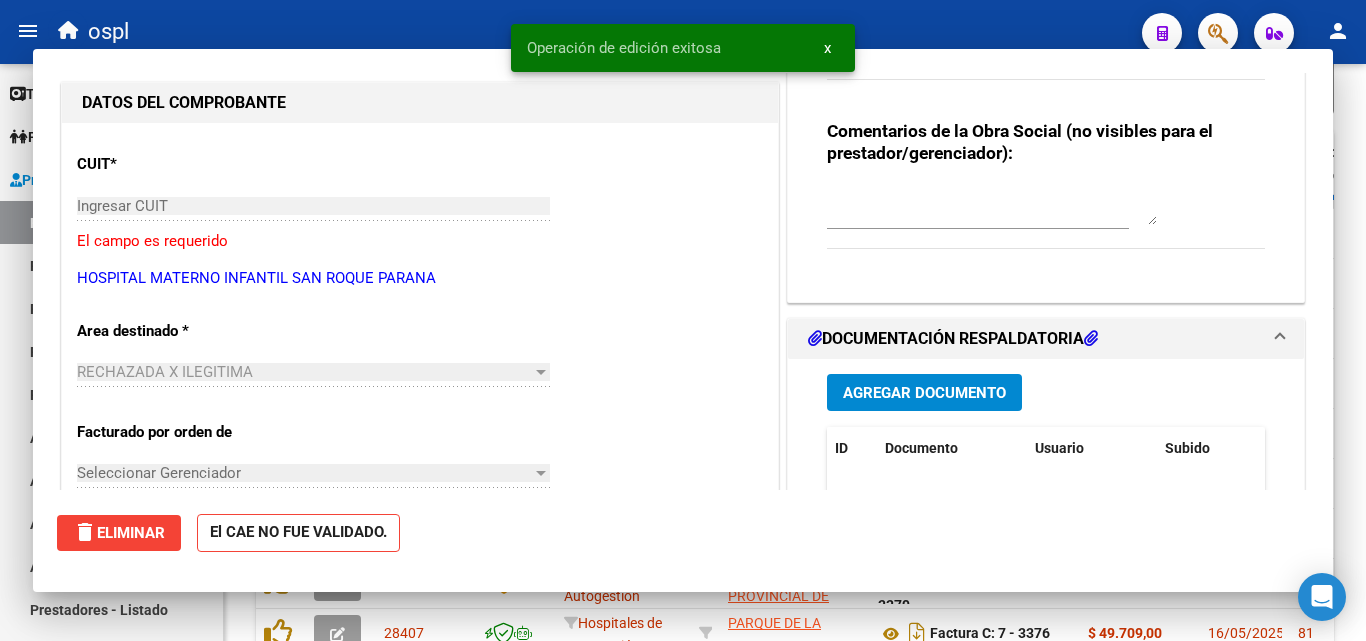 scroll, scrollTop: 235, scrollLeft: 0, axis: vertical 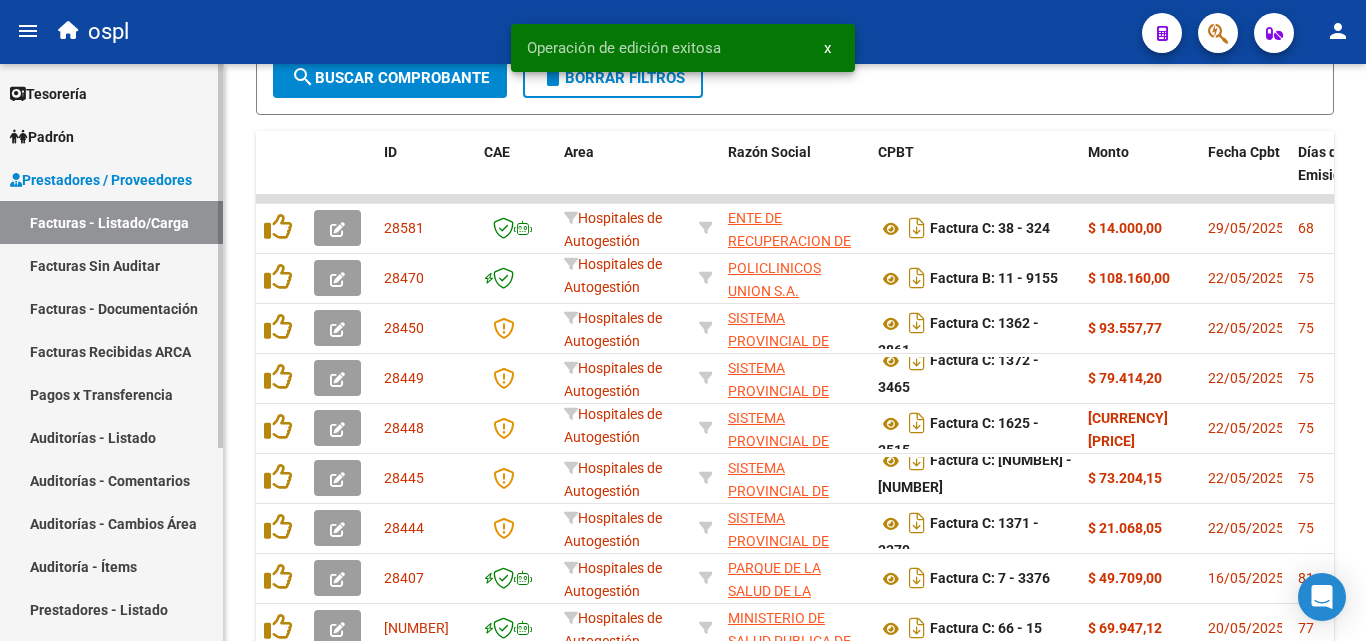 click on "Facturas Sin Auditar" at bounding box center [111, 265] 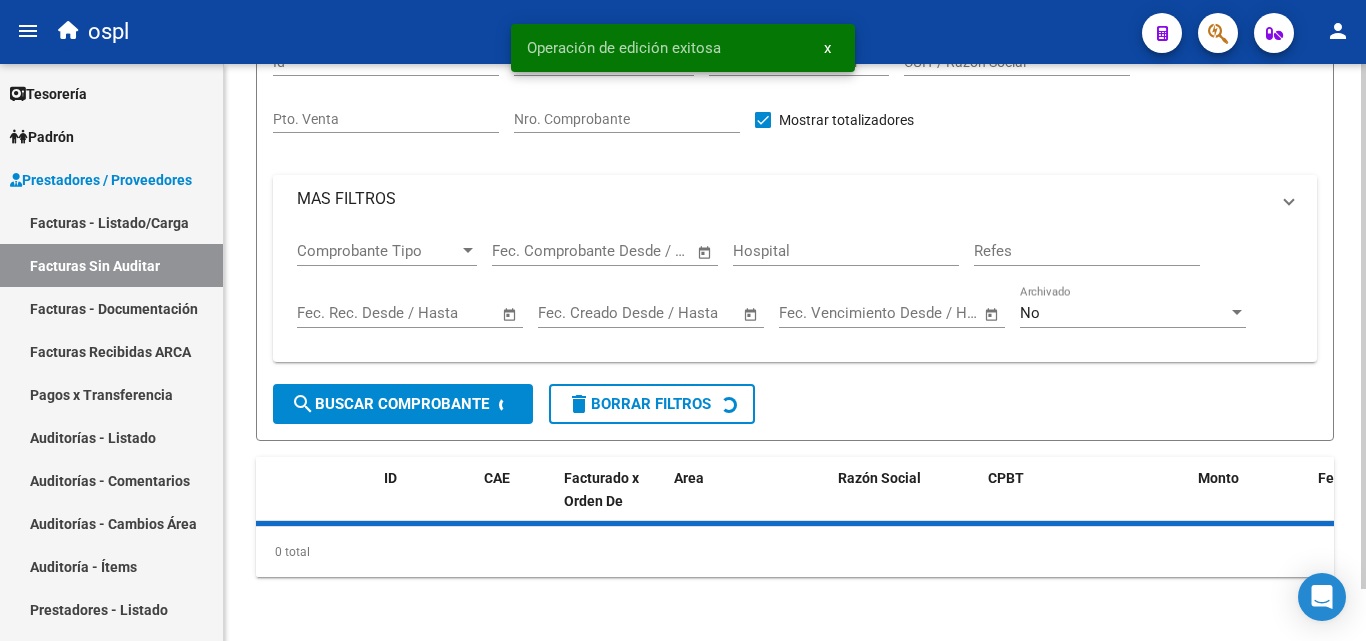 scroll, scrollTop: 57, scrollLeft: 0, axis: vertical 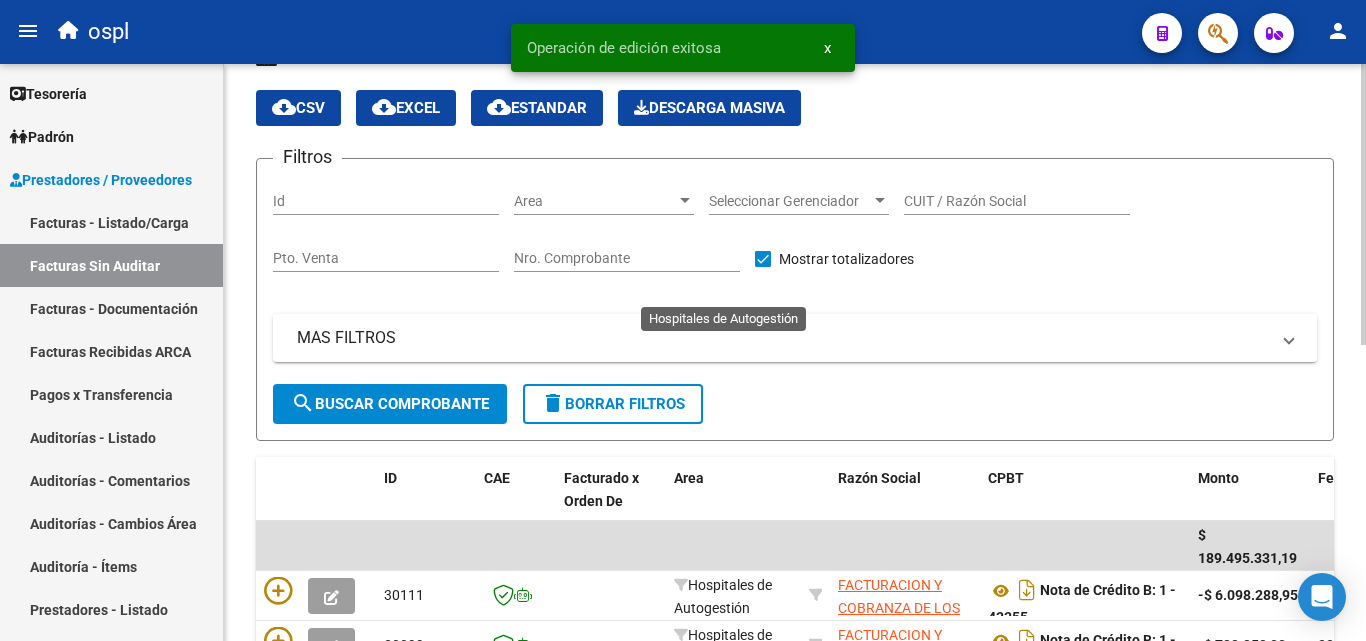 click on "Hospitales de Autogestión" 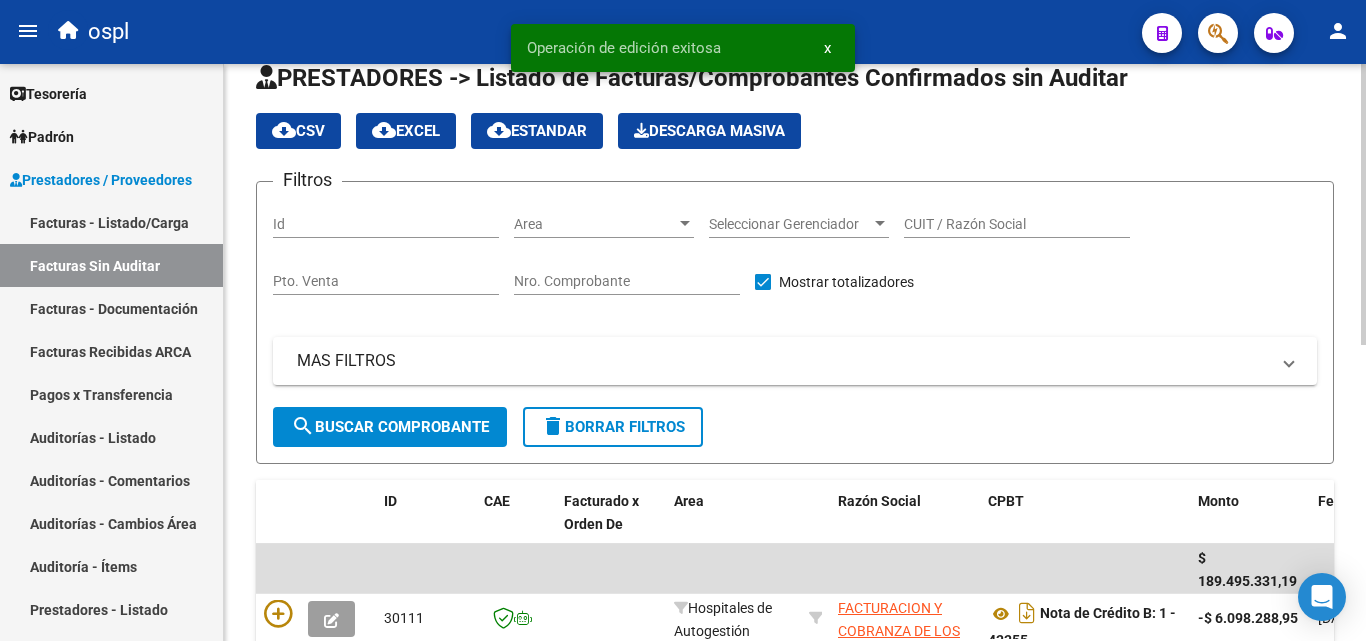 scroll, scrollTop: 6, scrollLeft: 0, axis: vertical 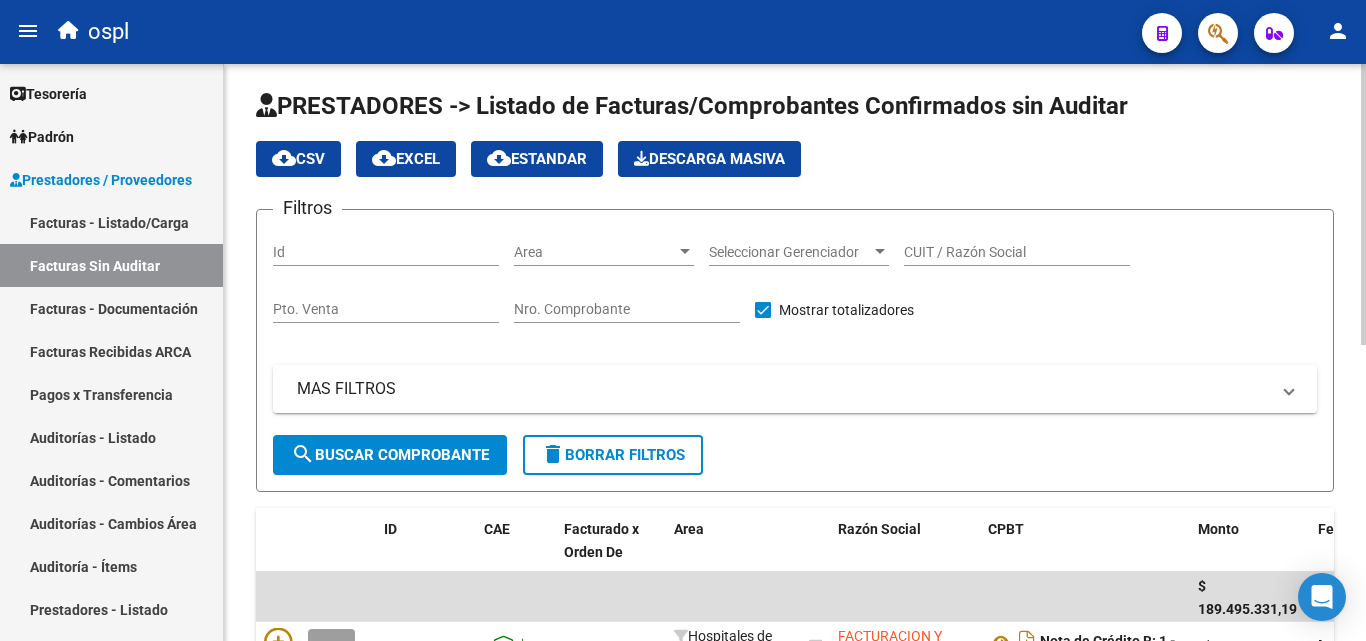 click on "Nro. Comprobante" at bounding box center [627, 309] 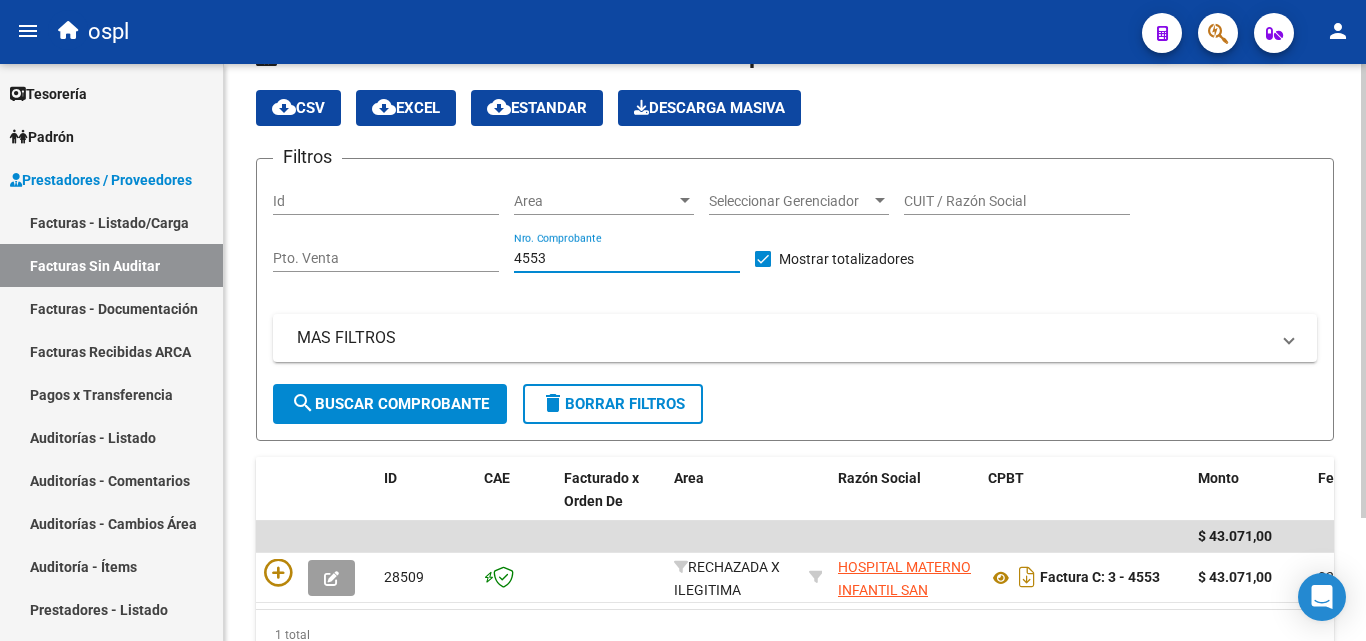 scroll, scrollTop: 156, scrollLeft: 0, axis: vertical 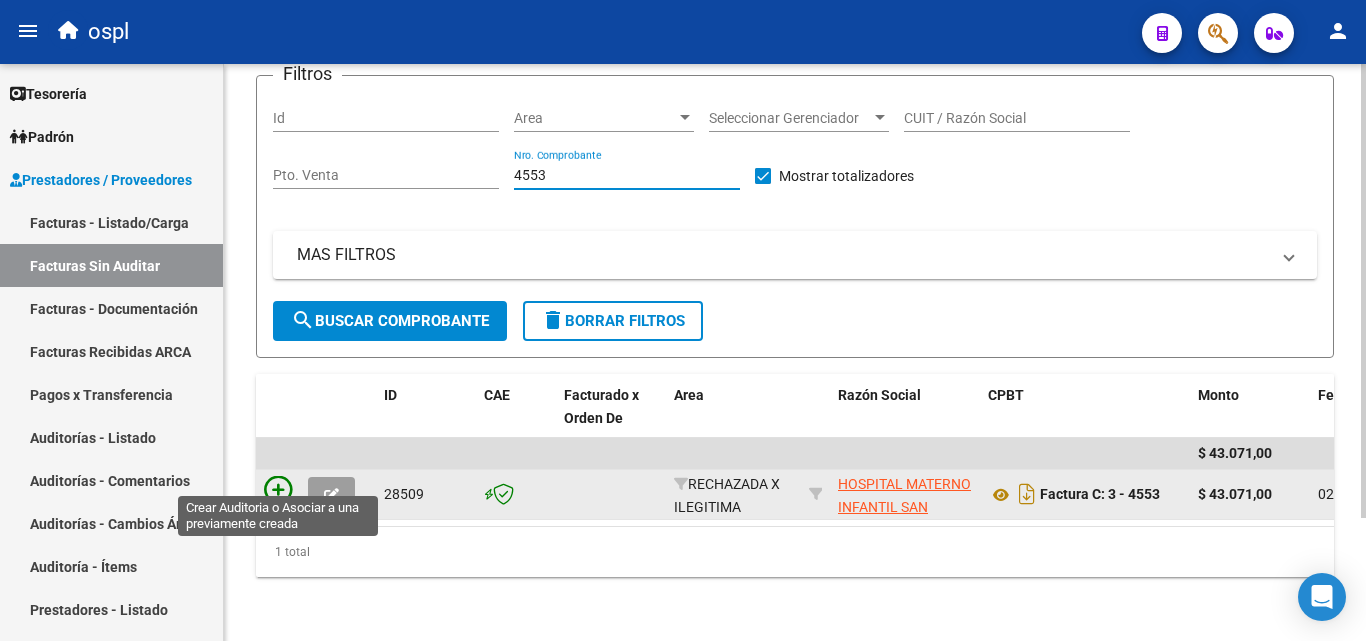type on "4553" 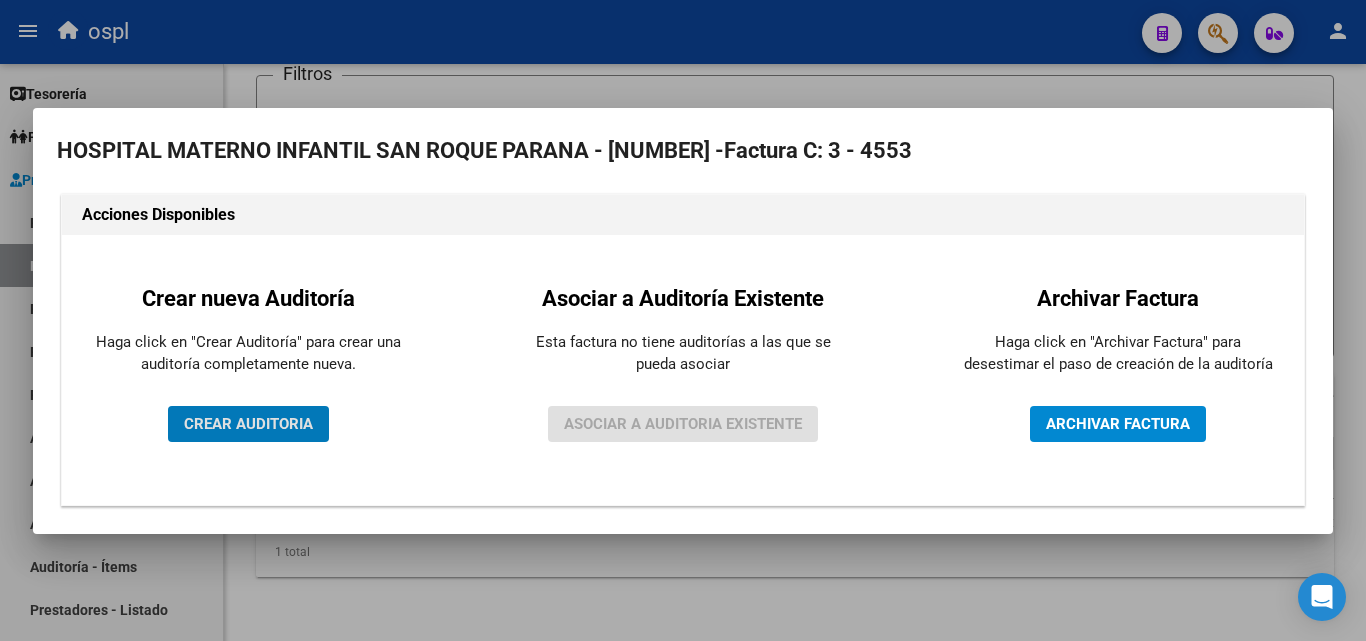 click on "CREAR AUDITORIA" at bounding box center (248, 424) 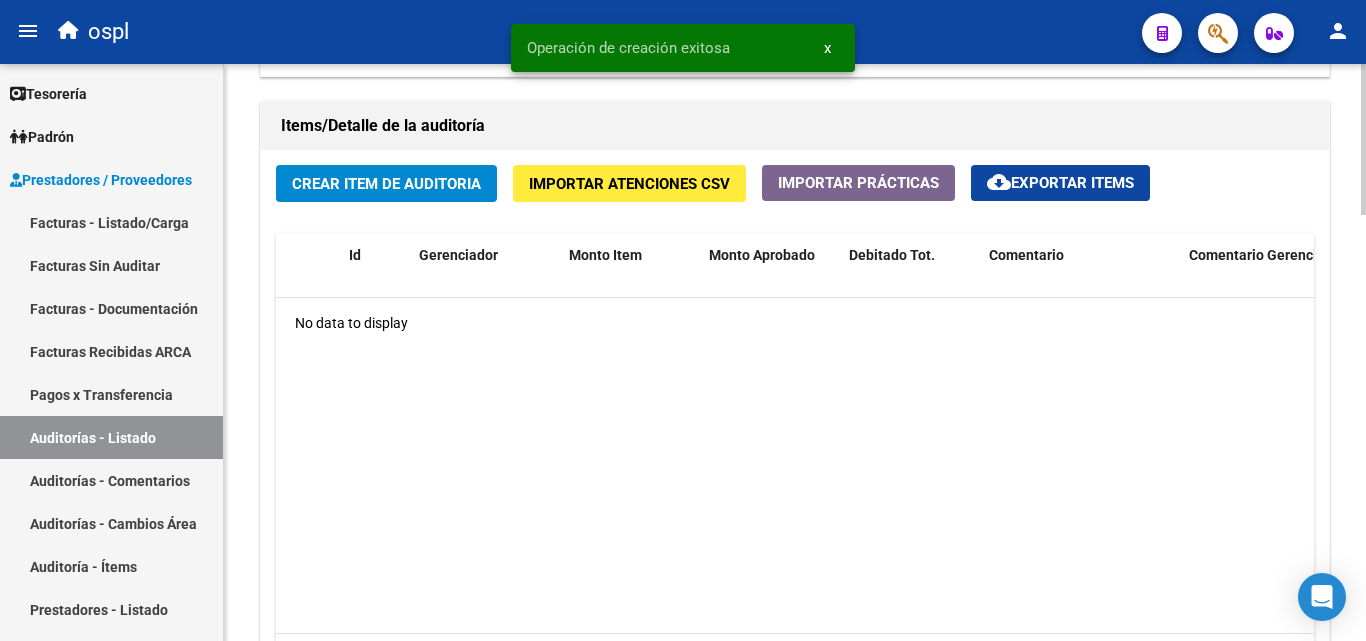 scroll, scrollTop: 1500, scrollLeft: 0, axis: vertical 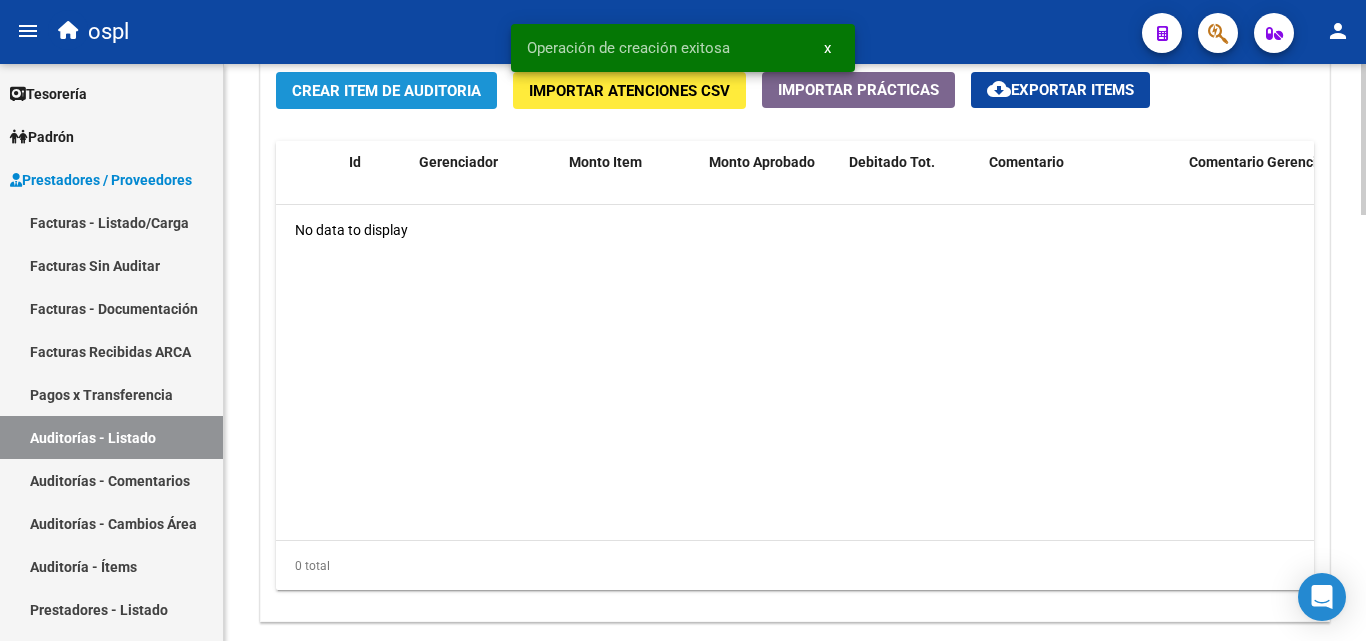 click on "Crear Item de Auditoria" 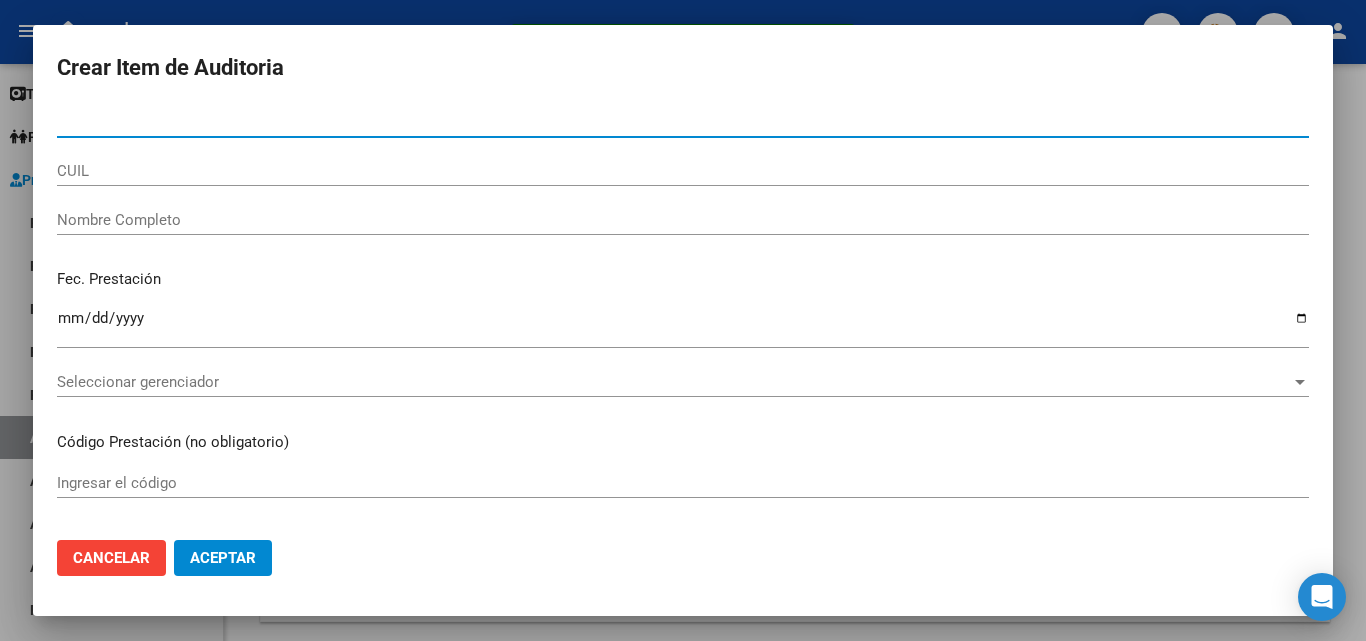 click on "Nombre Completo" at bounding box center (683, 220) 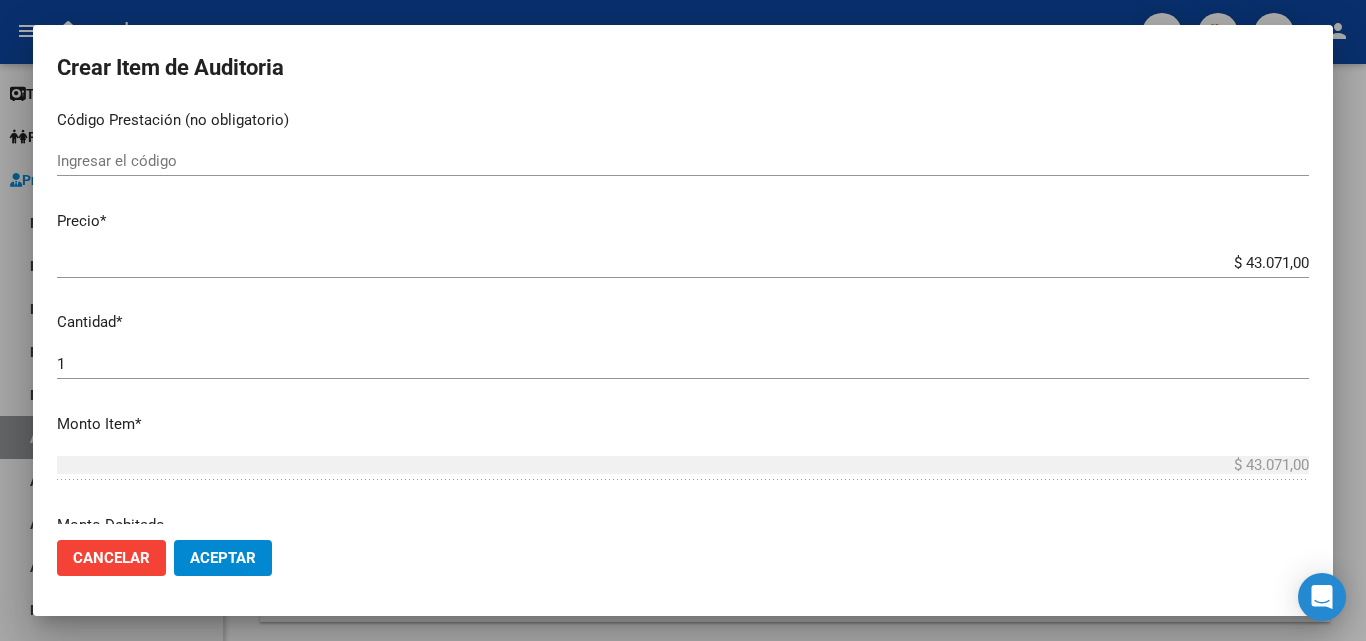 scroll, scrollTop: 400, scrollLeft: 0, axis: vertical 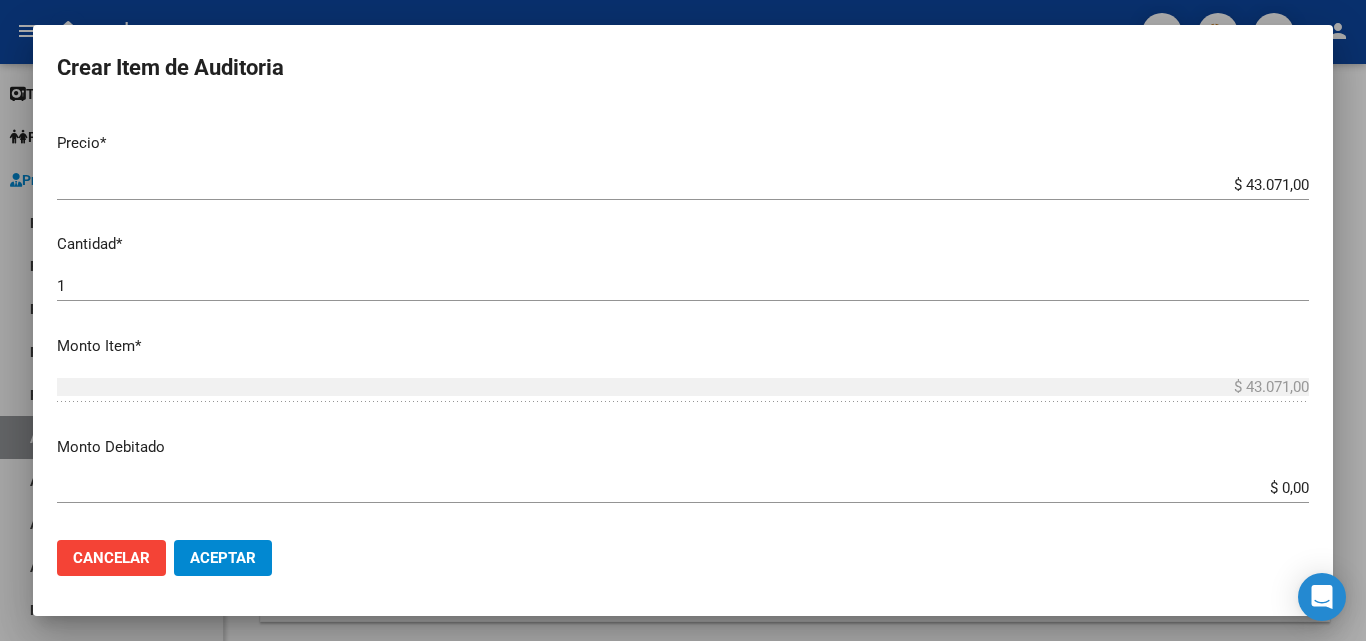 type on "TODOS" 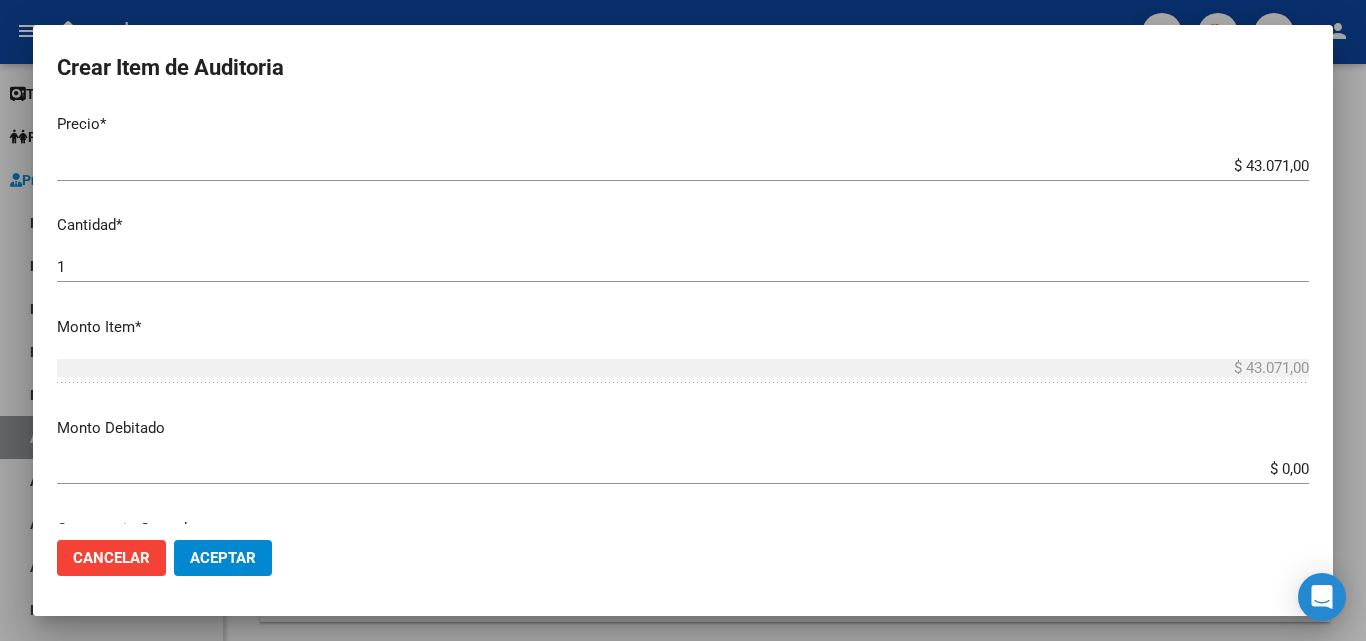 click on "Crear Item de Auditoria   Nro Documento    CUIL    TODOS Nombre Completo  Fec. Prestación    Ingresar la fecha  Seleccionar gerenciador Seleccionar gerenciador Código Prestación (no obligatorio)    Ingresar el código  Precio  *   $ 43.071,00 Ingresar el precio  Cantidad  *   1 Ingresar la cantidad  Monto Item  *   $ 43.071,00 Ingresar el monto  Monto Debitado    $ 0,00 Ingresar el monto  Comentario Operador    Ingresar el Comentario  Comentario Gerenciador    Ingresar el Comentario  Descripción    Ingresar el Descripción   Atencion Tipo  Seleccionar tipo Seleccionar tipo  Nomenclador  Seleccionar Nomenclador Seleccionar Nomenclador" at bounding box center [683, 315] 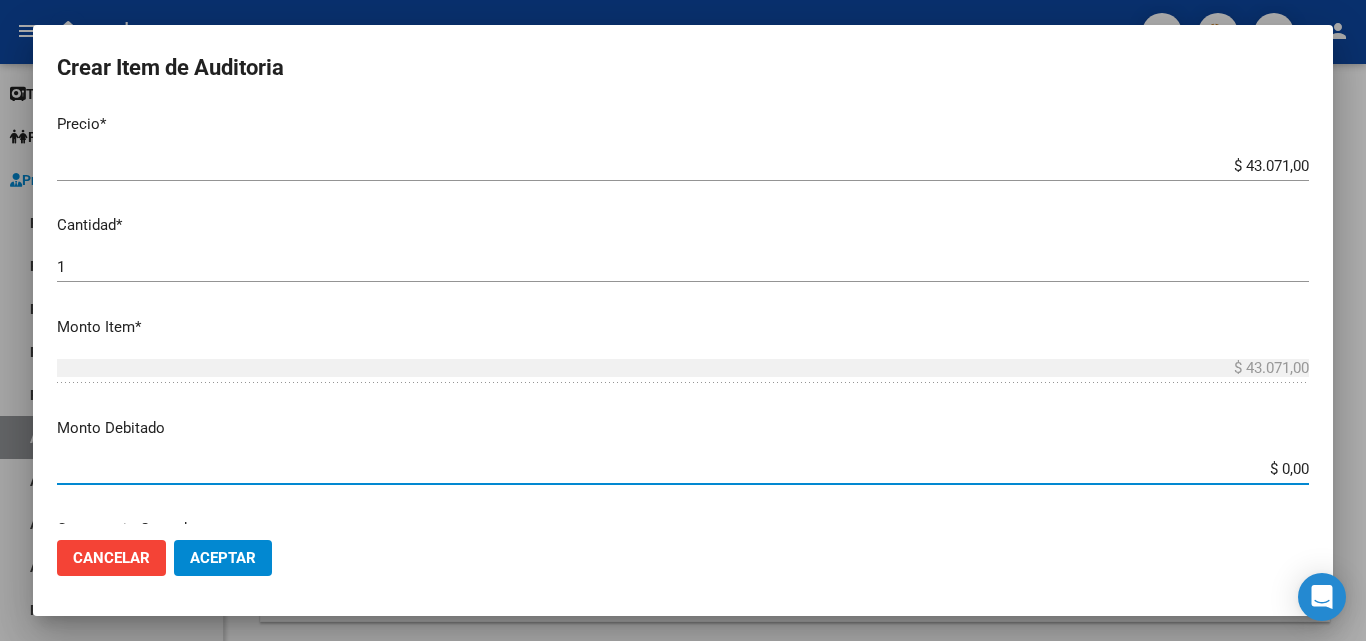 drag, startPoint x: 1240, startPoint y: 474, endPoint x: 1268, endPoint y: 469, distance: 28.442924 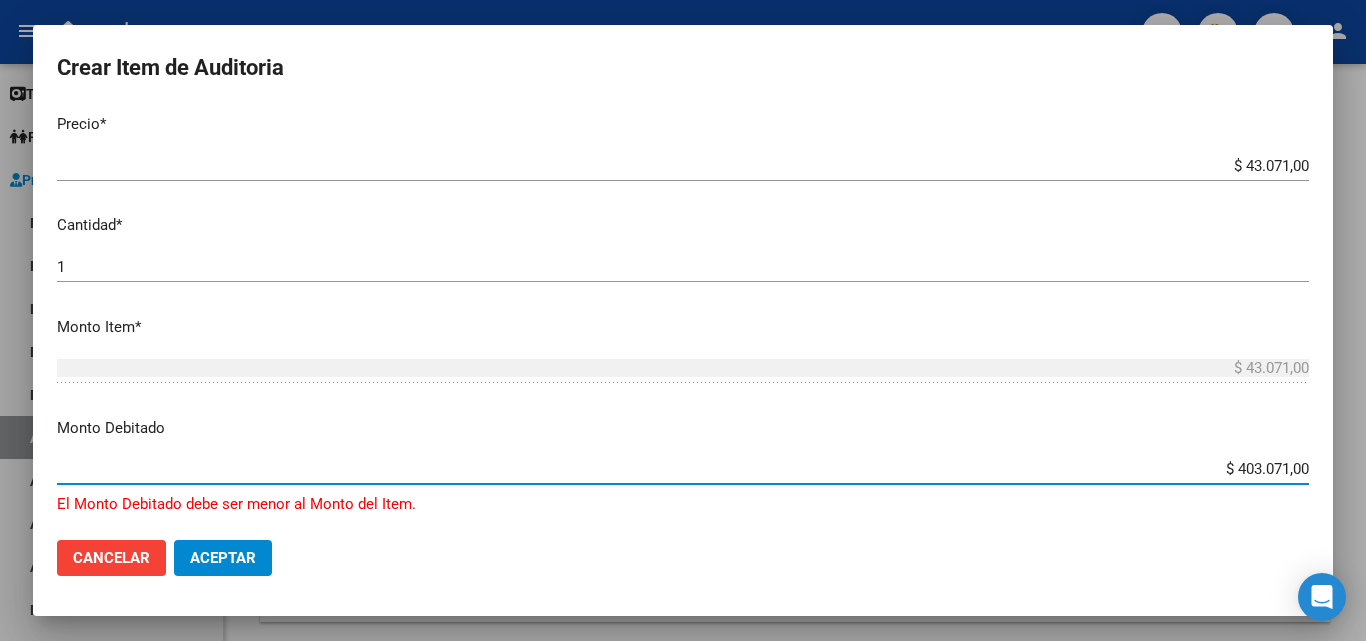 click on "$ 403.071,00" at bounding box center [683, 469] 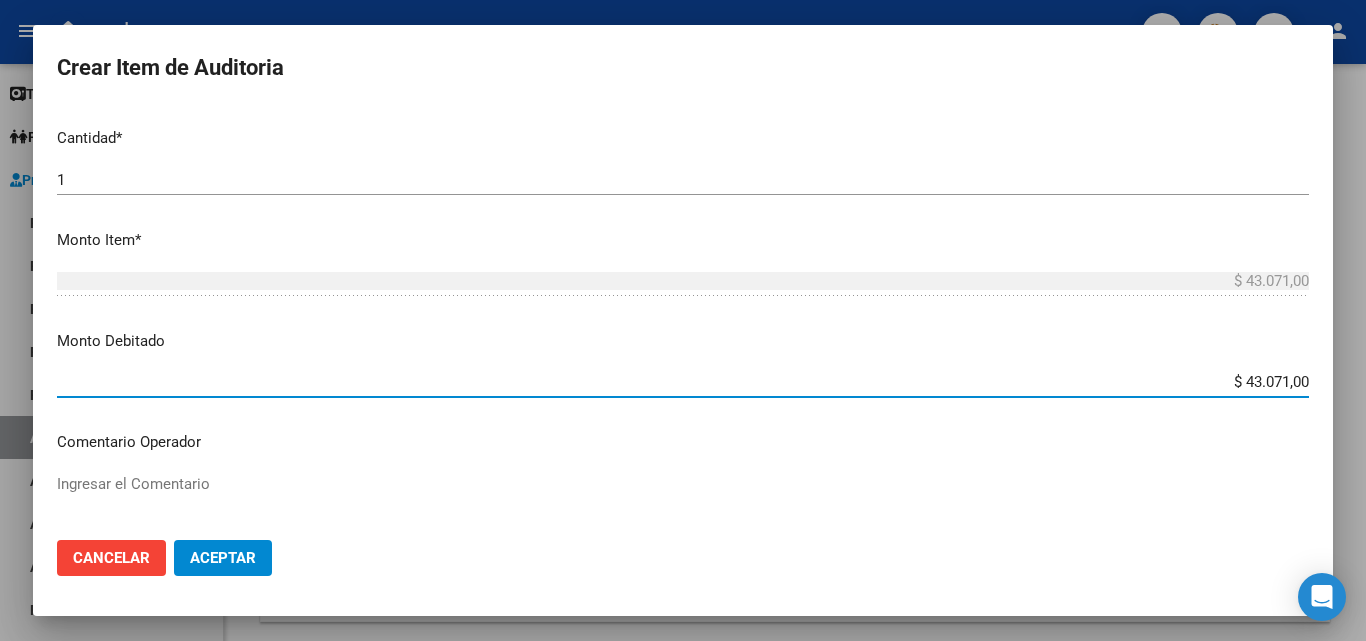 scroll, scrollTop: 619, scrollLeft: 0, axis: vertical 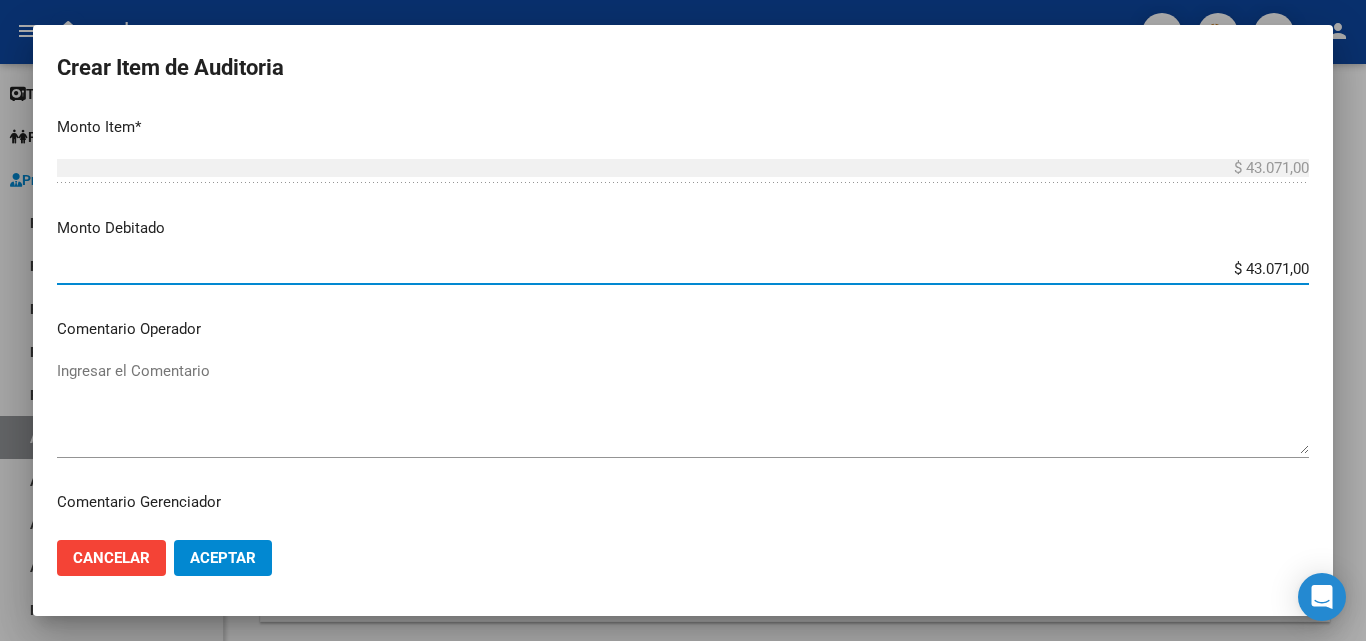 click on "Ingresar el Comentario" at bounding box center [683, 407] 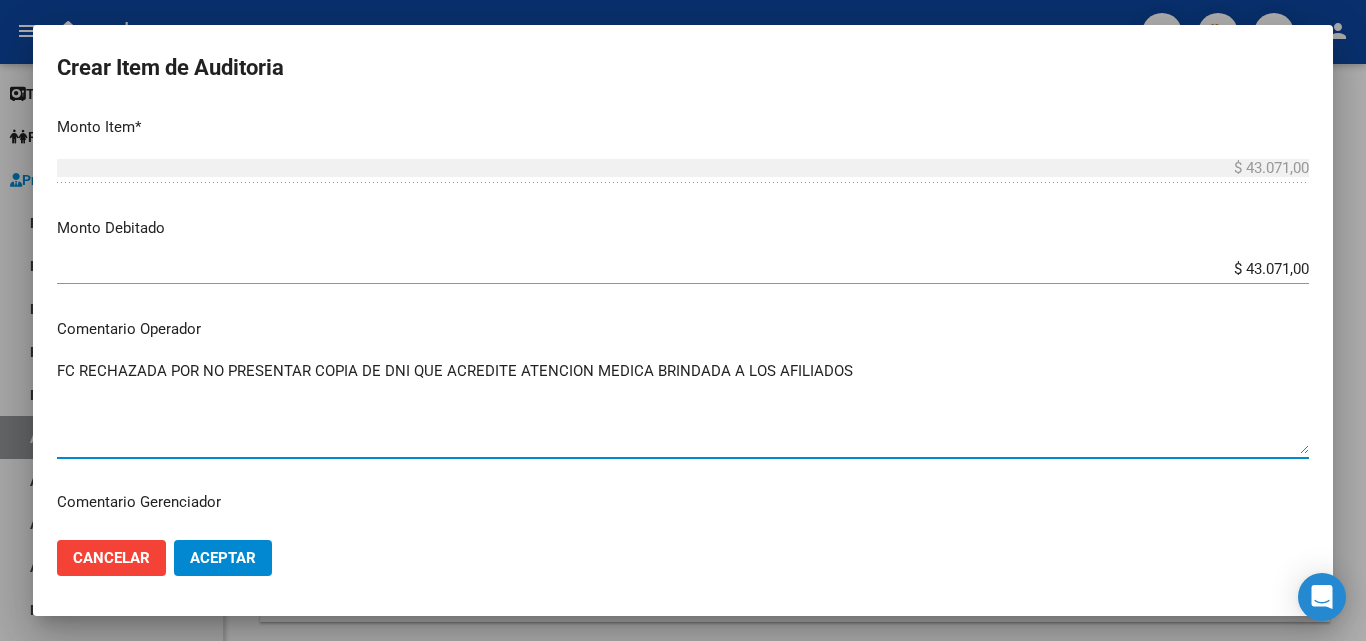 type on "FC RECHAZADA POR NO PRESENTAR COPIA DE DNI QUE ACREDITE ATENCION MEDICA BRINDADA A LOS AFILIADOS" 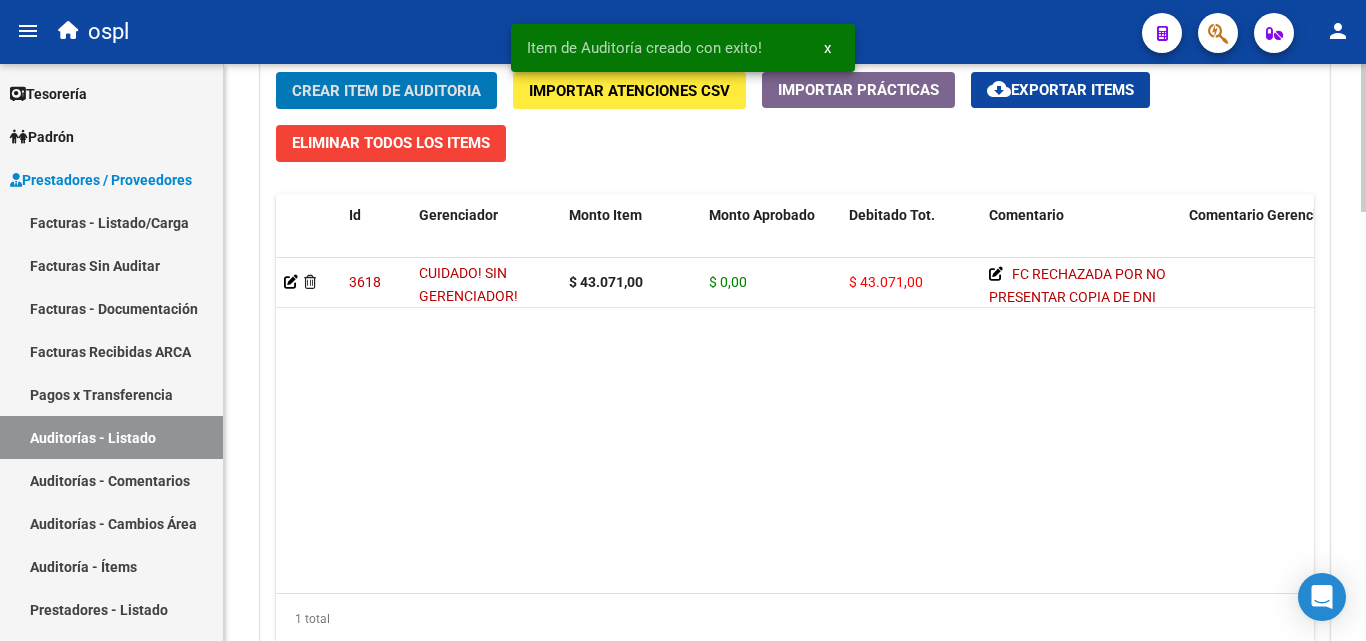 scroll, scrollTop: 1501, scrollLeft: 0, axis: vertical 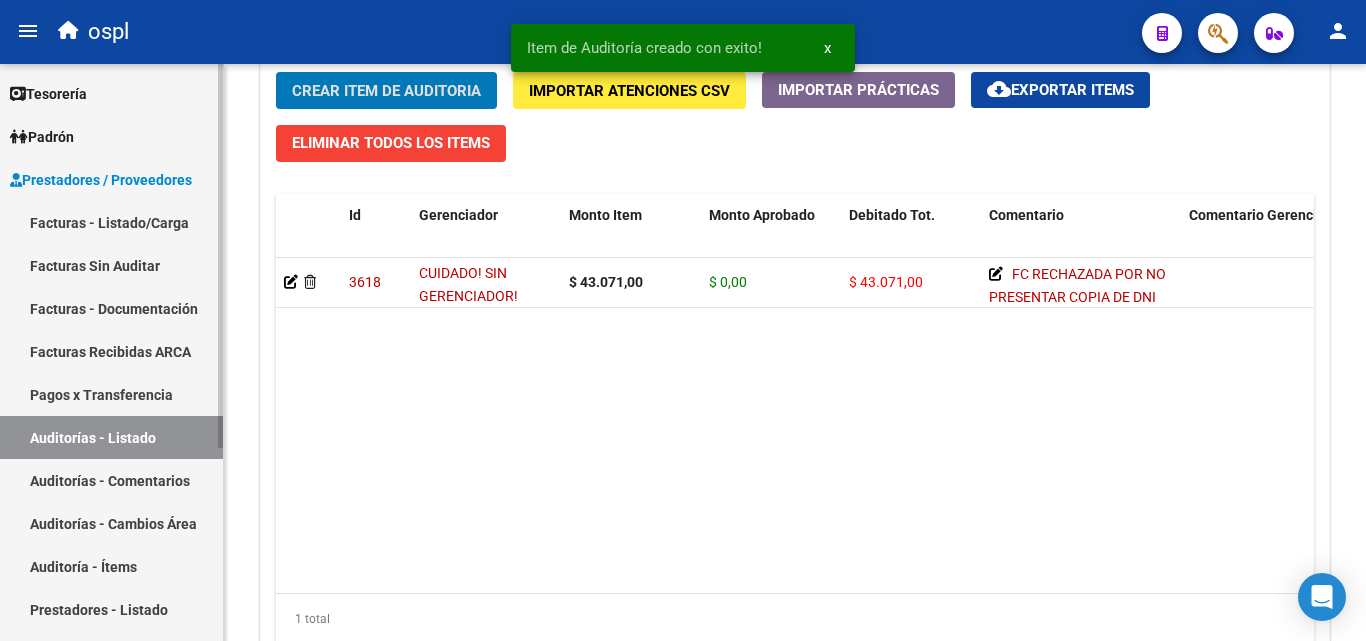 drag, startPoint x: 82, startPoint y: 235, endPoint x: 154, endPoint y: 250, distance: 73.545906 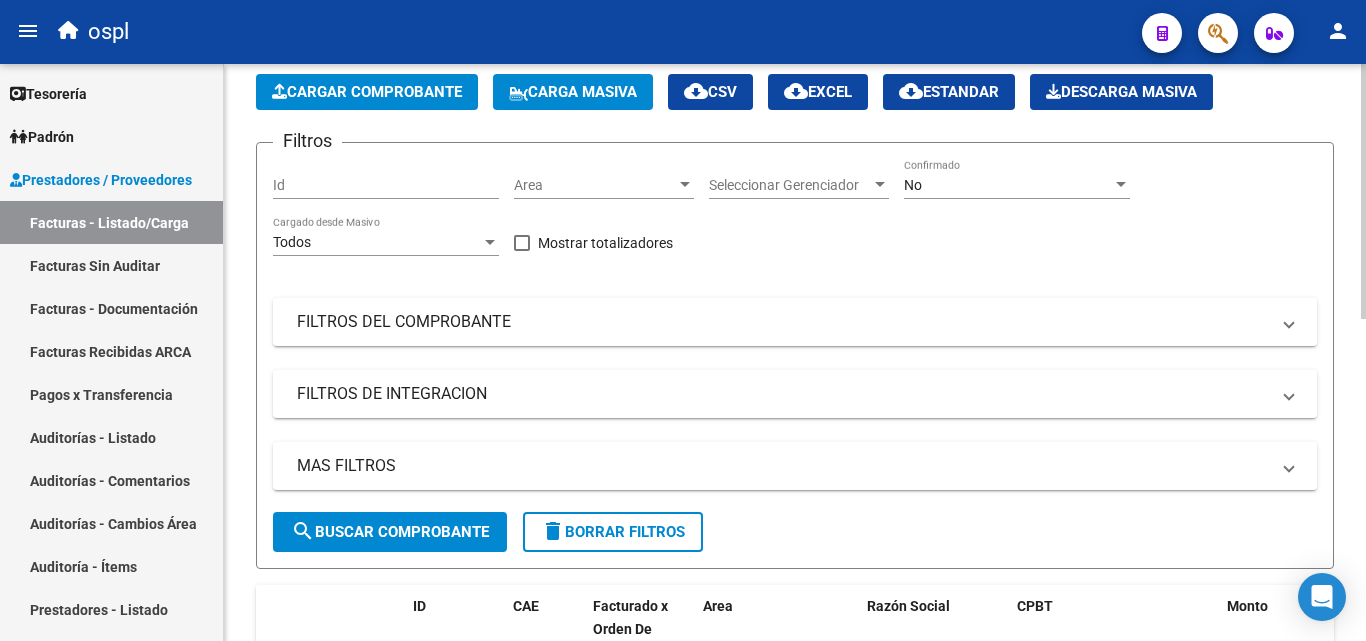 scroll, scrollTop: 27, scrollLeft: 0, axis: vertical 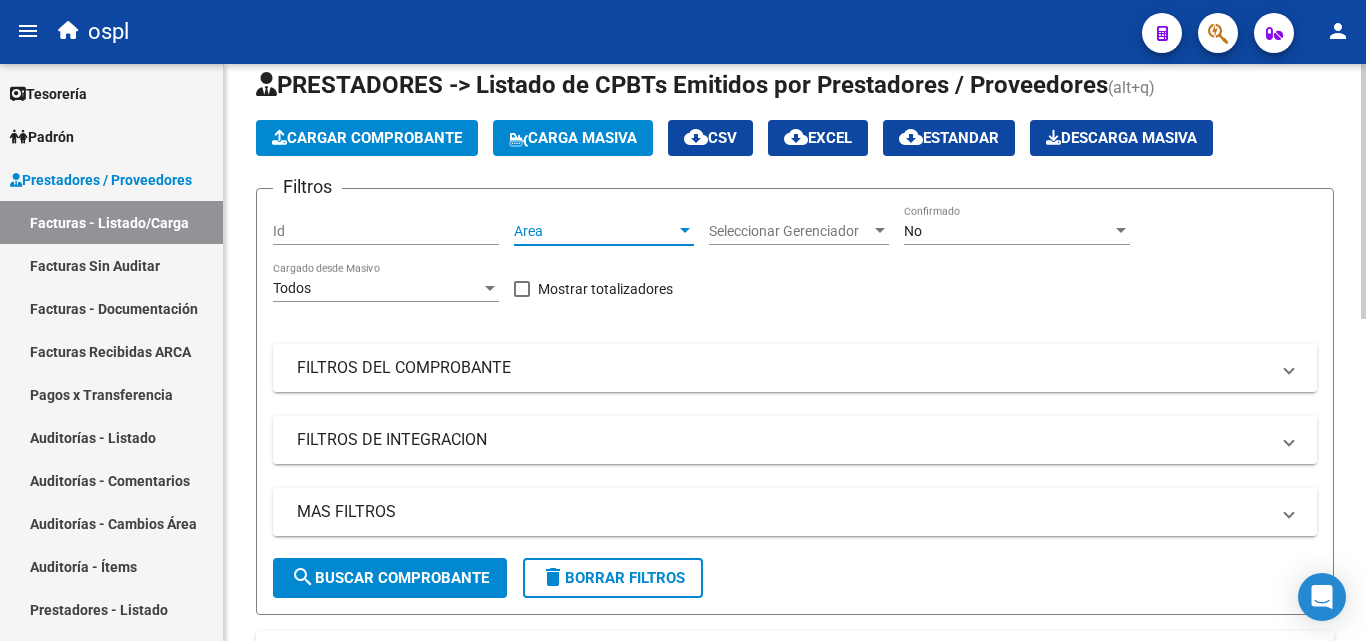 click on "Area" at bounding box center (595, 231) 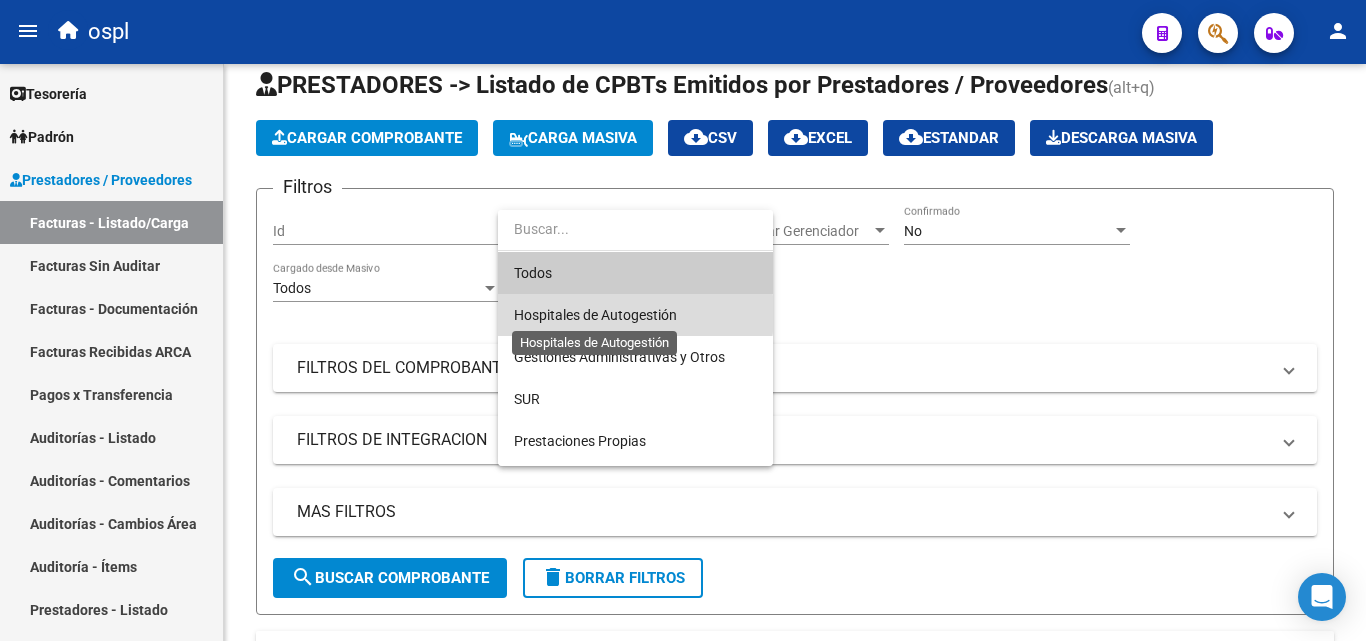 click on "Hospitales de Autogestión" at bounding box center [595, 315] 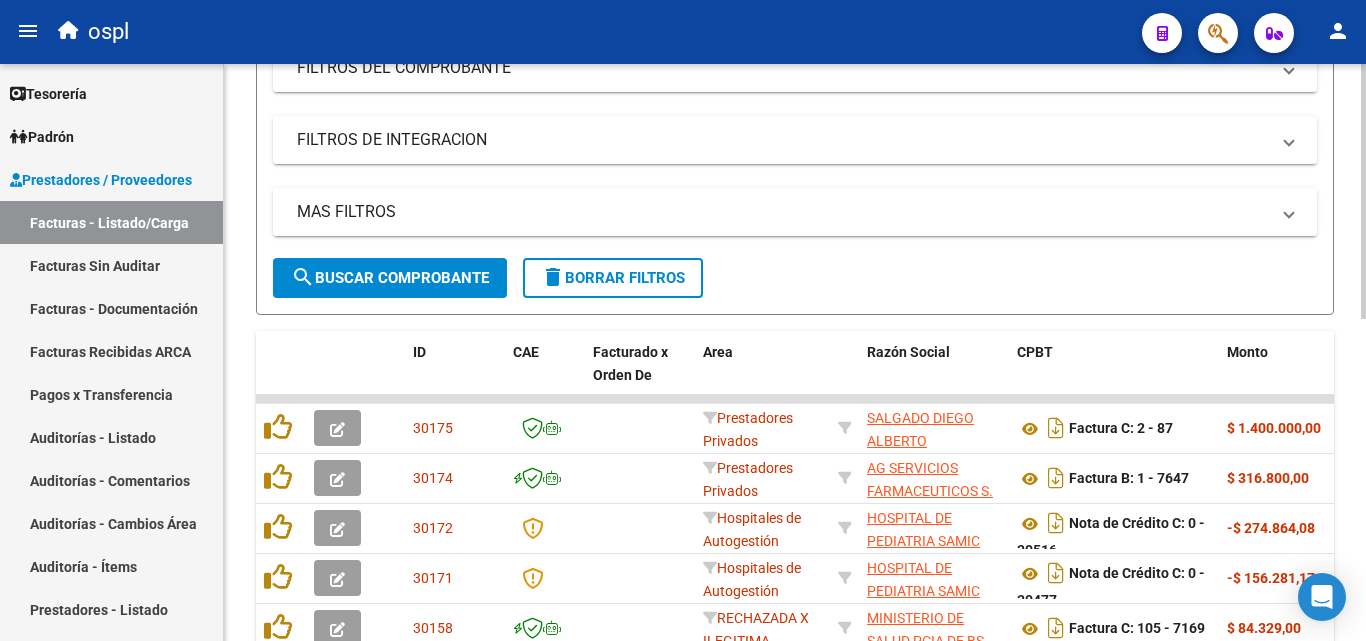 scroll, scrollTop: 127, scrollLeft: 0, axis: vertical 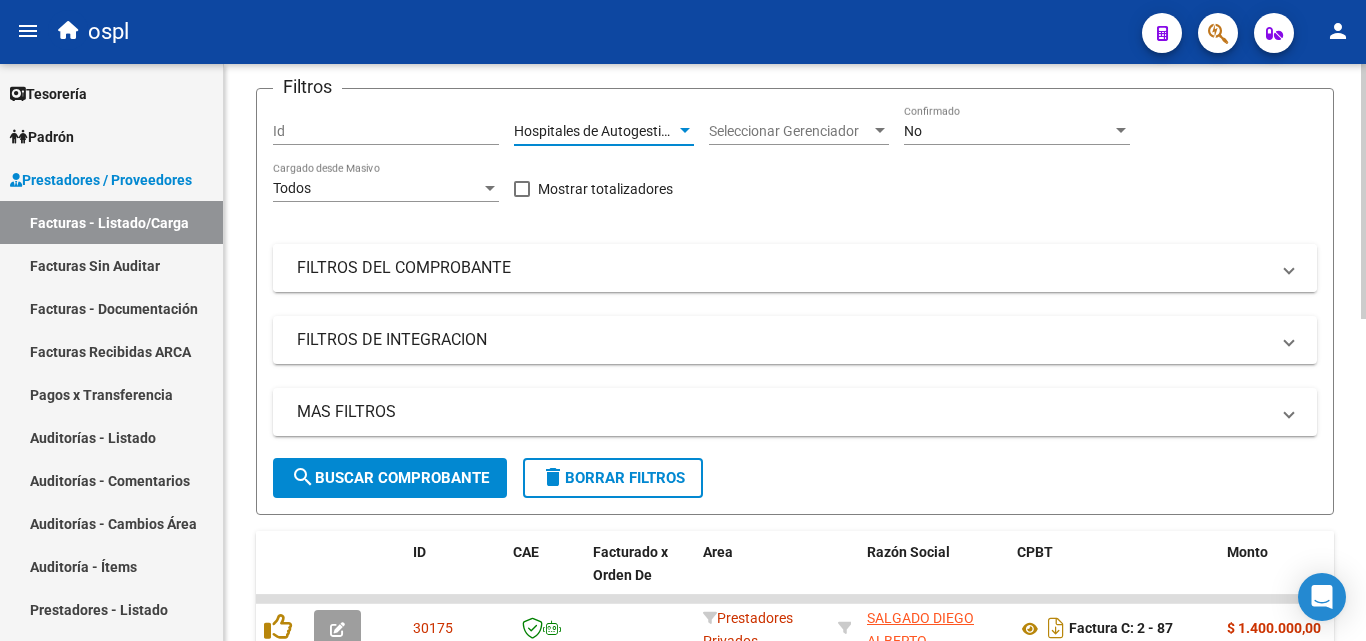click on "FILTROS DEL COMPROBANTE" at bounding box center [783, 268] 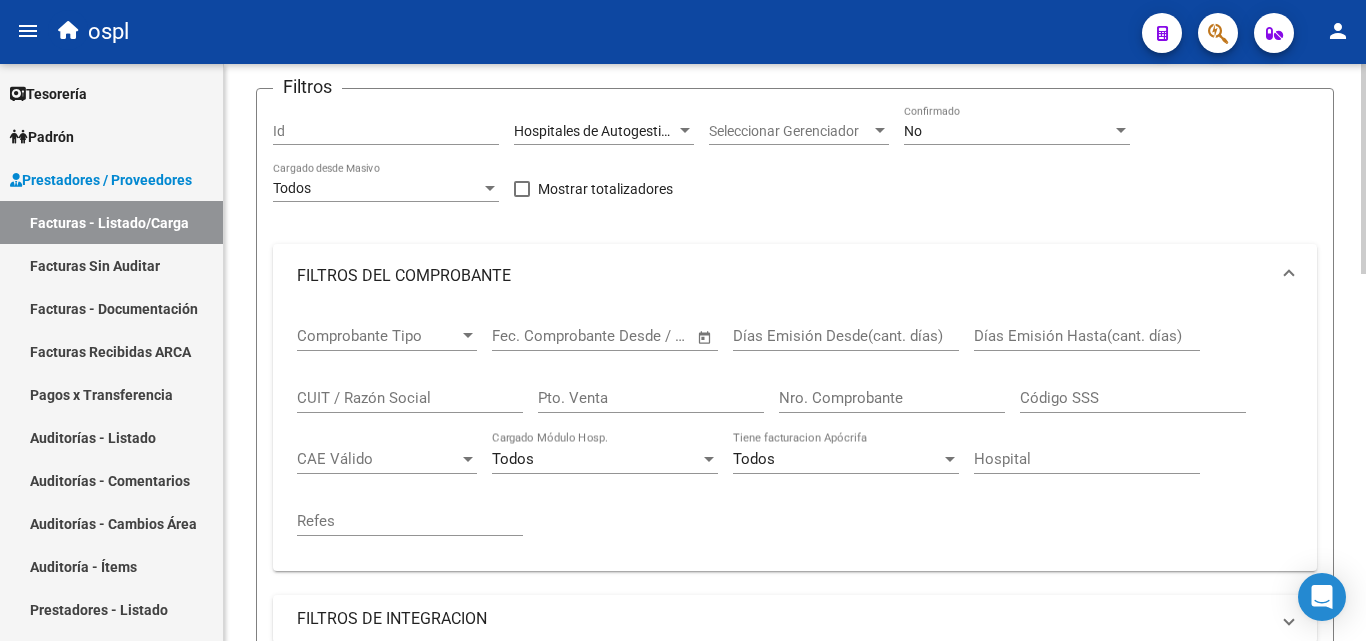 click 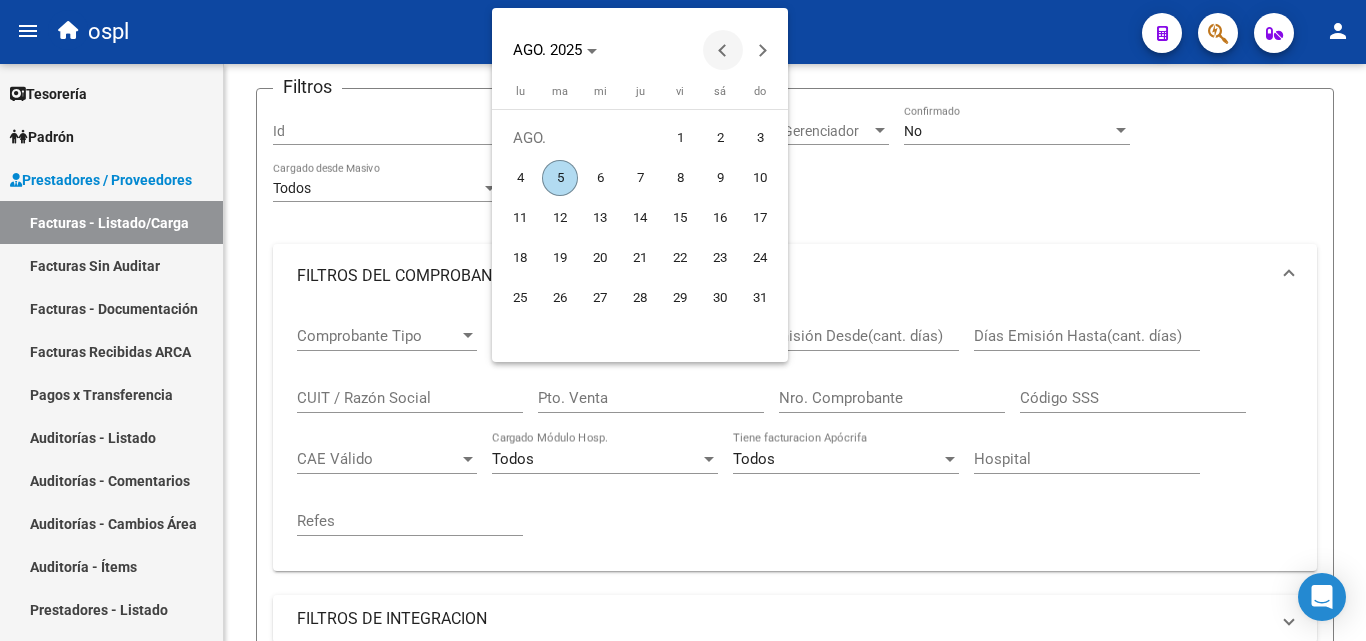 click at bounding box center [723, 50] 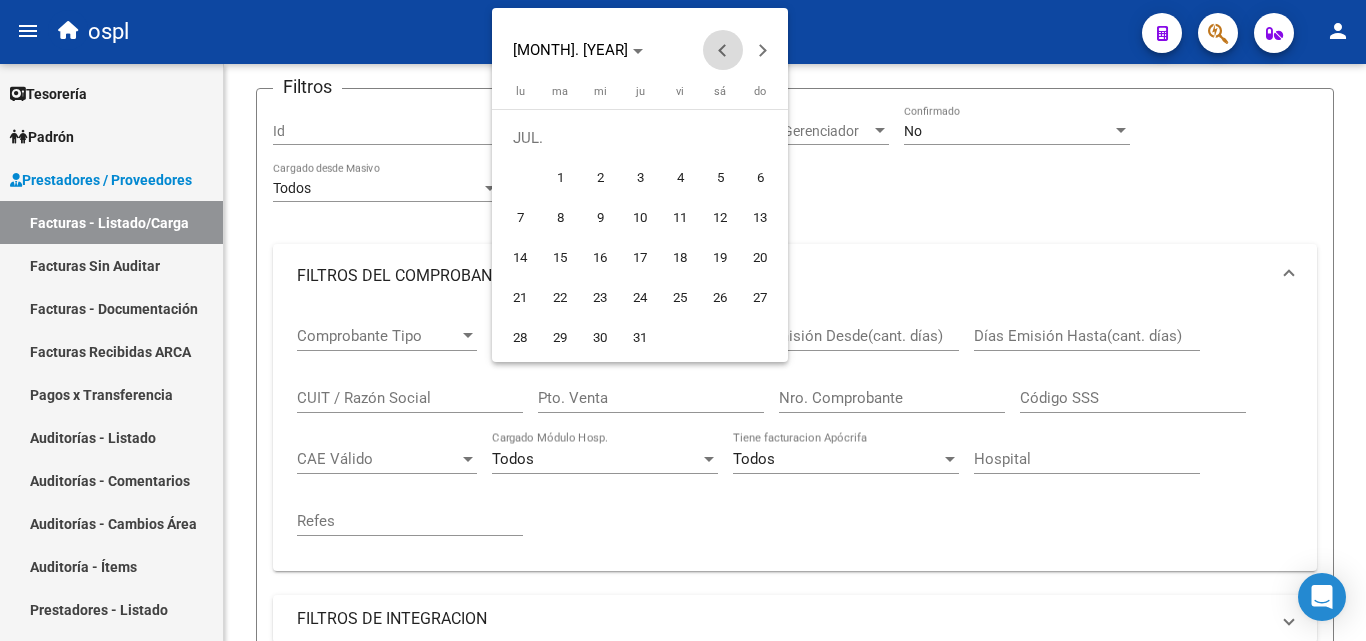 click at bounding box center [723, 50] 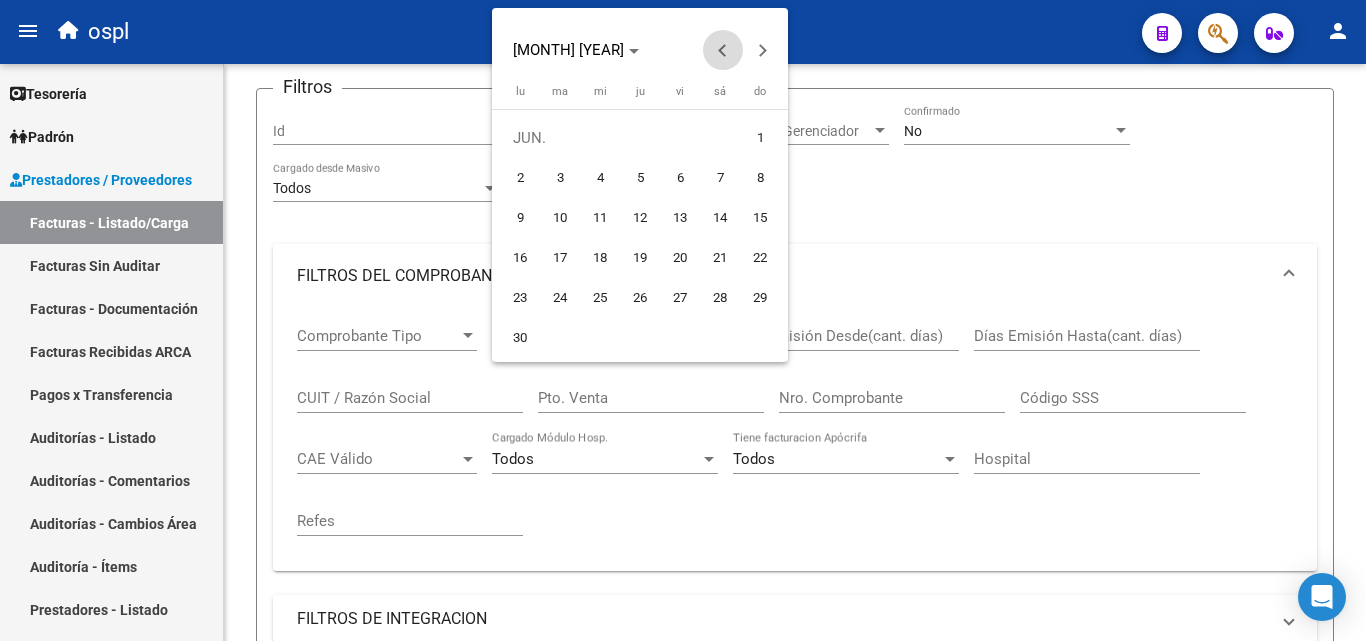 click at bounding box center [723, 50] 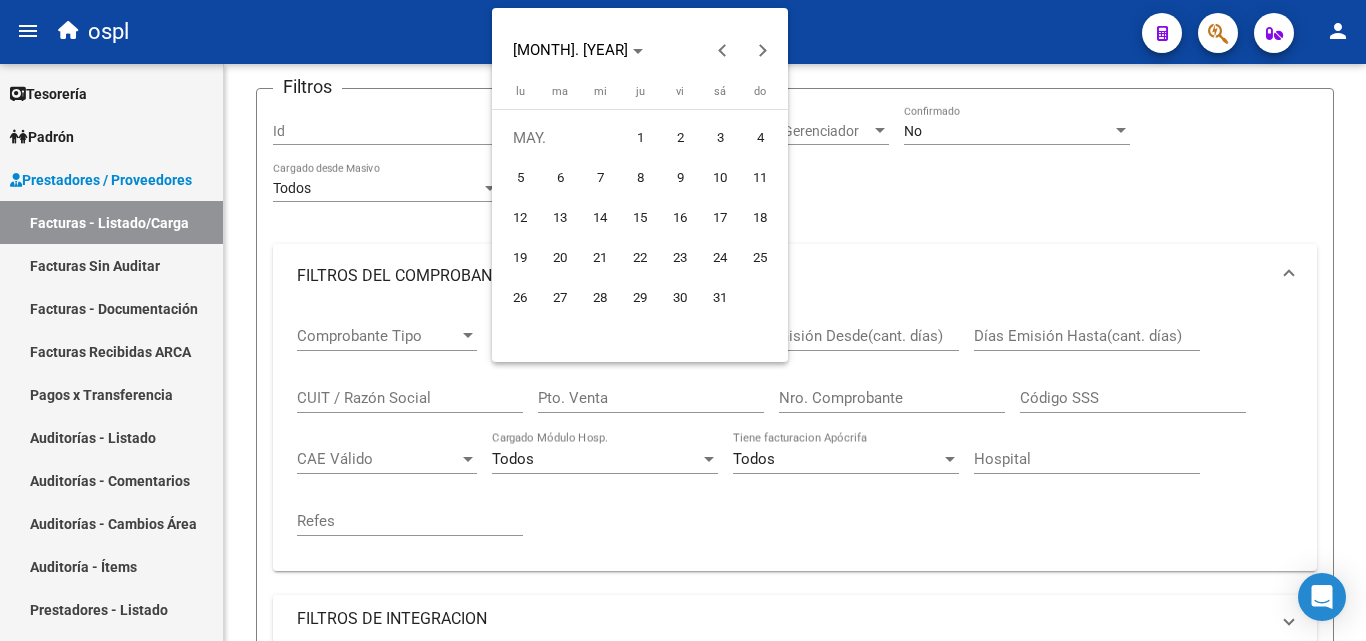 click on "1" at bounding box center [640, 138] 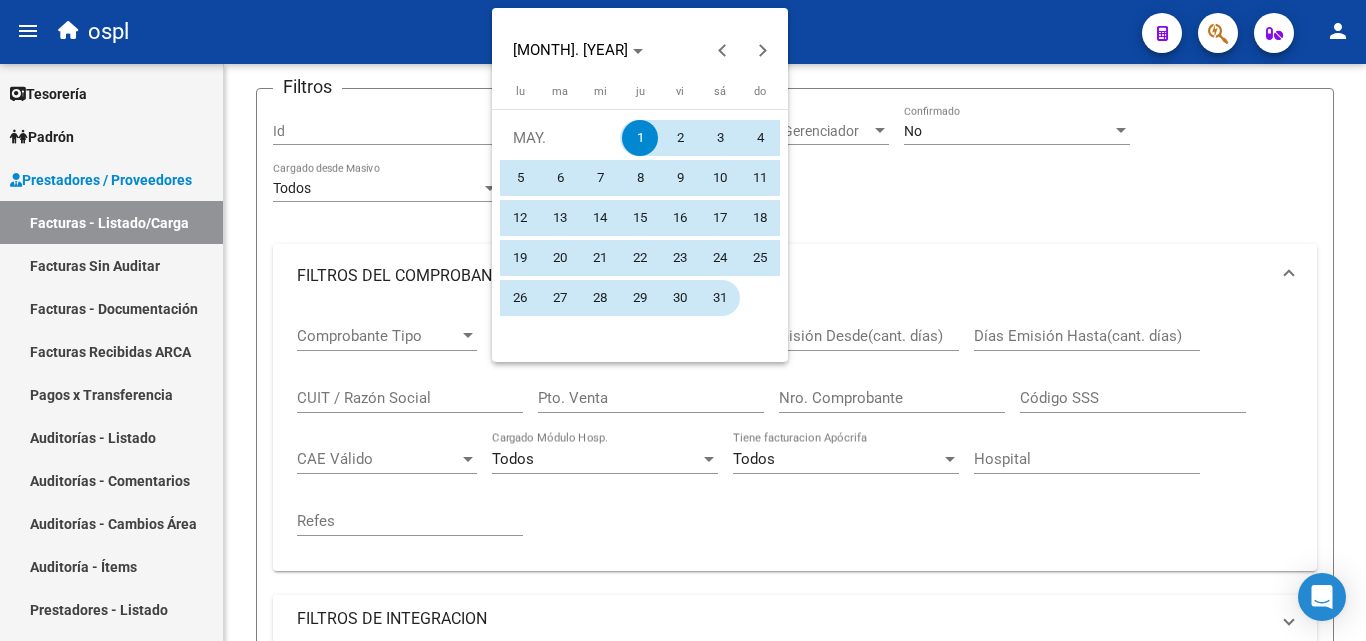 click on "31" at bounding box center (720, 298) 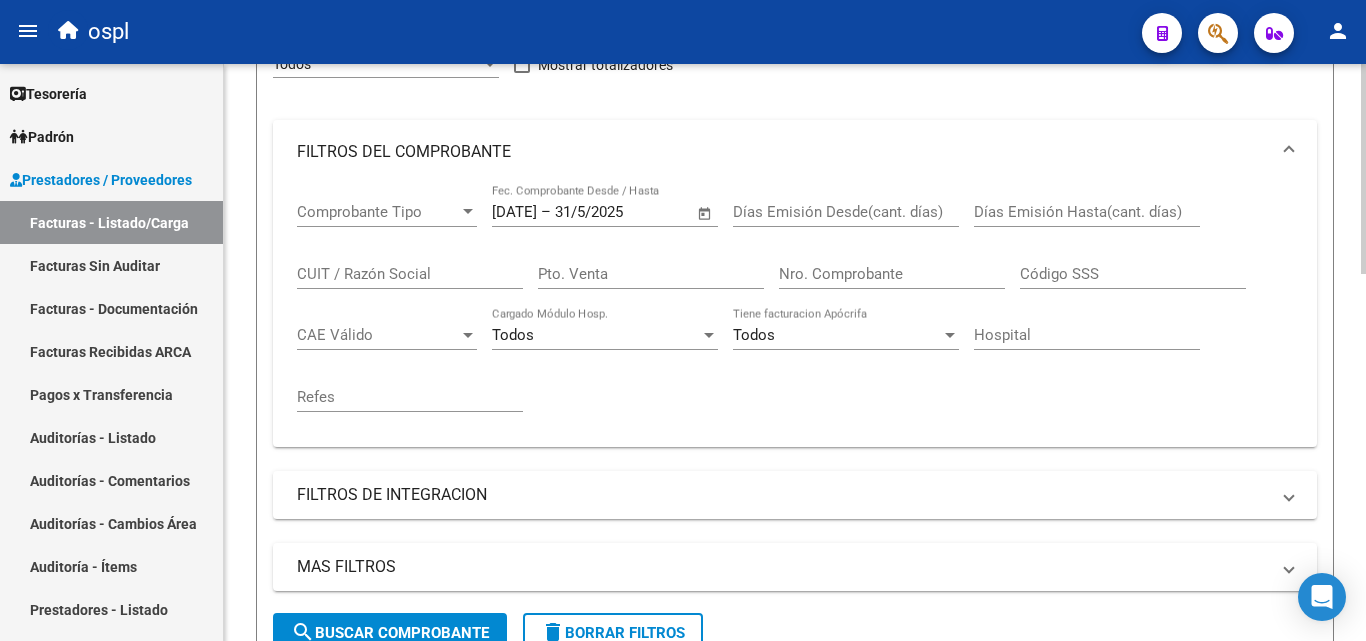 scroll, scrollTop: 427, scrollLeft: 0, axis: vertical 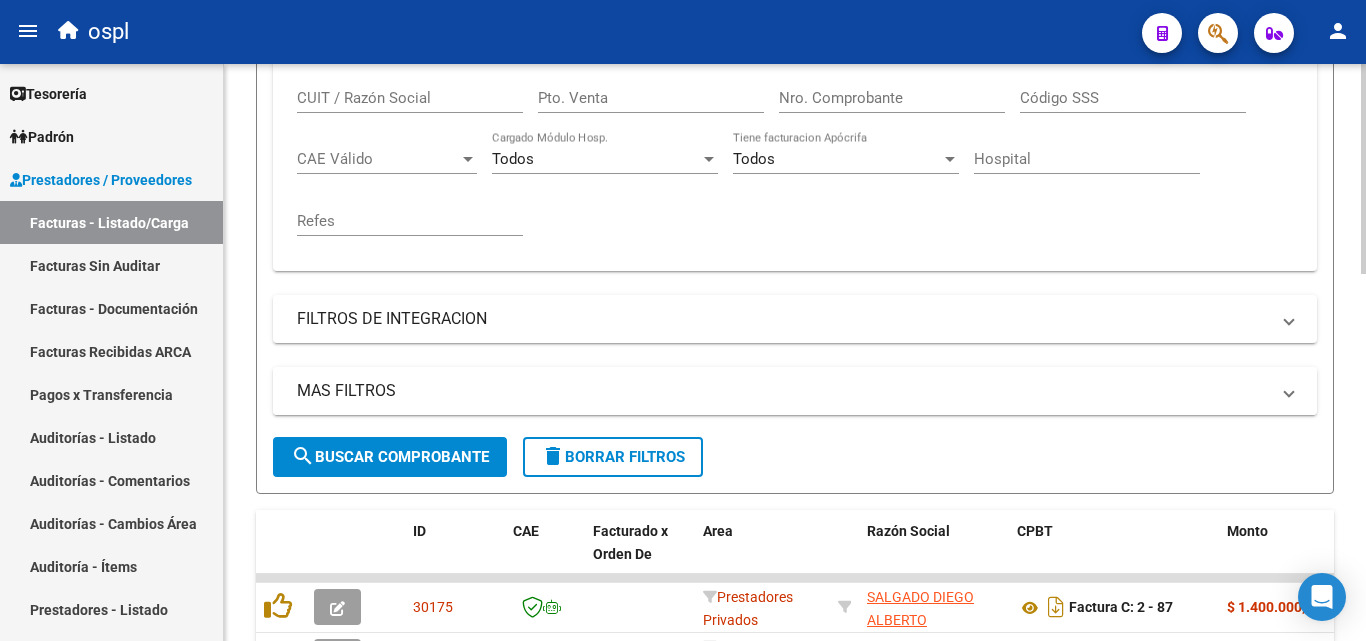 drag, startPoint x: 462, startPoint y: 458, endPoint x: 440, endPoint y: 398, distance: 63.90618 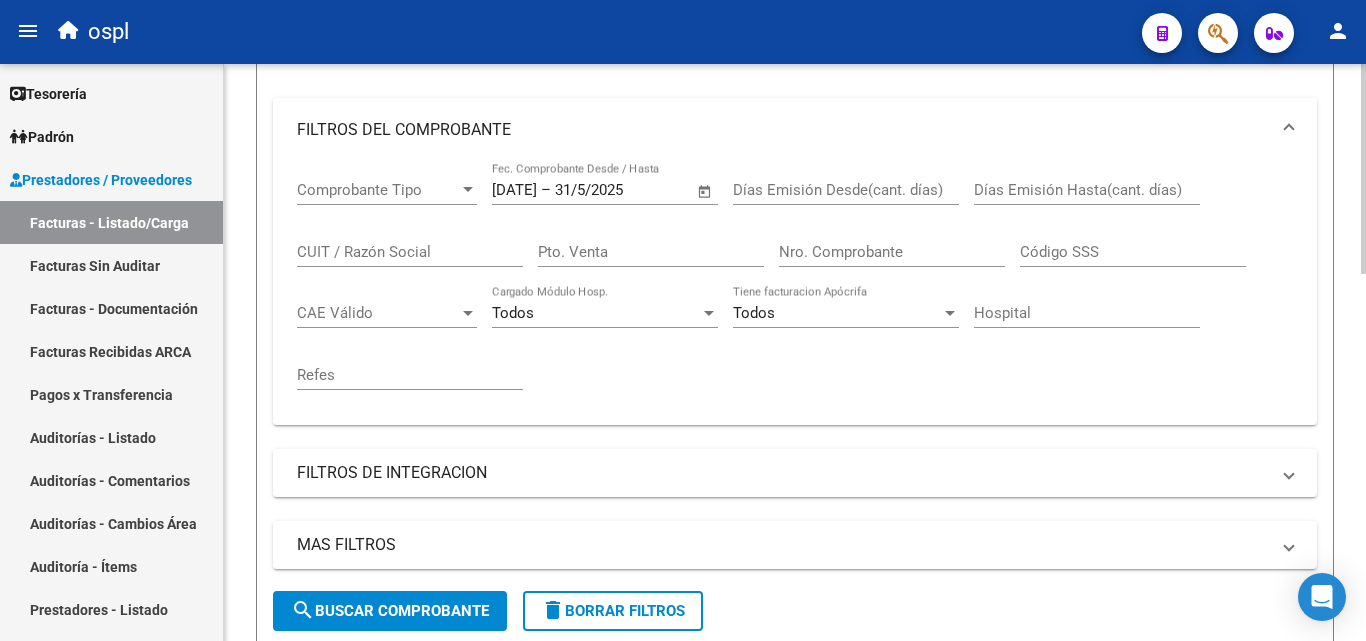 scroll, scrollTop: 227, scrollLeft: 0, axis: vertical 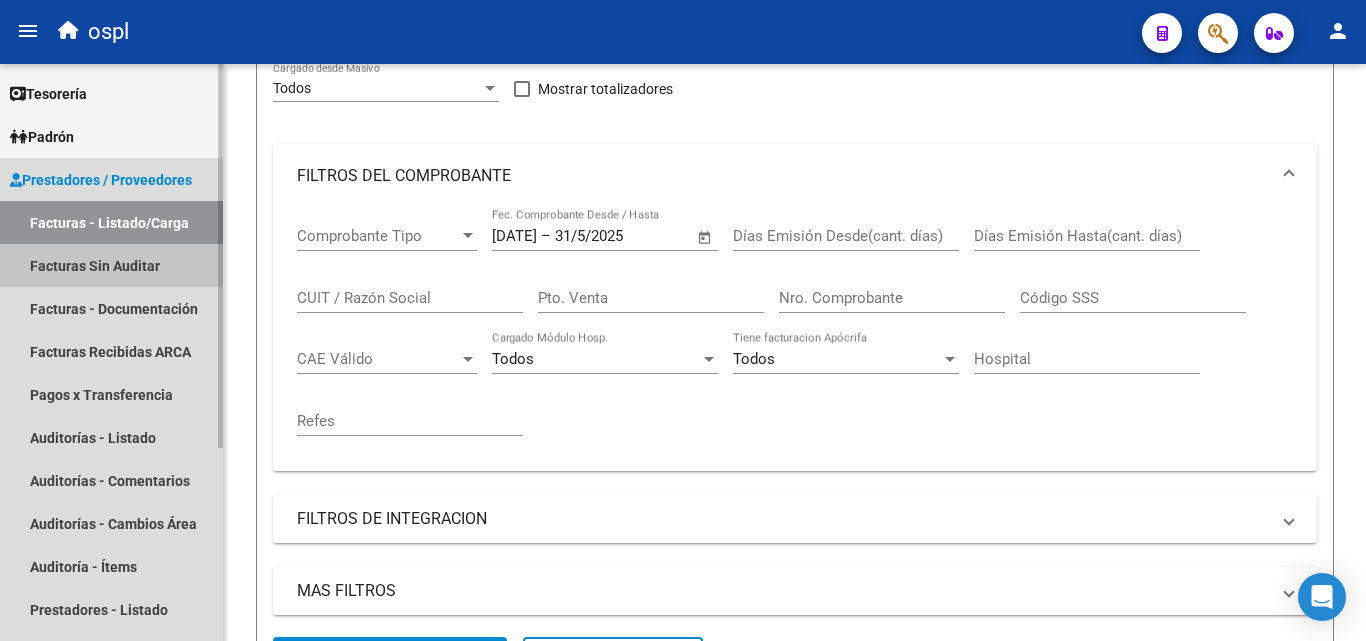 click on "Facturas Sin Auditar" at bounding box center (111, 265) 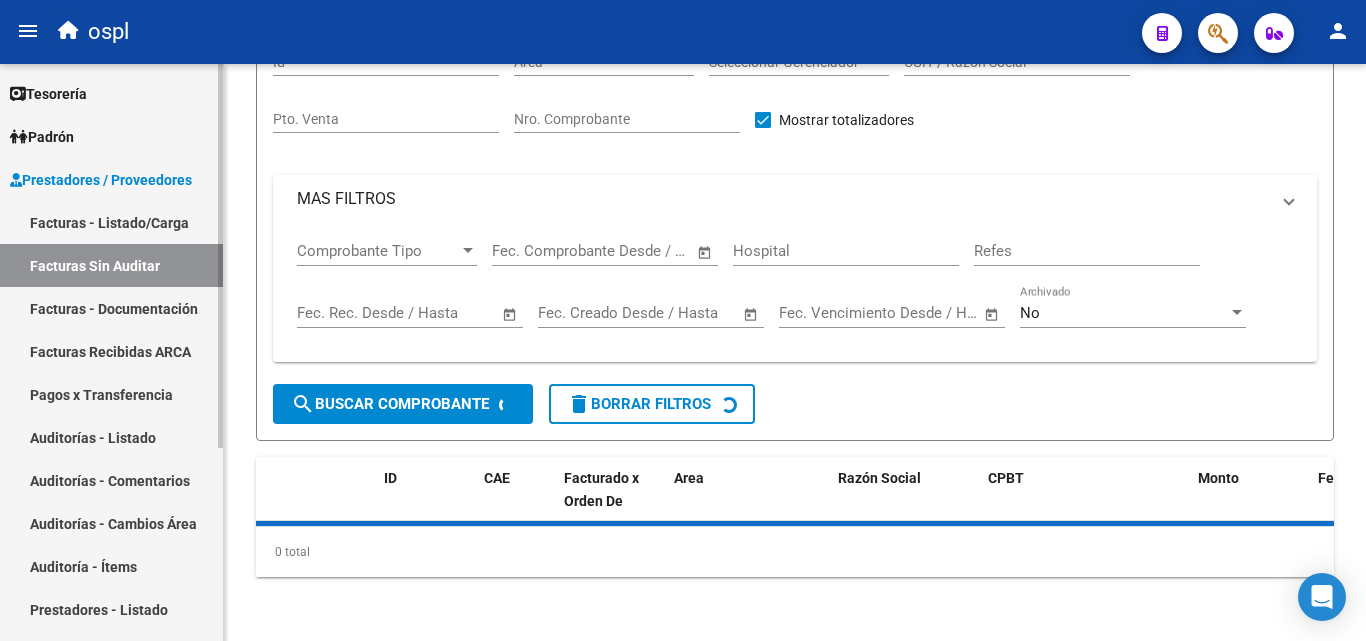 scroll, scrollTop: 57, scrollLeft: 0, axis: vertical 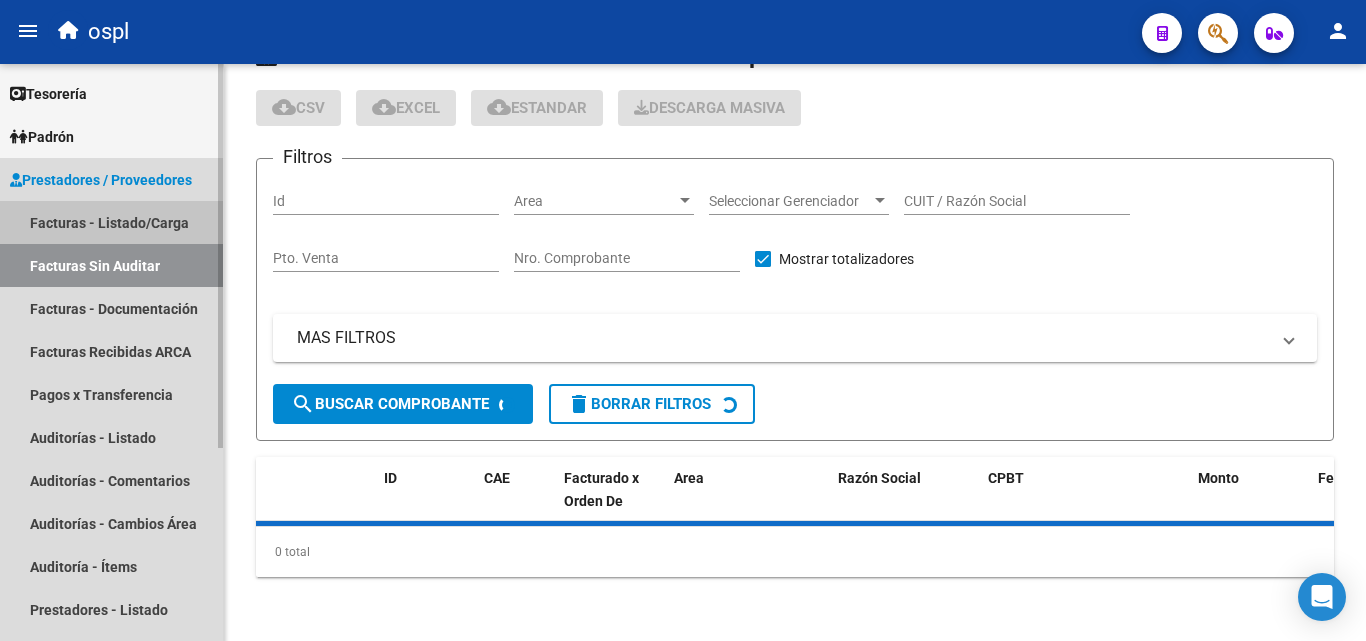 click on "Facturas - Listado/Carga" at bounding box center [111, 222] 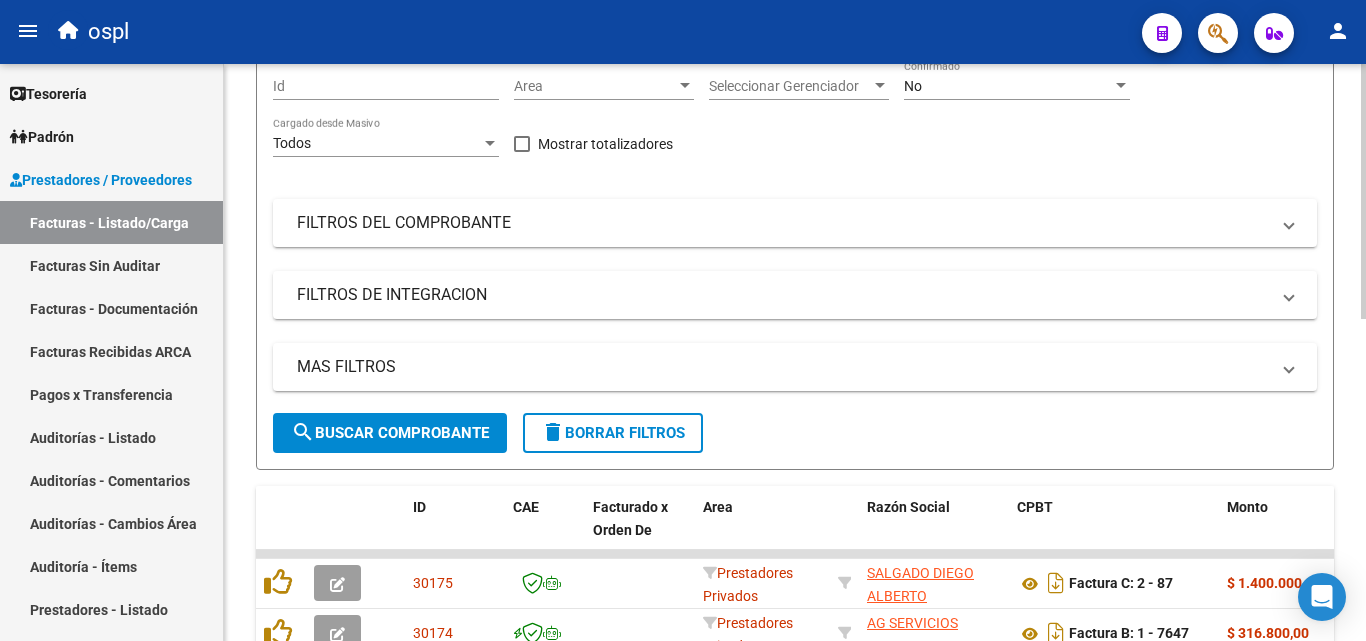 scroll, scrollTop: 127, scrollLeft: 0, axis: vertical 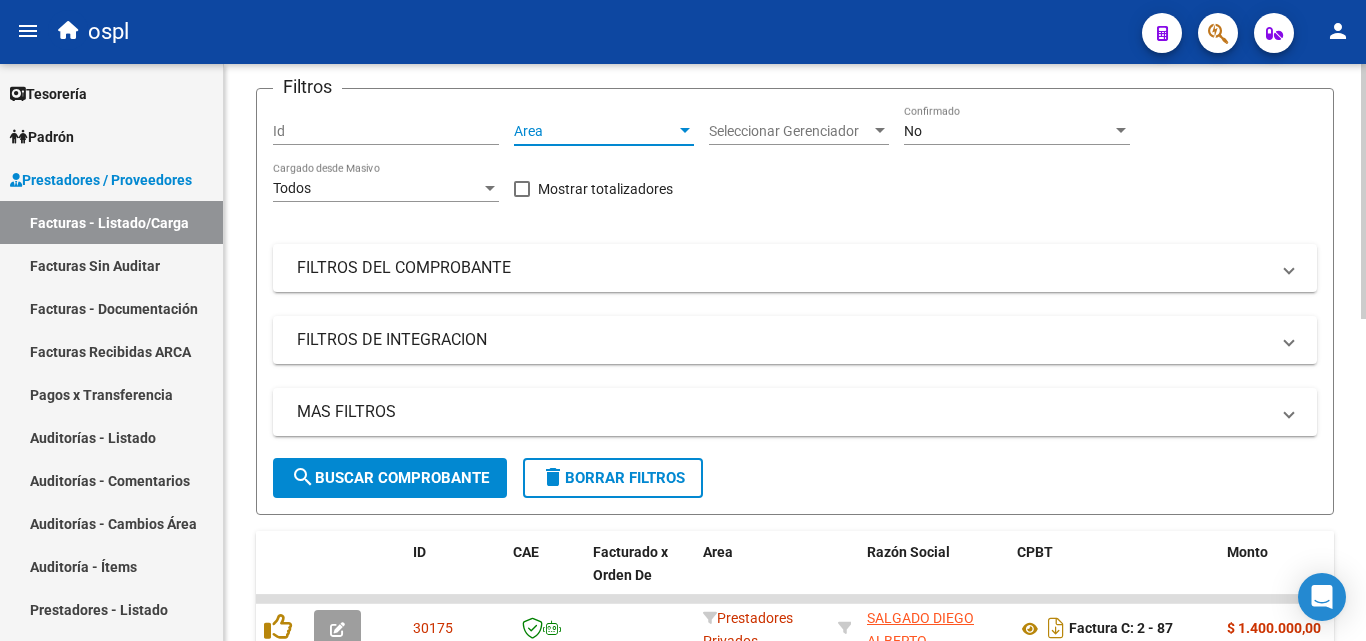 click on "Area" at bounding box center [595, 131] 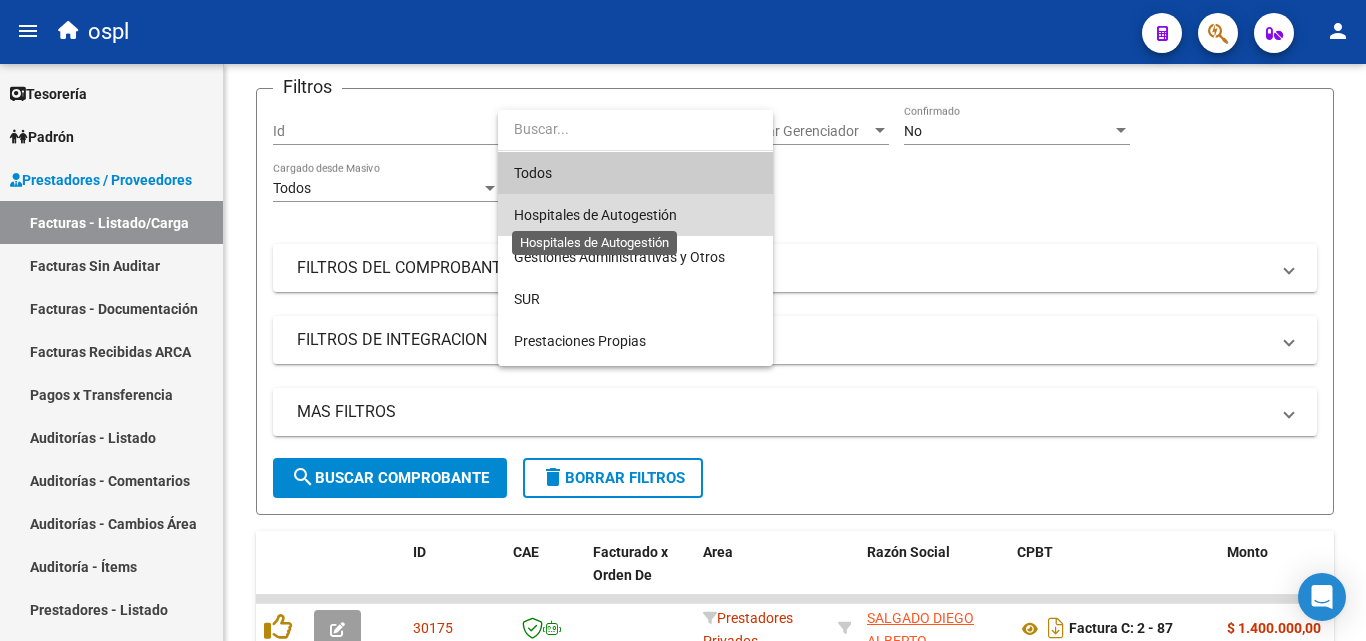 click on "Hospitales de Autogestión" at bounding box center [595, 215] 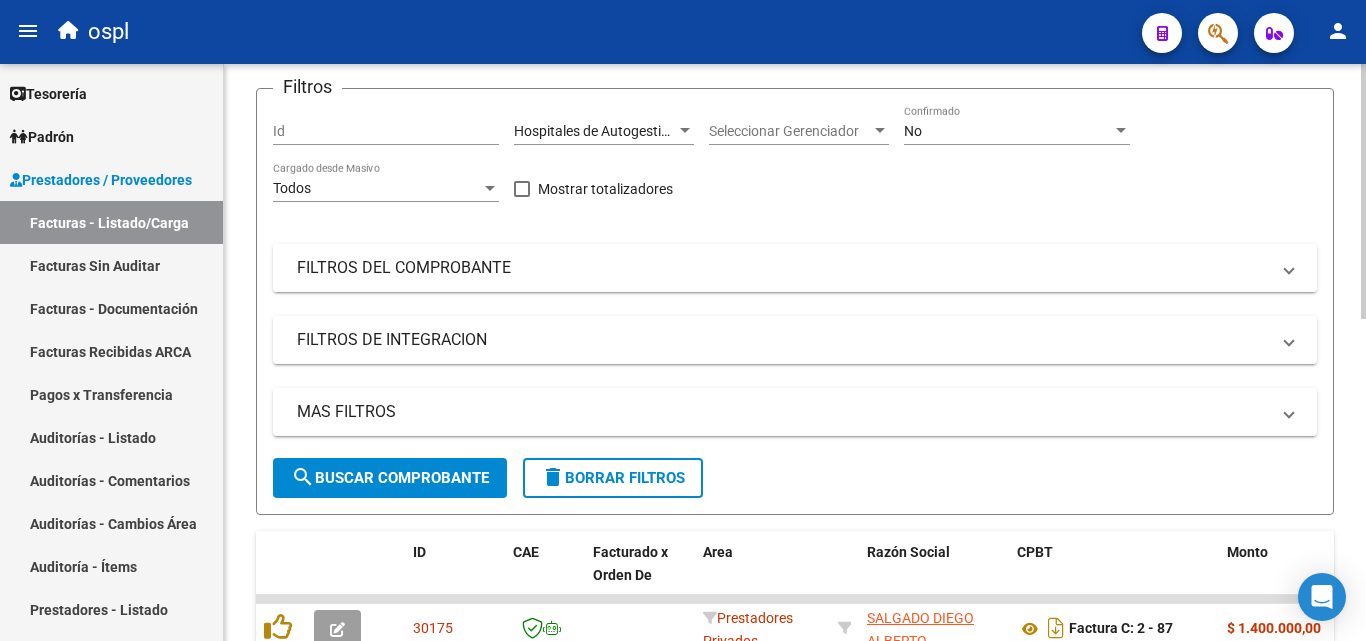 click on "FILTROS DEL COMPROBANTE" at bounding box center (795, 268) 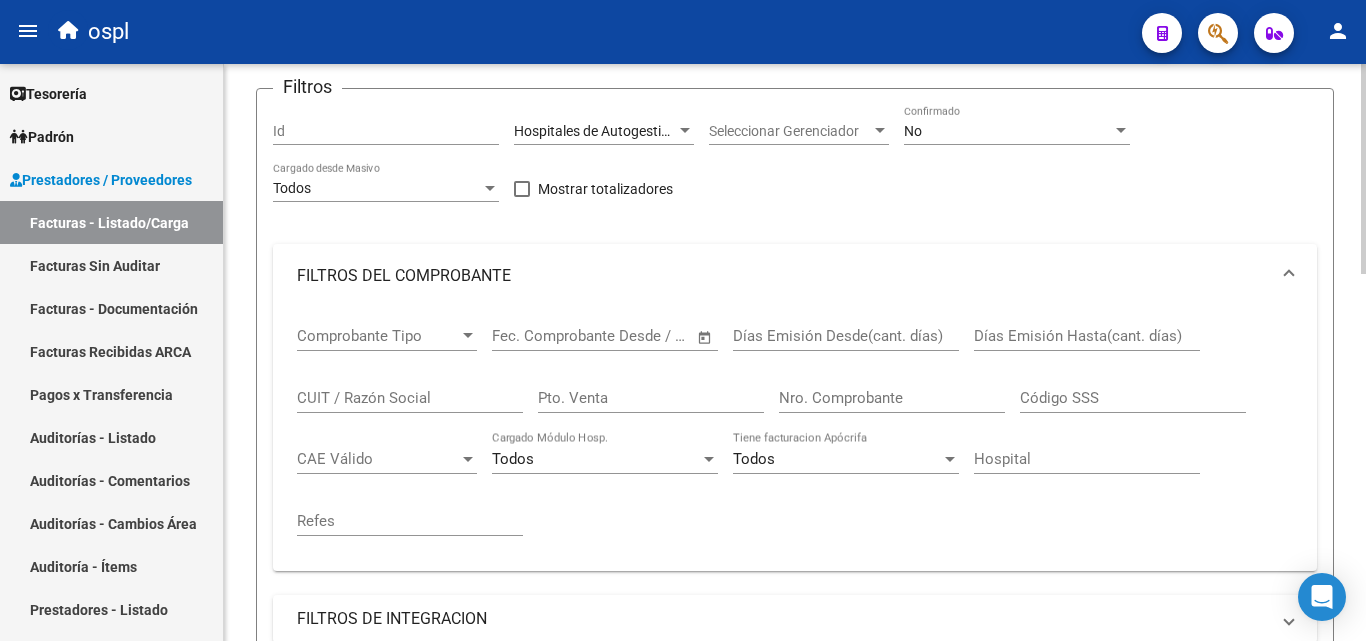 click 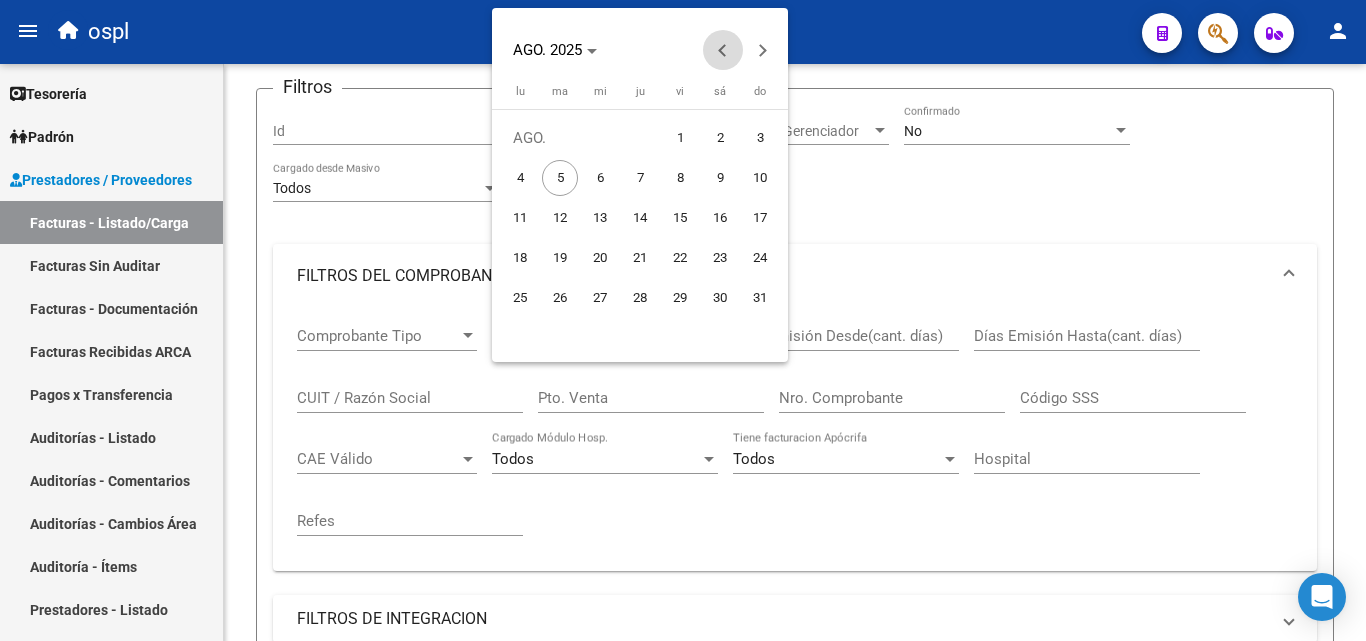 click at bounding box center [723, 50] 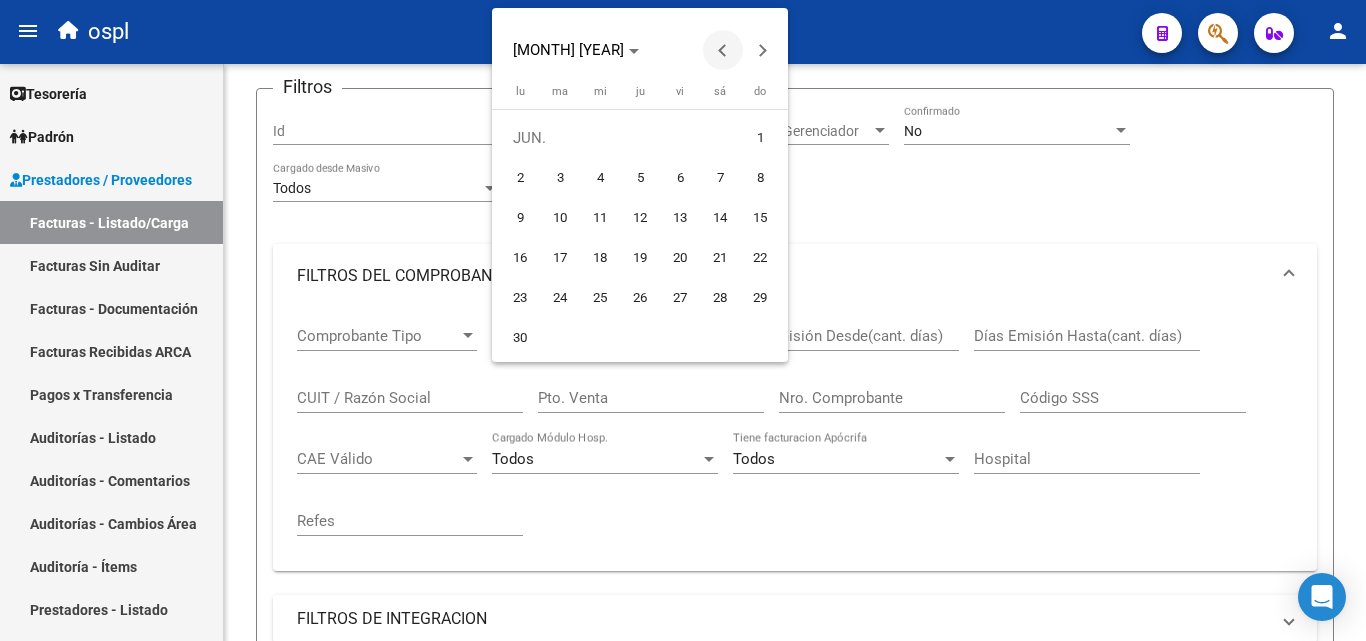 click at bounding box center [723, 50] 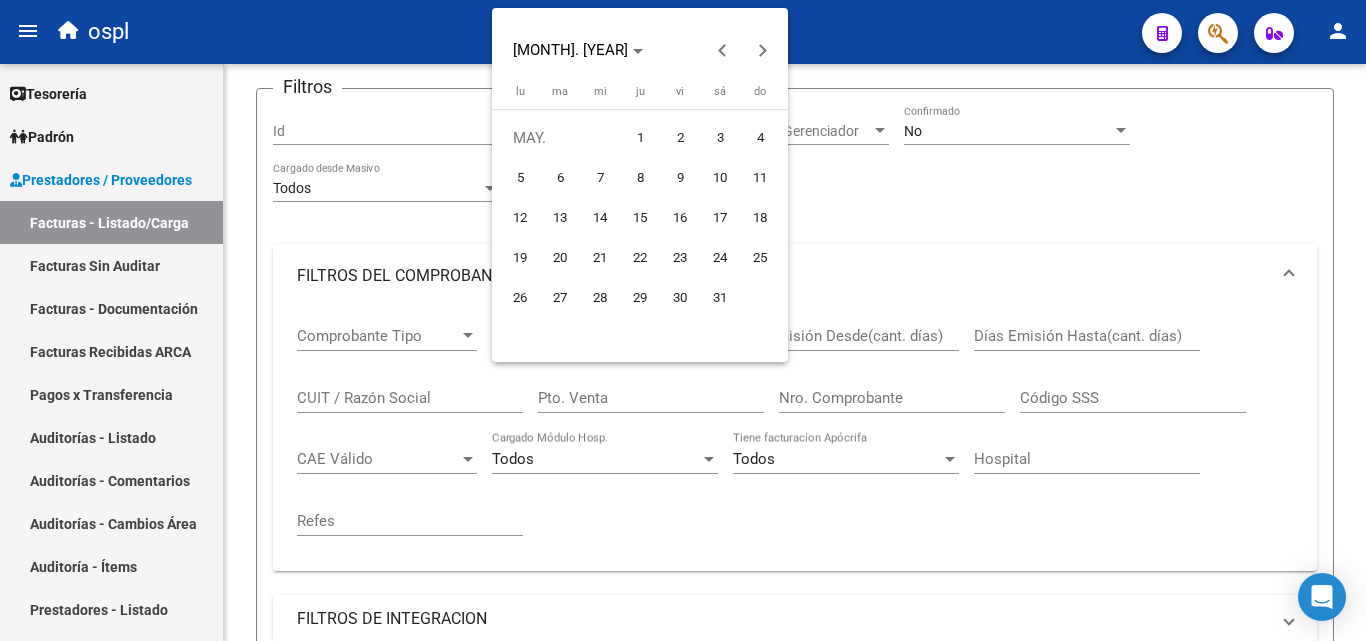 click on "1" at bounding box center [640, 138] 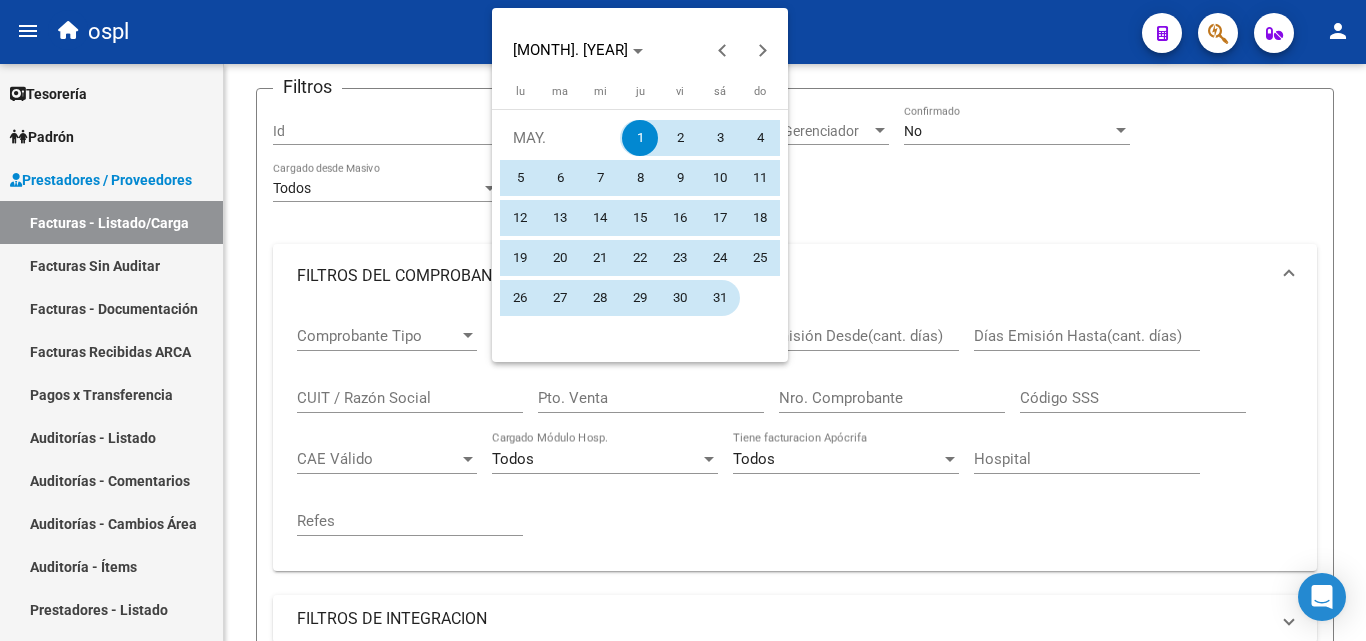 click on "31" at bounding box center [720, 298] 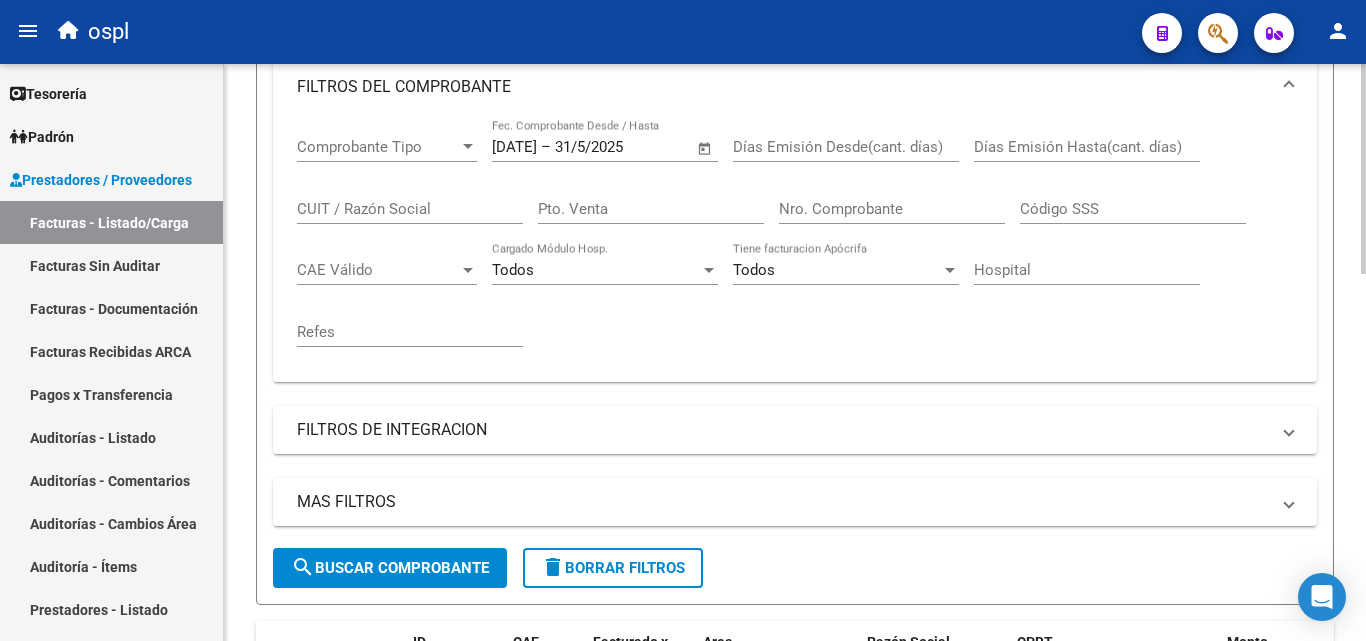 scroll, scrollTop: 327, scrollLeft: 0, axis: vertical 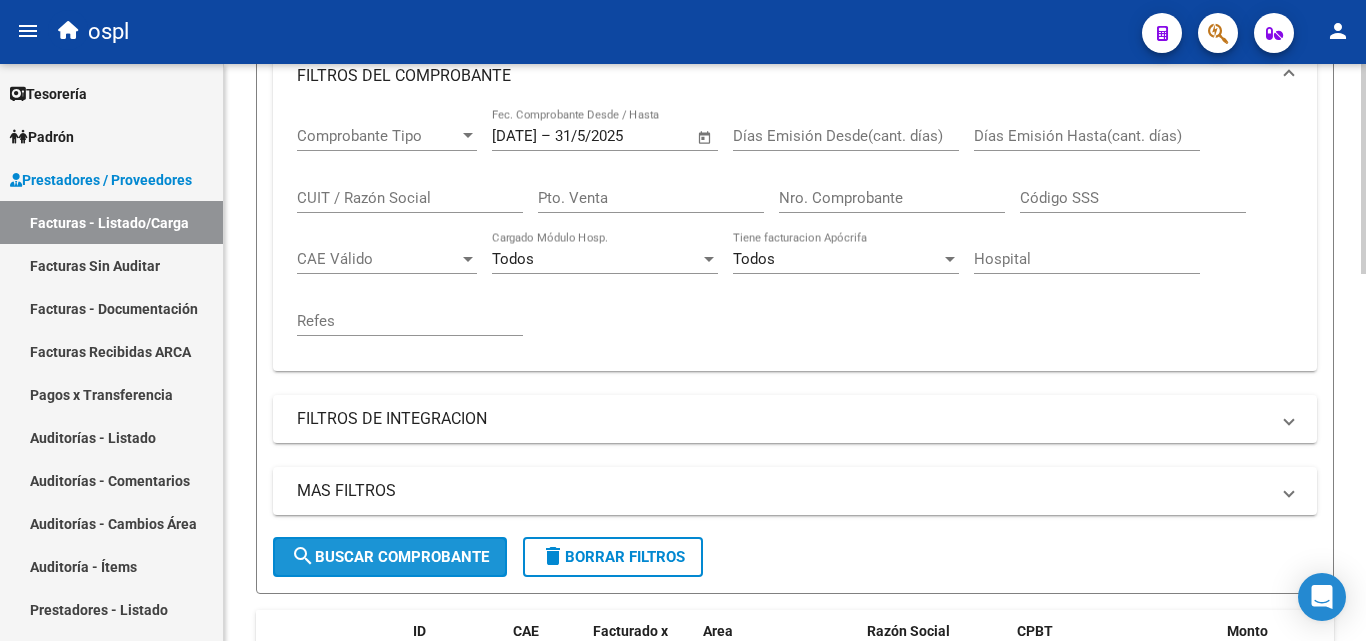 click on "search  Buscar Comprobante" 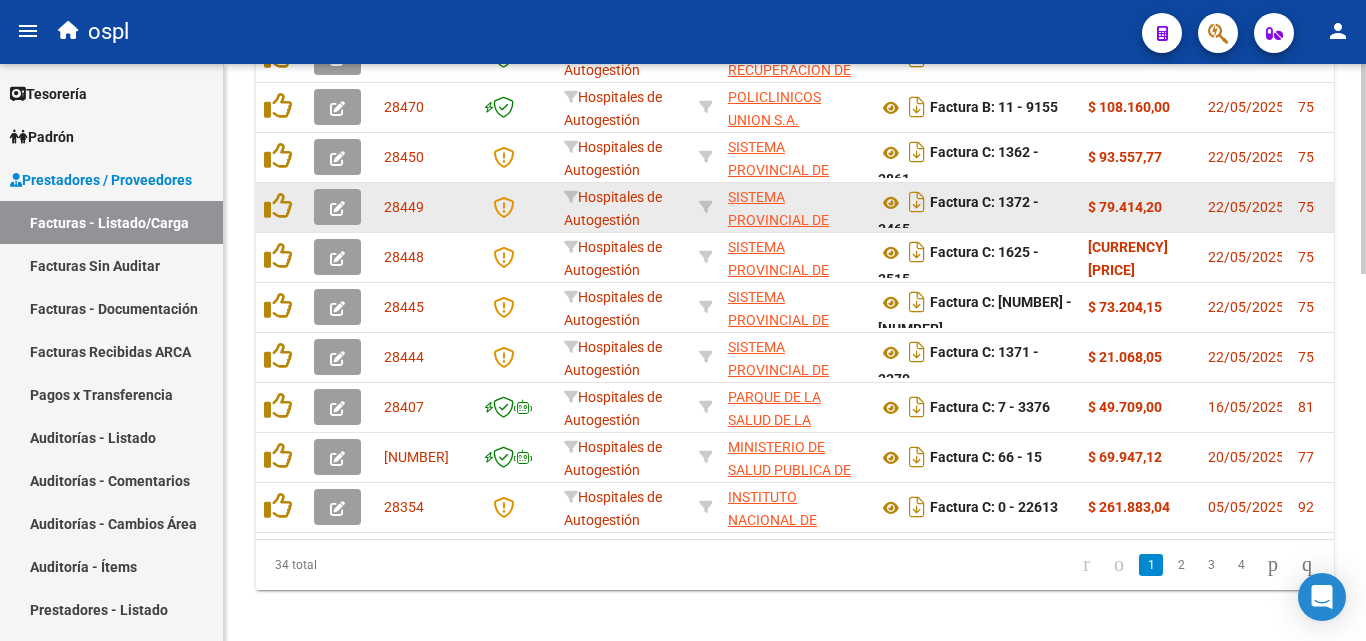 scroll, scrollTop: 1006, scrollLeft: 0, axis: vertical 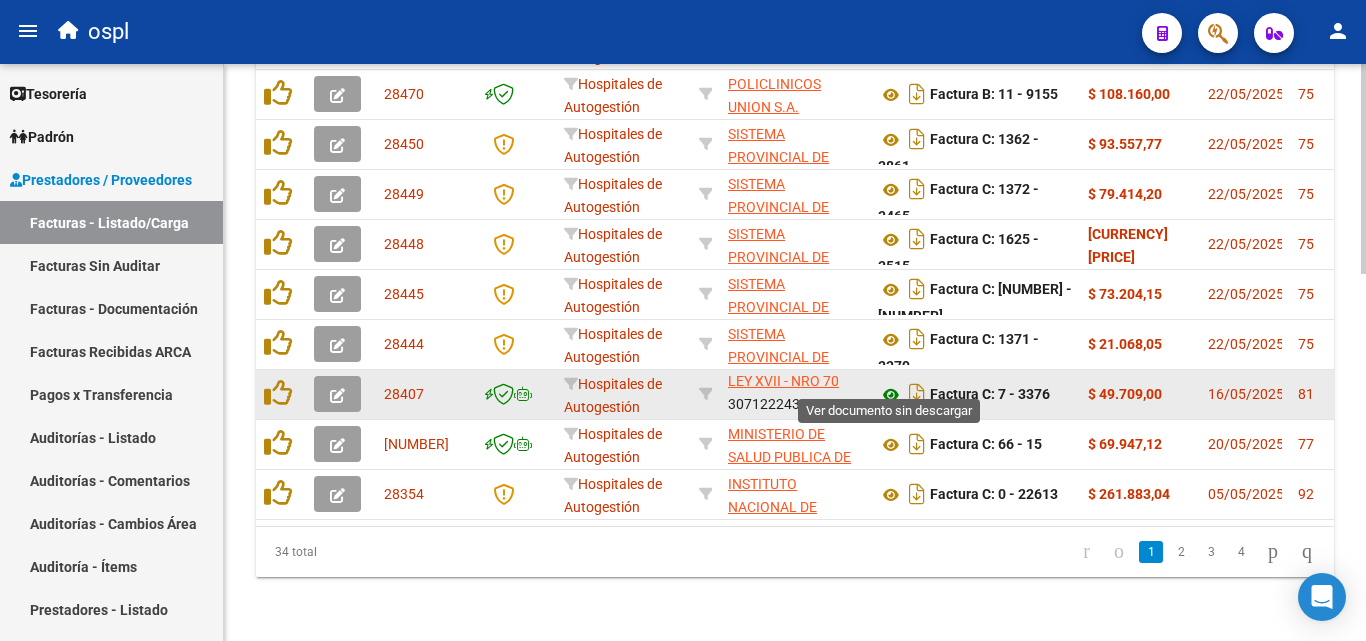 click 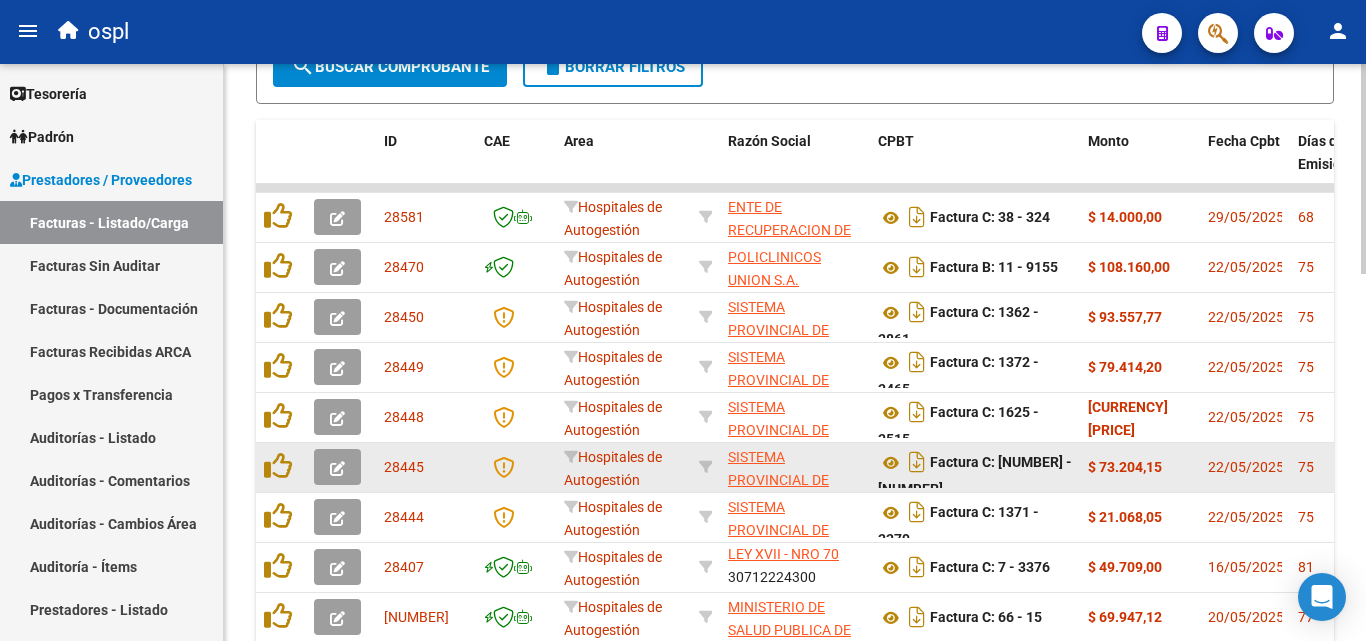 scroll, scrollTop: 706, scrollLeft: 0, axis: vertical 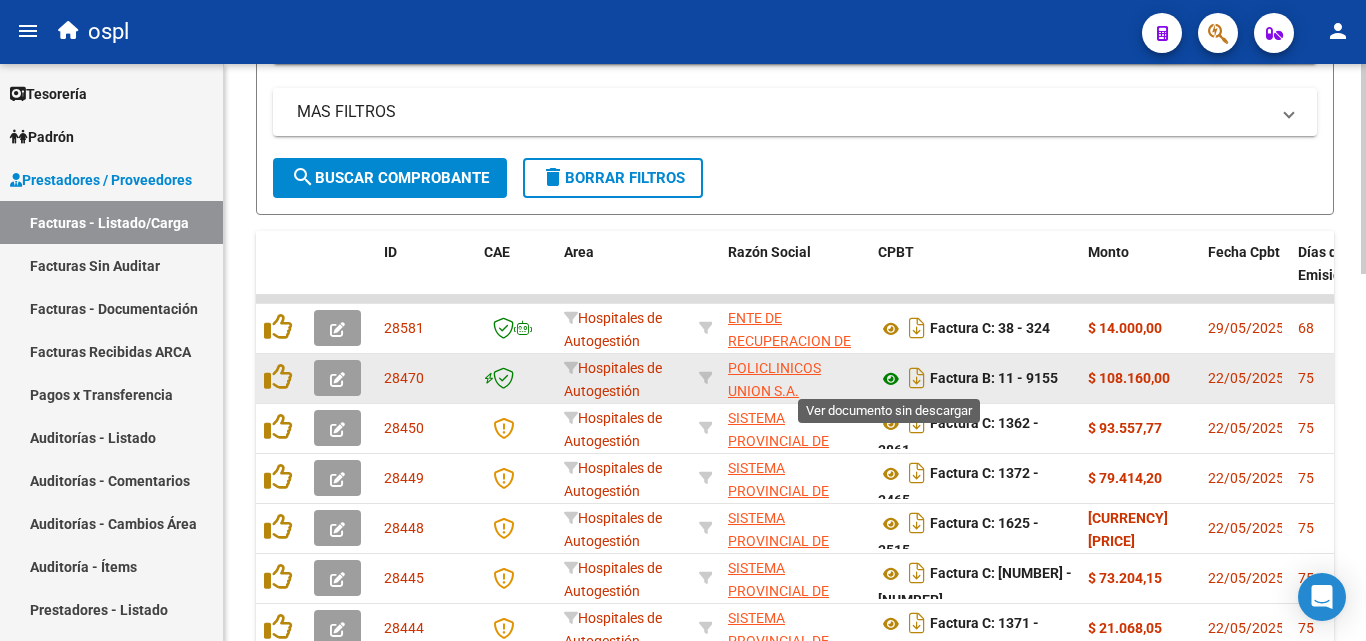 click 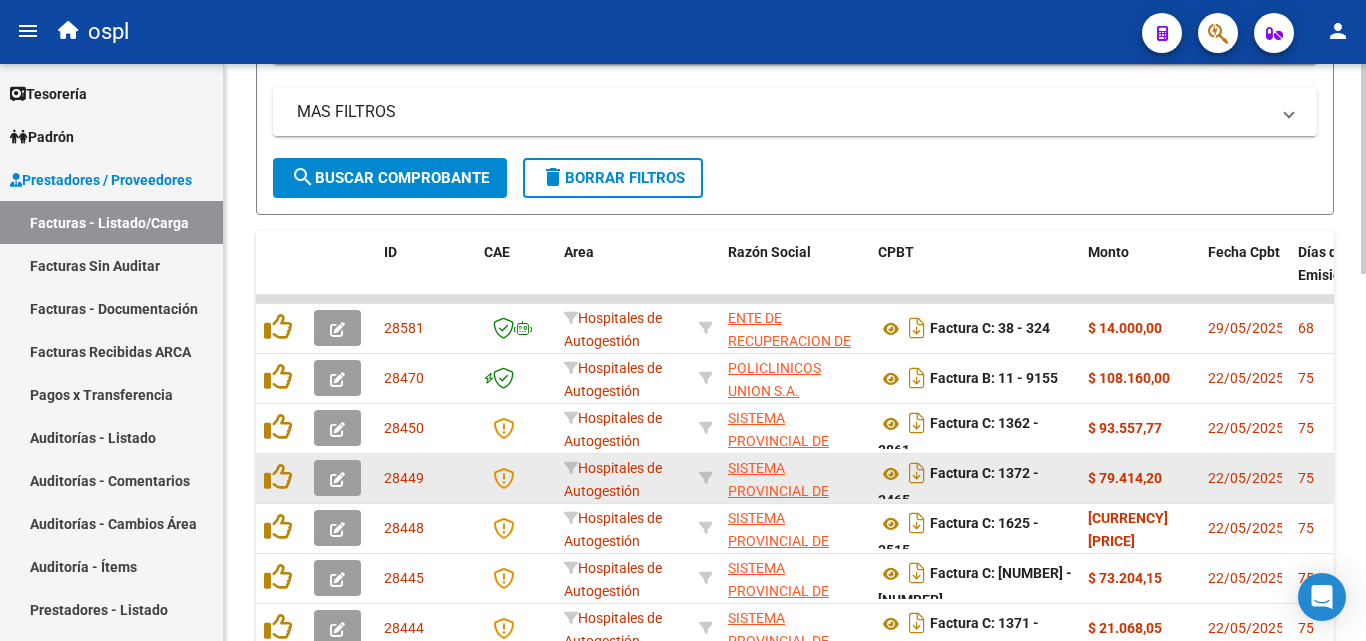 scroll, scrollTop: 26, scrollLeft: 0, axis: vertical 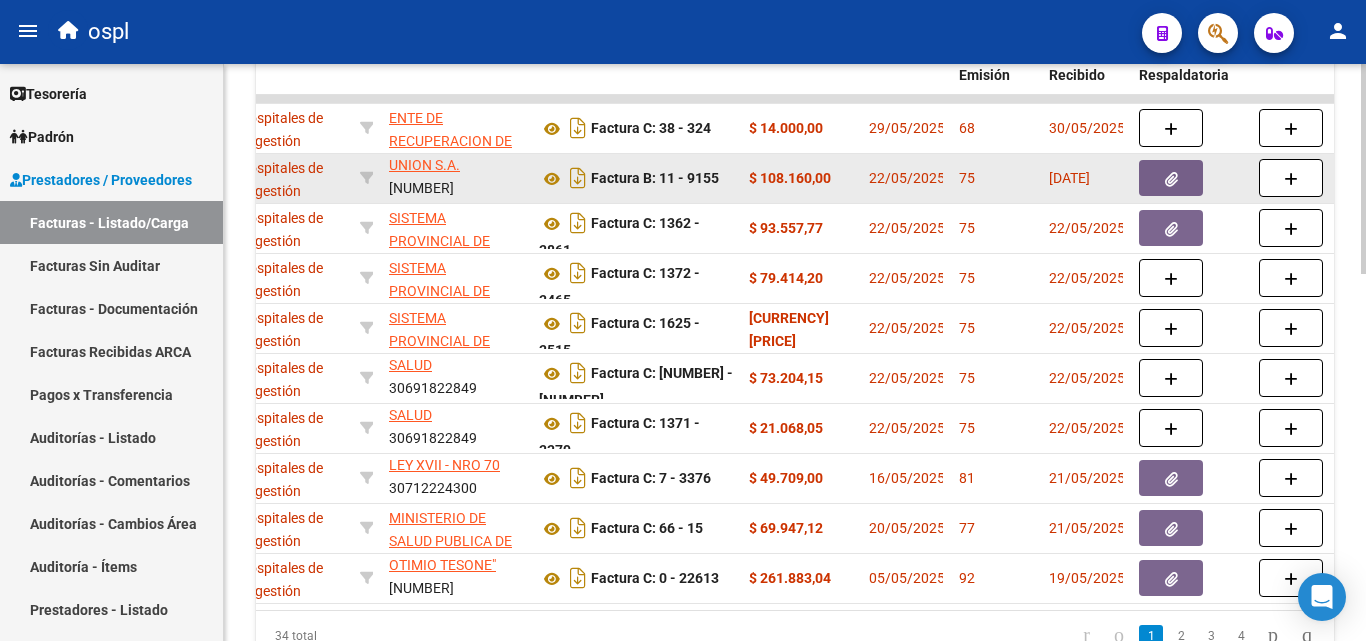 click 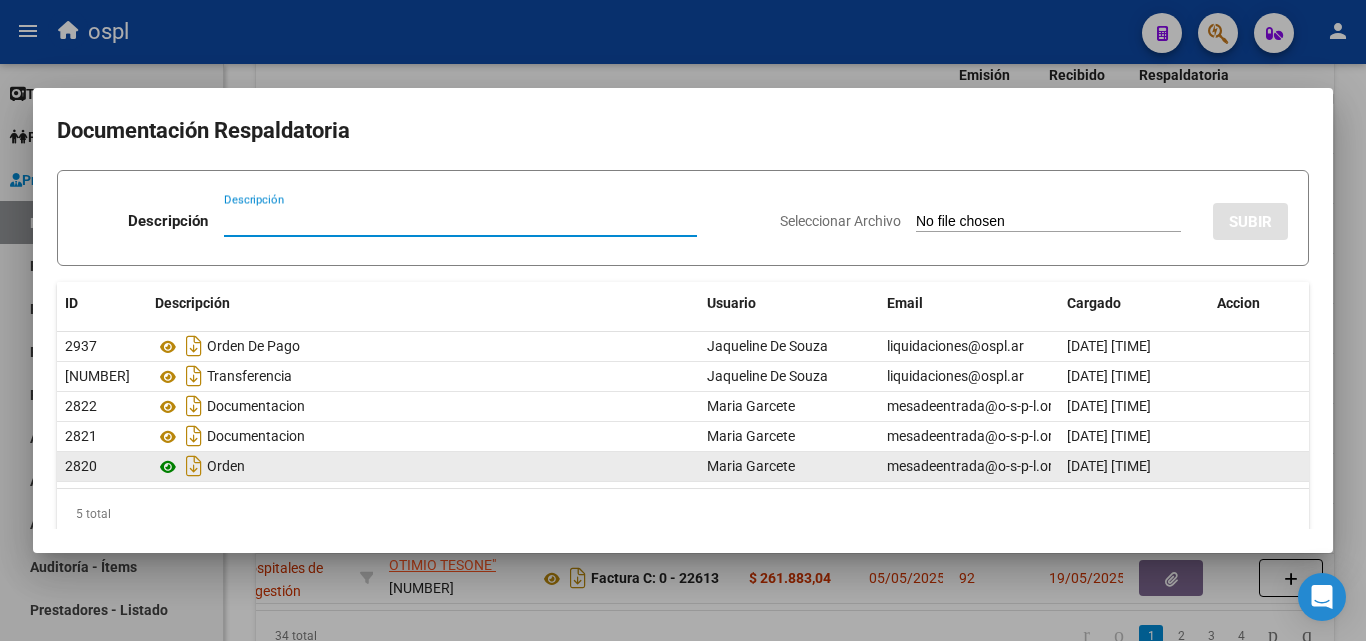 click 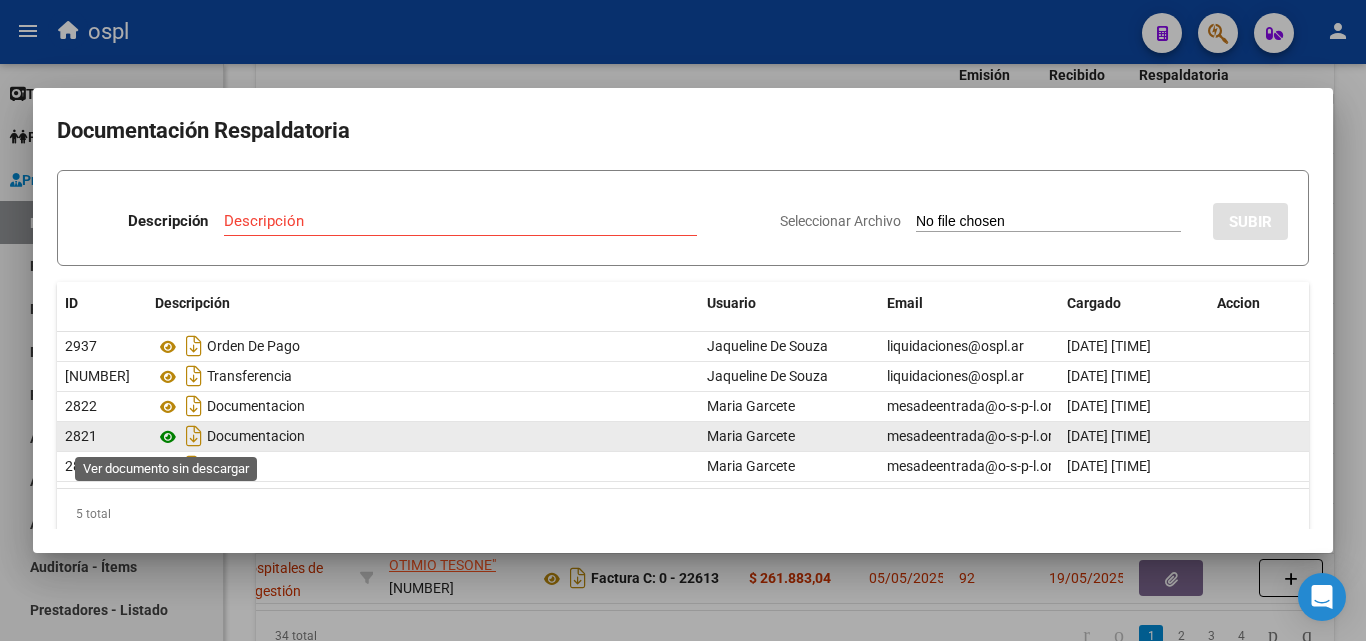 click 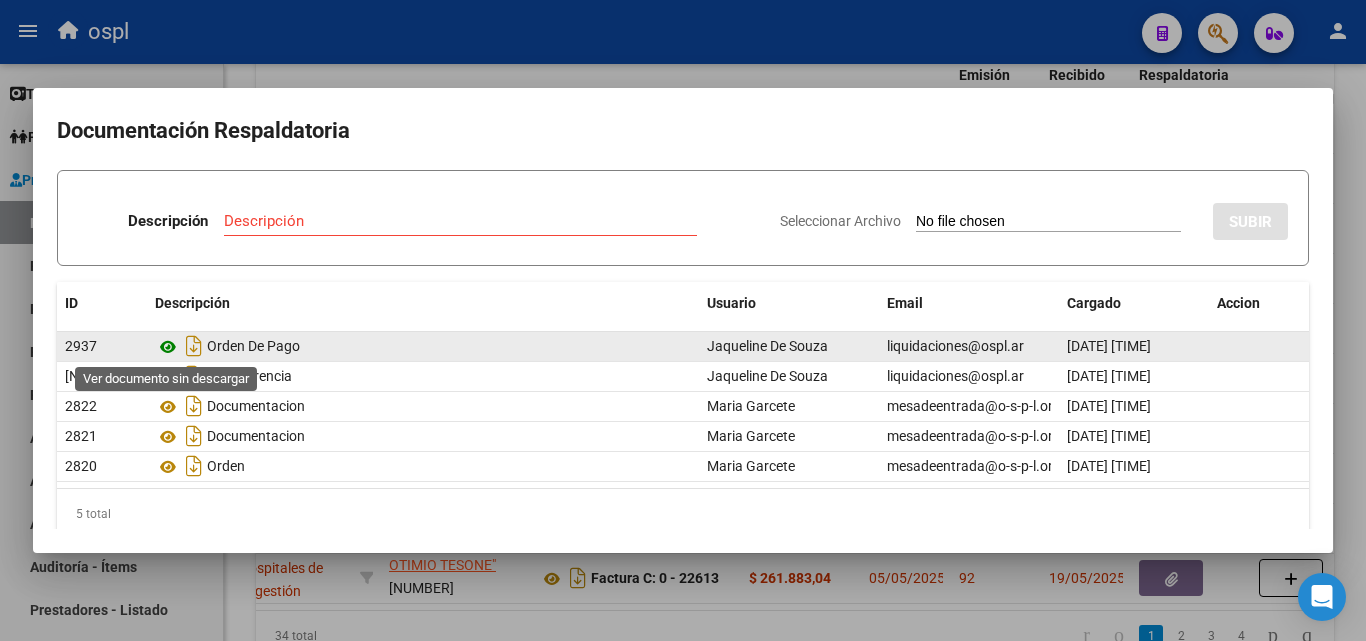 click 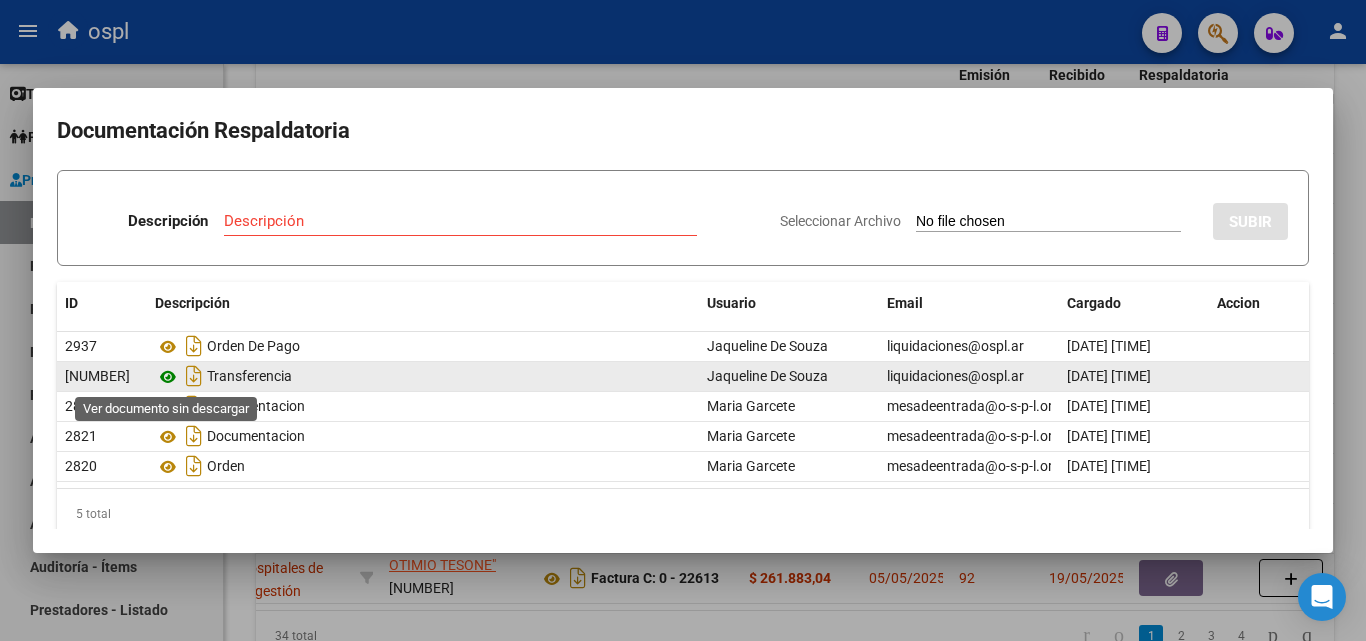 click 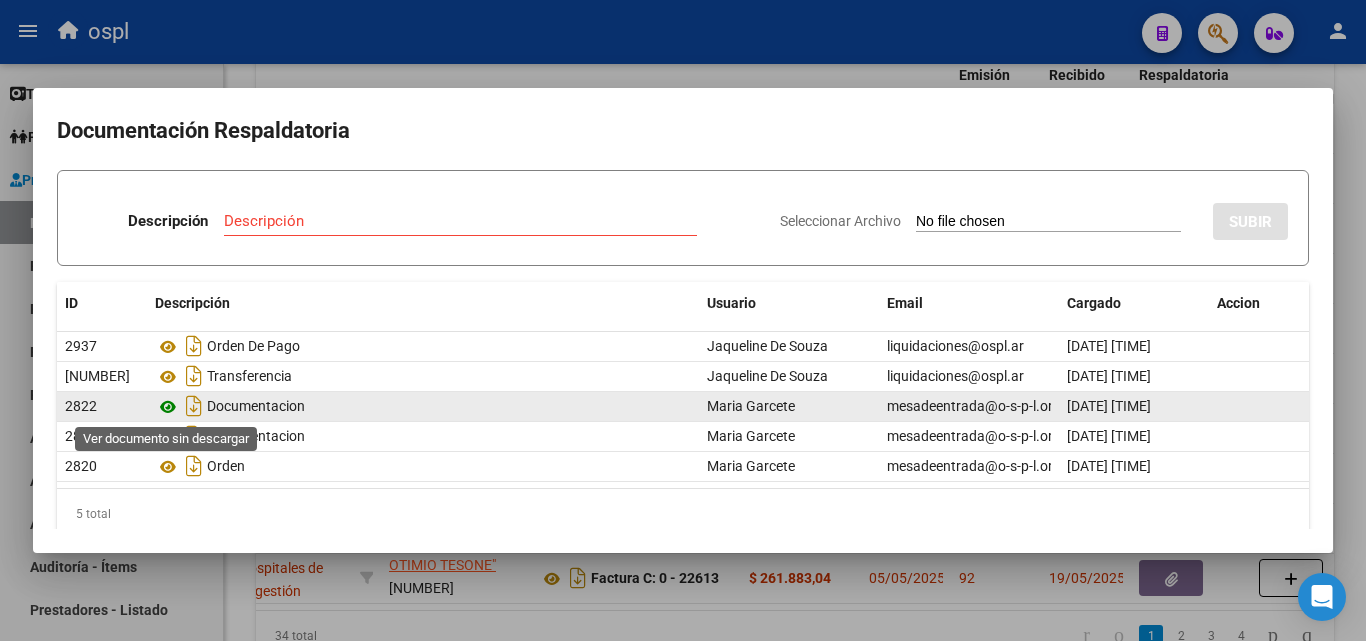 click 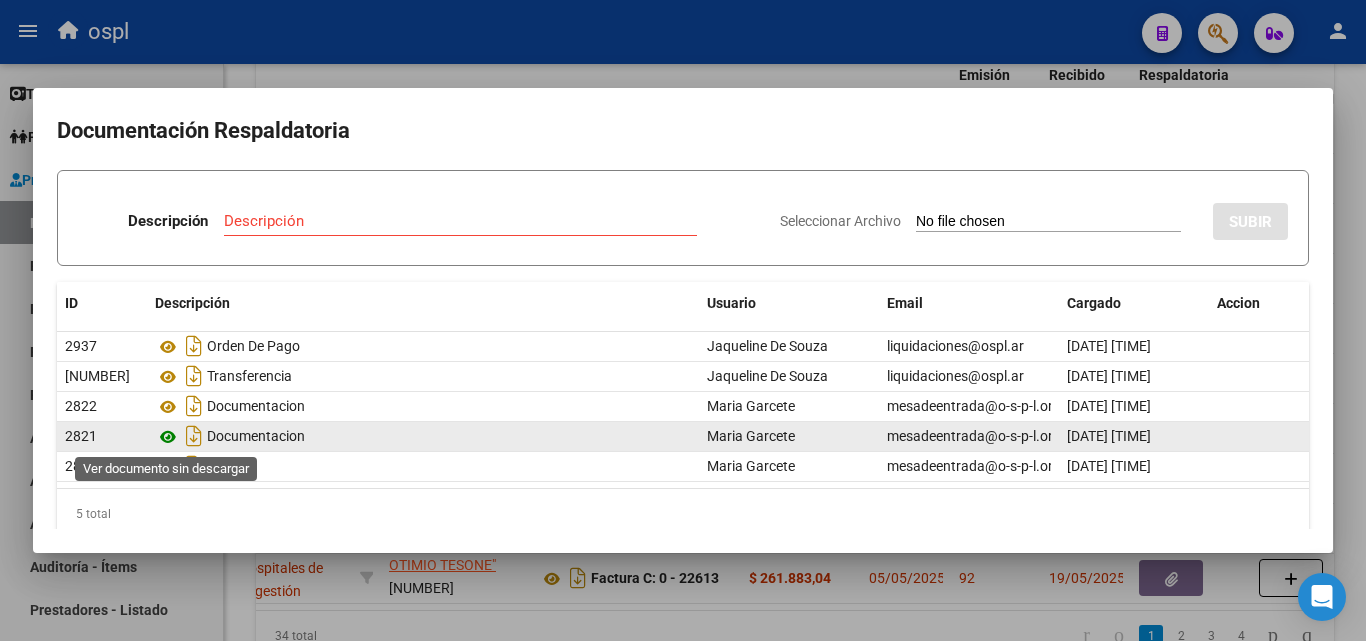 click 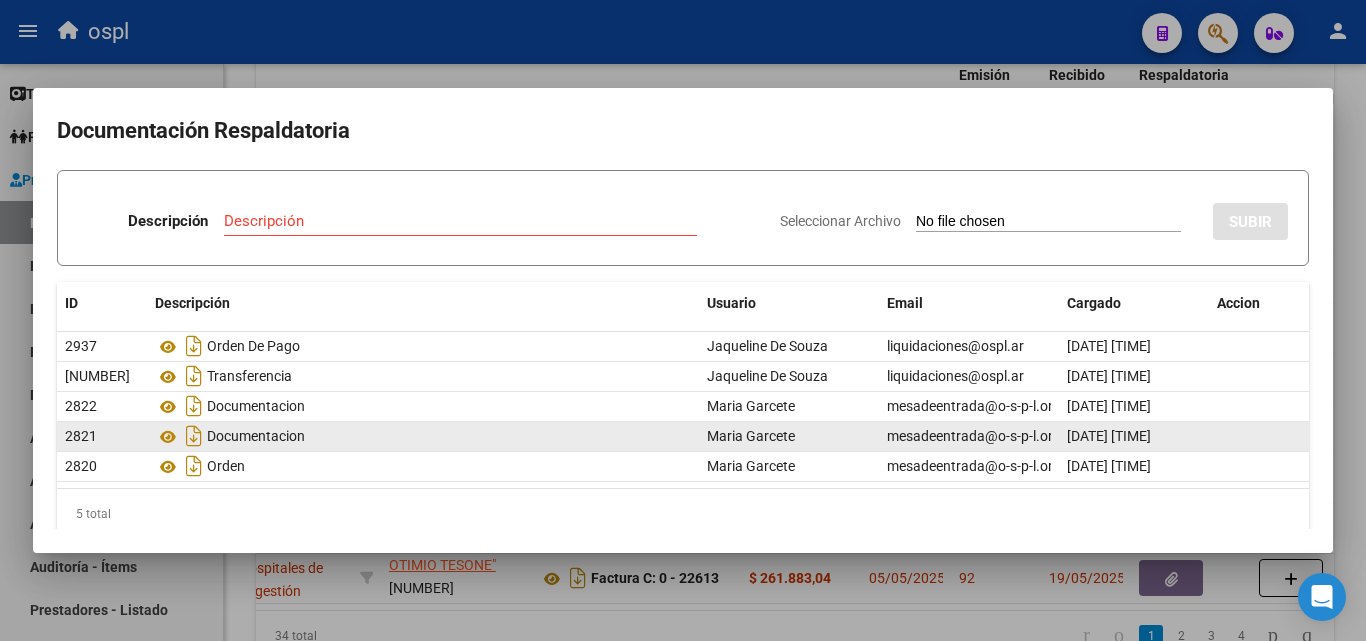 scroll, scrollTop: 26, scrollLeft: 0, axis: vertical 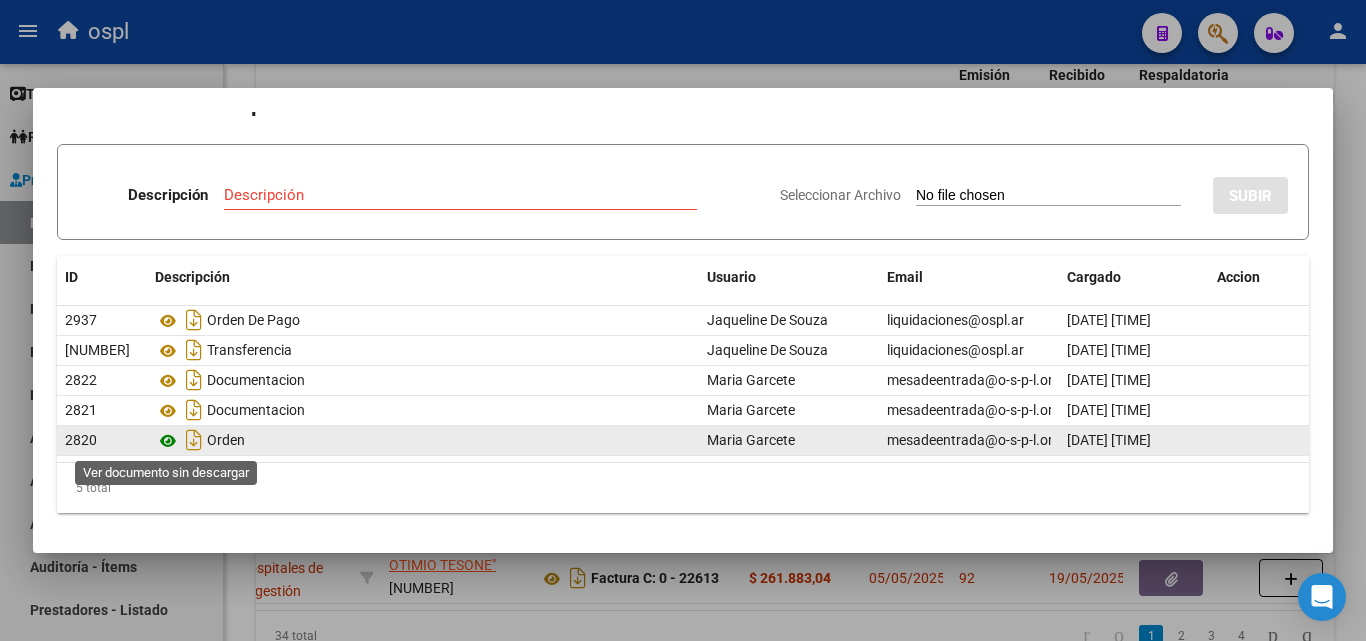 click 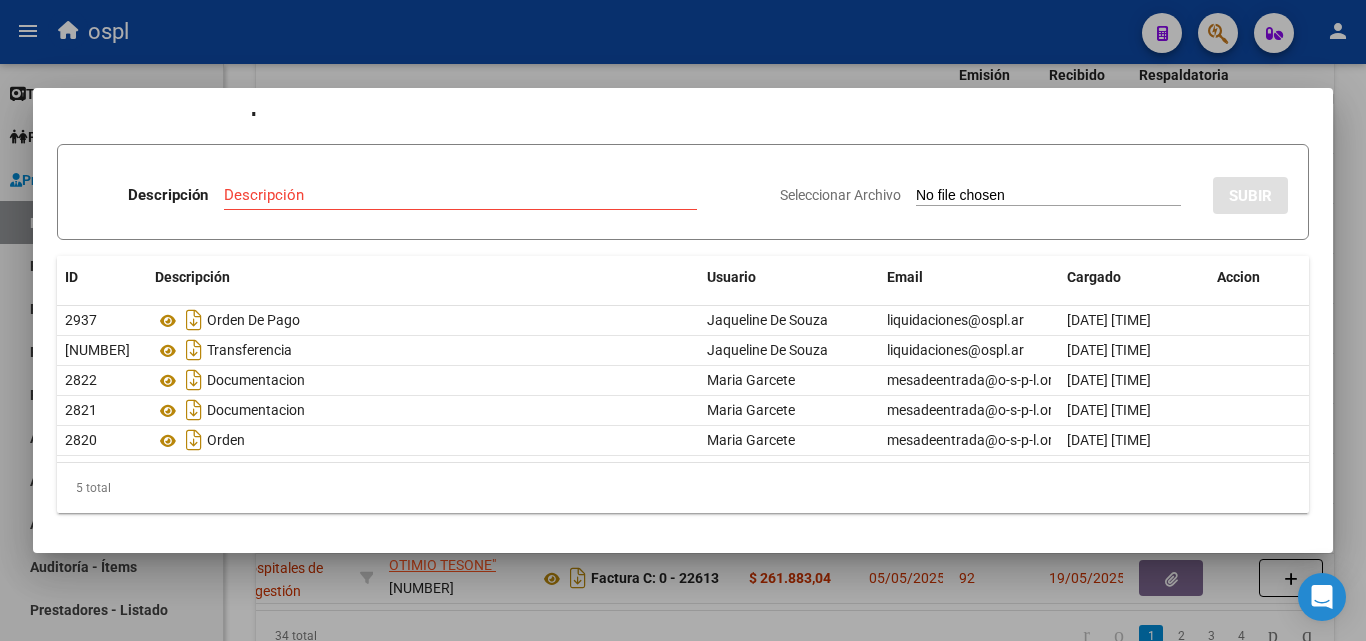 click at bounding box center [683, 320] 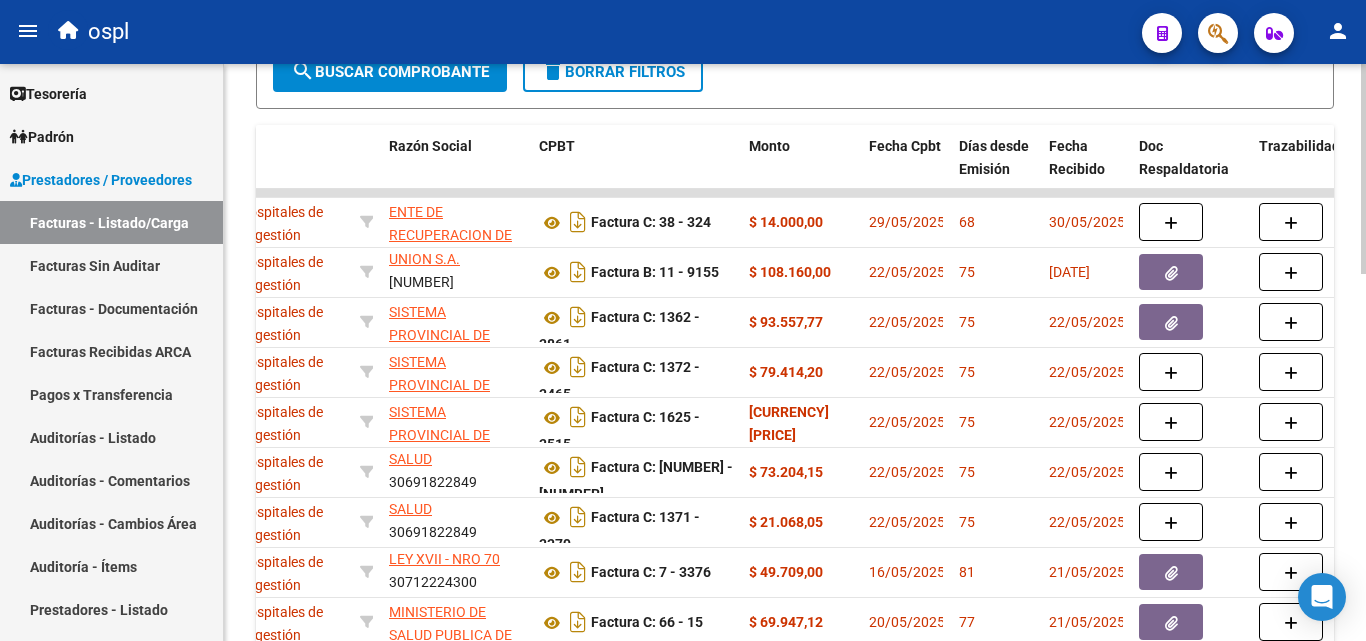 scroll, scrollTop: 1006, scrollLeft: 0, axis: vertical 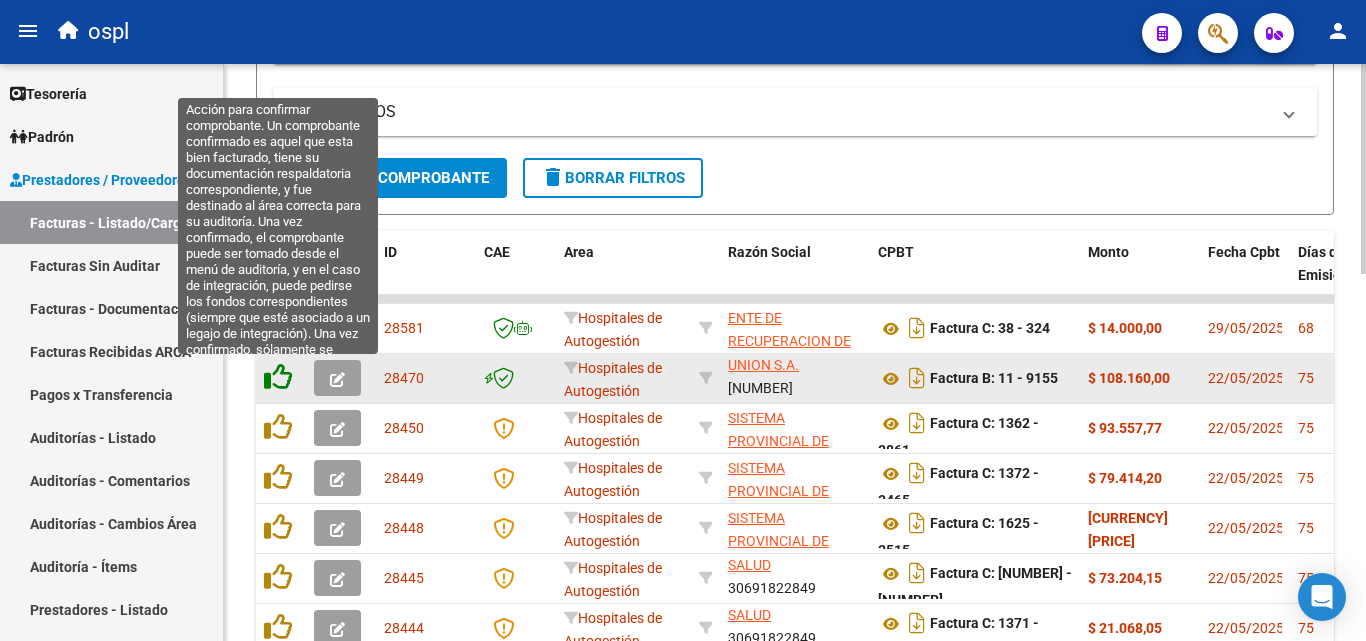 click 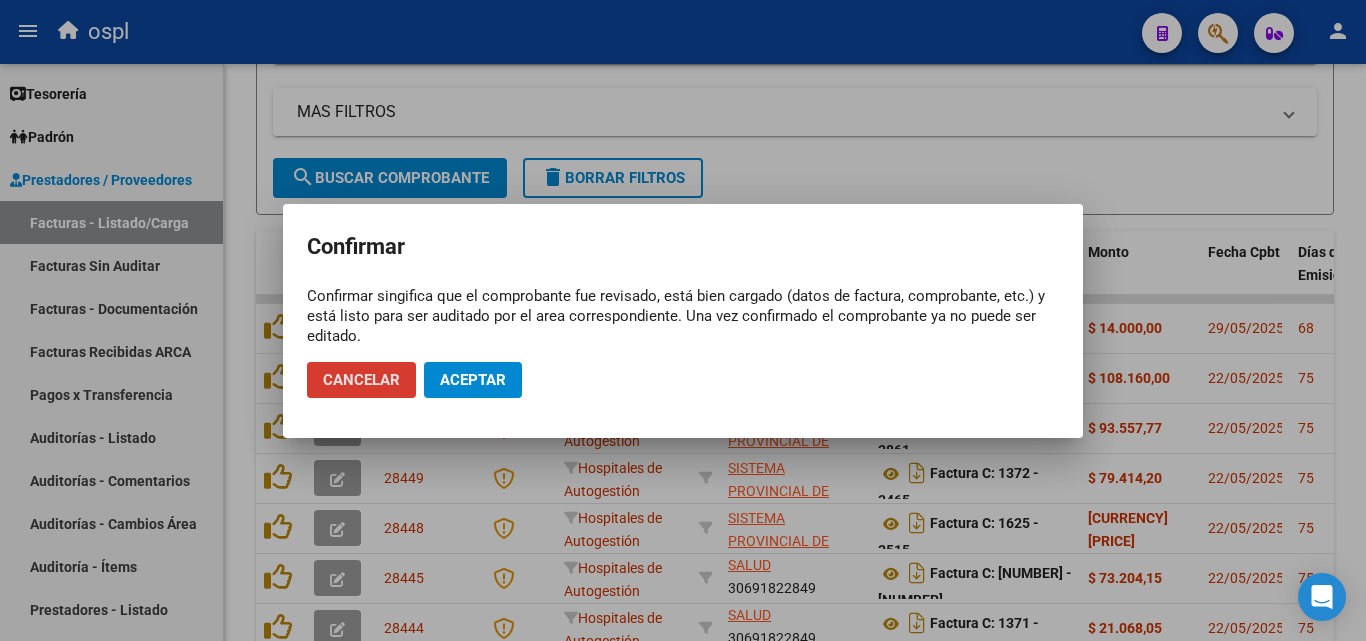 click on "Aceptar" 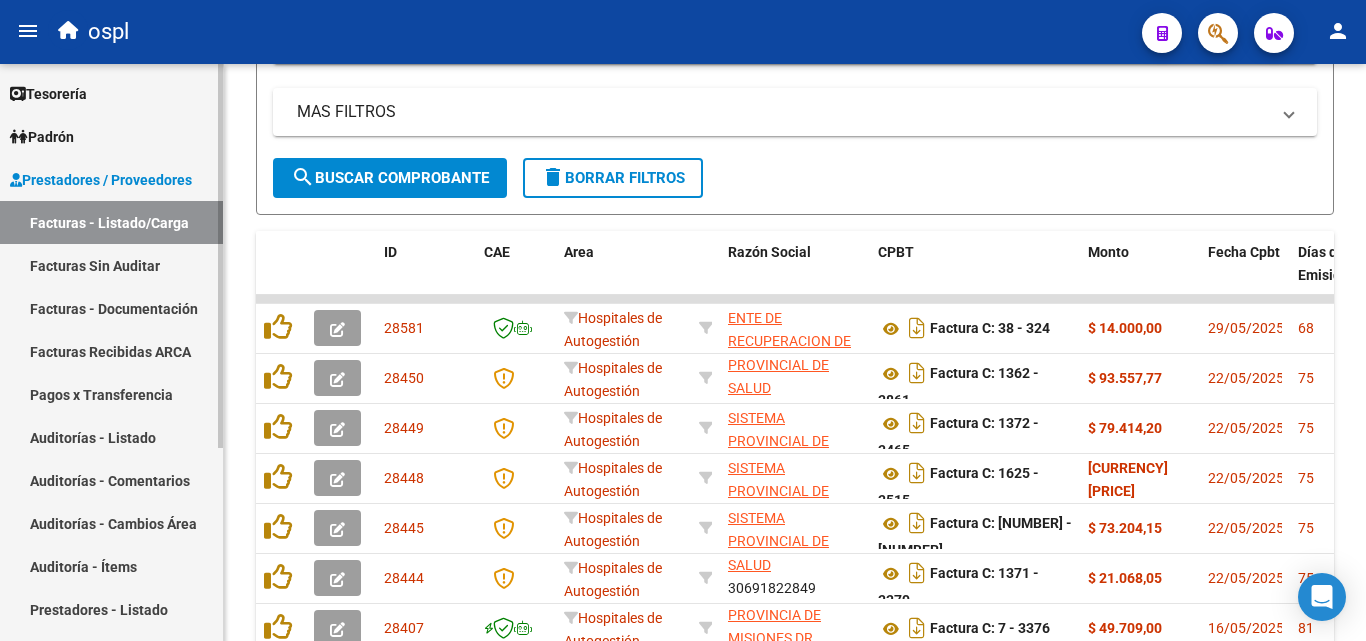 scroll, scrollTop: 72, scrollLeft: 0, axis: vertical 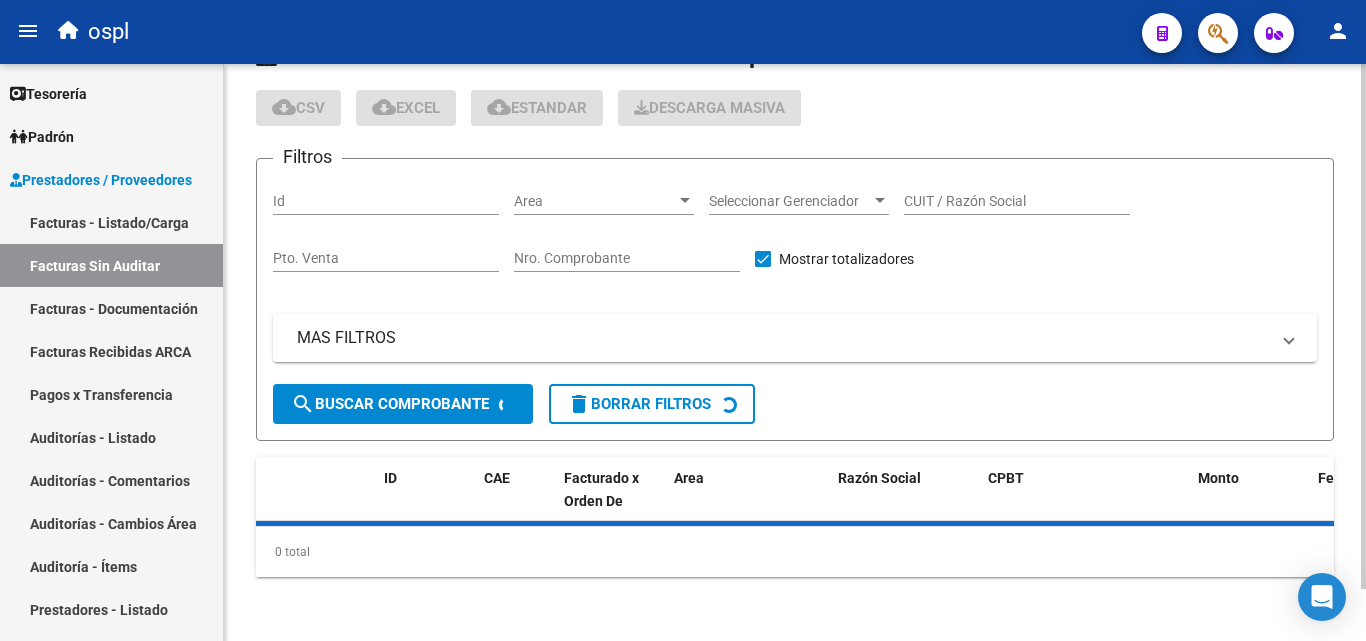 click on "Nro. Comprobante" at bounding box center [627, 258] 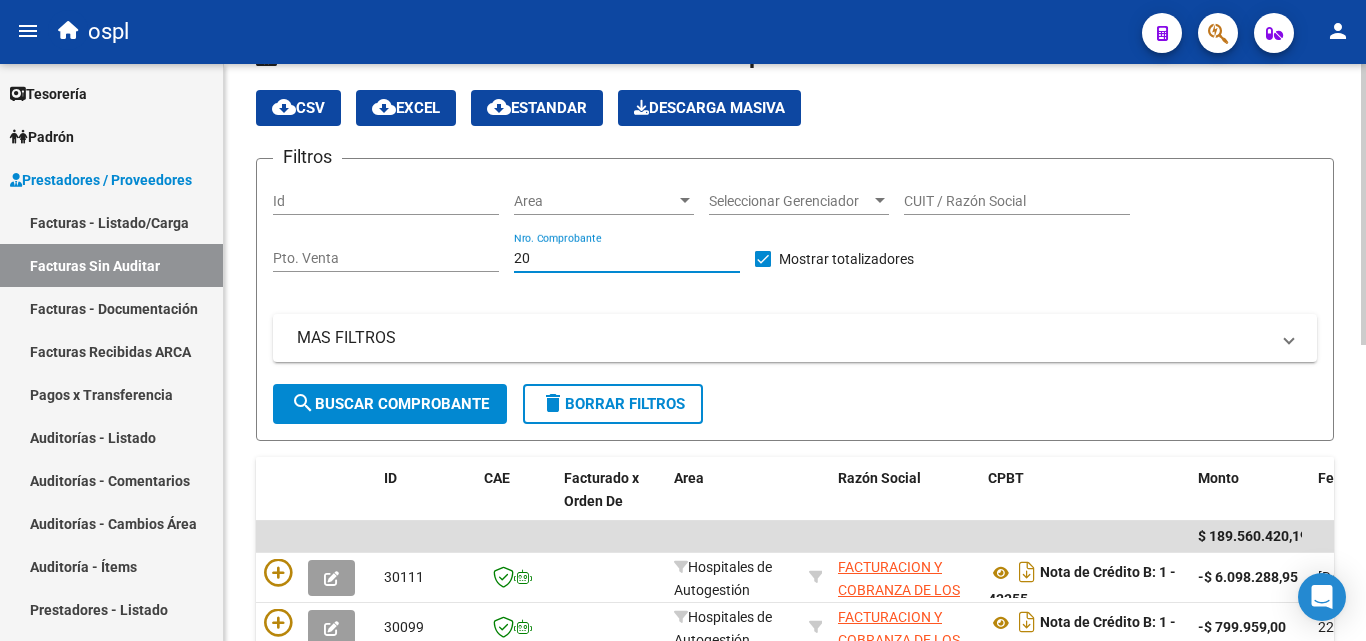 type on "2" 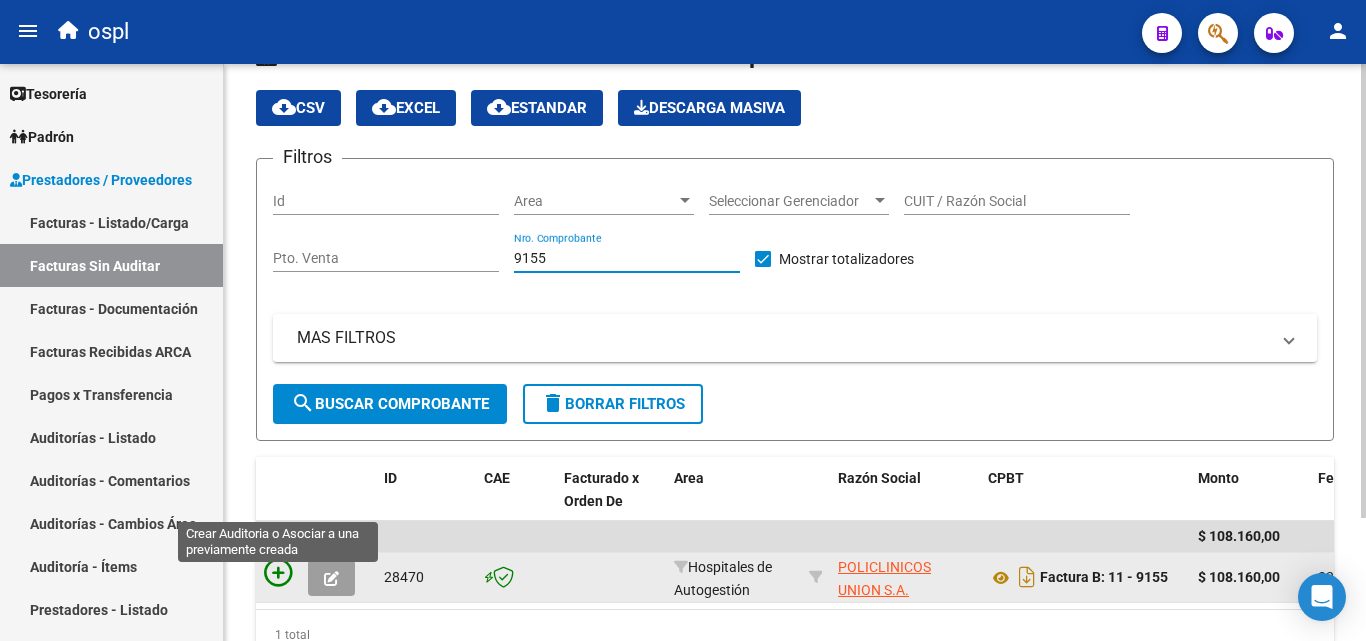 type on "9155" 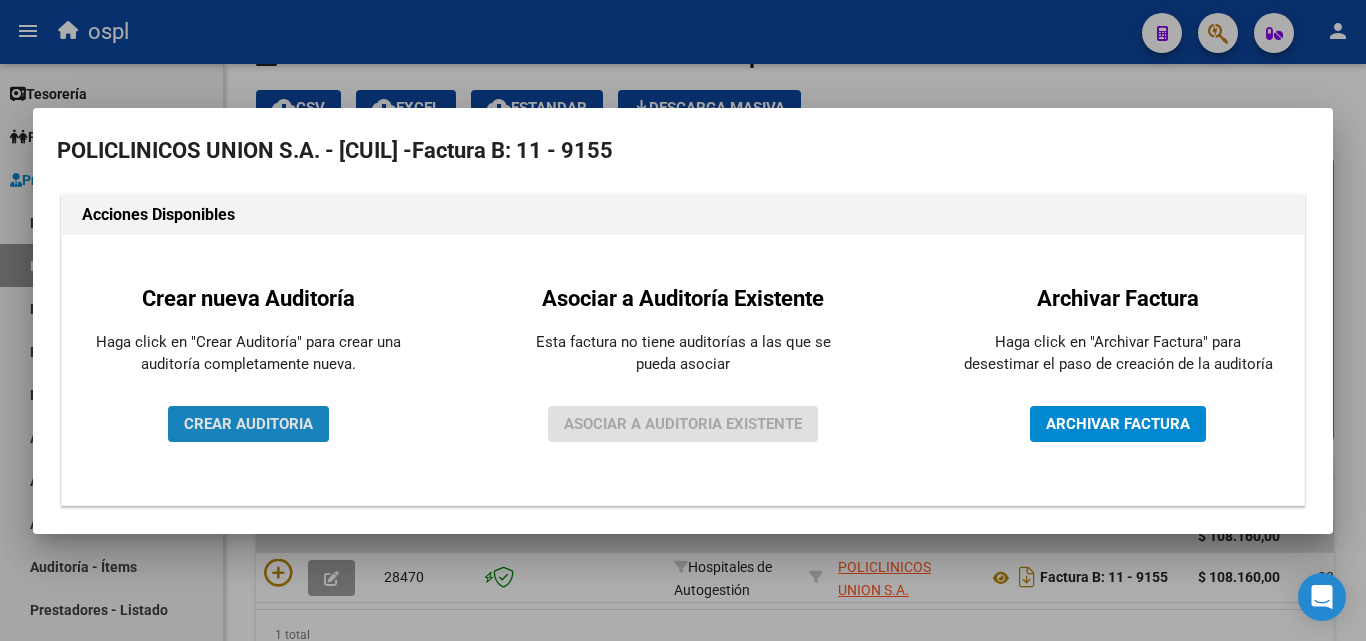 click on "CREAR AUDITORIA" at bounding box center [248, 424] 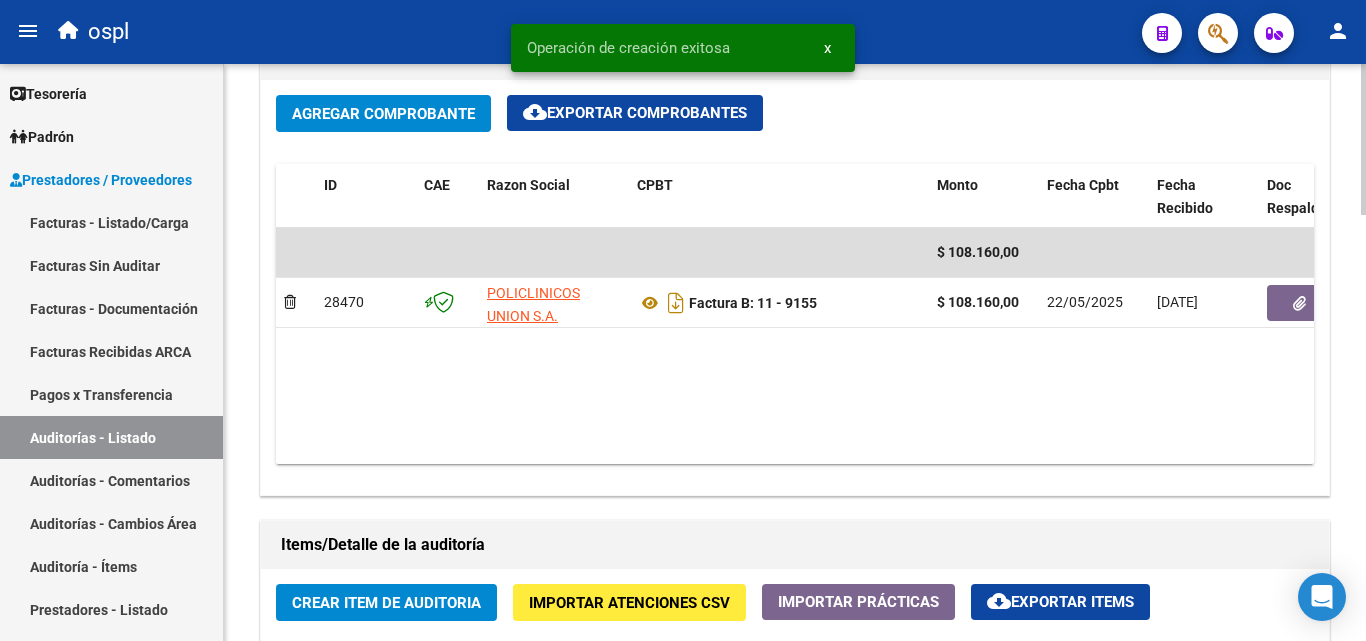scroll, scrollTop: 1100, scrollLeft: 0, axis: vertical 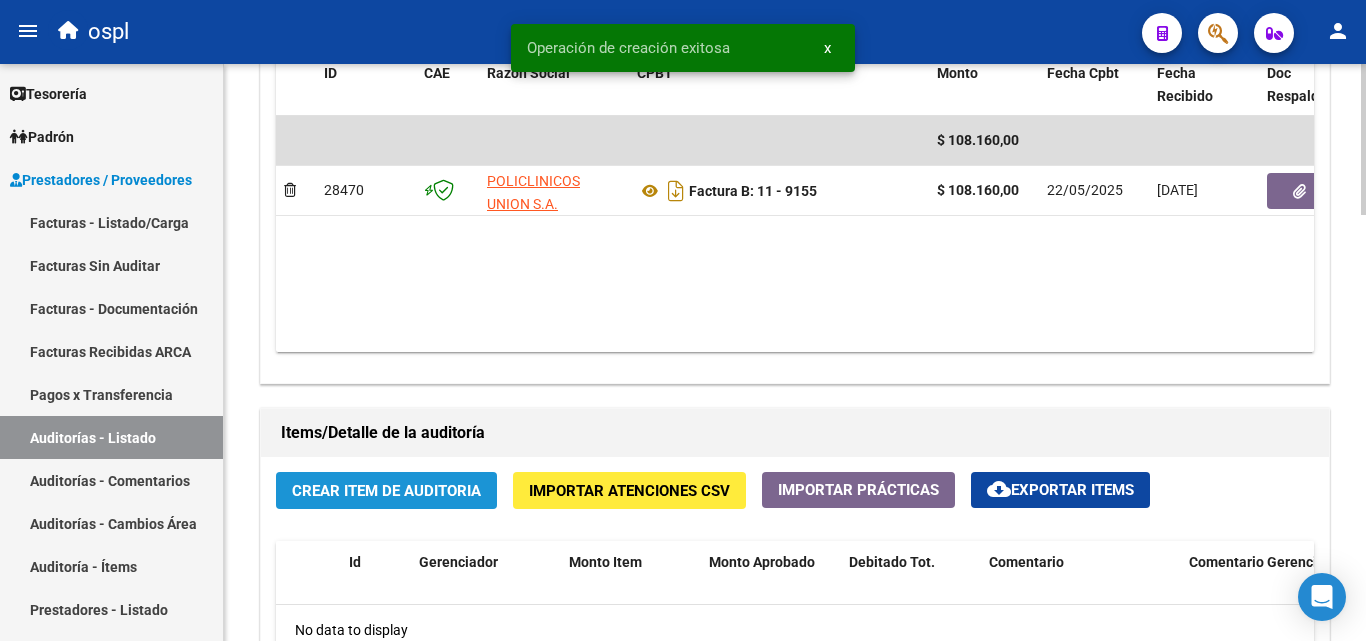 click on "Crear Item de Auditoria" 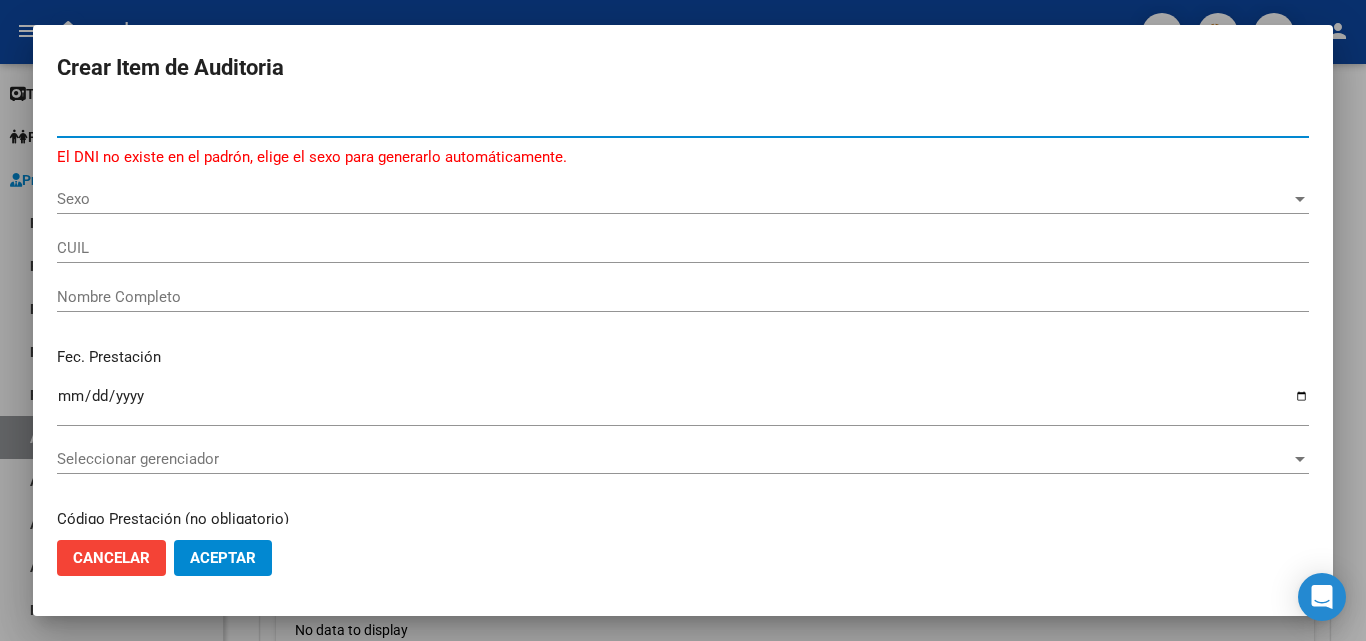 type on "[NUMBER]" 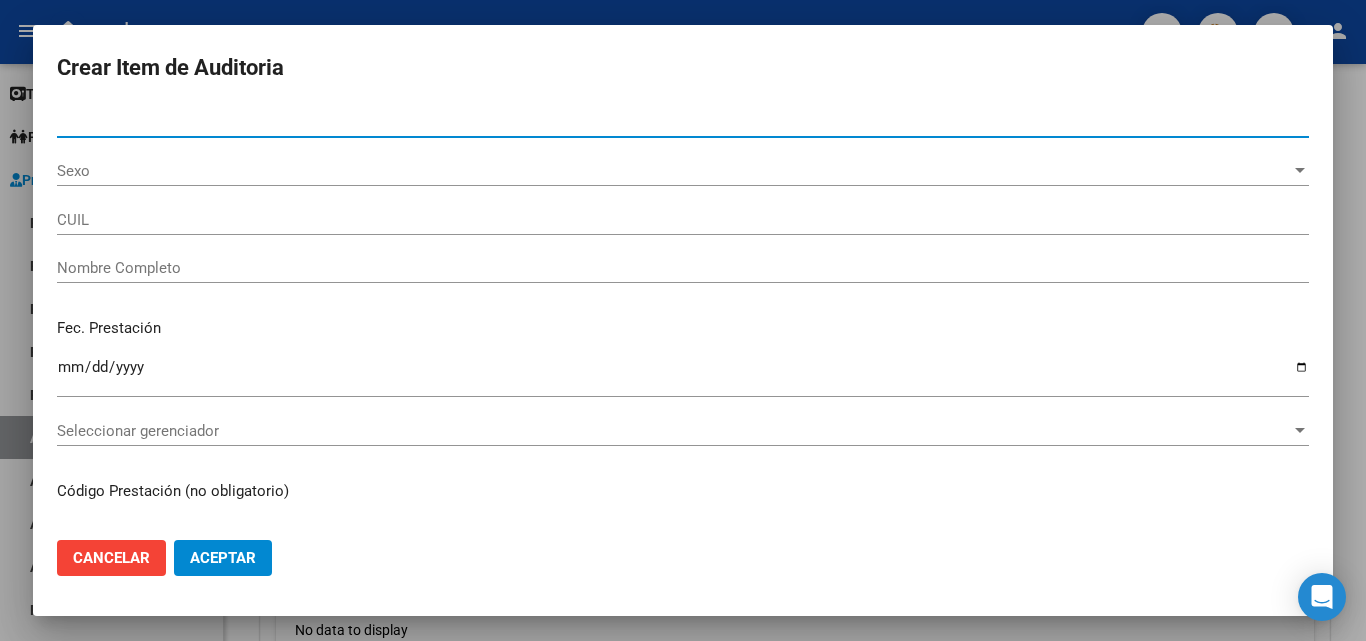 type on "[DOCUMENT_NUMBER]" 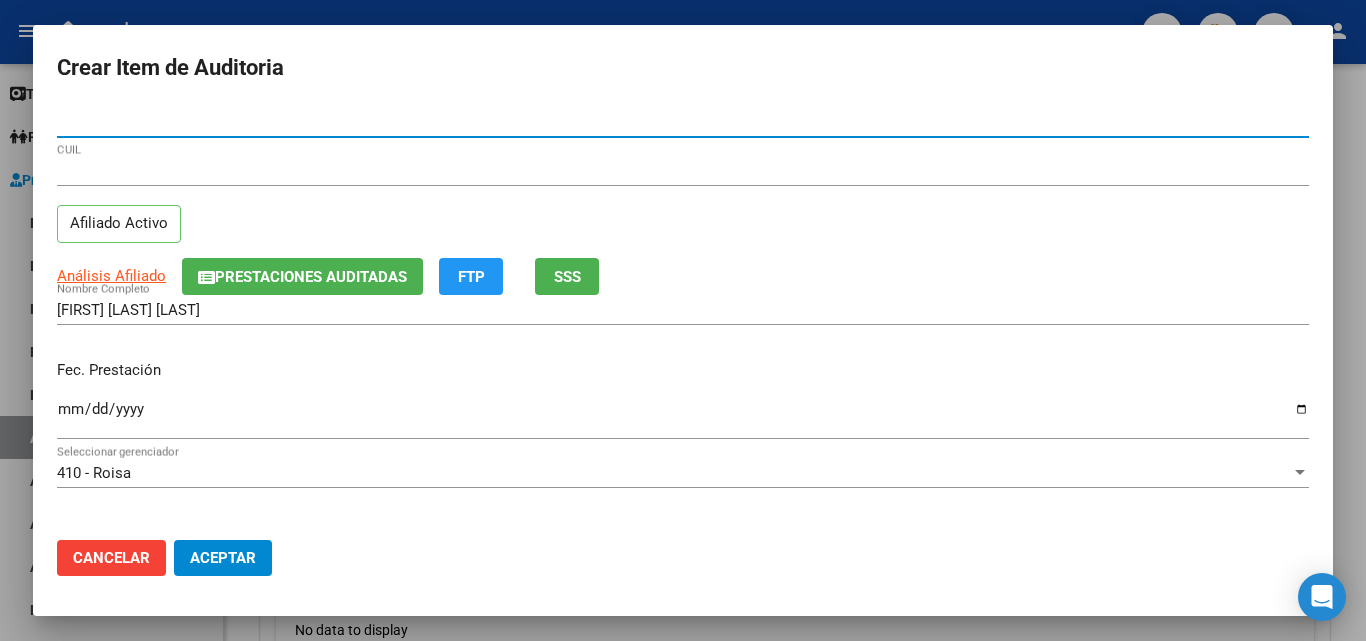 type on "[NUMBER]" 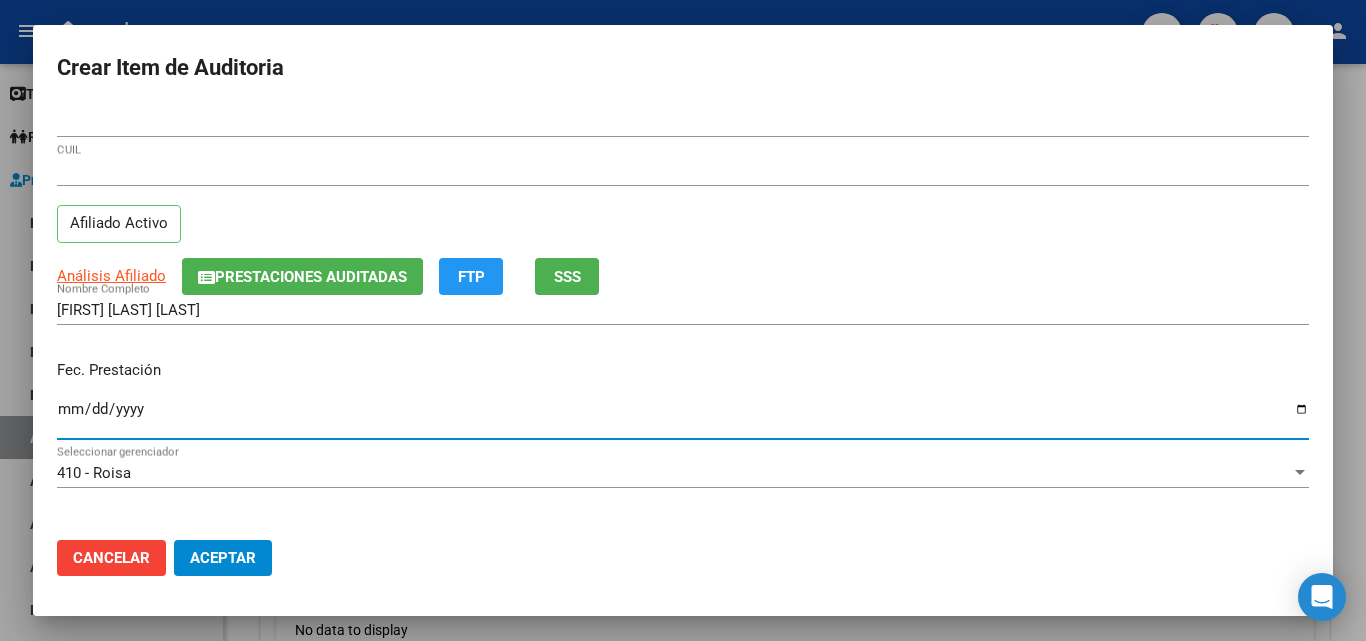 type on "[DATE]" 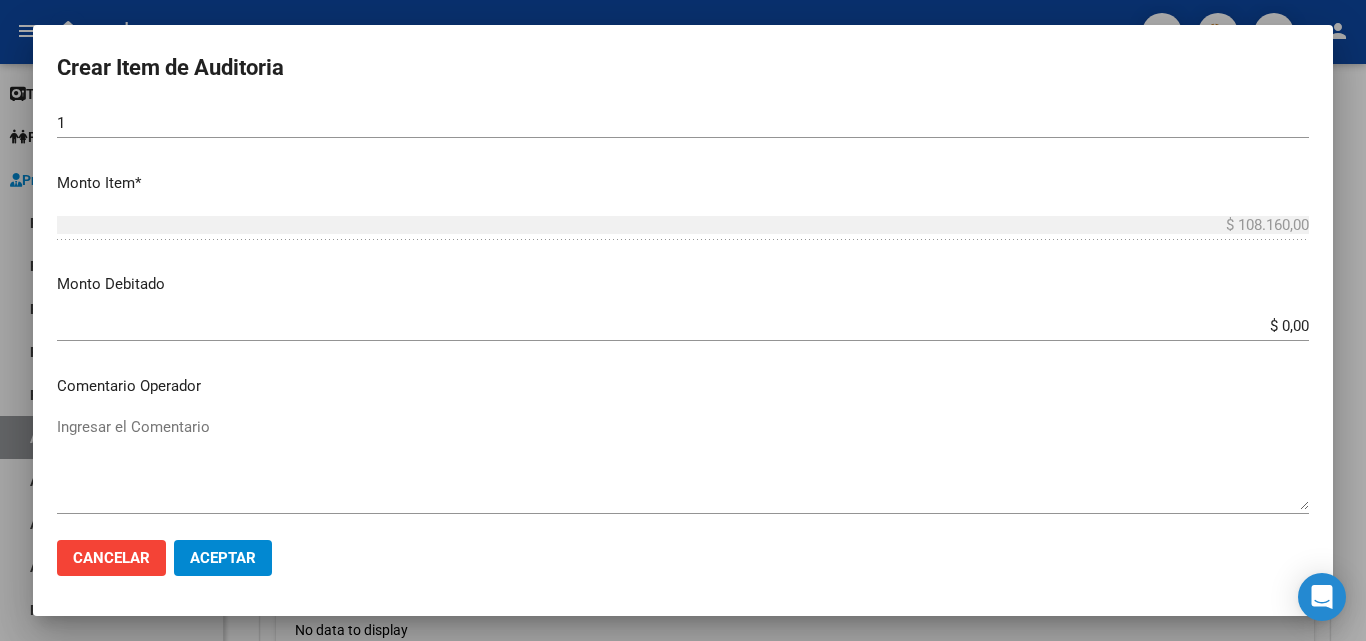 scroll, scrollTop: 700, scrollLeft: 0, axis: vertical 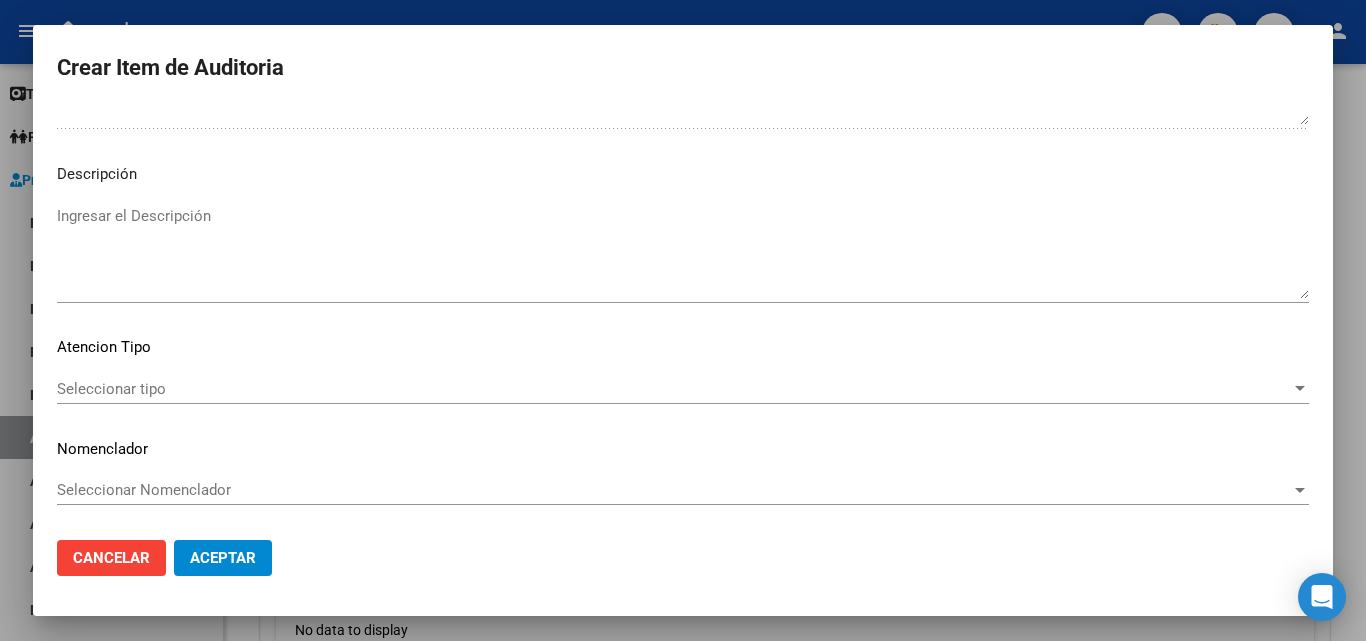 click at bounding box center [1300, 389] 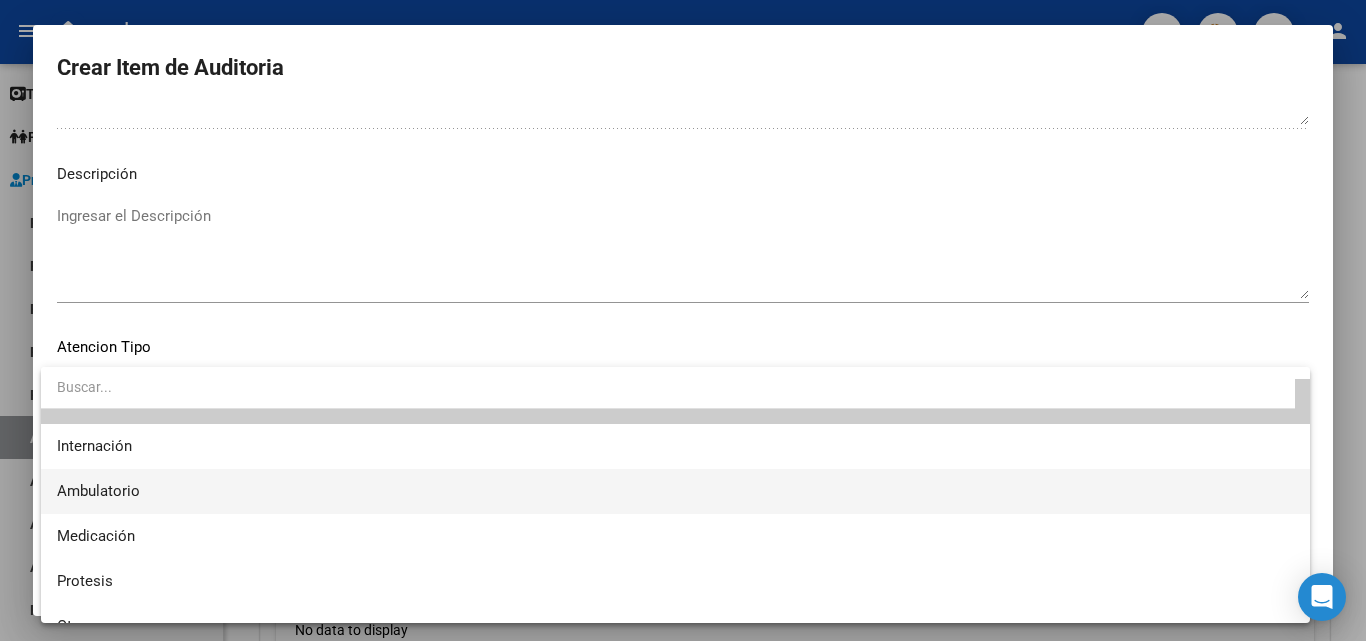 scroll, scrollTop: 59, scrollLeft: 0, axis: vertical 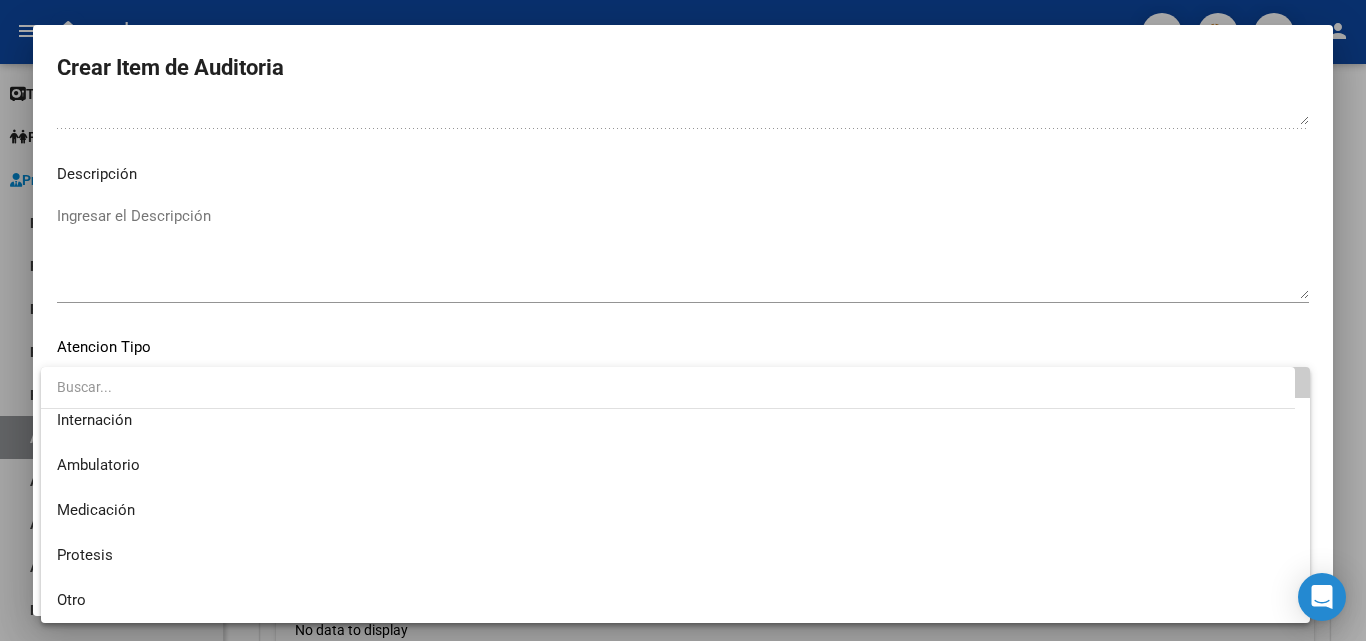 click at bounding box center [683, 320] 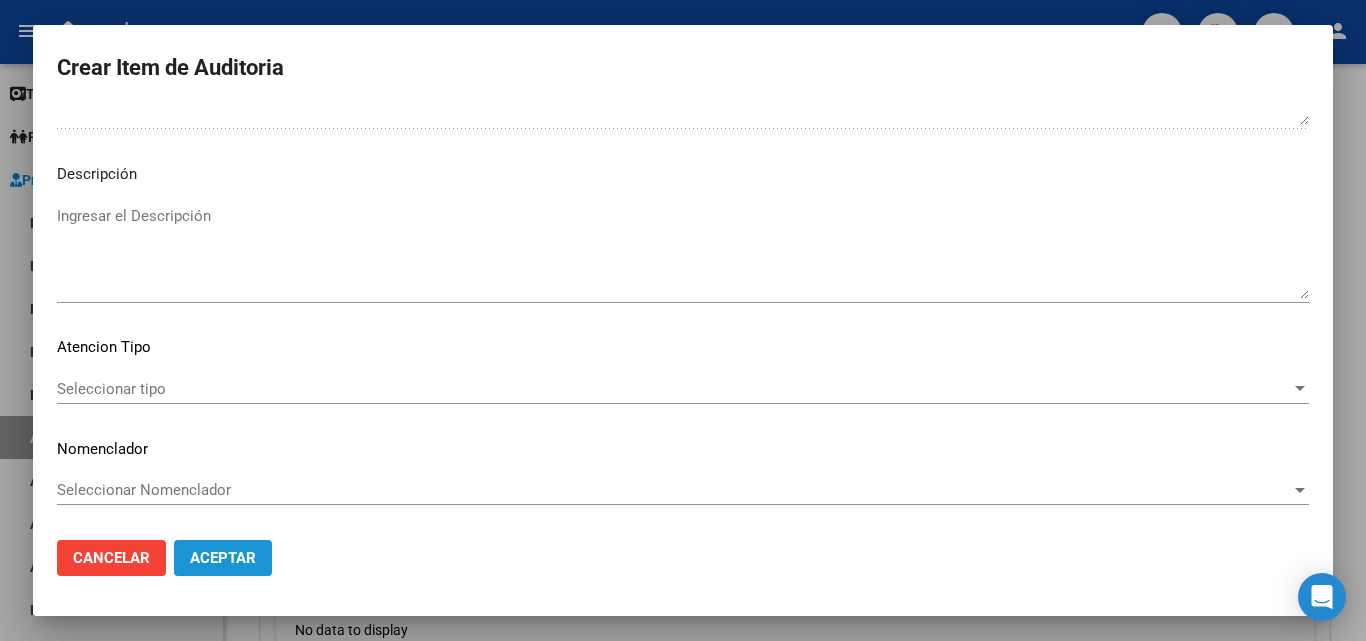 click on "Aceptar" 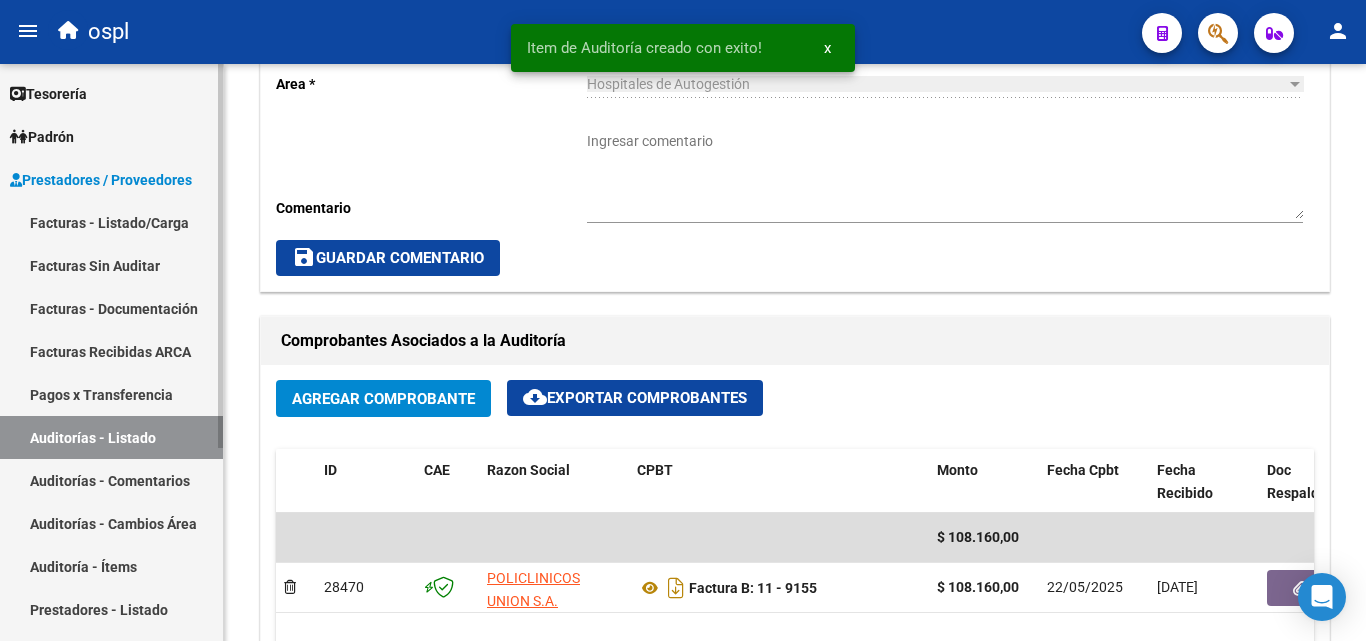 scroll, scrollTop: 701, scrollLeft: 0, axis: vertical 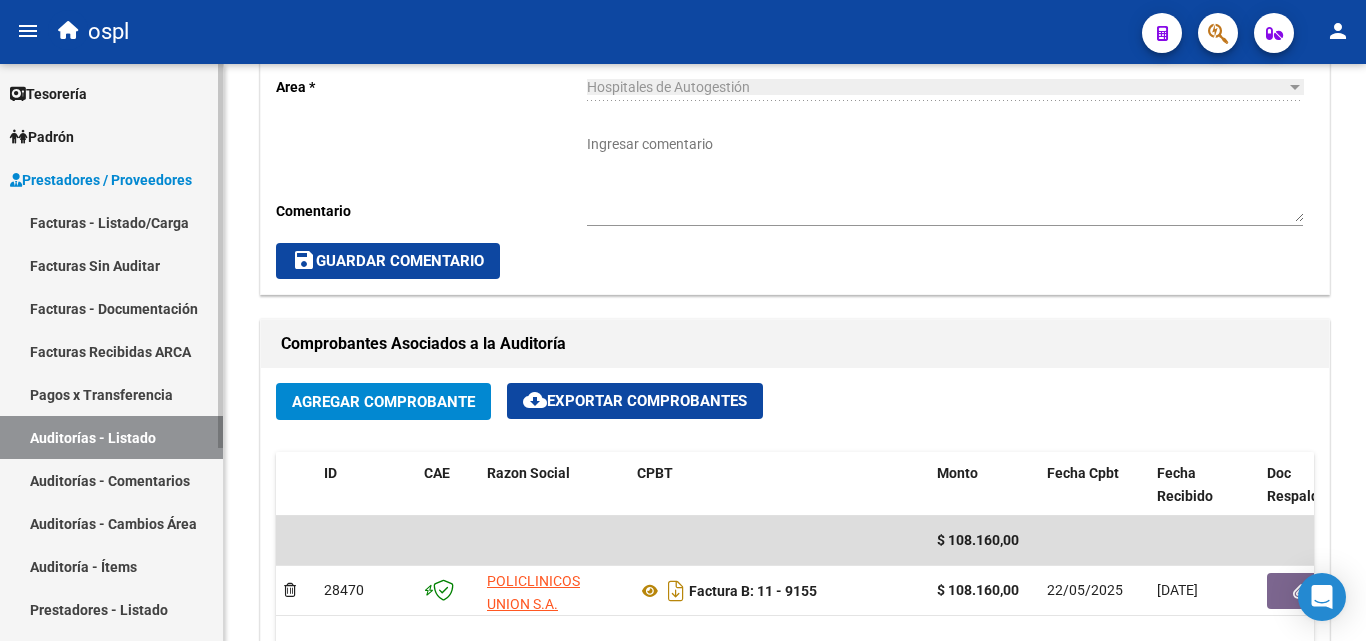 click on "Facturas - Listado/Carga" at bounding box center [111, 222] 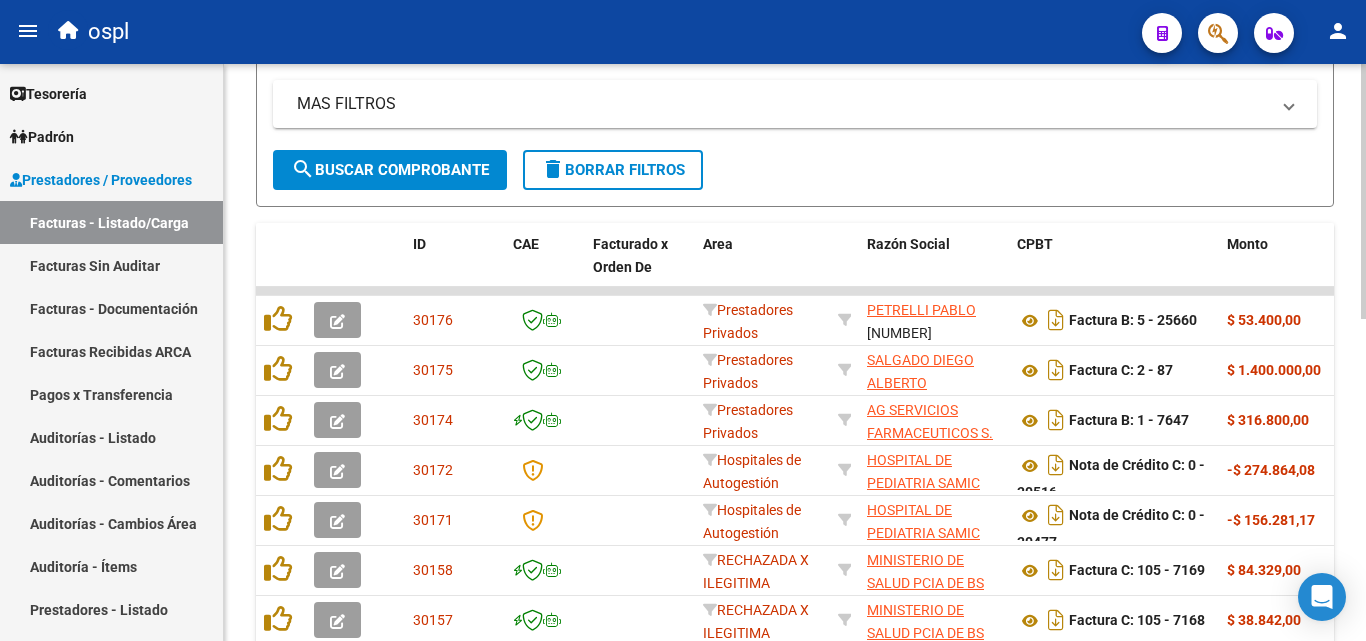 scroll, scrollTop: 301, scrollLeft: 0, axis: vertical 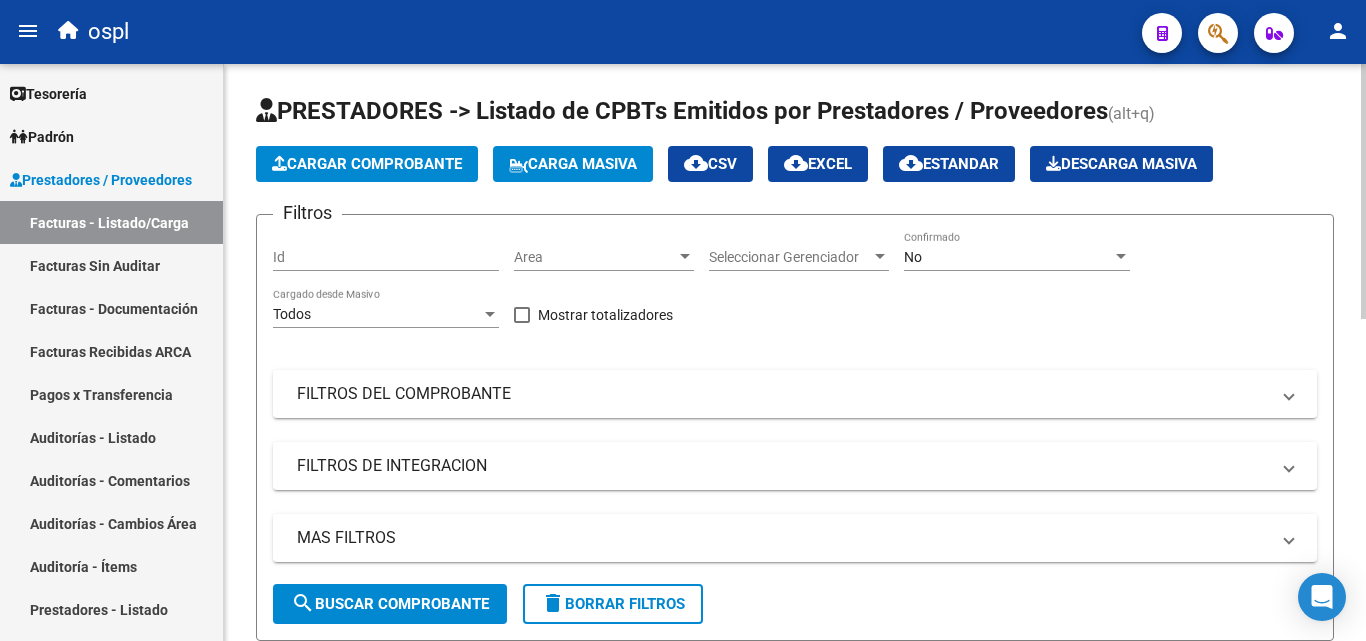 click on "Area Area" 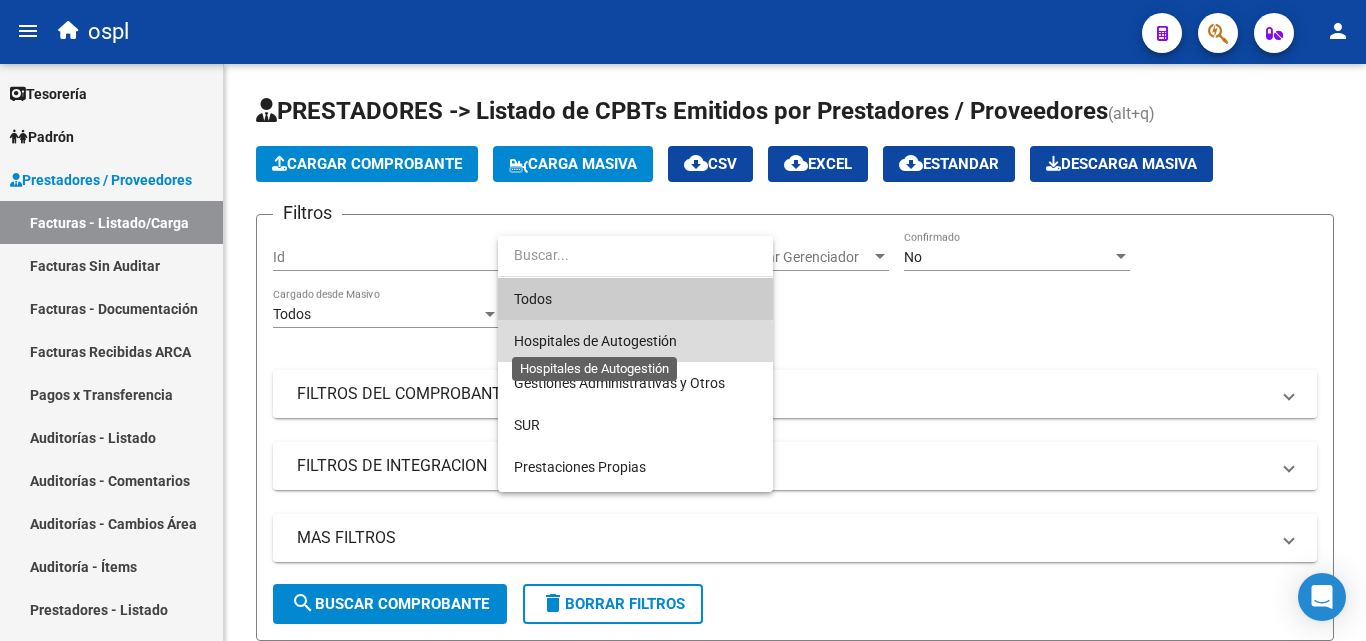 click on "Hospitales de Autogestión" at bounding box center [595, 341] 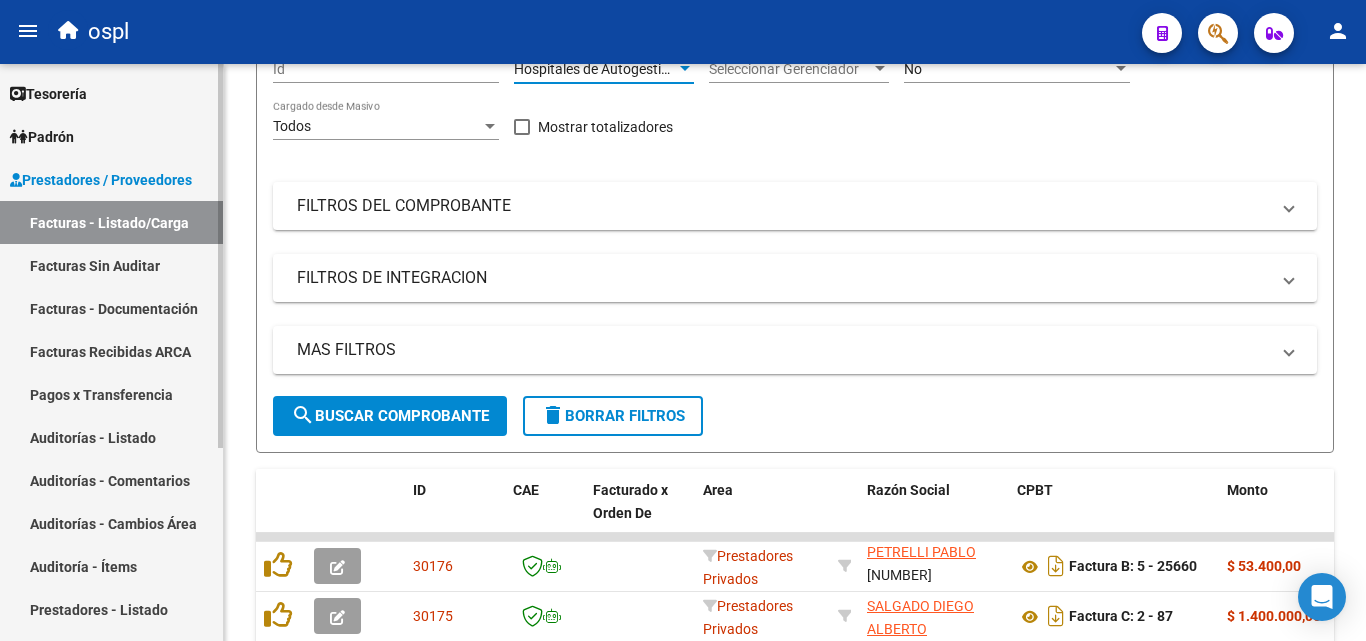 scroll, scrollTop: 201, scrollLeft: 0, axis: vertical 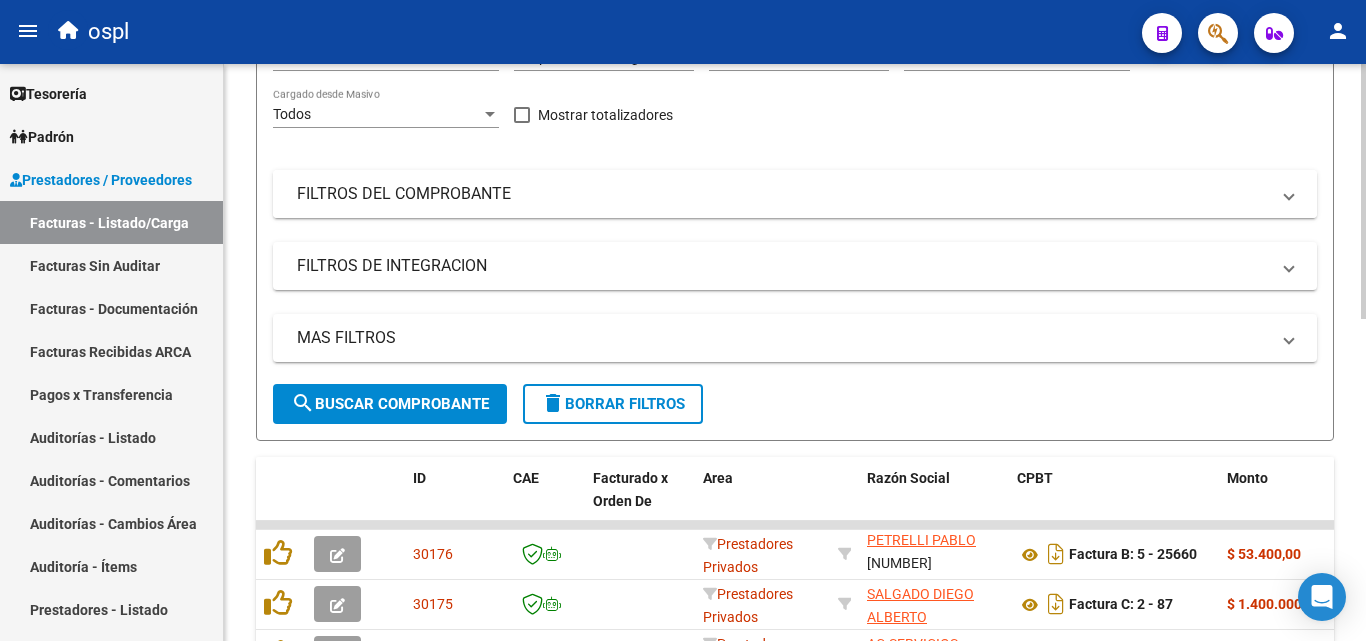 click on "FILTROS DEL COMPROBANTE" at bounding box center [783, 194] 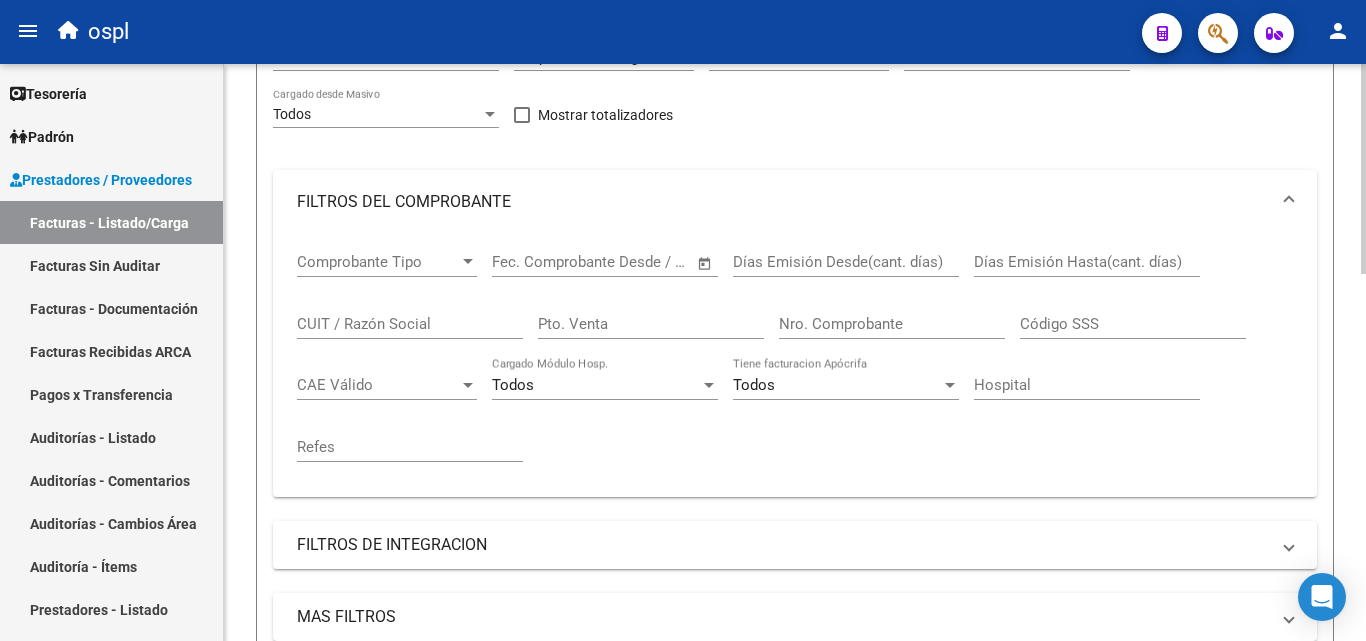 click 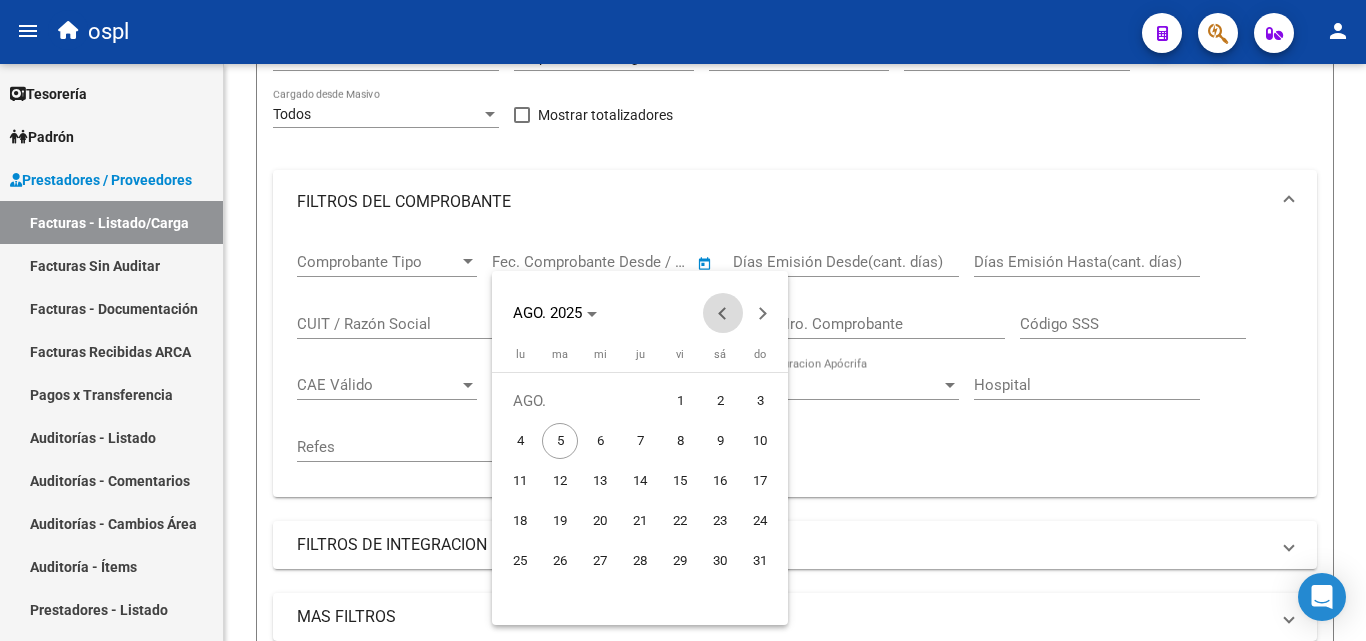 click at bounding box center (723, 313) 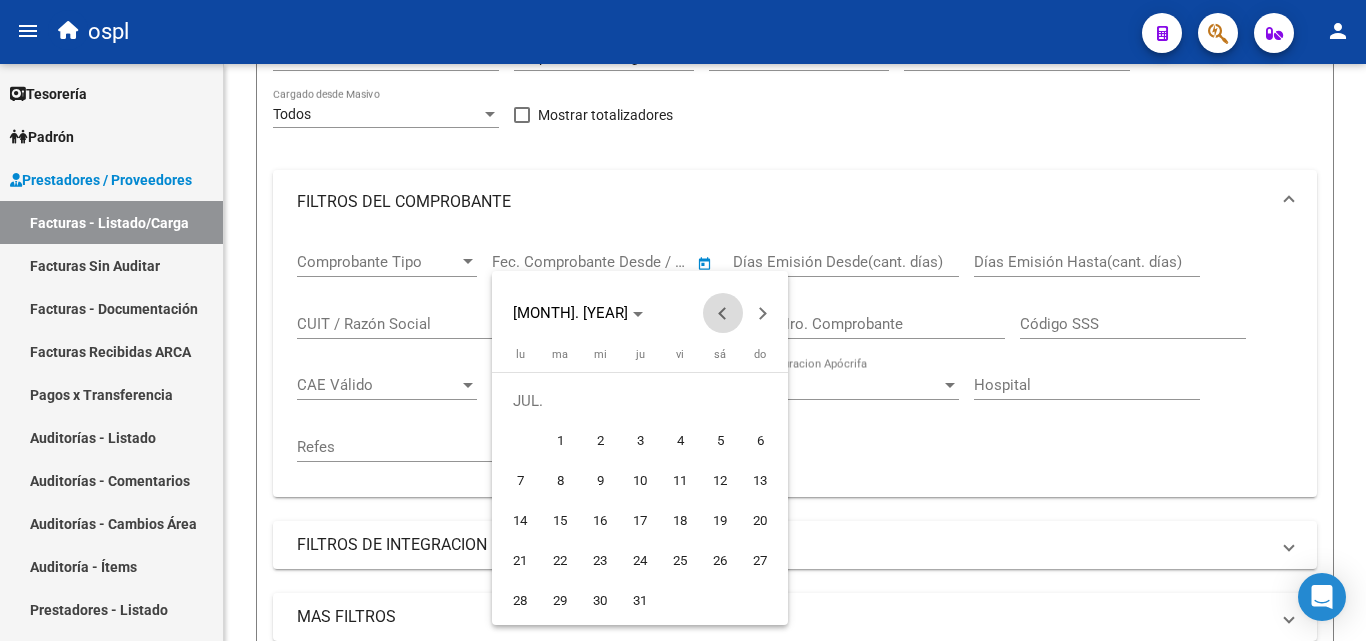click at bounding box center (723, 313) 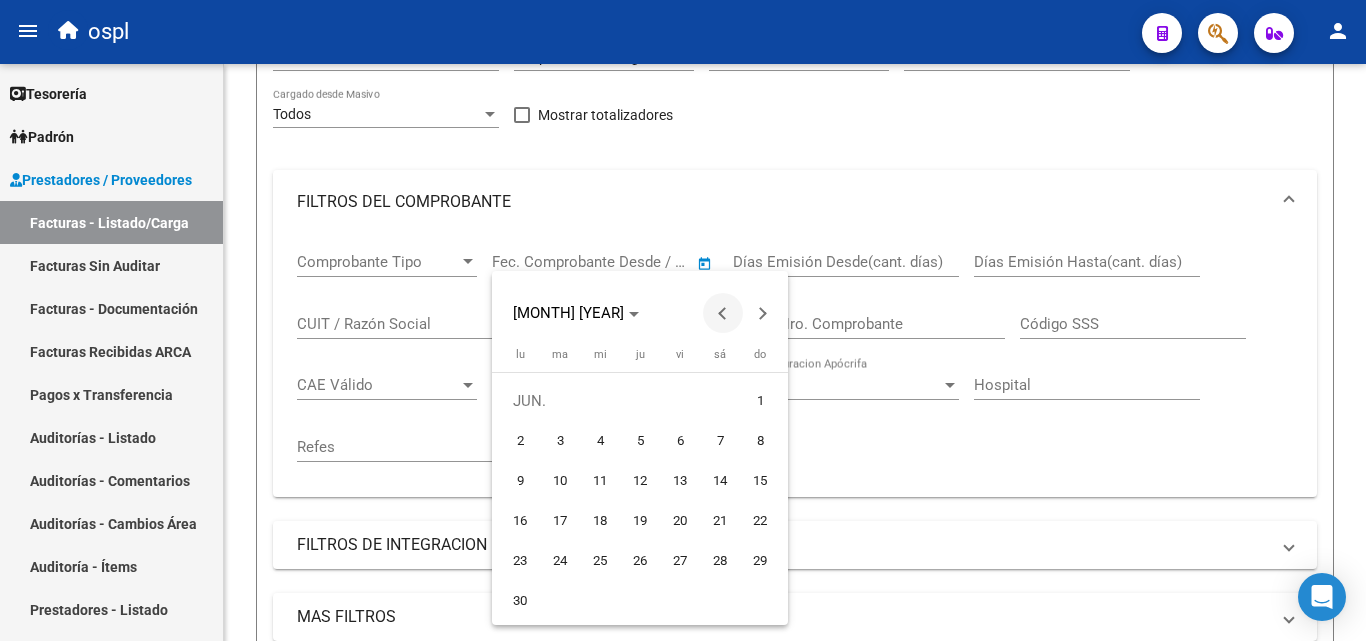 click at bounding box center [723, 313] 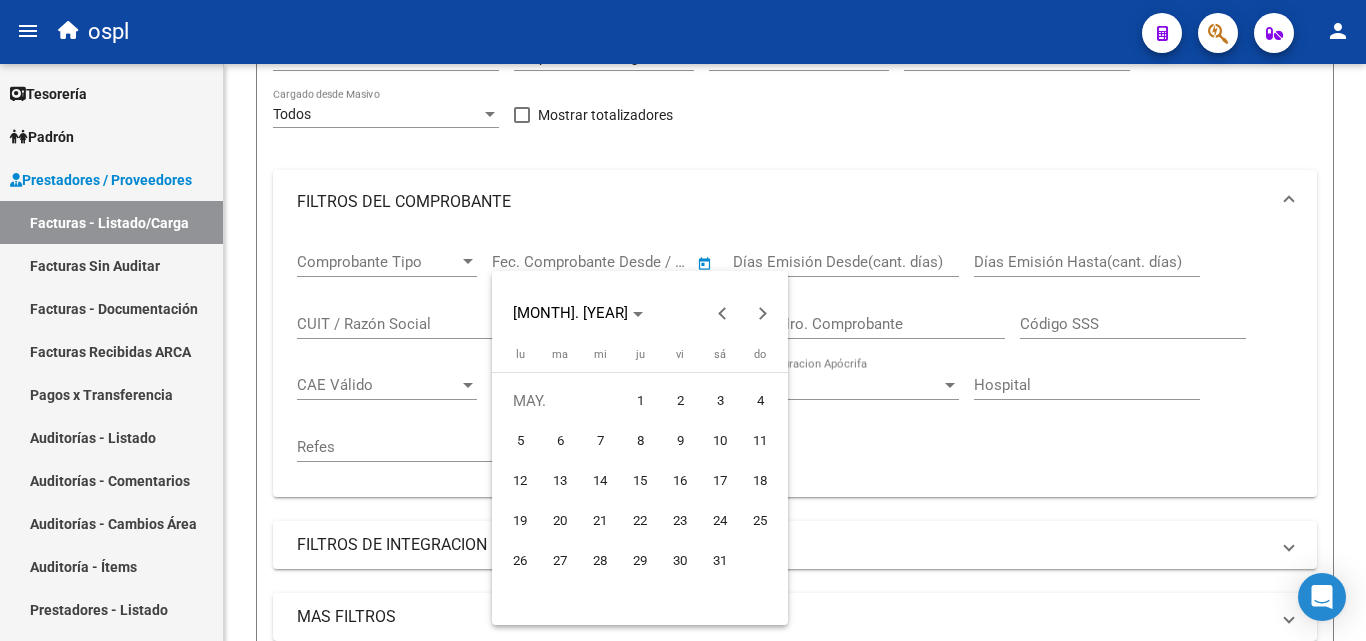 click on "1" at bounding box center (640, 401) 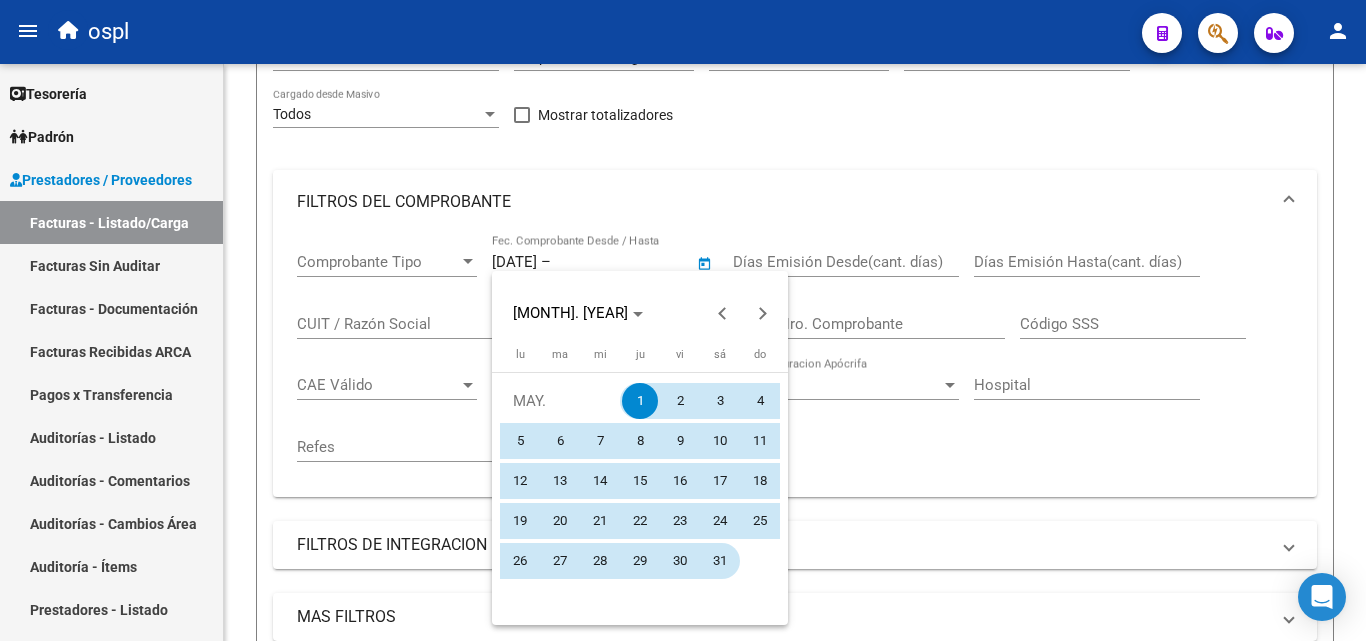 click on "31" at bounding box center [720, 561] 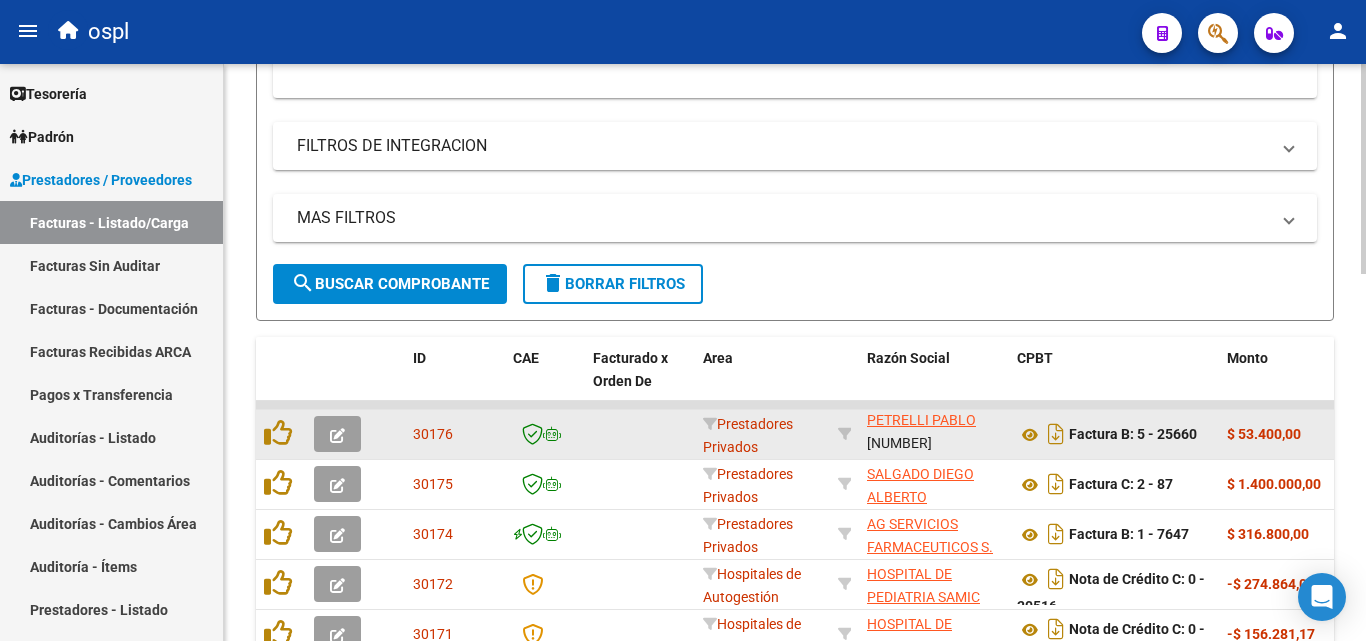 scroll, scrollTop: 601, scrollLeft: 0, axis: vertical 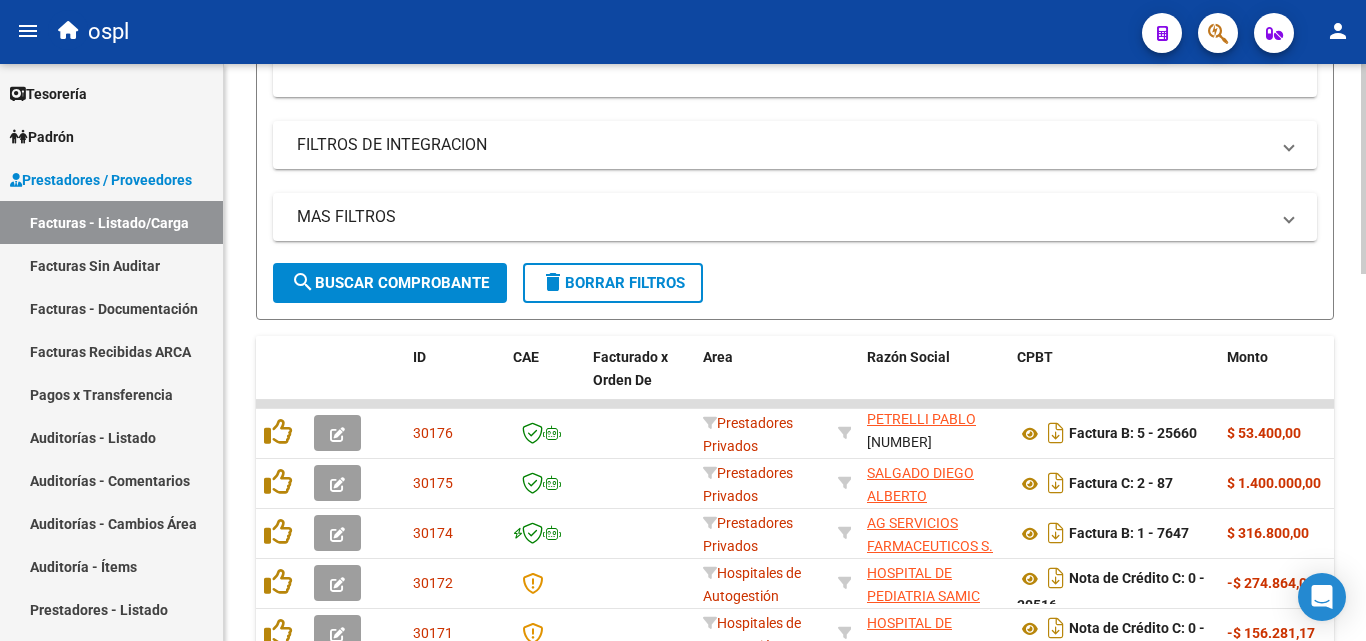 click on "search  Buscar Comprobante" 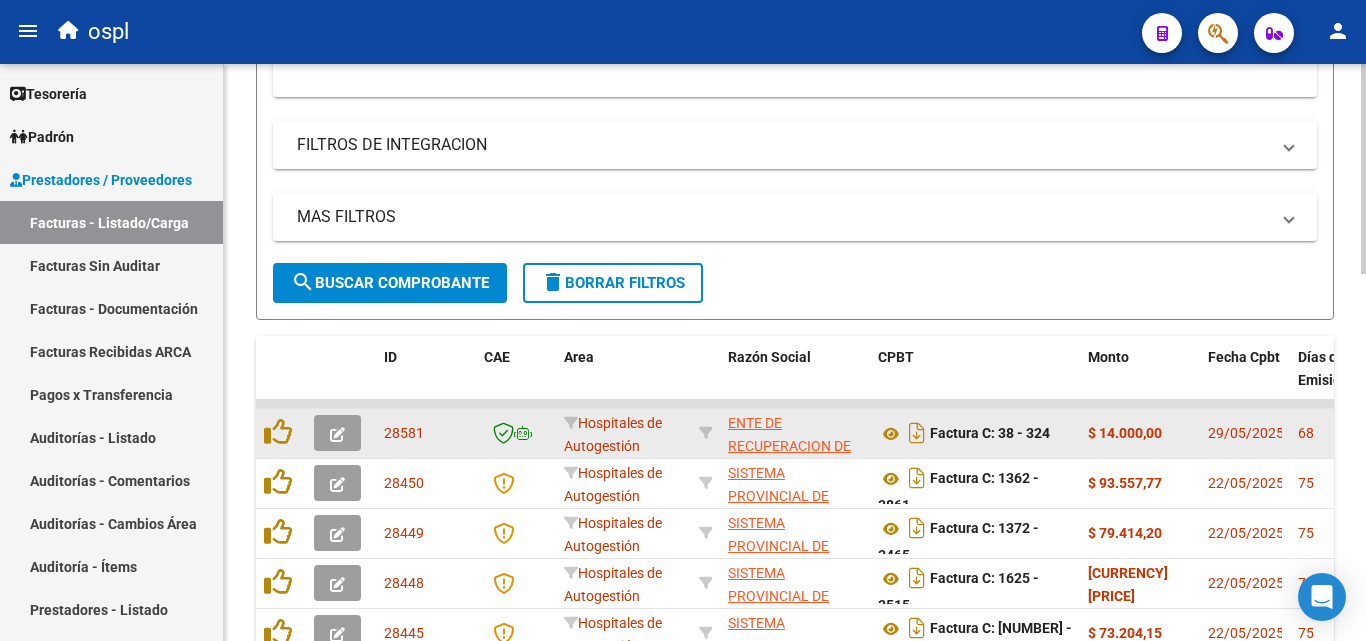 scroll, scrollTop: 140, scrollLeft: 0, axis: vertical 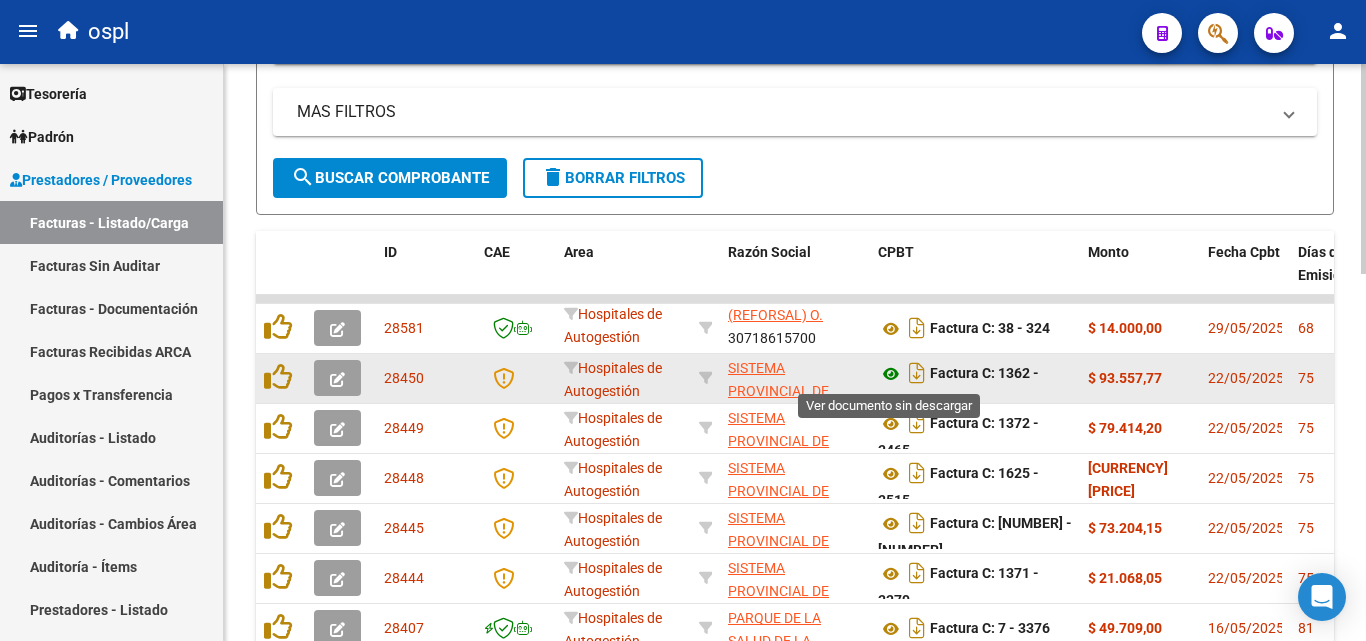 click 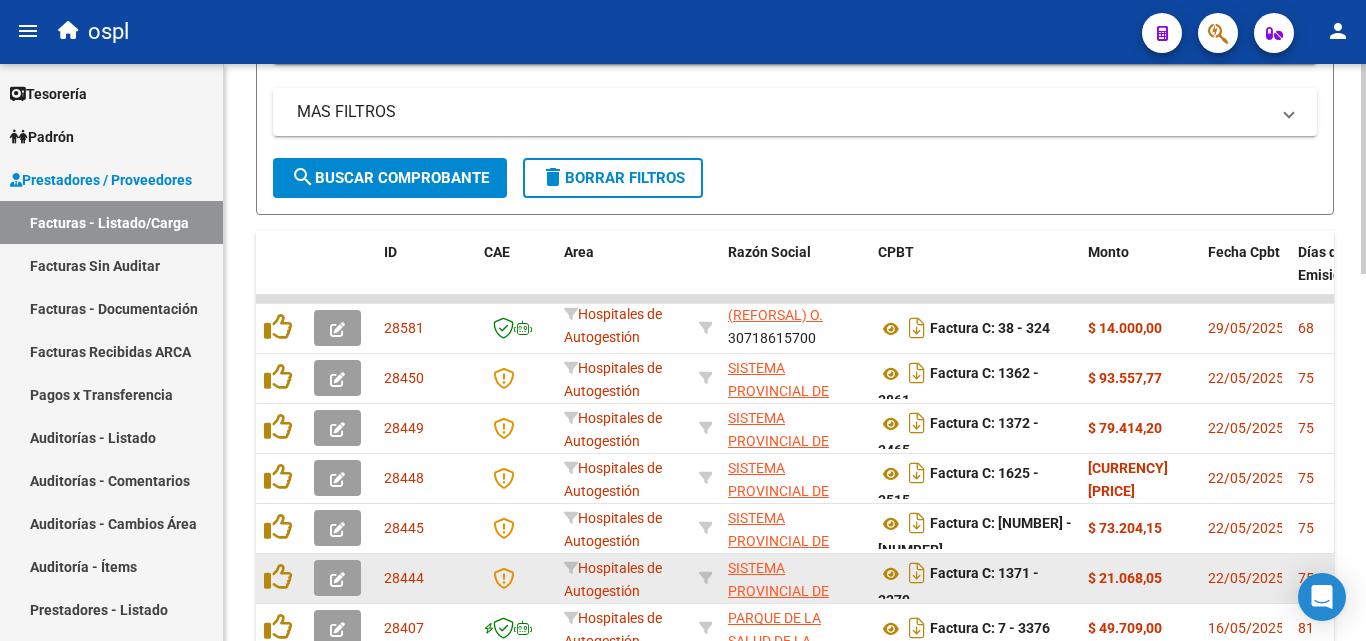 scroll, scrollTop: 49, scrollLeft: 0, axis: vertical 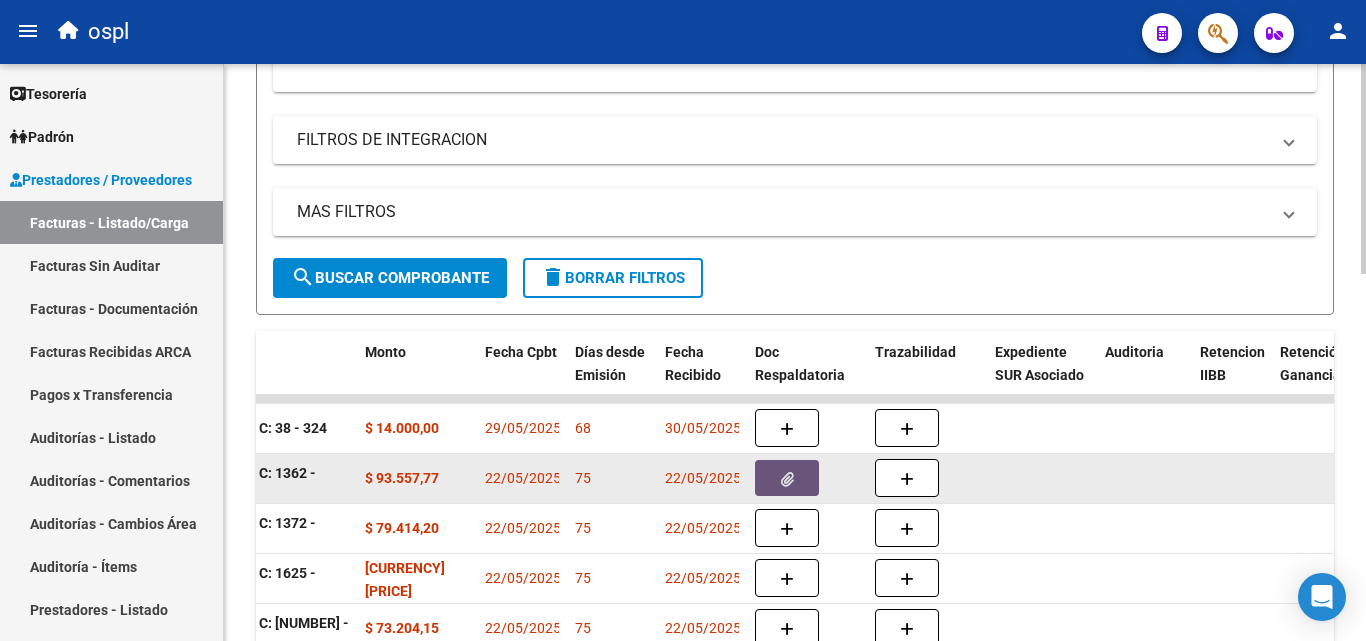 click 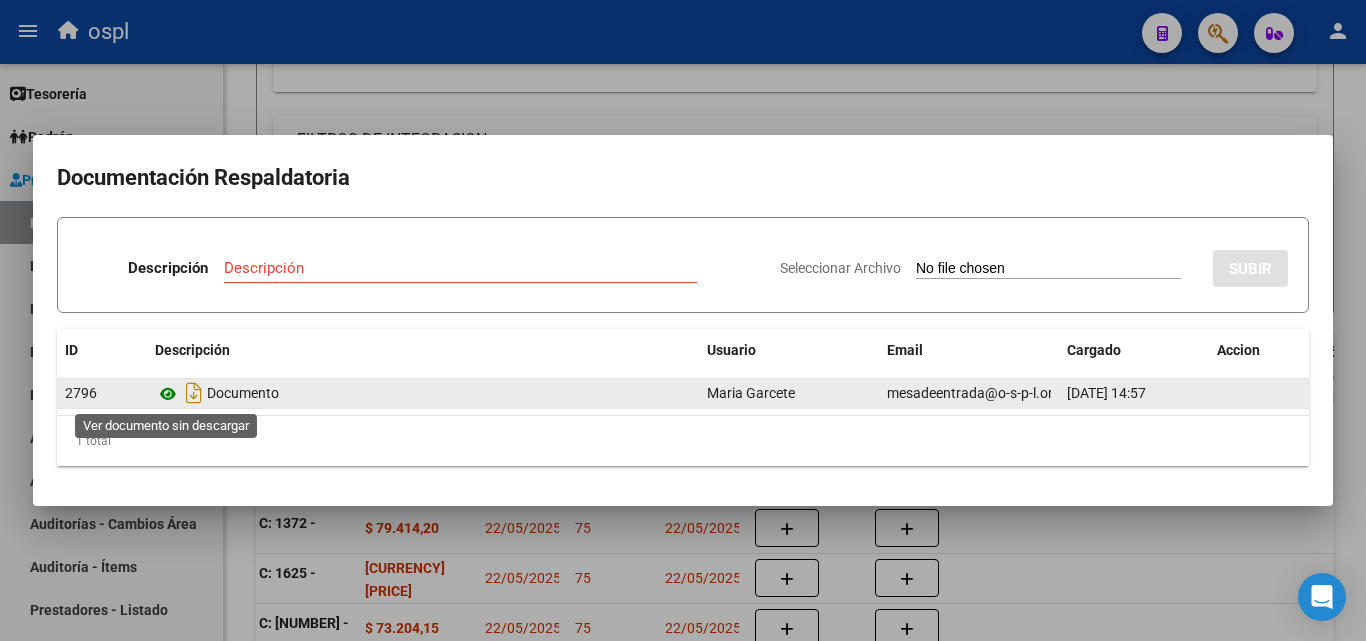 click 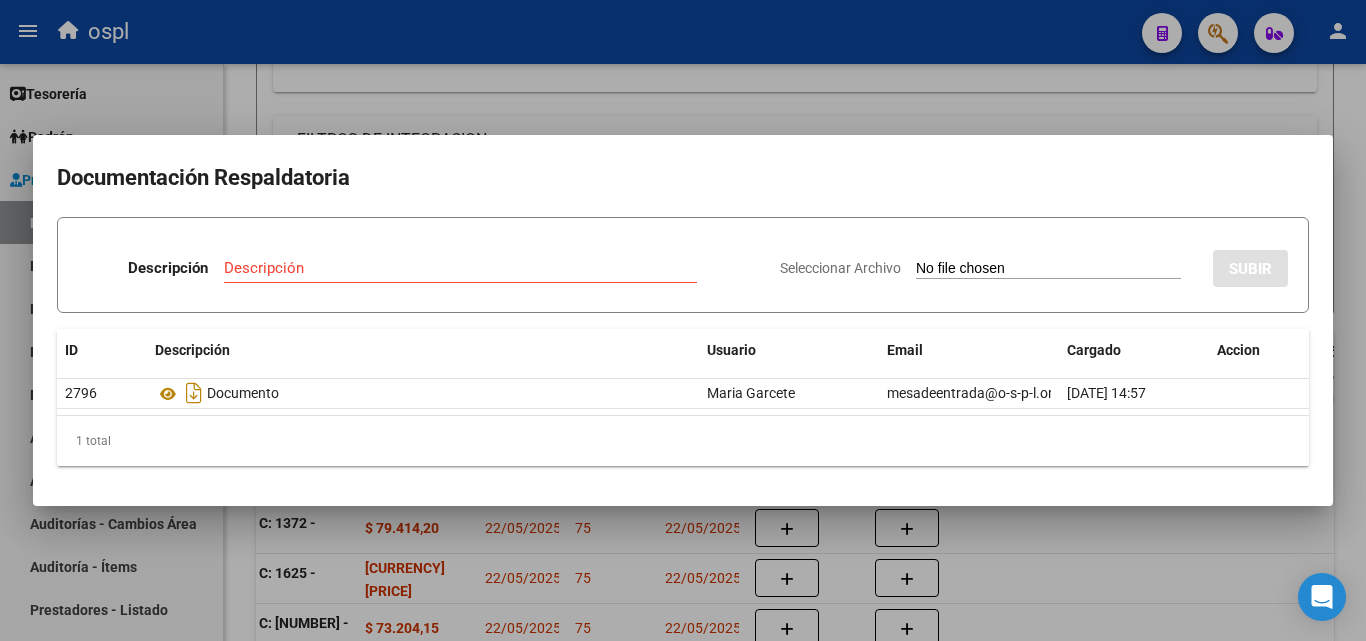 drag, startPoint x: 64, startPoint y: 355, endPoint x: 131, endPoint y: 304, distance: 84.20214 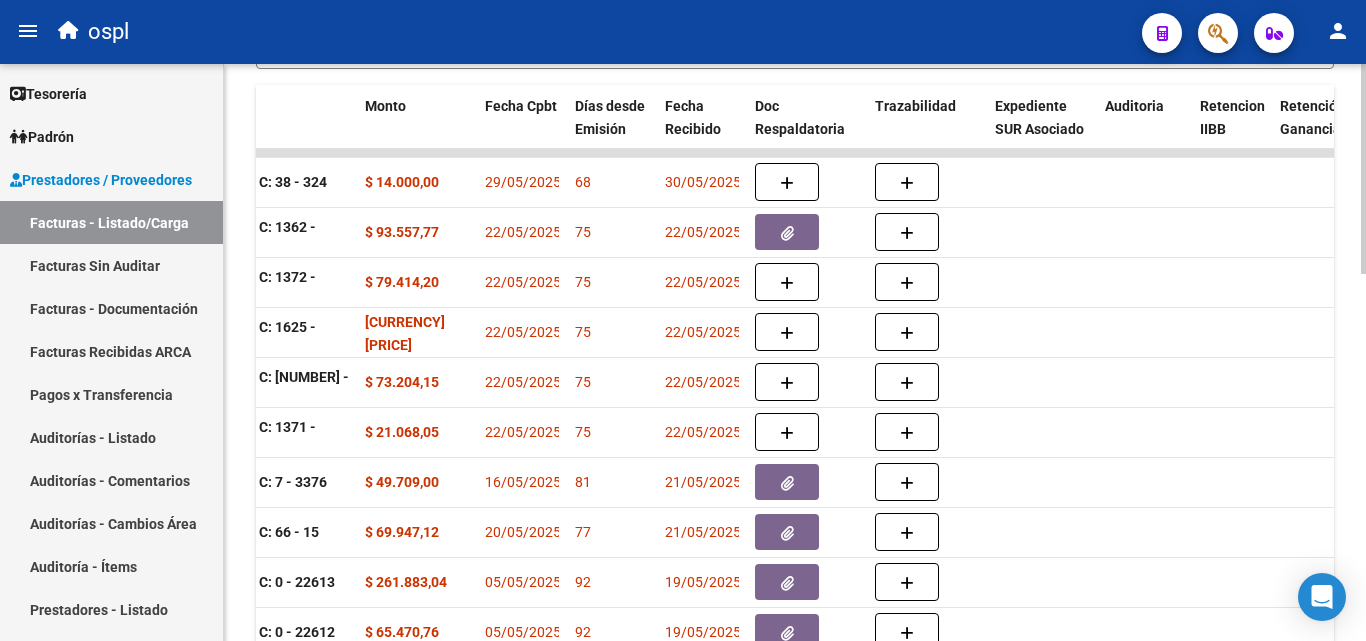 scroll, scrollTop: 1006, scrollLeft: 0, axis: vertical 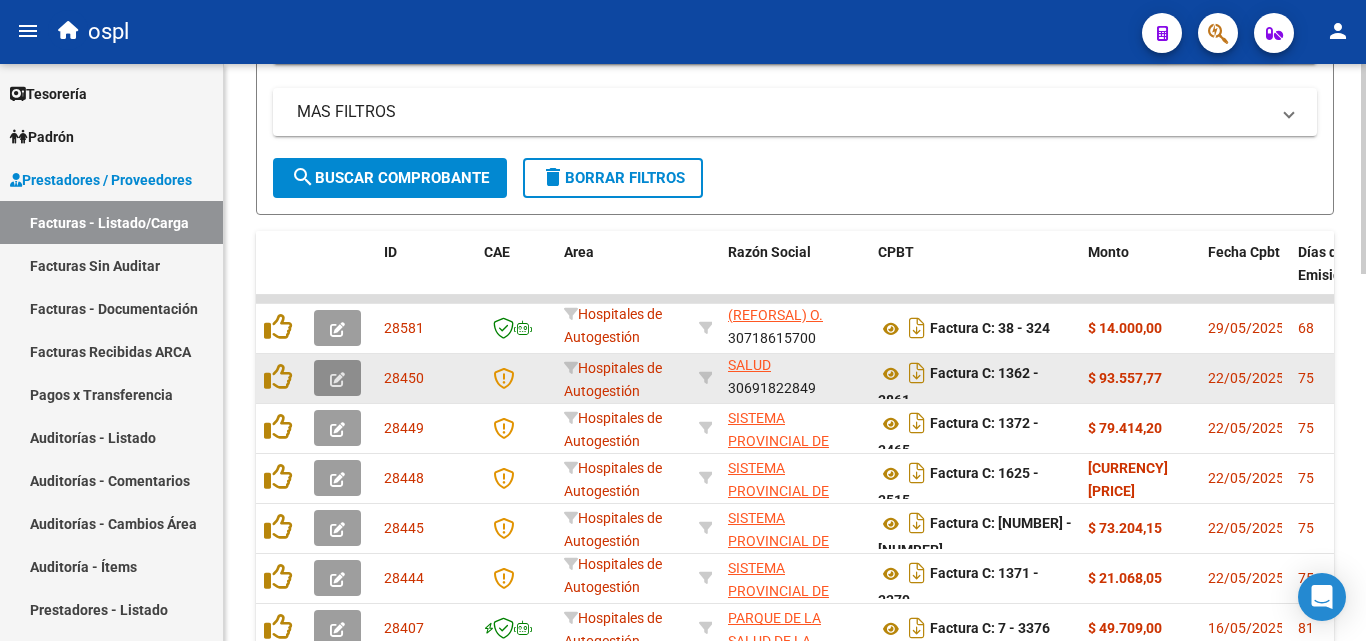 click 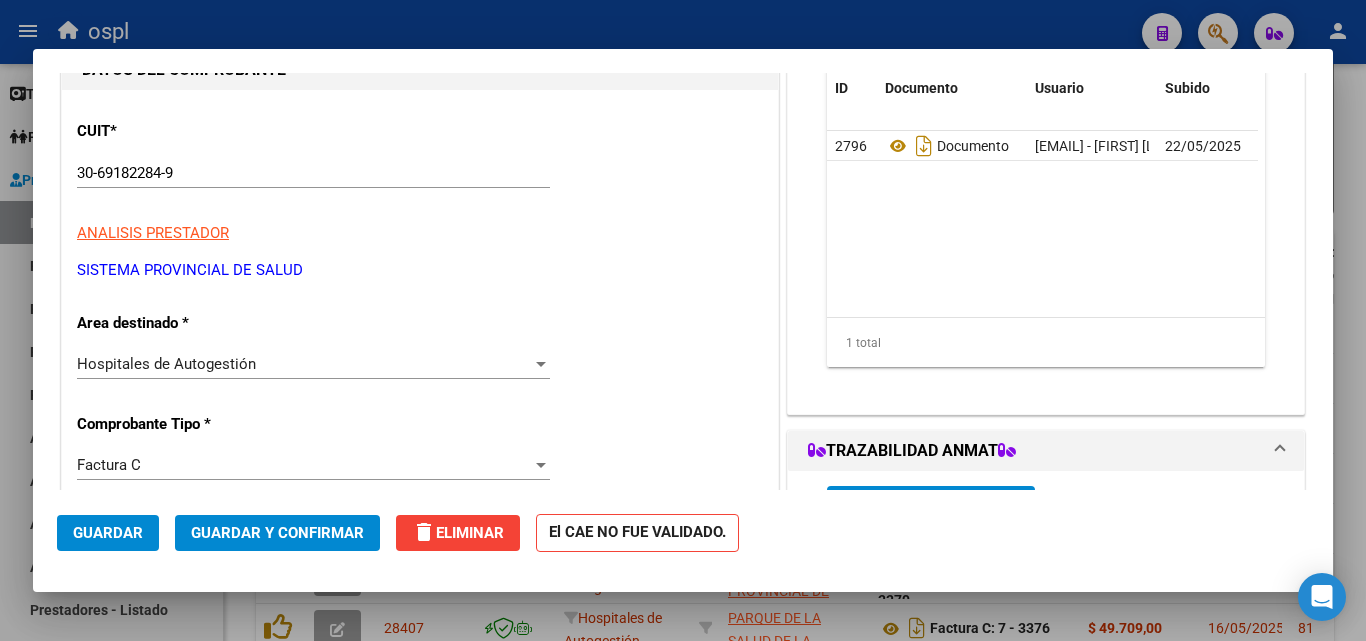scroll, scrollTop: 300, scrollLeft: 0, axis: vertical 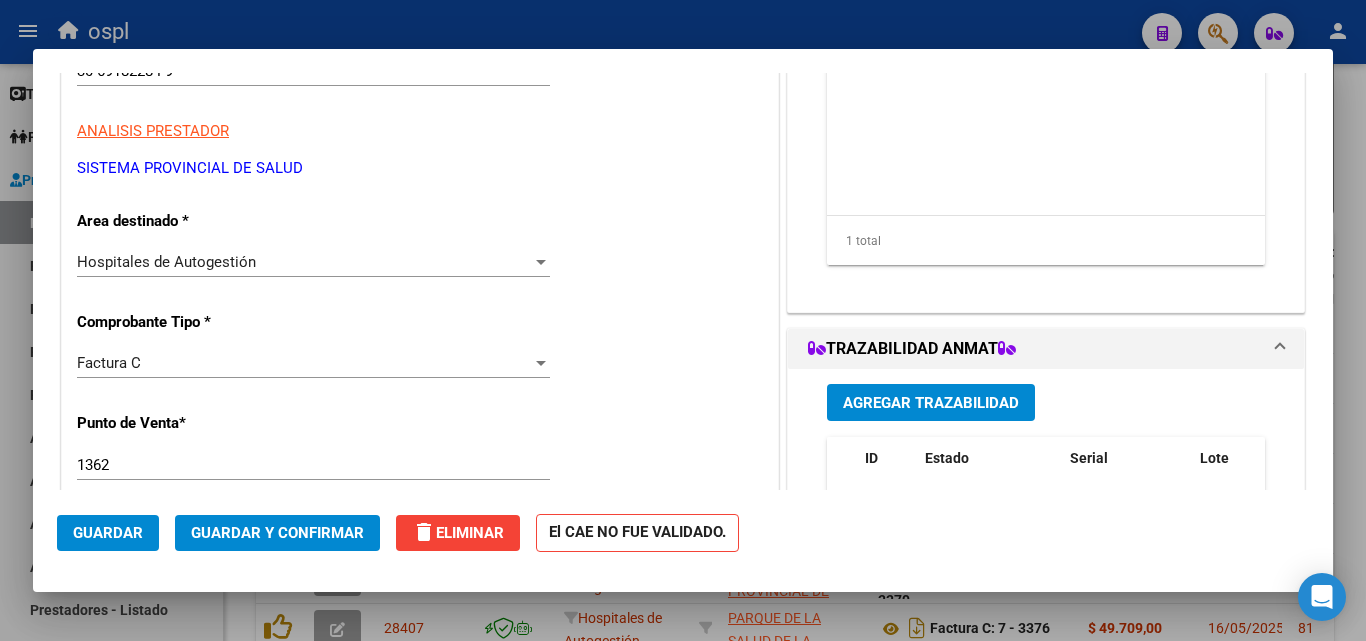 click on "Hospitales de Autogestión" at bounding box center (304, 262) 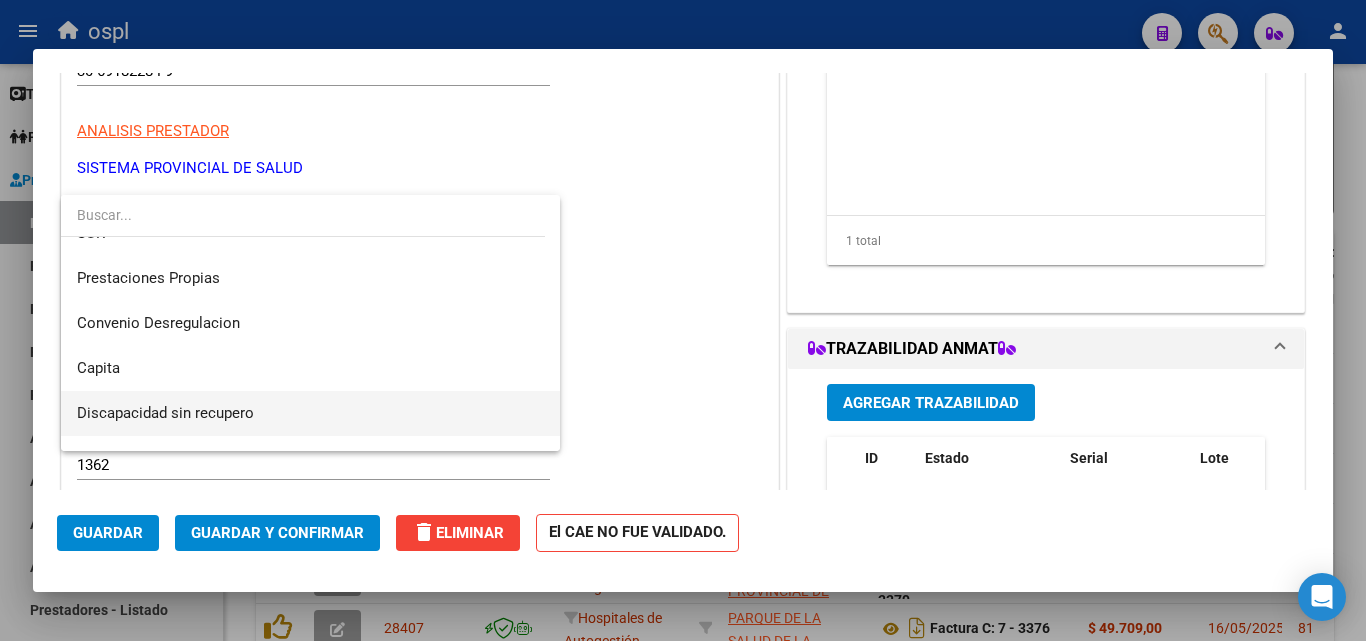 scroll, scrollTop: 284, scrollLeft: 0, axis: vertical 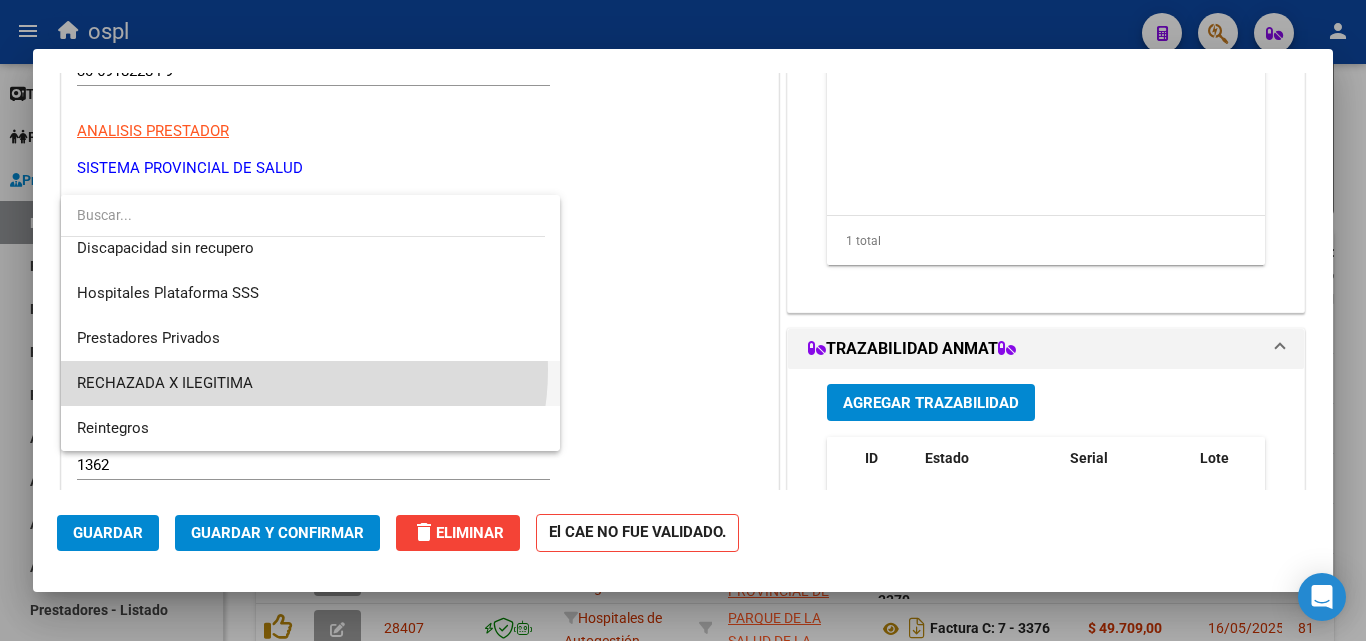 click on "RECHAZADA X ILEGITIMA" at bounding box center (310, 383) 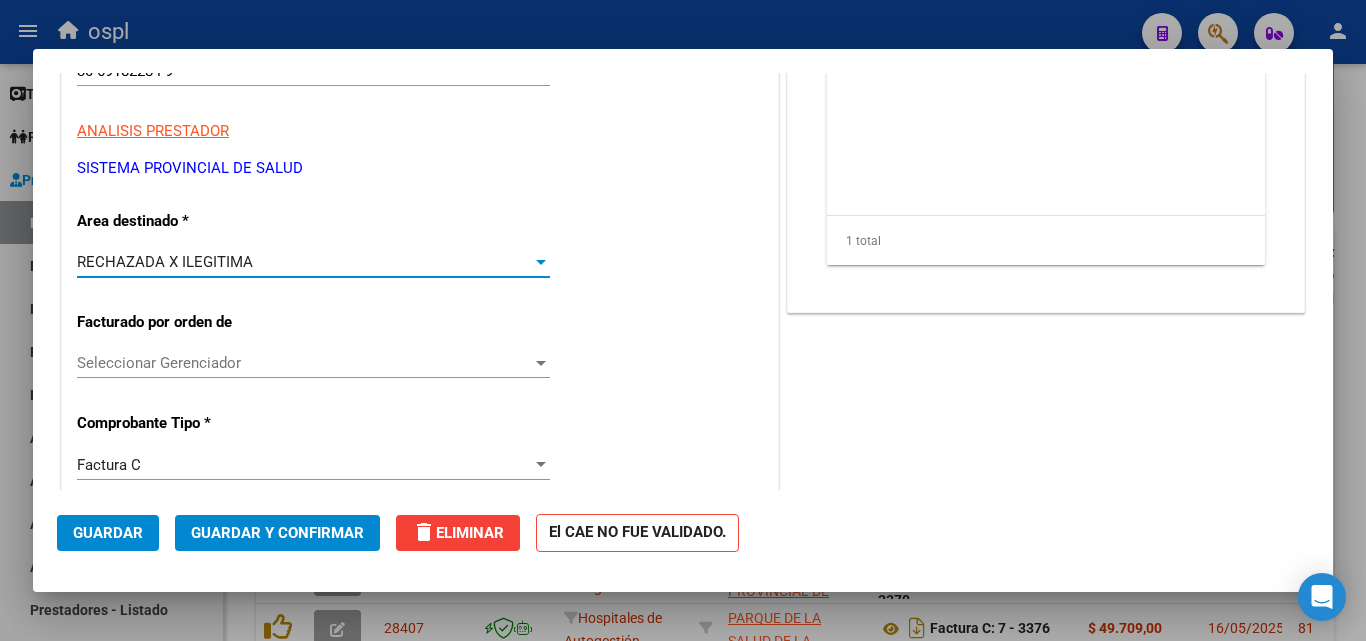 click on "Guardar y Confirmar" 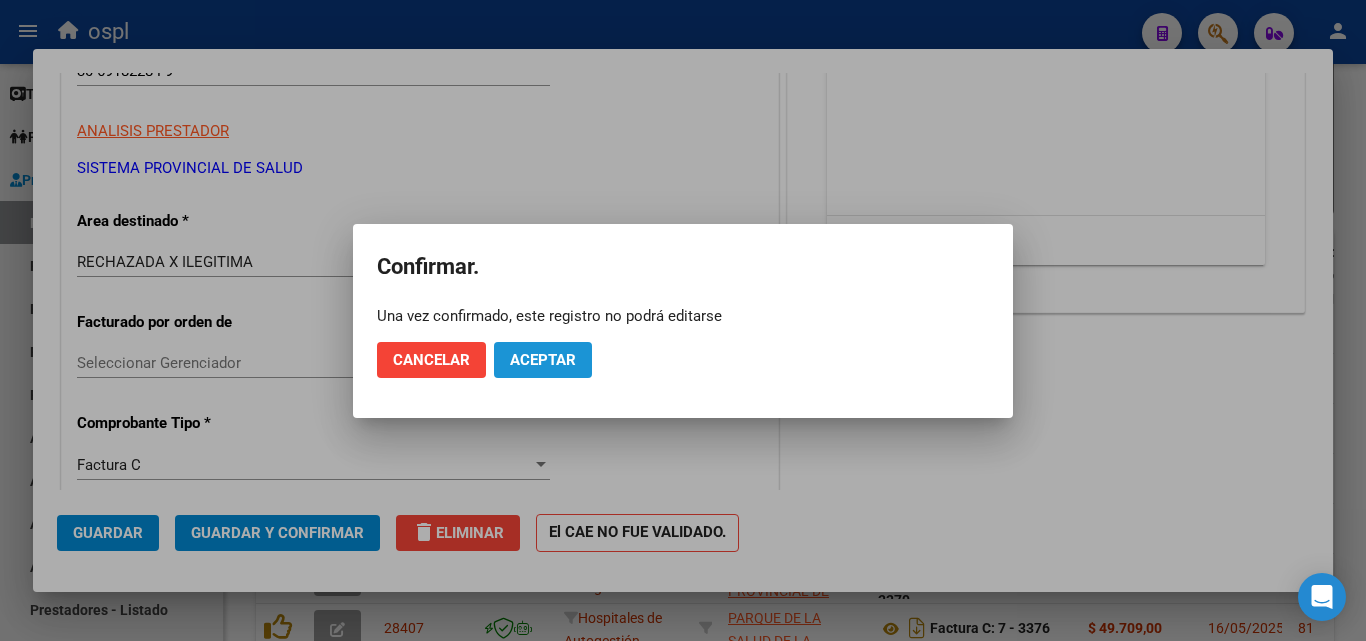 click on "Aceptar" 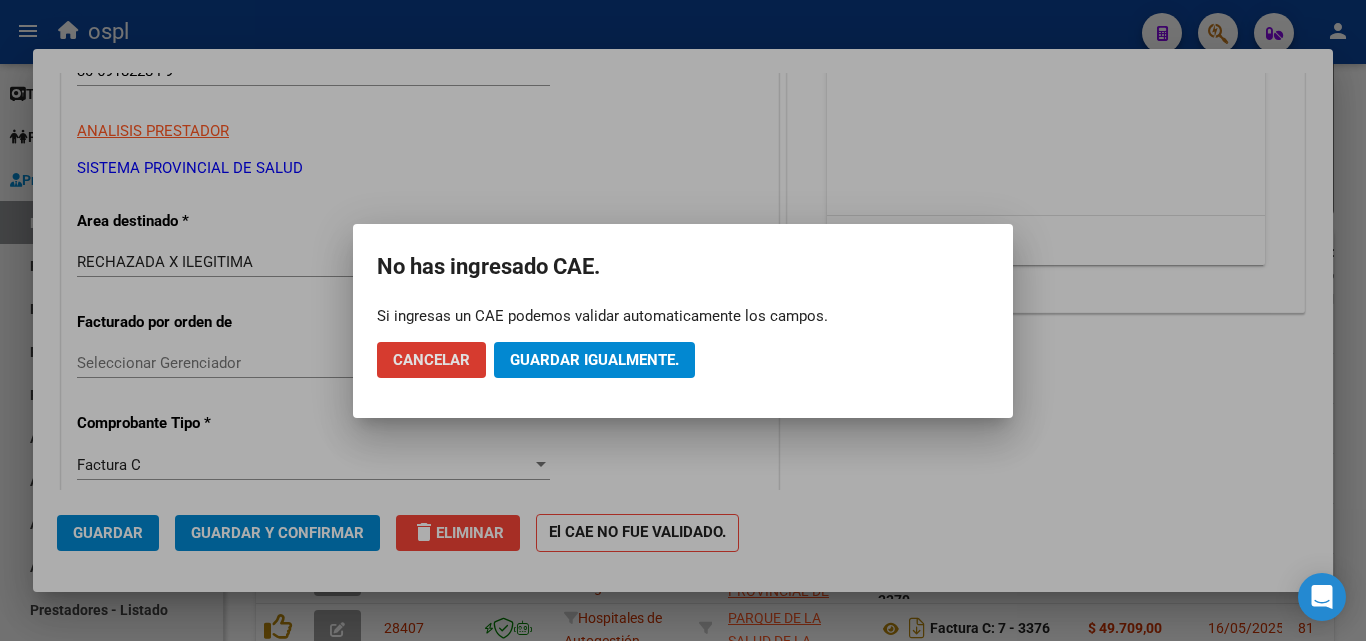 drag, startPoint x: 599, startPoint y: 352, endPoint x: 542, endPoint y: 391, distance: 69.065186 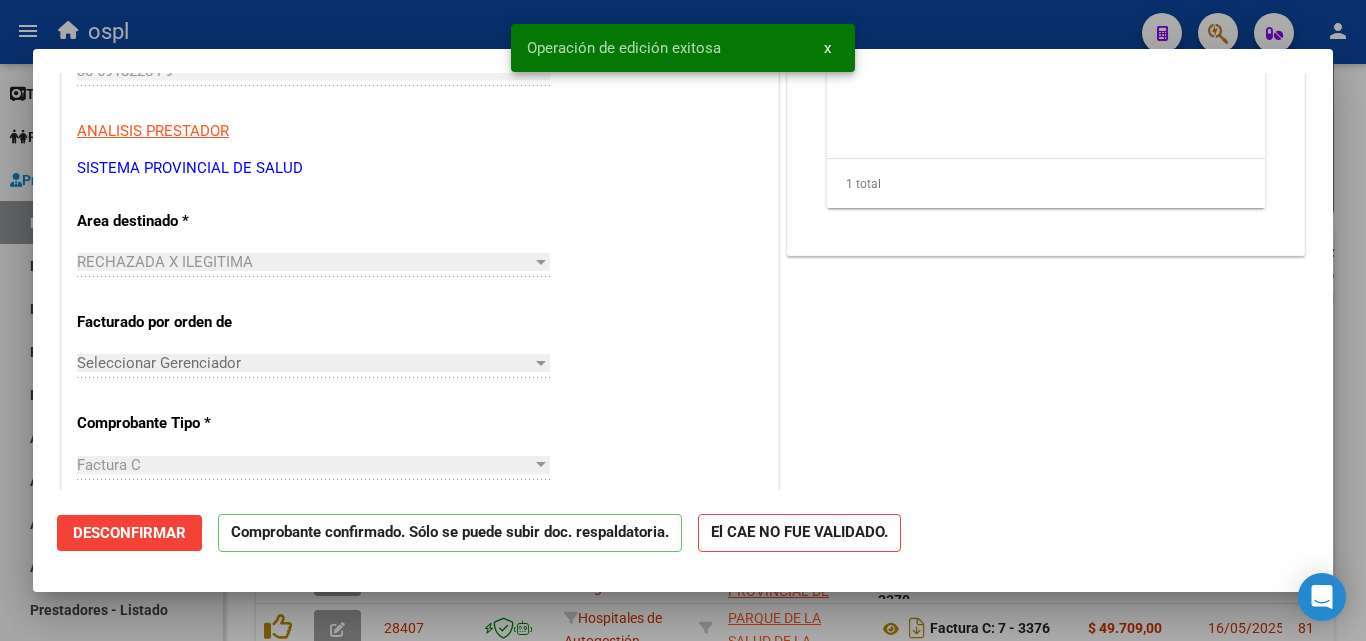 click at bounding box center [683, 320] 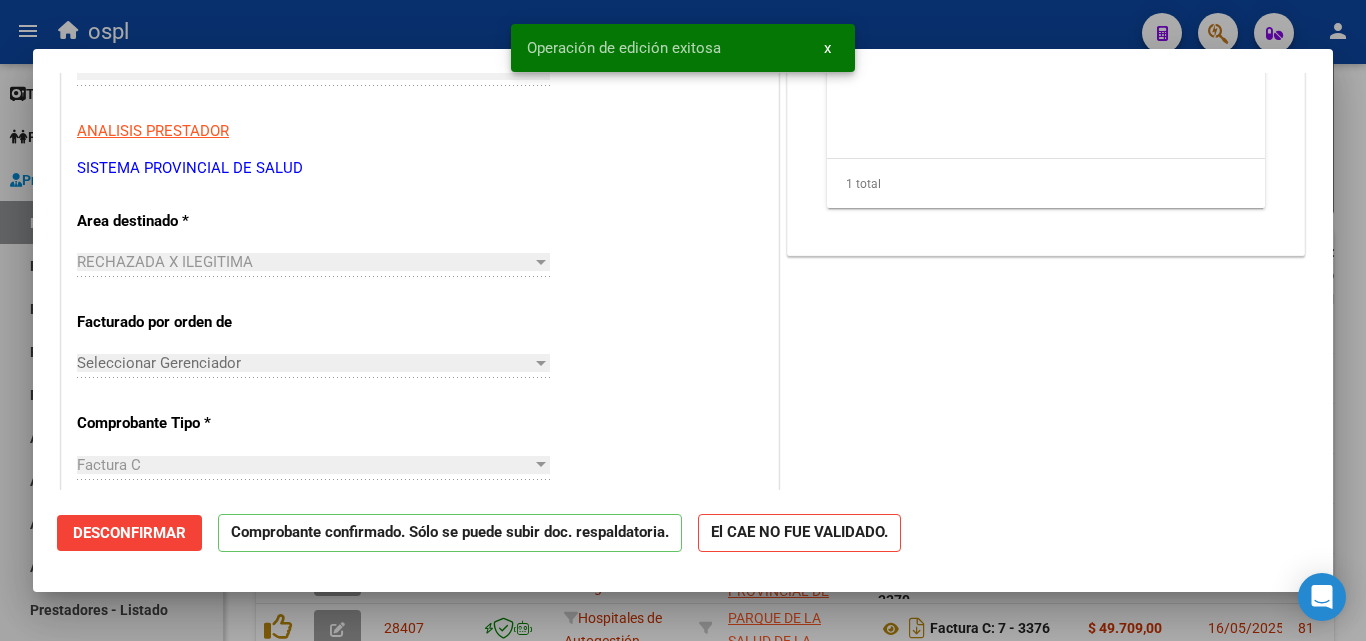scroll, scrollTop: 0, scrollLeft: 0, axis: both 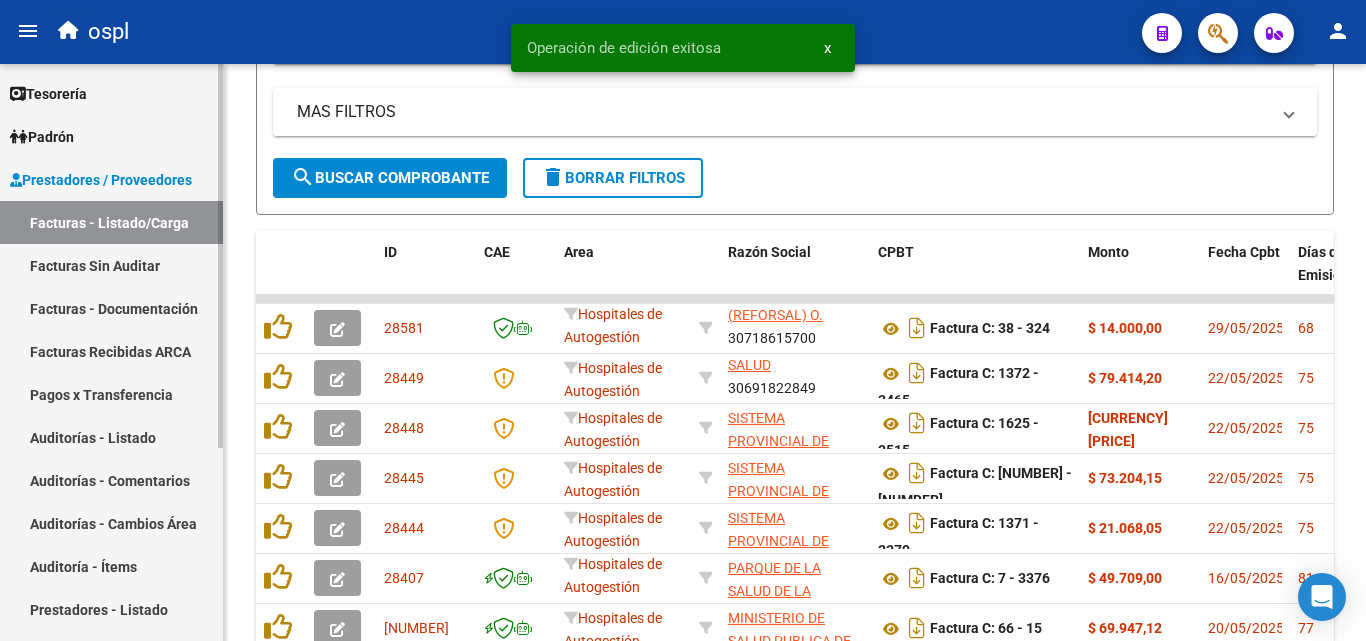 click on "Facturas Sin Auditar" at bounding box center [111, 265] 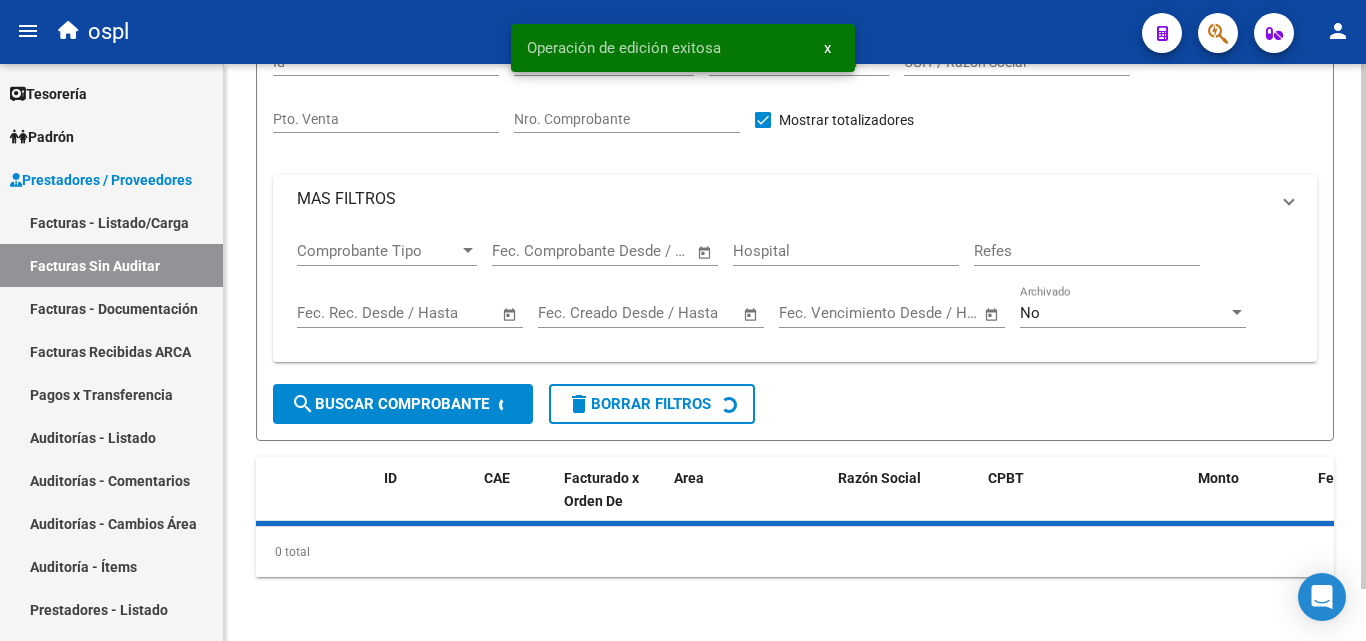 scroll, scrollTop: 57, scrollLeft: 0, axis: vertical 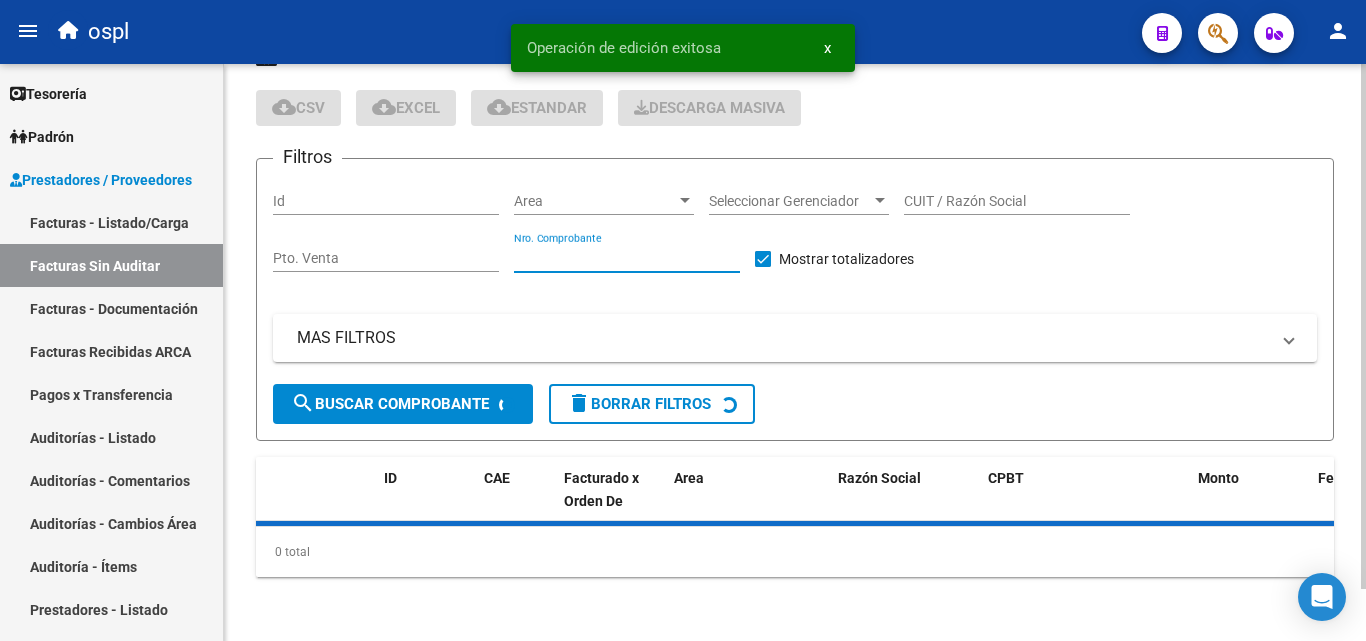 click on "Nro. Comprobante" at bounding box center [627, 258] 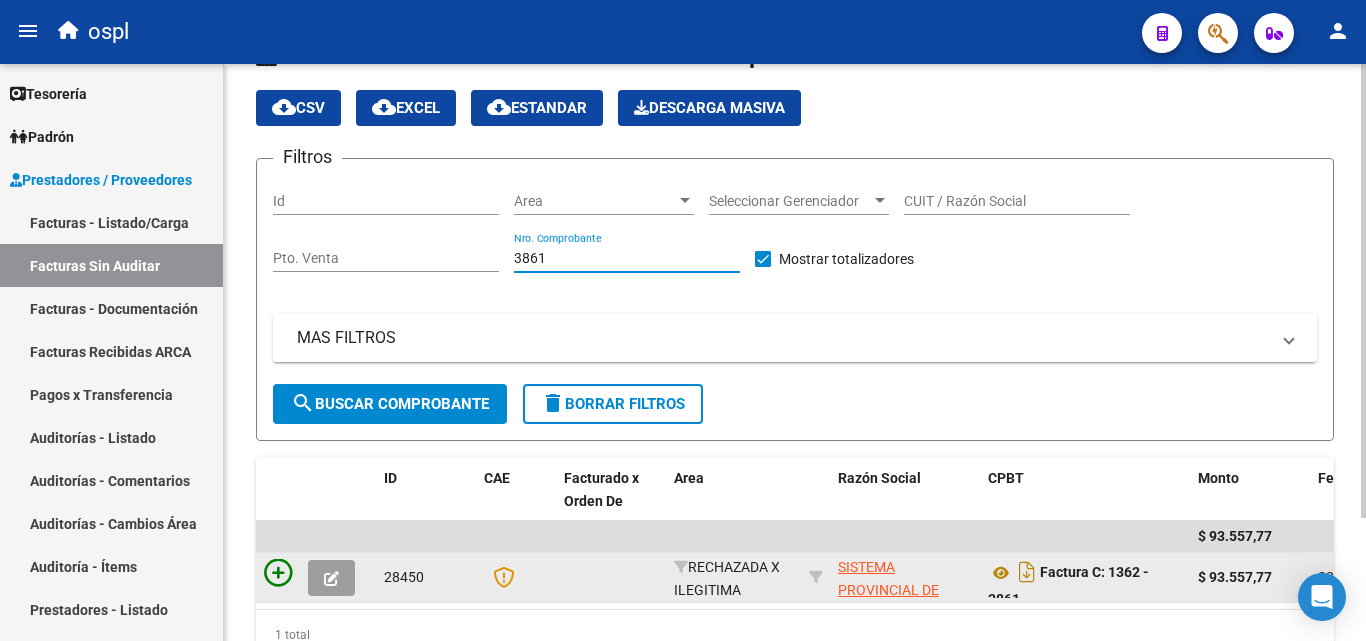 type on "3861" 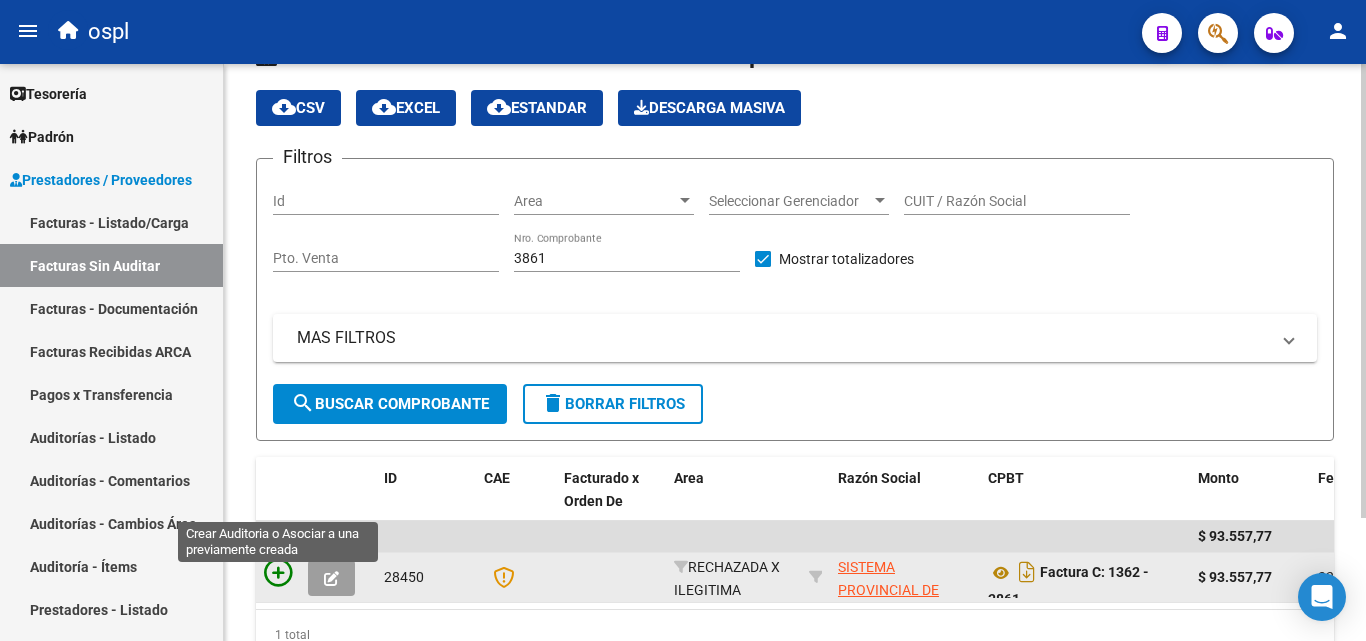 click 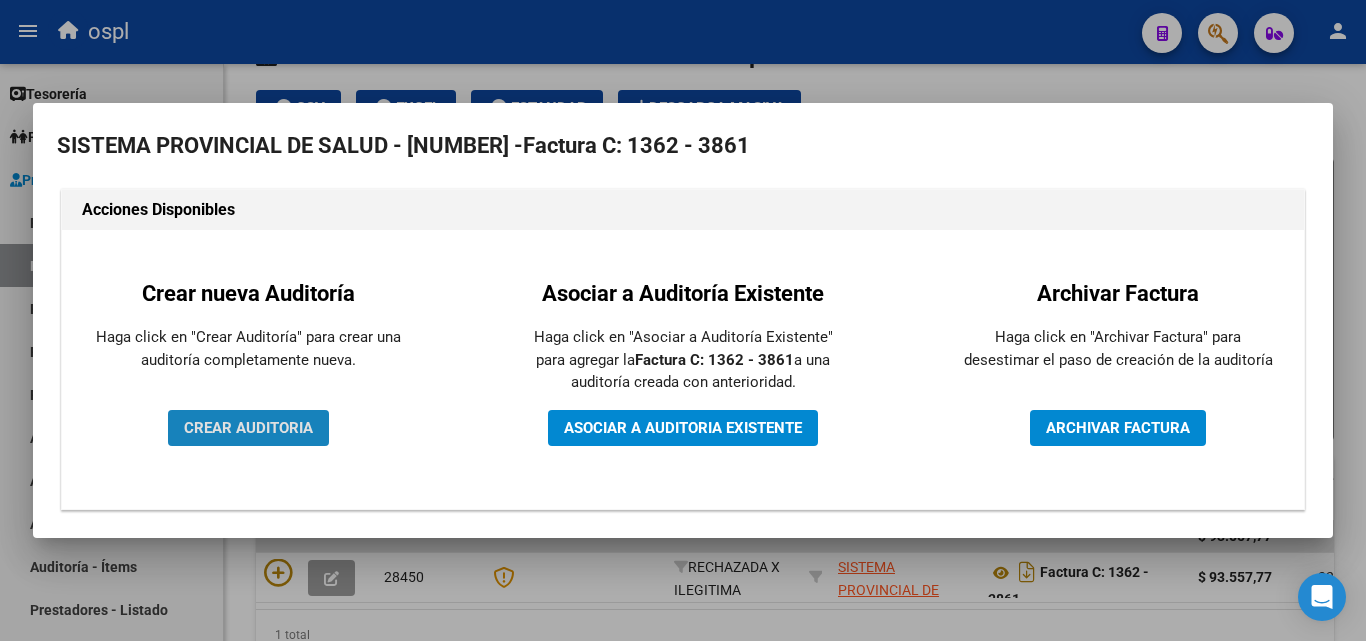 click on "CREAR AUDITORIA" at bounding box center [248, 428] 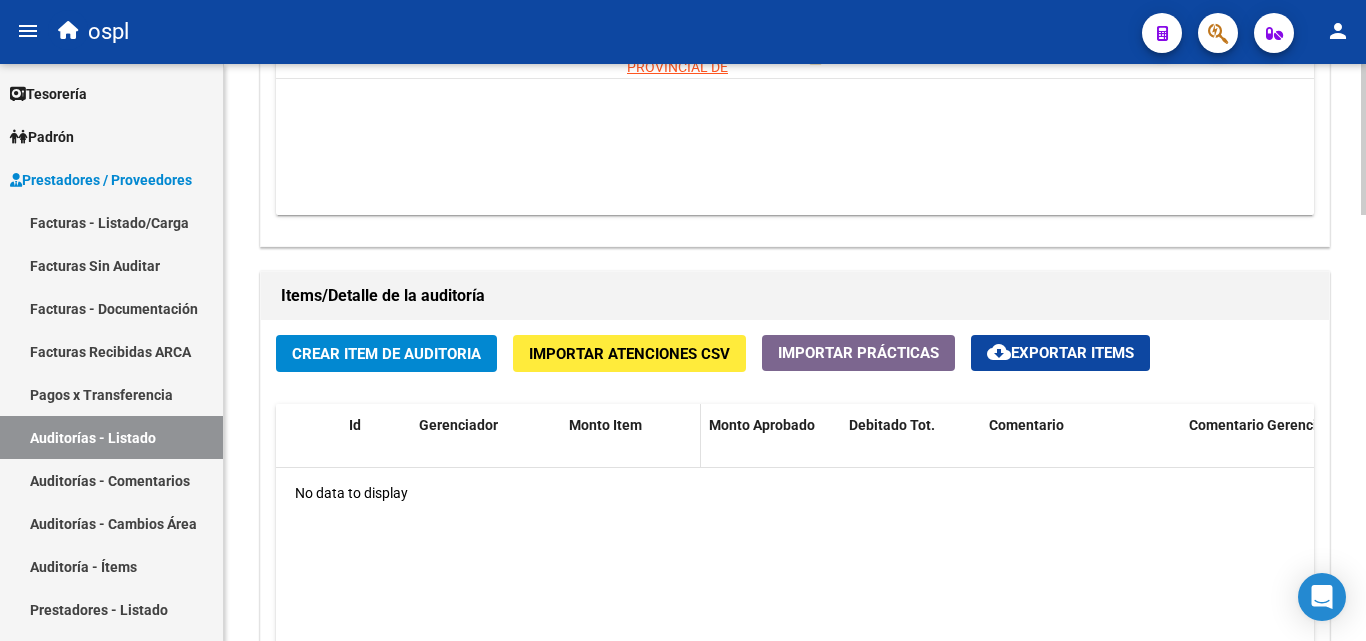 scroll, scrollTop: 1400, scrollLeft: 0, axis: vertical 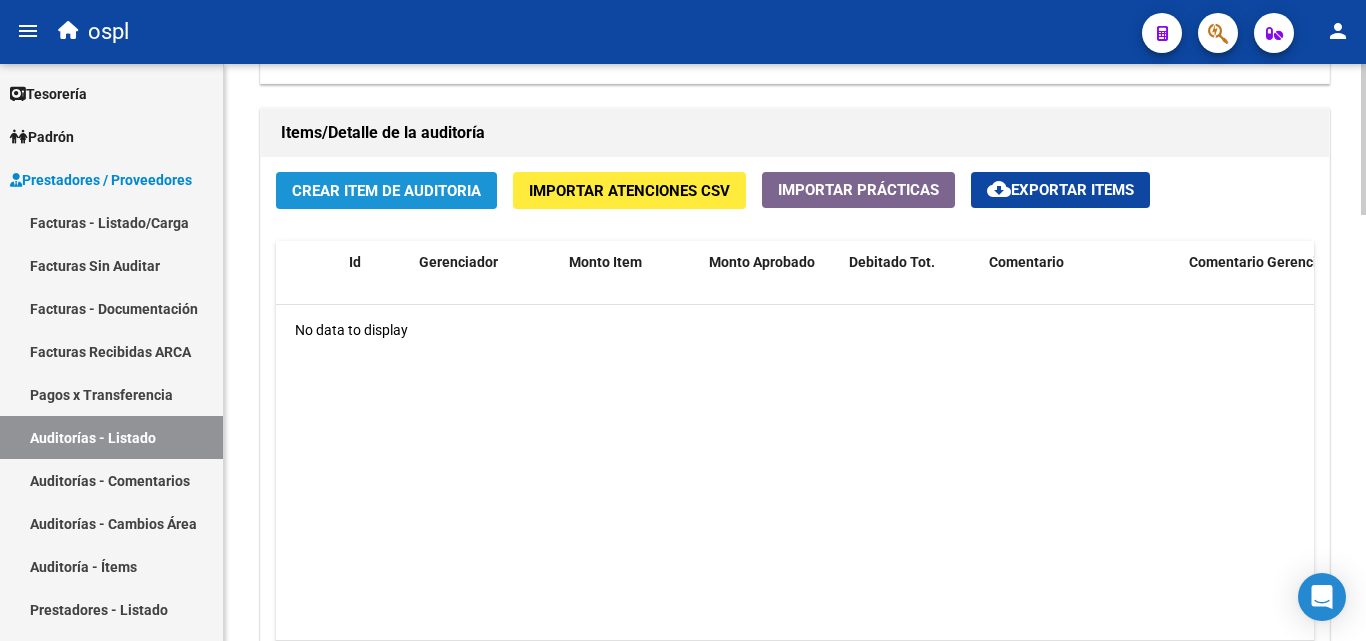 click on "Crear Item de Auditoria" 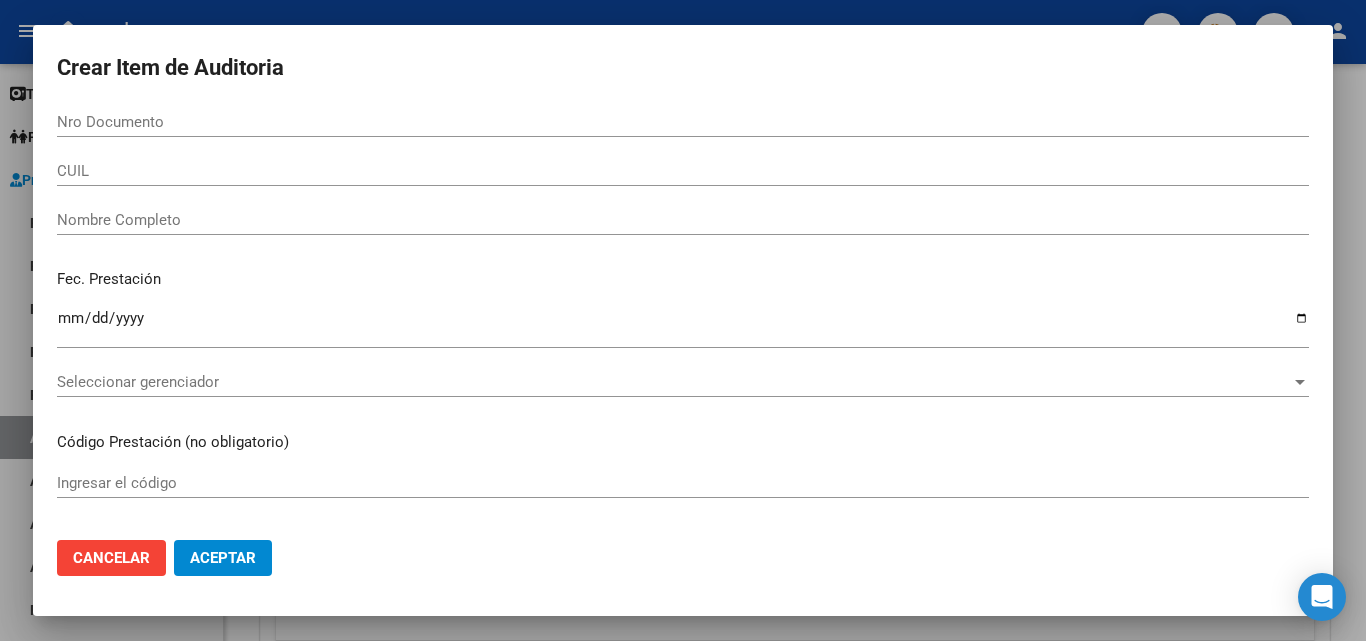 click on "Nombre Completo" at bounding box center (683, 220) 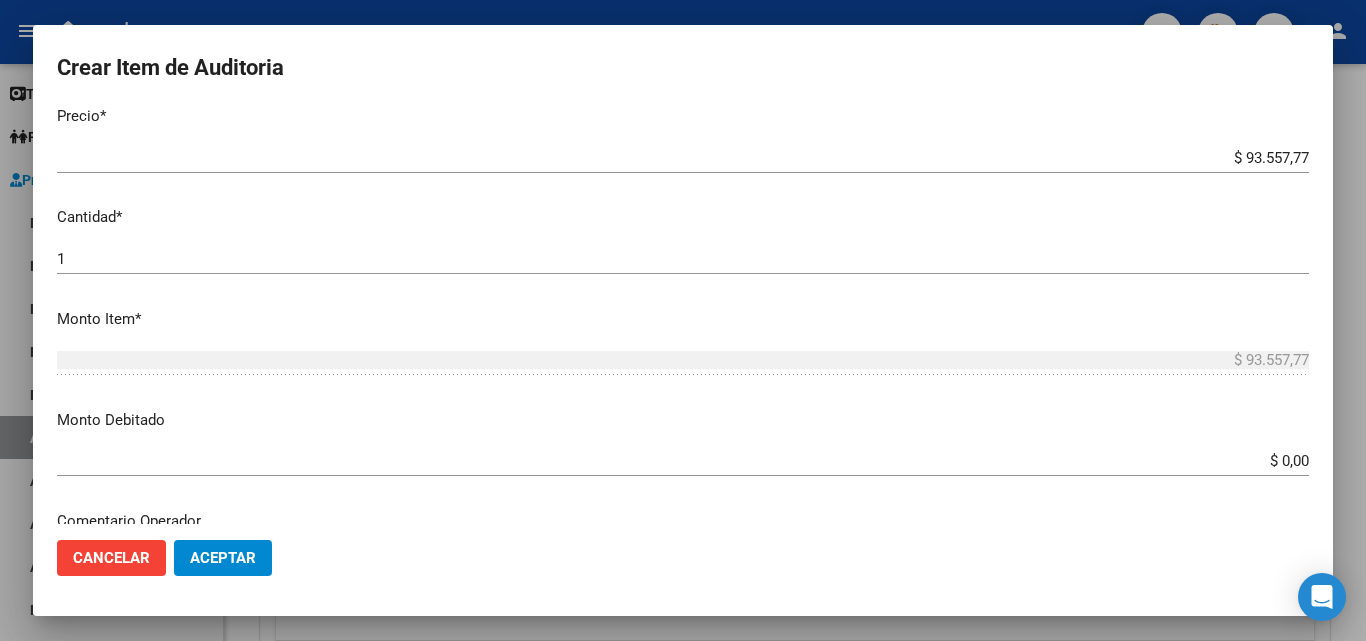 scroll, scrollTop: 500, scrollLeft: 0, axis: vertical 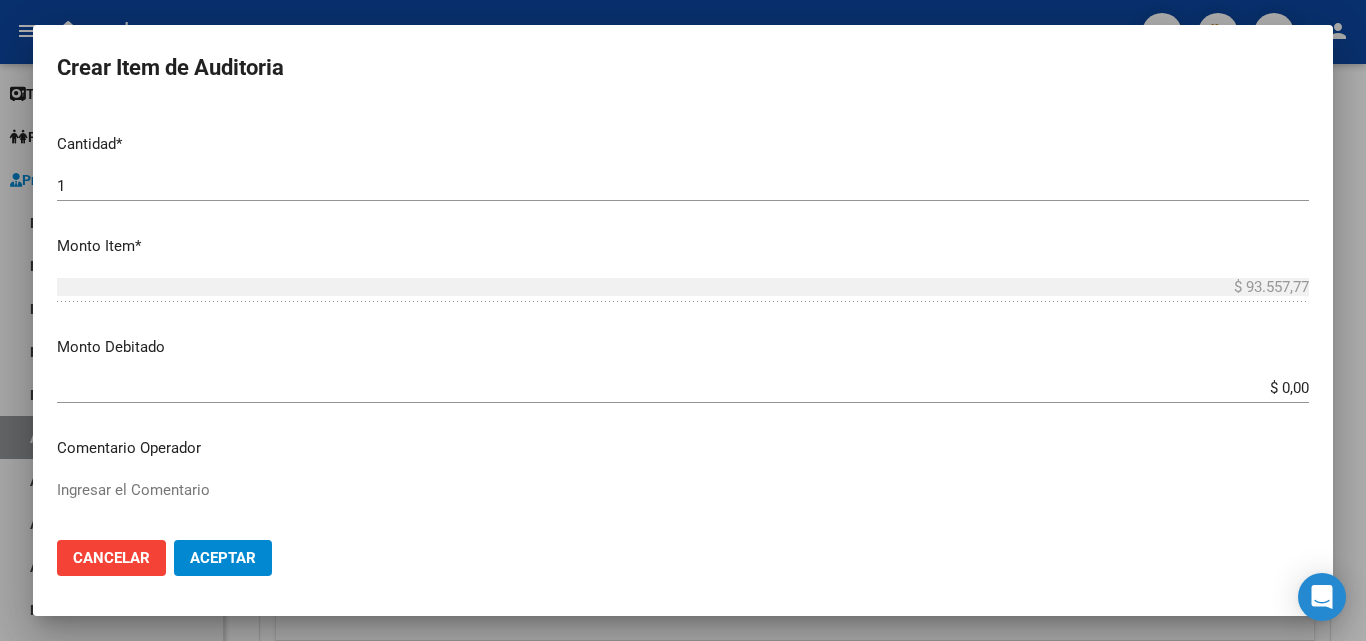 type on "TODOS" 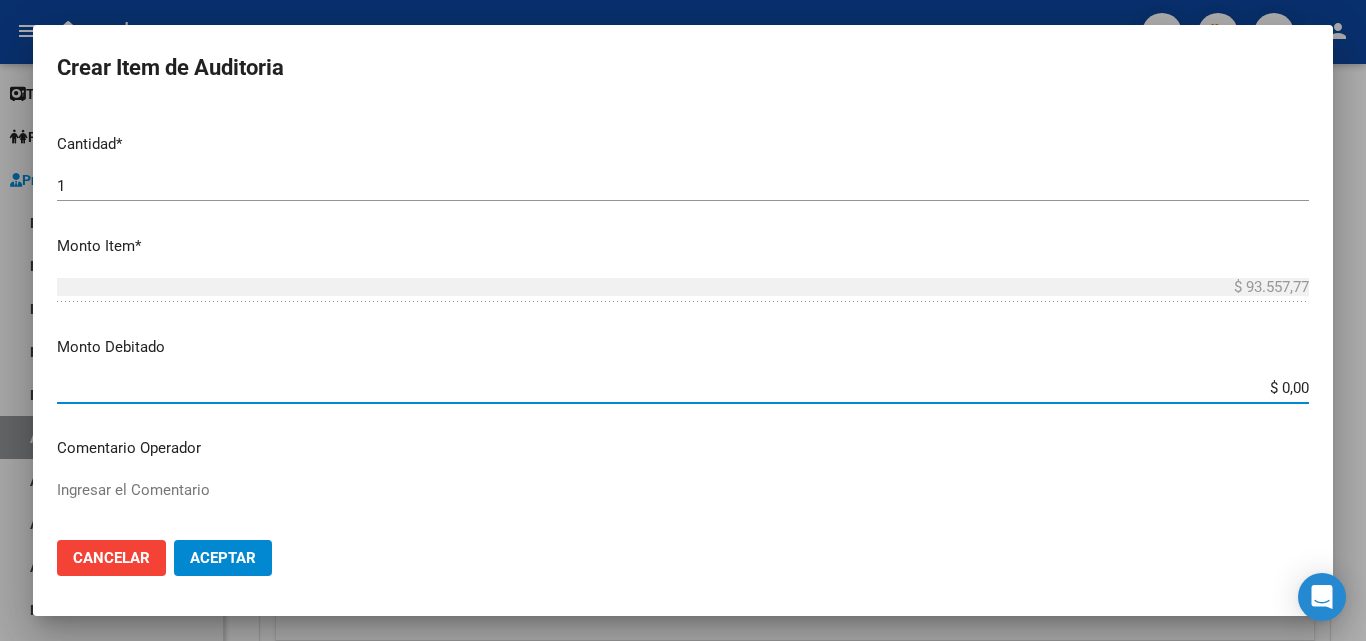 drag, startPoint x: 1246, startPoint y: 382, endPoint x: 1365, endPoint y: 377, distance: 119.104996 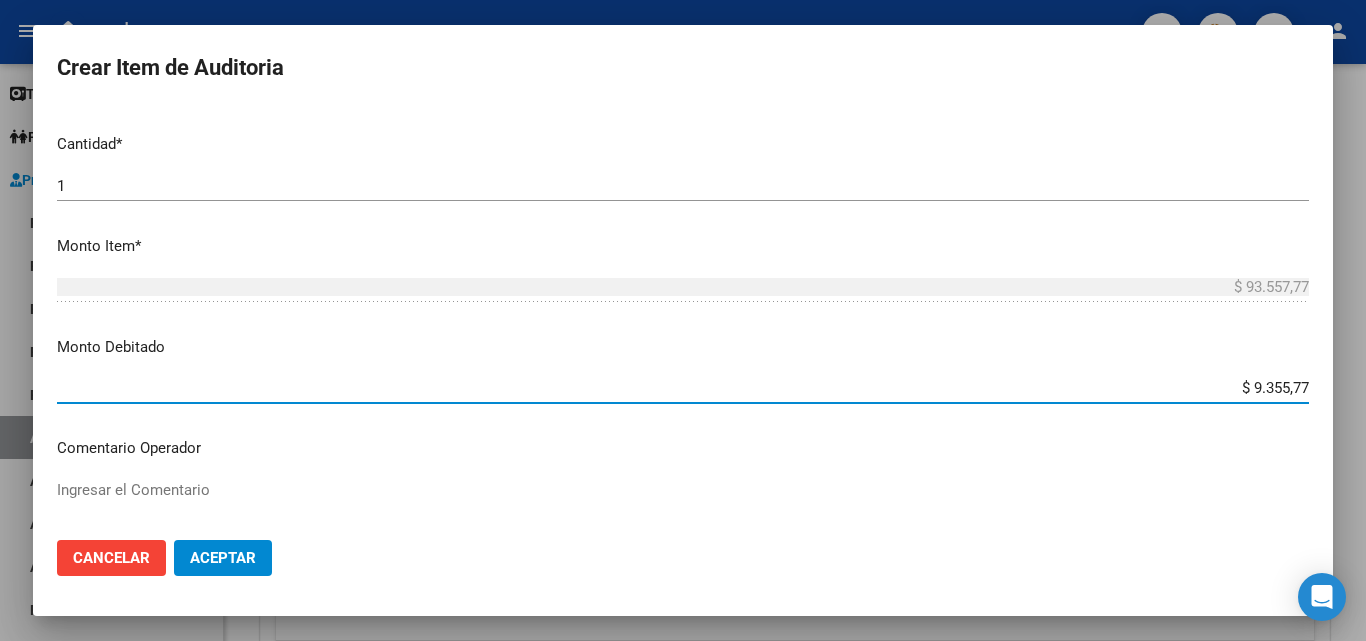 type on "$ 93.557,77" 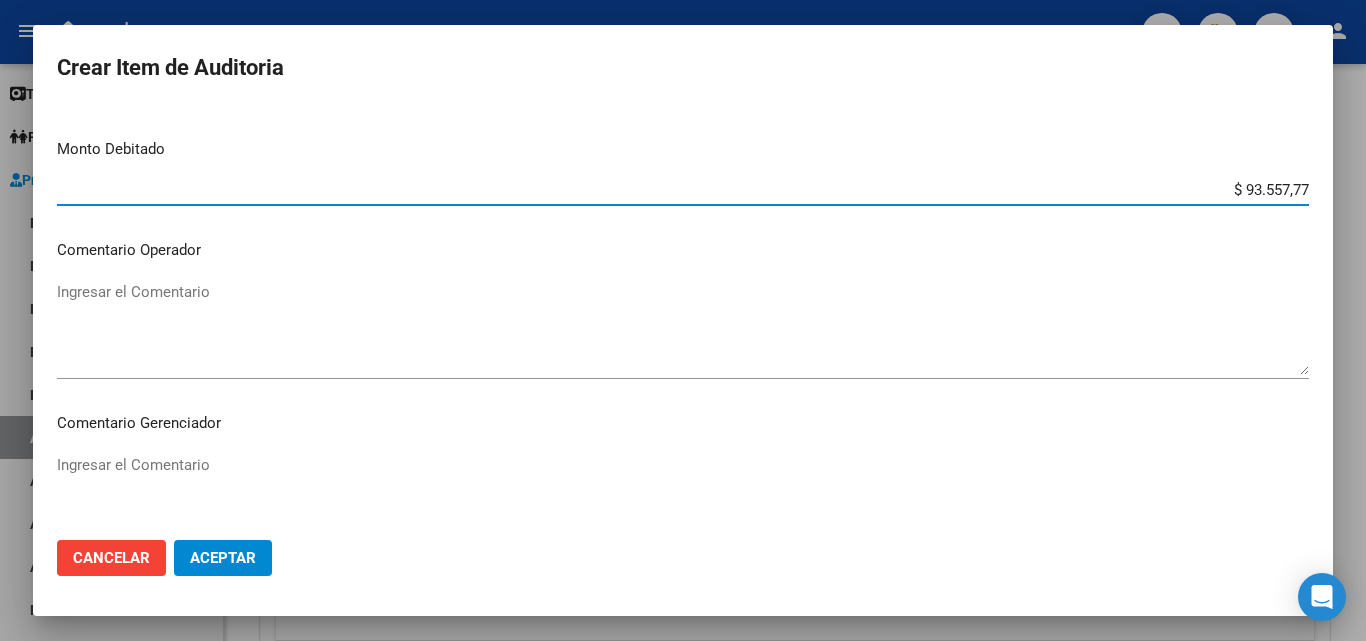 scroll, scrollTop: 700, scrollLeft: 0, axis: vertical 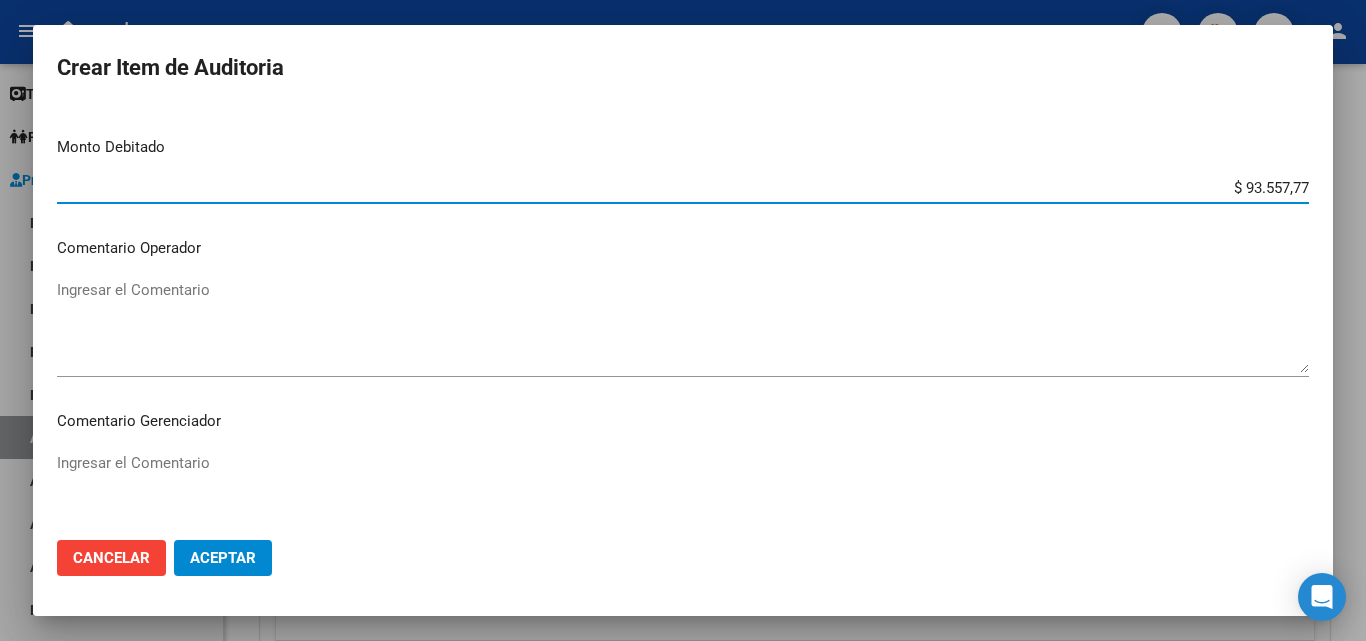 click on "Ingresar el Comentario" at bounding box center (683, 326) 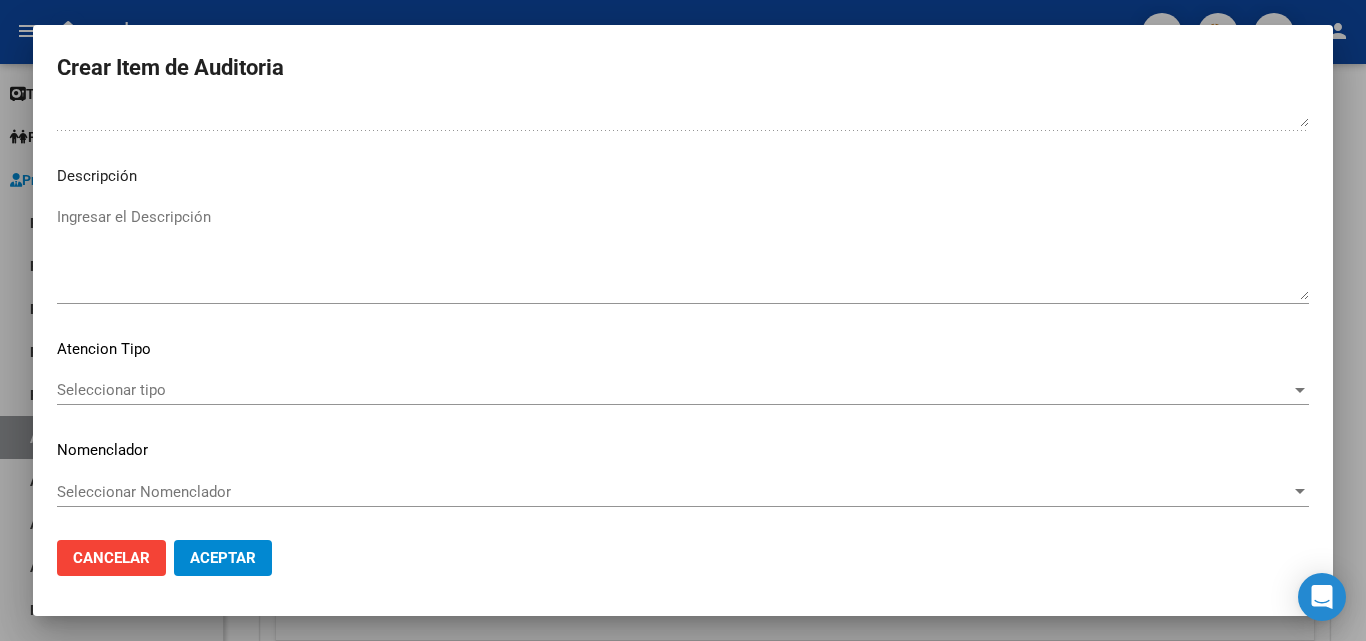 scroll, scrollTop: 1120, scrollLeft: 0, axis: vertical 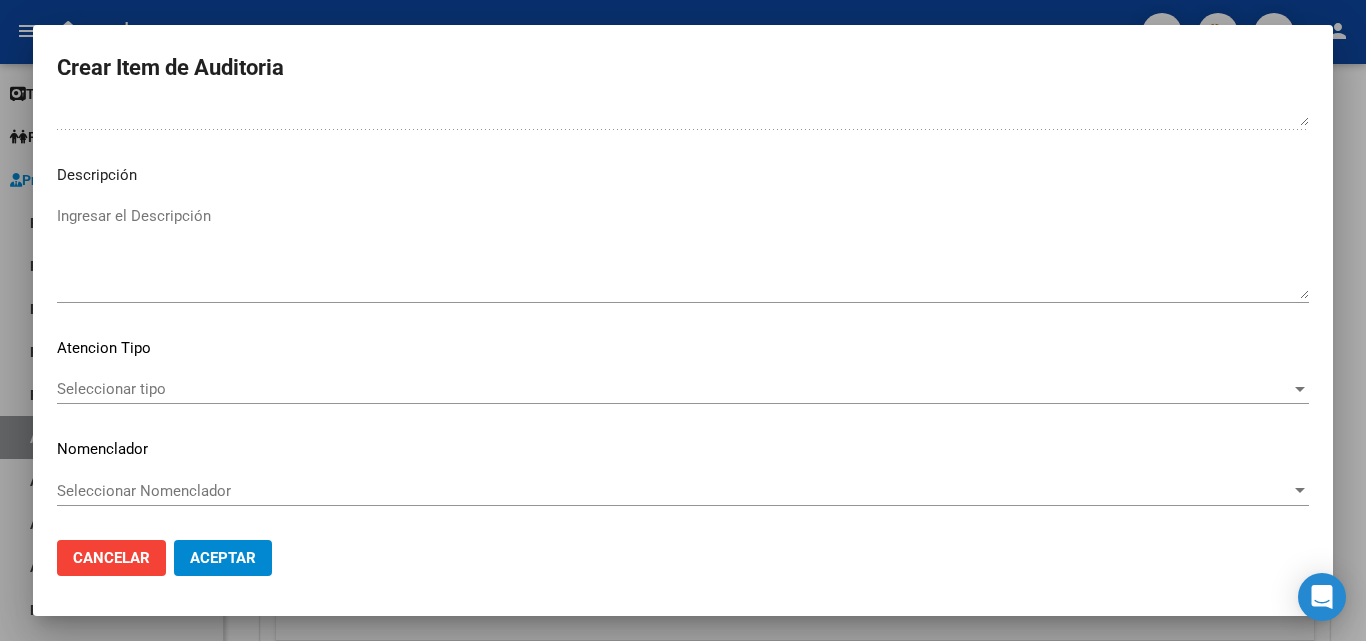 type on "SE RECHAZA POR ILEGITIMA - NO PRESENTA FIRMA NI COPIA DE DNI DEL AFILIADO" 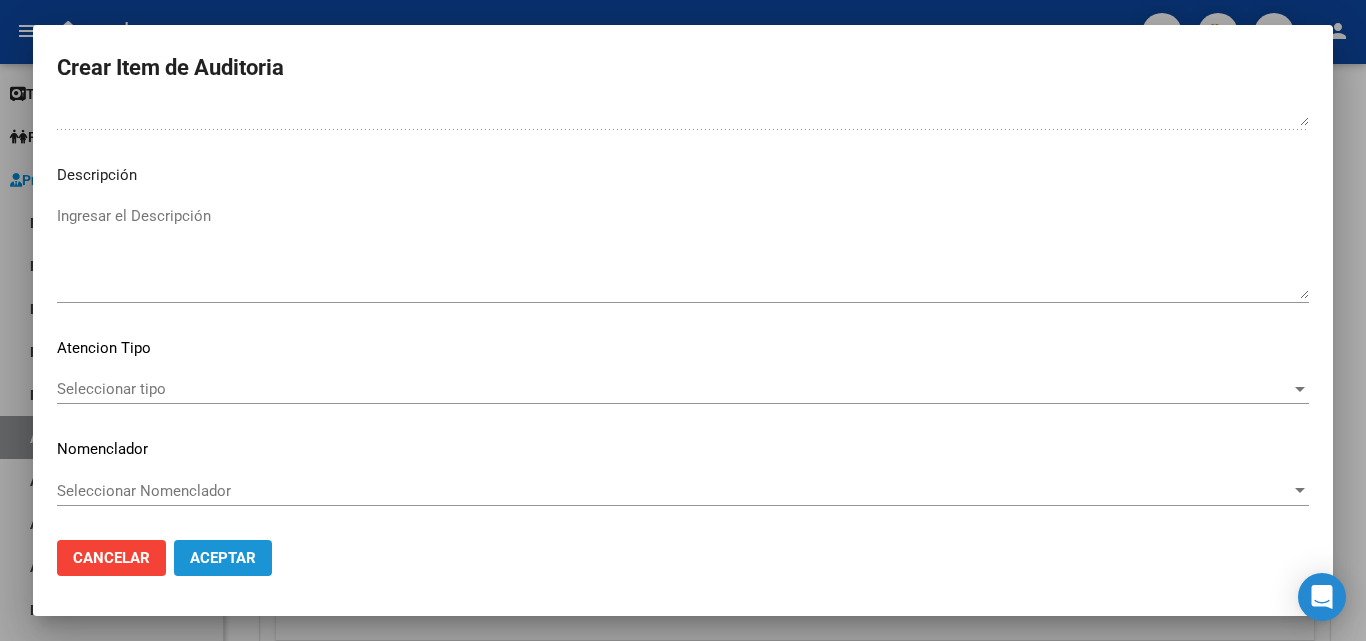 click on "Aceptar" 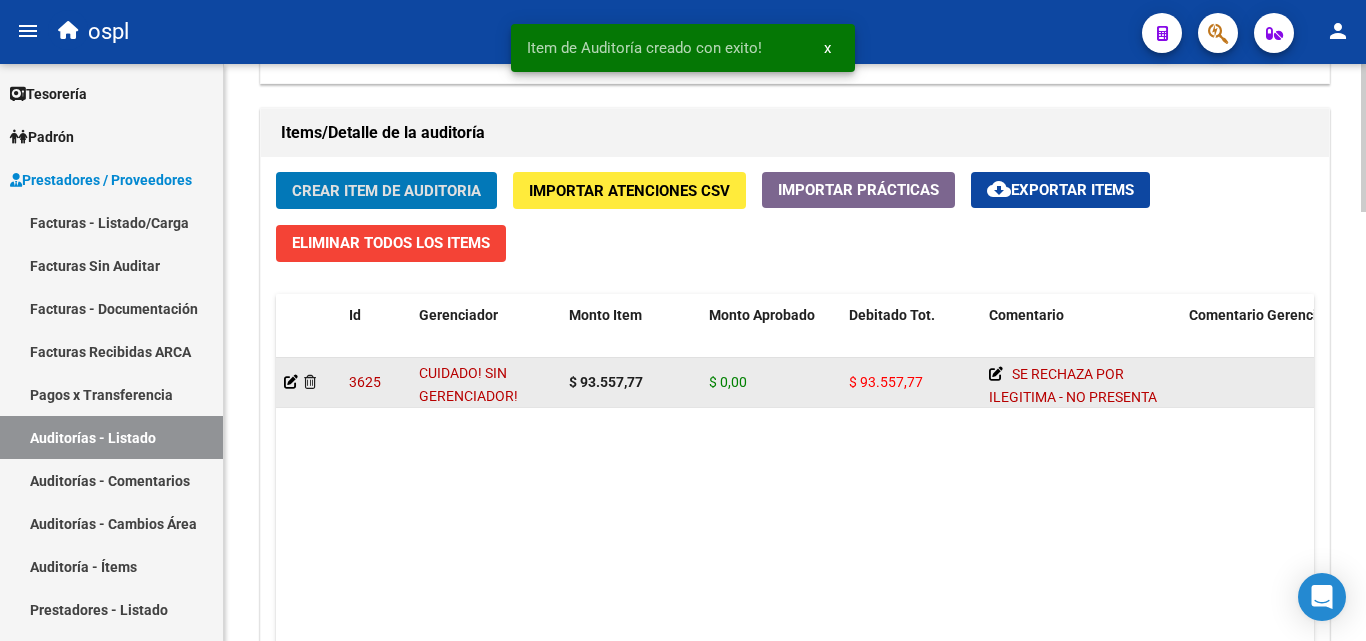 scroll, scrollTop: 1401, scrollLeft: 0, axis: vertical 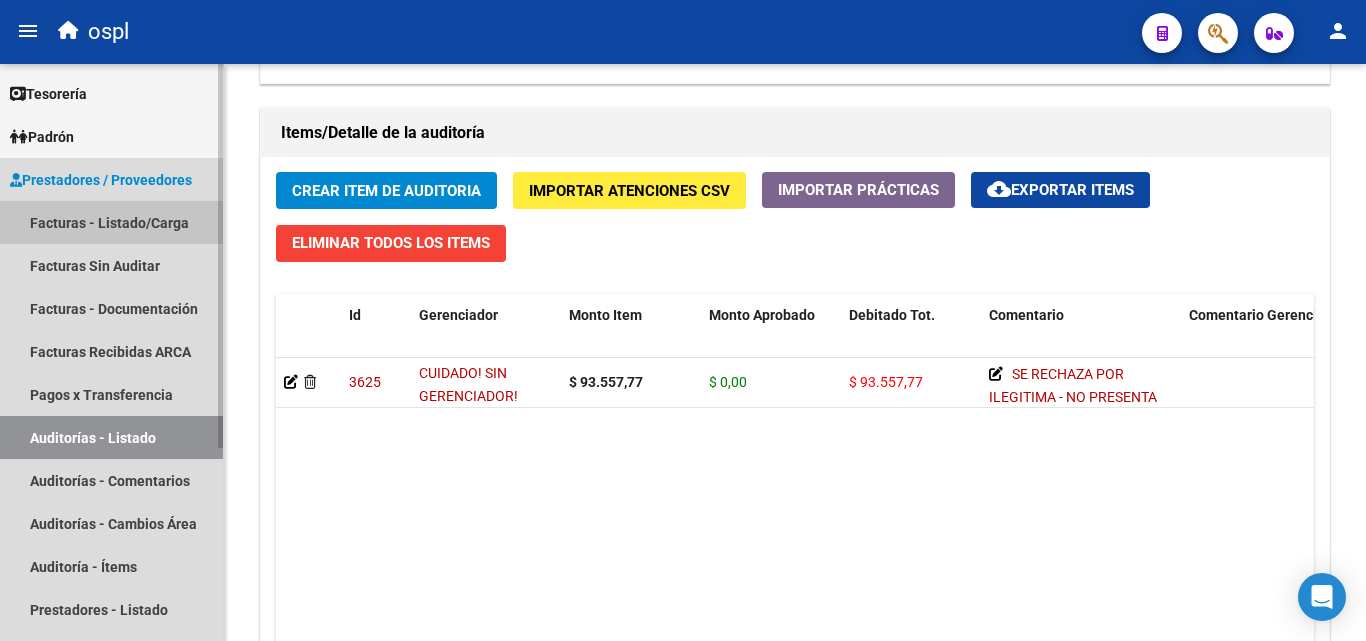 click on "Facturas - Listado/Carga" at bounding box center (111, 222) 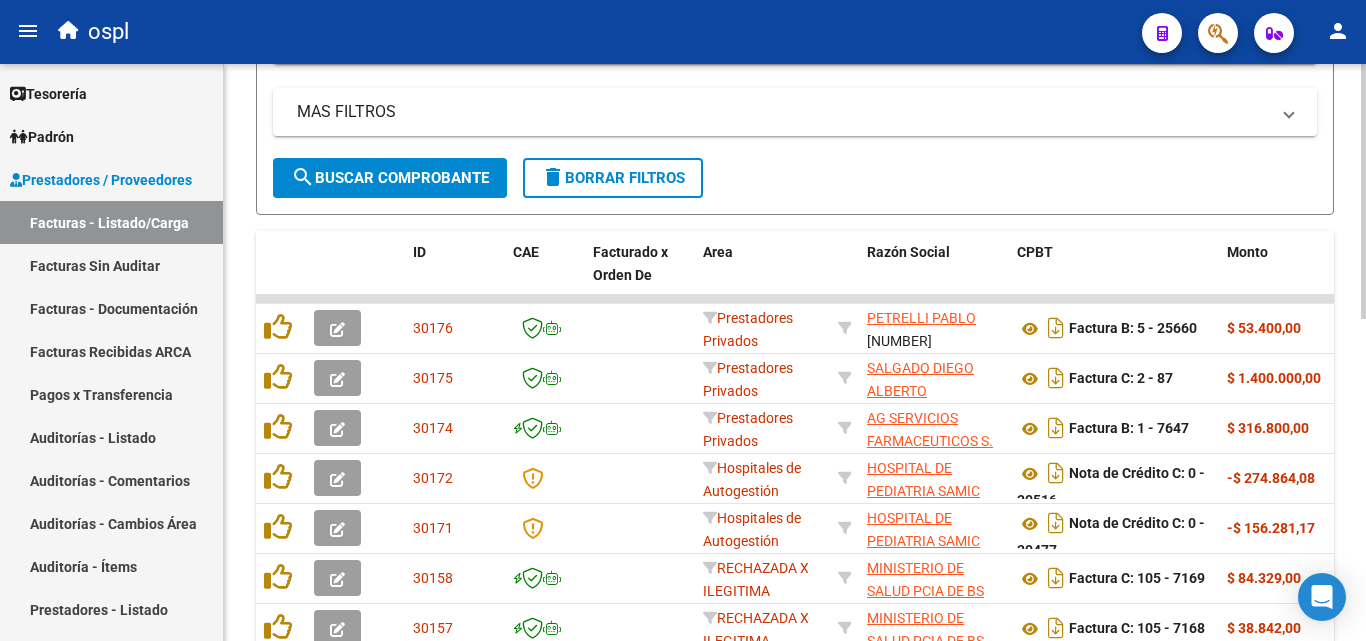 scroll, scrollTop: 0, scrollLeft: 0, axis: both 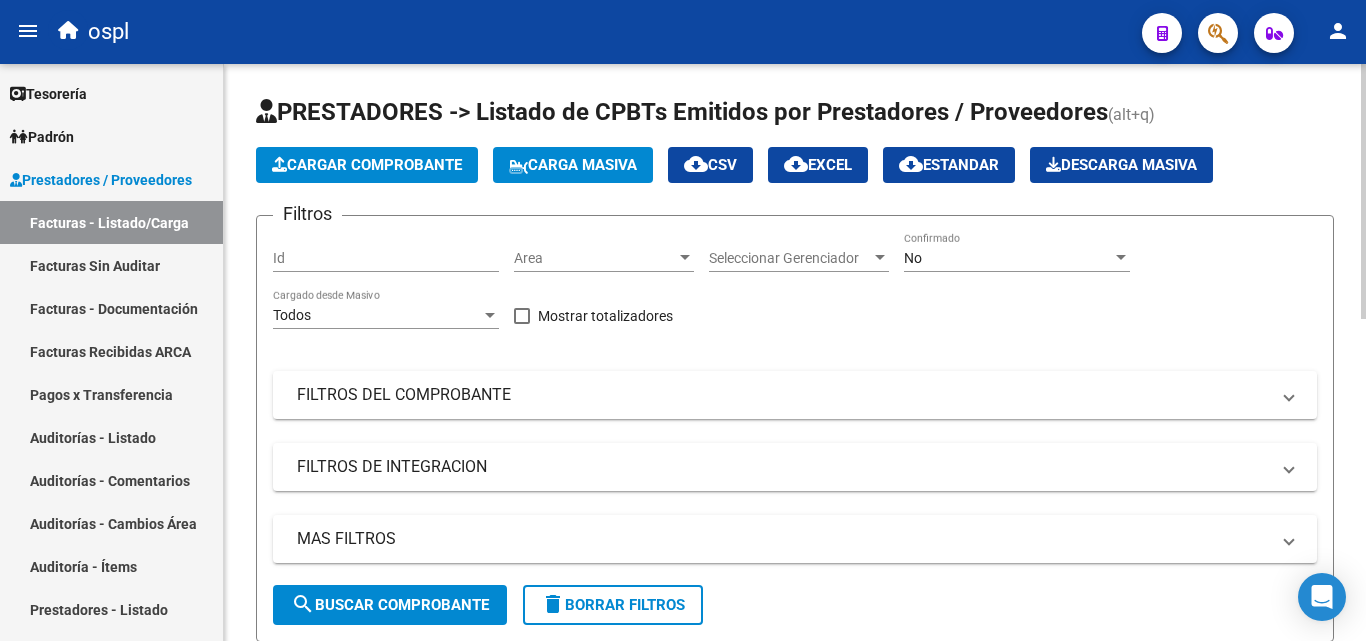 click on "Area" at bounding box center (595, 258) 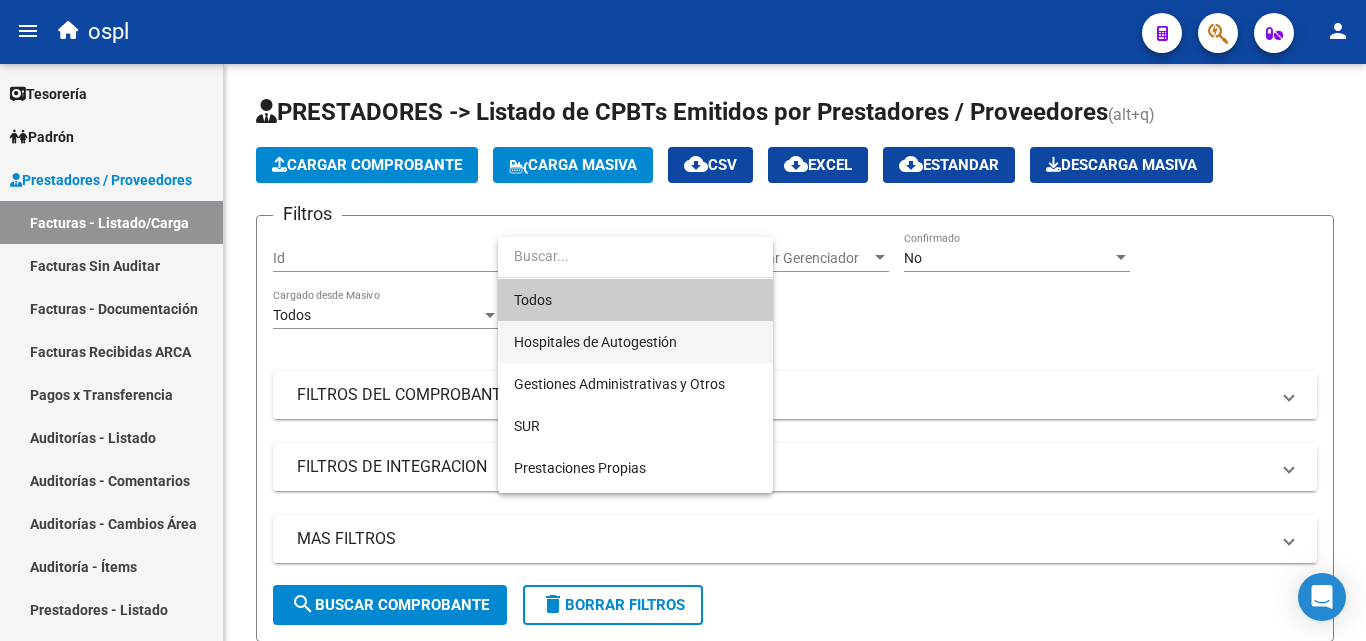 click on "Hospitales de Autogestión" at bounding box center (635, 342) 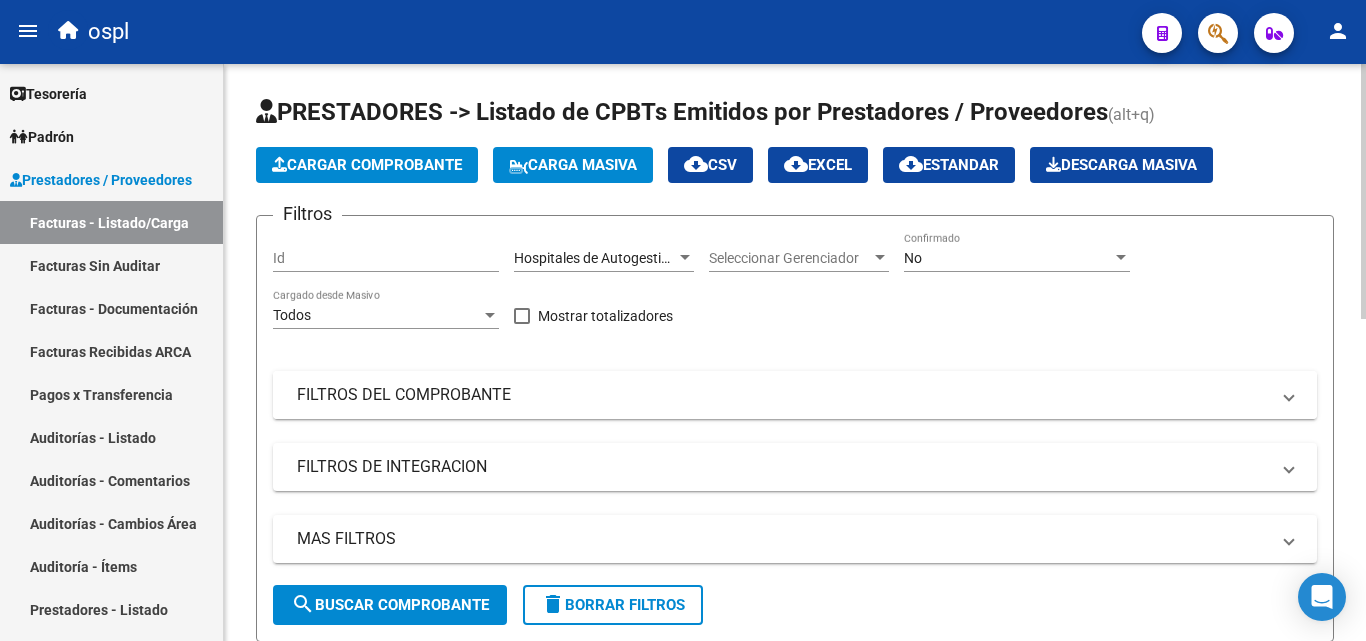 click on "FILTROS DEL COMPROBANTE" at bounding box center (783, 395) 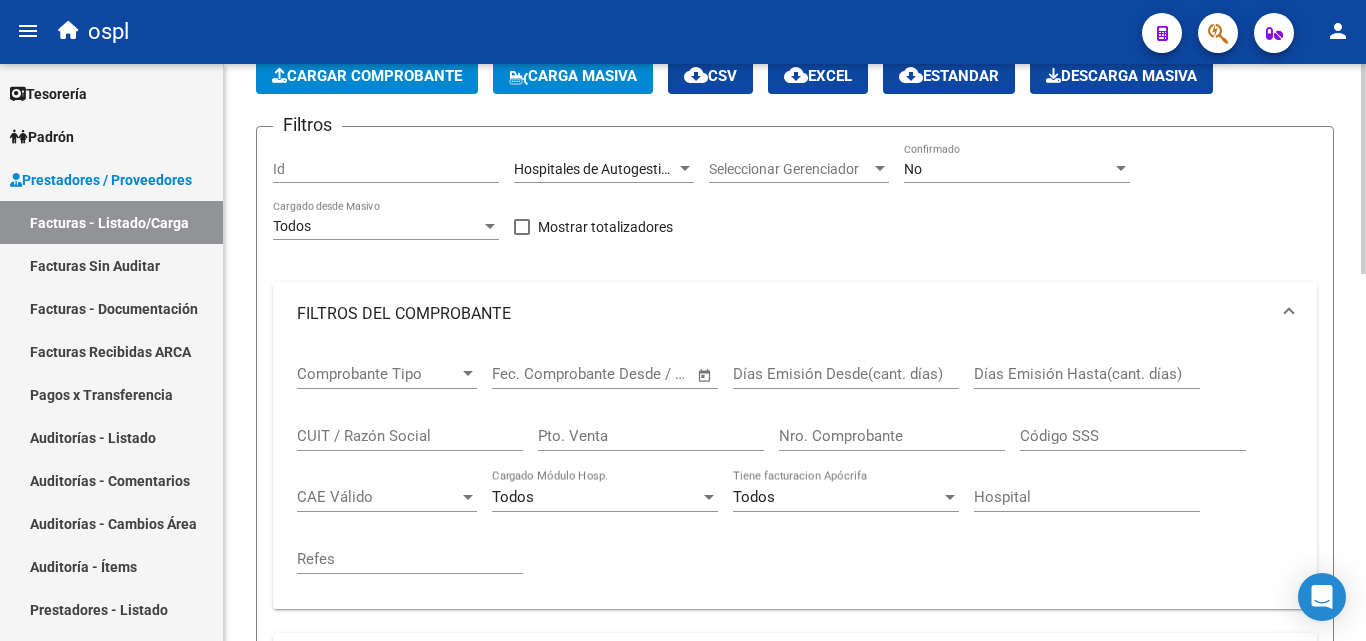 scroll, scrollTop: 100, scrollLeft: 0, axis: vertical 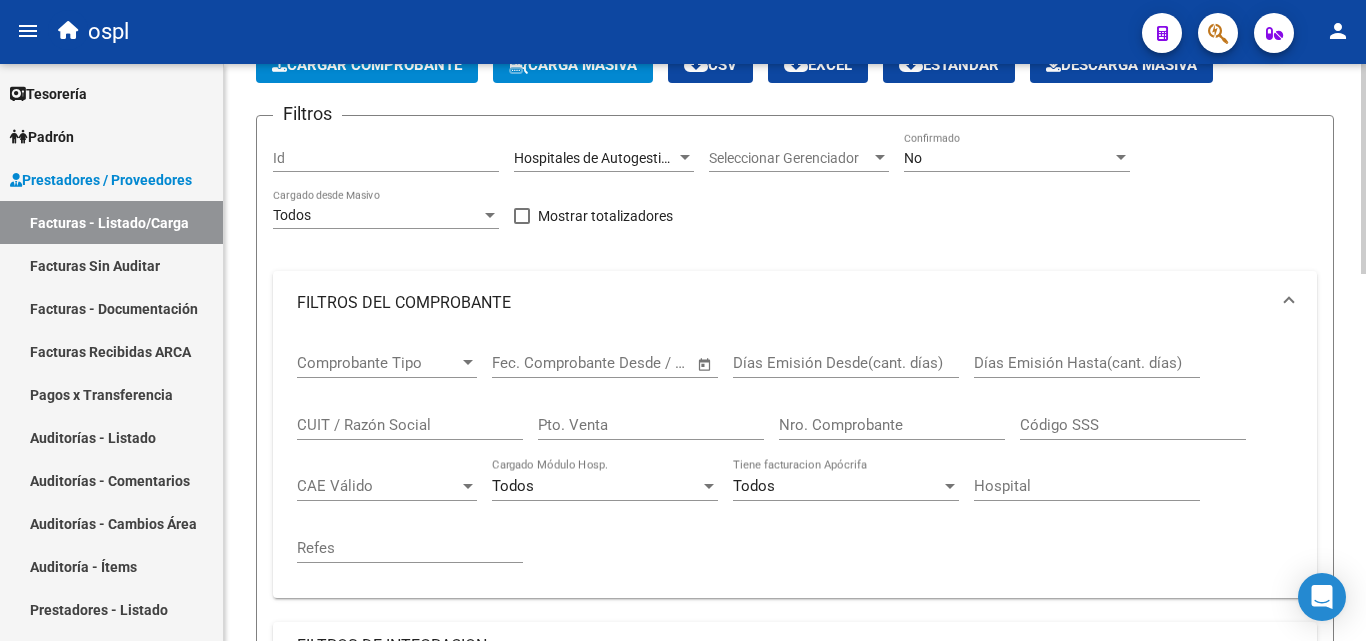 click 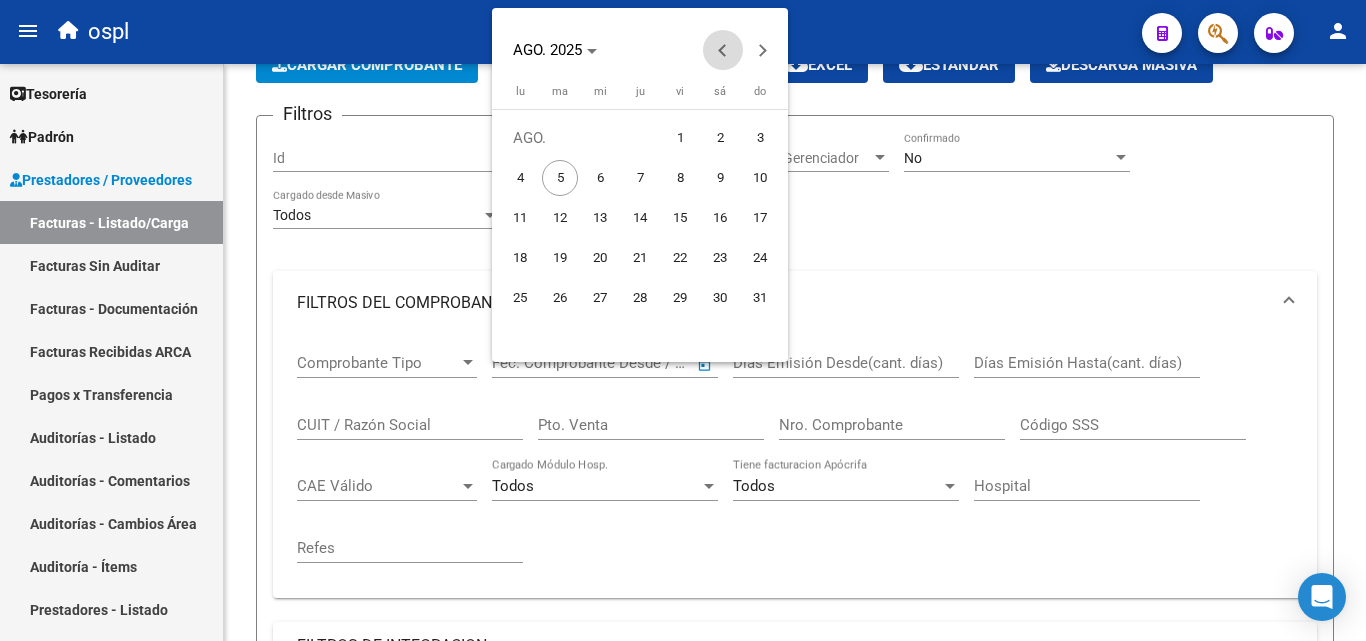 click at bounding box center [723, 50] 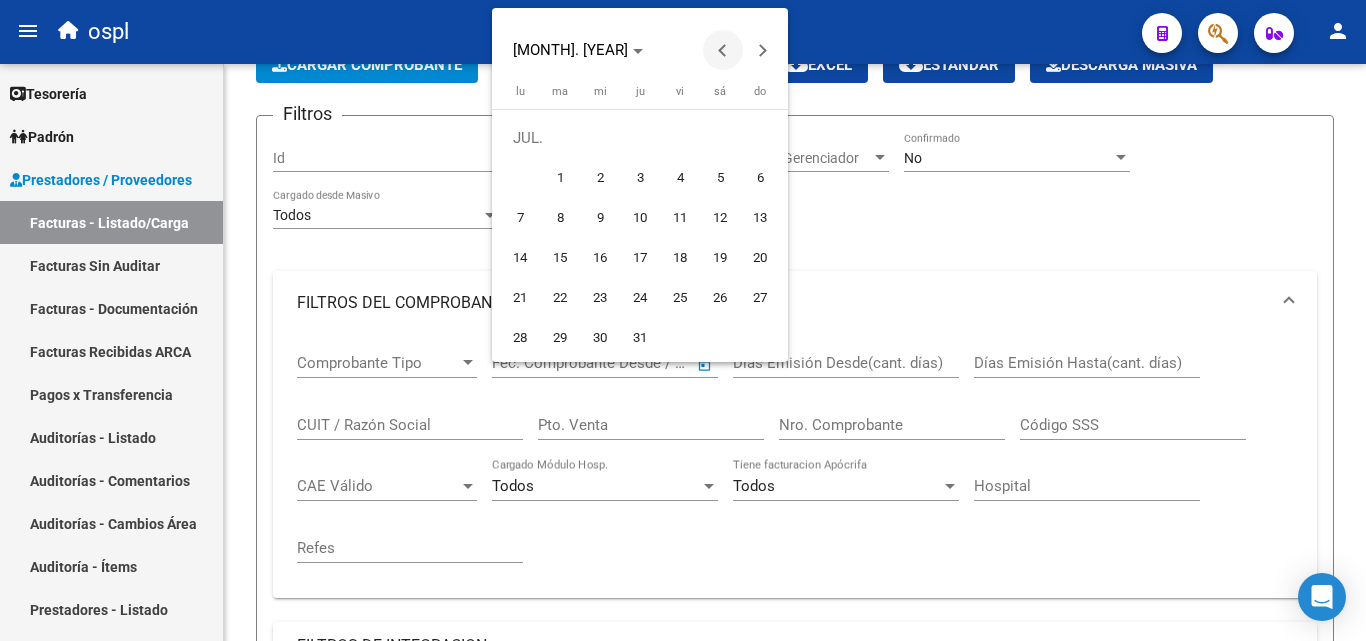 click at bounding box center [723, 50] 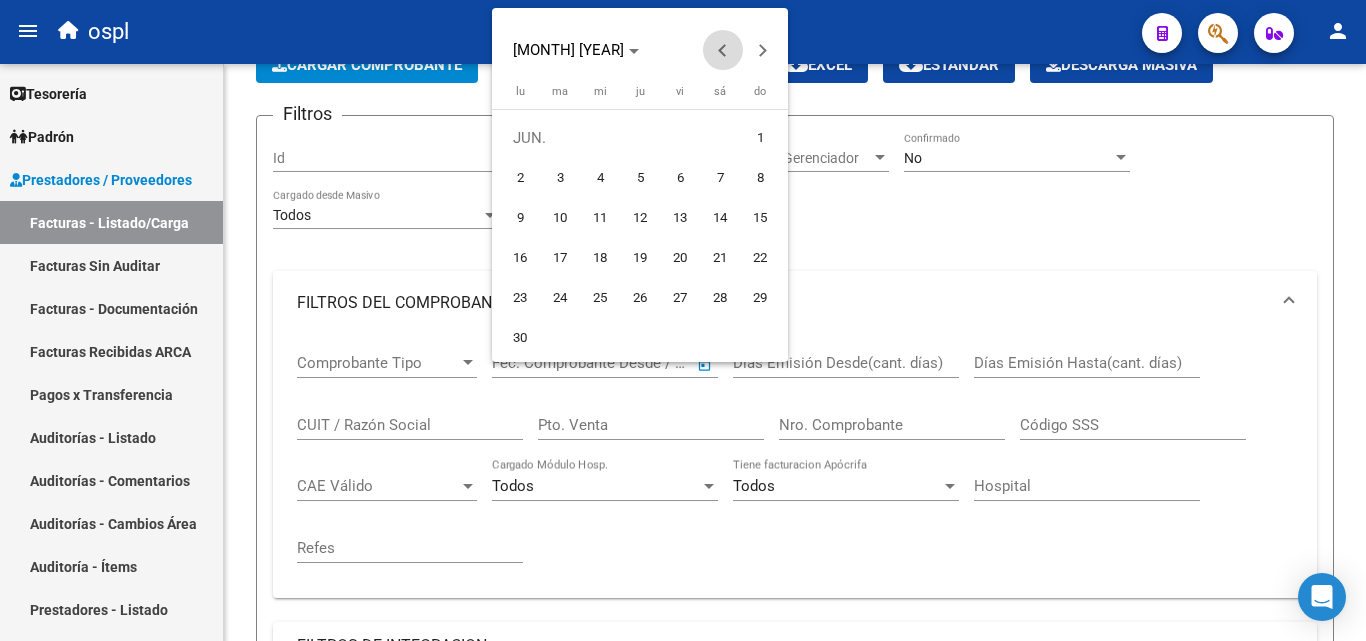 click at bounding box center (723, 50) 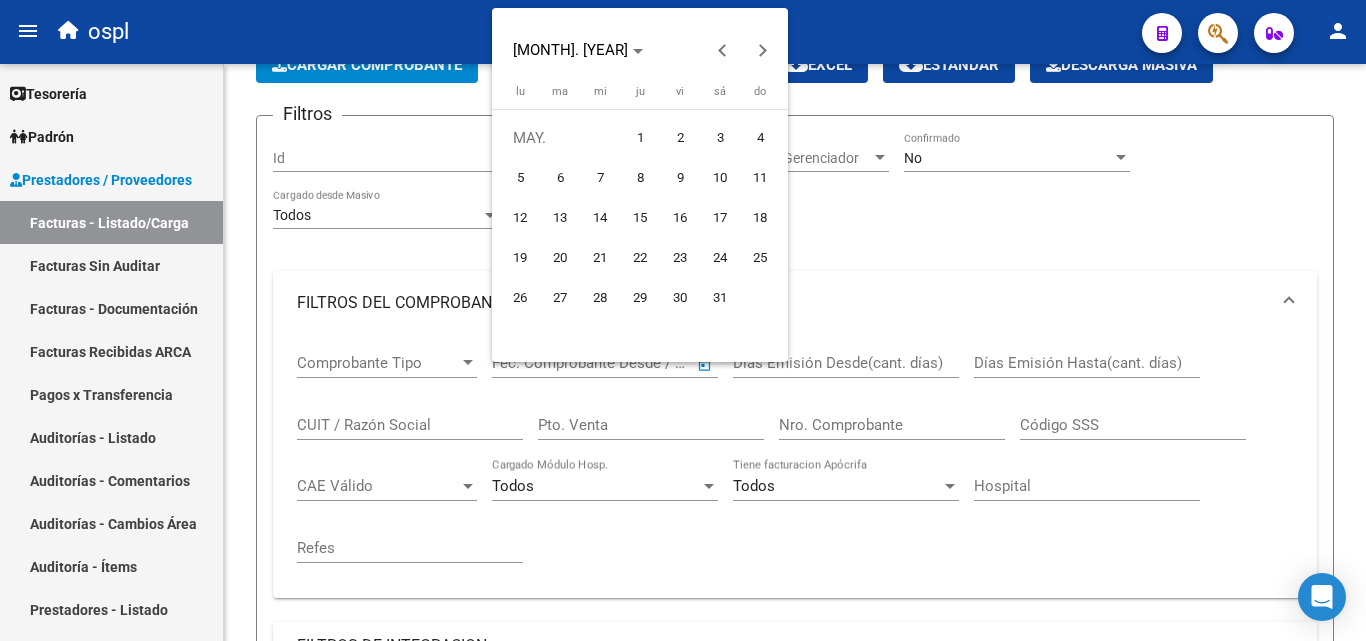 click on "1" at bounding box center (640, 138) 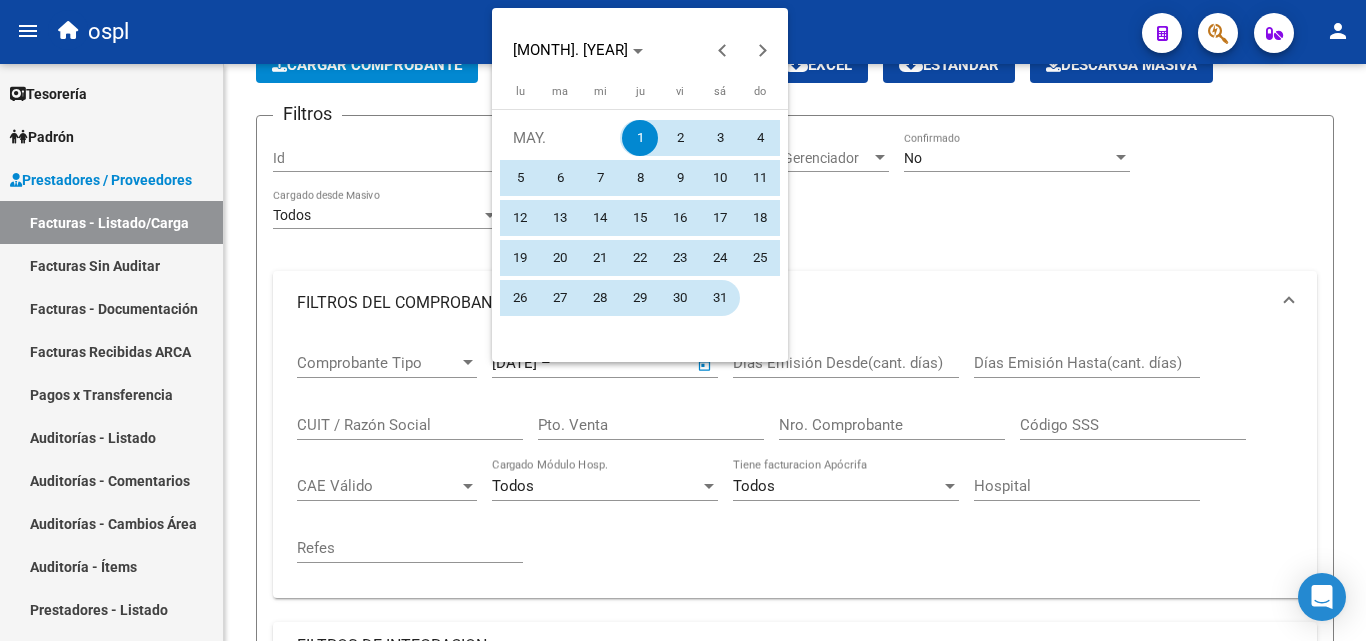 click on "31" at bounding box center [720, 298] 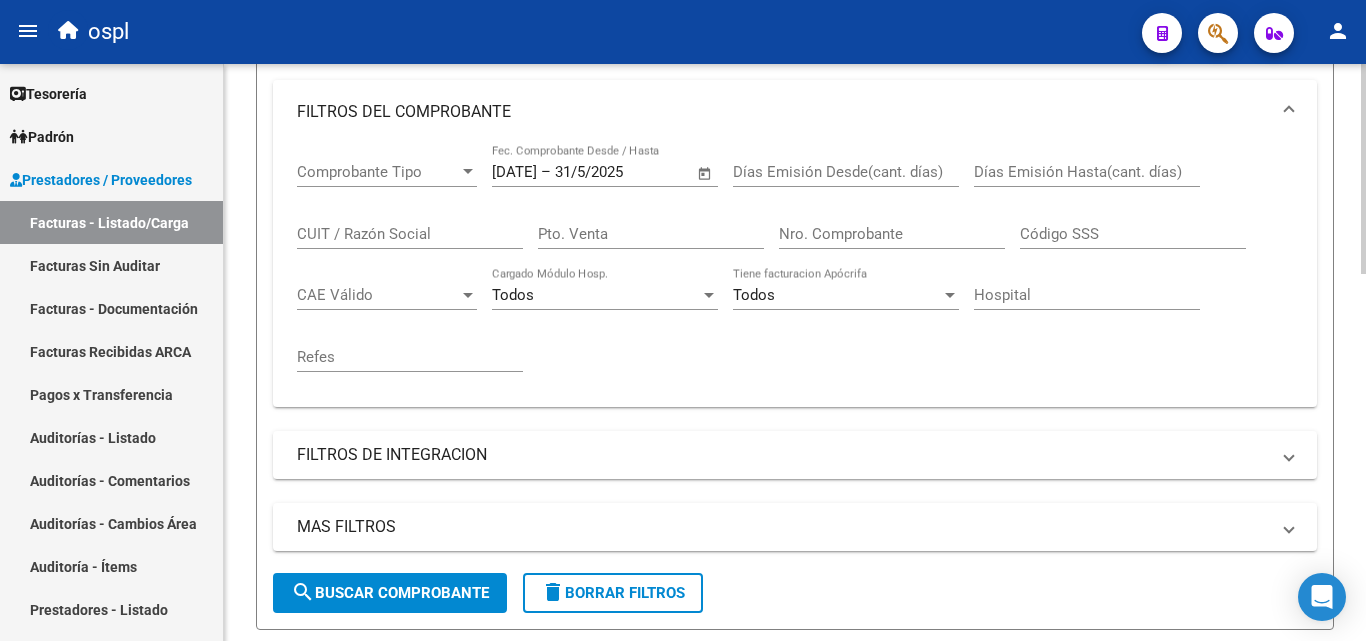 scroll, scrollTop: 300, scrollLeft: 0, axis: vertical 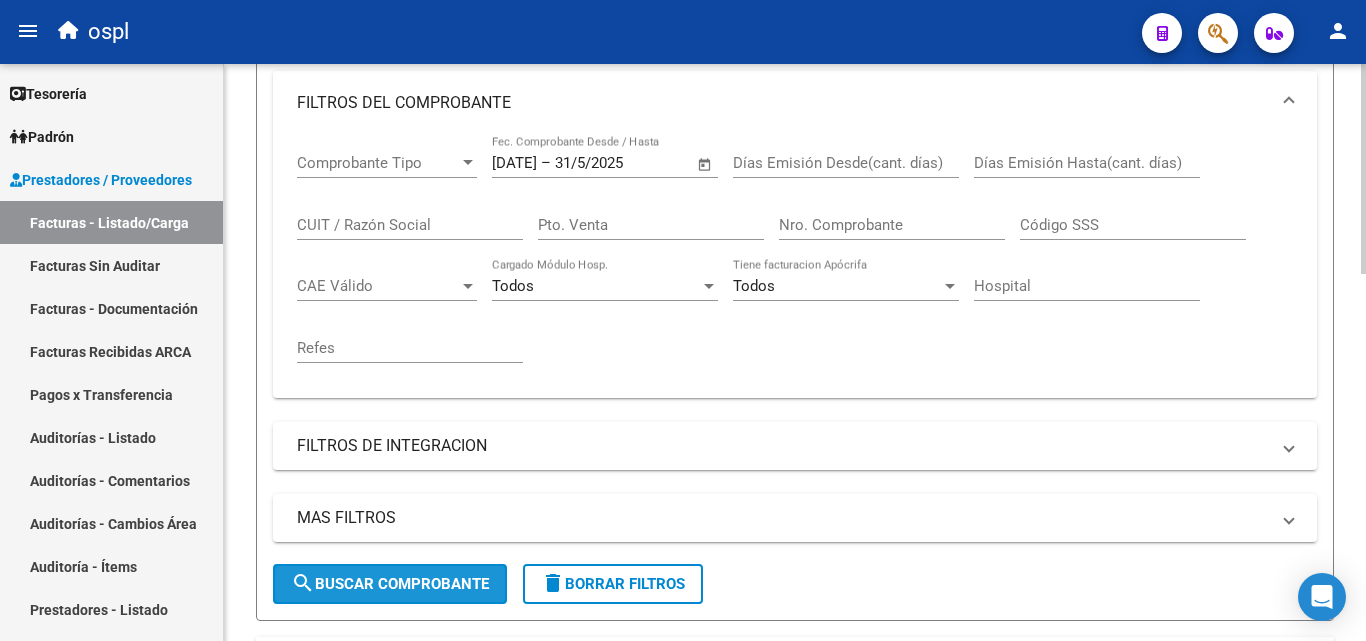 click on "search  Buscar Comprobante" 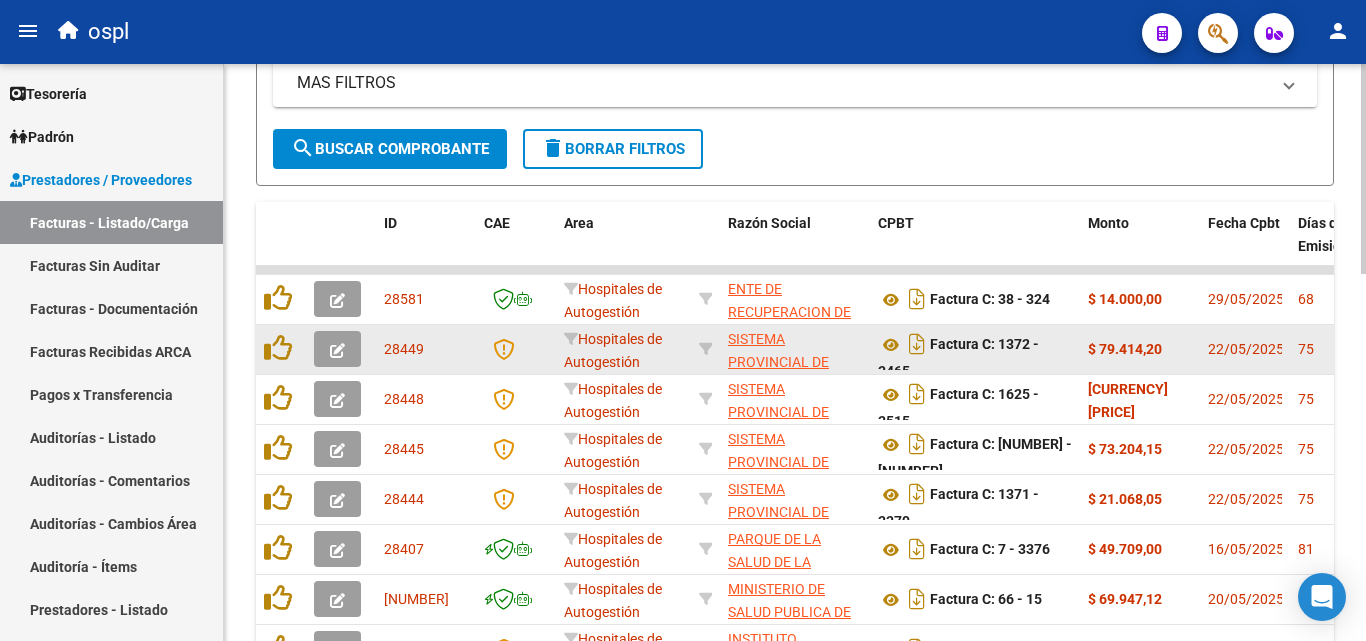 scroll, scrollTop: 706, scrollLeft: 0, axis: vertical 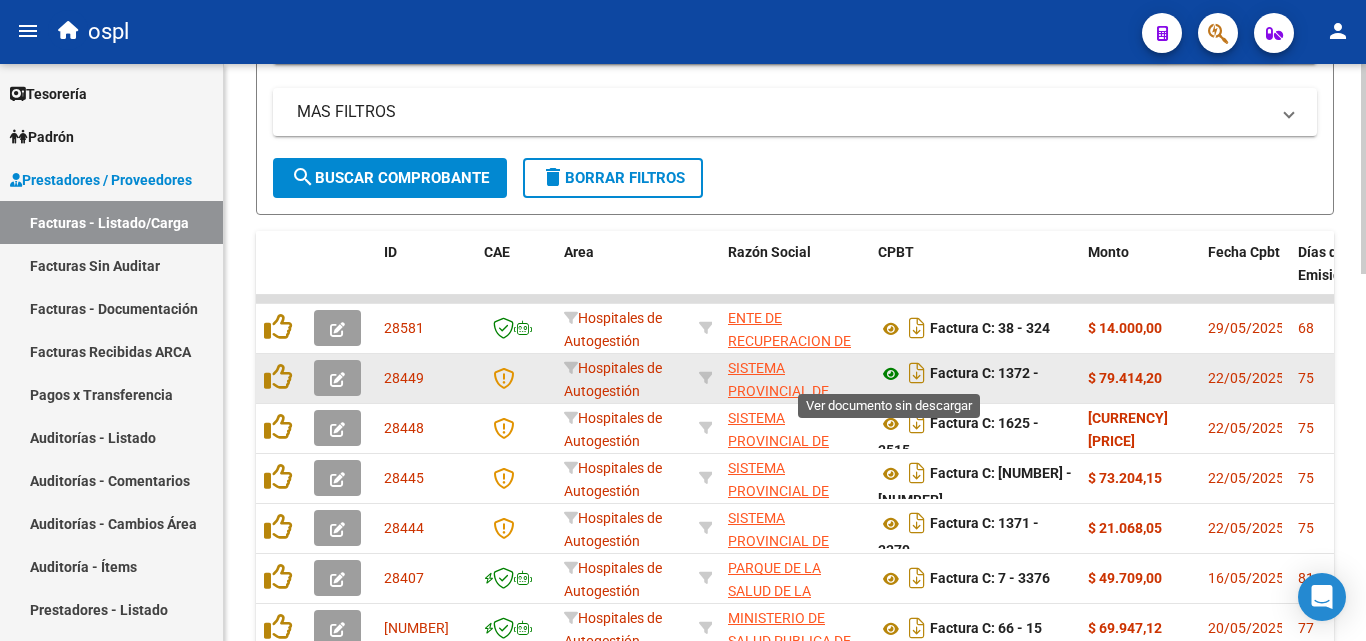 click 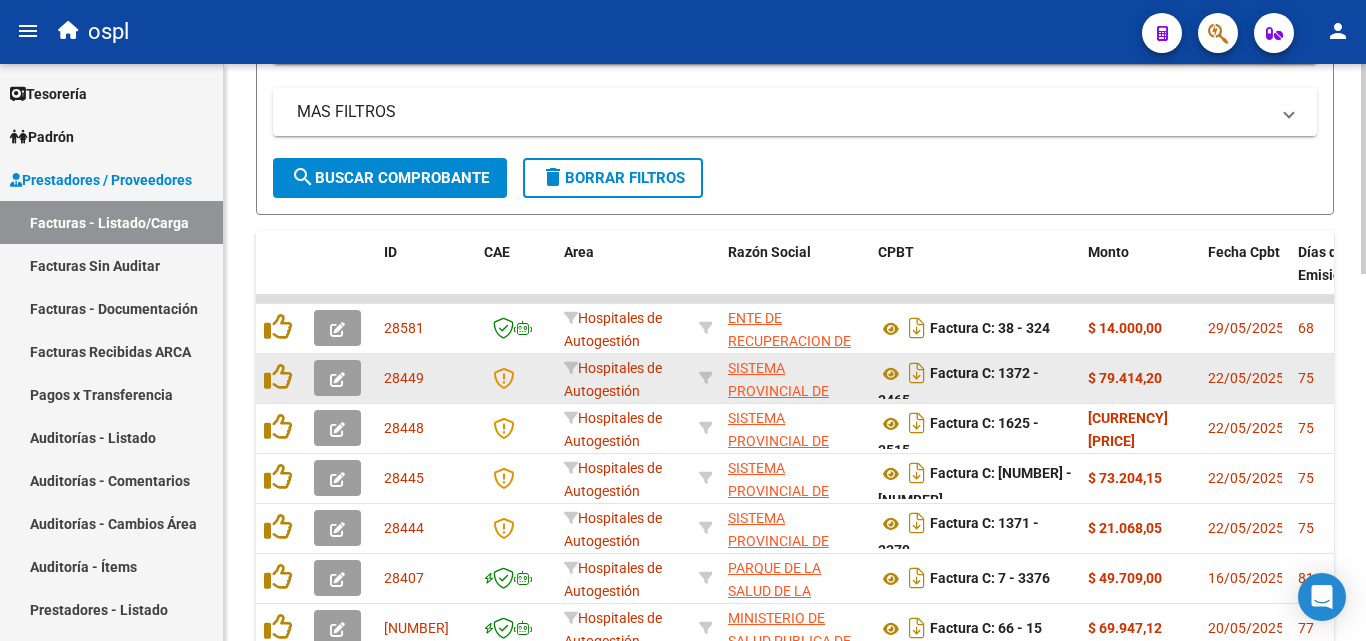 click 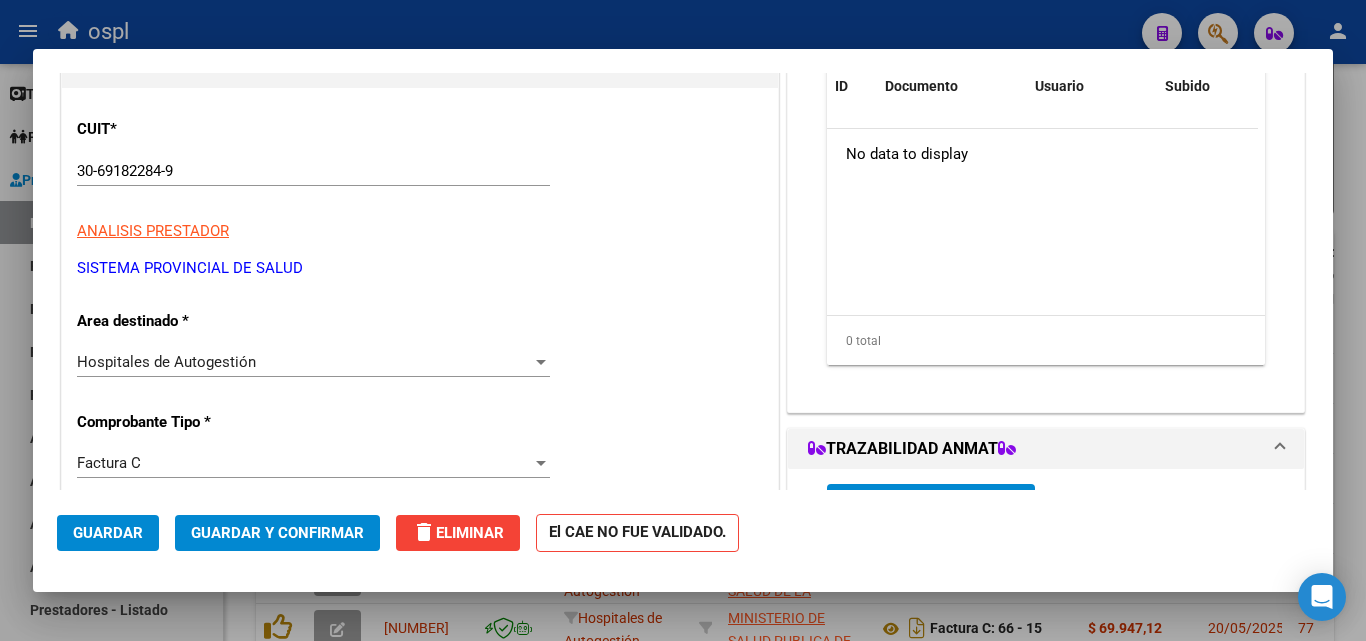 scroll, scrollTop: 300, scrollLeft: 0, axis: vertical 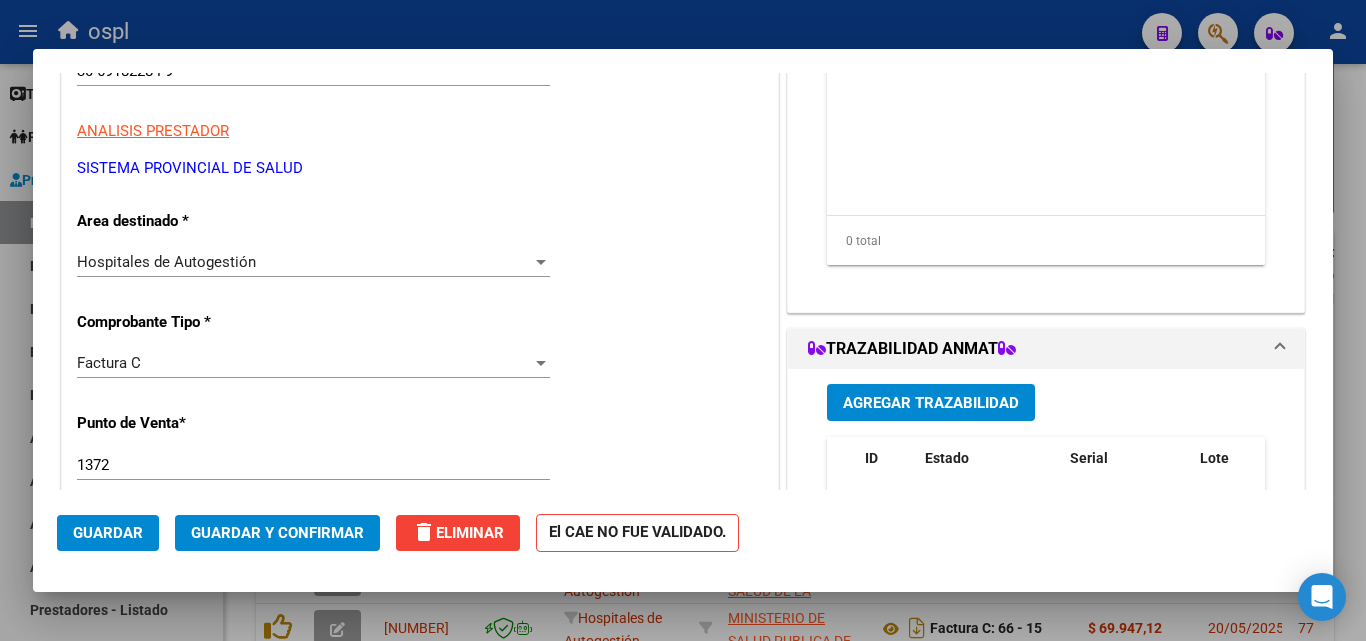 click on "Hospitales de Autogestión" at bounding box center (304, 262) 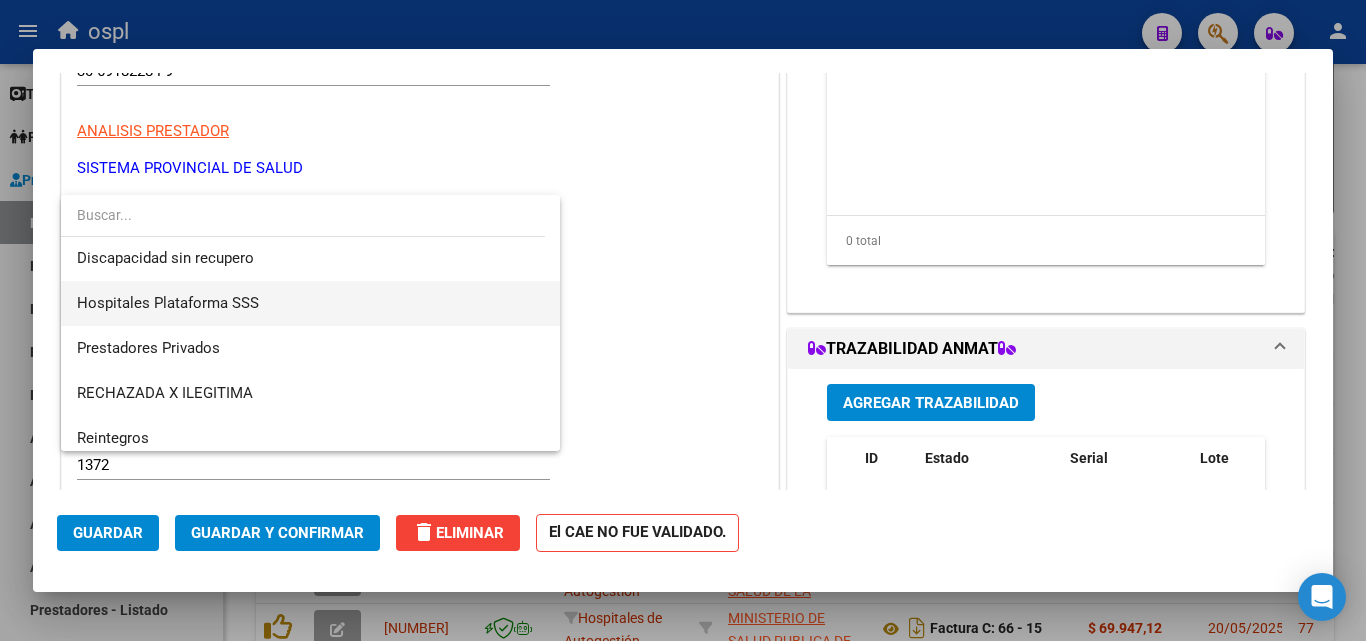 scroll, scrollTop: 284, scrollLeft: 0, axis: vertical 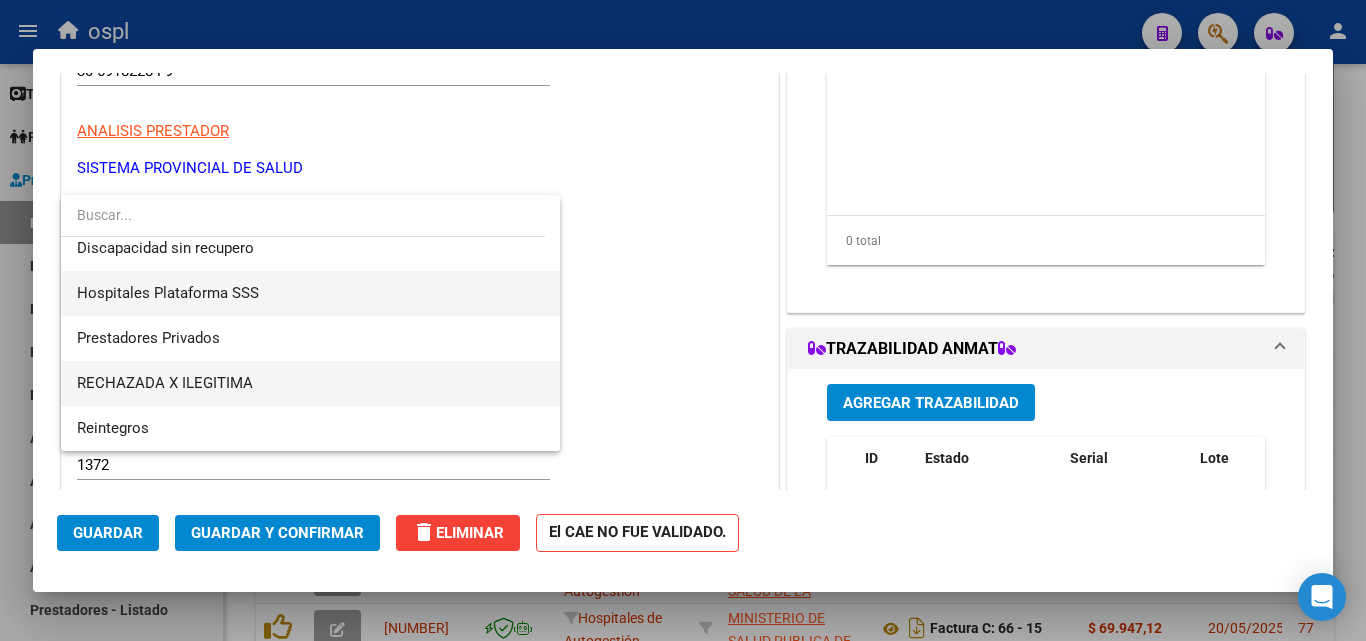 click on "RECHAZADA X ILEGITIMA" at bounding box center [310, 383] 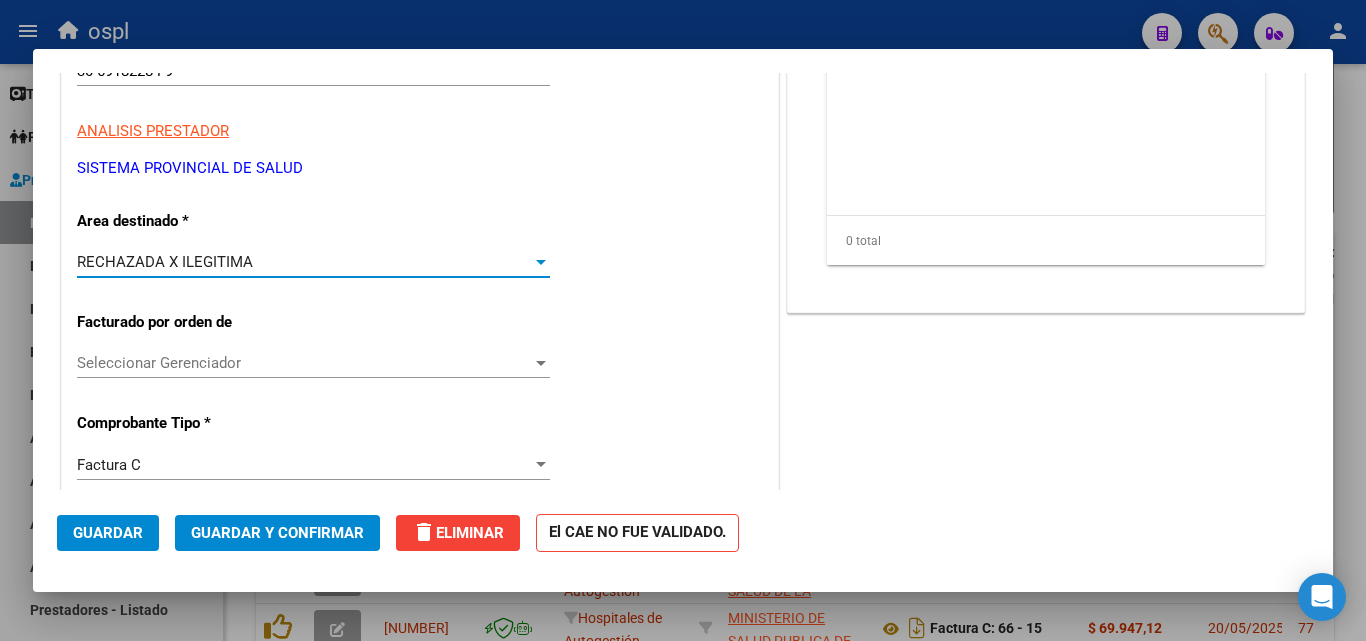 click on "Guardar y Confirmar" 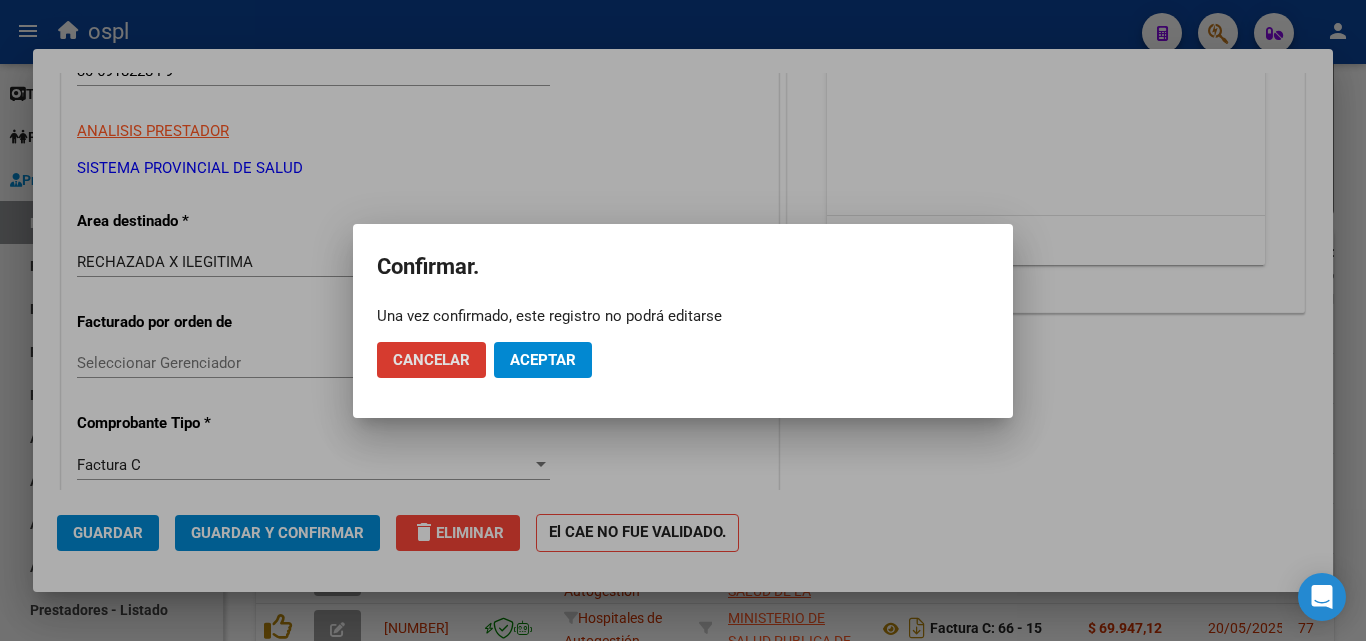 click on "Aceptar" 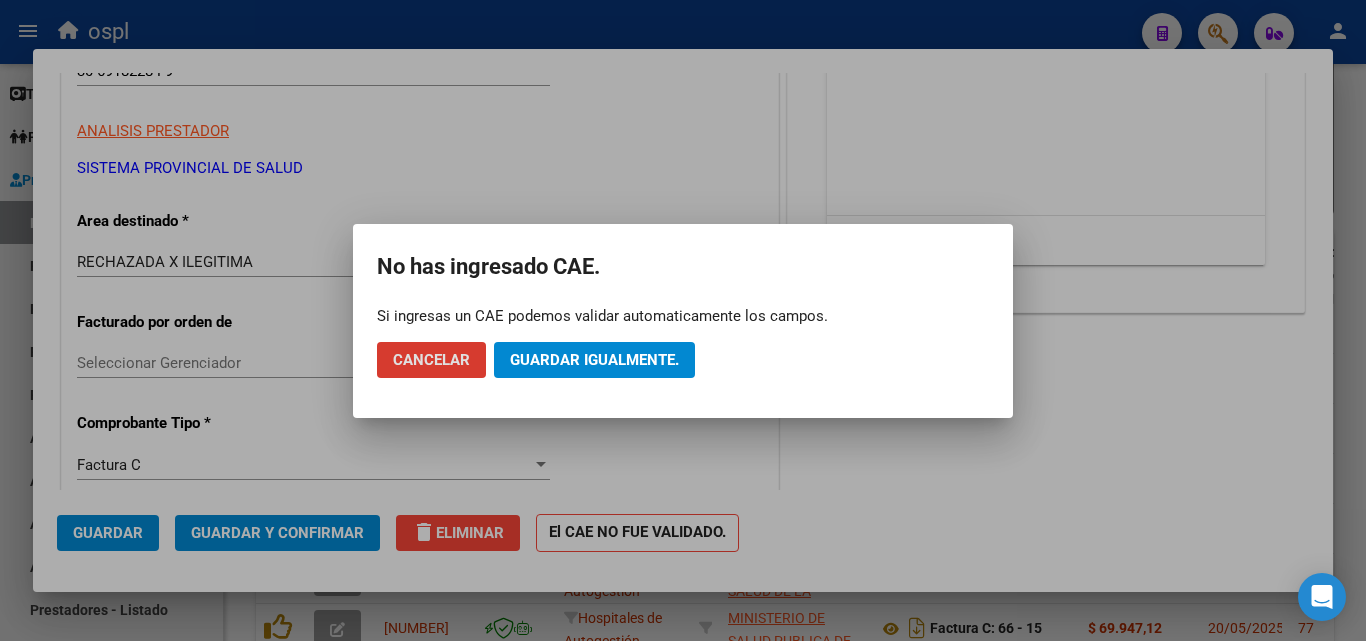 click on "Guardar igualmente." 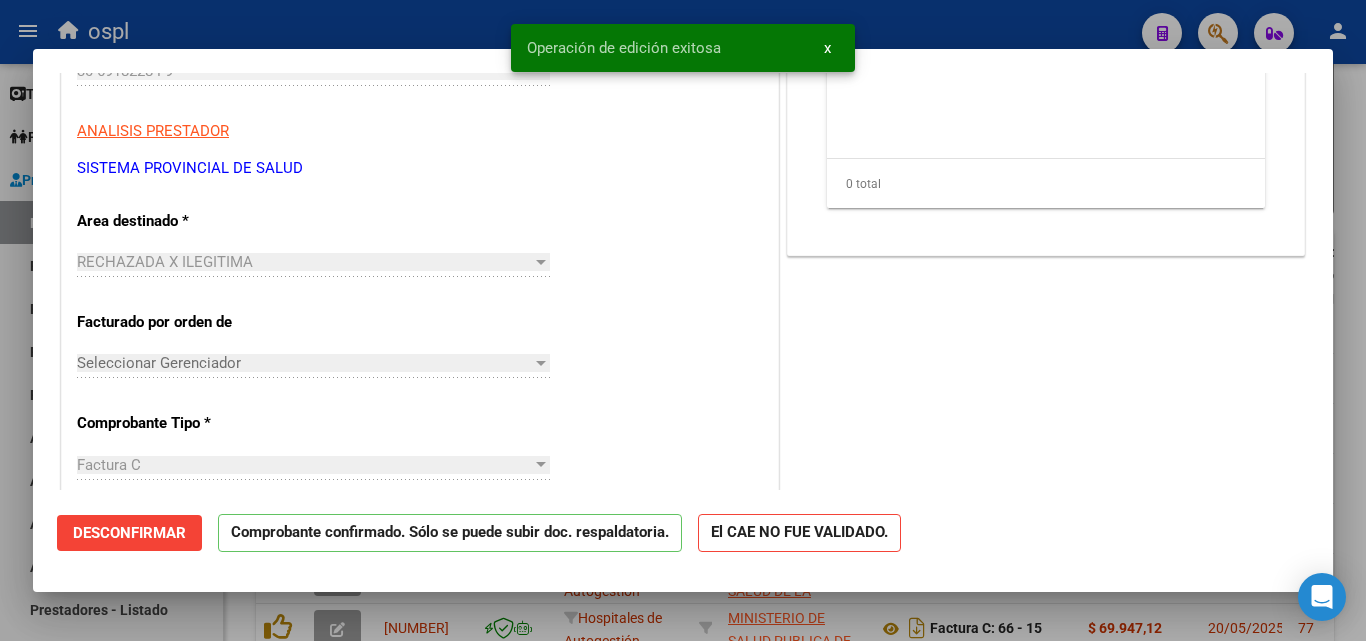 click at bounding box center [683, 320] 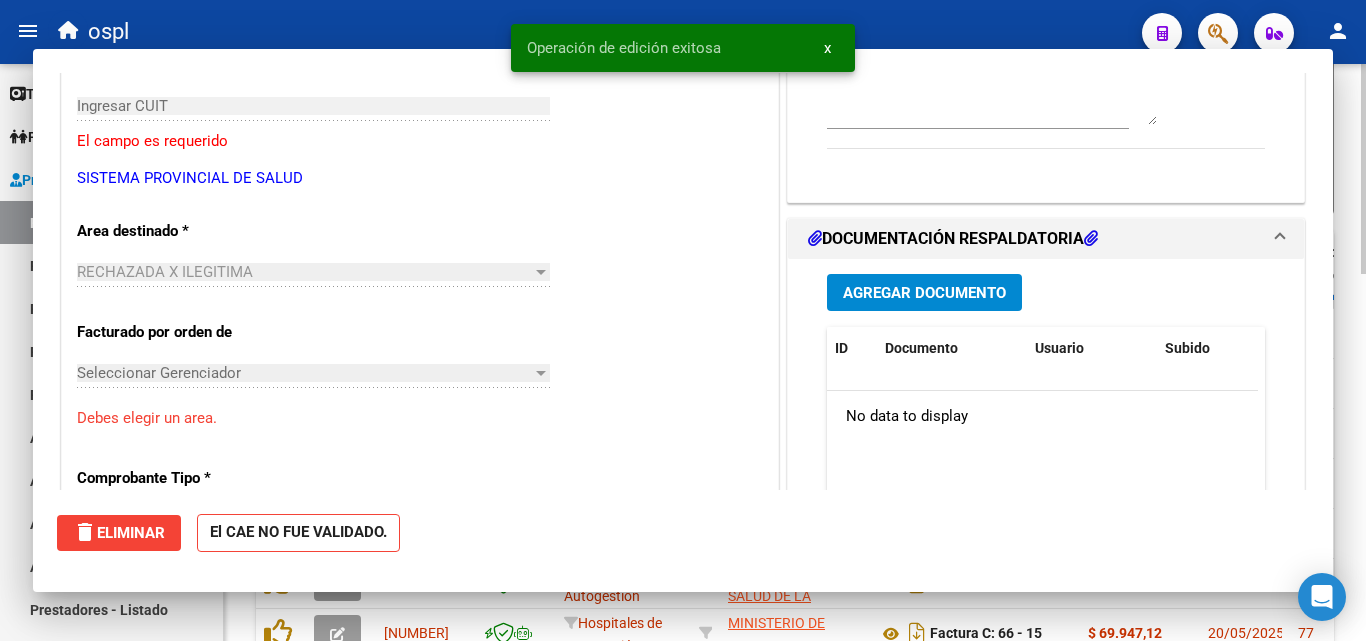 scroll, scrollTop: 335, scrollLeft: 0, axis: vertical 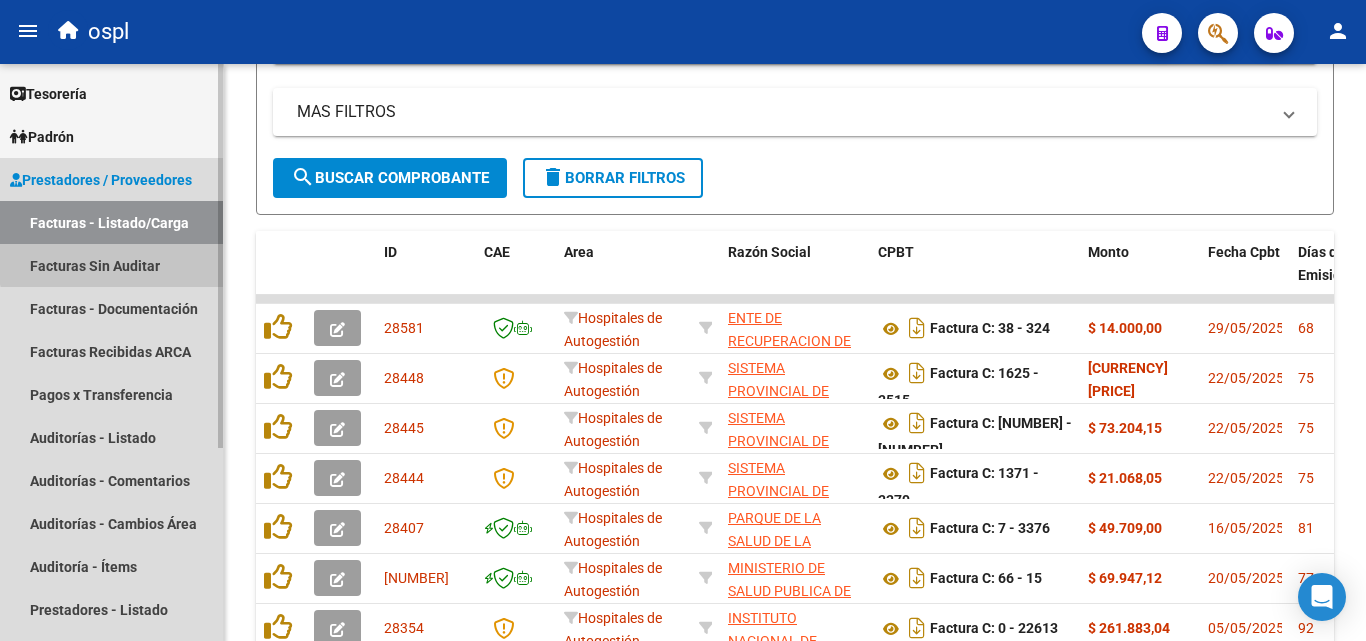 click on "Facturas Sin Auditar" at bounding box center (111, 265) 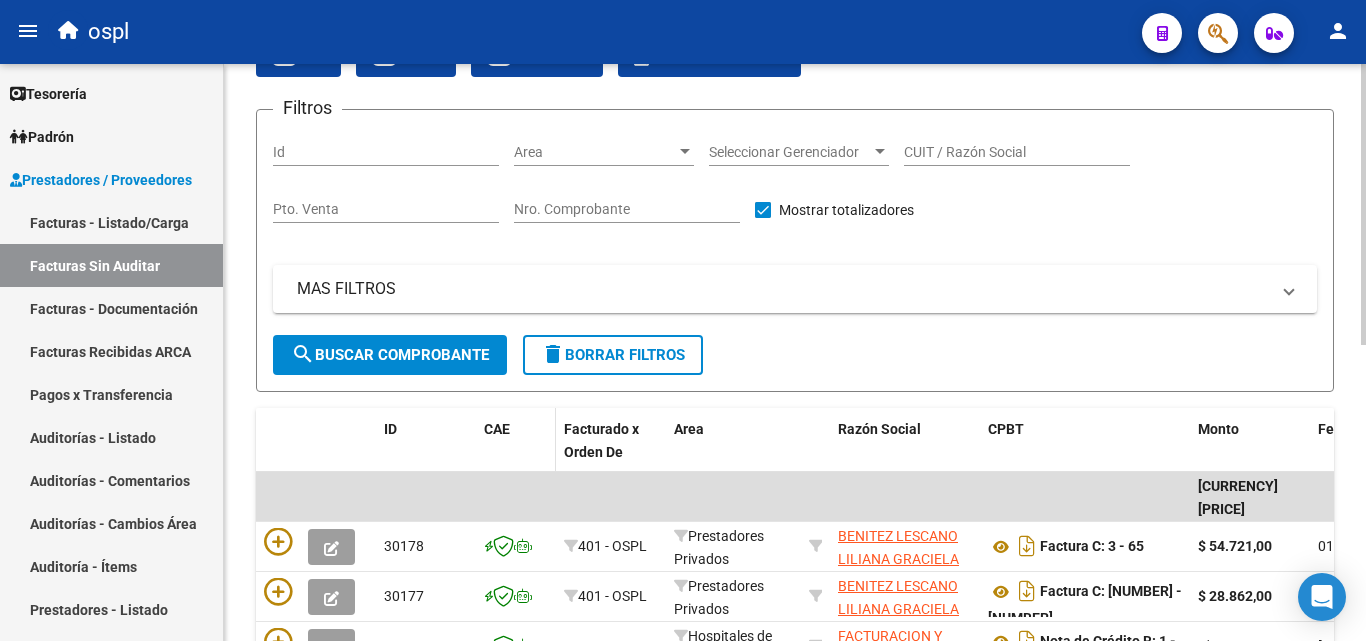 scroll, scrollTop: 0, scrollLeft: 0, axis: both 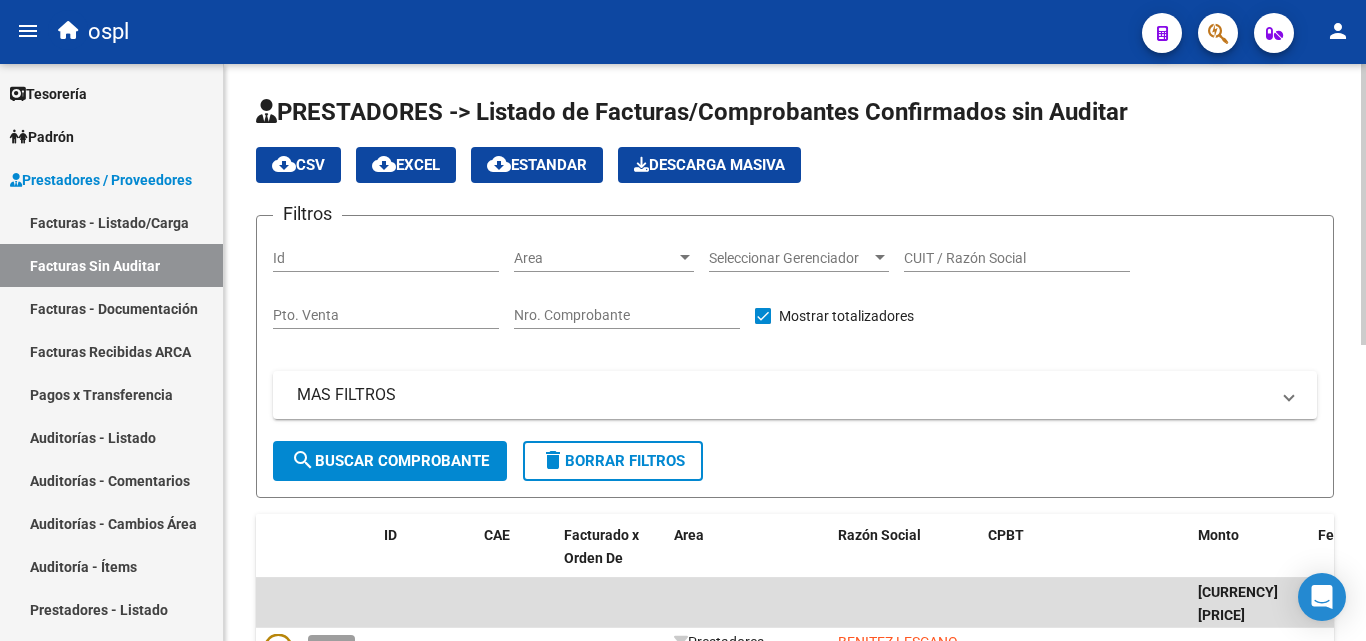 click on "Nro. Comprobante" at bounding box center (627, 315) 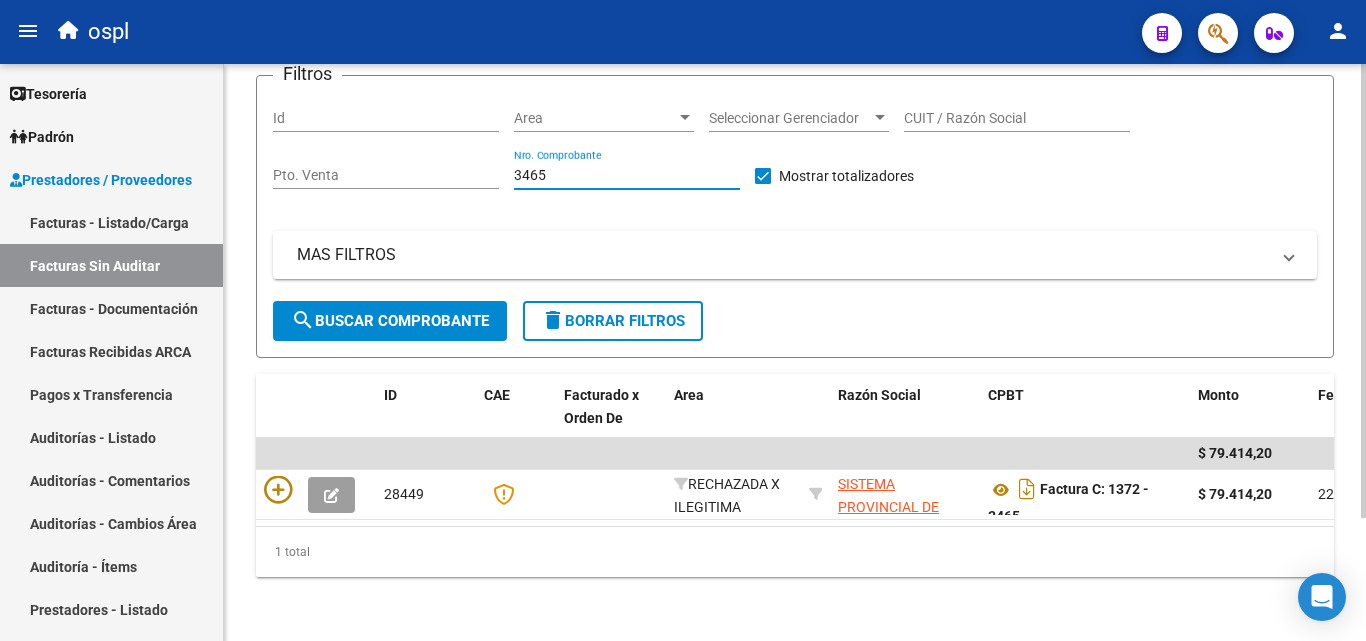 scroll, scrollTop: 156, scrollLeft: 0, axis: vertical 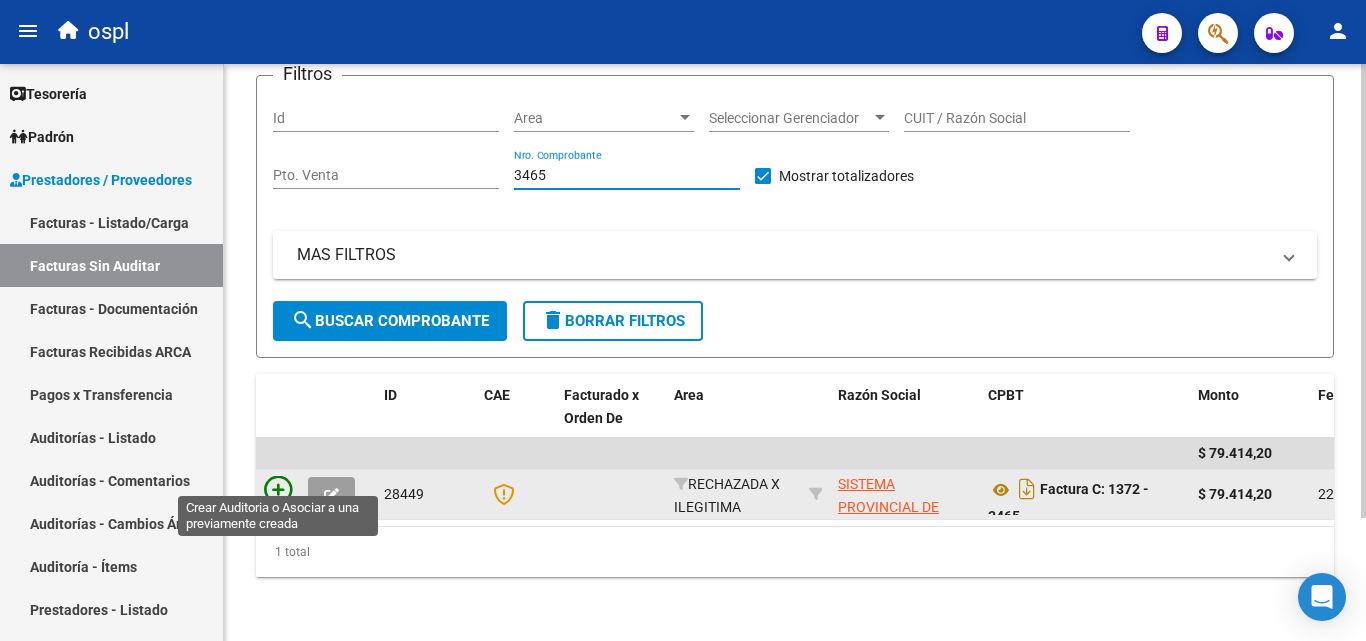 type on "3465" 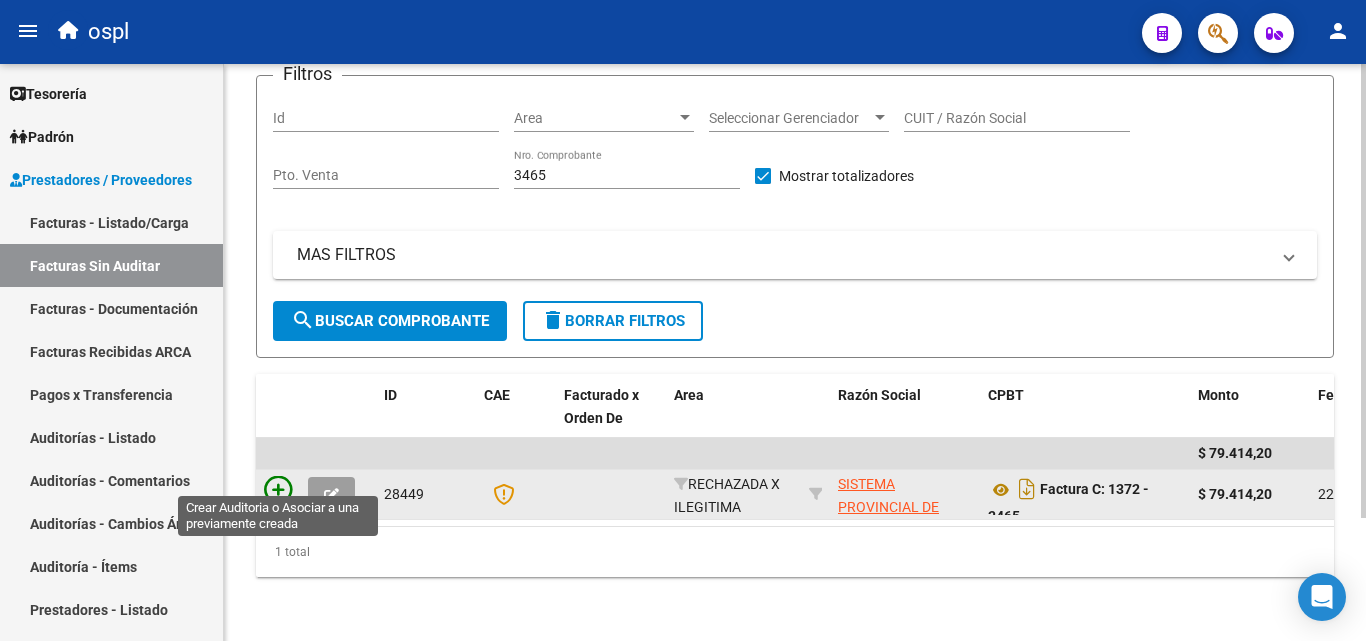 click 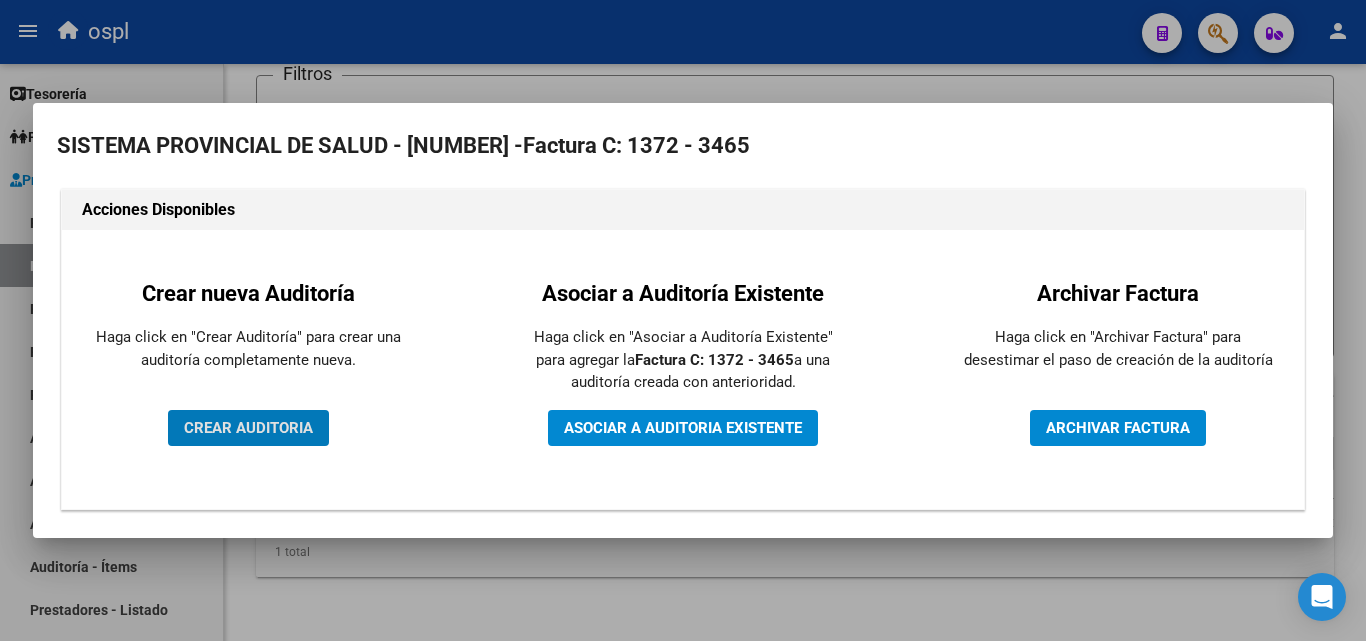 click on "CREAR AUDITORIA" at bounding box center (248, 428) 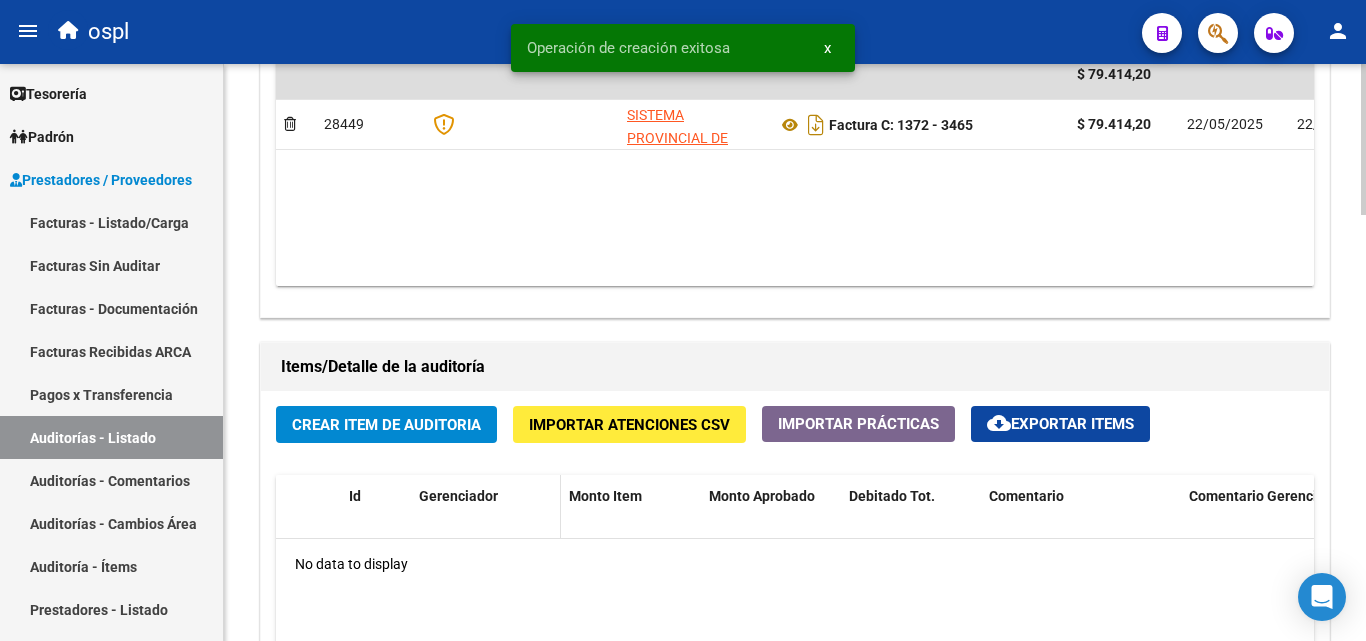 scroll, scrollTop: 1200, scrollLeft: 0, axis: vertical 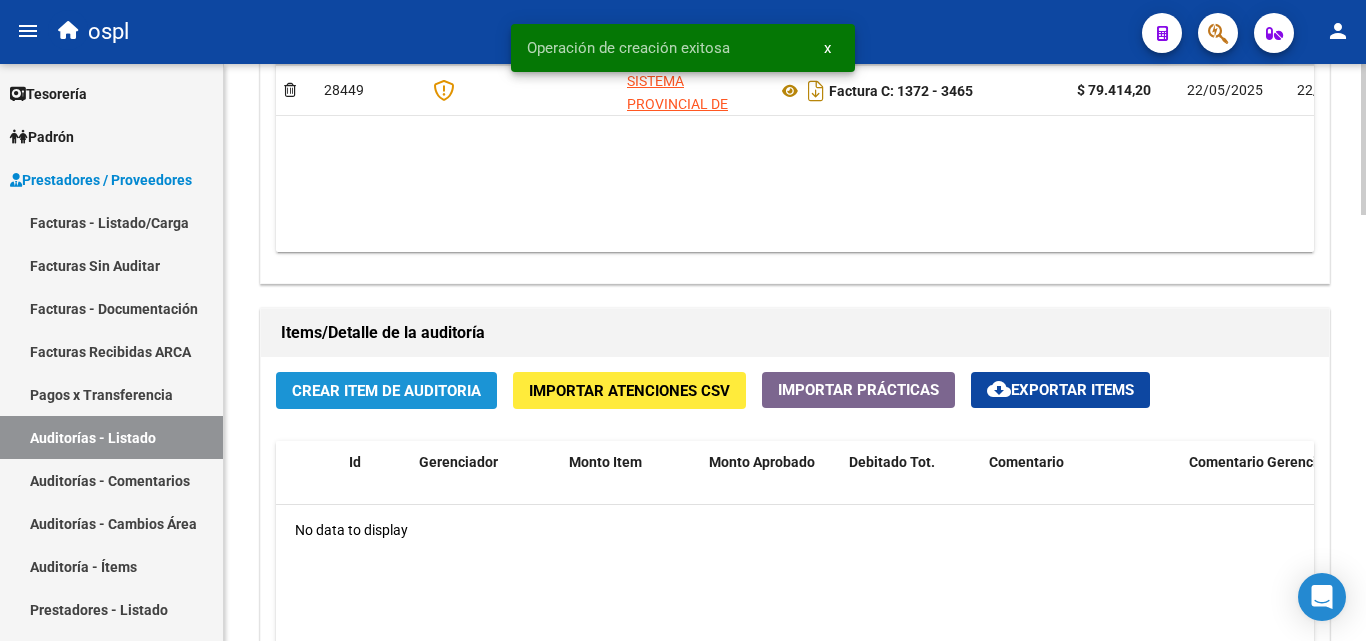 click on "Crear Item de Auditoria" 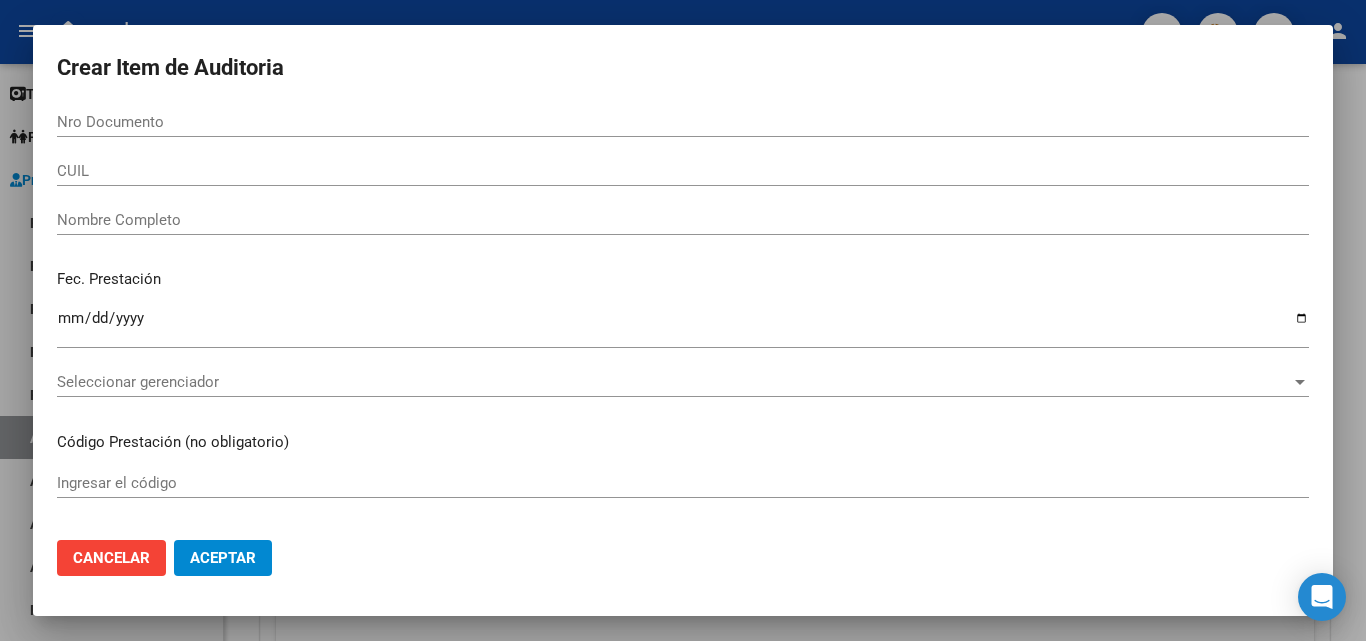 click on "Nombre Completo" at bounding box center [683, 220] 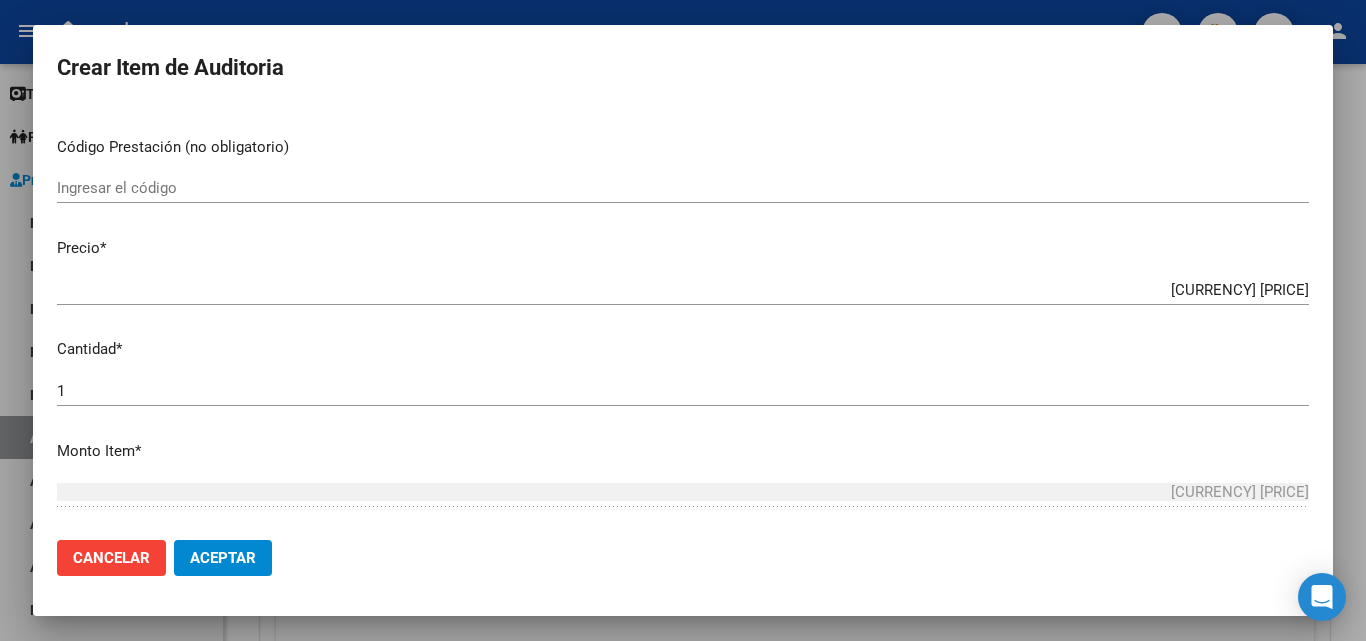 scroll, scrollTop: 400, scrollLeft: 0, axis: vertical 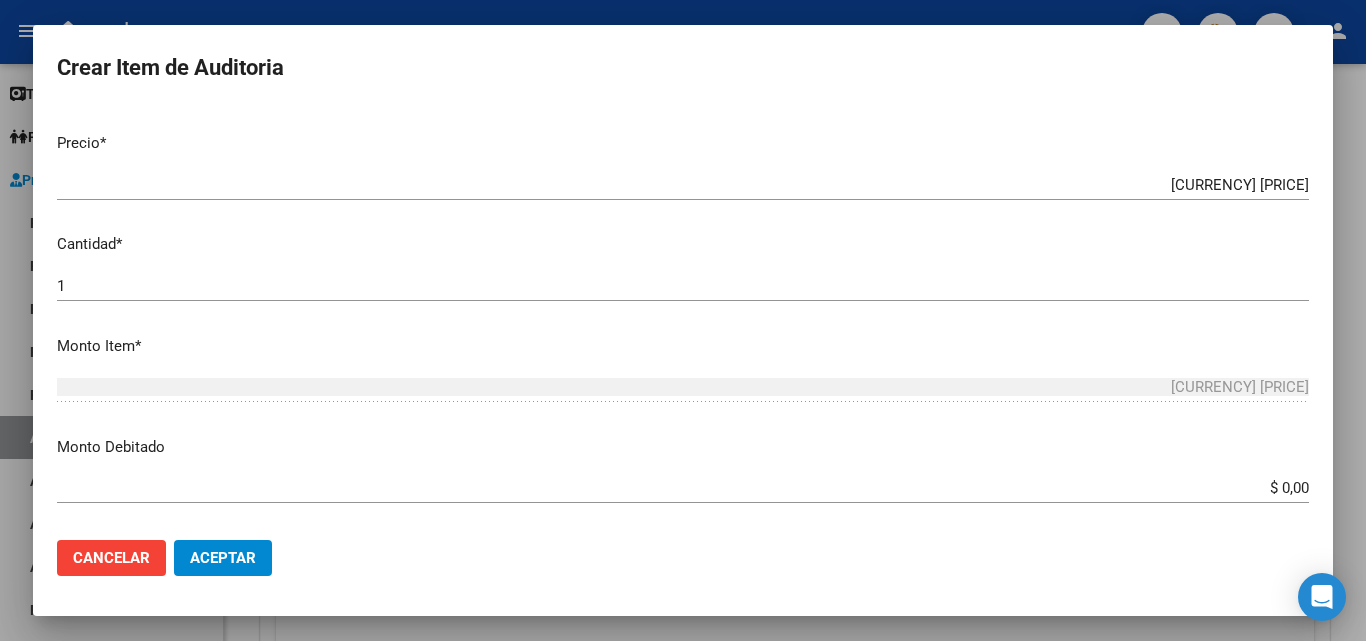 type on "TODOS" 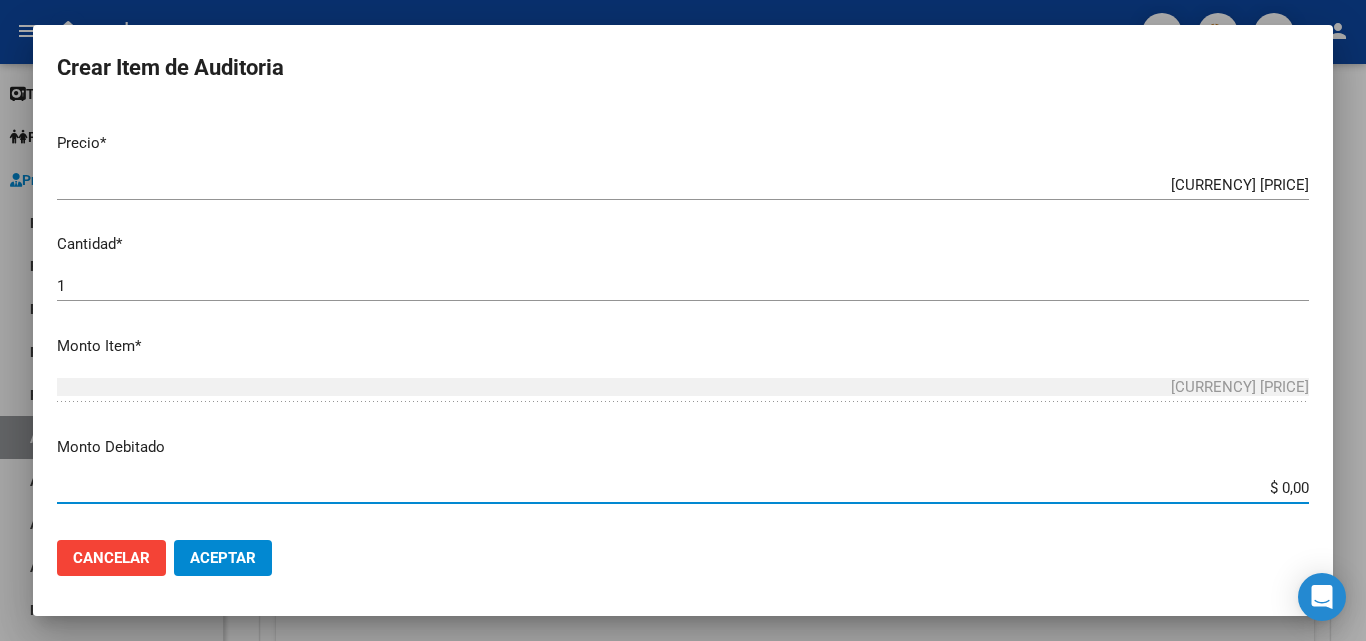drag, startPoint x: 1344, startPoint y: 484, endPoint x: 1344, endPoint y: 400, distance: 84 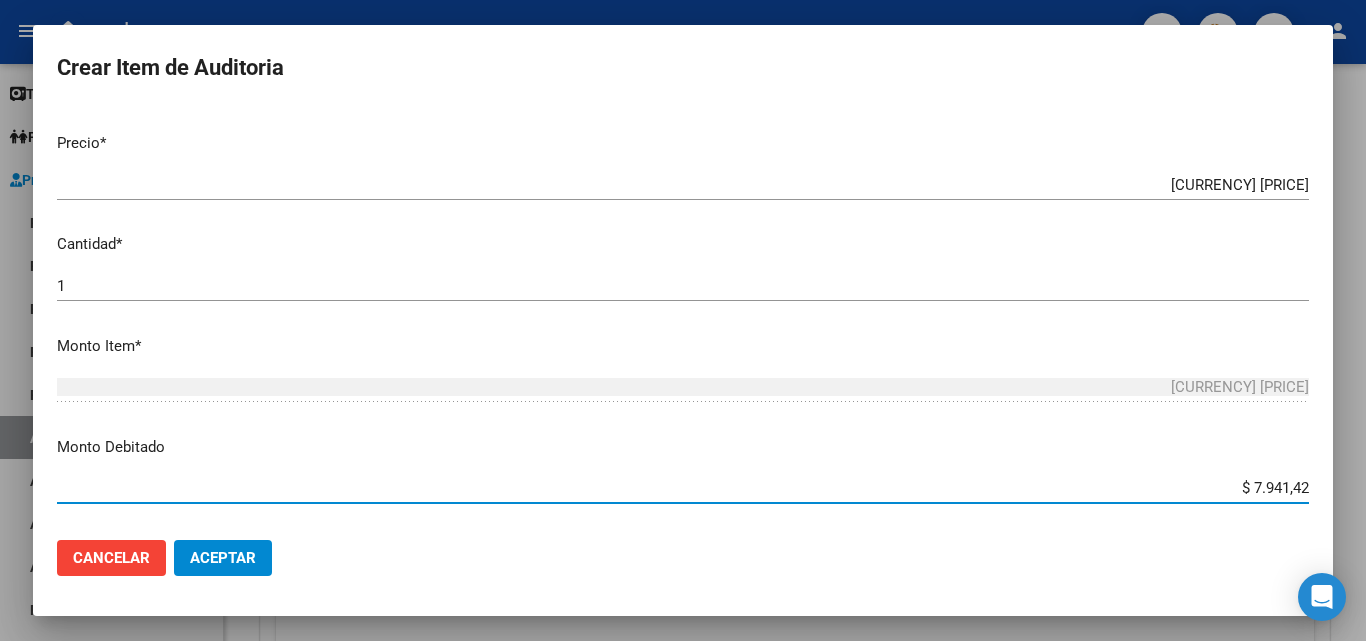 type on "[CURRENCY] [PRICE]" 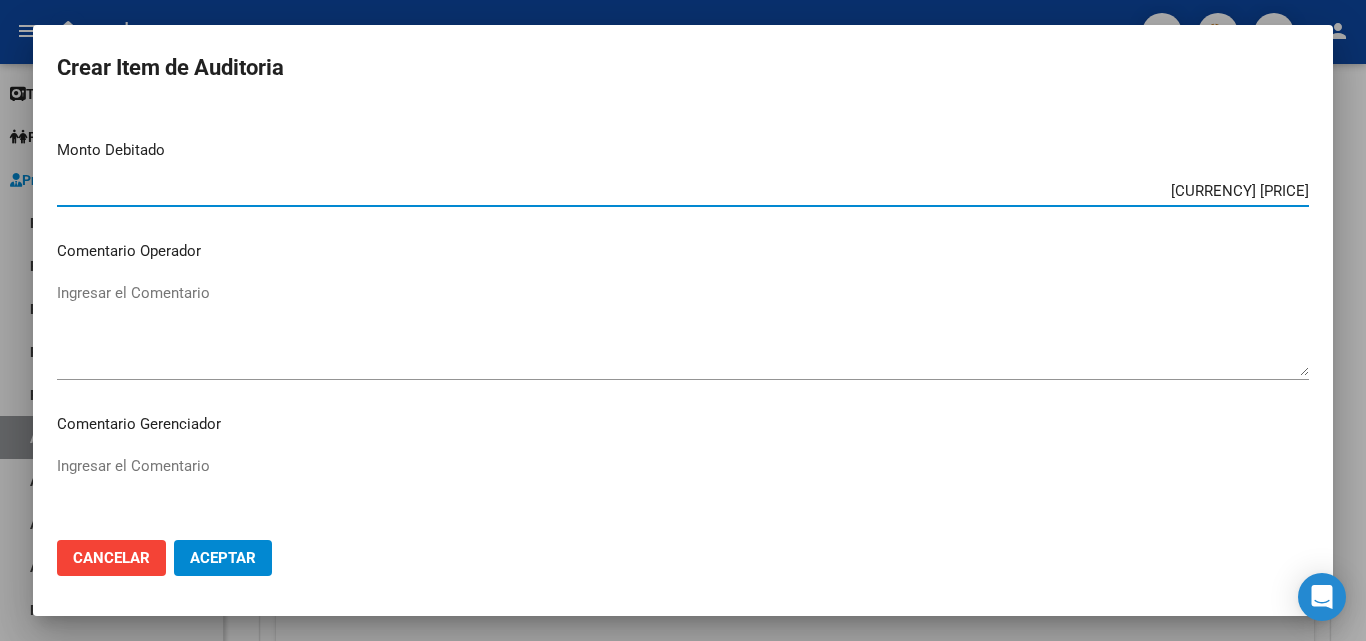 scroll, scrollTop: 700, scrollLeft: 0, axis: vertical 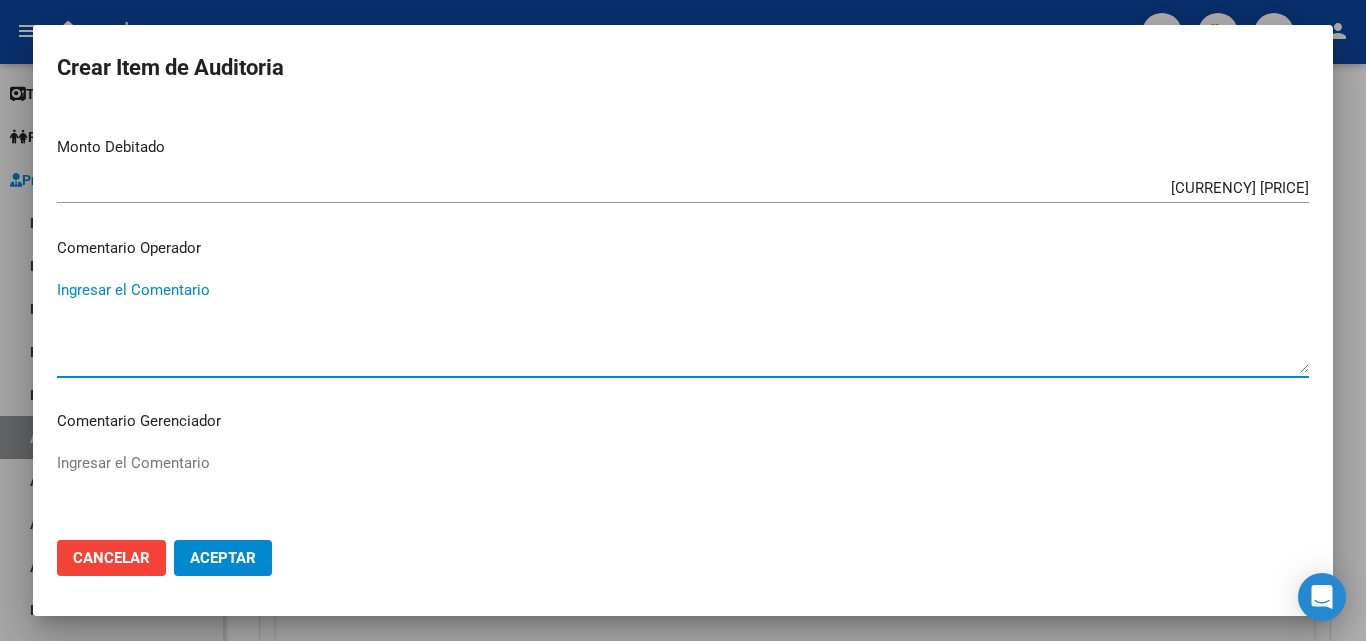 click on "Ingresar el Comentario" at bounding box center (683, 326) 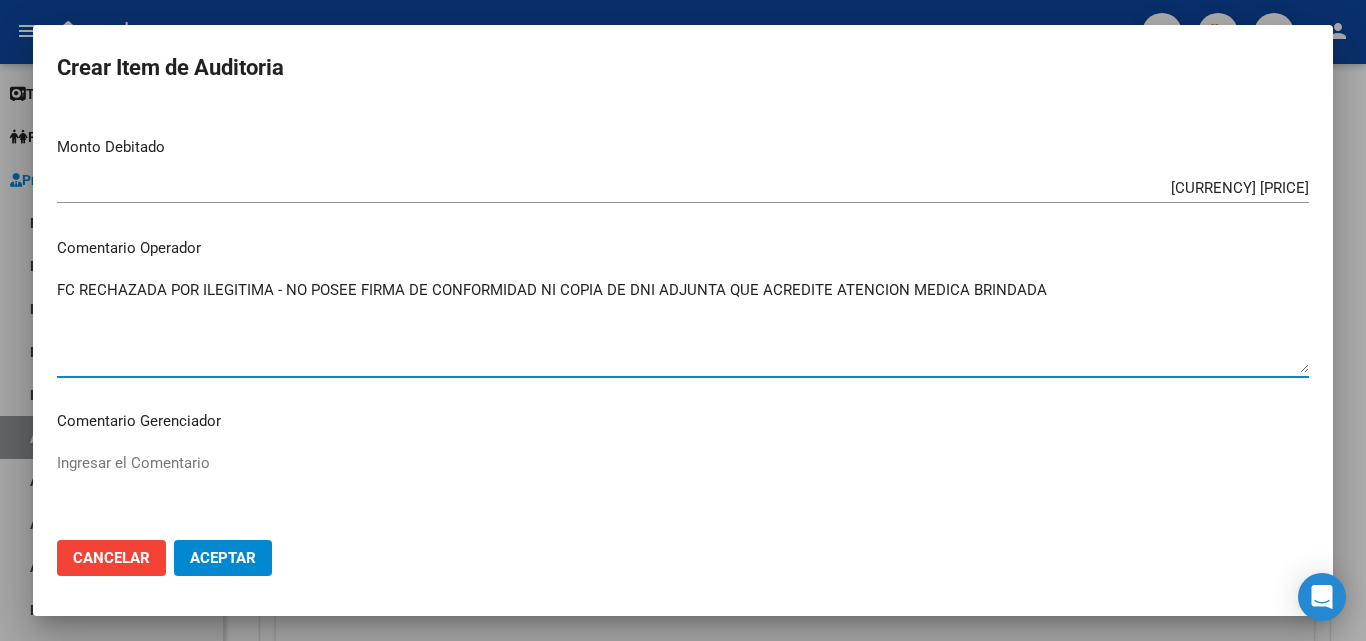 type on "FC RECHAZADA POR ILEGITIMA - NO POSEE FIRMA DE CONFORMIDAD NI COPIA DE DNI ADJUNTA QUE ACREDITE ATENCION MEDICA BRINDADA" 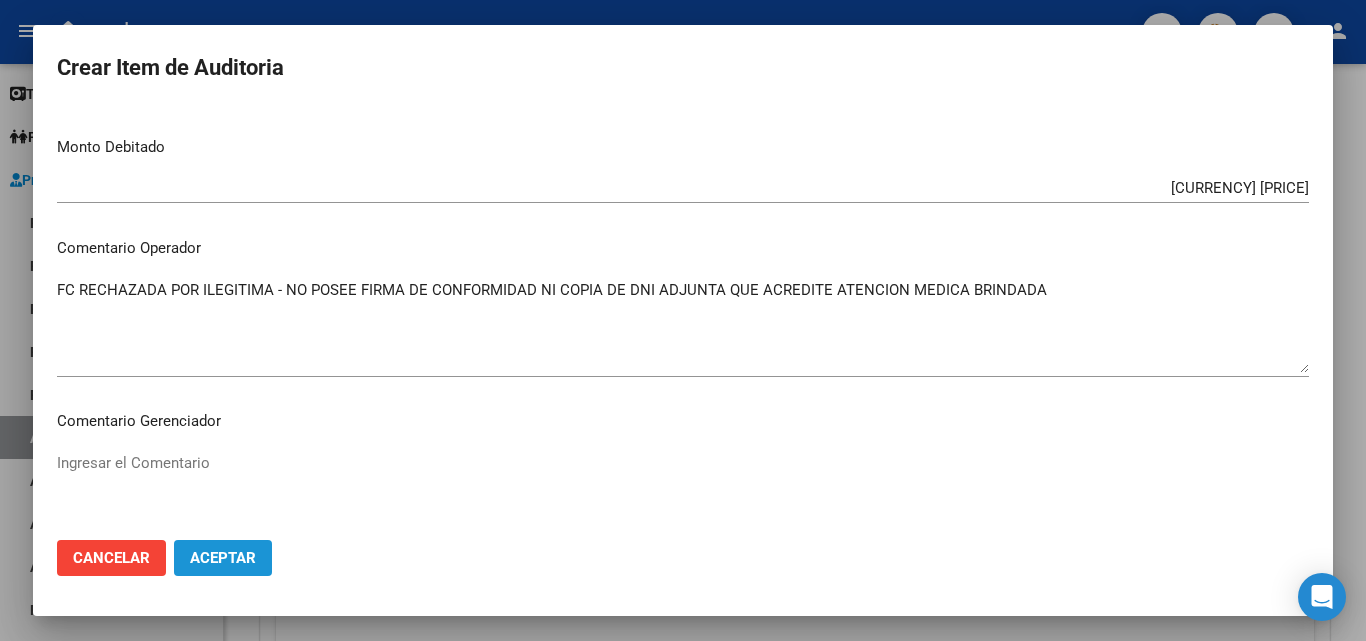click on "Aceptar" 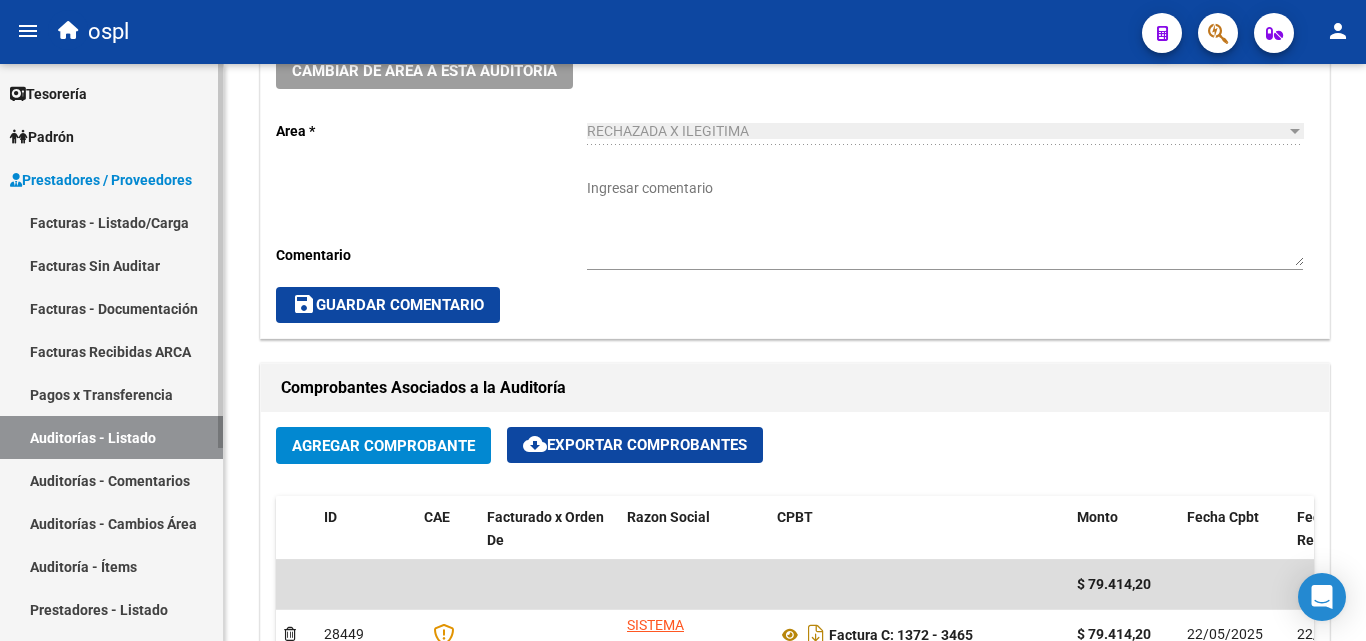 scroll, scrollTop: 377, scrollLeft: 0, axis: vertical 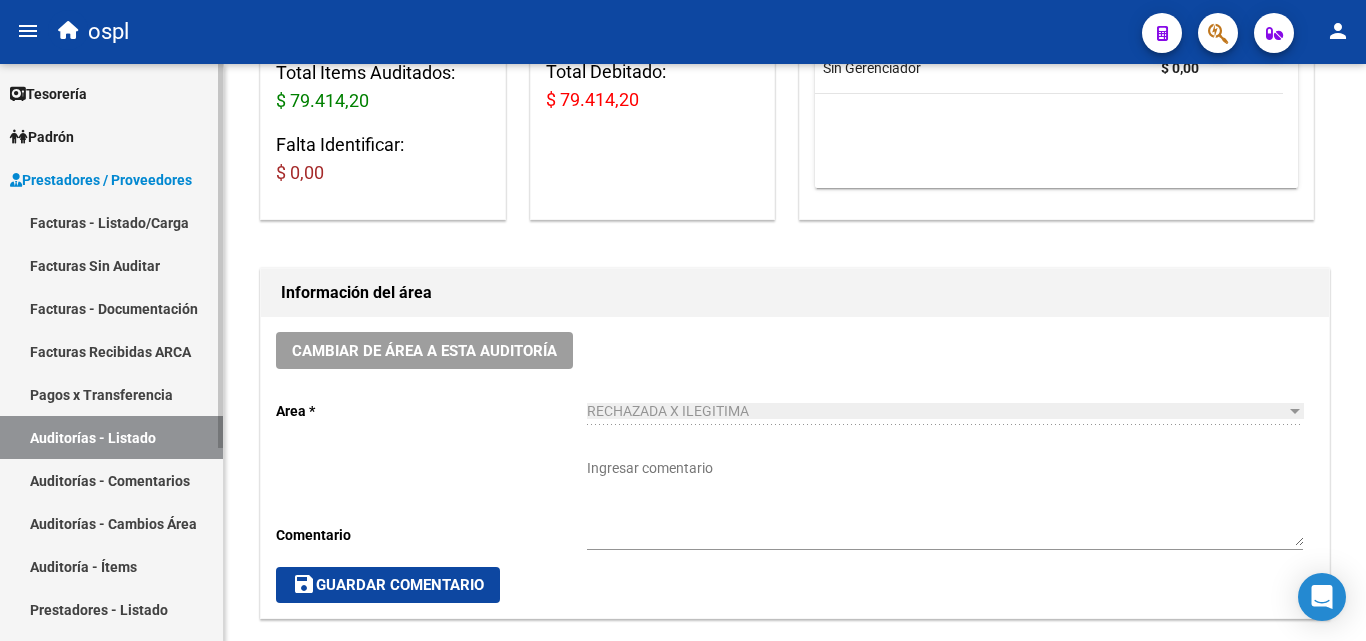 click on "Facturas - Listado/Carga" at bounding box center [111, 222] 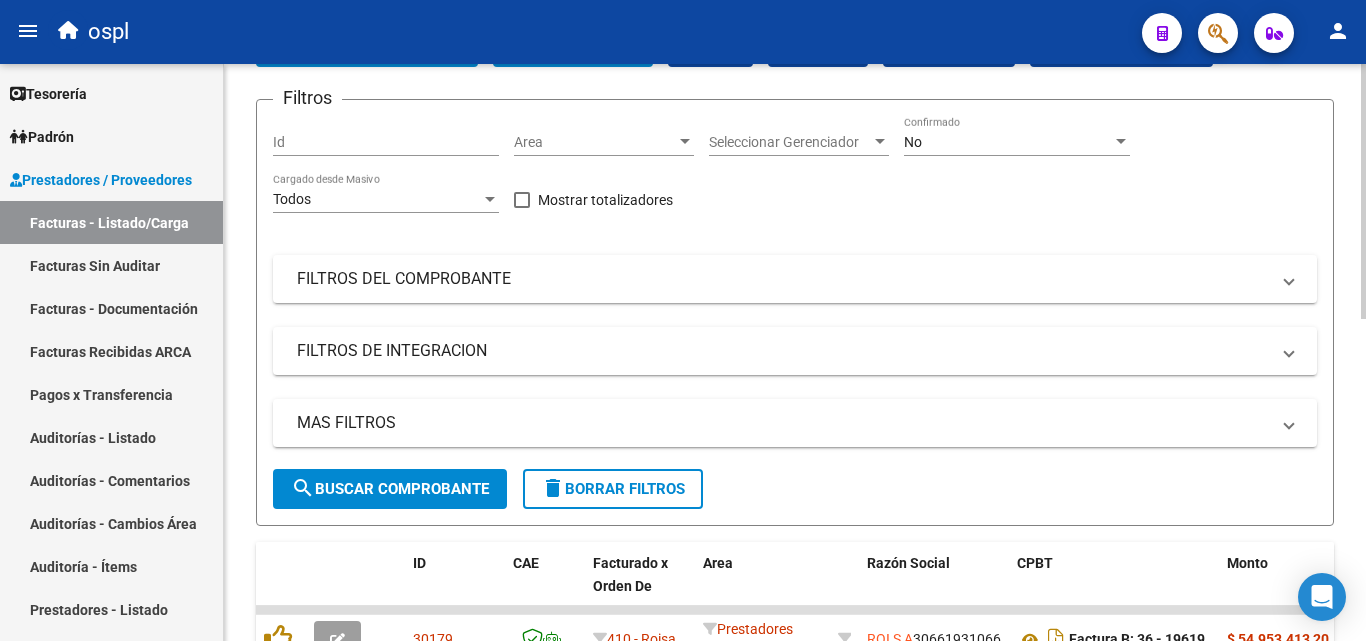 scroll, scrollTop: 0, scrollLeft: 0, axis: both 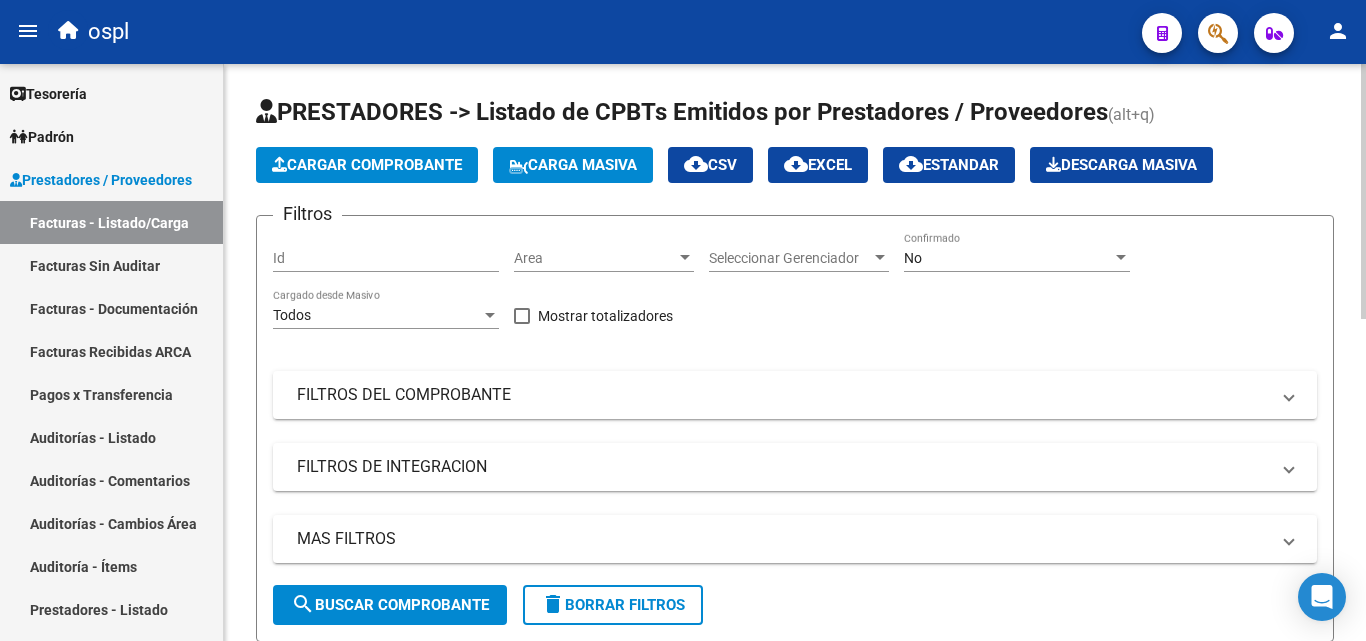 click on "Area Area" 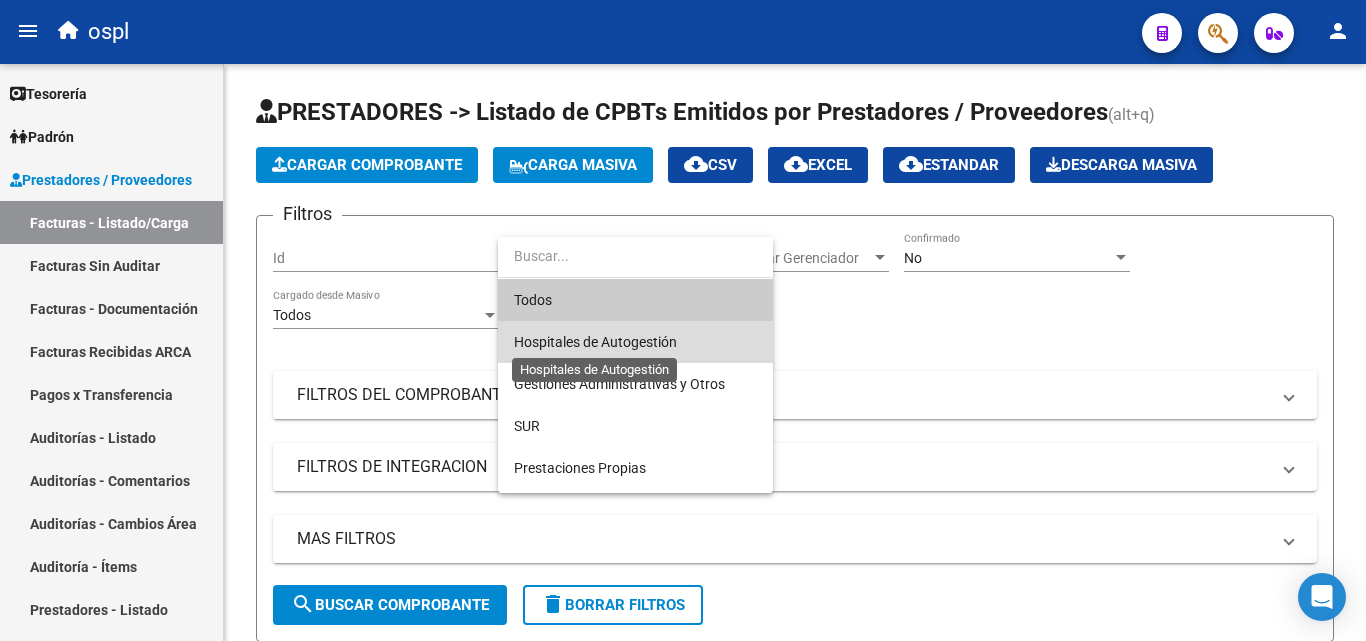 click on "Hospitales de Autogestión" at bounding box center (595, 342) 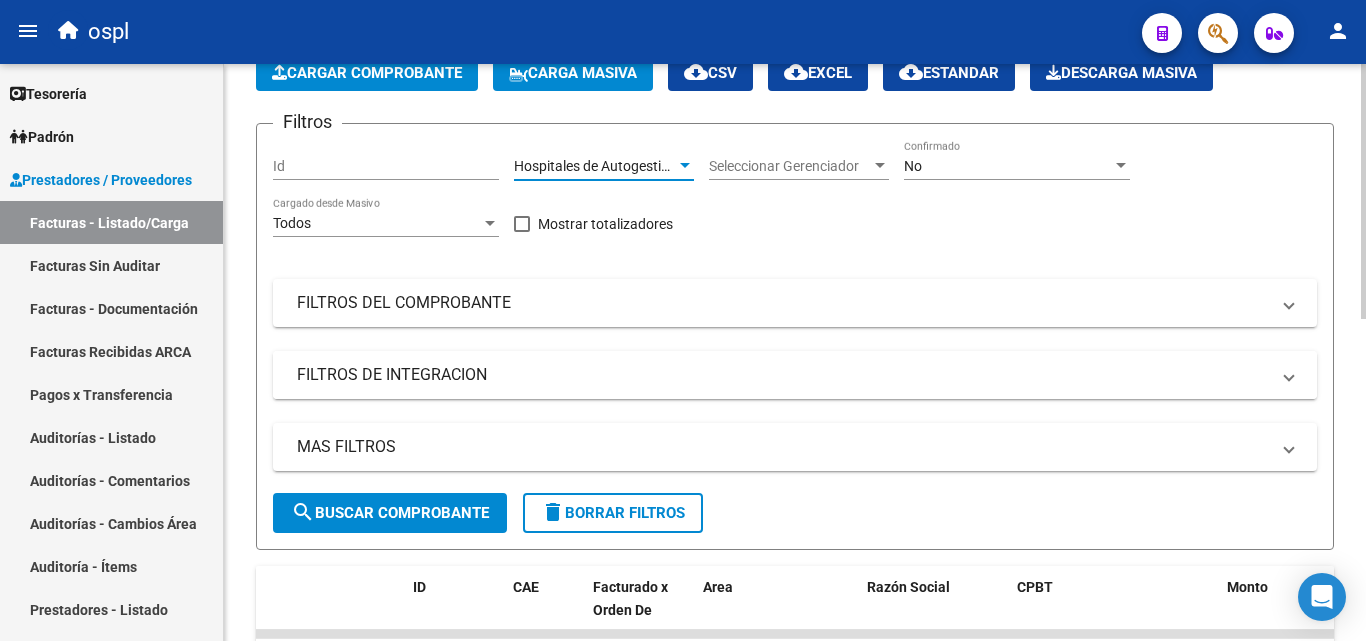 scroll, scrollTop: 100, scrollLeft: 0, axis: vertical 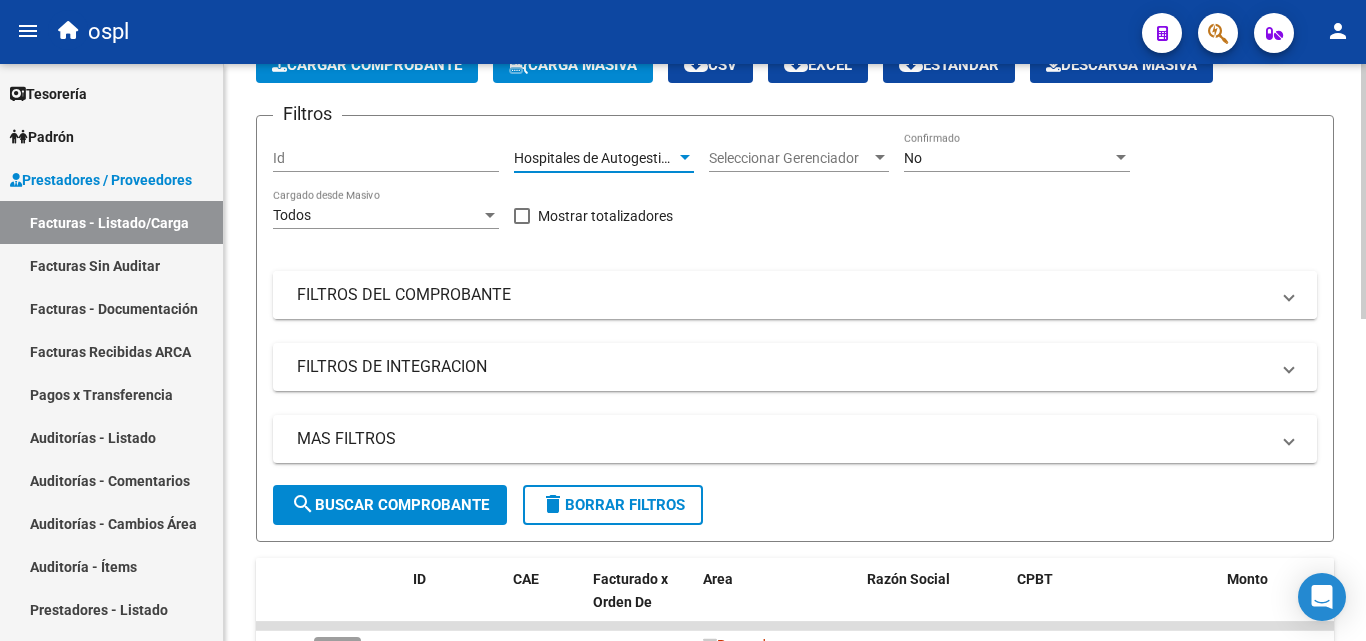click on "FILTROS DEL COMPROBANTE" at bounding box center (783, 295) 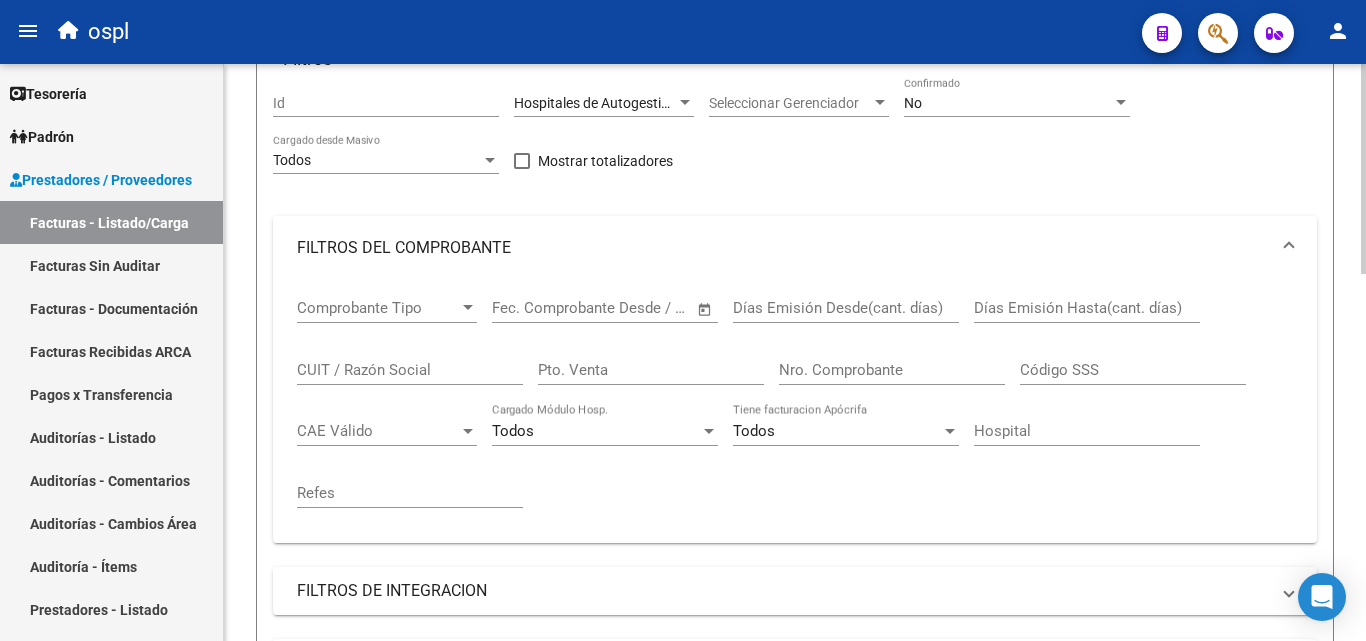 scroll, scrollTop: 200, scrollLeft: 0, axis: vertical 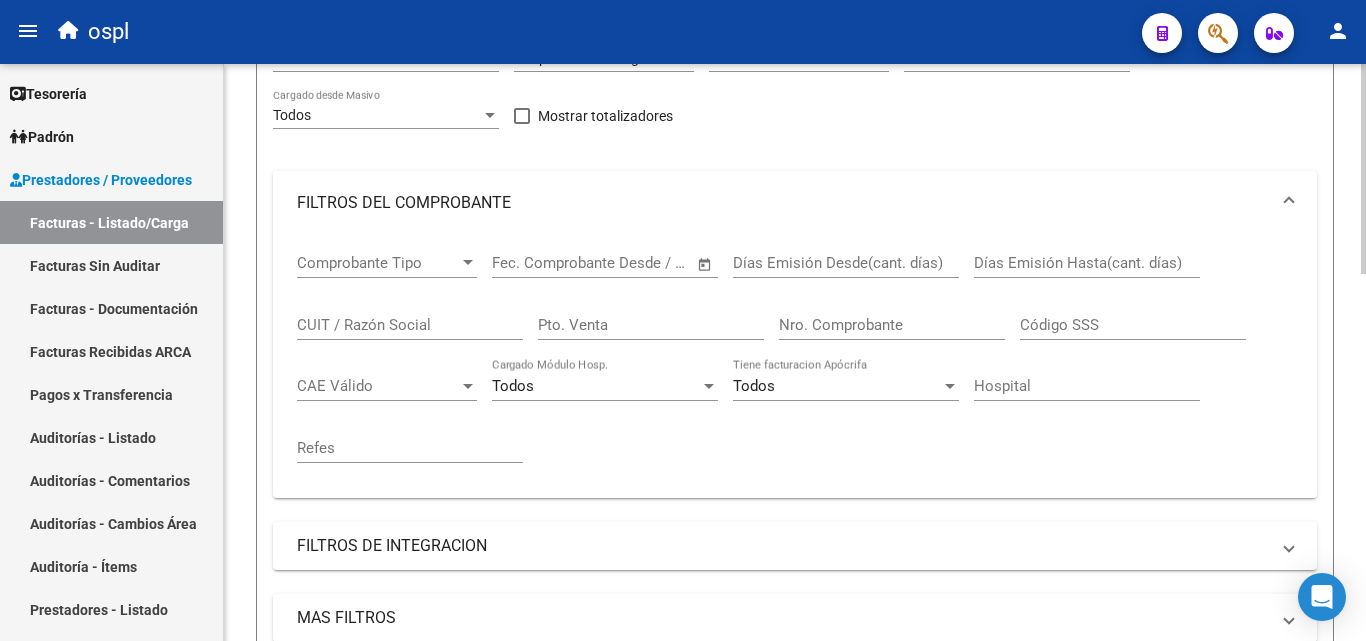 click 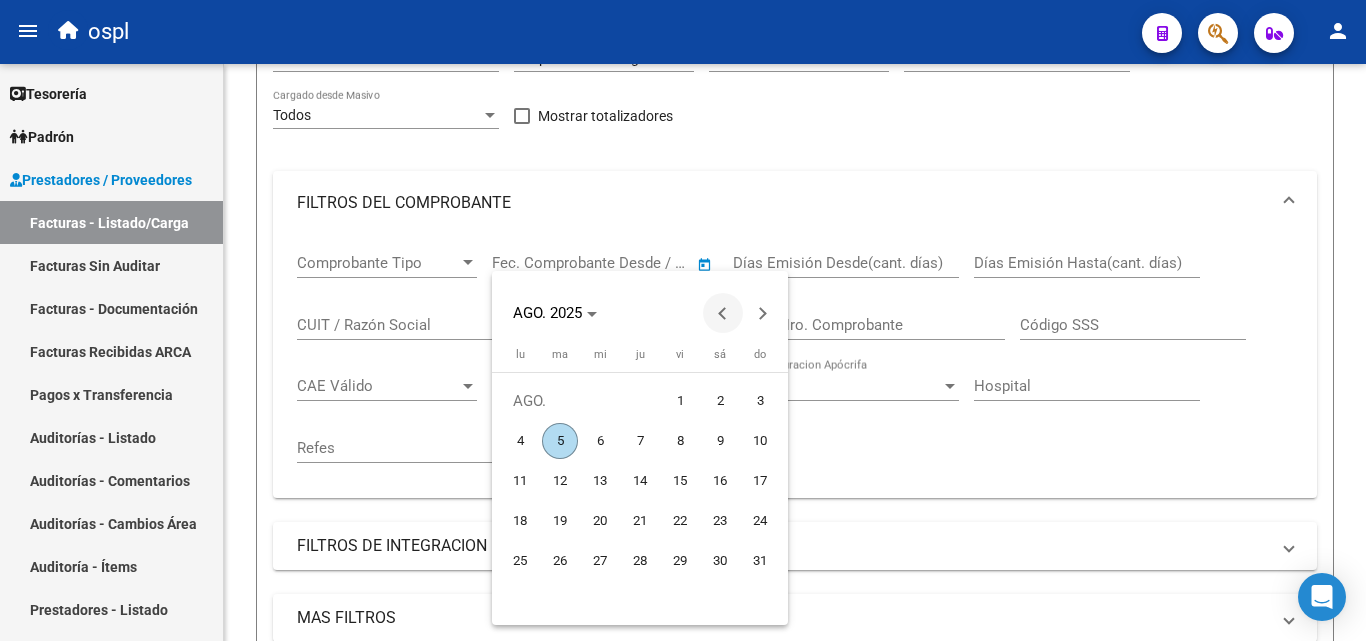 click at bounding box center (723, 313) 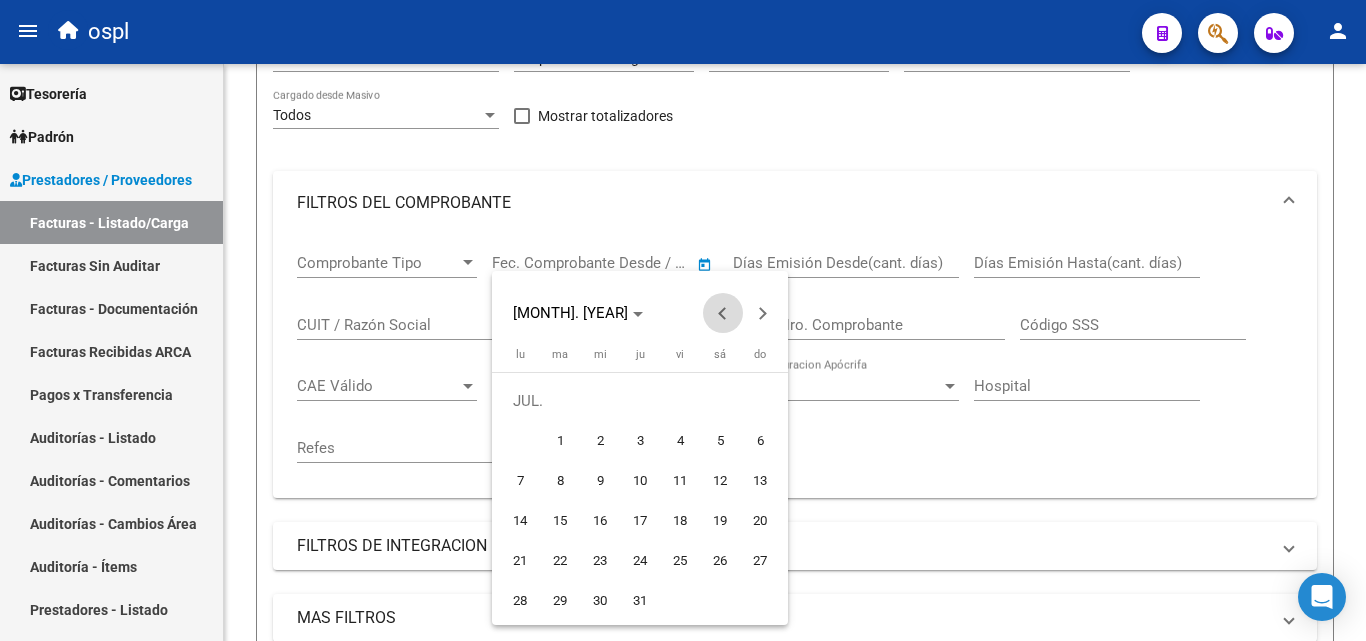 click at bounding box center (723, 313) 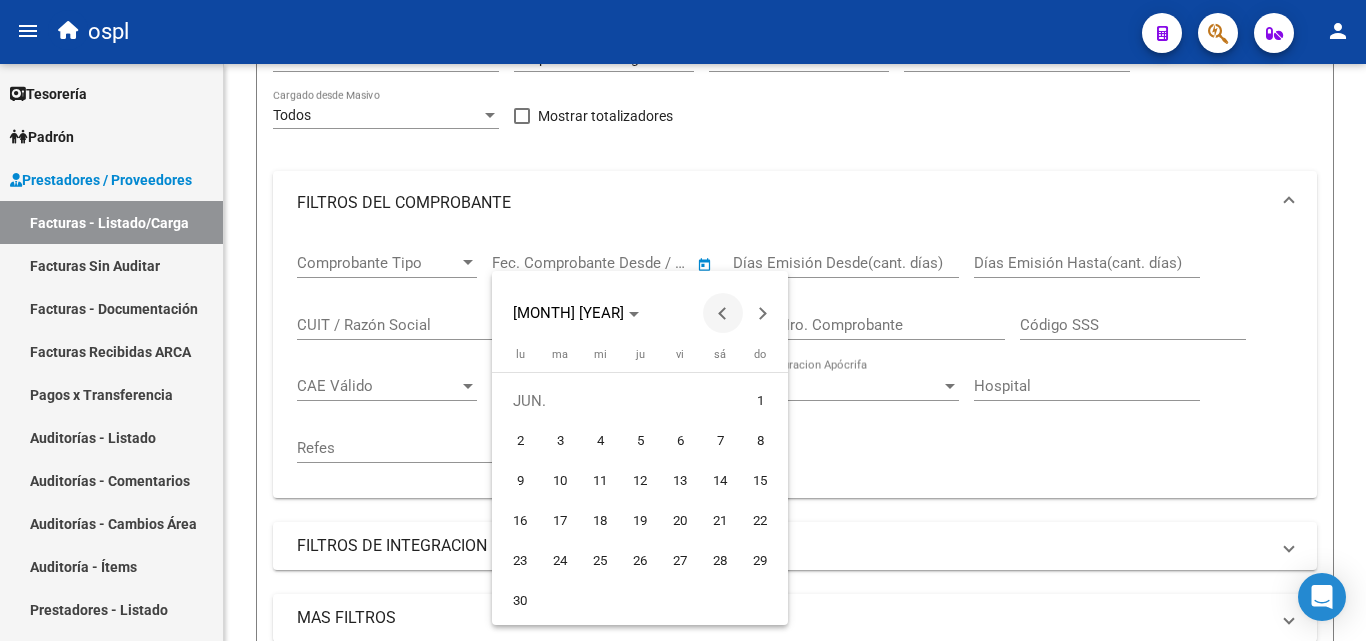 click at bounding box center (723, 313) 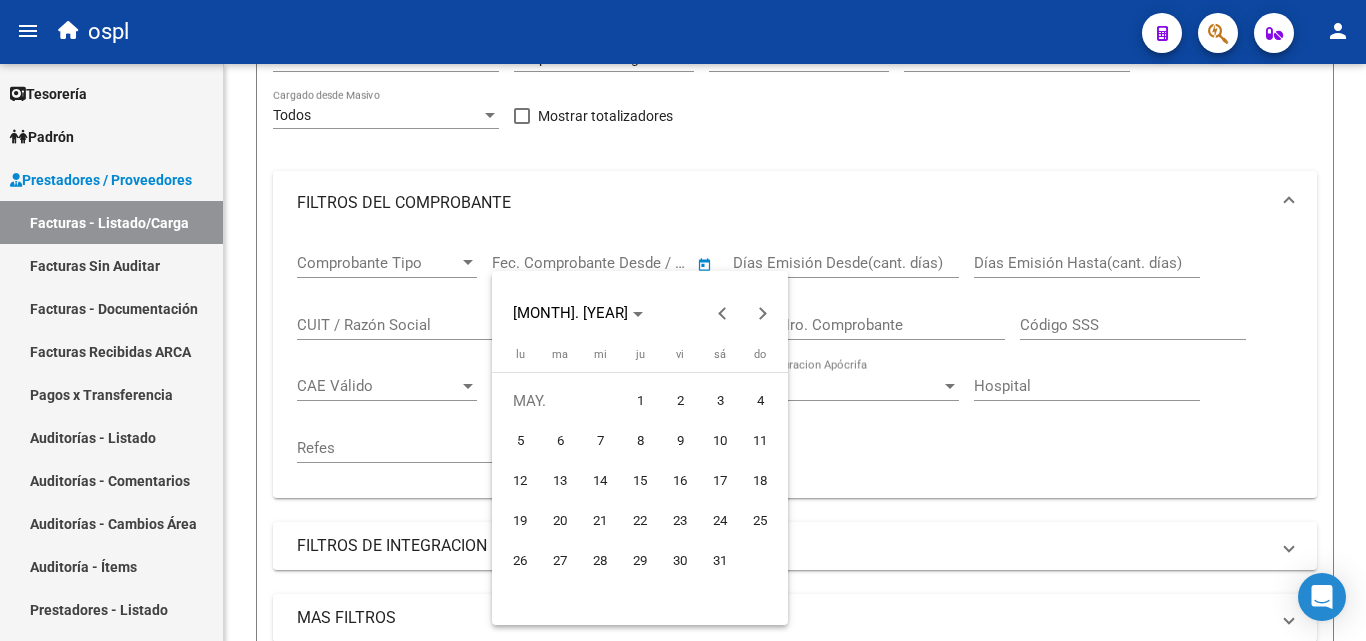 click on "1" at bounding box center (640, 401) 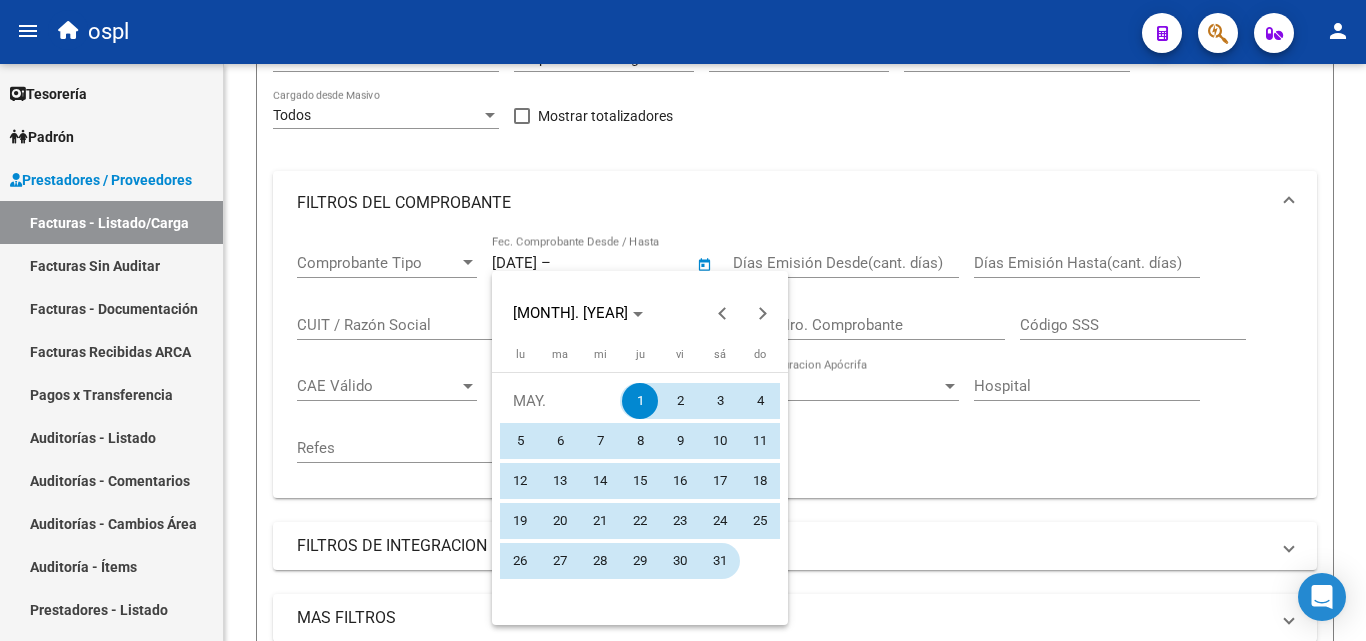 click on "31" at bounding box center [720, 561] 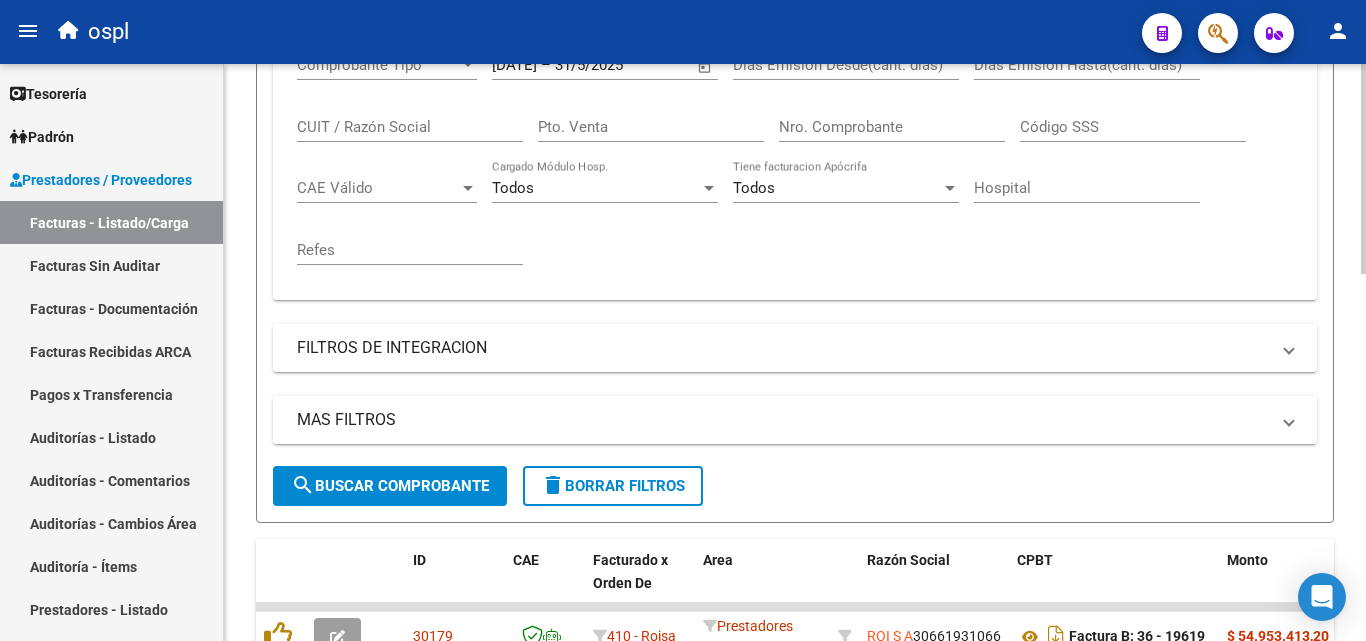 scroll, scrollTop: 400, scrollLeft: 0, axis: vertical 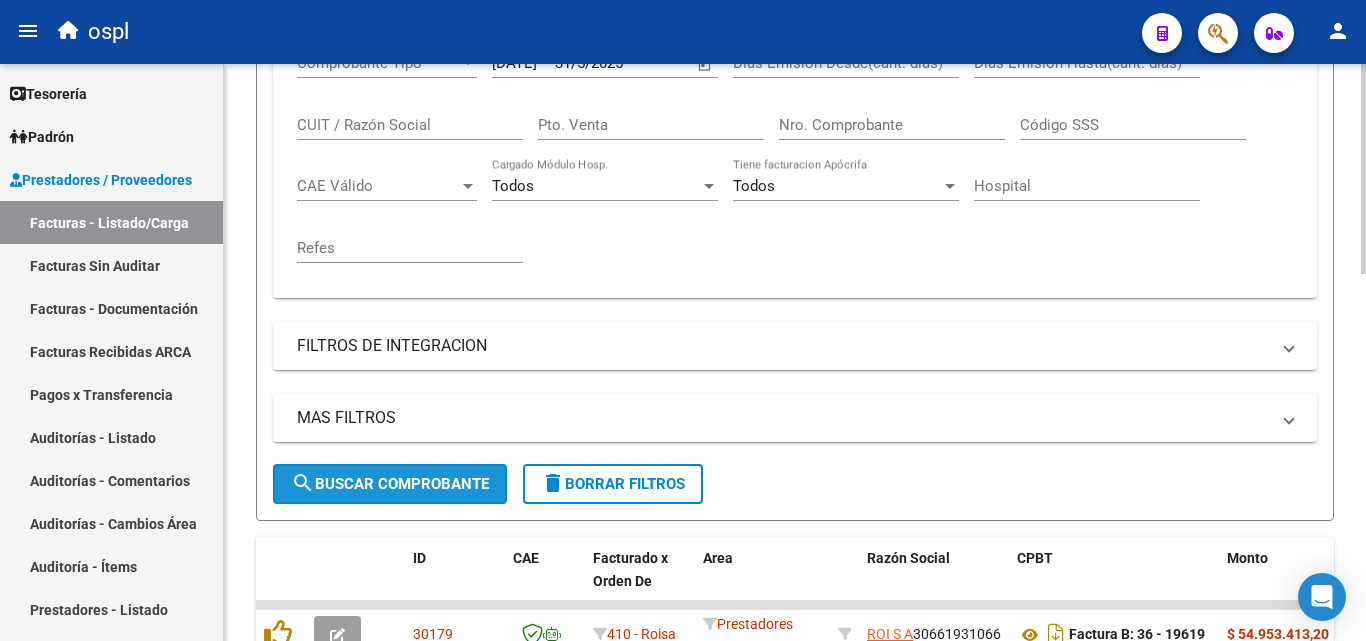 click on "search  Buscar Comprobante" 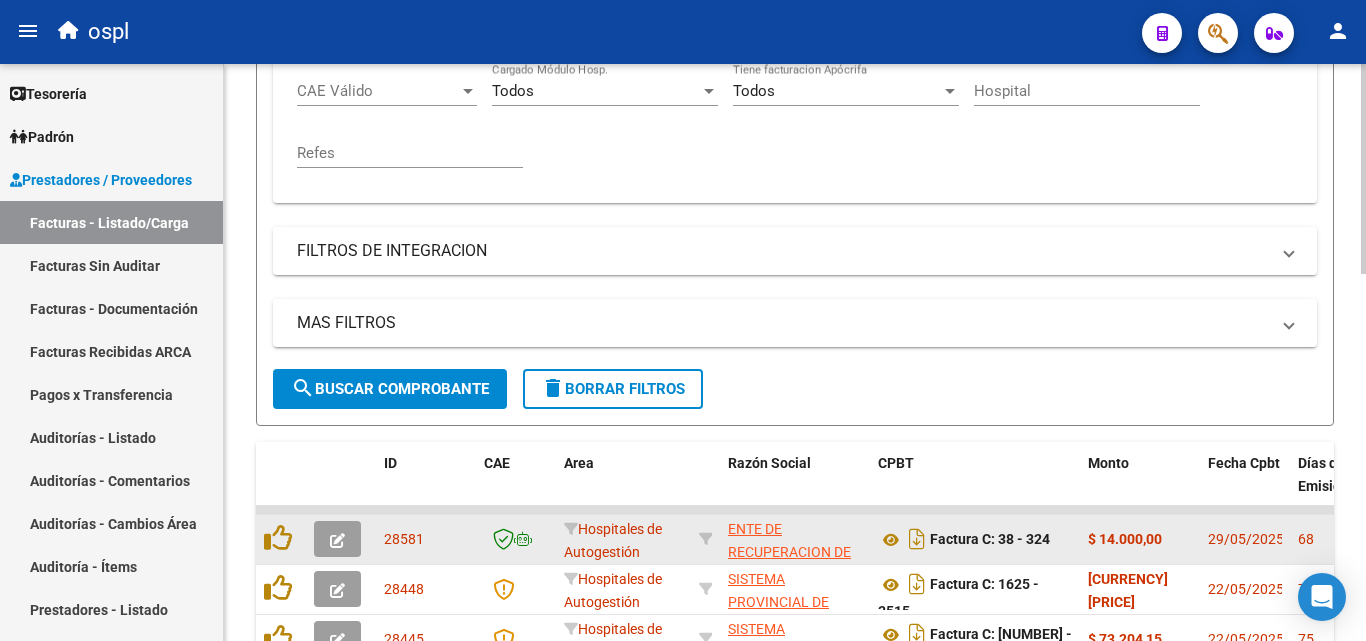 scroll, scrollTop: 500, scrollLeft: 0, axis: vertical 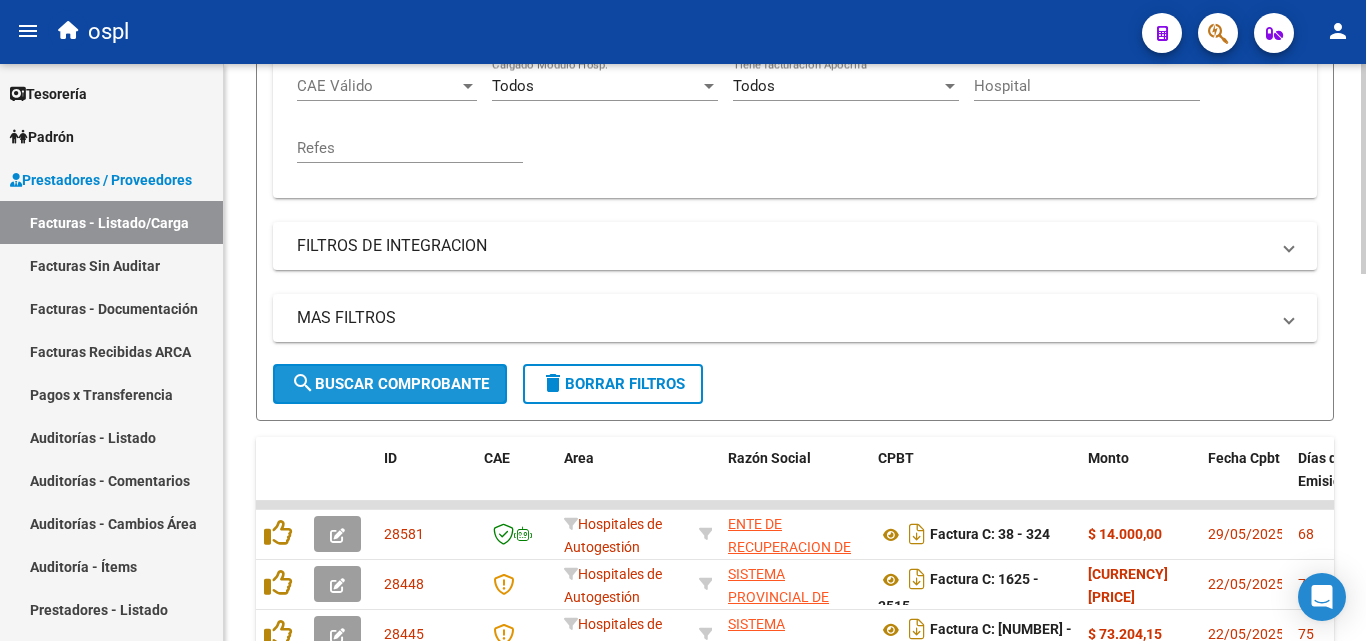 click on "search  Buscar Comprobante" 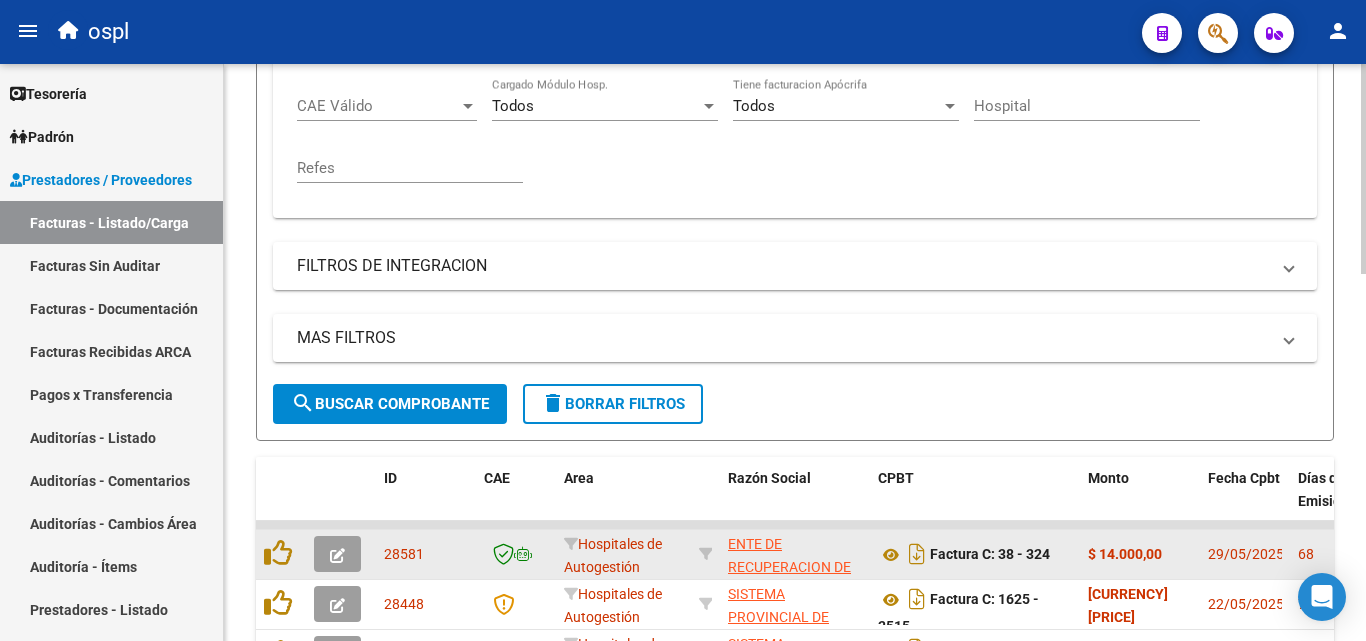 scroll, scrollTop: 600, scrollLeft: 0, axis: vertical 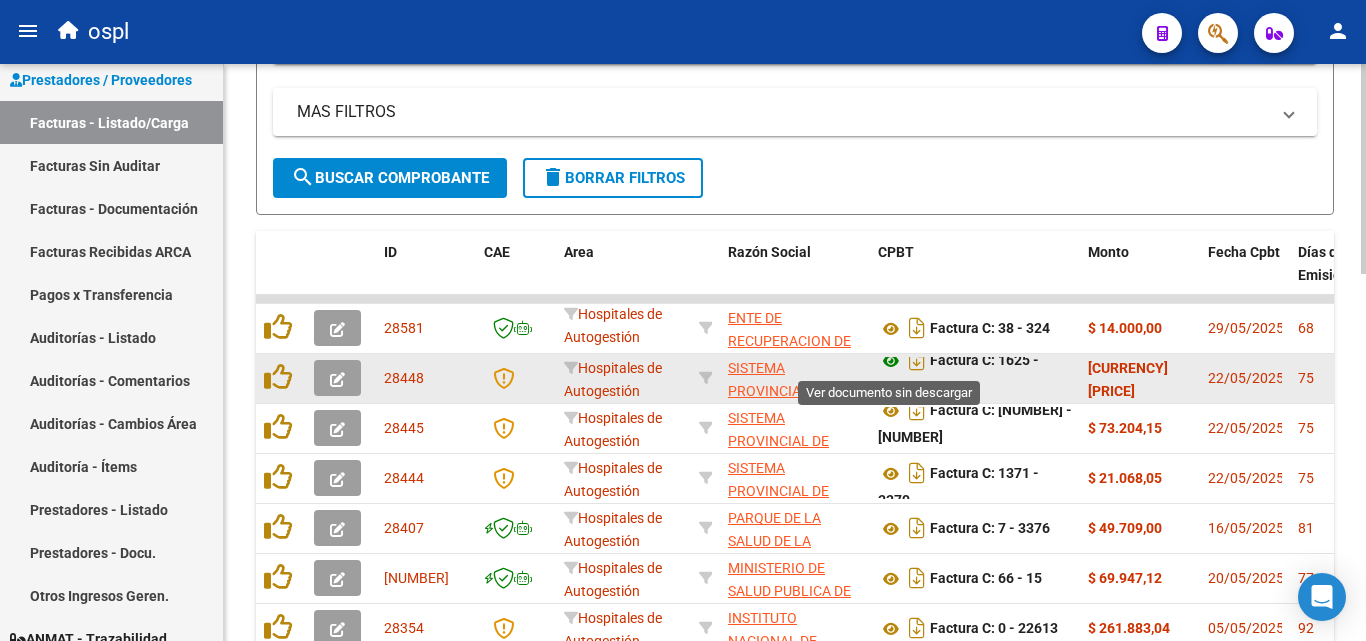 click 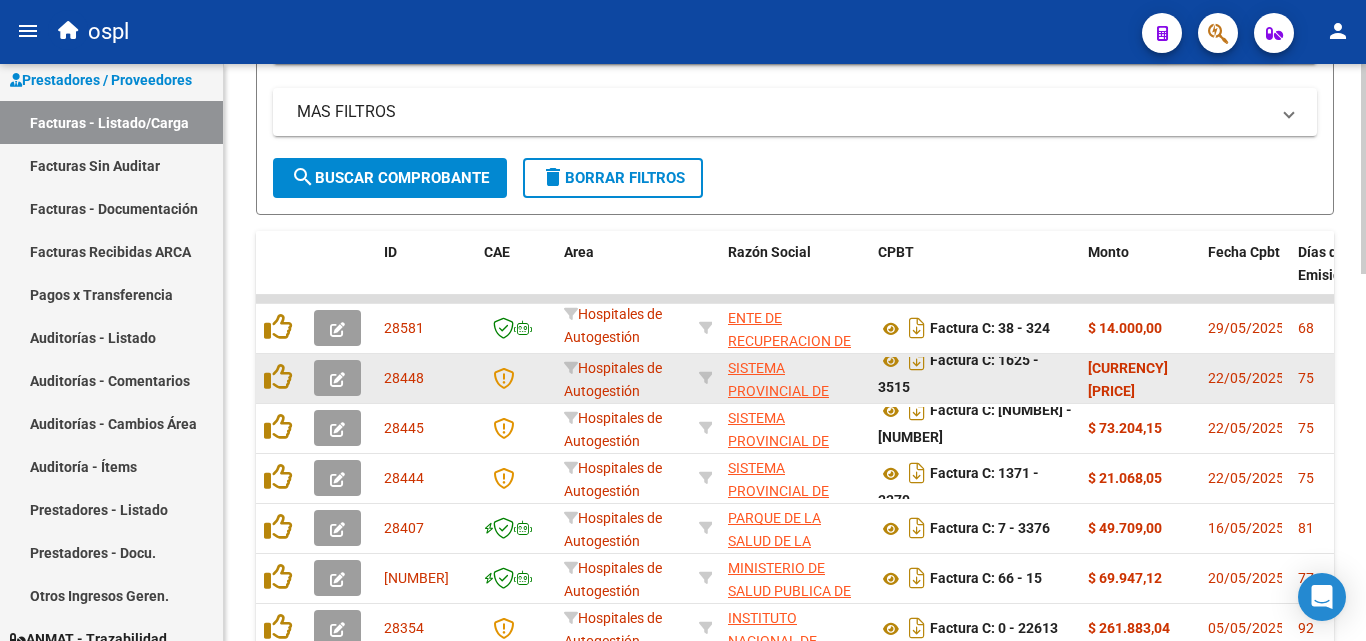 click 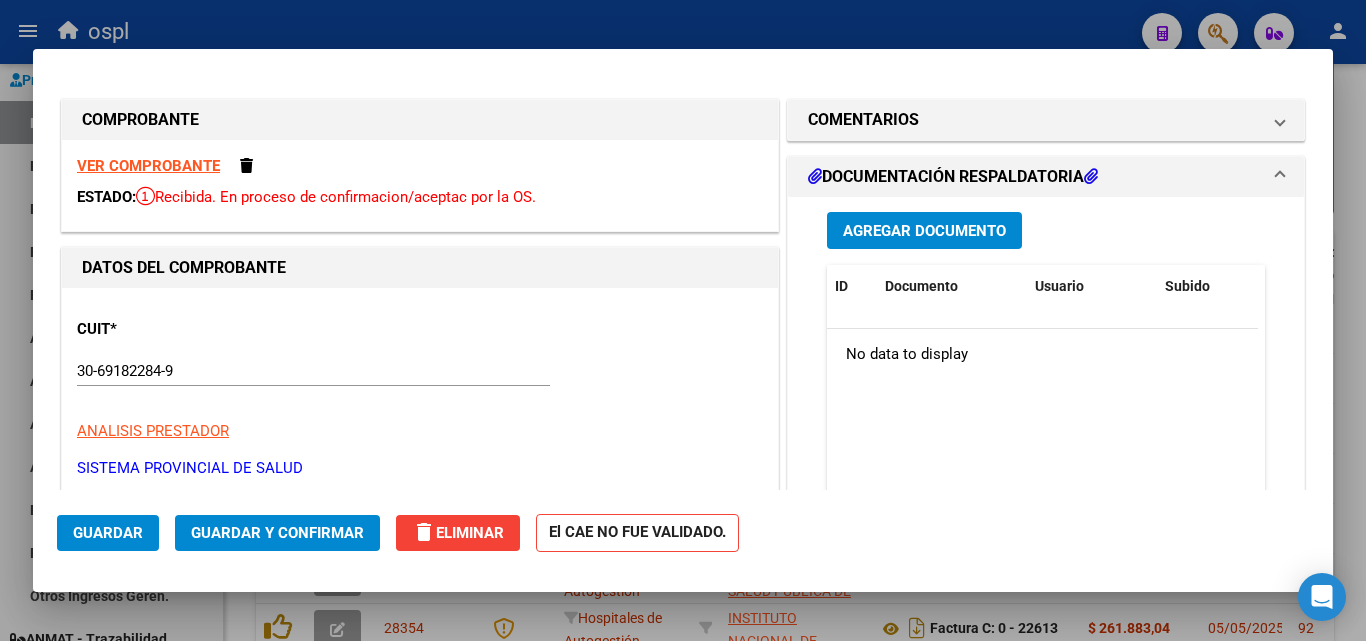 drag, startPoint x: 439, startPoint y: 280, endPoint x: 461, endPoint y: 267, distance: 25.553865 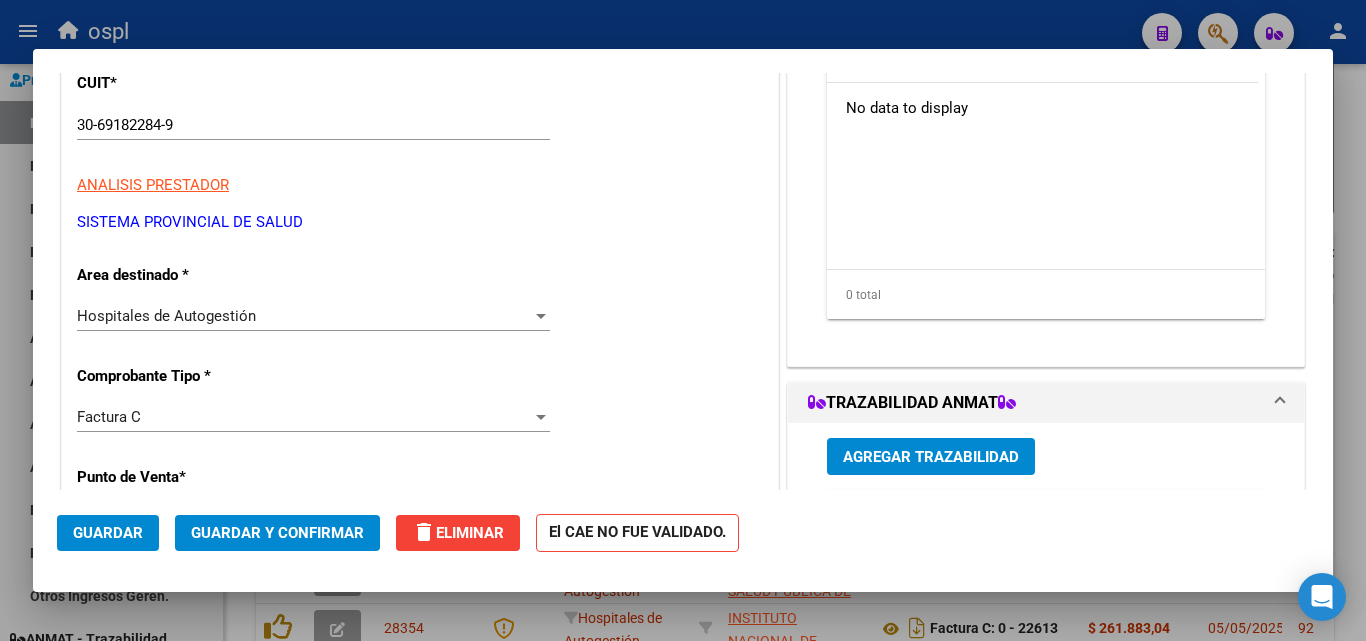 scroll, scrollTop: 300, scrollLeft: 0, axis: vertical 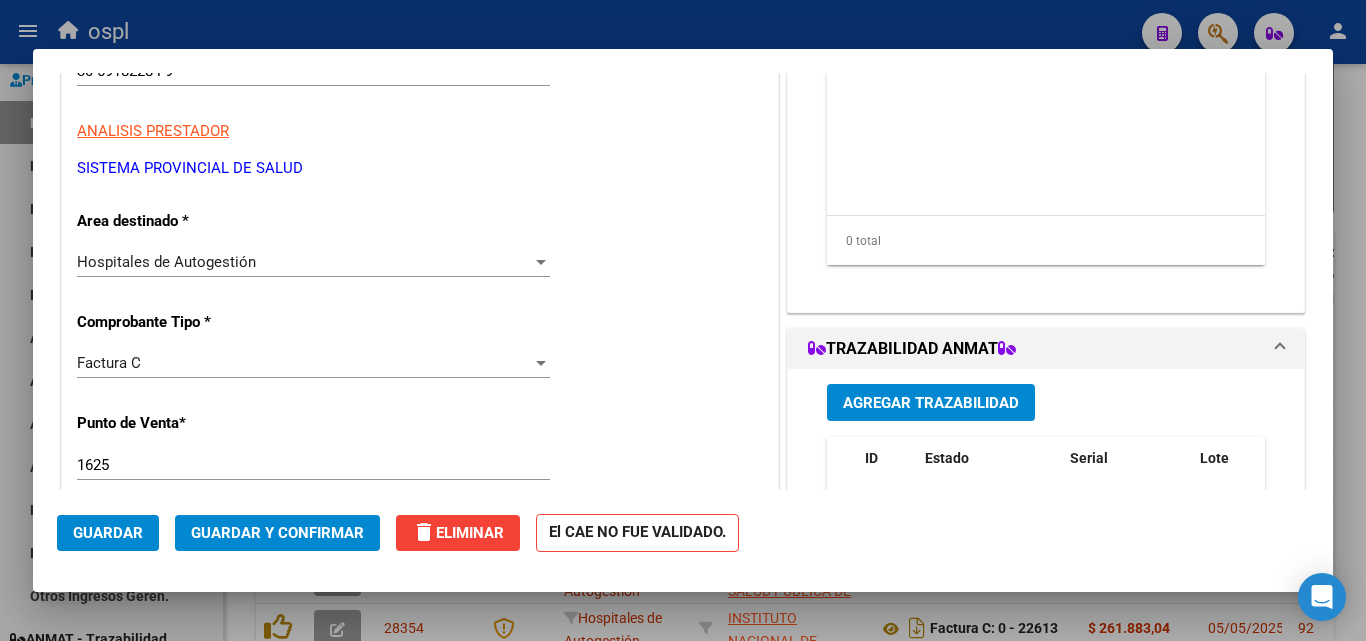 click on "Area destinado * Hospitales de Autogestión Seleccionar Area" at bounding box center [321, 242] 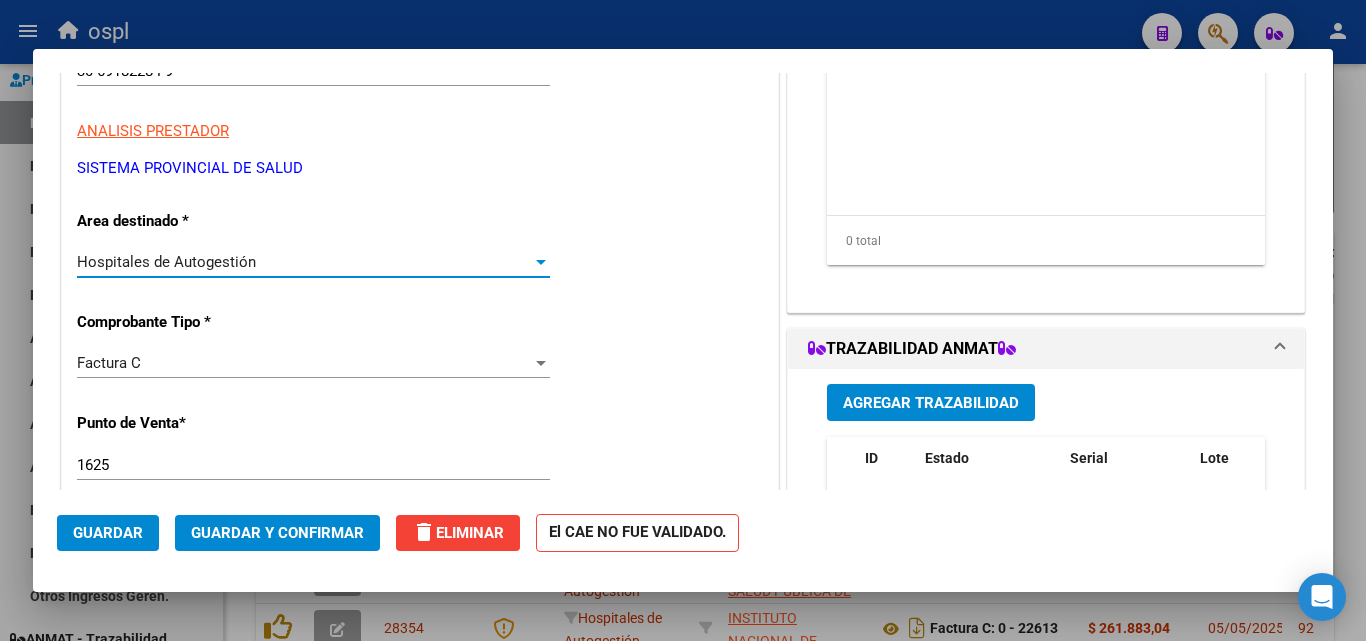 click on "Hospitales de Autogestión" at bounding box center [304, 262] 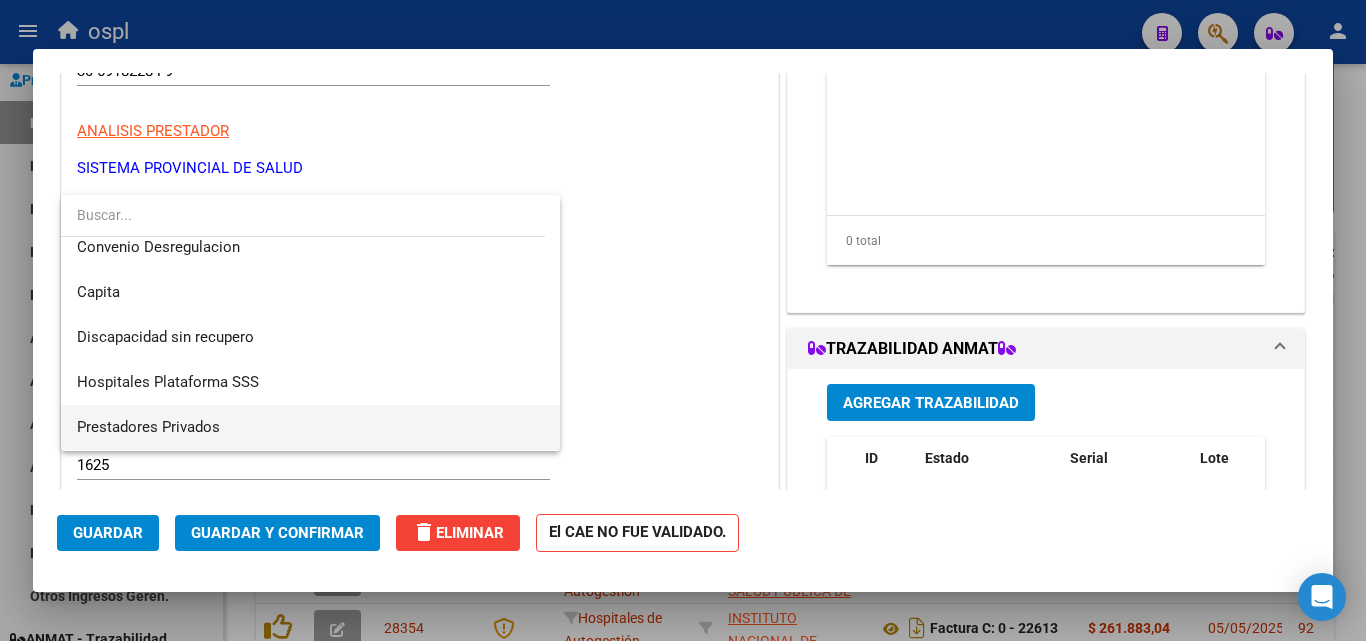 scroll, scrollTop: 284, scrollLeft: 0, axis: vertical 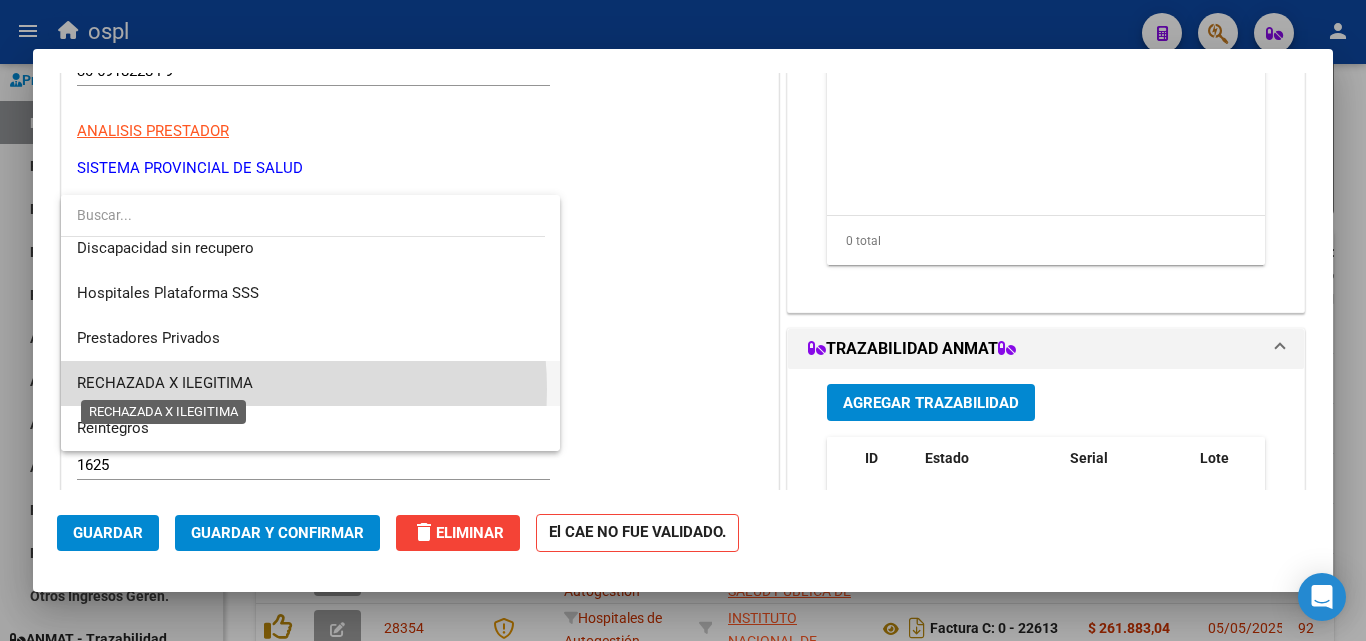 click on "RECHAZADA X ILEGITIMA" at bounding box center (165, 383) 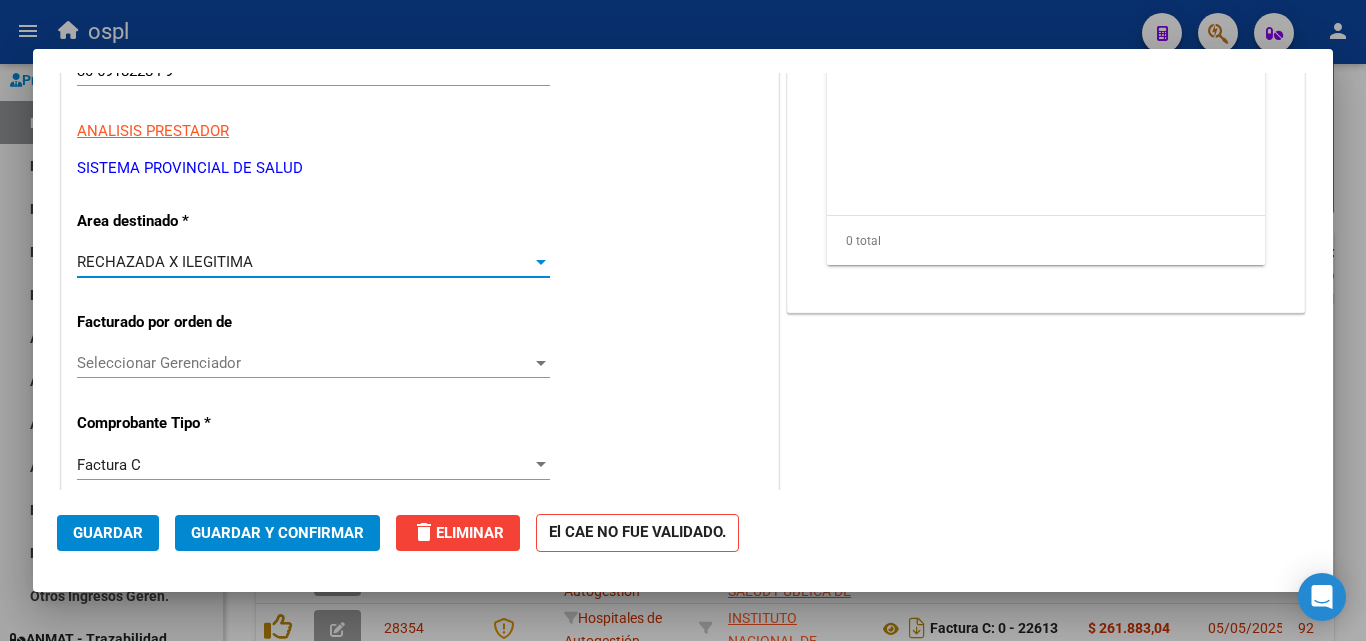 click on "Guardar y Confirmar" 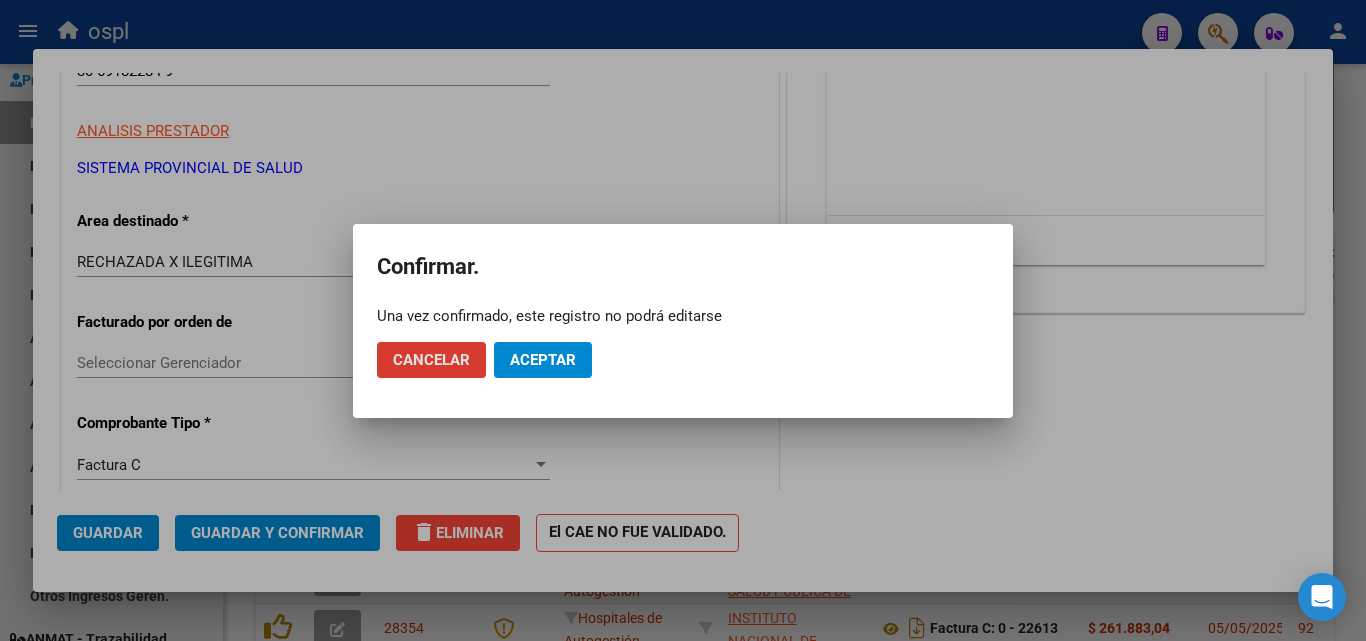 click on "Aceptar" 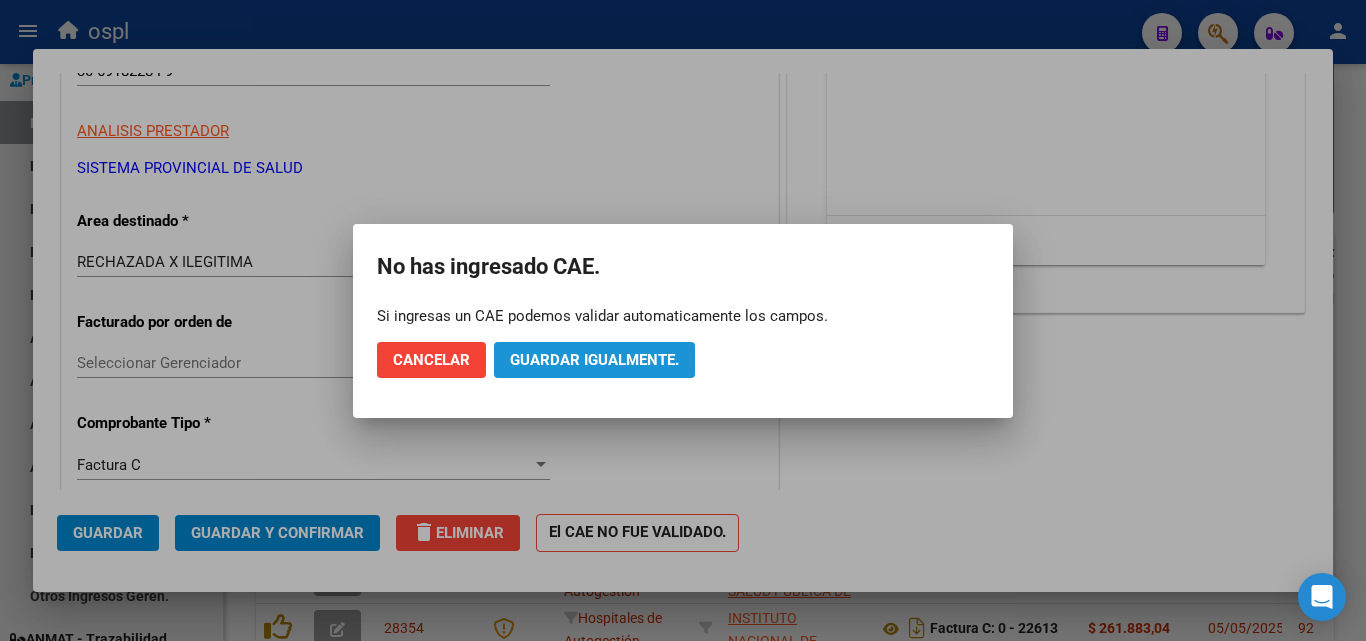 click on "Guardar igualmente." 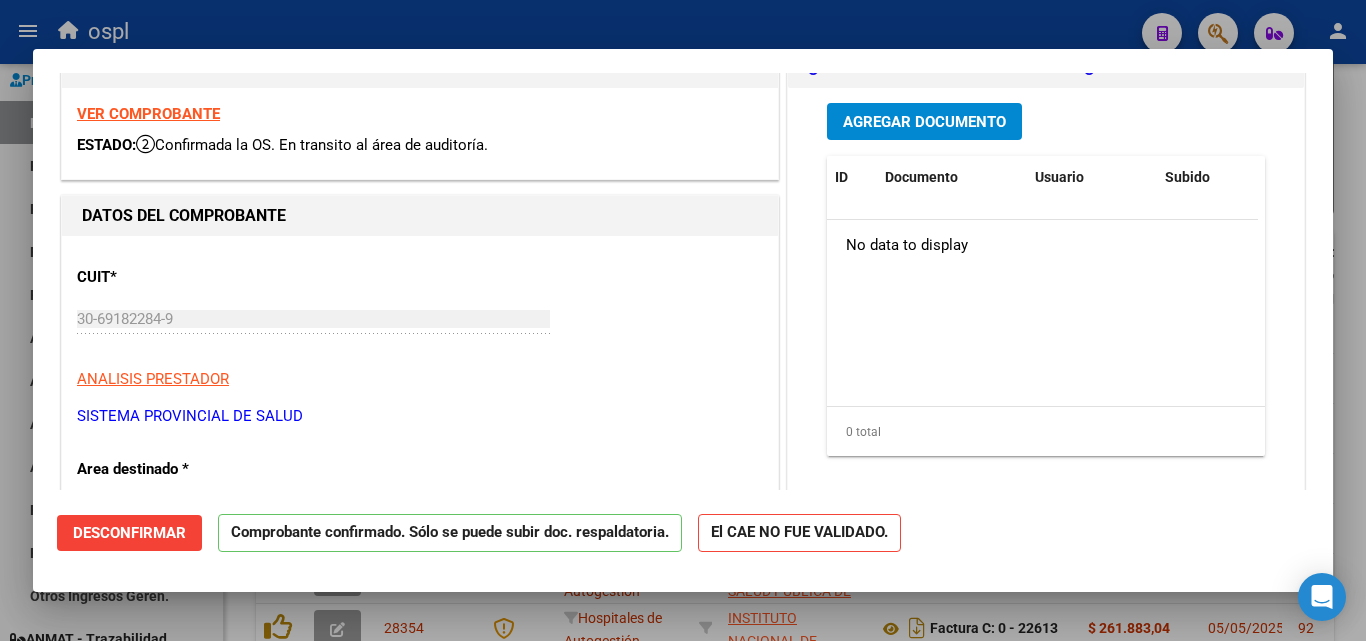 scroll, scrollTop: 0, scrollLeft: 0, axis: both 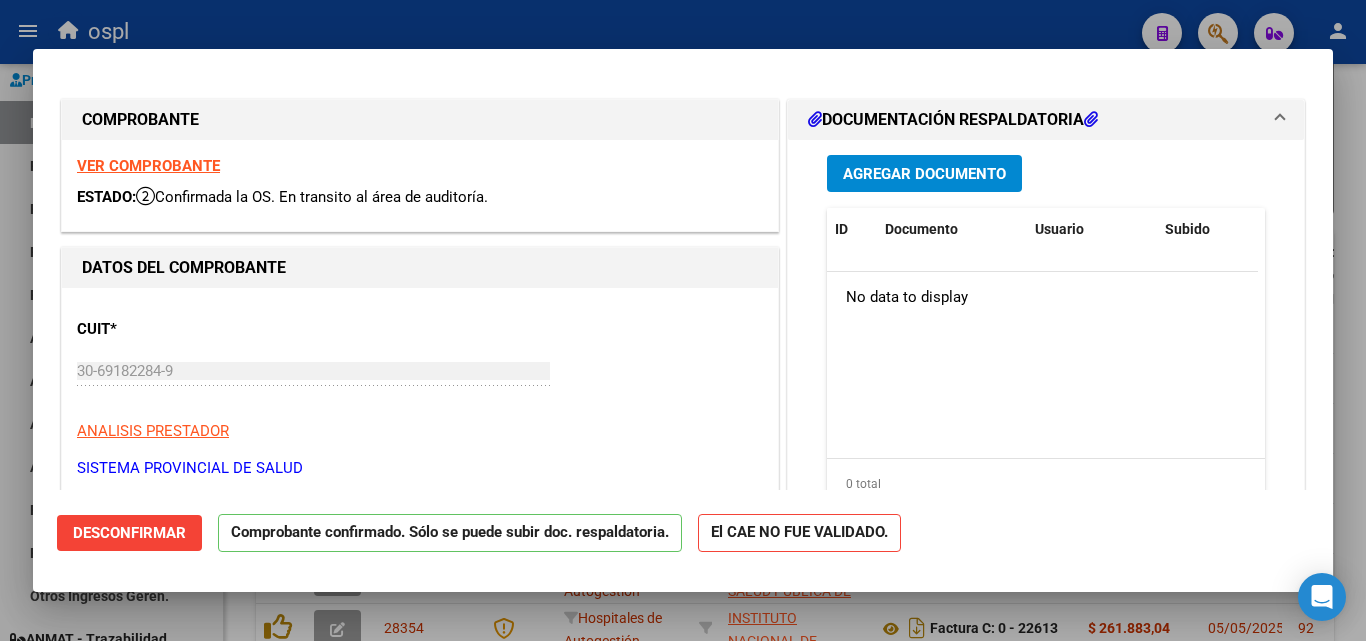 click at bounding box center [683, 320] 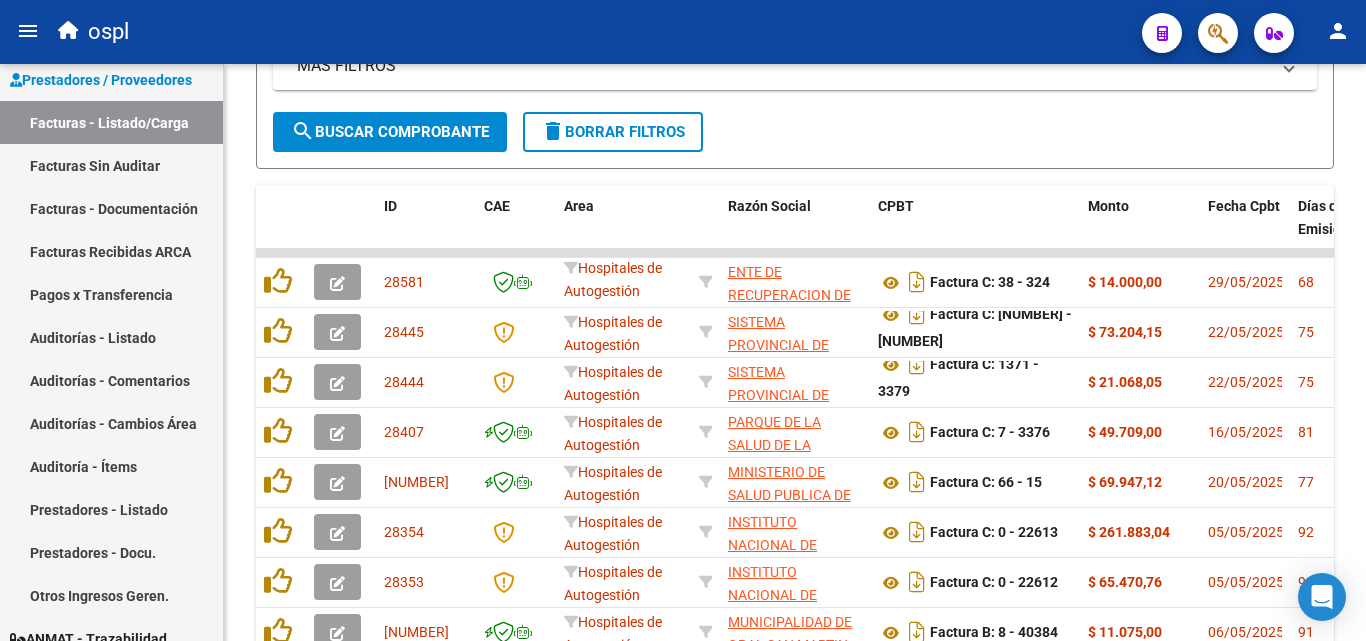 scroll, scrollTop: 506, scrollLeft: 0, axis: vertical 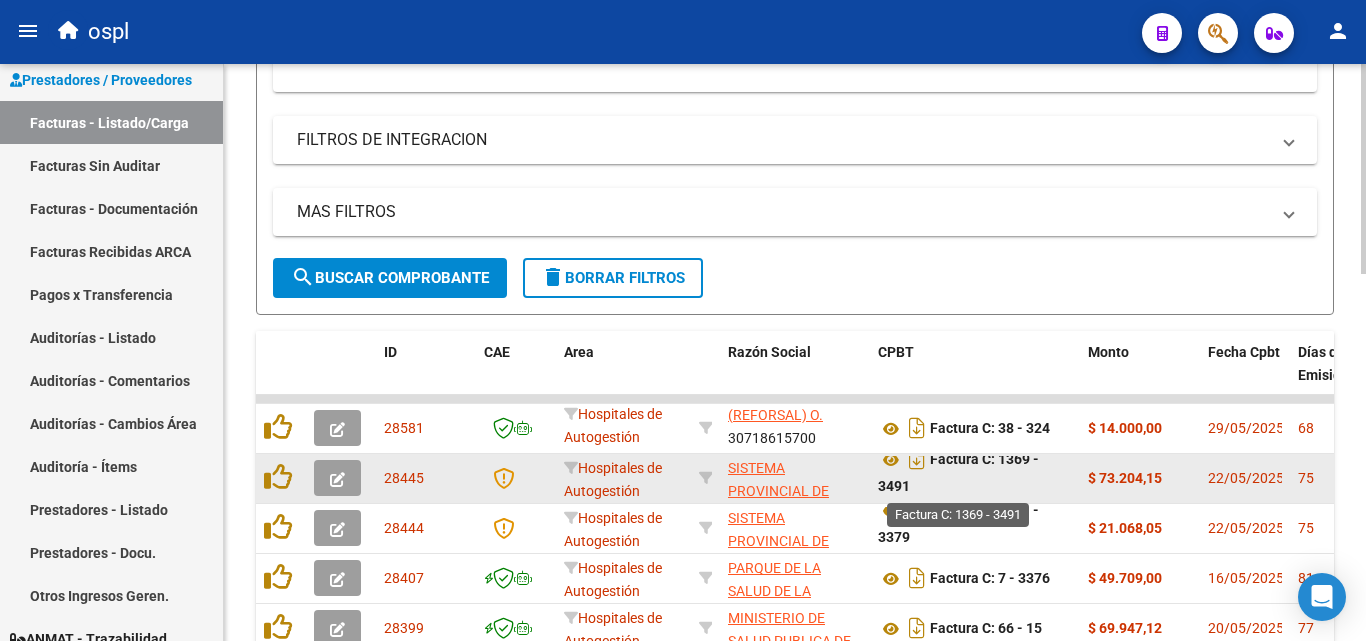 drag, startPoint x: 880, startPoint y: 484, endPoint x: 910, endPoint y: 487, distance: 30.149628 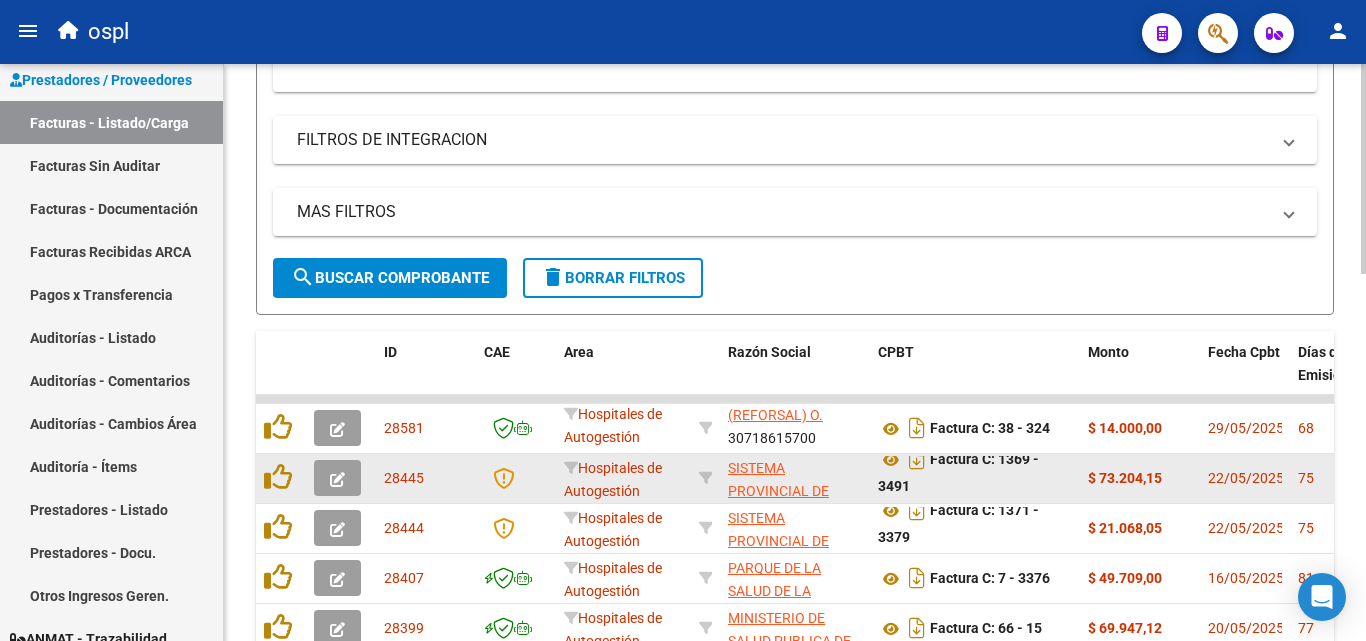 click on "Factura C: [NUMBER] - [NUMBER]" 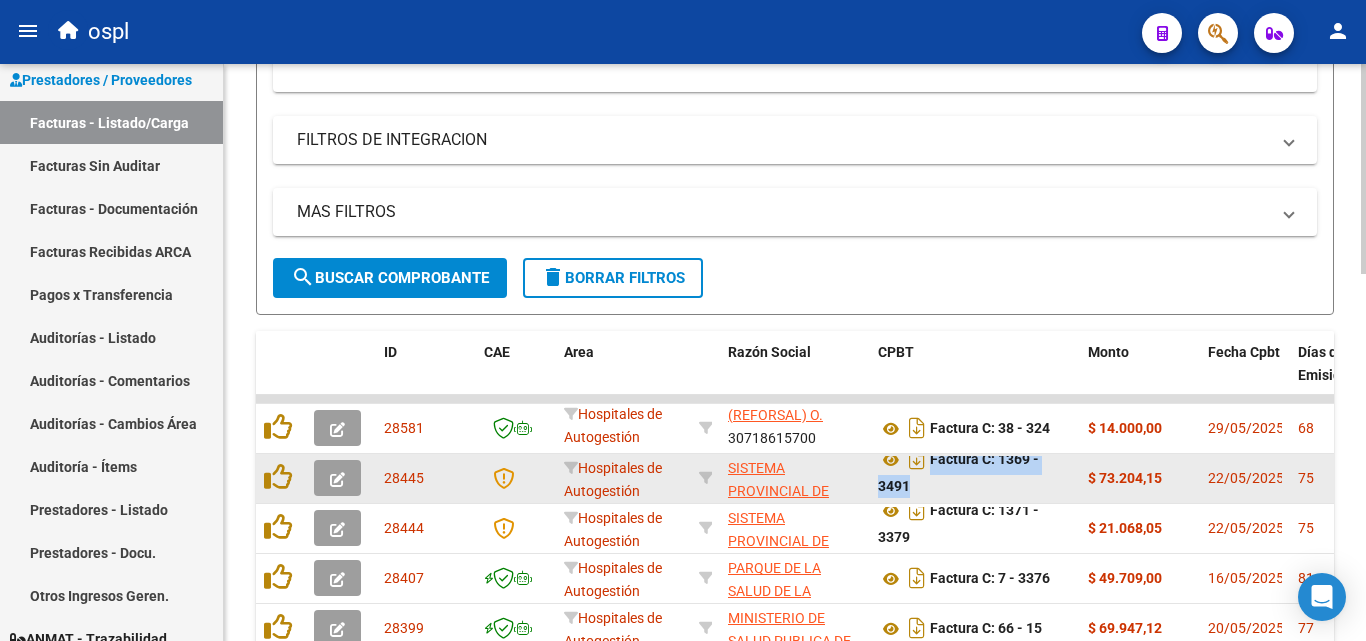 click on "Factura C: [NUMBER] - [NUMBER]" 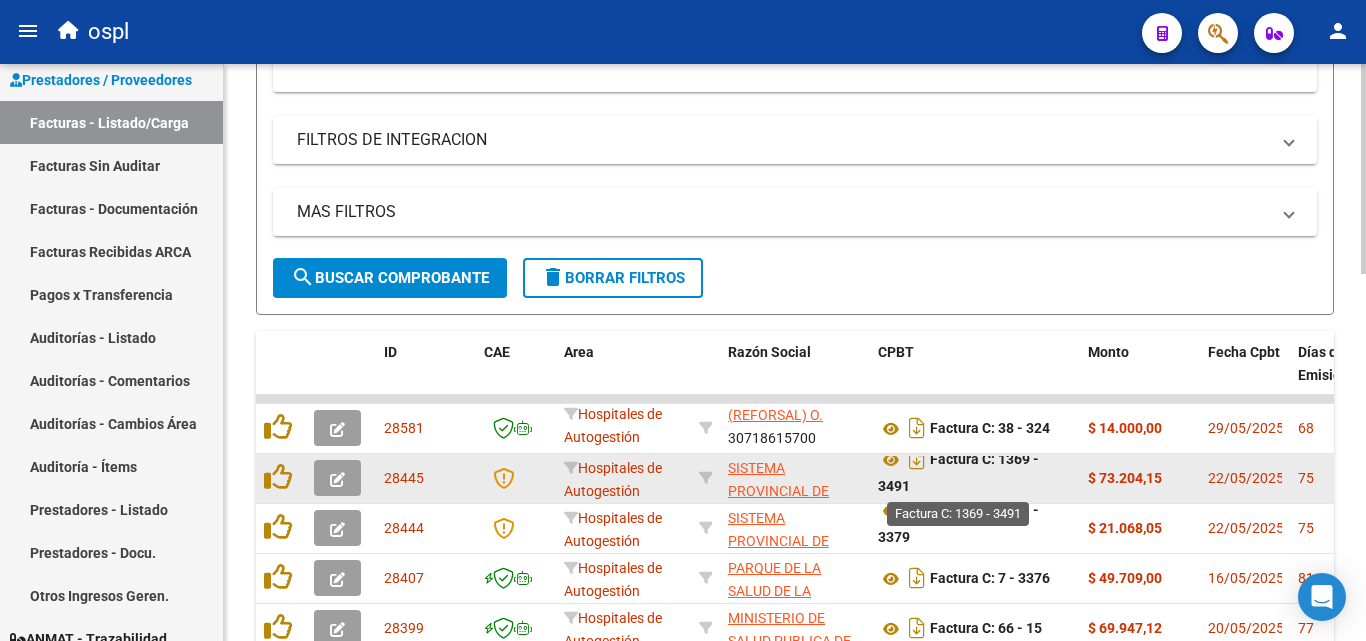 click on "Factura C: [NUMBER] - [NUMBER]" 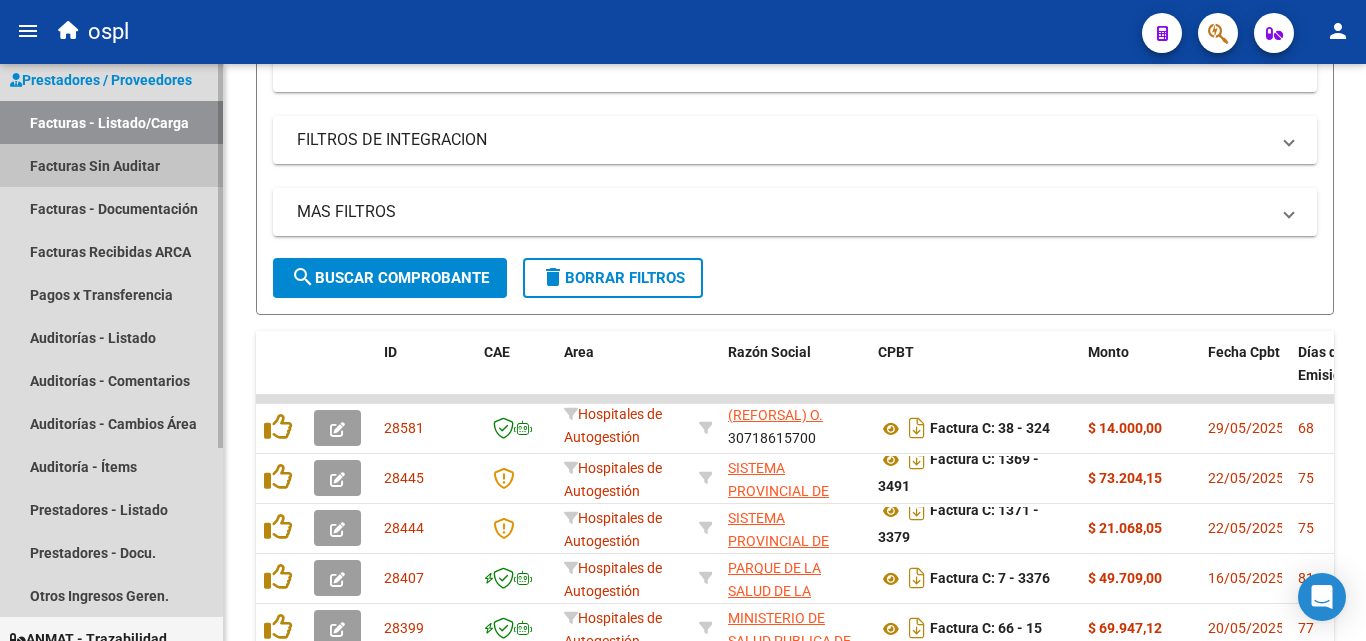click on "Facturas Sin Auditar" at bounding box center (111, 165) 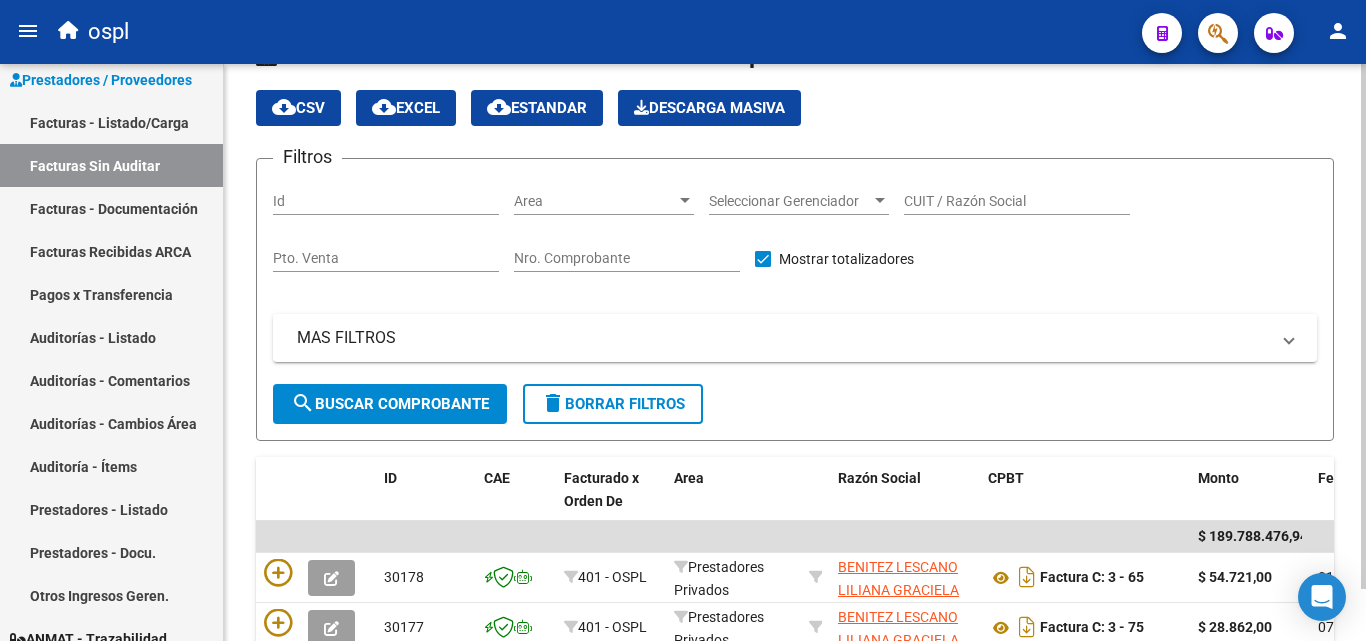 scroll, scrollTop: 606, scrollLeft: 0, axis: vertical 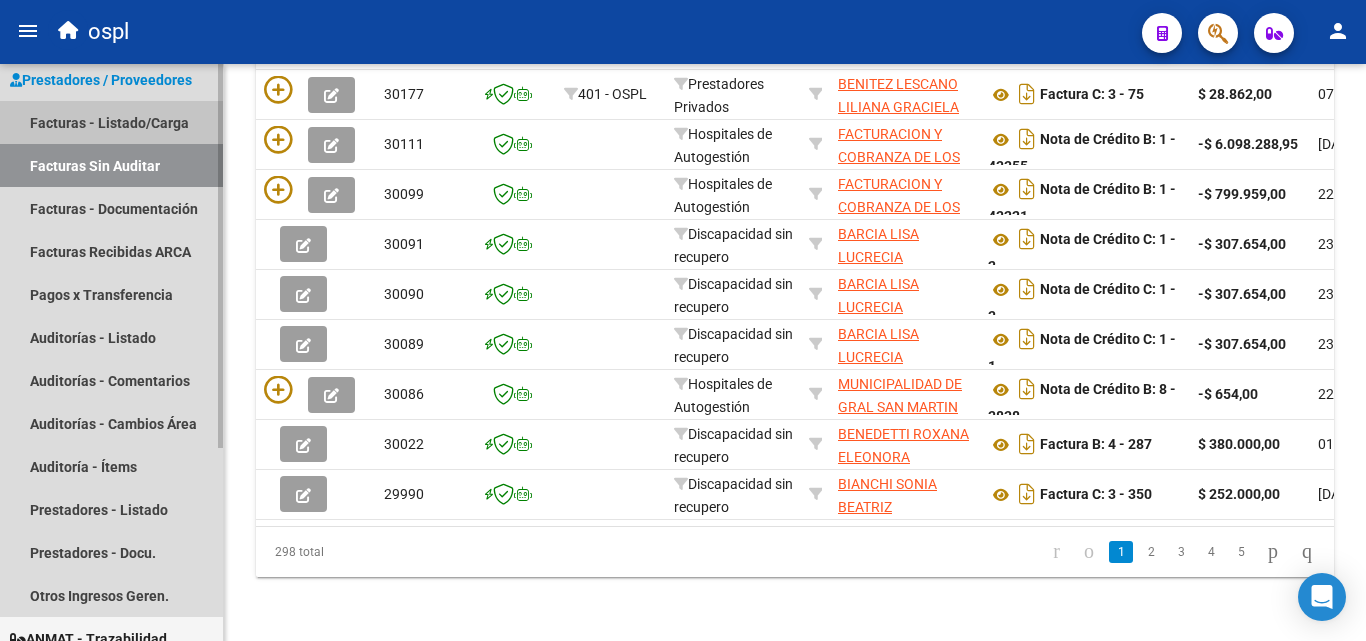 click on "Facturas - Listado/Carga" at bounding box center [111, 122] 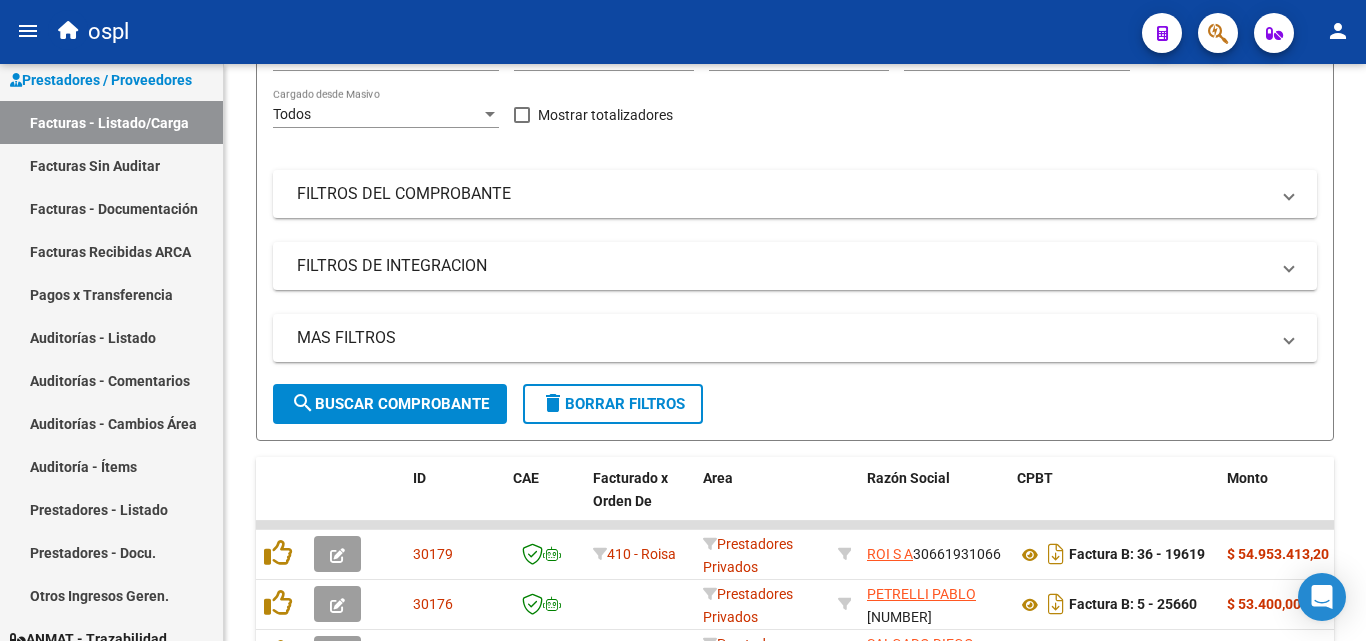 scroll, scrollTop: 606, scrollLeft: 0, axis: vertical 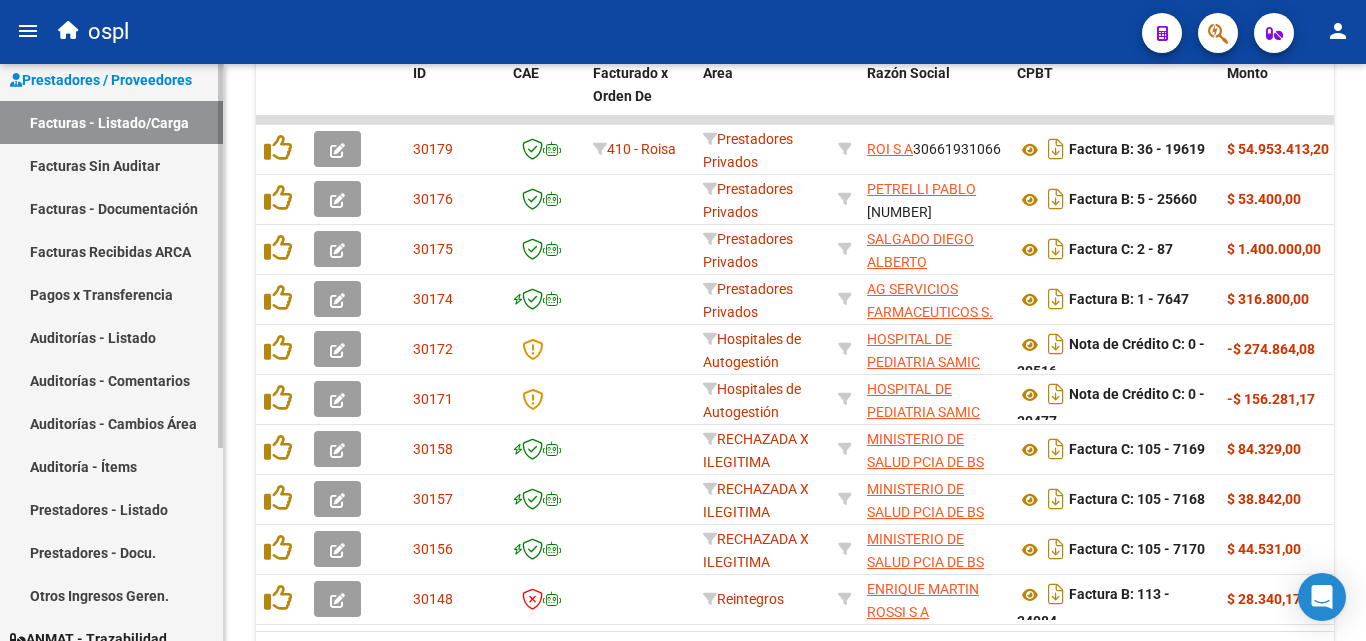 click on "Facturas Sin Auditar" at bounding box center [111, 165] 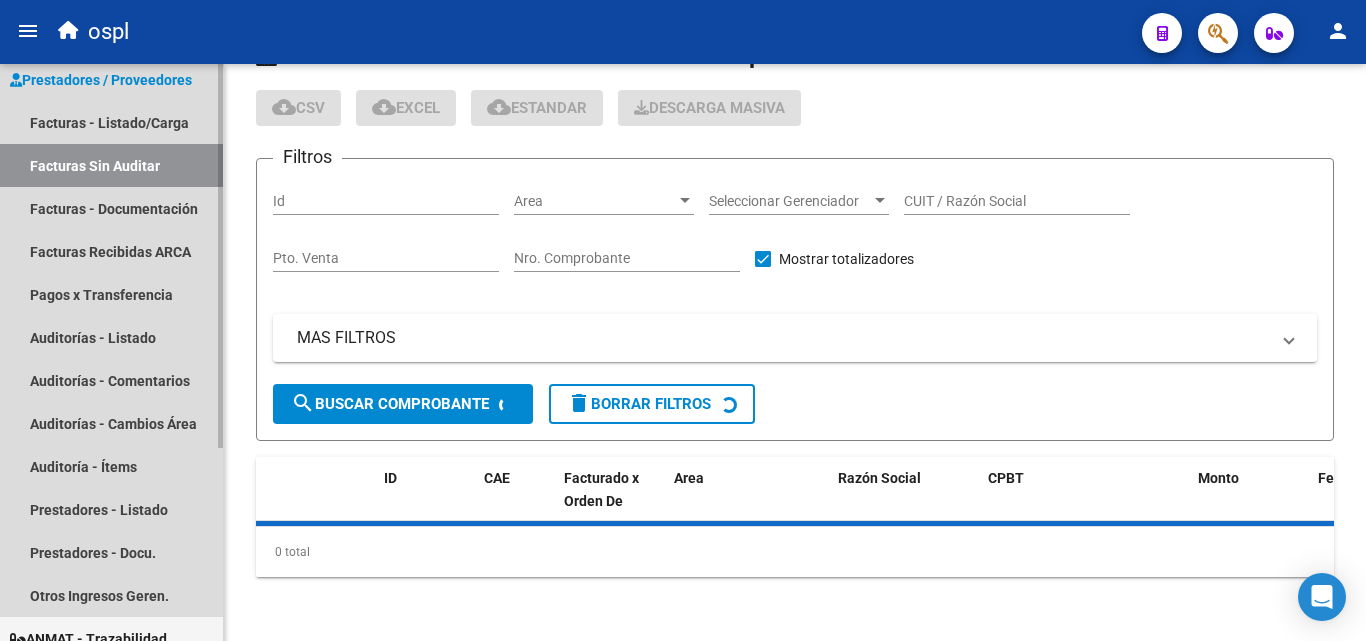 scroll, scrollTop: 57, scrollLeft: 0, axis: vertical 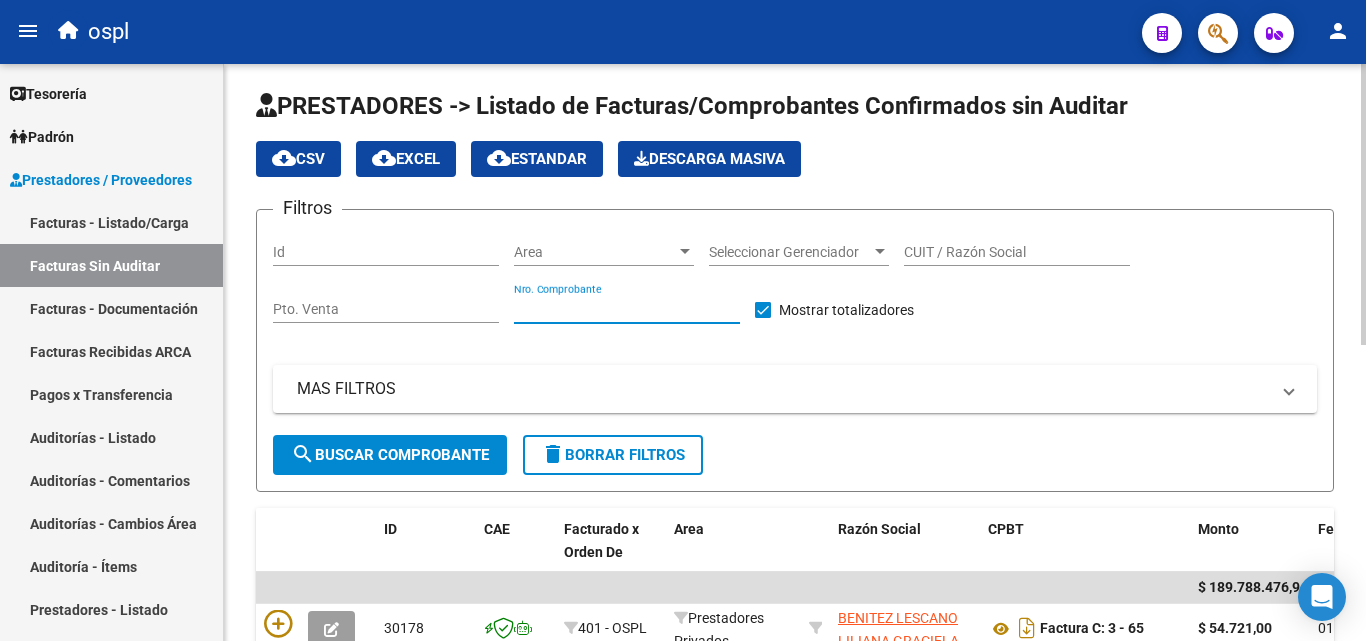 click on "Nro. Comprobante" at bounding box center (627, 309) 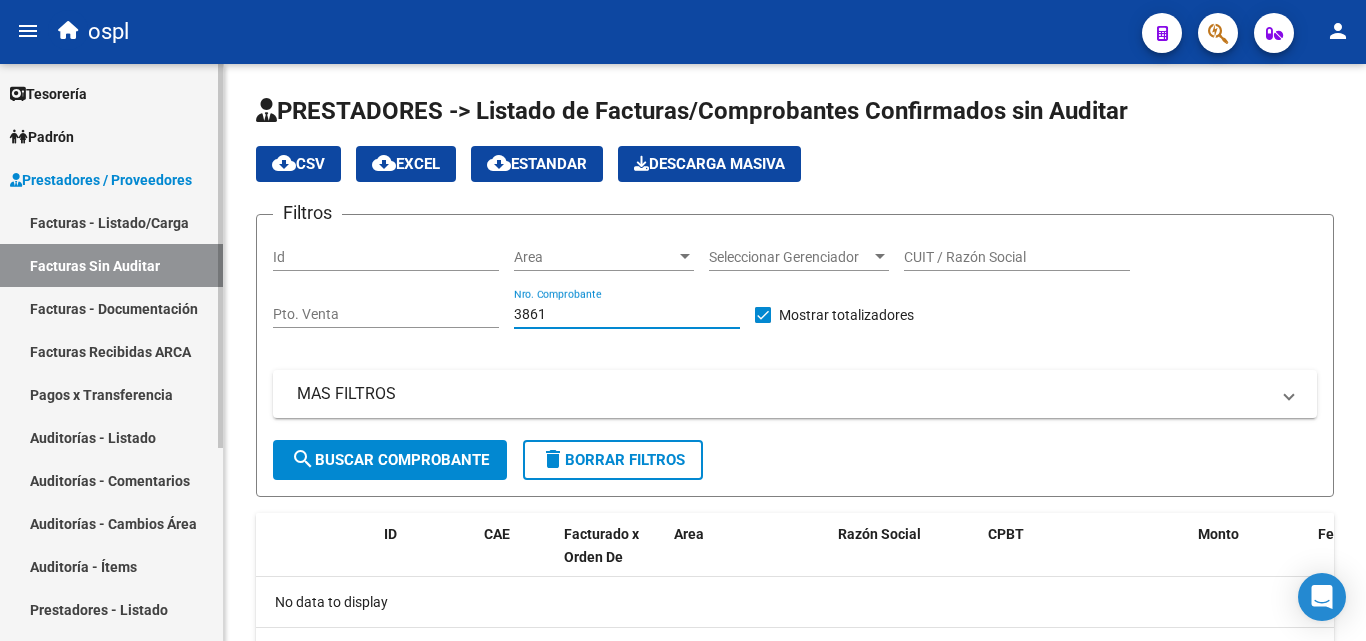 scroll, scrollTop: 0, scrollLeft: 0, axis: both 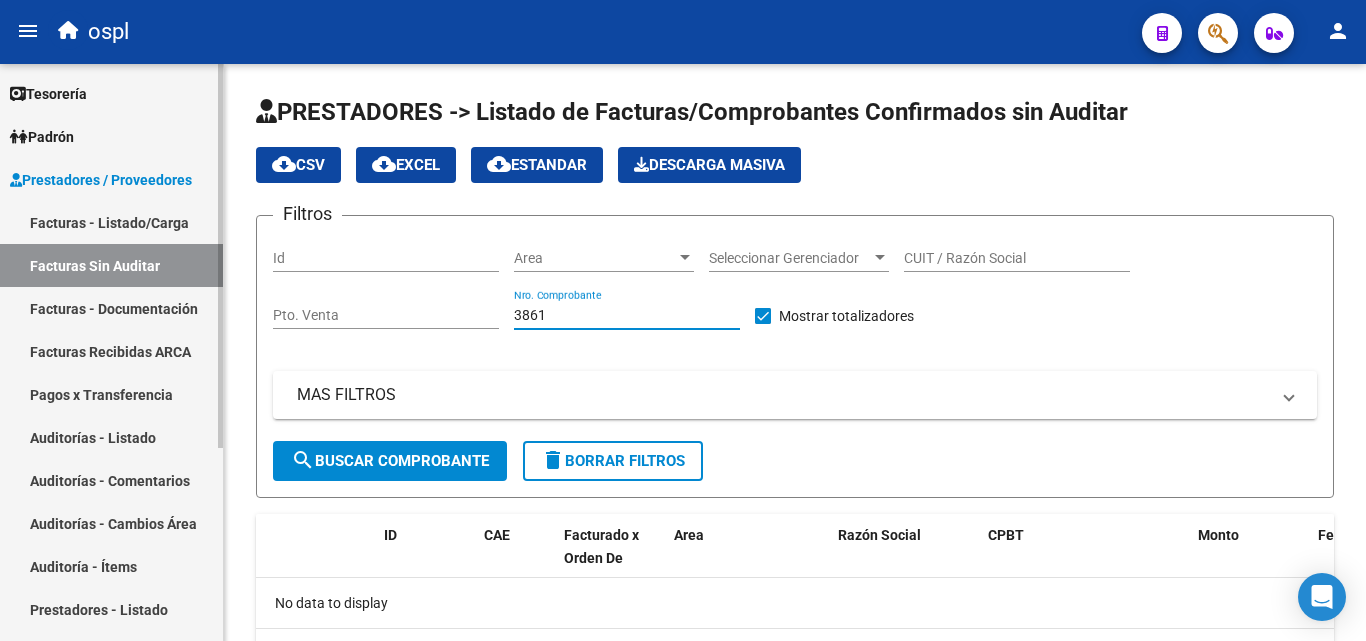 type on "3861" 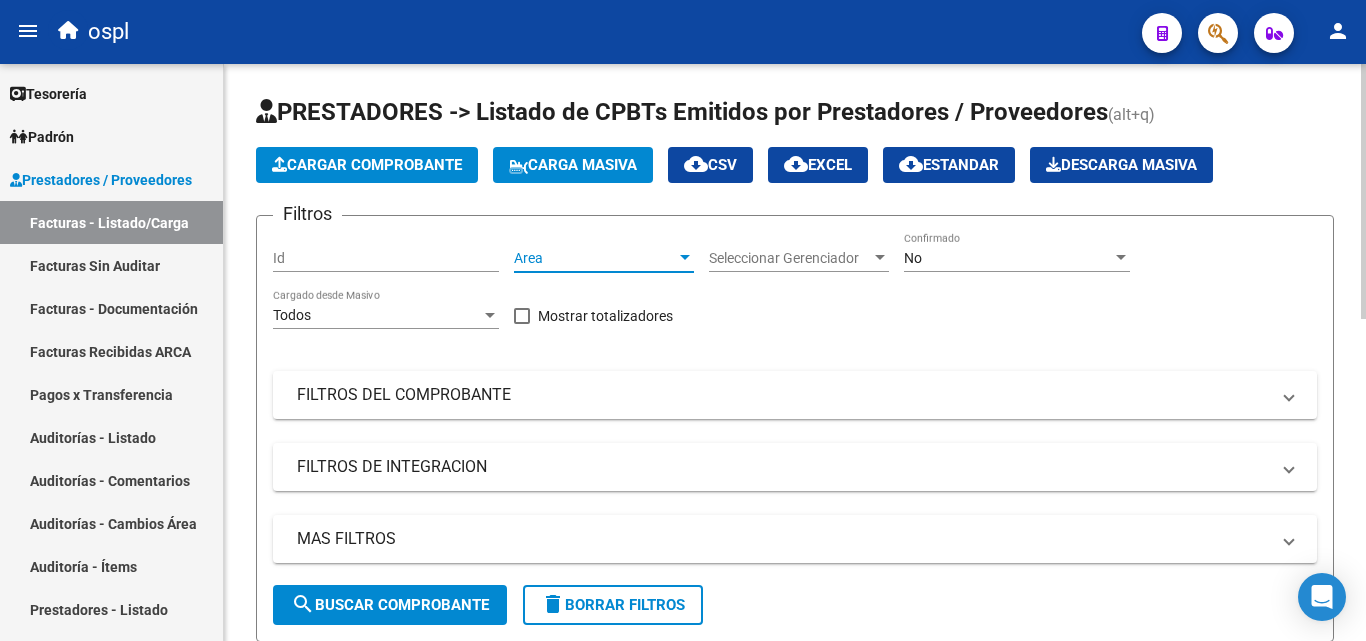 click on "Area" at bounding box center (595, 258) 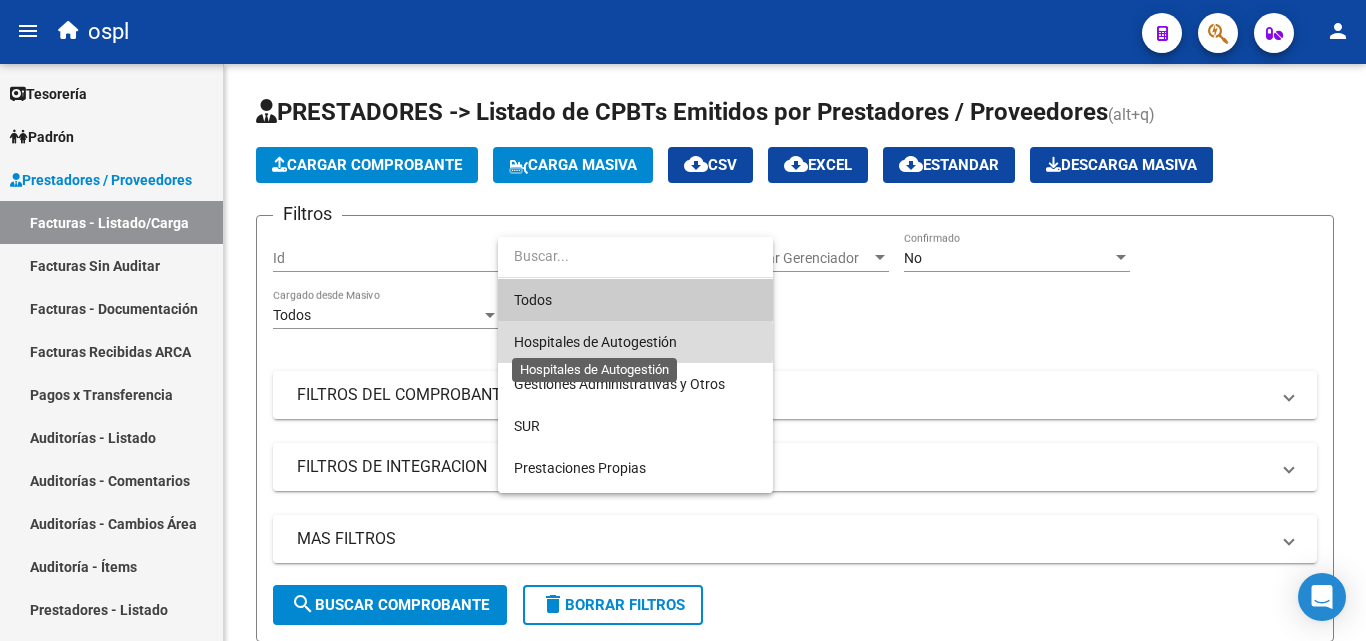 click on "Hospitales de Autogestión" at bounding box center (595, 342) 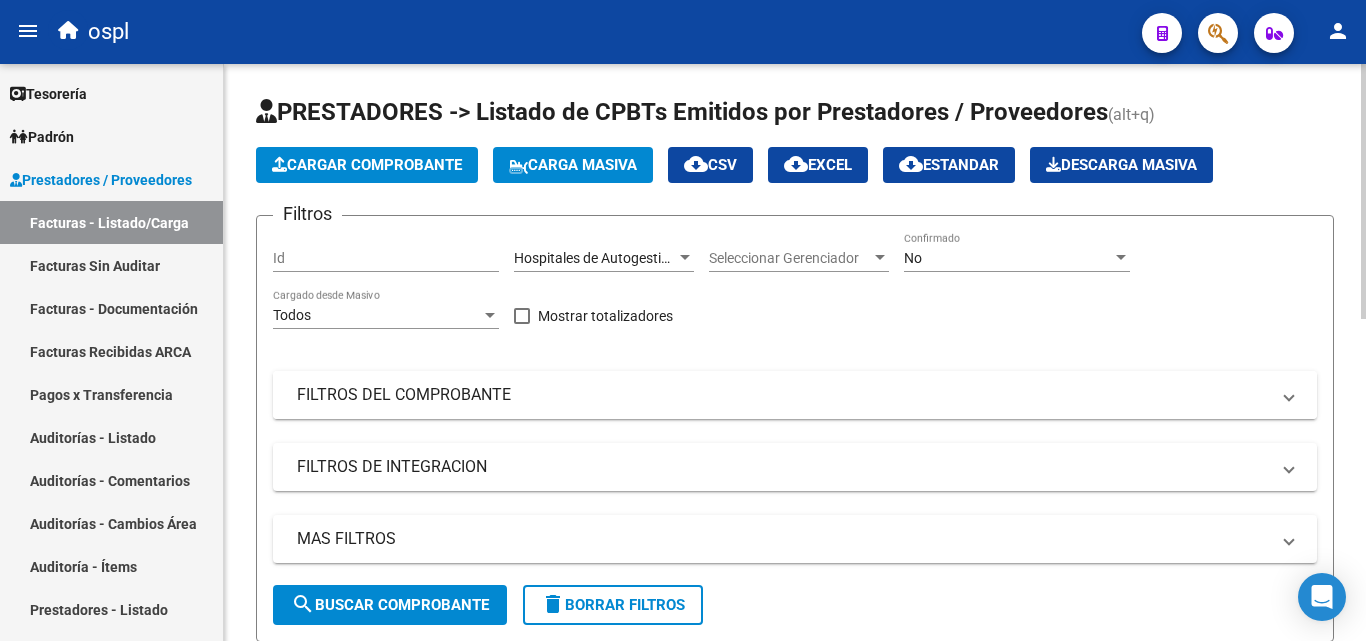click on "FILTROS DEL COMPROBANTE" at bounding box center (783, 395) 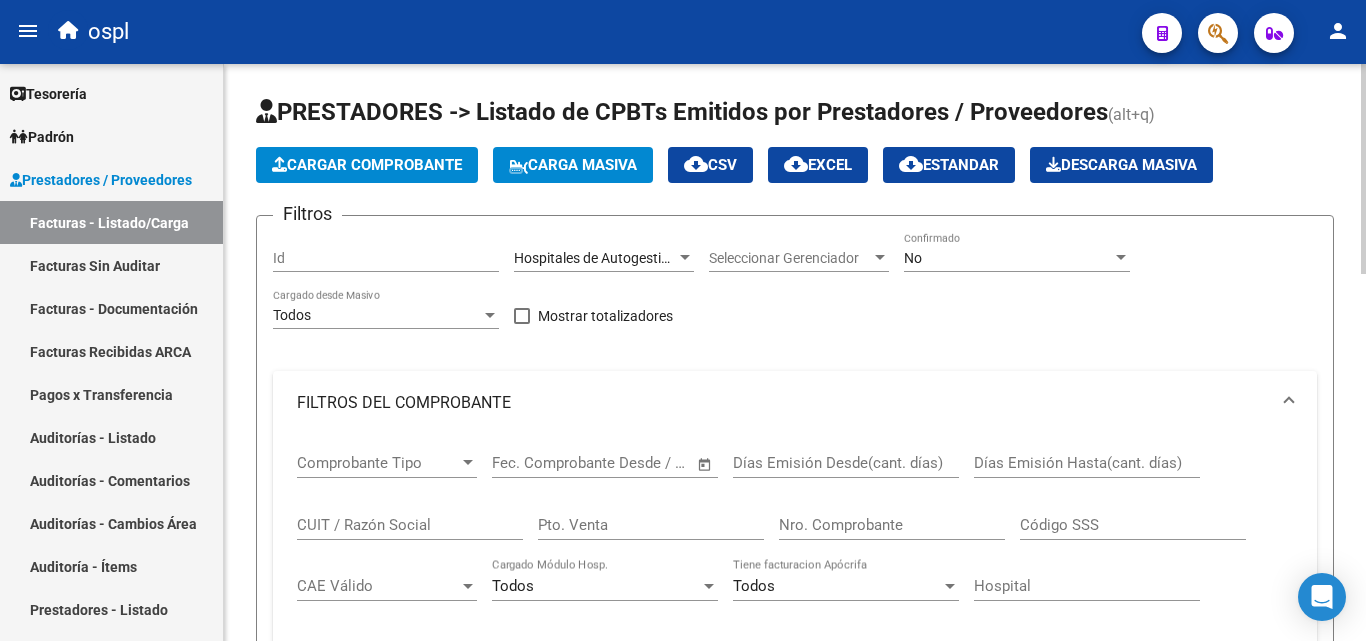click 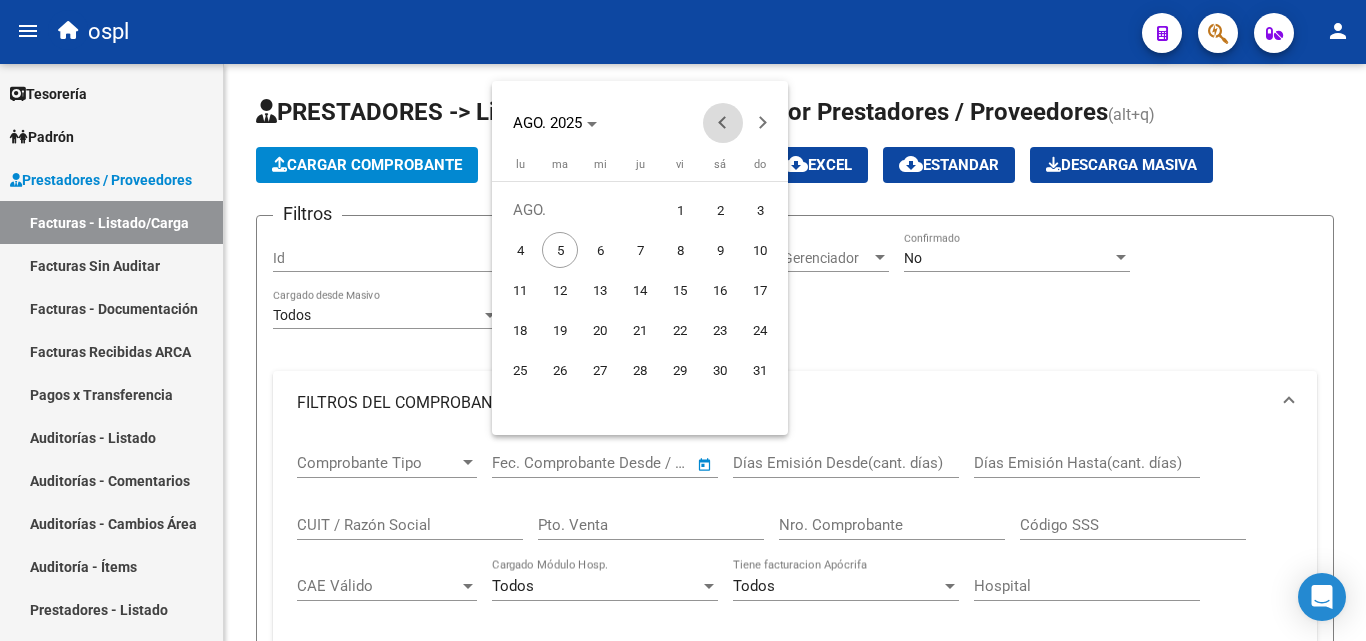 click at bounding box center (723, 123) 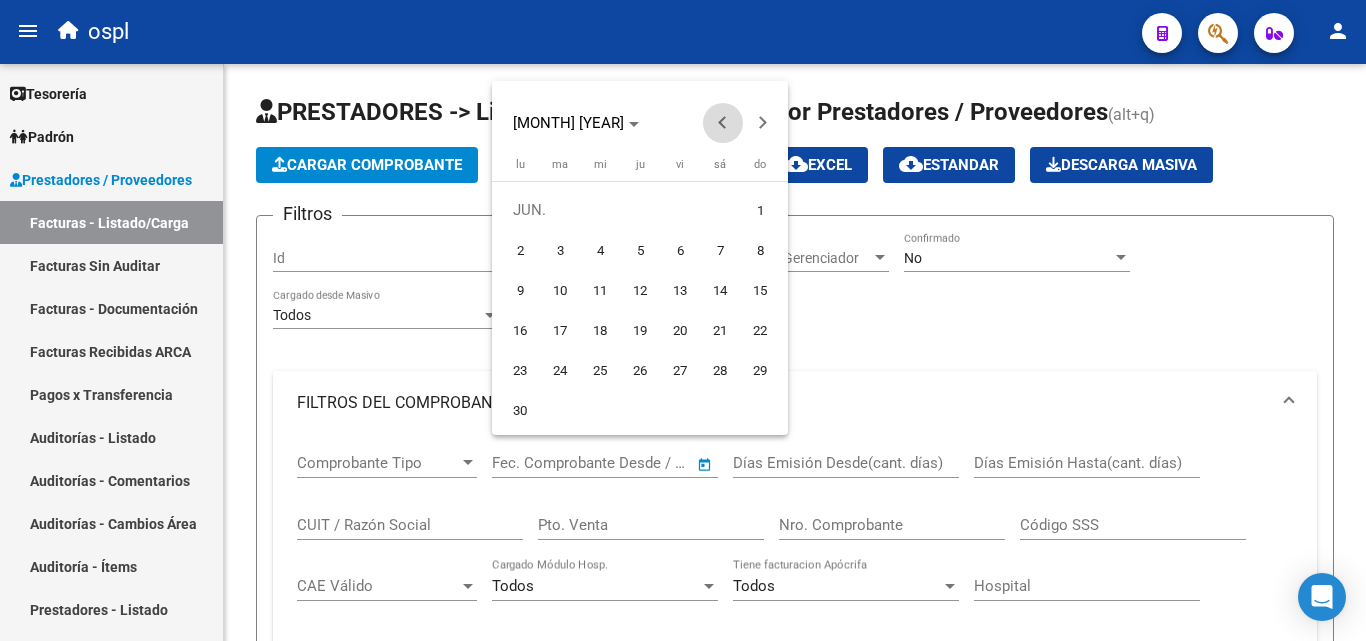 click at bounding box center [723, 123] 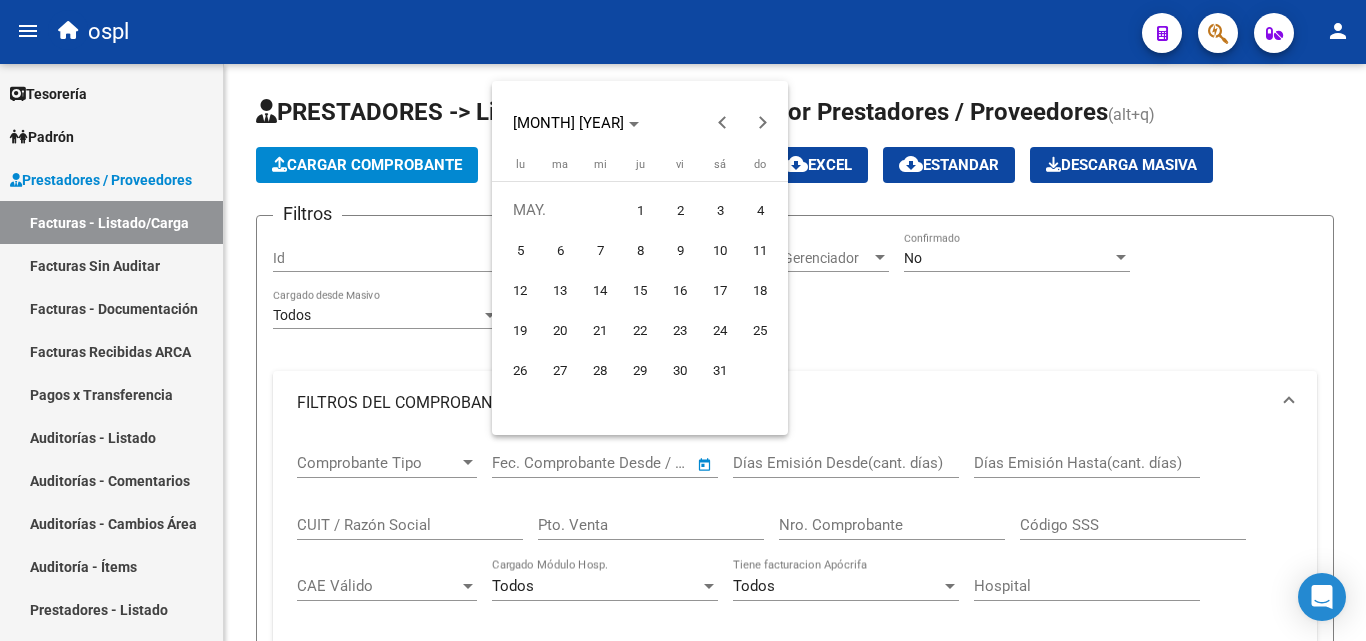 click on "1" at bounding box center [640, 210] 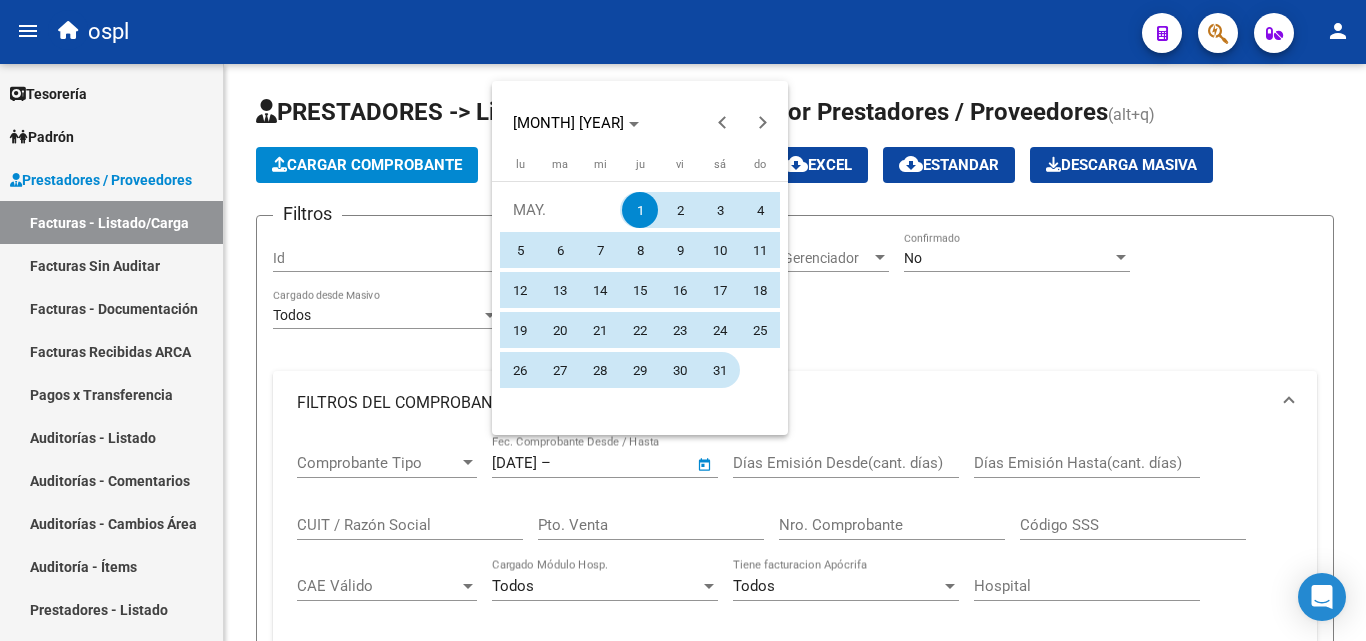 click on "31" at bounding box center (720, 370) 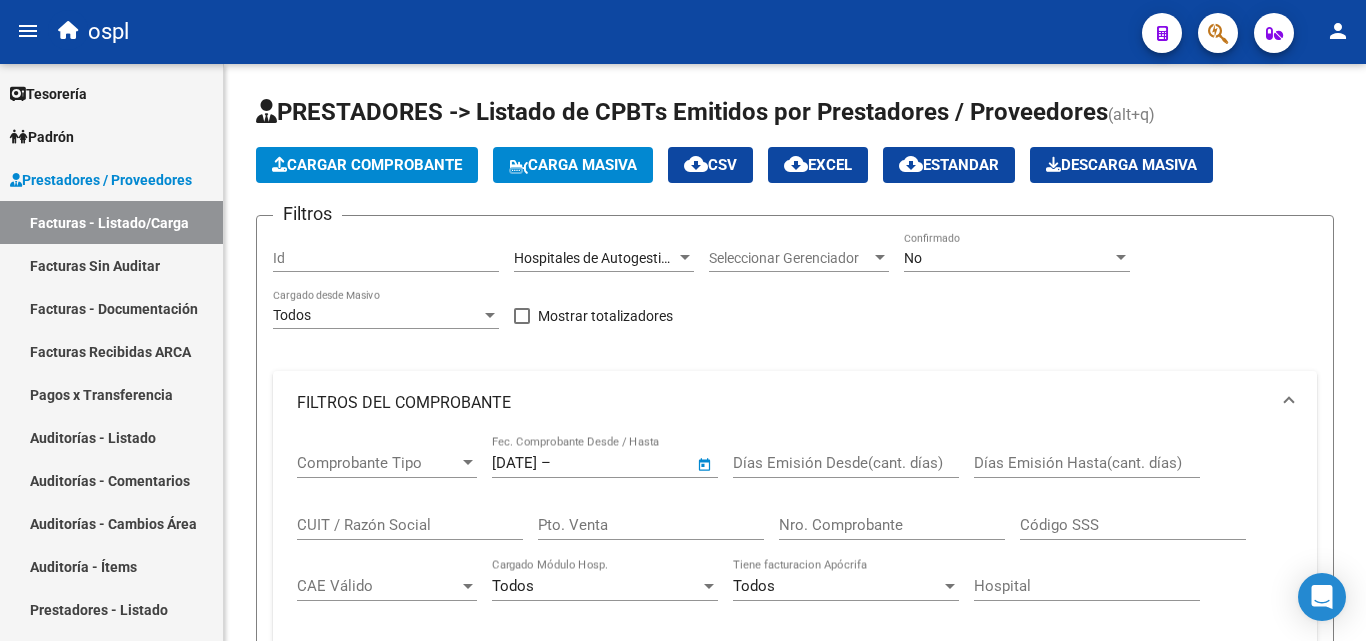 type on "31/5/2025" 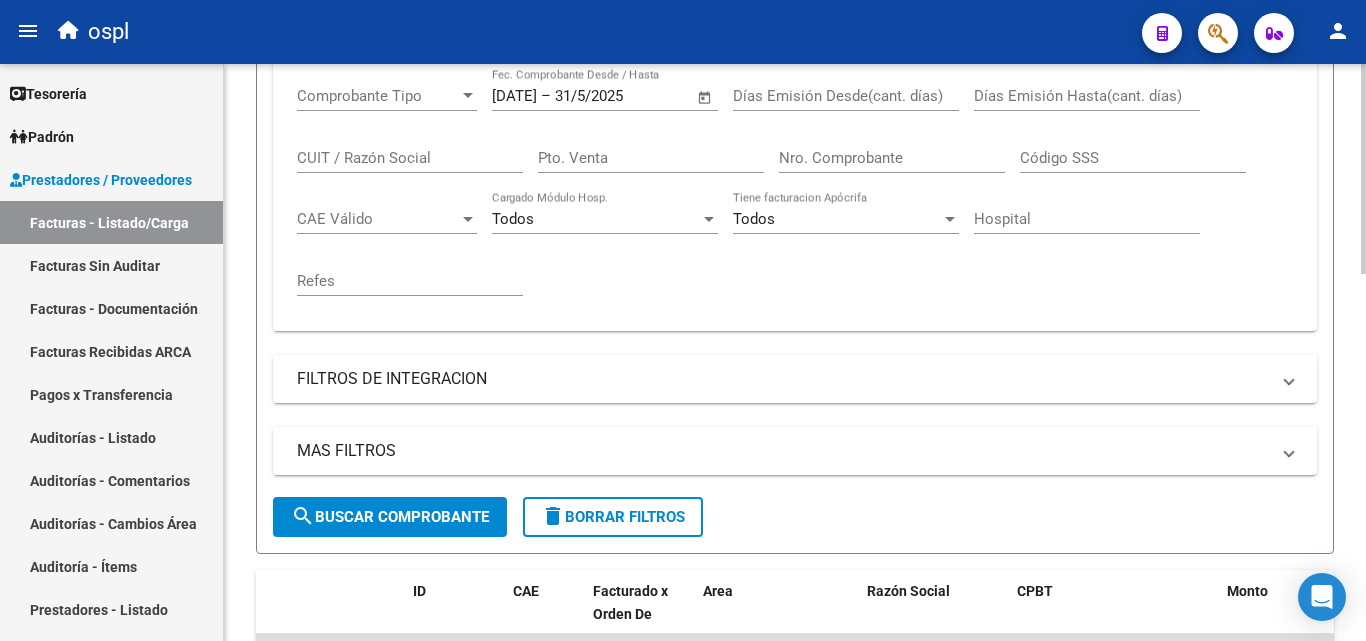 scroll, scrollTop: 400, scrollLeft: 0, axis: vertical 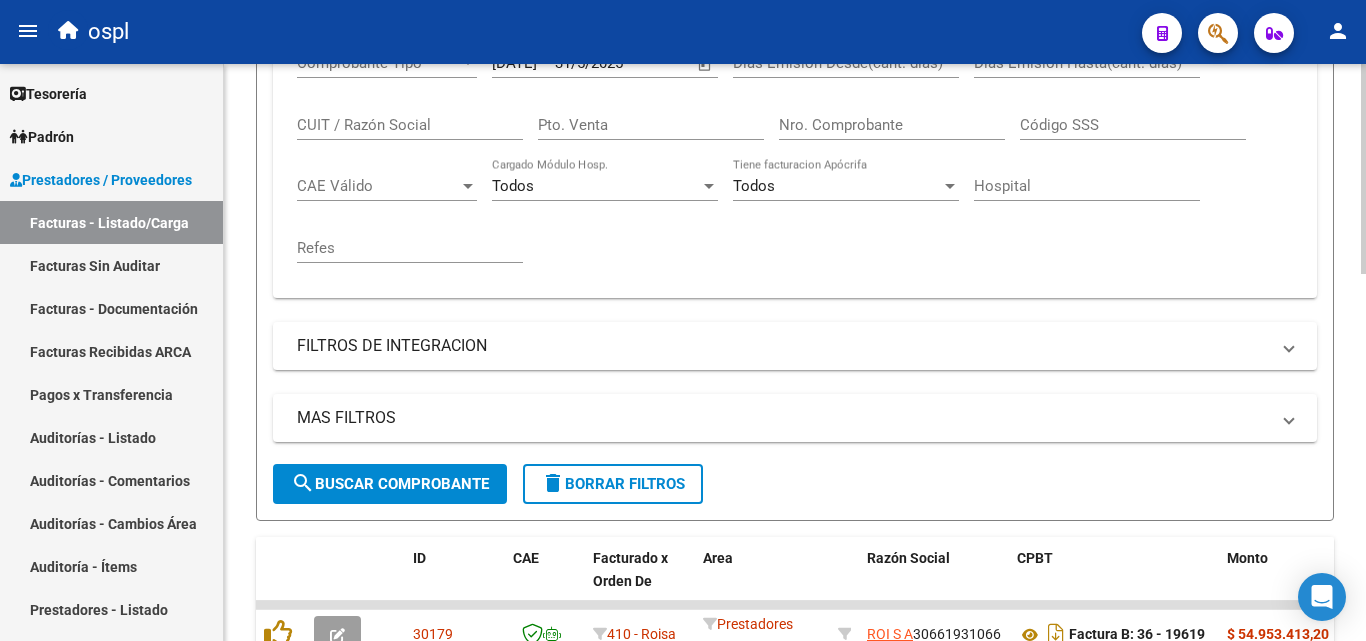 click on "search  Buscar Comprobante" 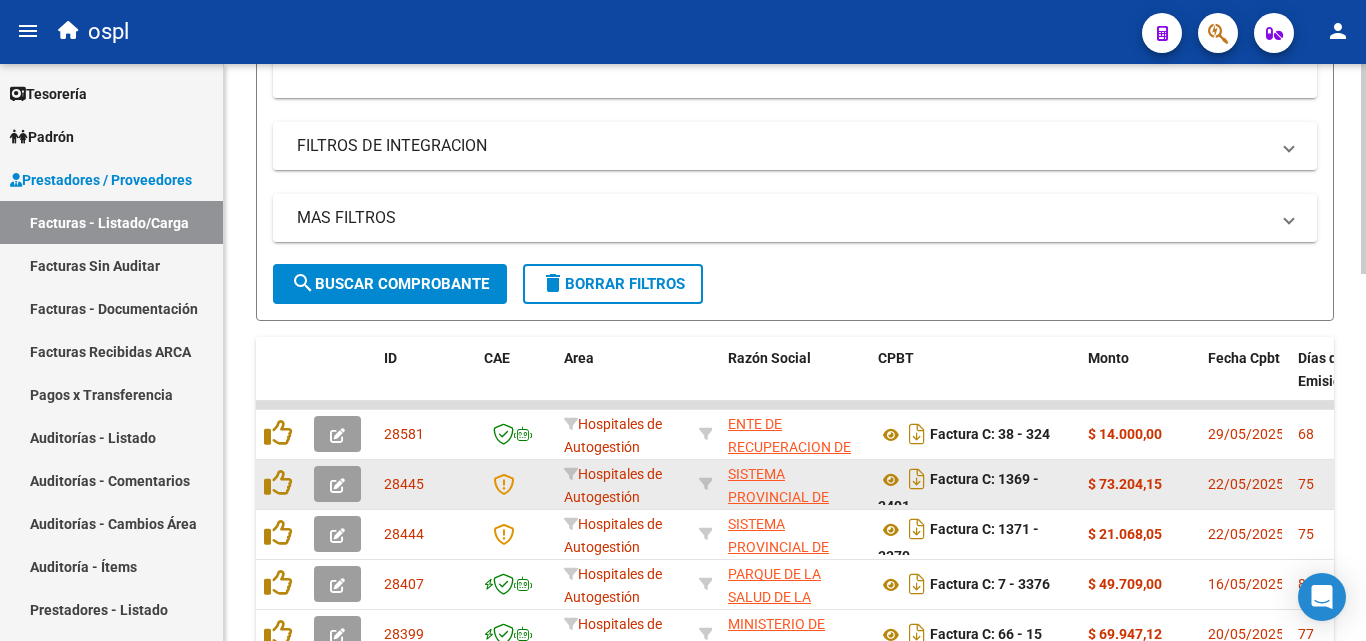scroll, scrollTop: 400, scrollLeft: 0, axis: vertical 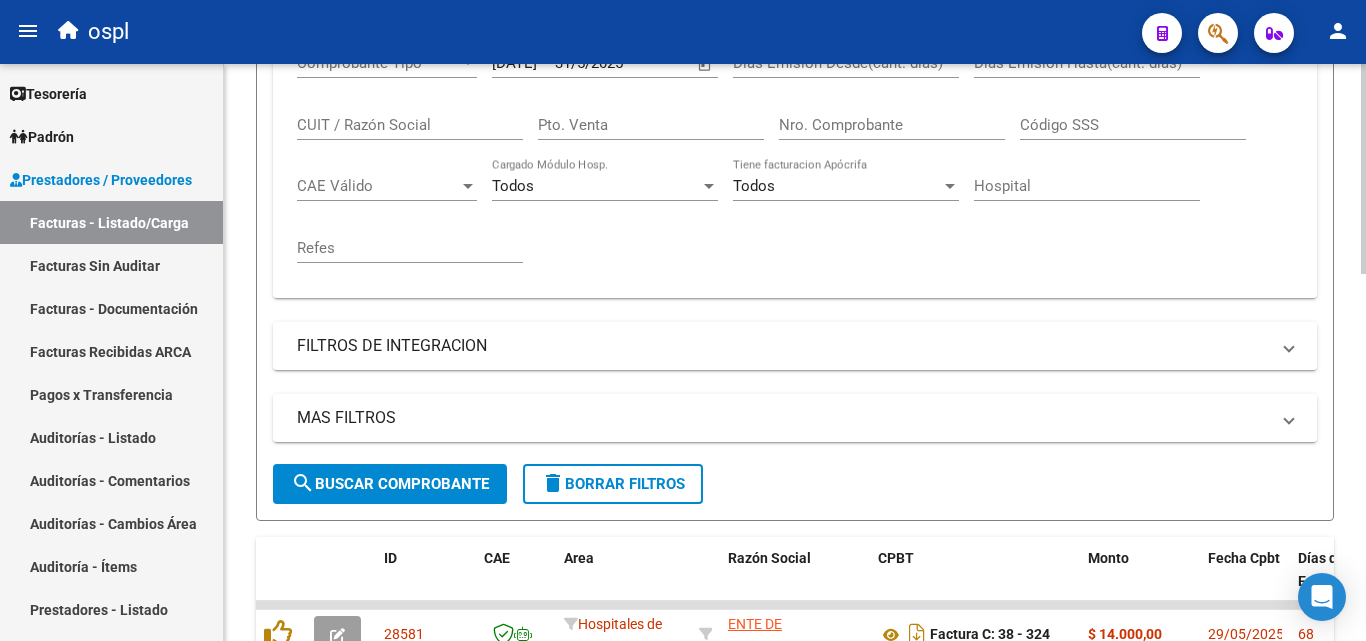 click on "Nro. Comprobante" at bounding box center (892, 125) 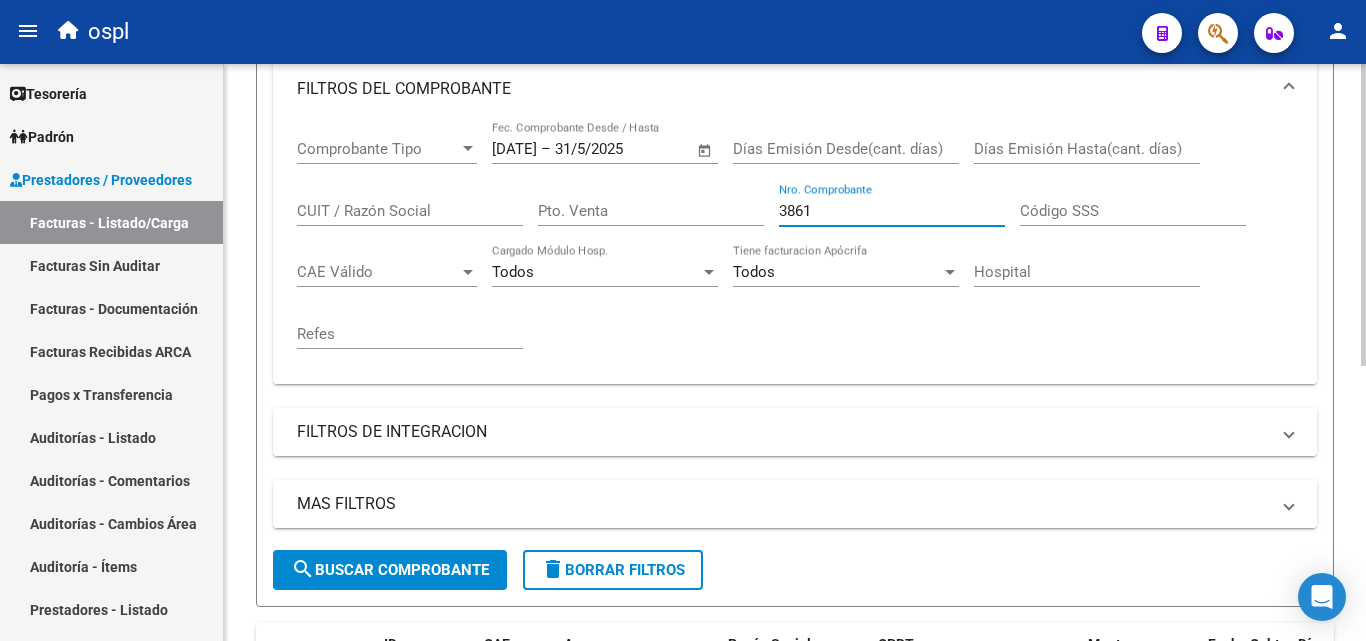 scroll, scrollTop: 25, scrollLeft: 0, axis: vertical 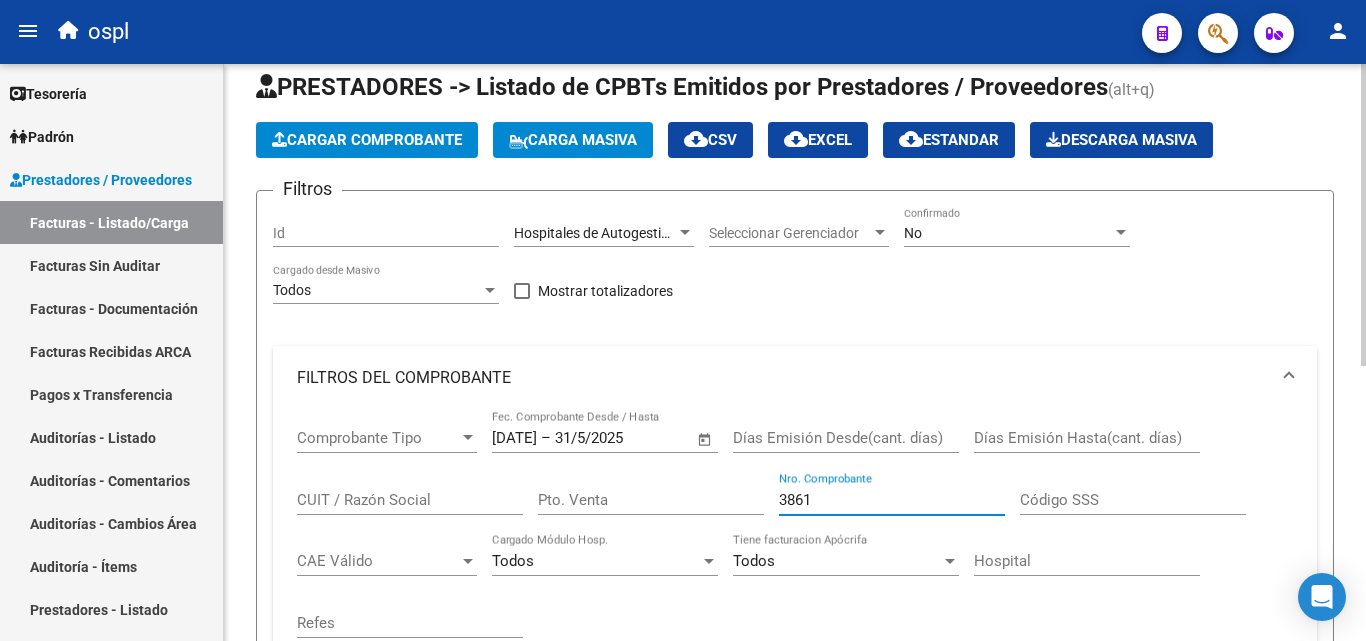 type on "3861" 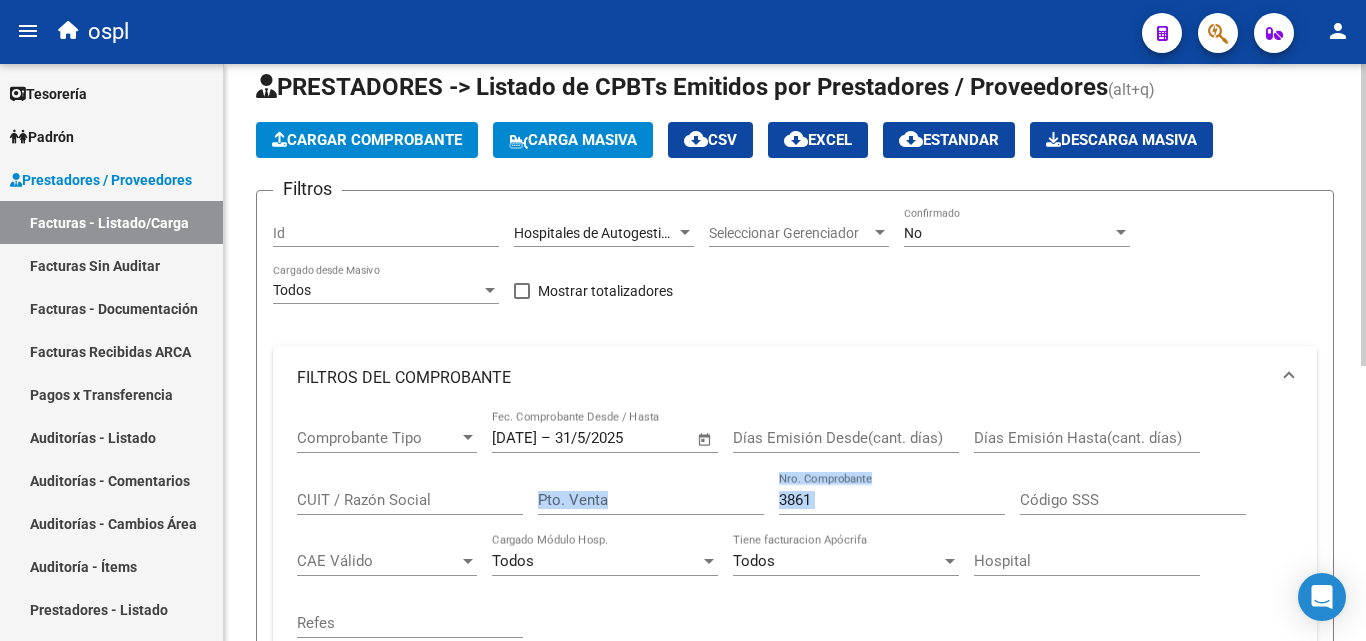 drag, startPoint x: 840, startPoint y: 515, endPoint x: 715, endPoint y: 514, distance: 125.004 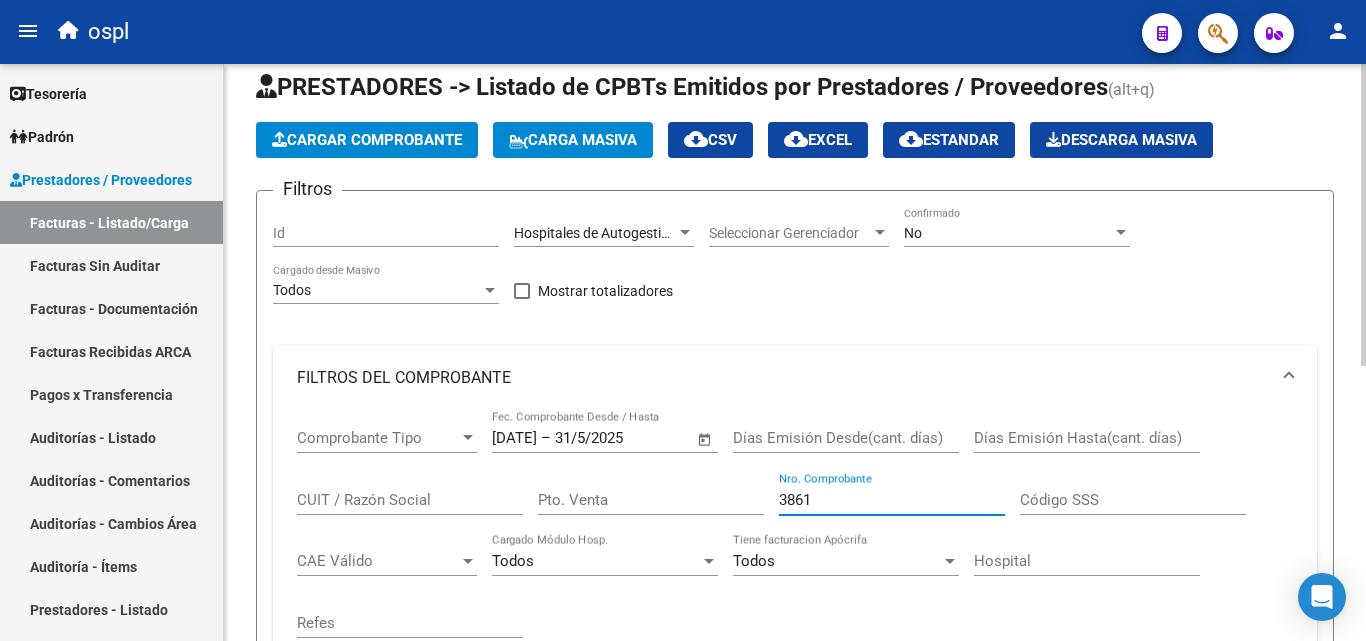 drag, startPoint x: 882, startPoint y: 507, endPoint x: 743, endPoint y: 493, distance: 139.70326 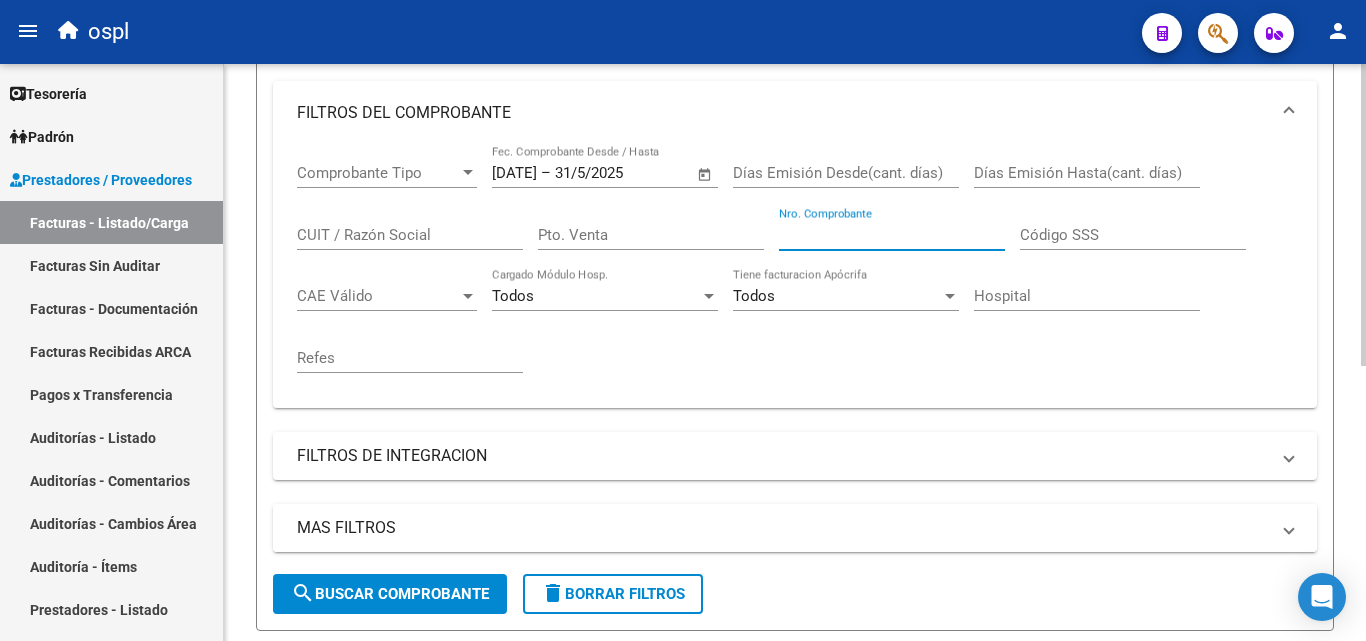 scroll, scrollTop: 425, scrollLeft: 0, axis: vertical 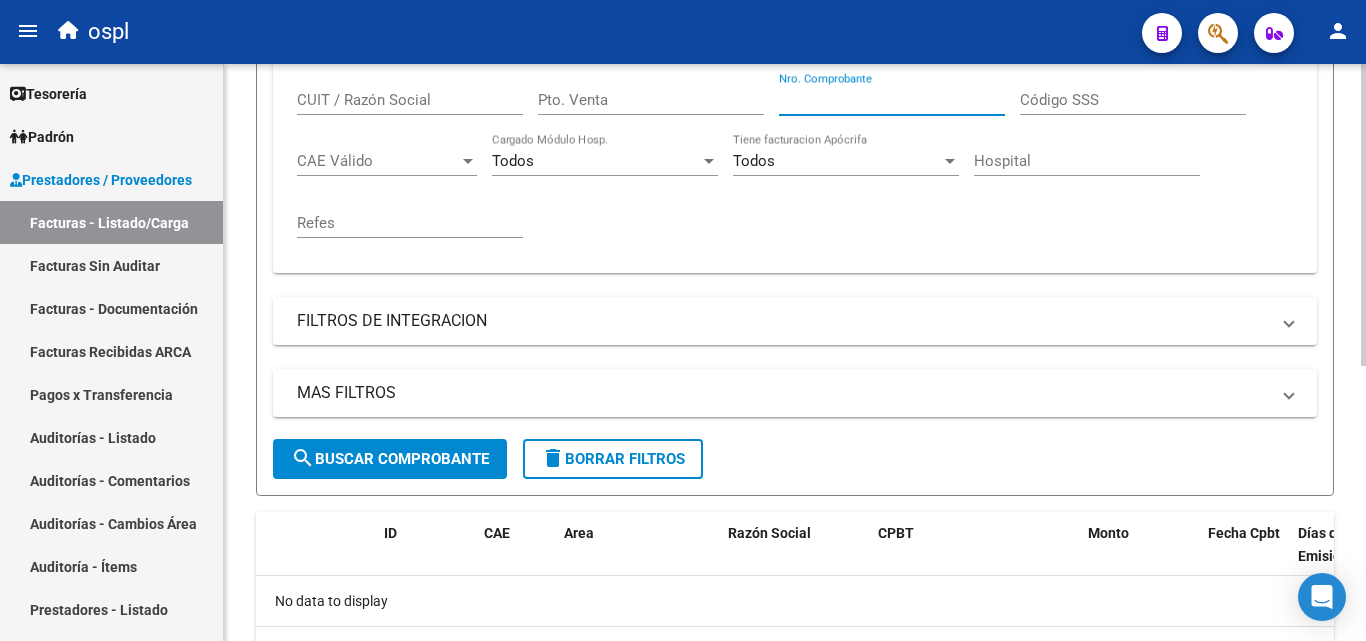 type 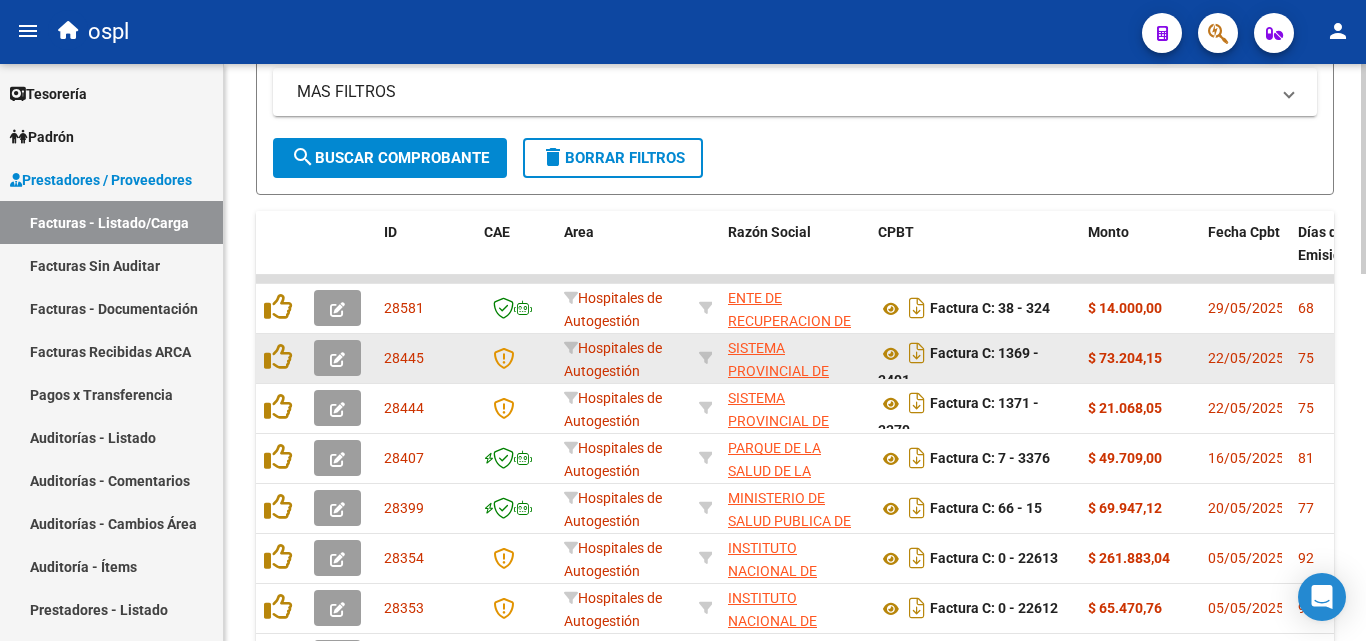 scroll, scrollTop: 806, scrollLeft: 0, axis: vertical 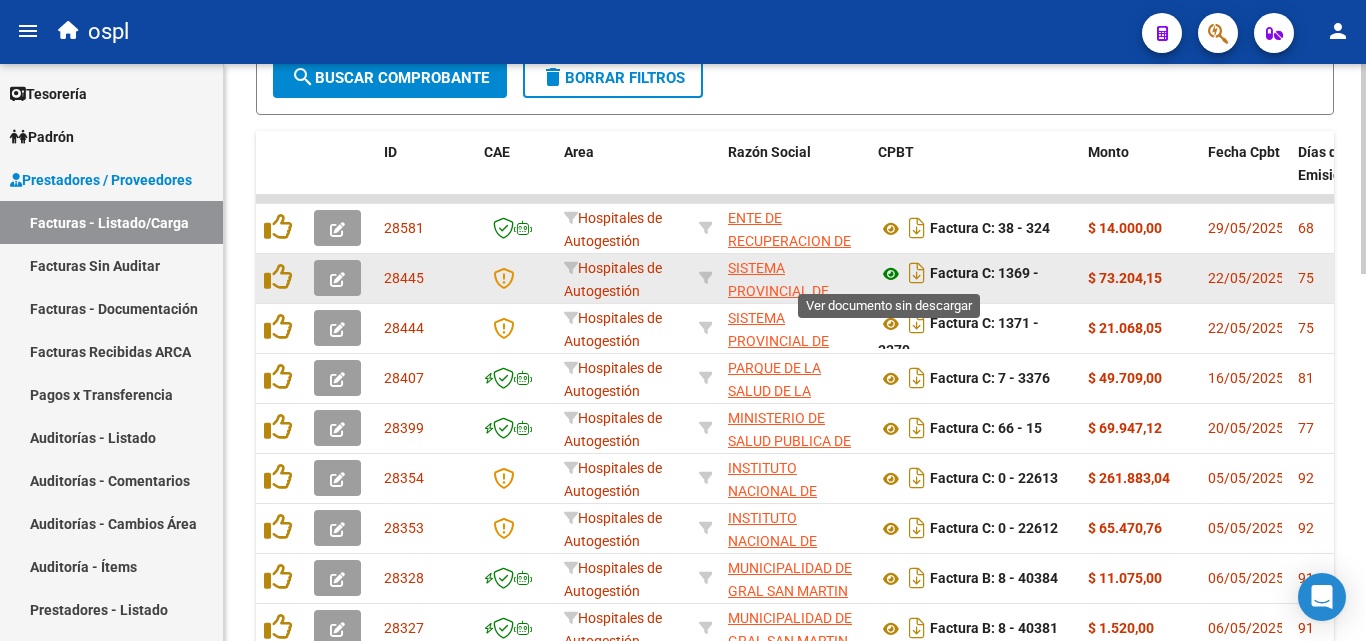 click 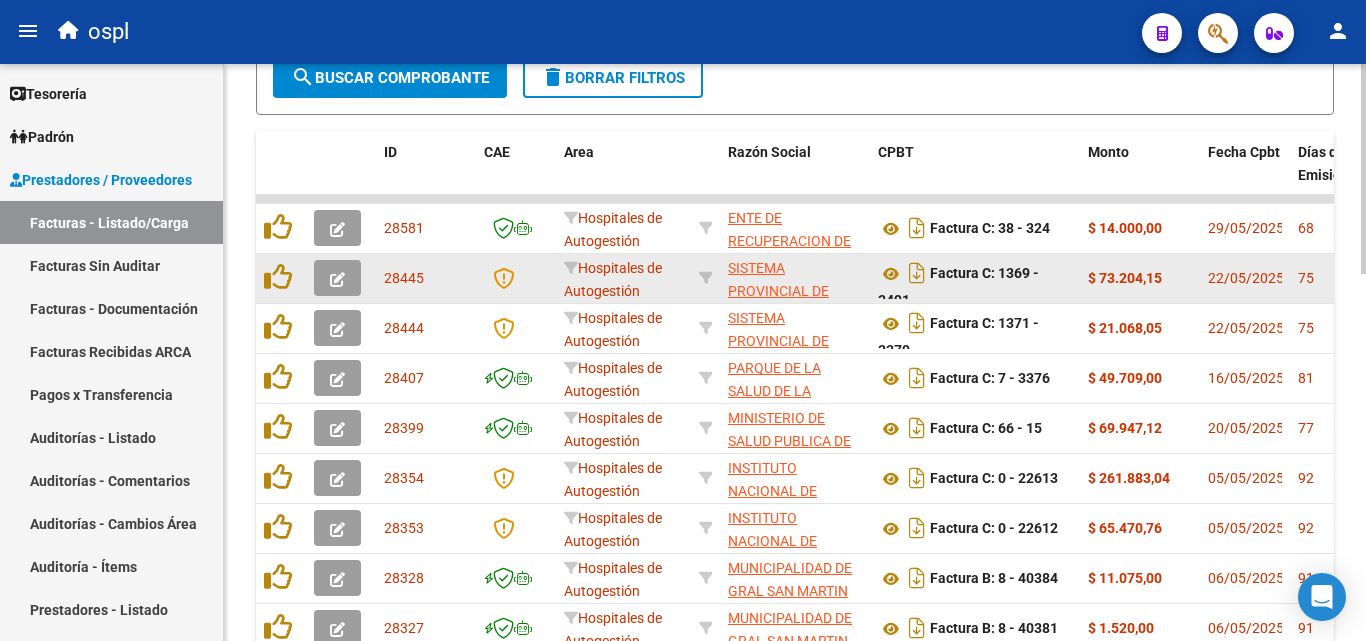 click 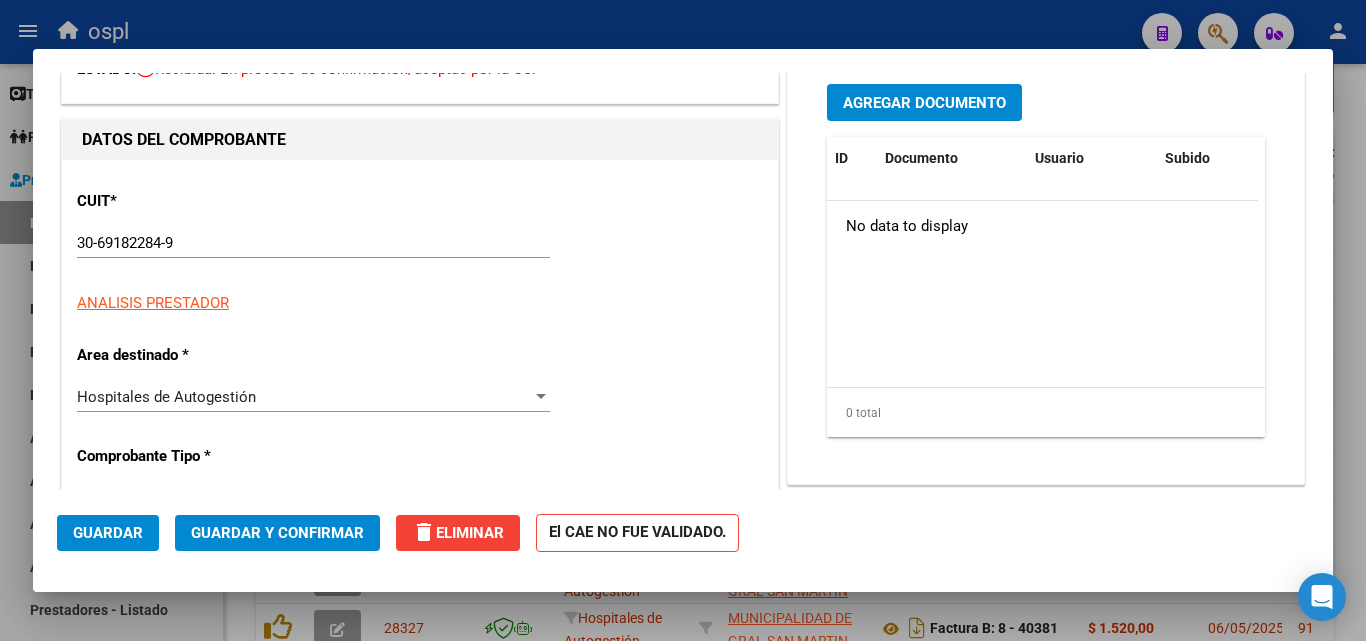scroll, scrollTop: 300, scrollLeft: 0, axis: vertical 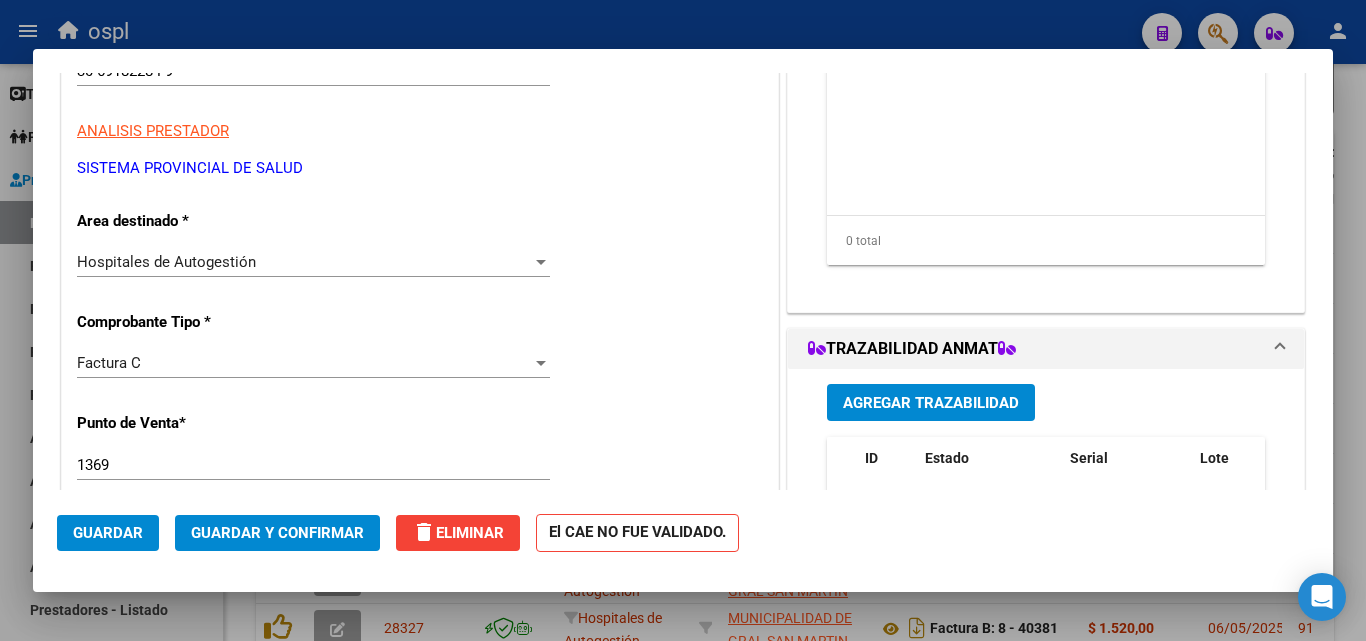 click on "Hospitales de Autogestión" at bounding box center [304, 262] 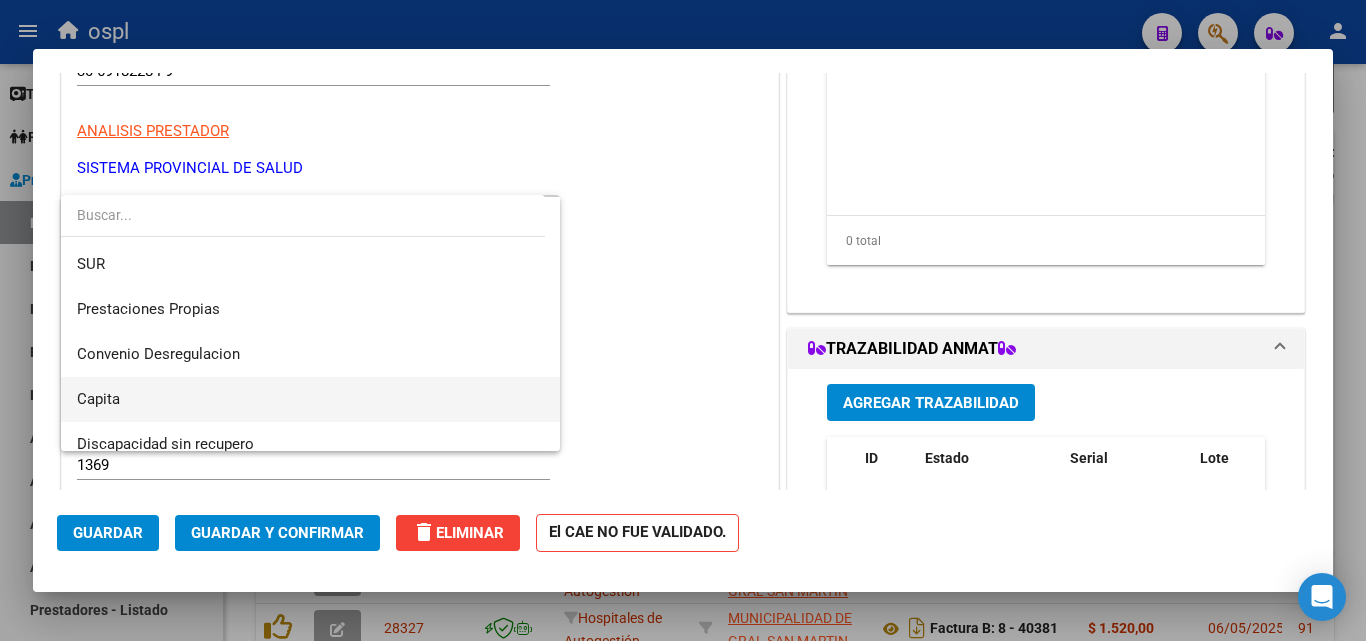 scroll, scrollTop: 284, scrollLeft: 0, axis: vertical 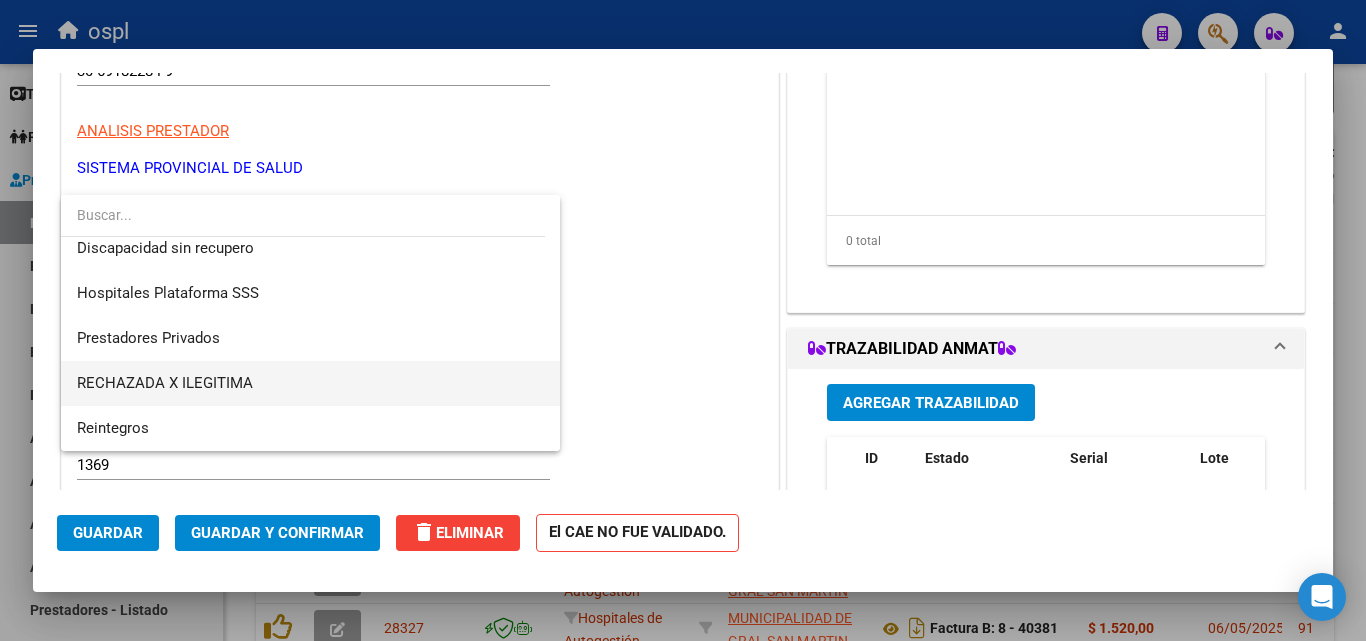 click on "RECHAZADA X ILEGITIMA" at bounding box center (310, 383) 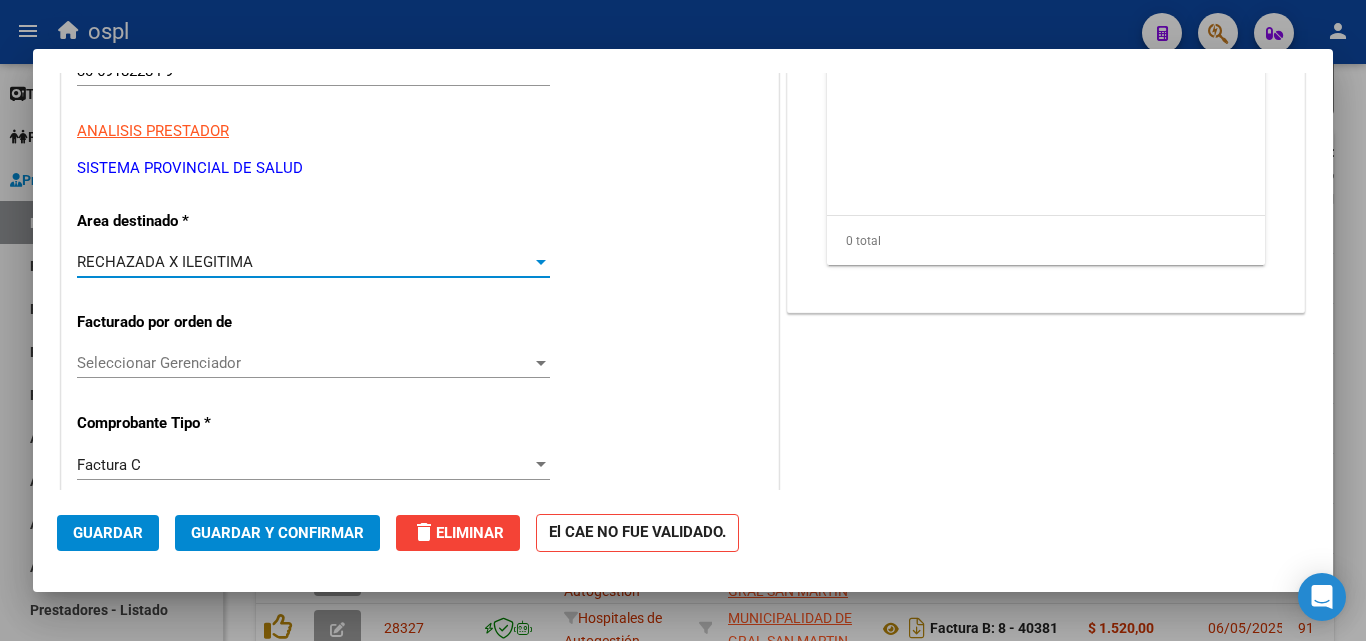 click on "Guardar y Confirmar" 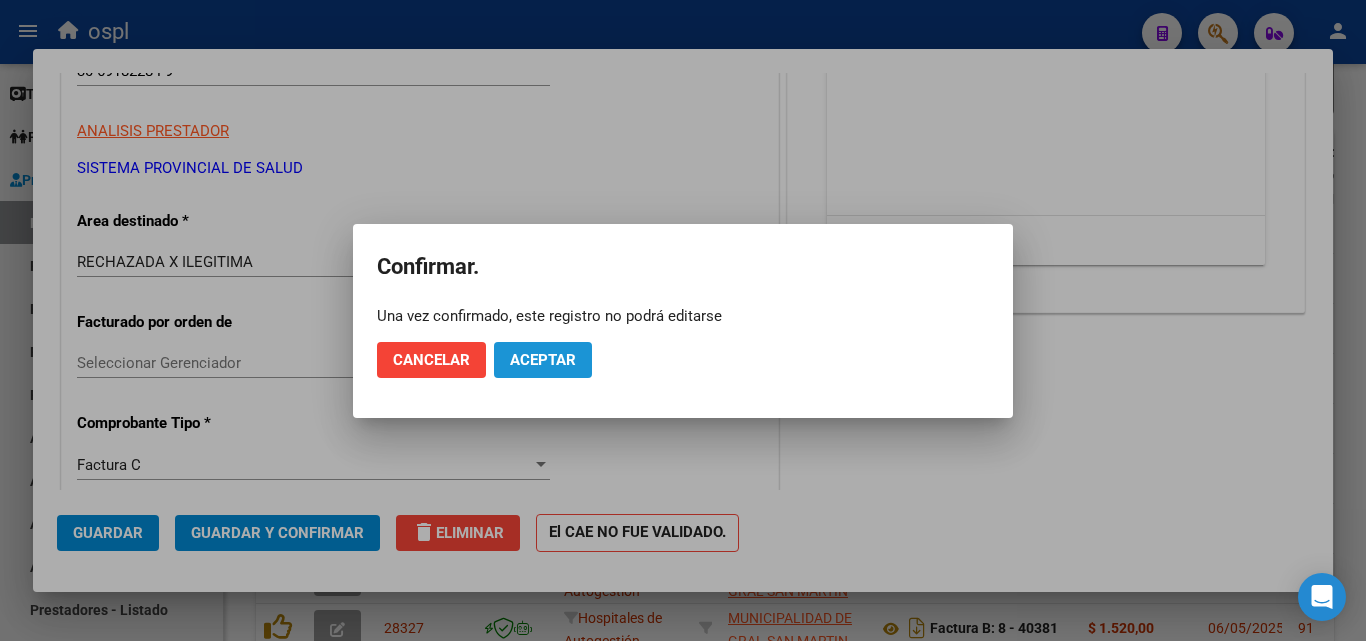 click on "Aceptar" 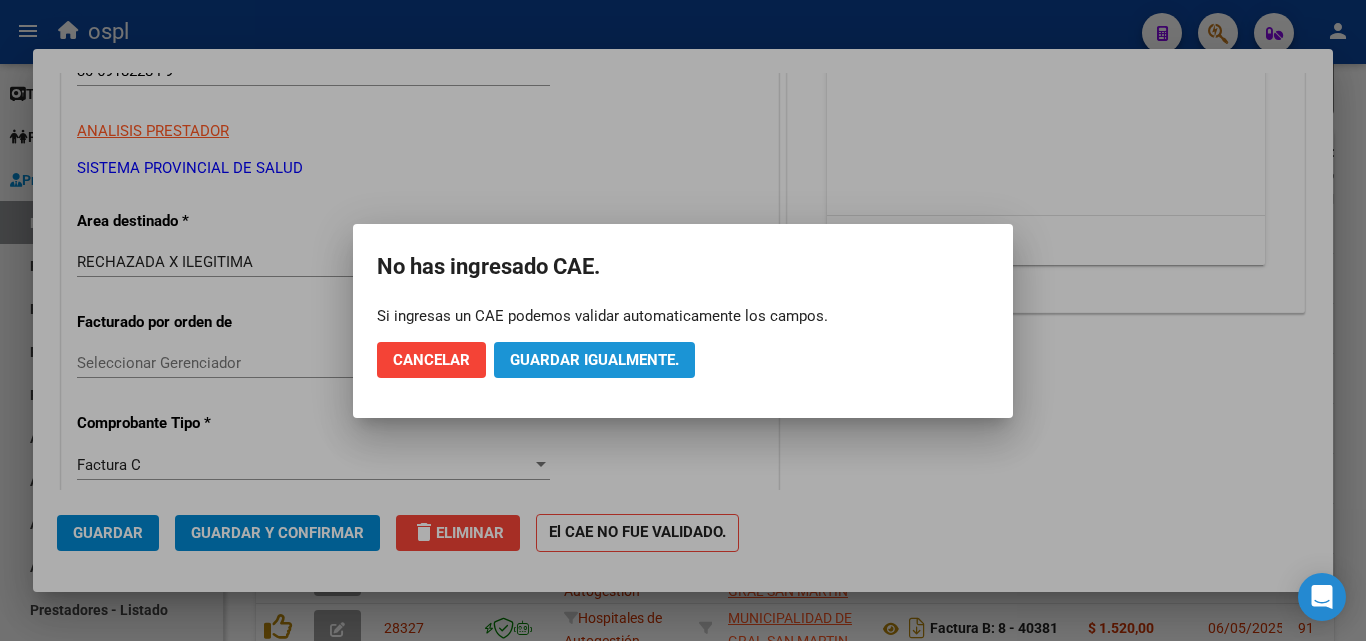 click on "Guardar igualmente." 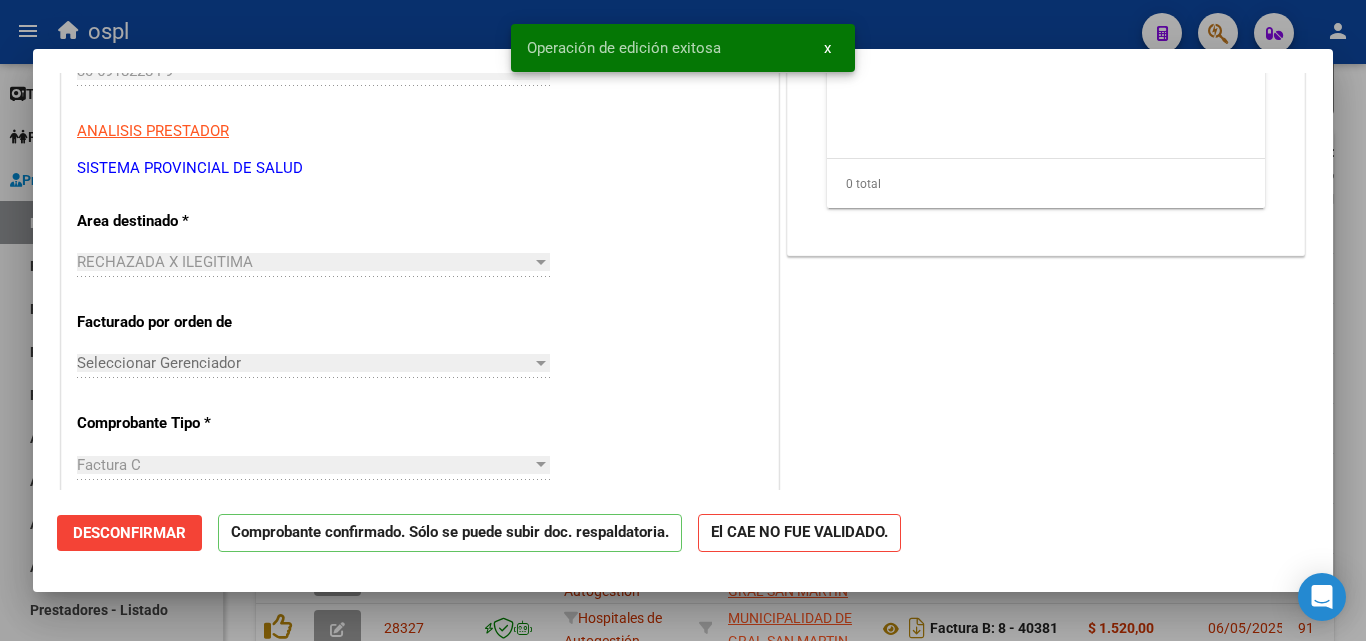 drag, startPoint x: 0, startPoint y: 304, endPoint x: 34, endPoint y: 284, distance: 39.446167 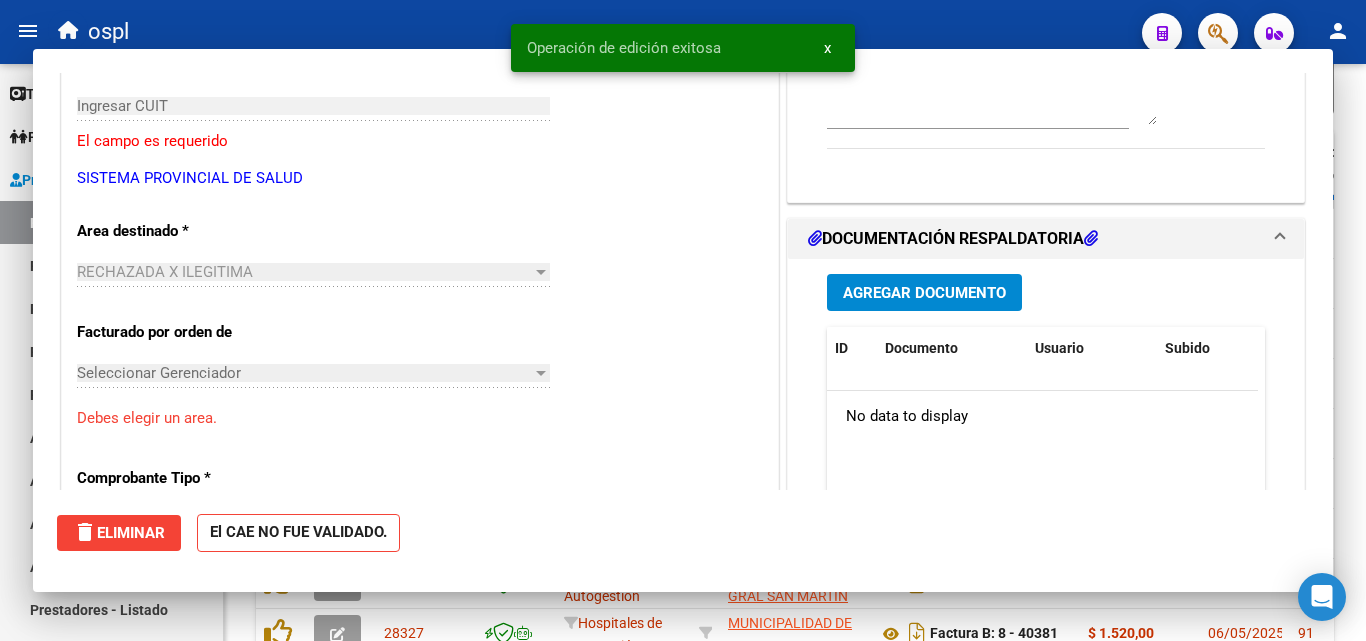 scroll, scrollTop: 0, scrollLeft: 0, axis: both 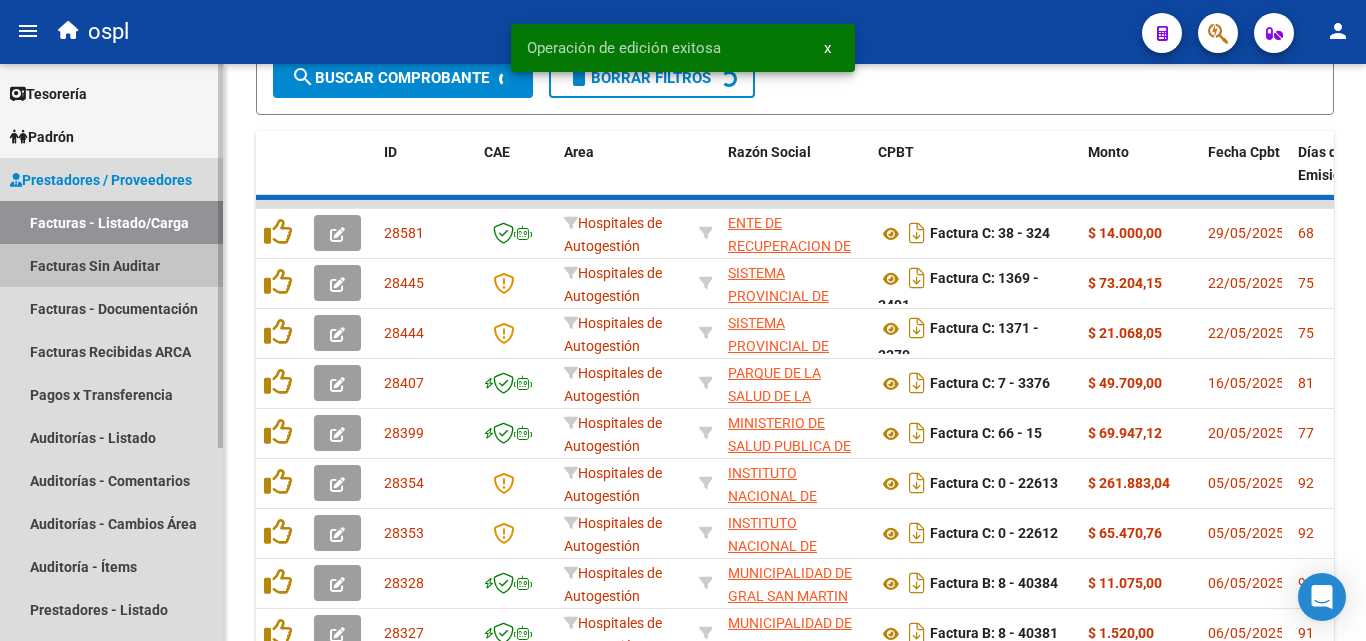 click on "Facturas Sin Auditar" at bounding box center [111, 265] 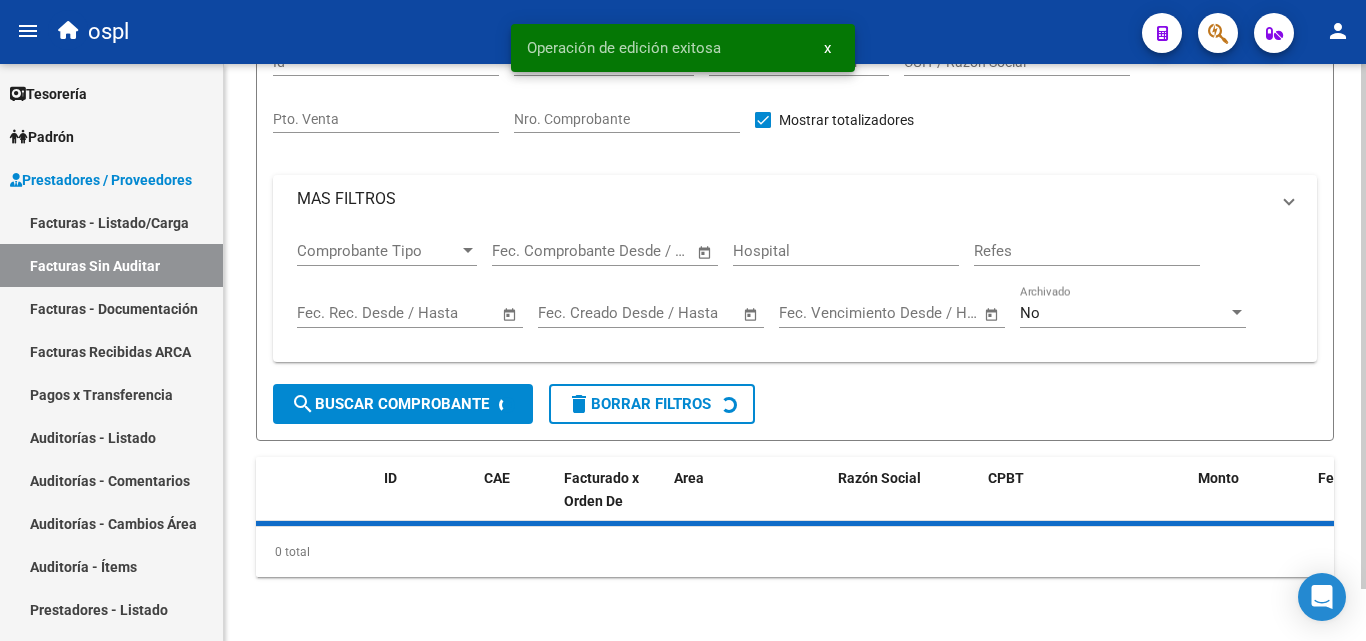 scroll, scrollTop: 57, scrollLeft: 0, axis: vertical 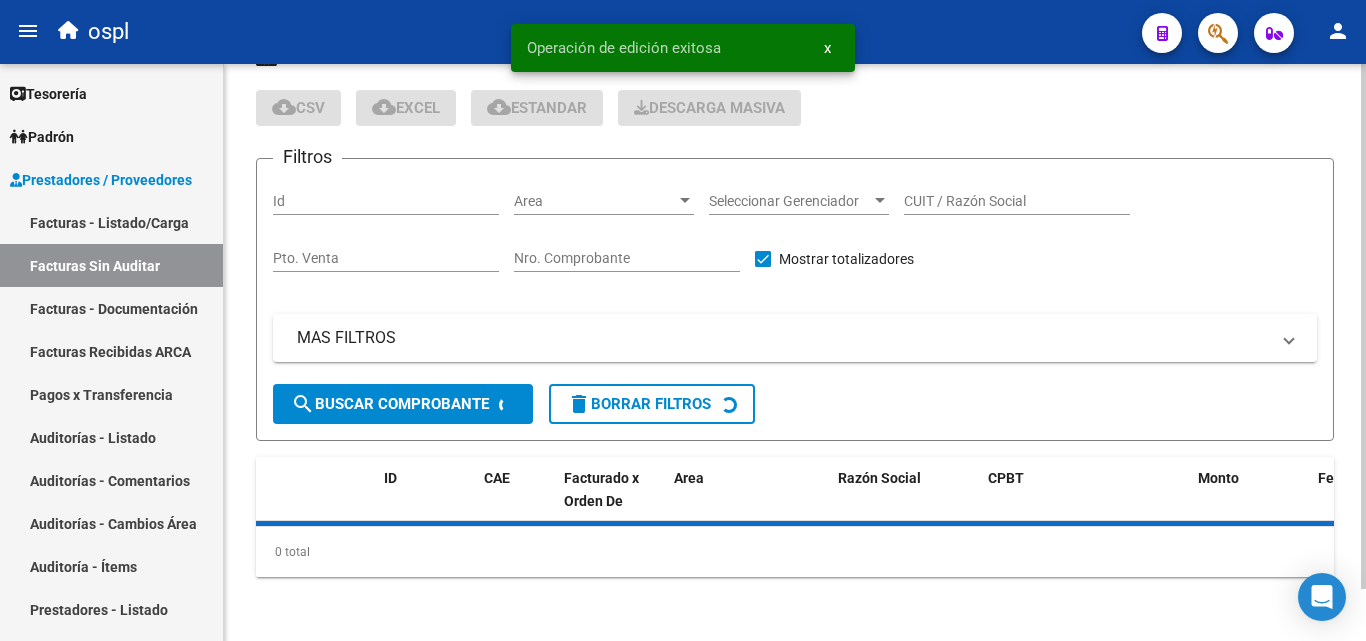 click on "Nro. Comprobante" at bounding box center (627, 258) 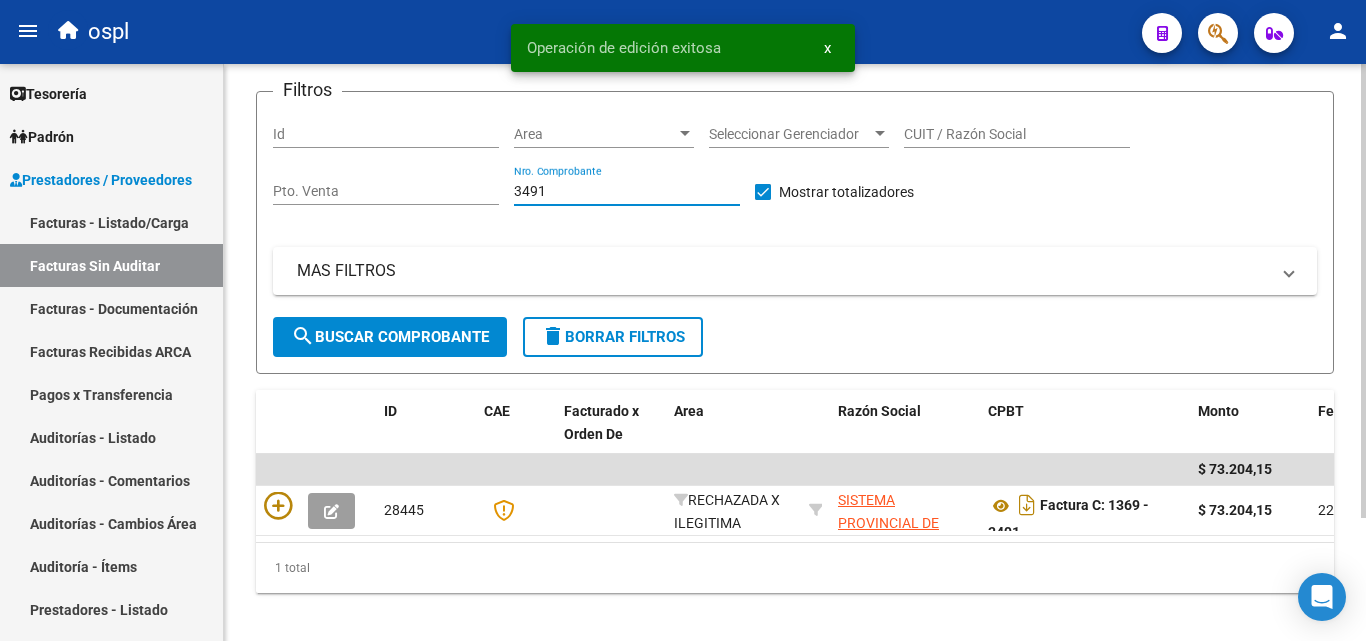 scroll, scrollTop: 156, scrollLeft: 0, axis: vertical 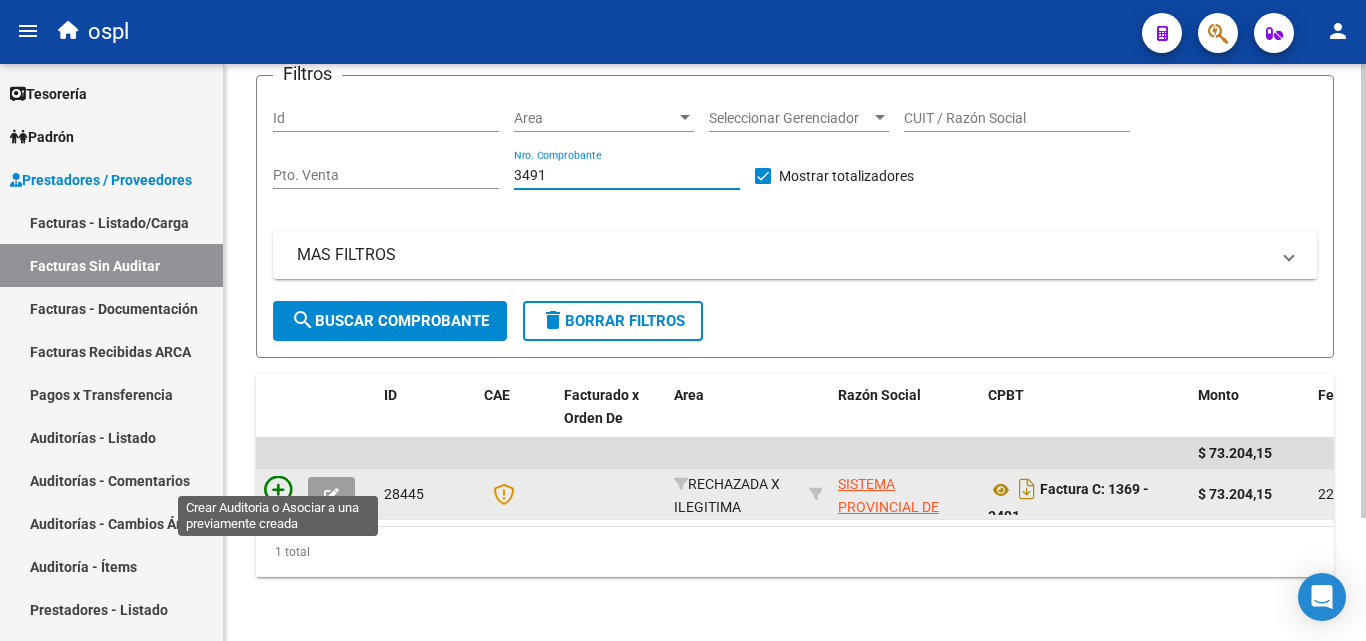 type on "3491" 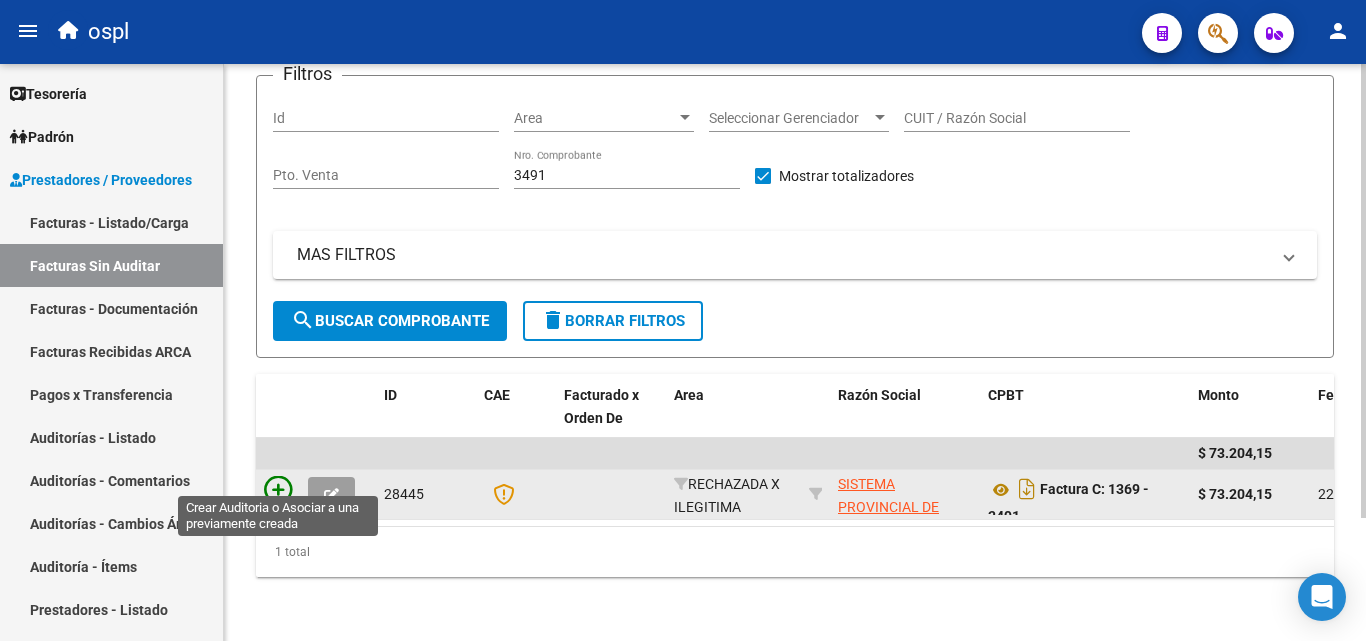 click 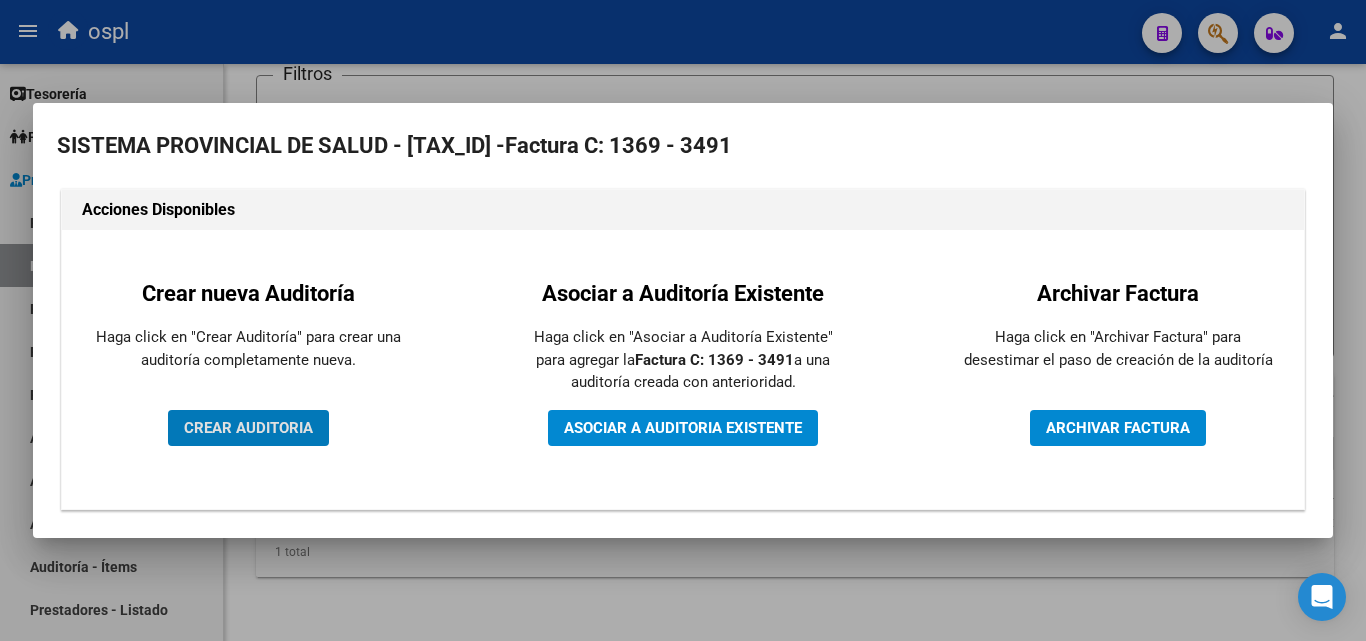 click on "CREAR AUDITORIA" at bounding box center (248, 428) 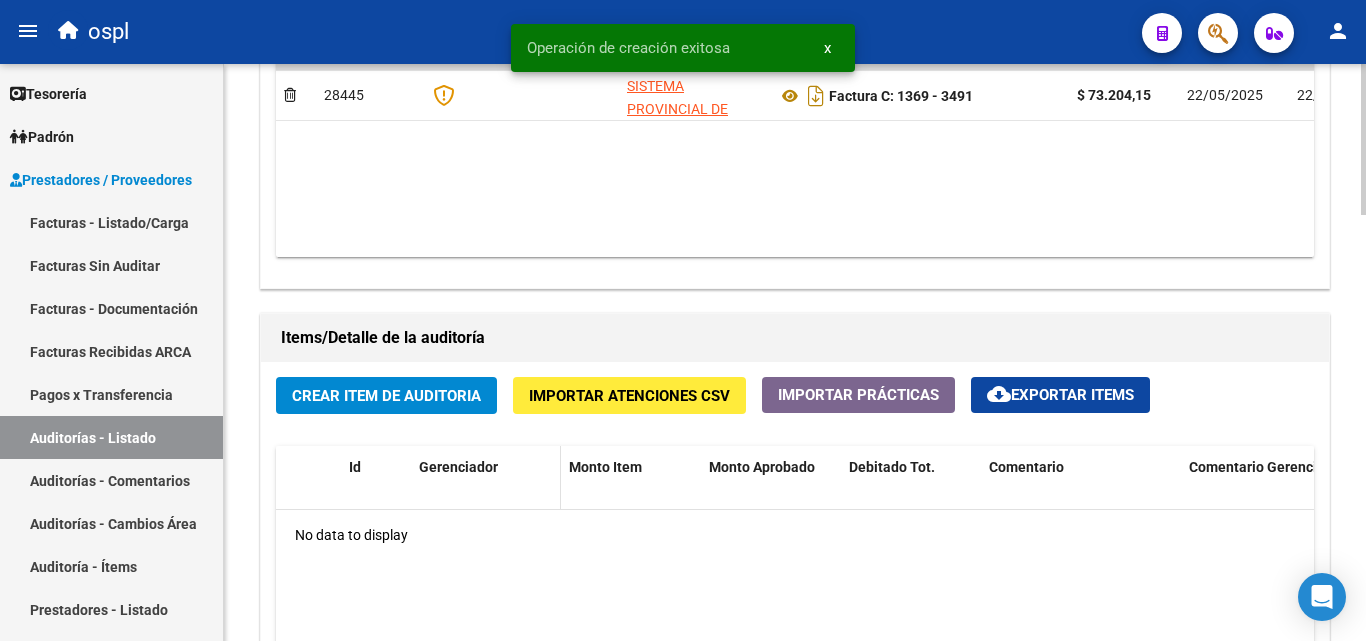 scroll, scrollTop: 1200, scrollLeft: 0, axis: vertical 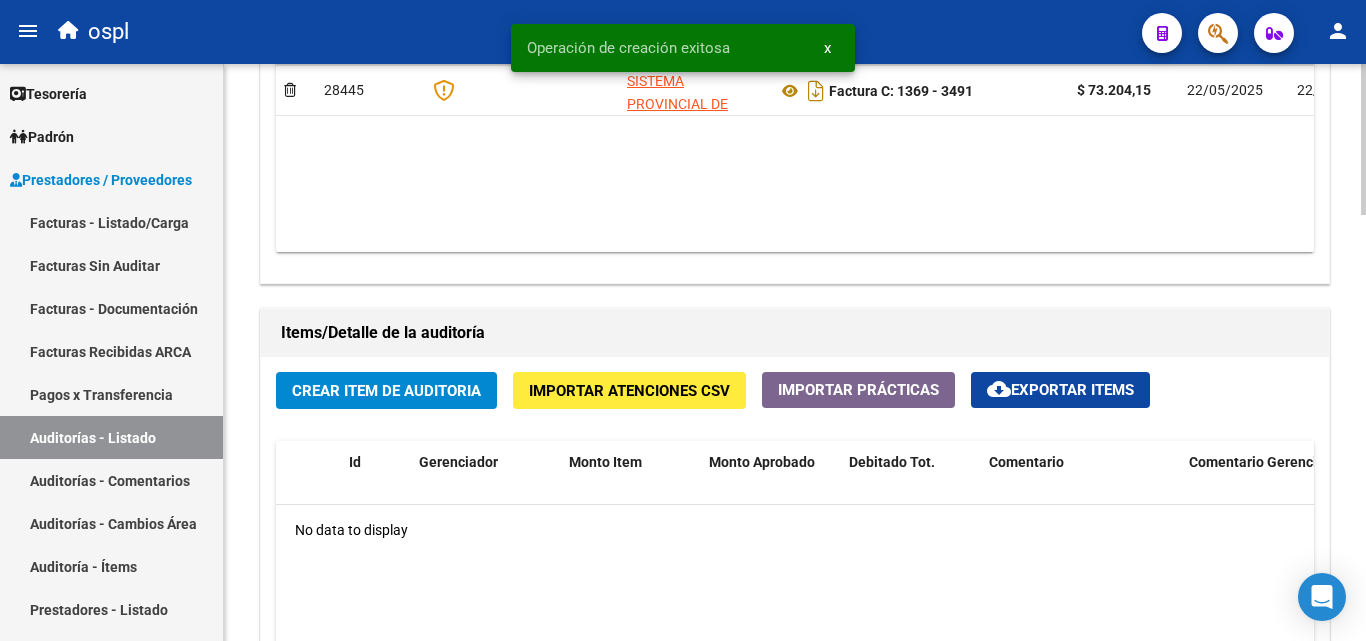 click on "Crear Item de Auditoria" 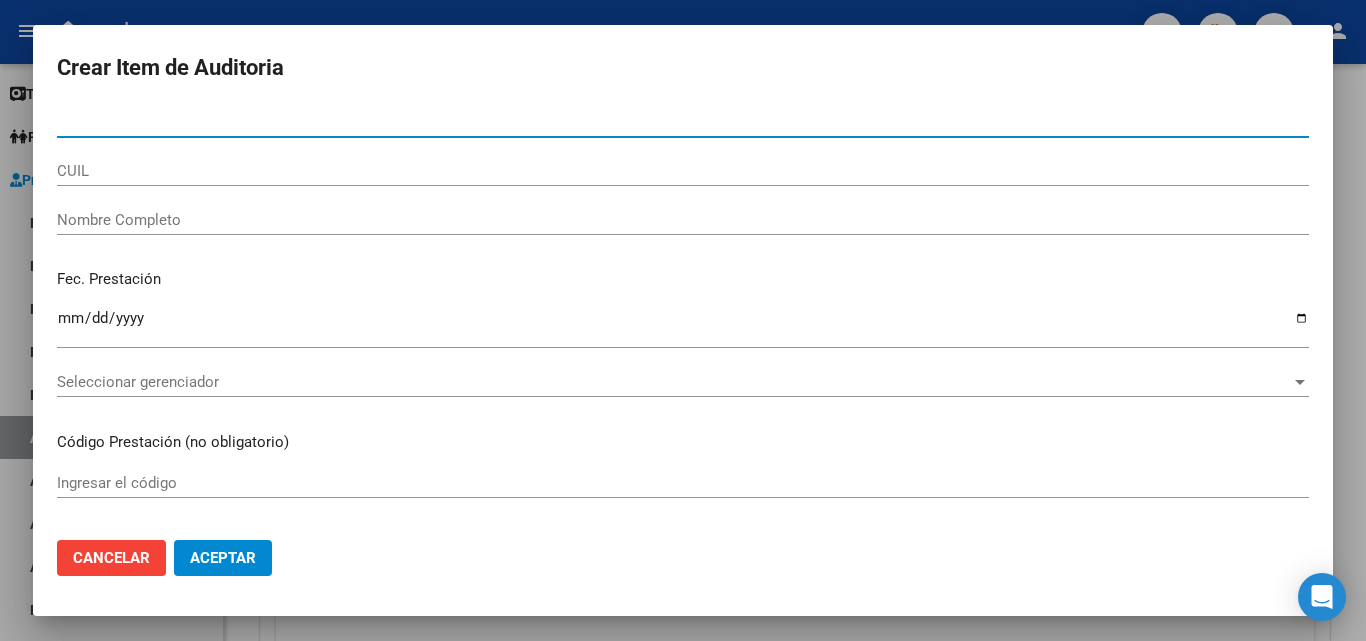 click on "Nombre Completo" at bounding box center (683, 220) 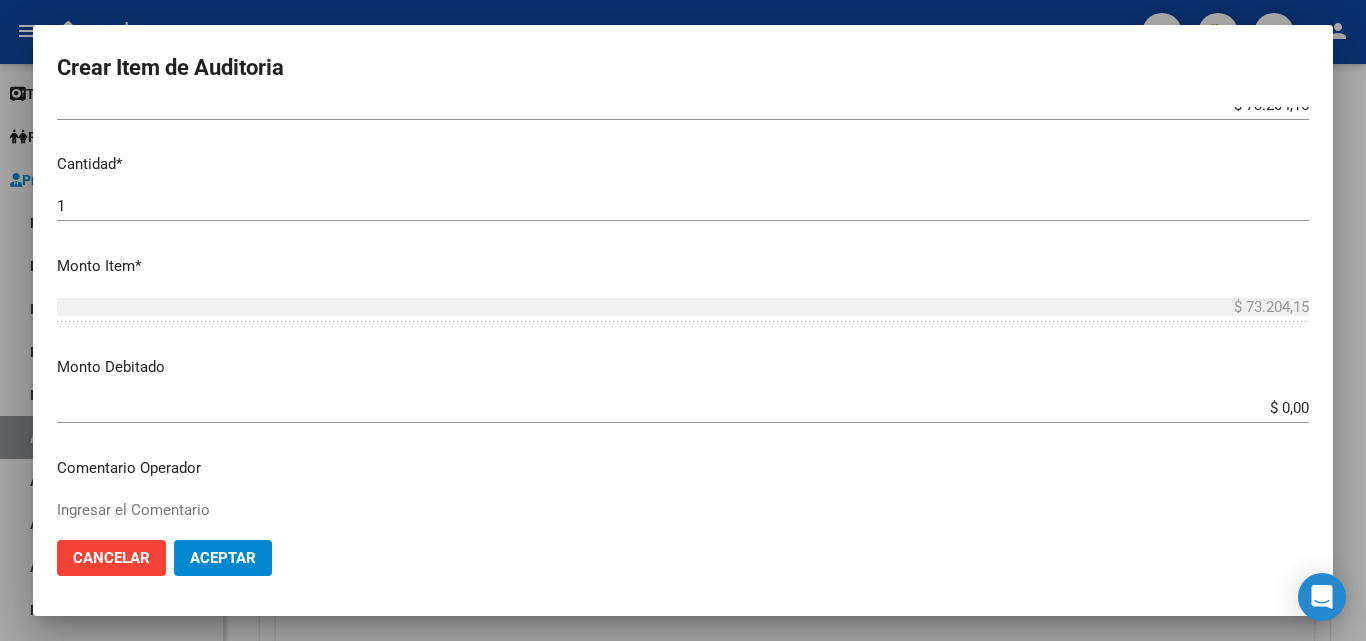 scroll, scrollTop: 500, scrollLeft: 0, axis: vertical 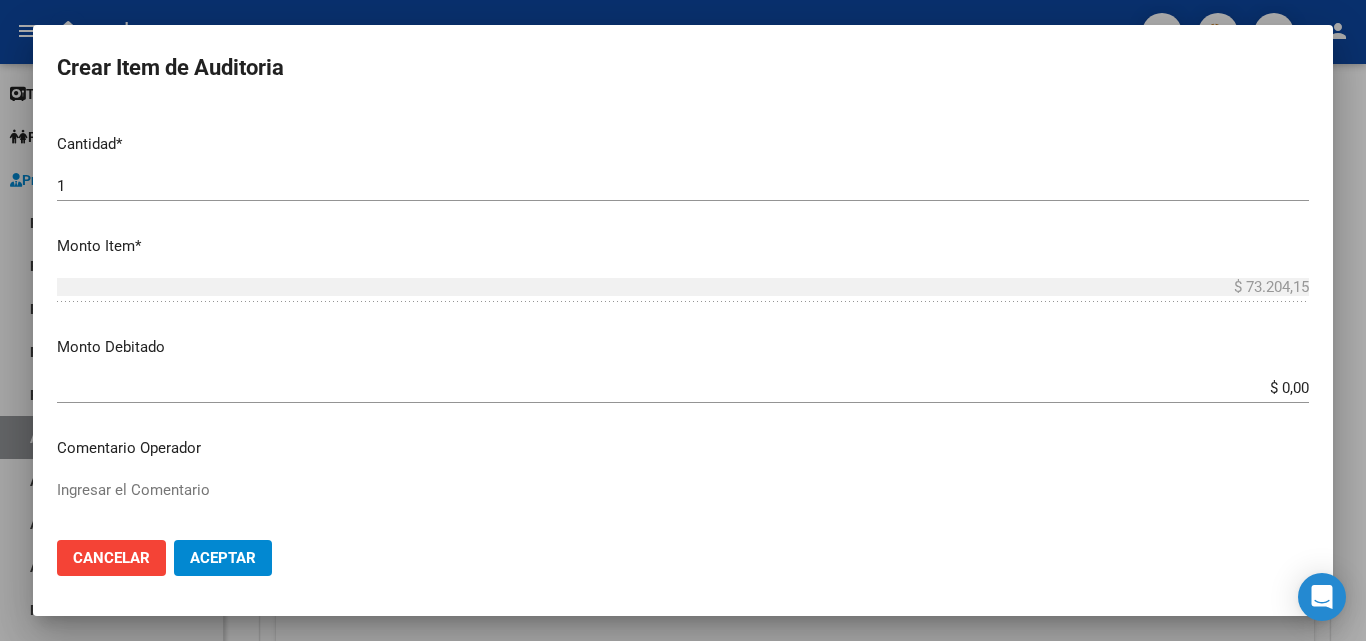 type on "TODOS" 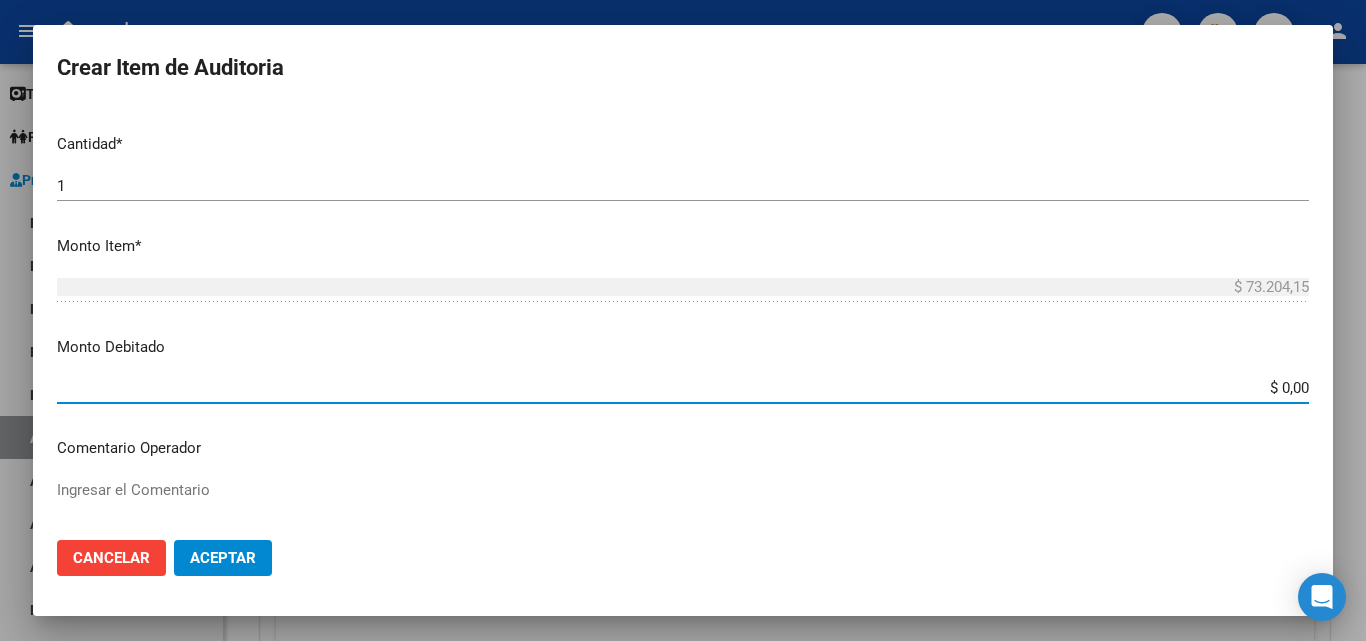 drag, startPoint x: 1242, startPoint y: 389, endPoint x: 1365, endPoint y: 407, distance: 124.3101 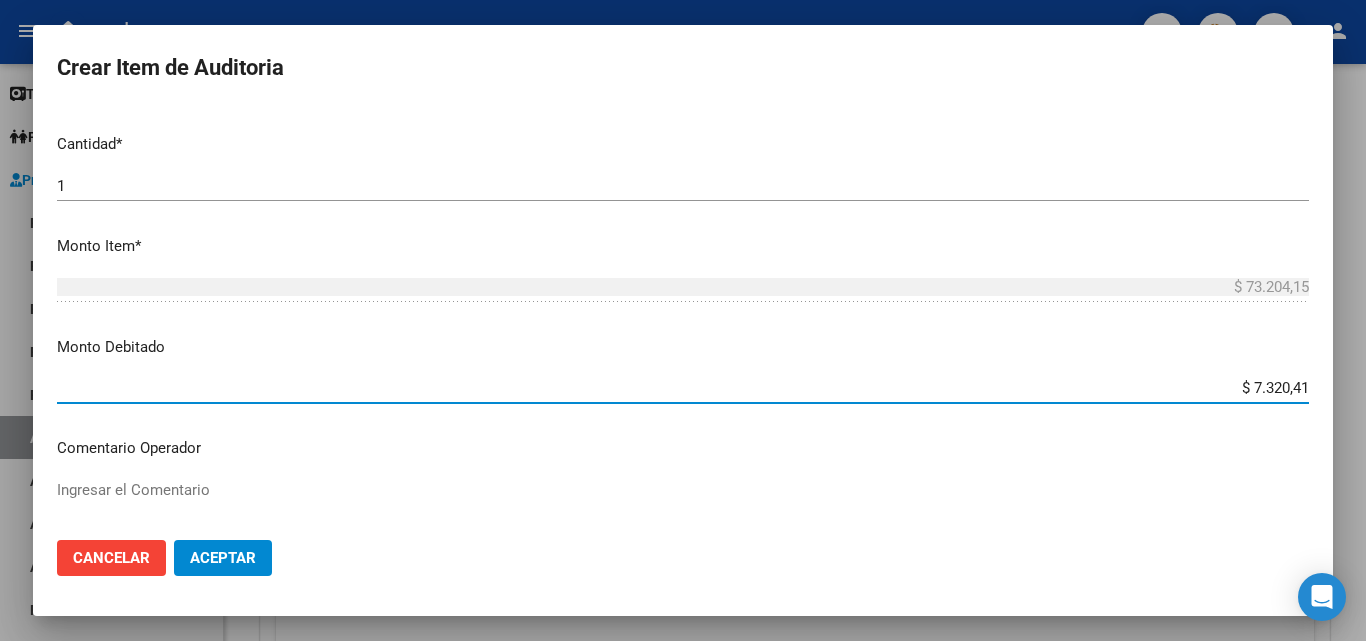 type on "$ 73.204,15" 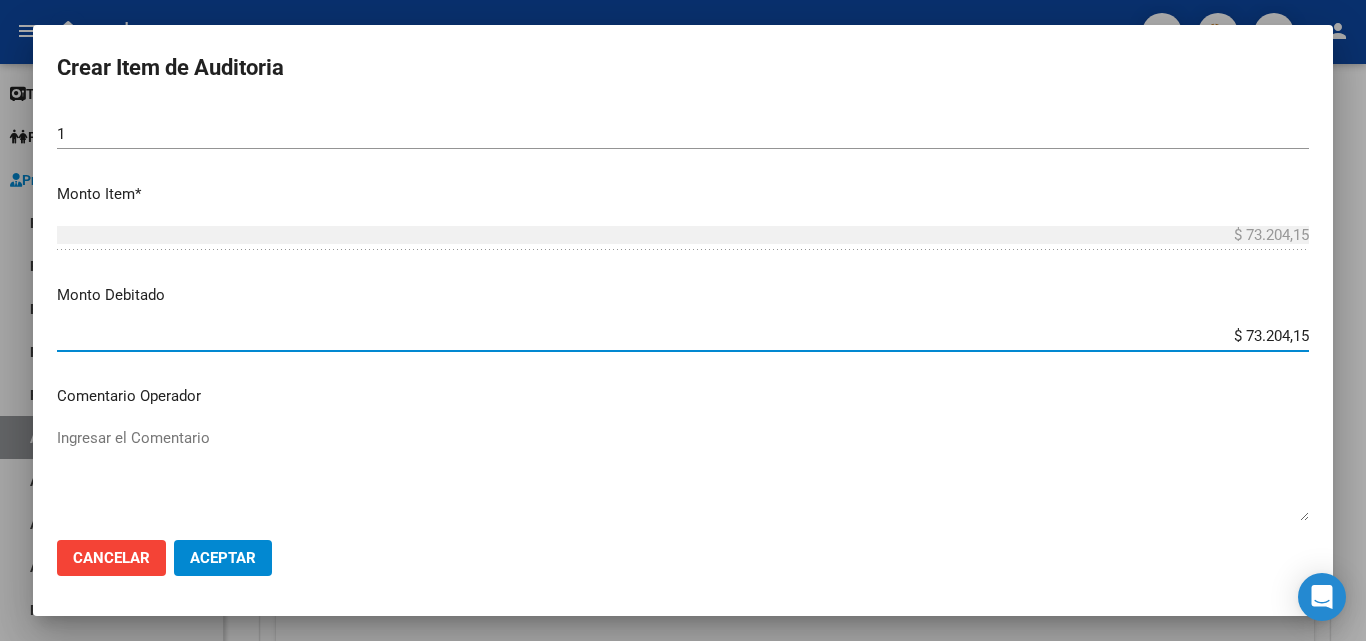 scroll, scrollTop: 600, scrollLeft: 0, axis: vertical 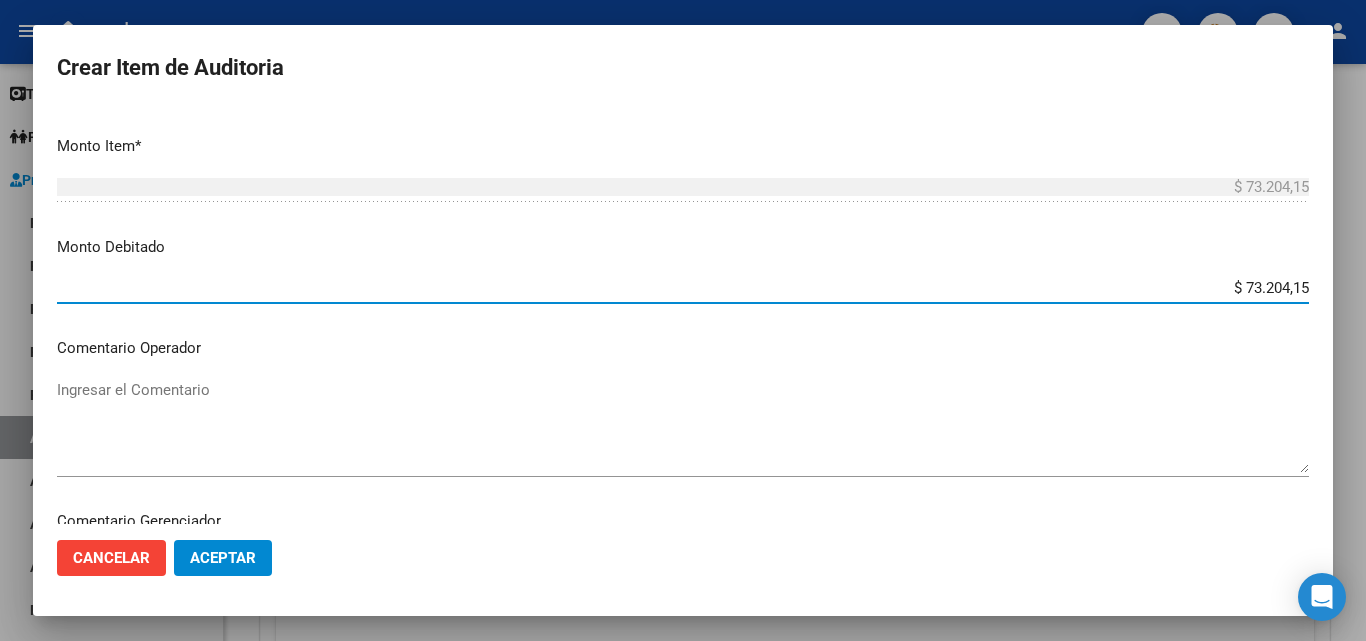 click on "Ingresar el Comentario" at bounding box center (683, 426) 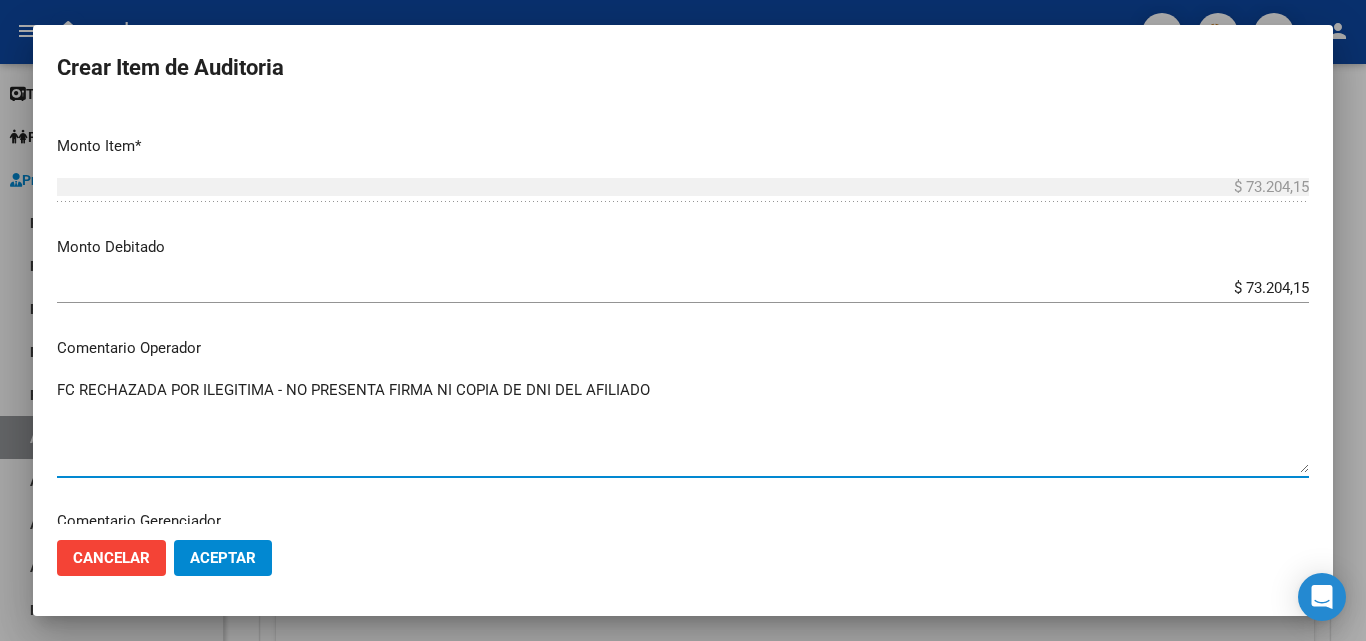type on "FC RECHAZADA POR ILEGITIMA - NO PRESENTA FIRMA NI COPIA DE DNI DEL AFILIADO" 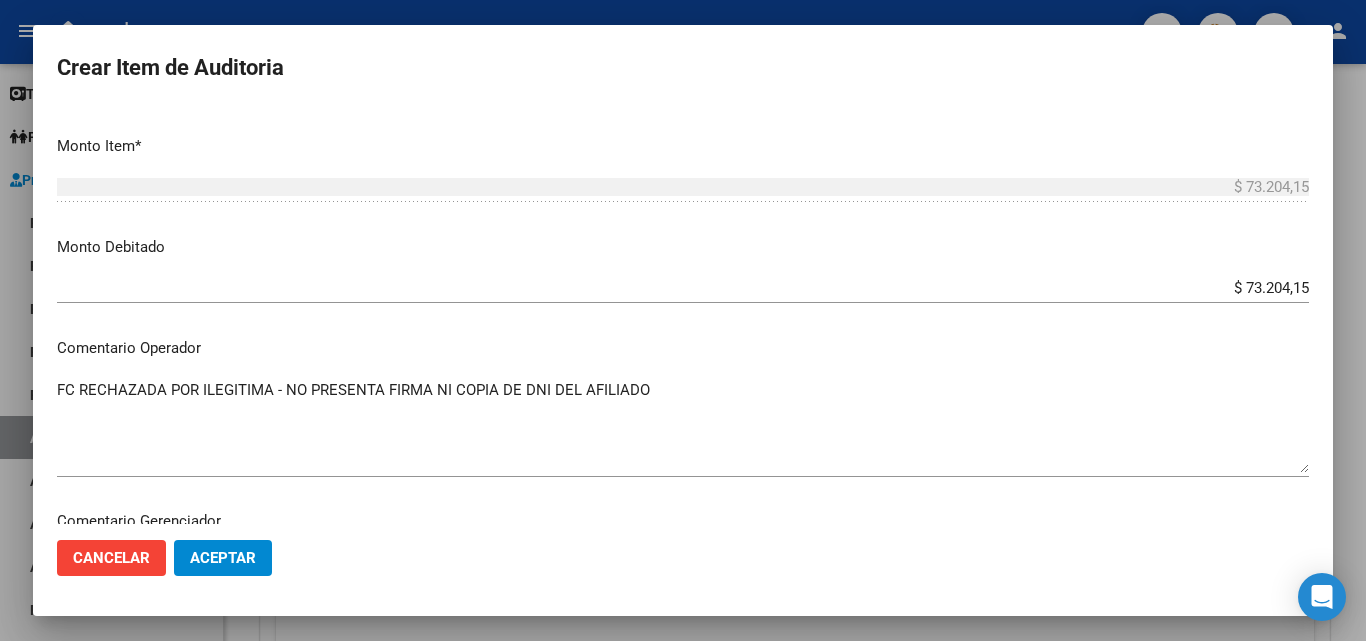 click on "Cancelar Aceptar" 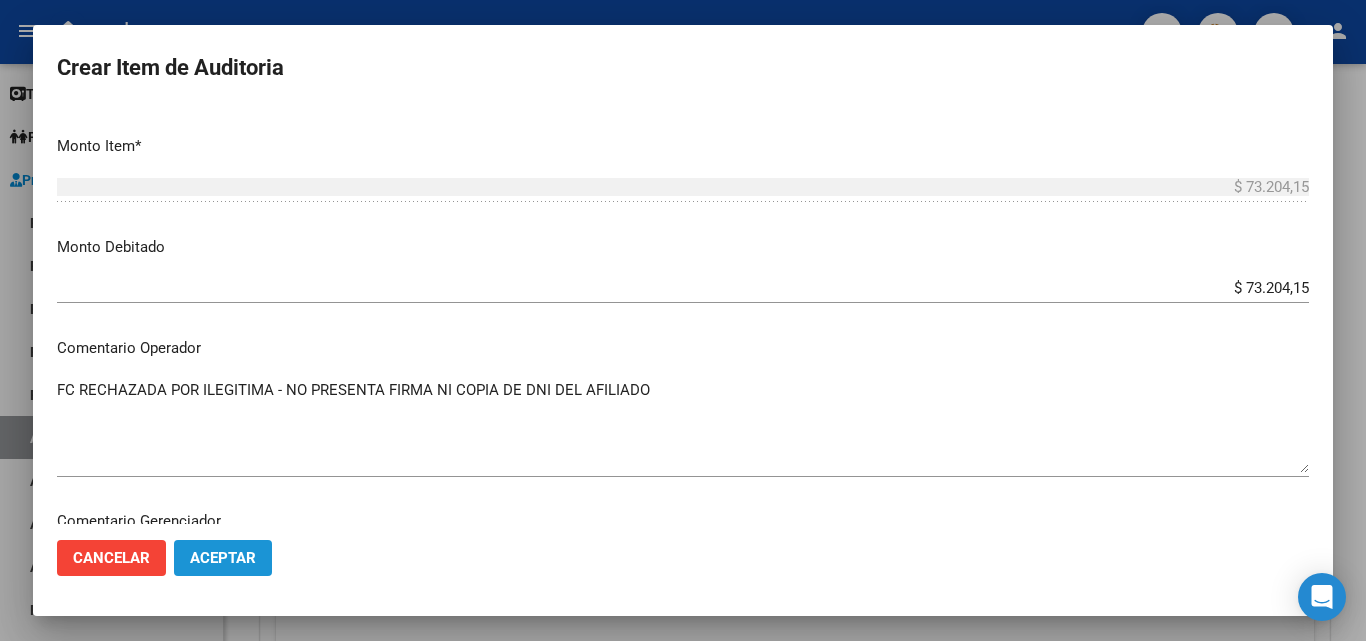 click on "Aceptar" 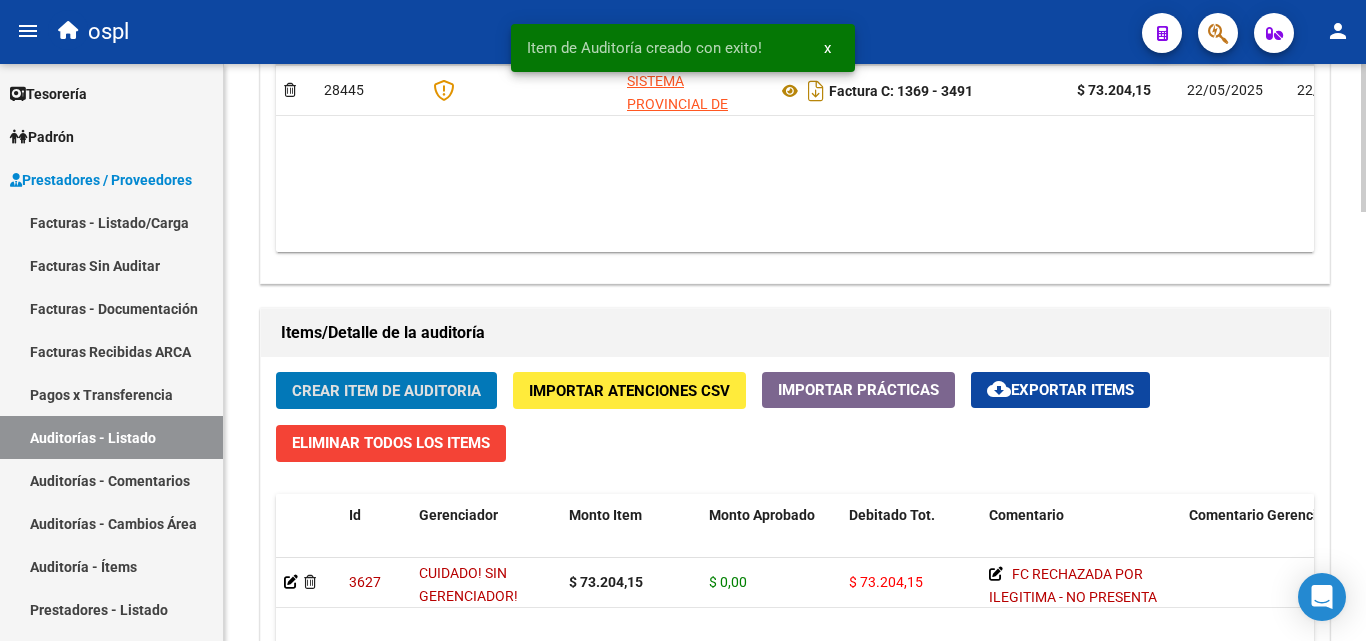 scroll, scrollTop: 1201, scrollLeft: 0, axis: vertical 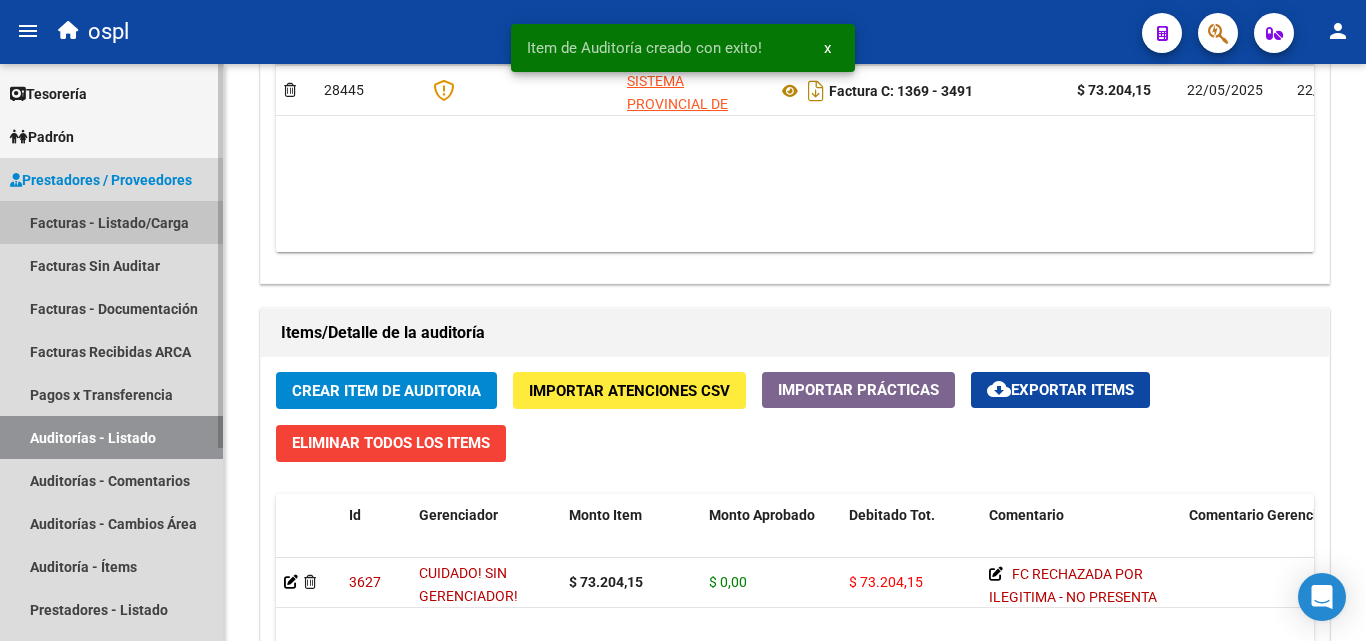 click on "Facturas - Listado/Carga" at bounding box center [111, 222] 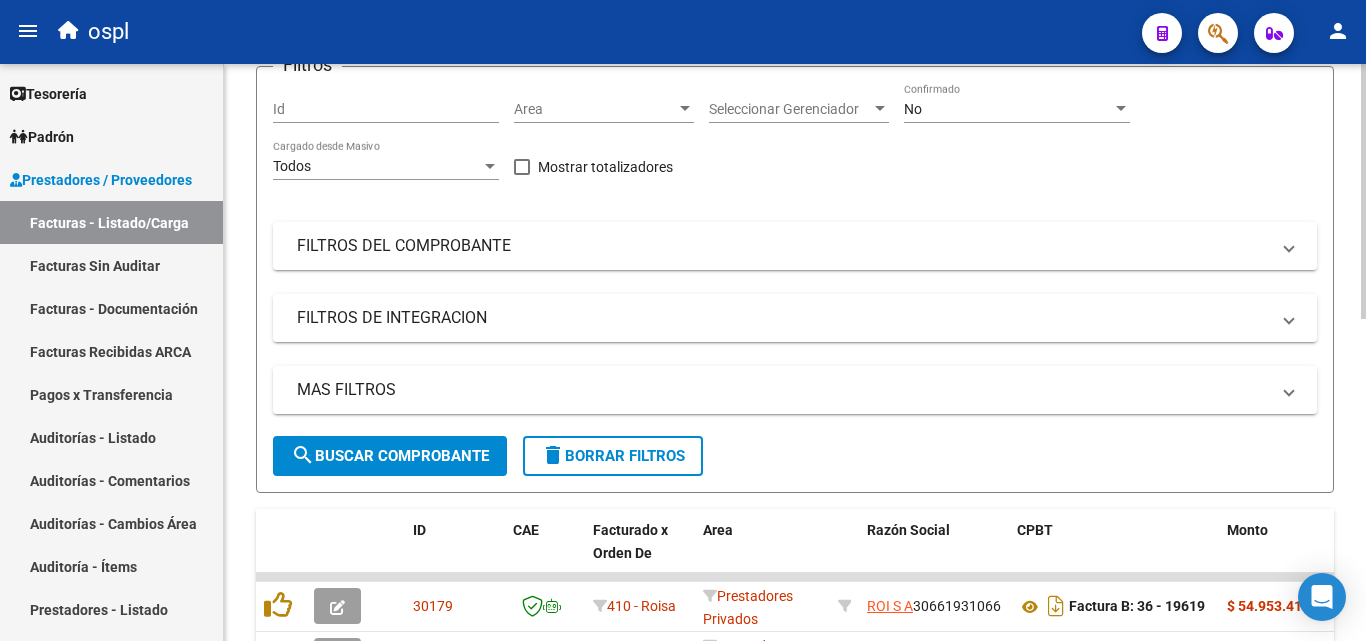 scroll, scrollTop: 27, scrollLeft: 0, axis: vertical 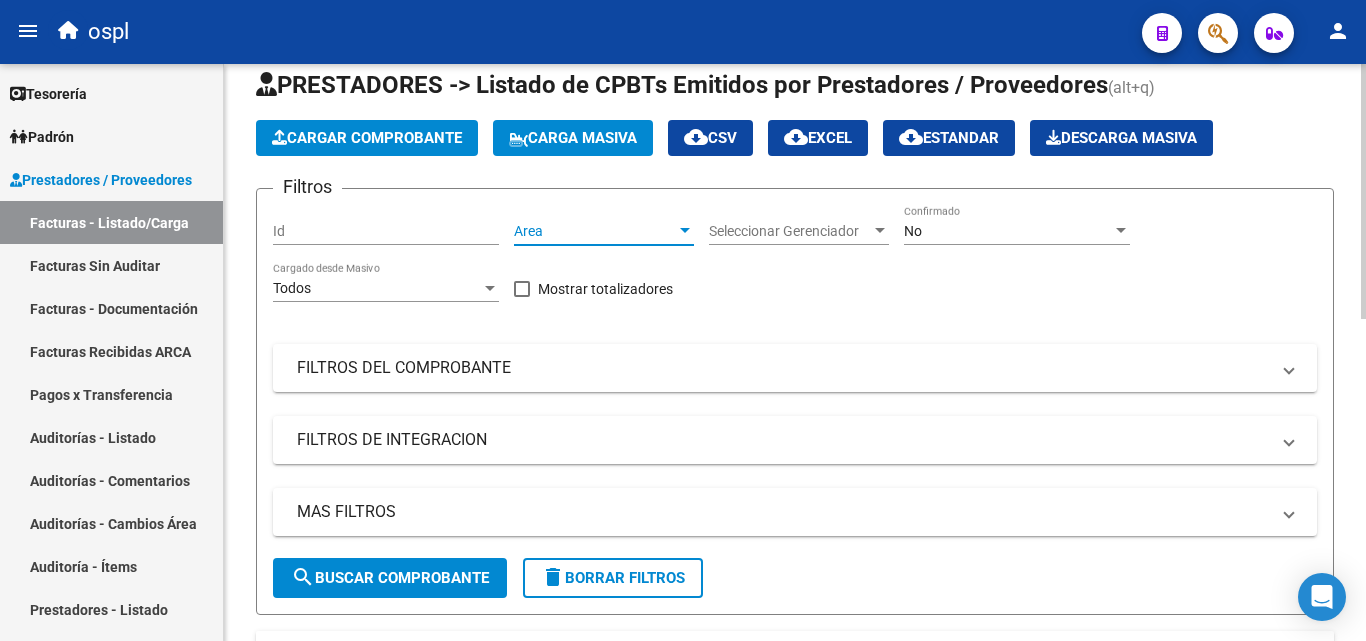 click on "Area" at bounding box center [595, 231] 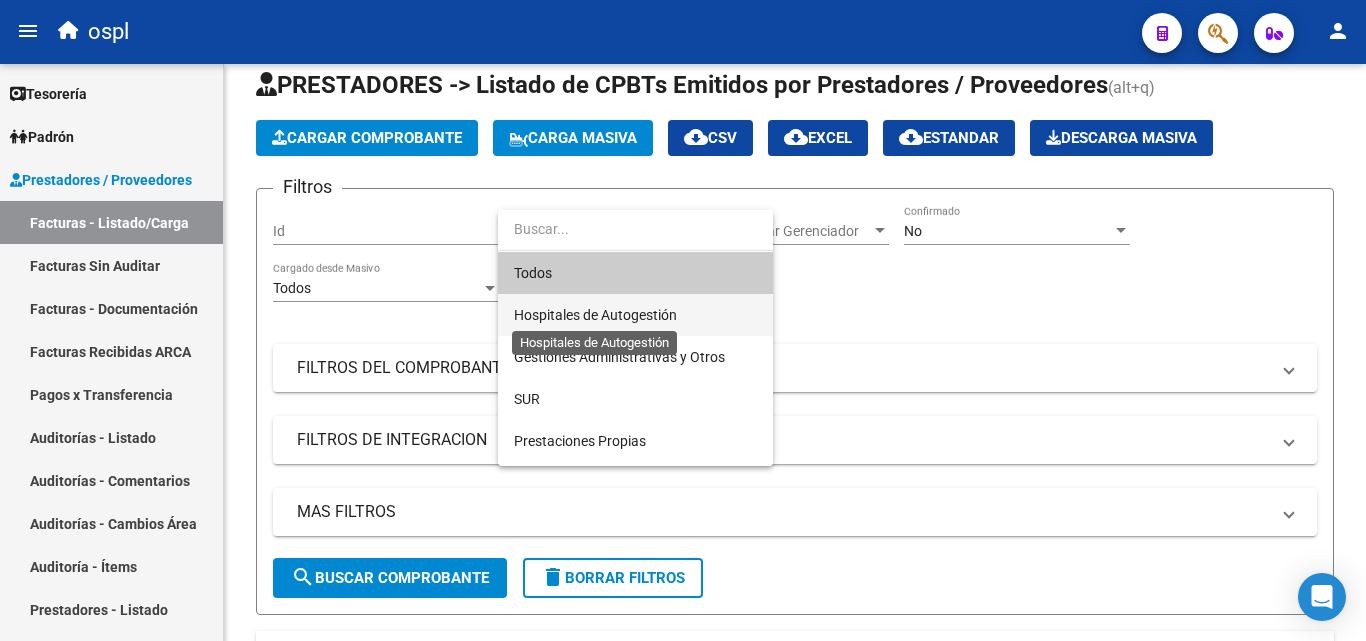 click on "Hospitales de Autogestión" at bounding box center (595, 315) 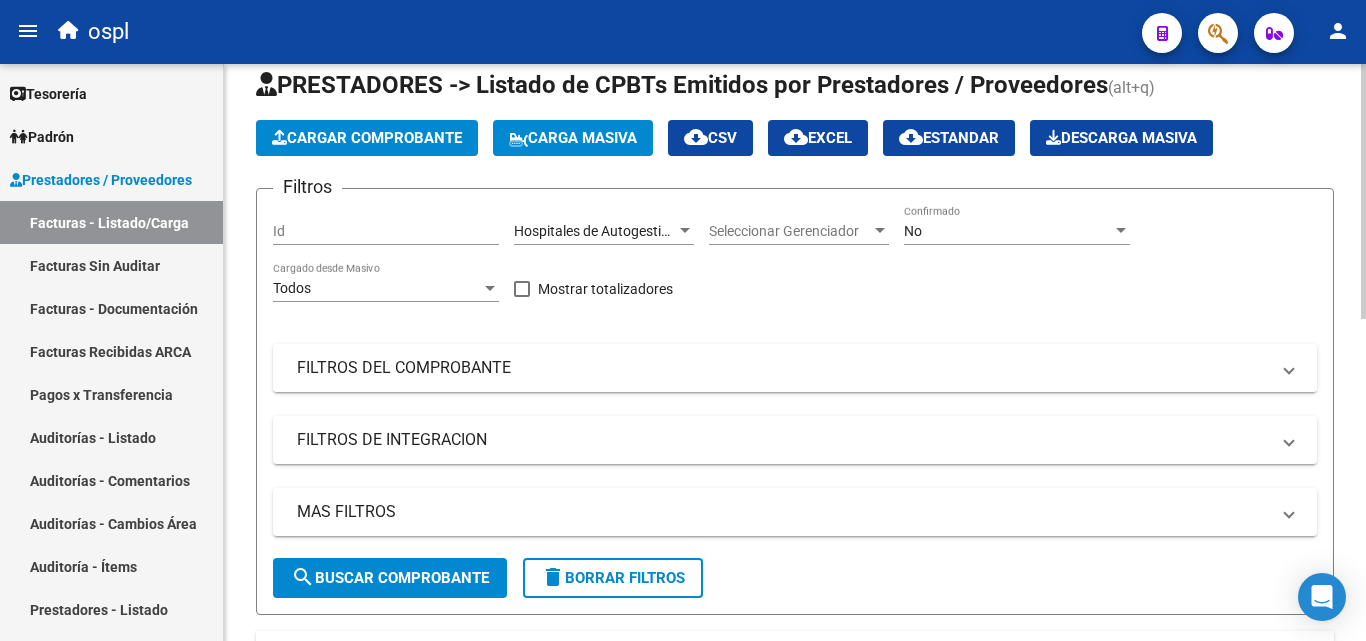 click on "FILTROS DEL COMPROBANTE" at bounding box center [783, 368] 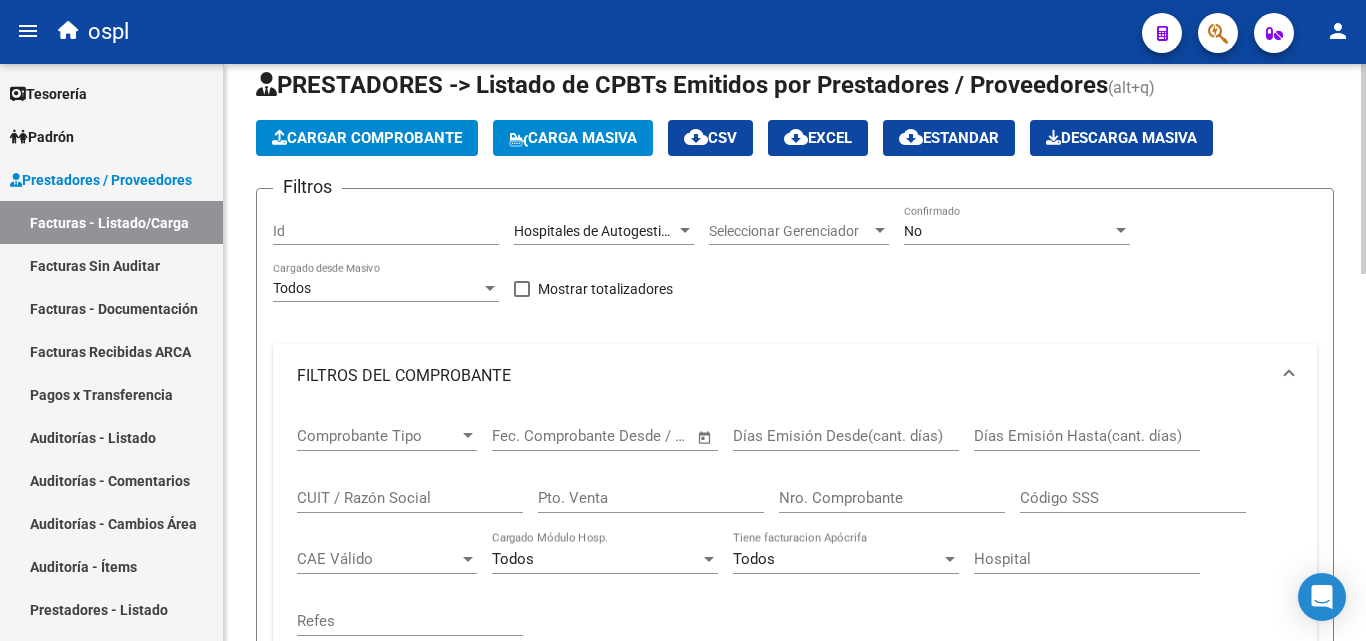 click 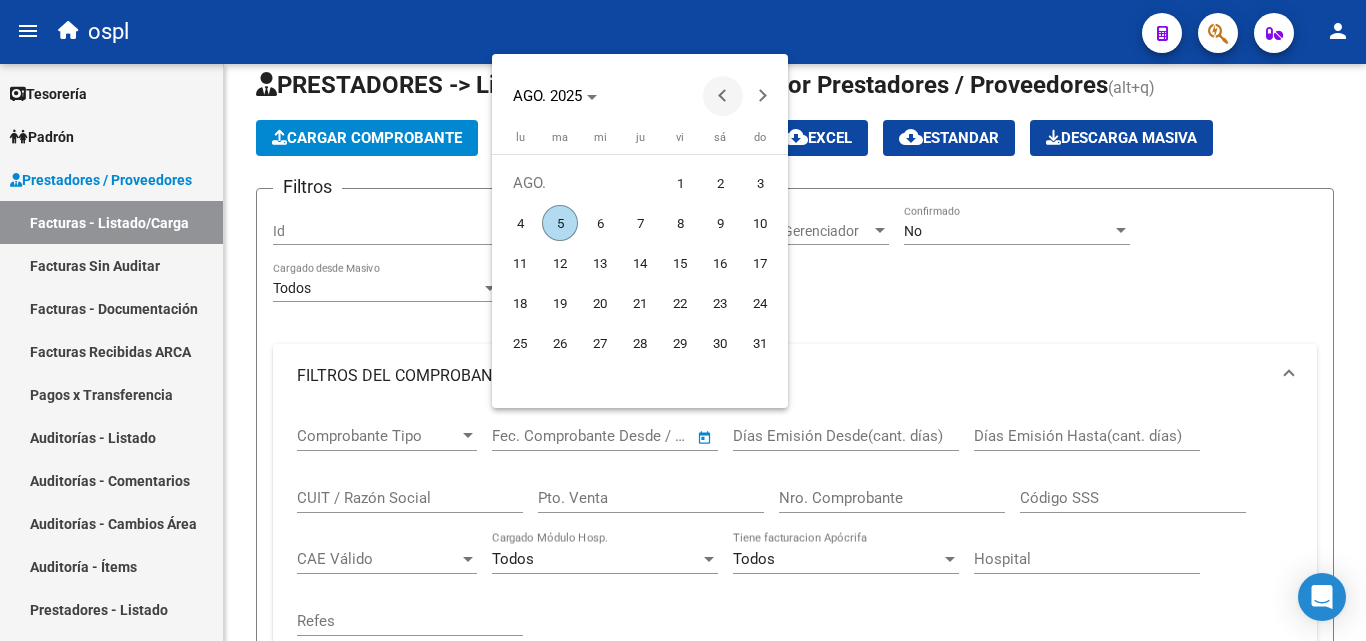 click at bounding box center [723, 96] 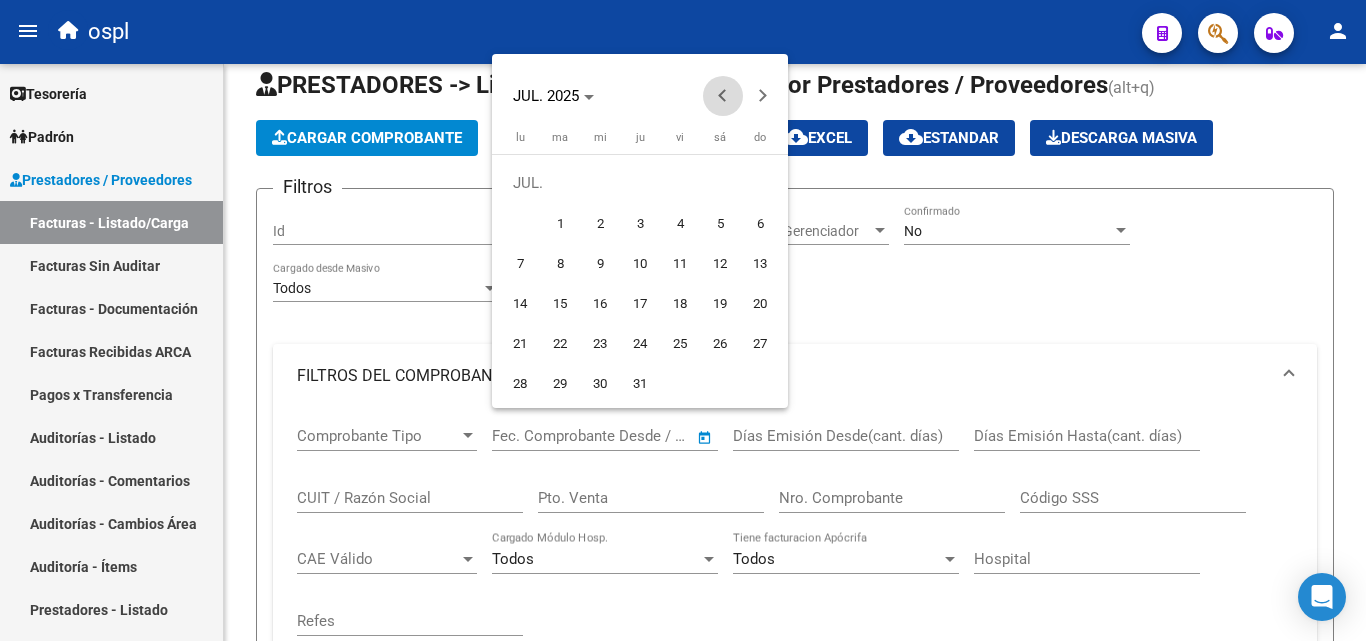click at bounding box center [723, 96] 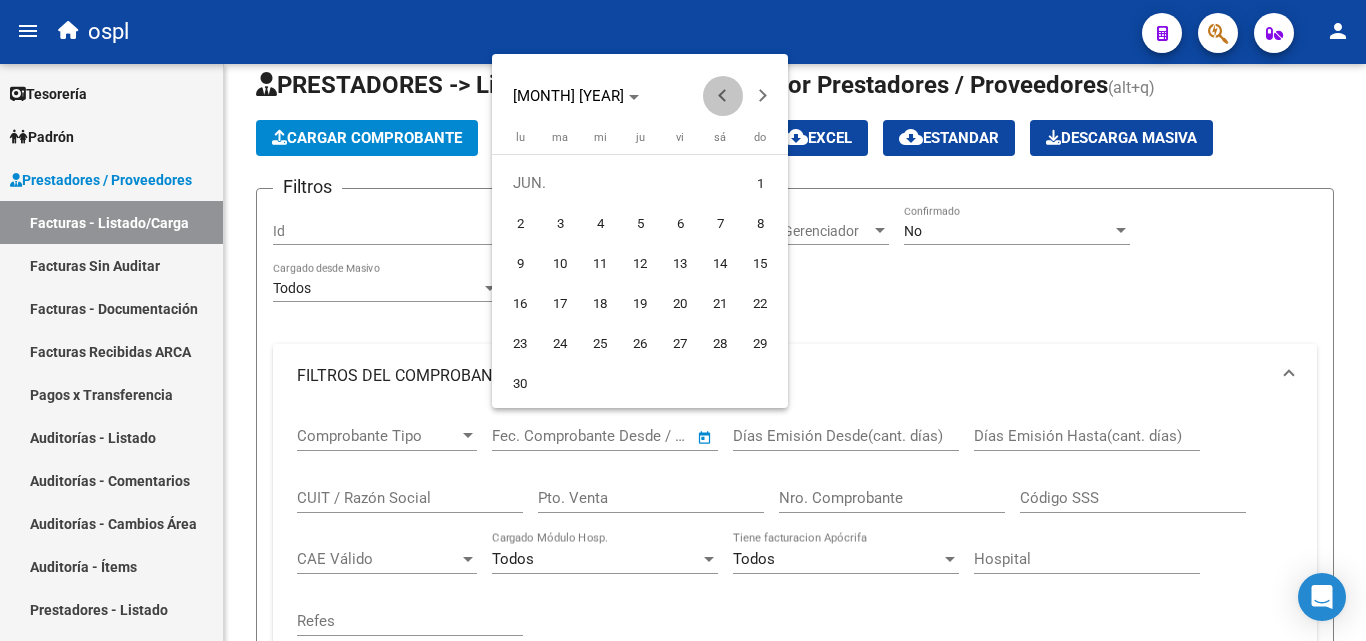 click at bounding box center (723, 96) 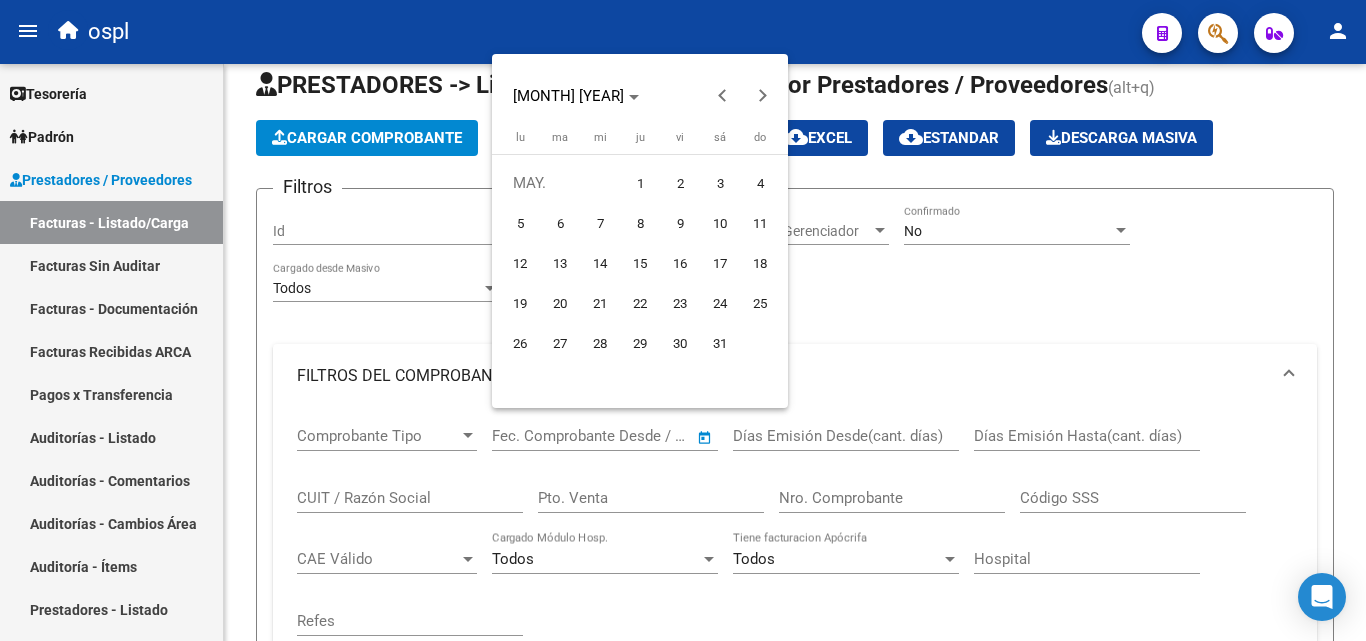 click on "1" at bounding box center [640, 183] 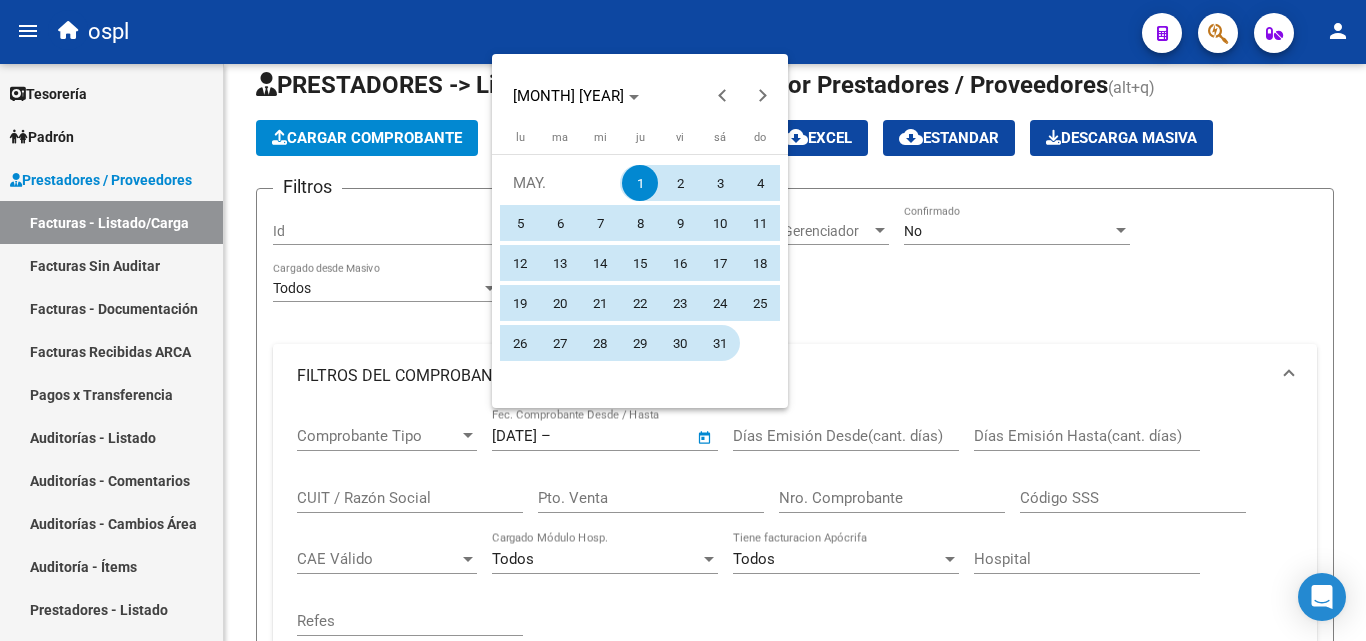 click on "31" at bounding box center [720, 343] 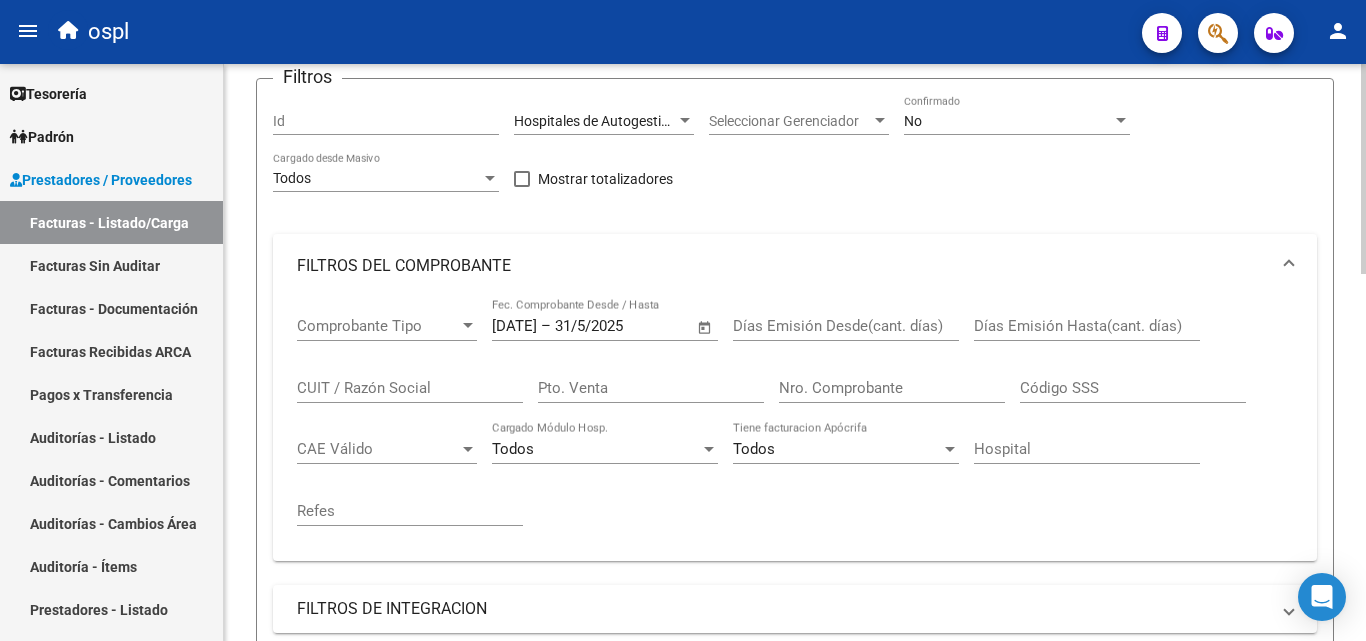 scroll, scrollTop: 327, scrollLeft: 0, axis: vertical 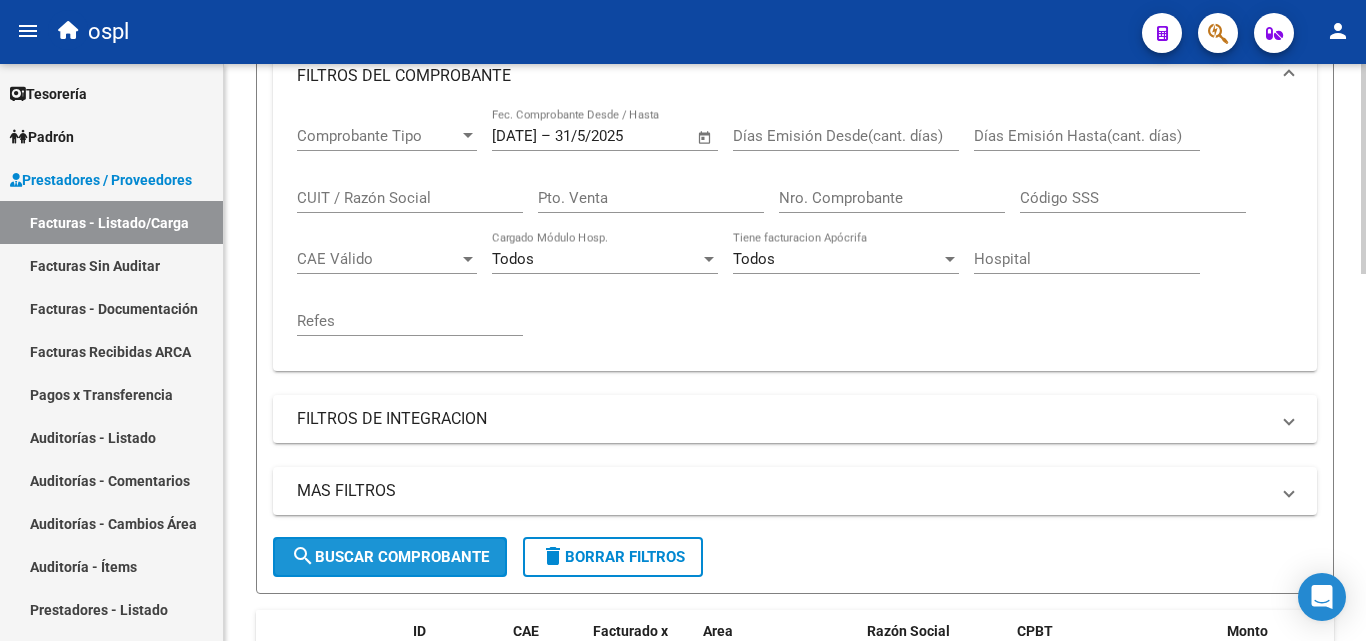 click on "search  Buscar Comprobante" 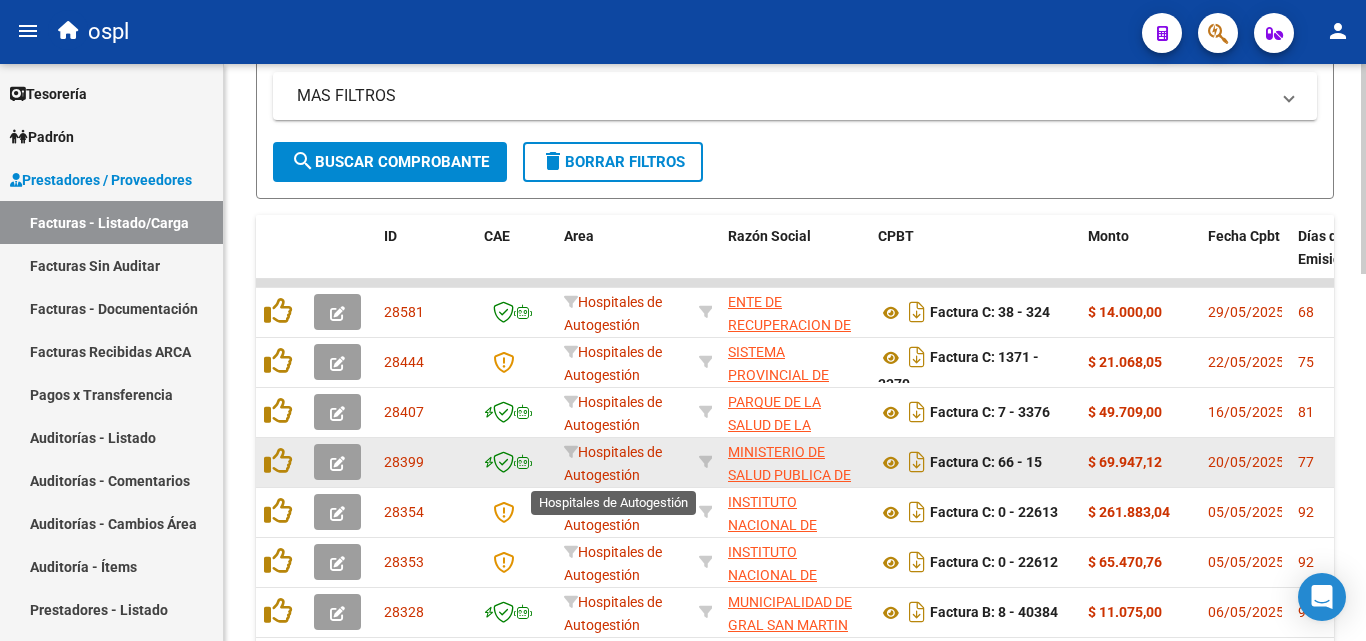 scroll, scrollTop: 727, scrollLeft: 0, axis: vertical 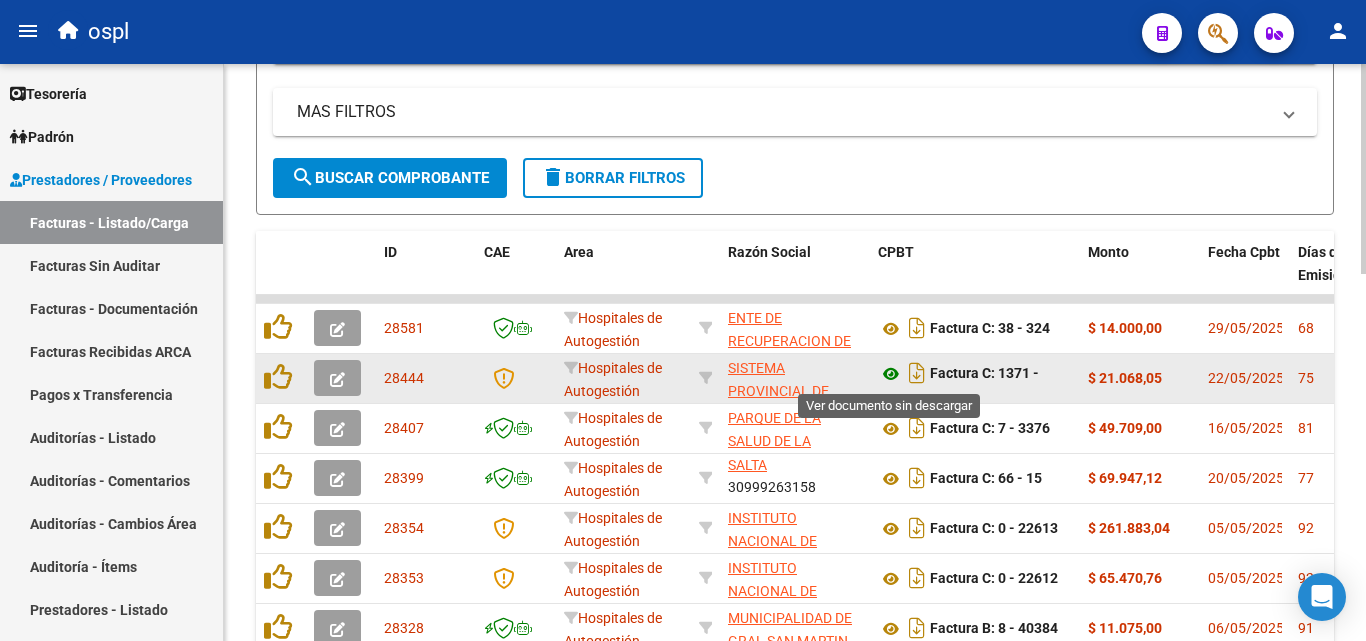 click 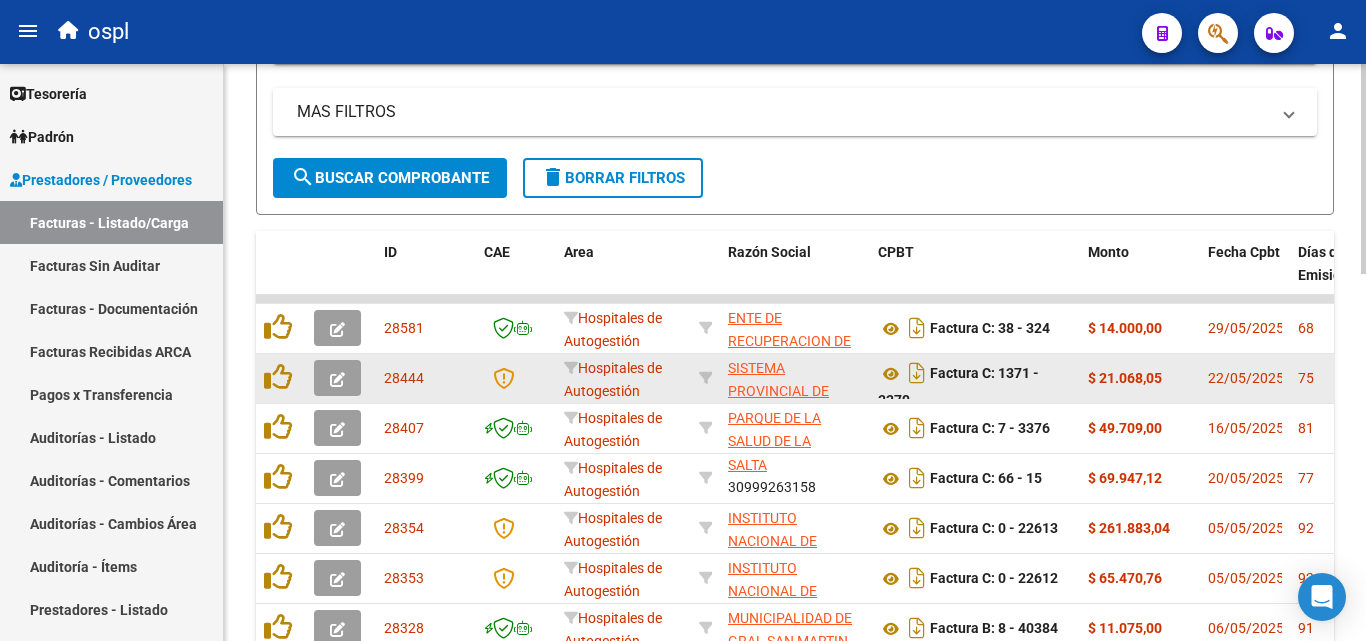 click 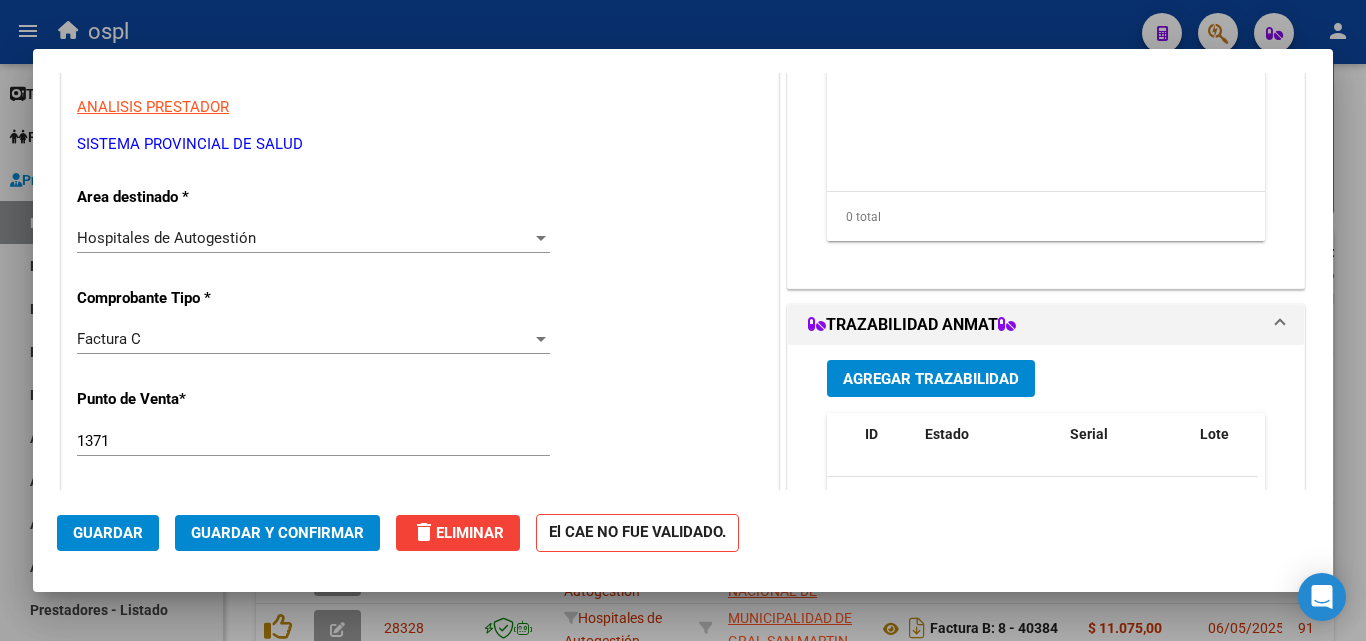 scroll, scrollTop: 300, scrollLeft: 0, axis: vertical 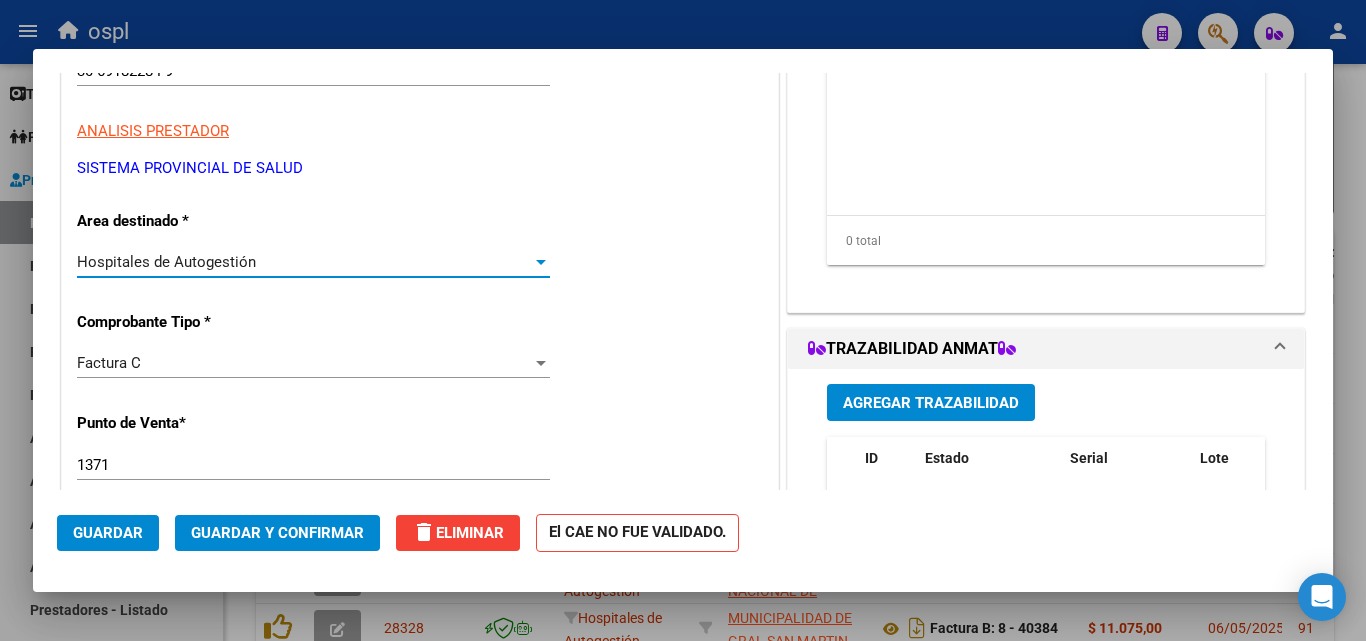 click on "Hospitales de Autogestión" at bounding box center (304, 262) 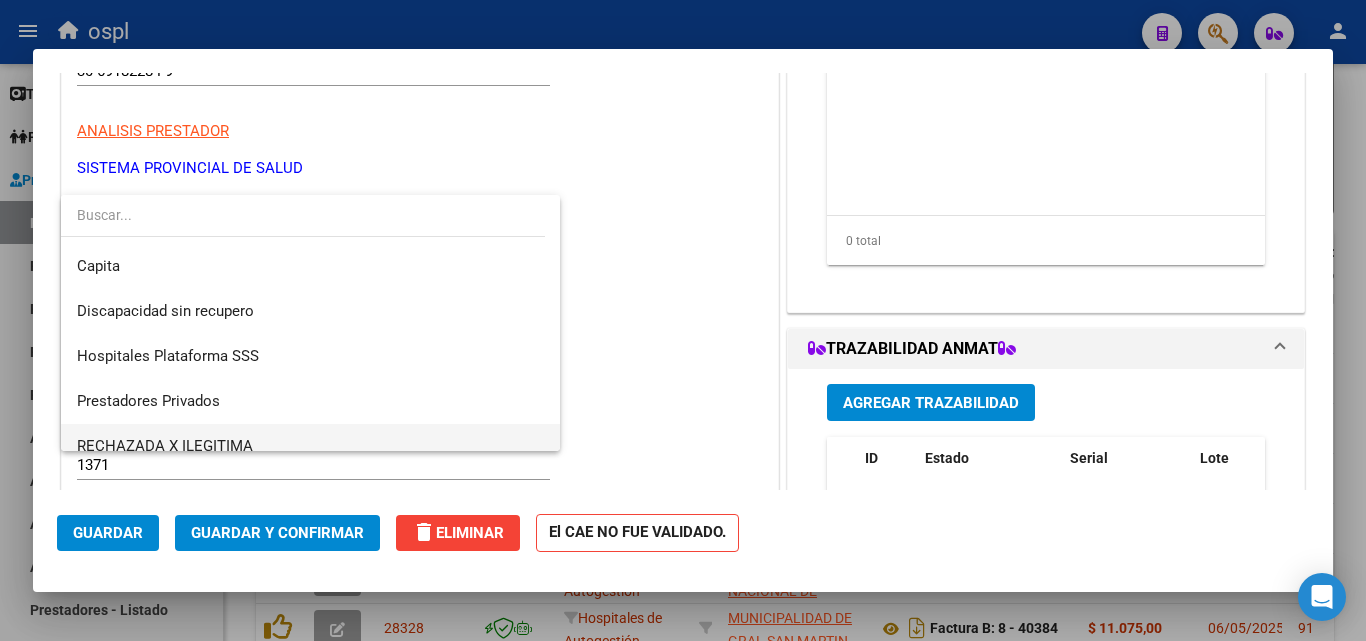 scroll, scrollTop: 284, scrollLeft: 0, axis: vertical 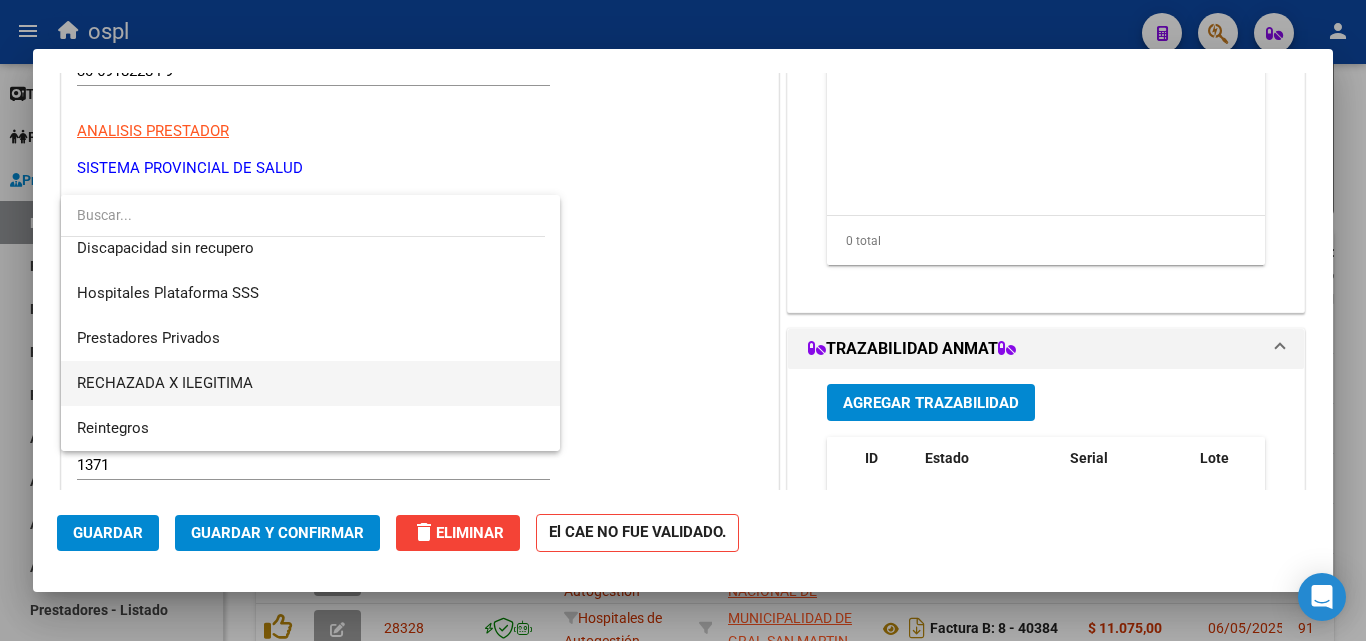 click on "RECHAZADA X ILEGITIMA" at bounding box center [310, 383] 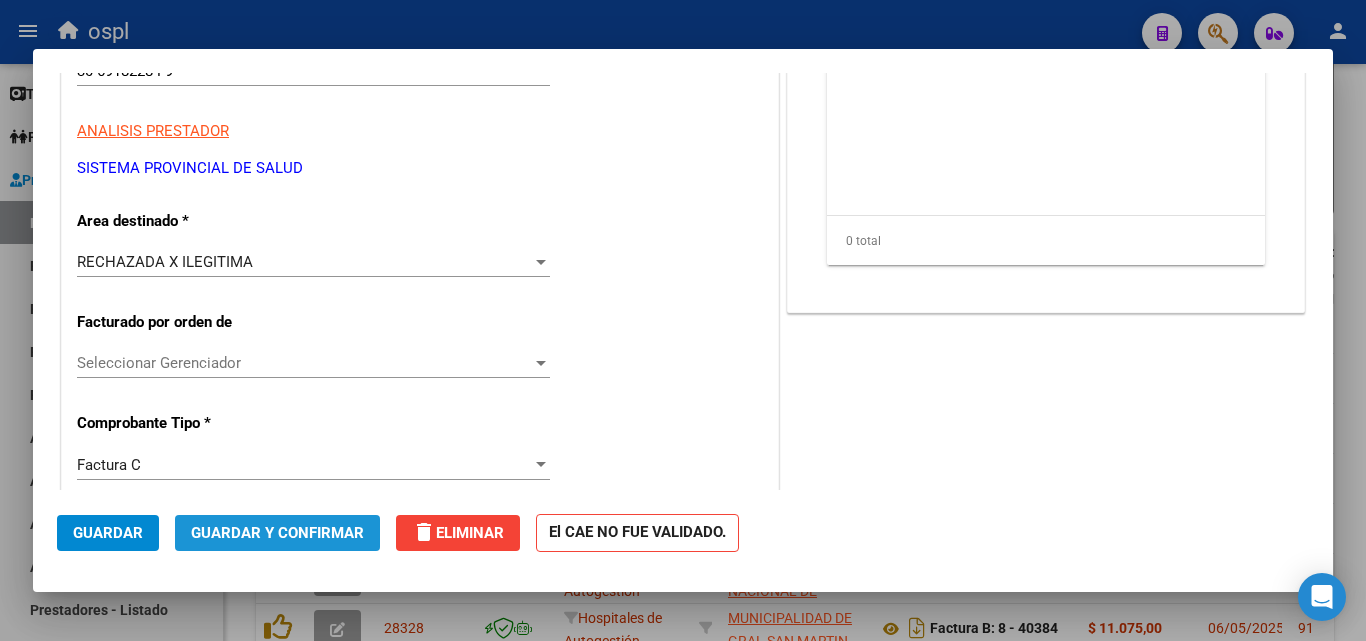 click on "Guardar y Confirmar" 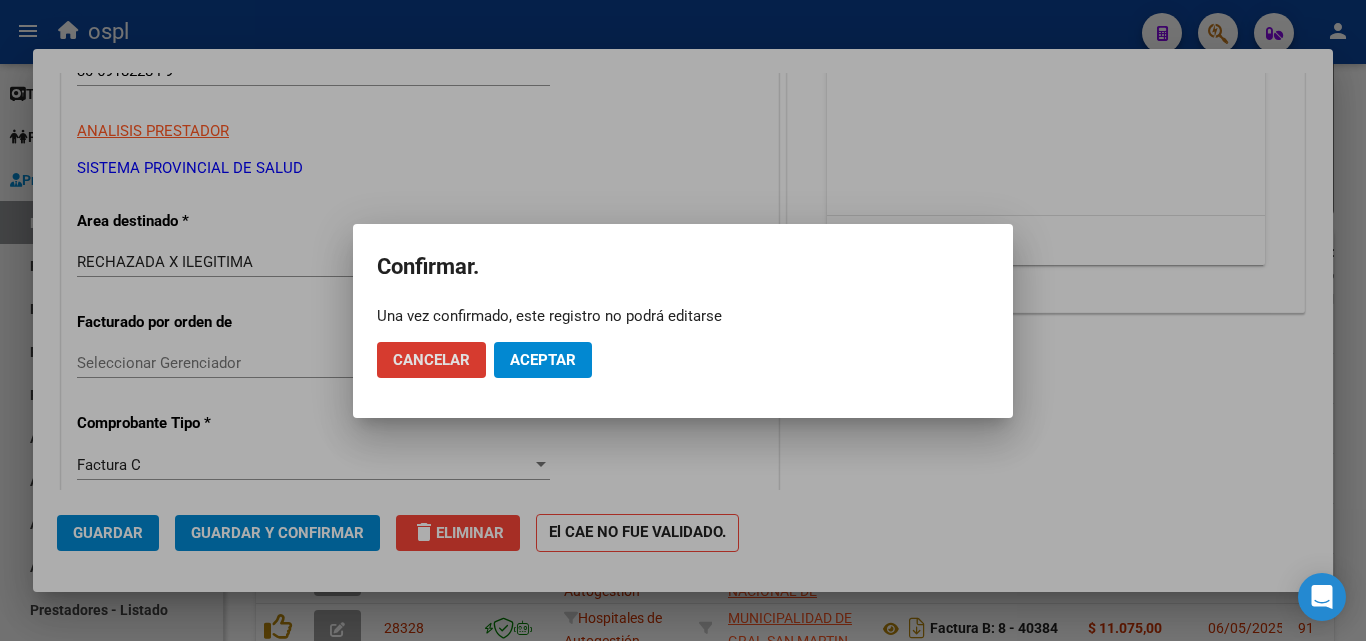 click on "Aceptar" 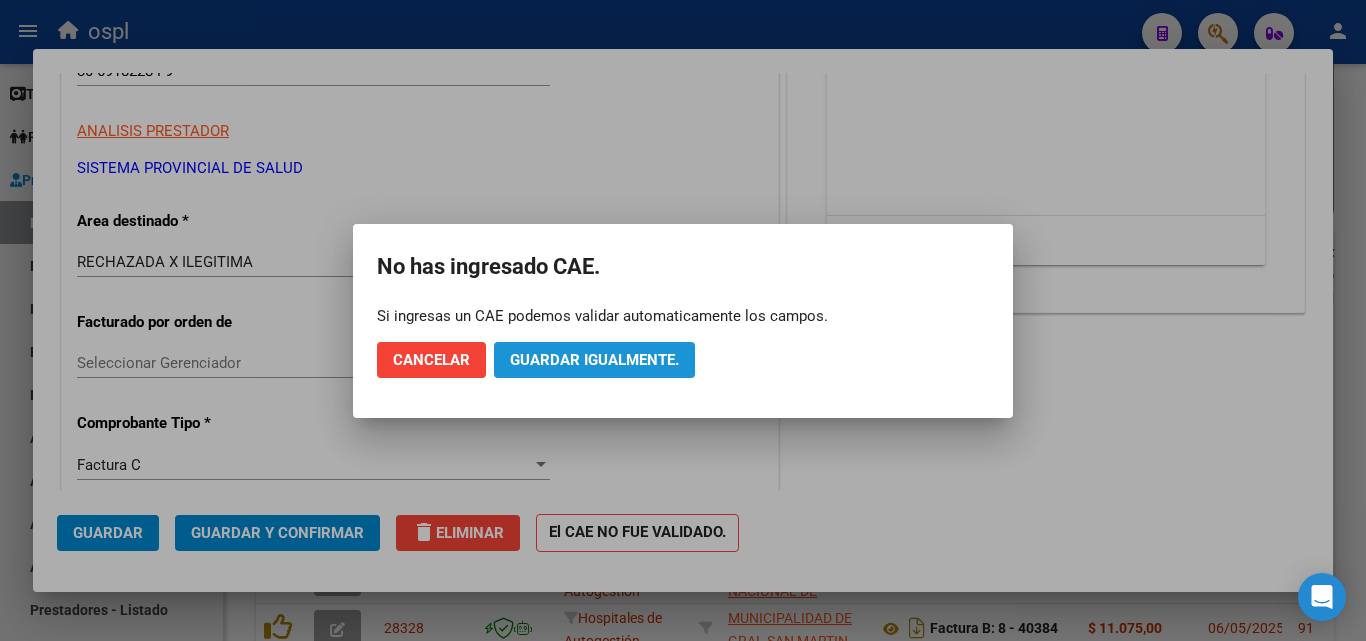 click on "Guardar igualmente." 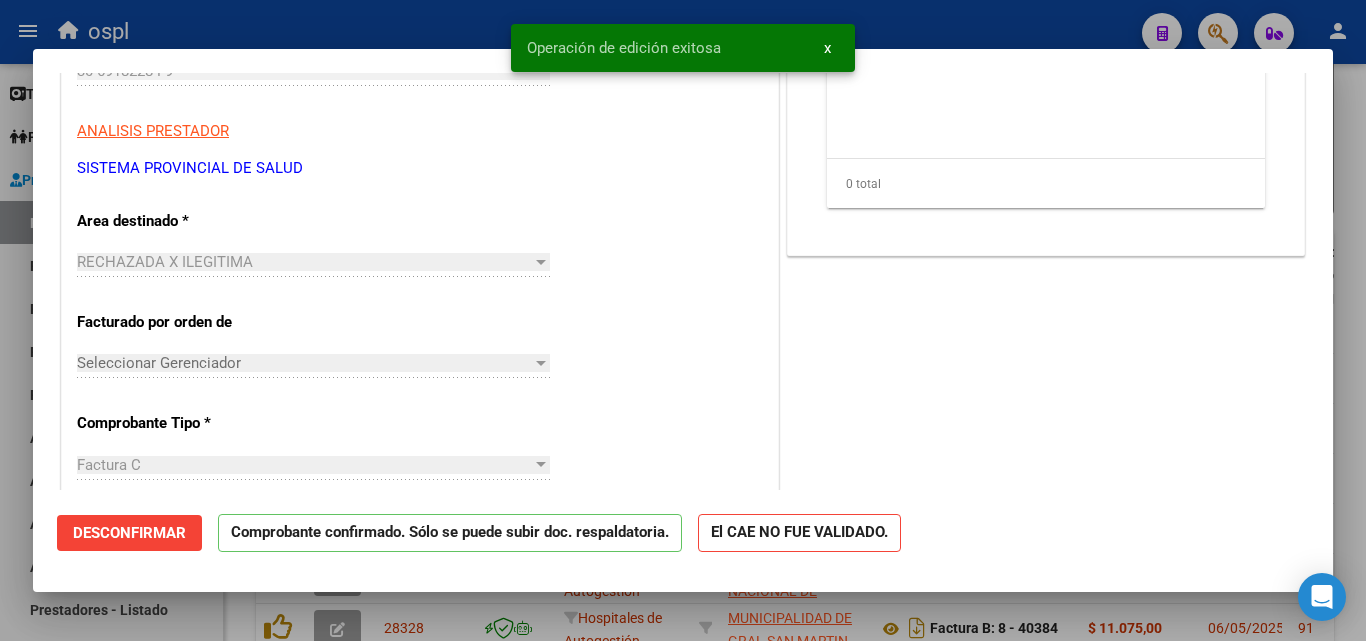 click at bounding box center [683, 320] 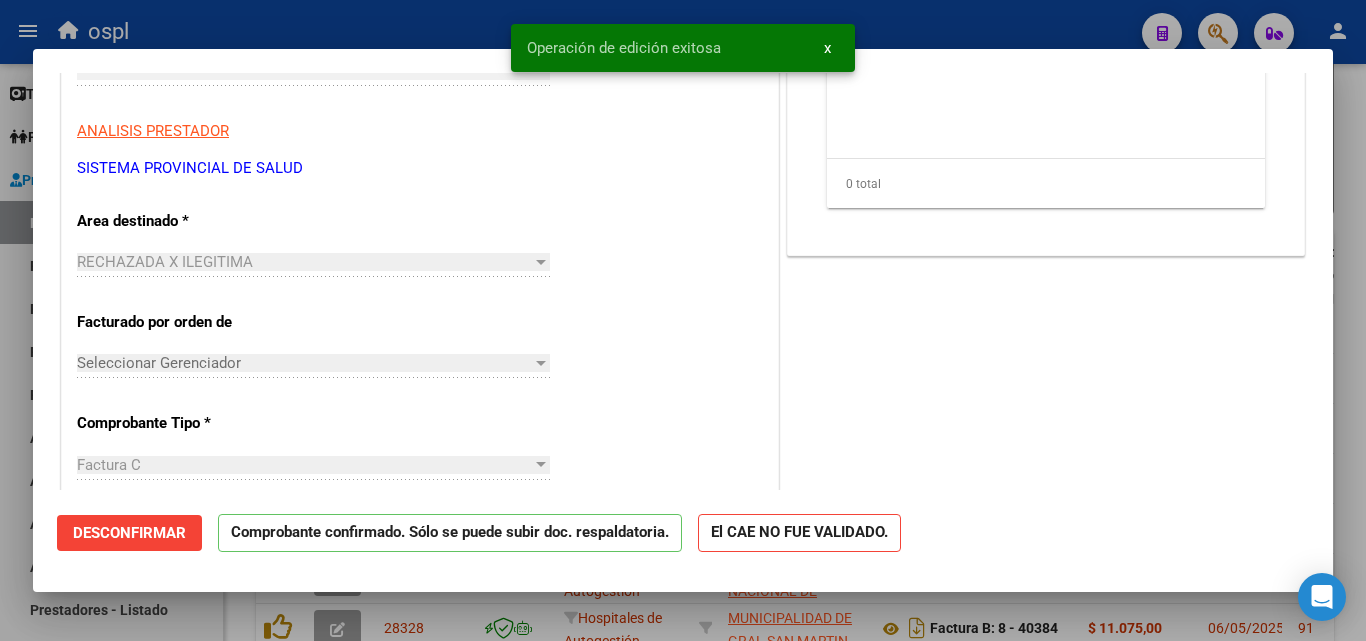 scroll, scrollTop: 335, scrollLeft: 0, axis: vertical 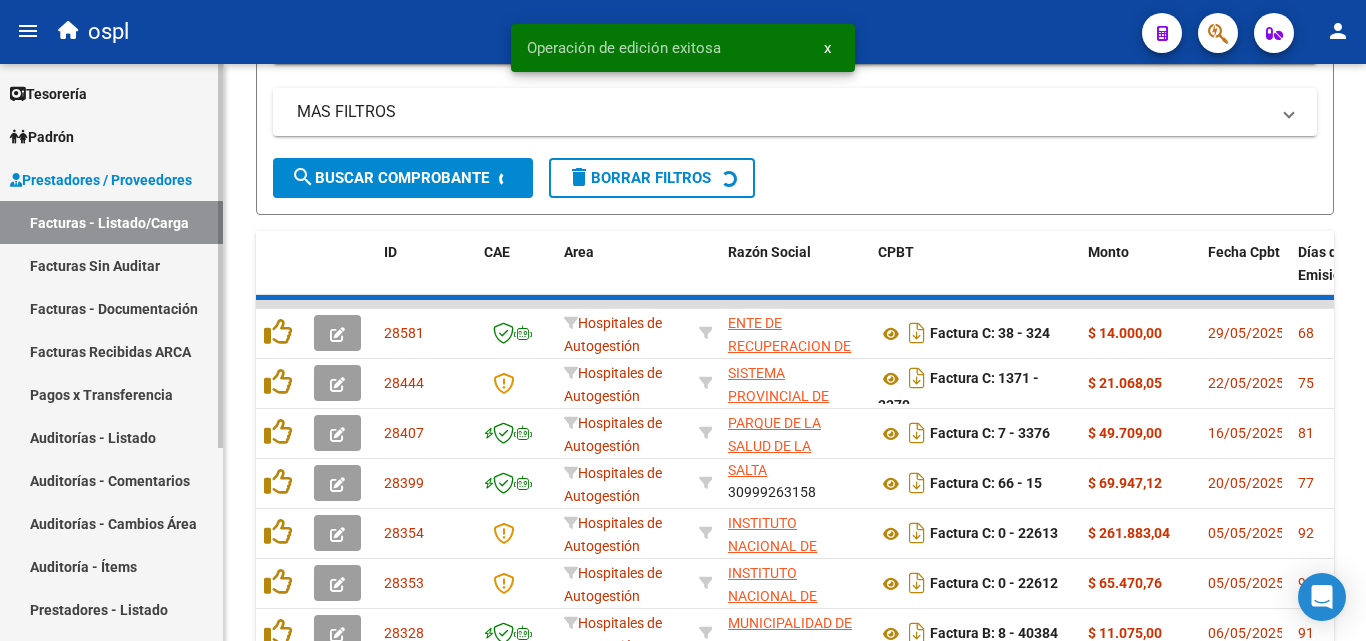 click on "Facturas Sin Auditar" at bounding box center [111, 265] 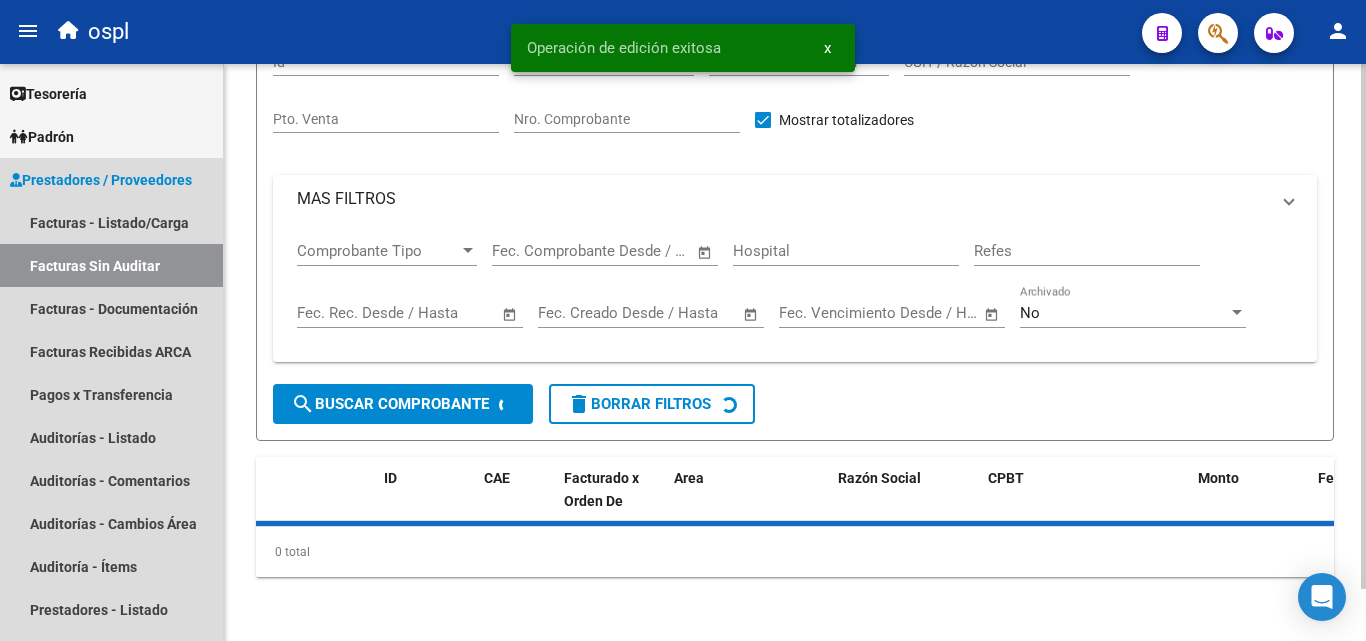 scroll, scrollTop: 57, scrollLeft: 0, axis: vertical 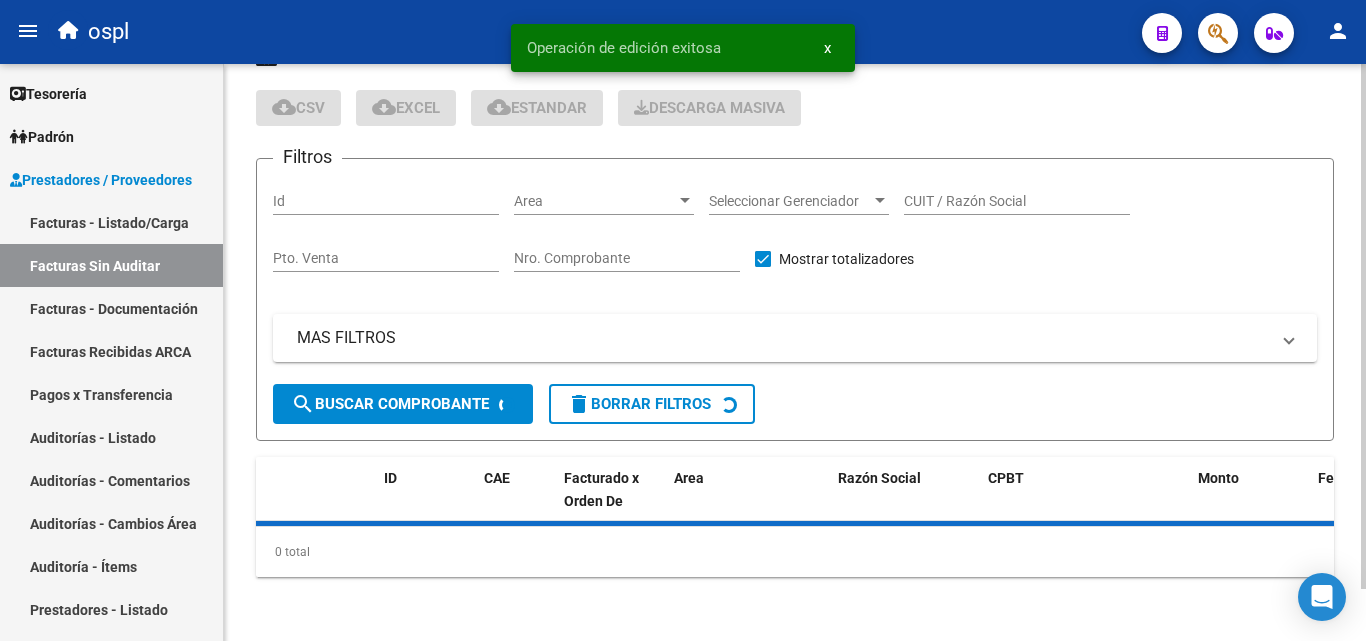 click on "Nro. Comprobante" at bounding box center (627, 258) 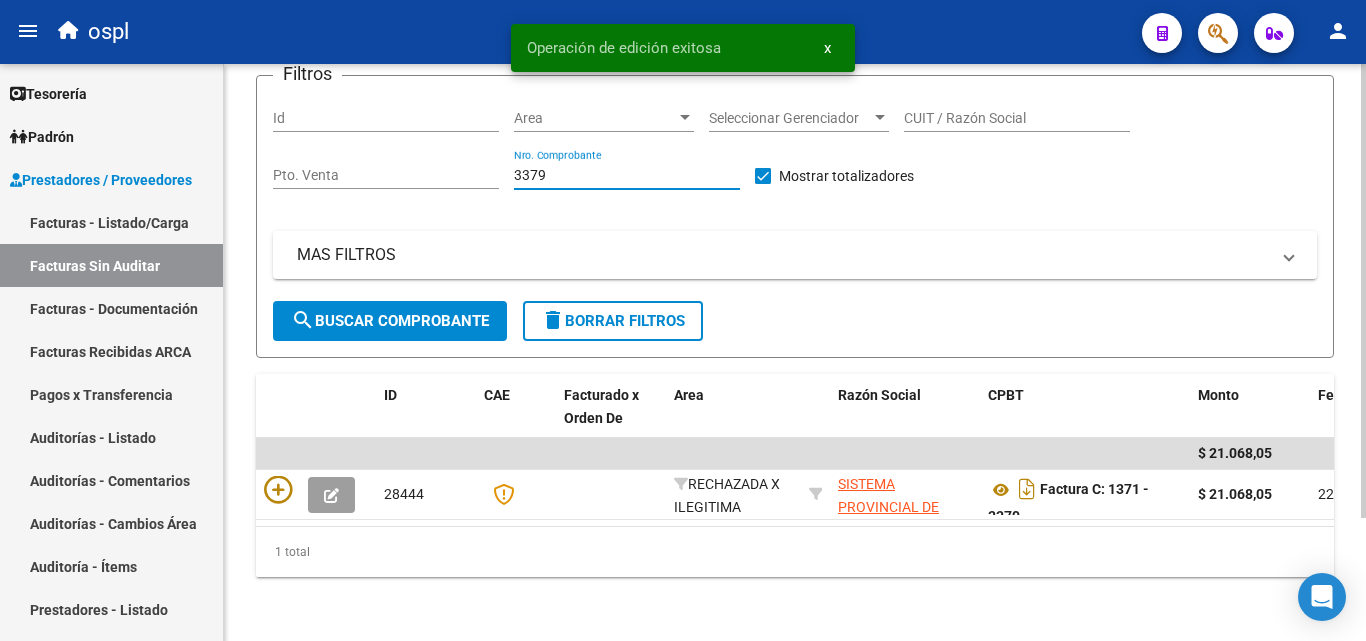 scroll, scrollTop: 156, scrollLeft: 0, axis: vertical 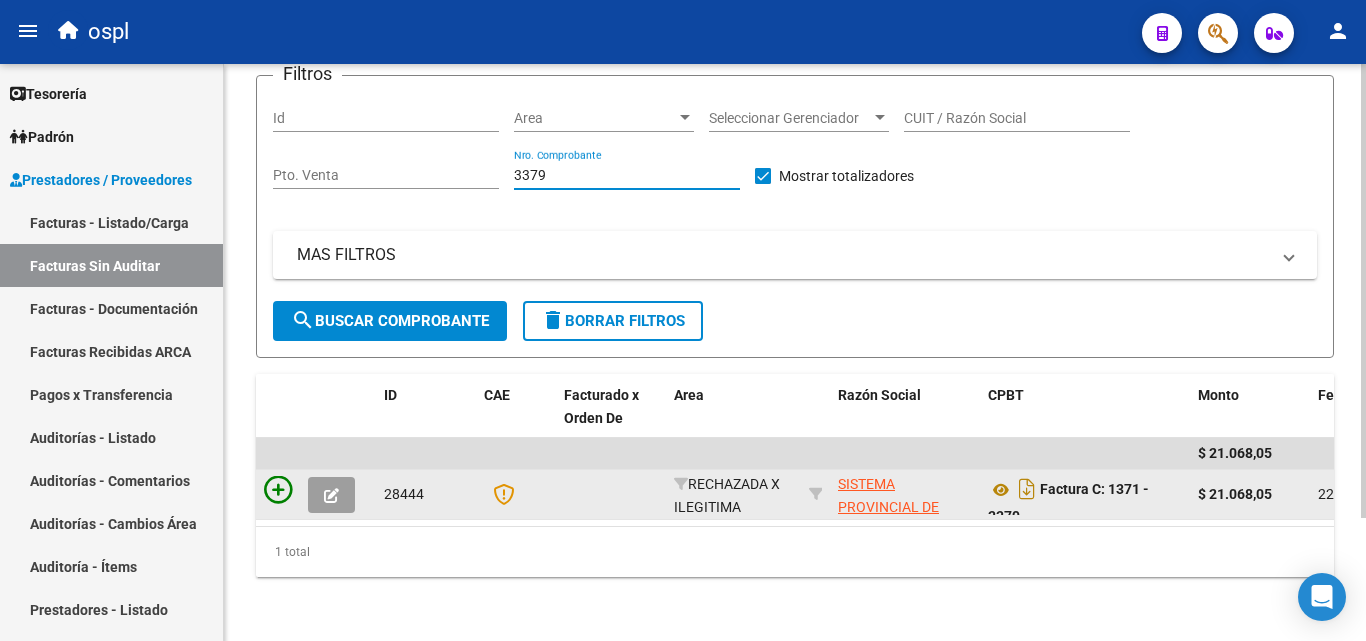 type on "3379" 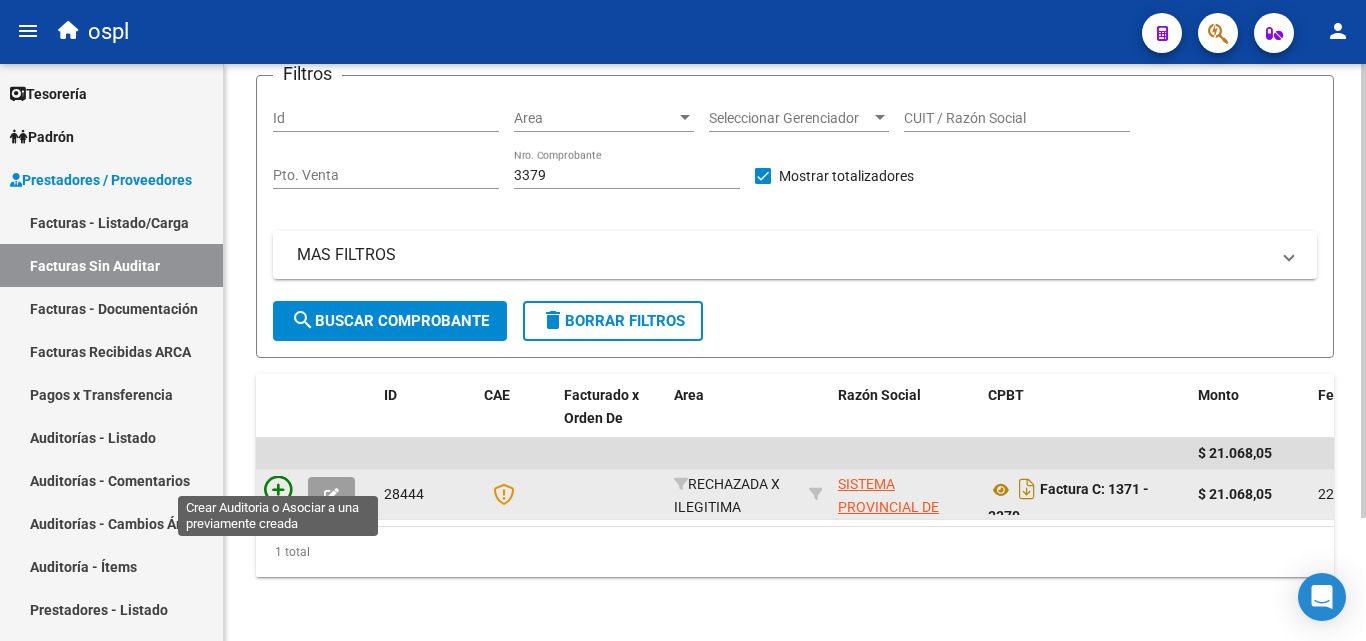 click 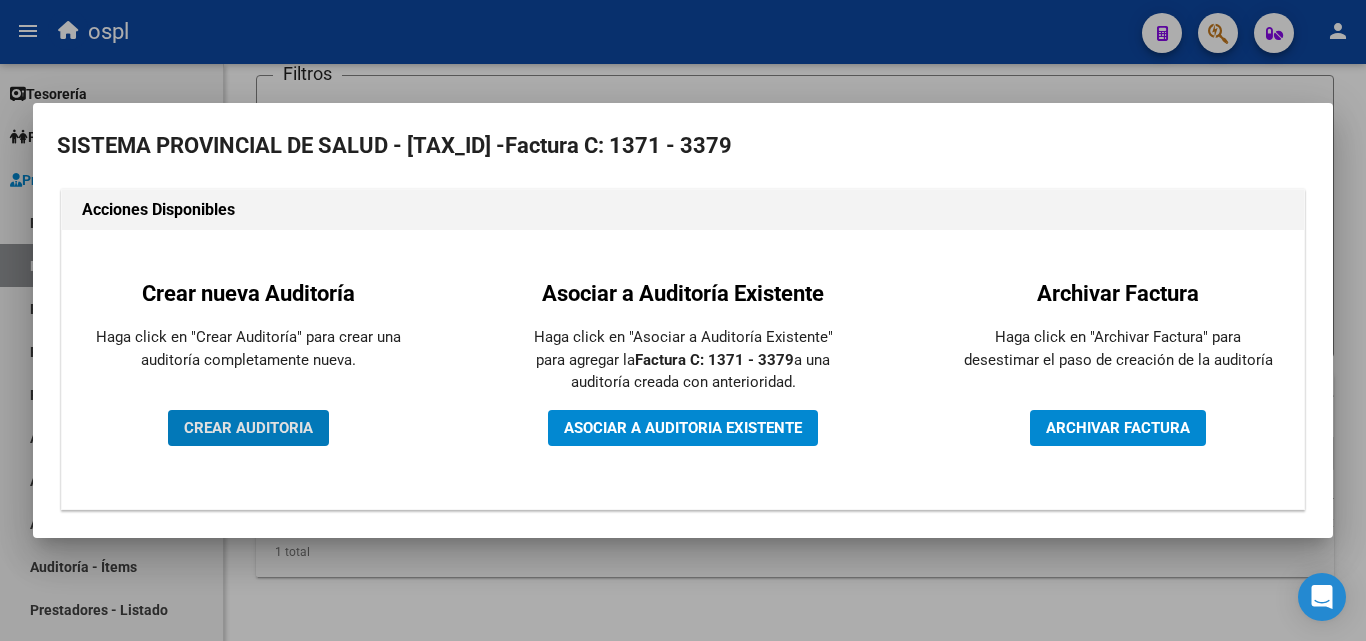 click on "CREAR AUDITORIA" at bounding box center [248, 428] 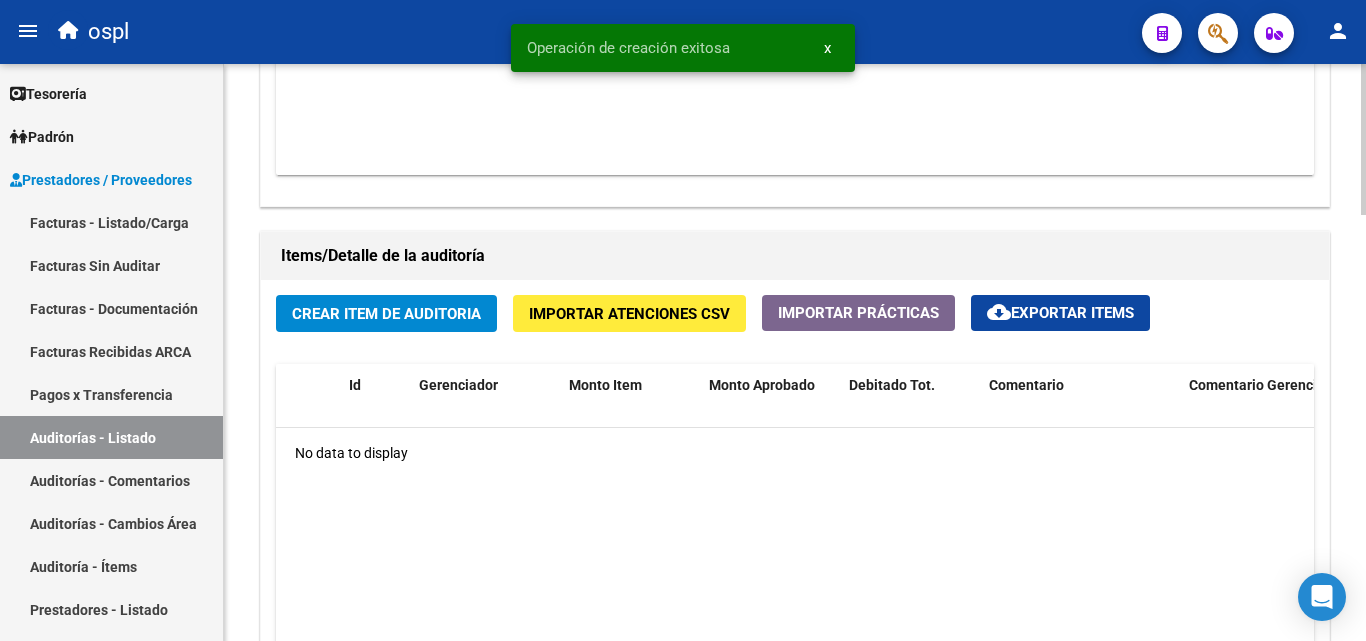scroll, scrollTop: 1300, scrollLeft: 0, axis: vertical 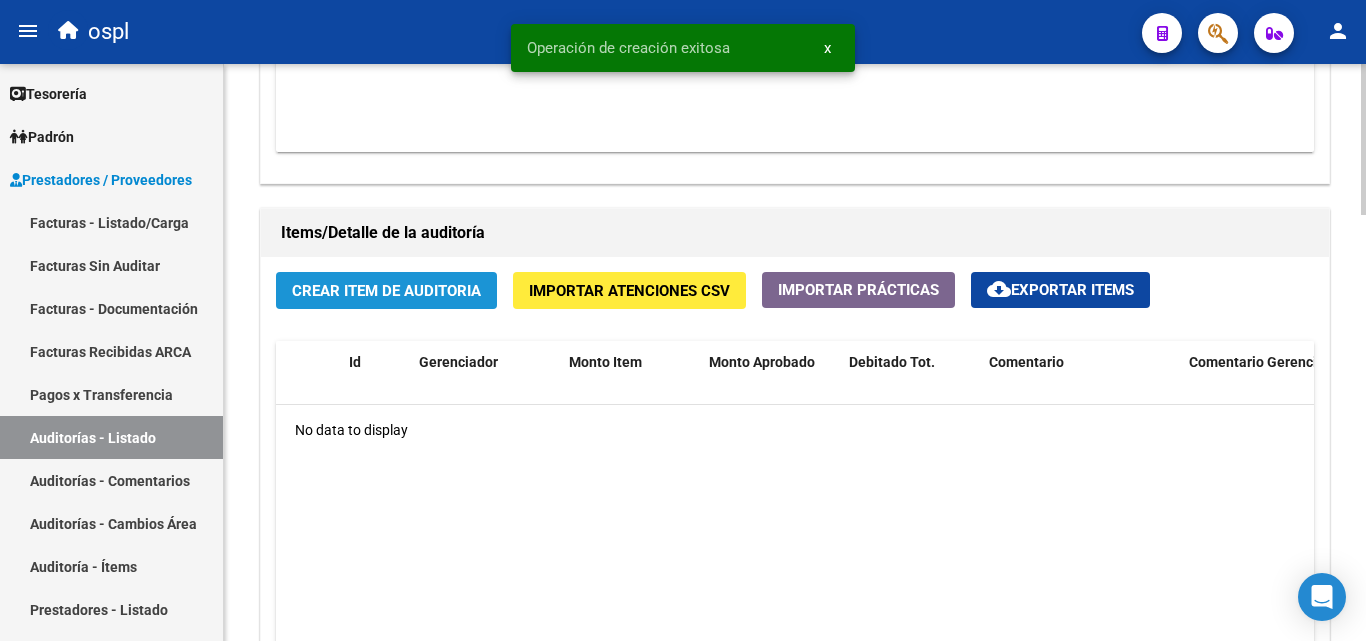 click on "Crear Item de Auditoria" 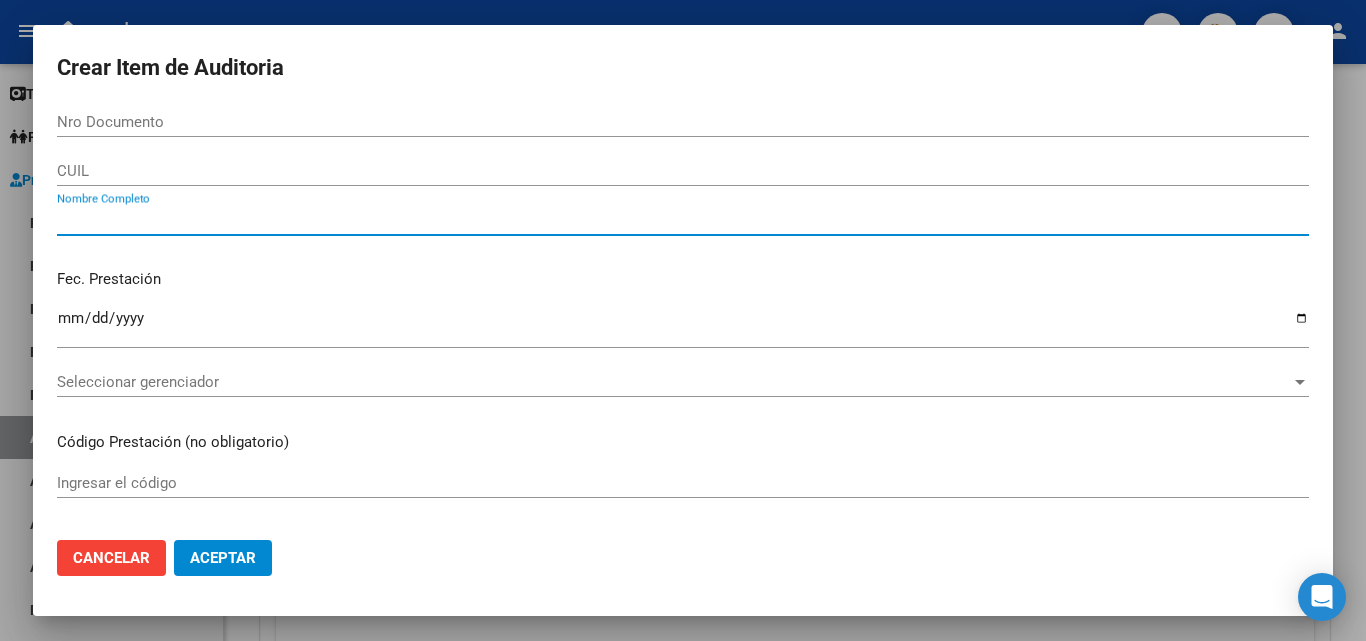 click on "Nombre Completo" at bounding box center [683, 220] 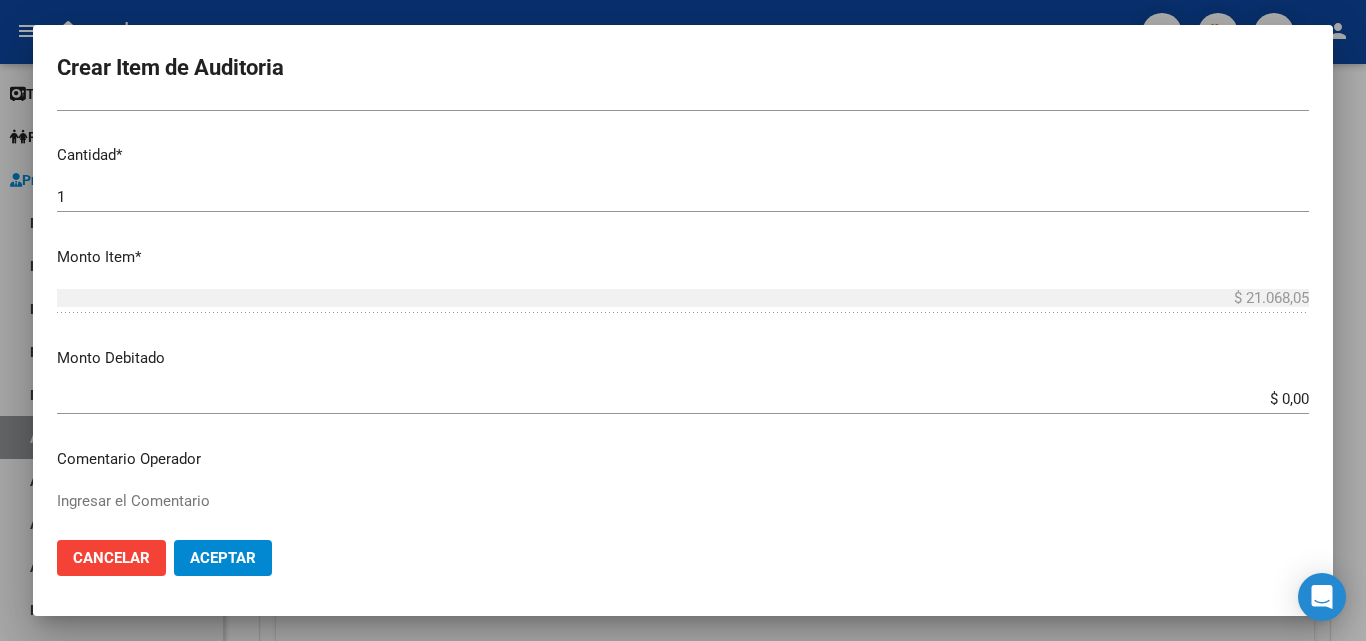 scroll, scrollTop: 500, scrollLeft: 0, axis: vertical 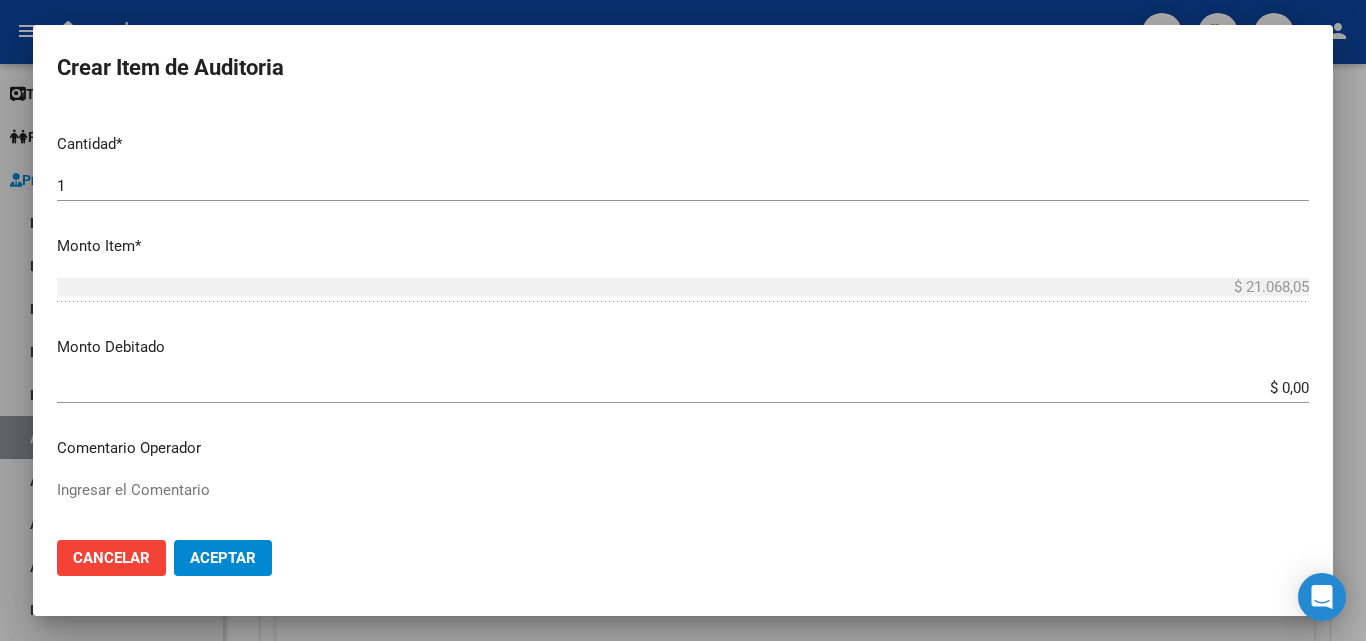type on "TODOS" 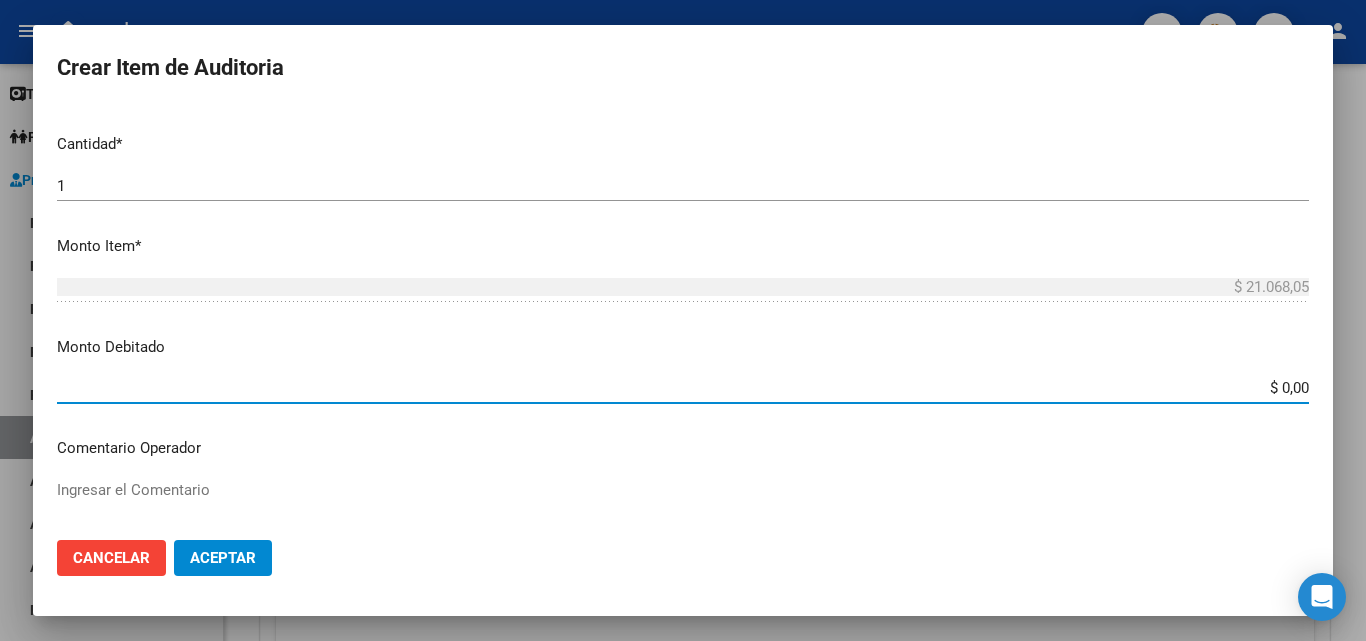 drag, startPoint x: 1245, startPoint y: 399, endPoint x: 1294, endPoint y: 392, distance: 49.497475 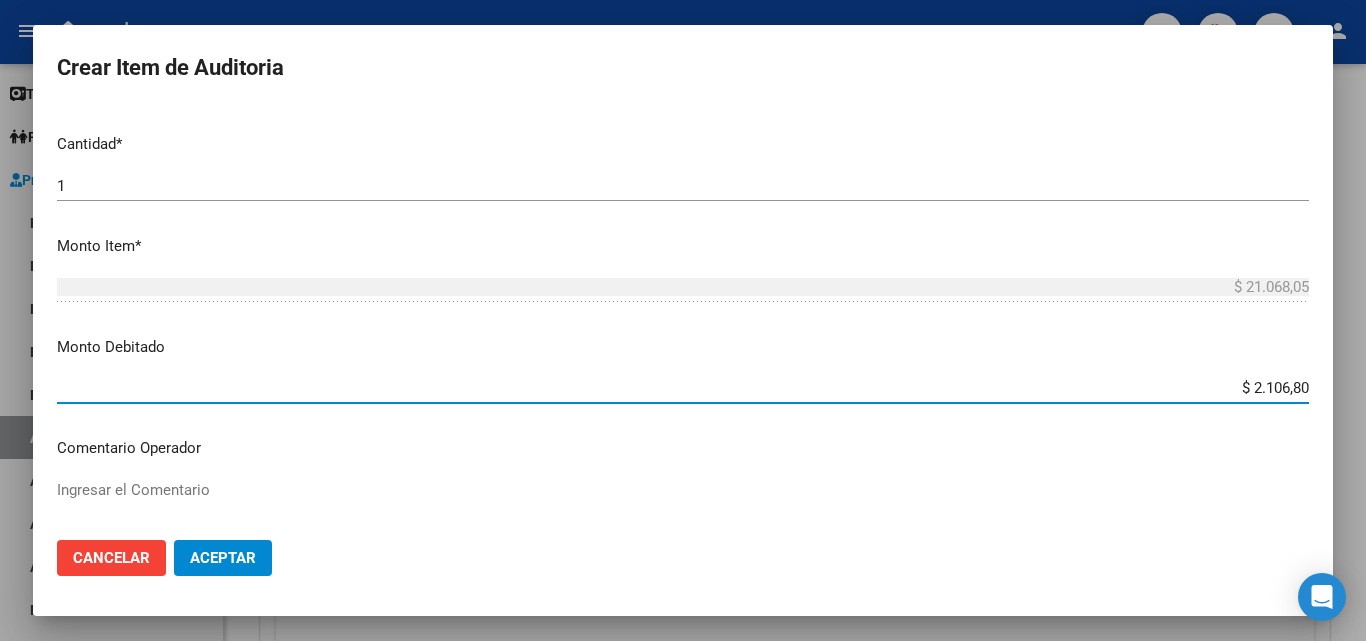 type on "$ 21.068,05" 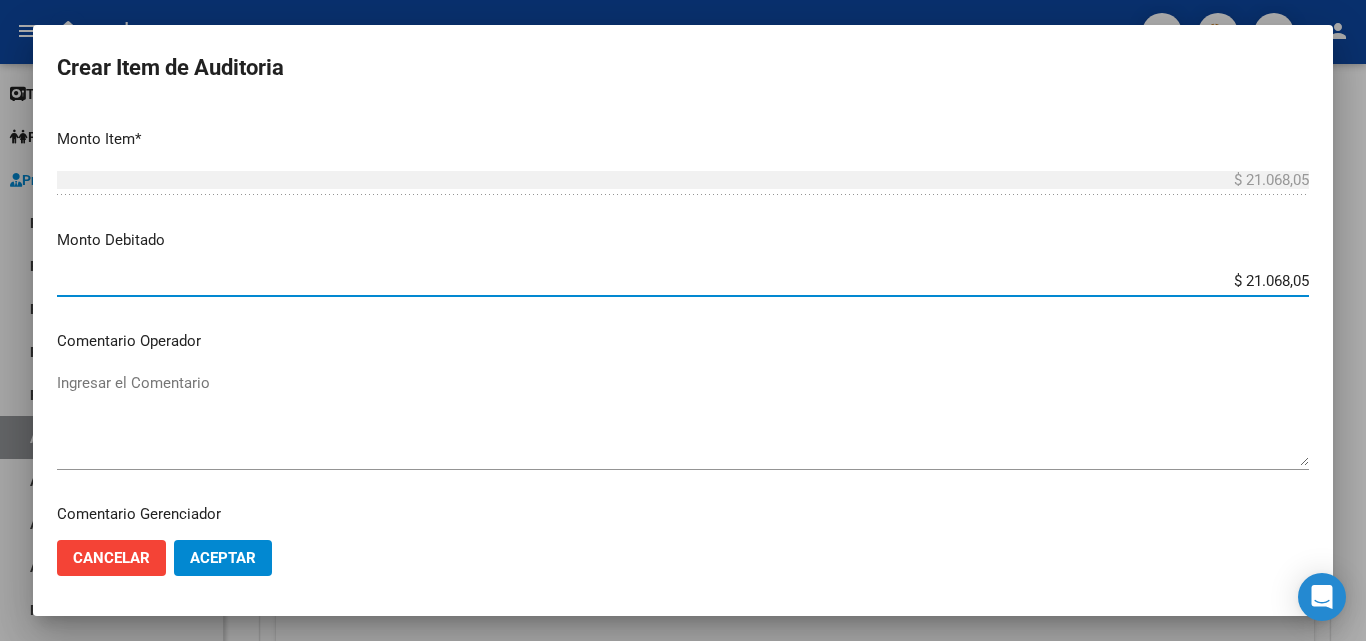 scroll, scrollTop: 700, scrollLeft: 0, axis: vertical 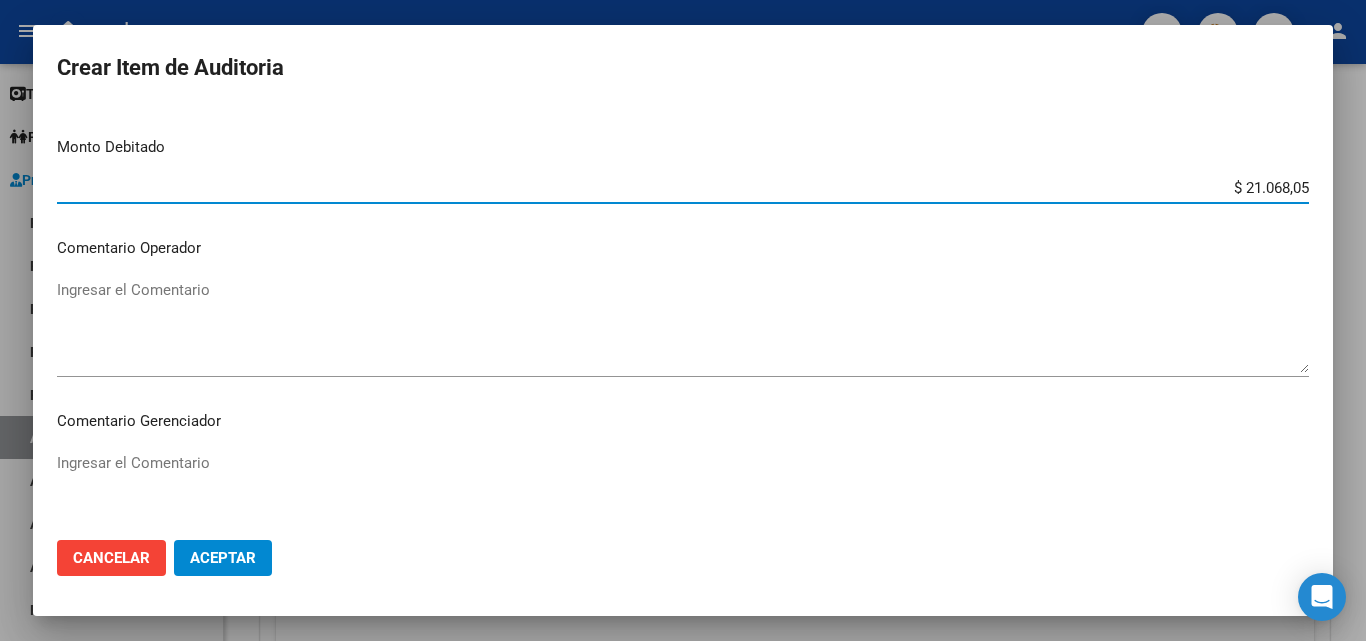 click on "Ingresar el Comentario" at bounding box center [683, 326] 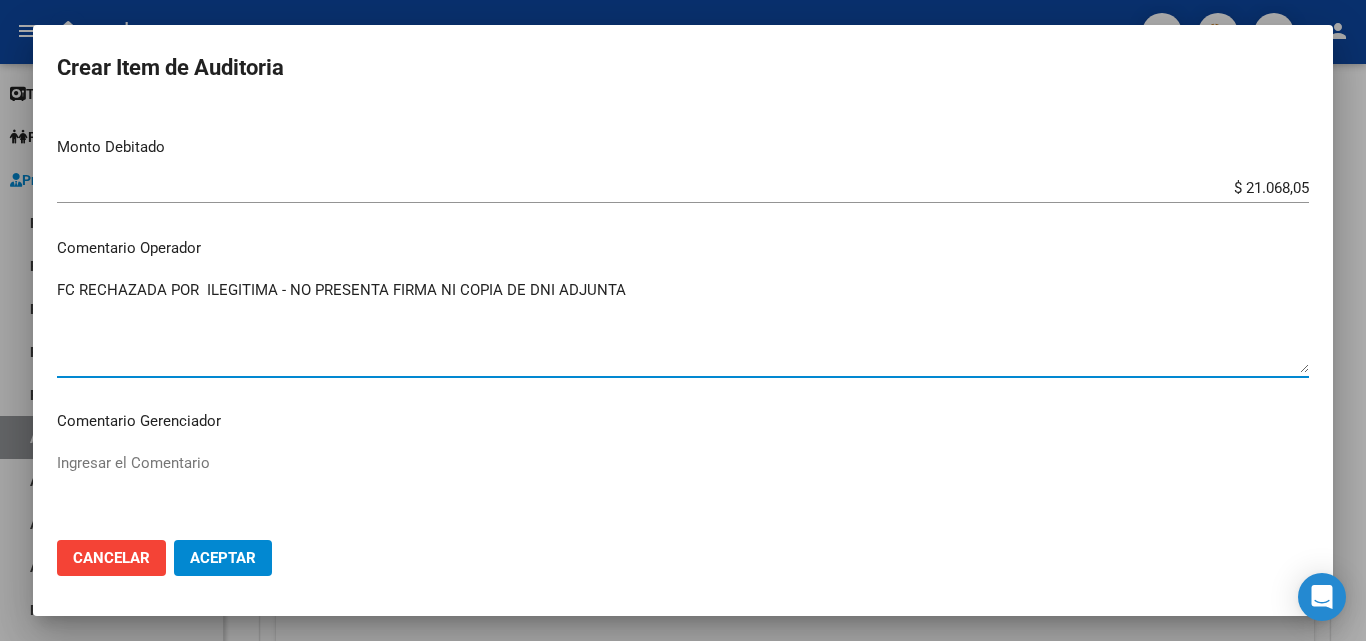 type on "FC RECHAZADA POR  ILEGITIMA - NO PRESENTA FIRMA NI COPIA DE DNI ADJUNTA" 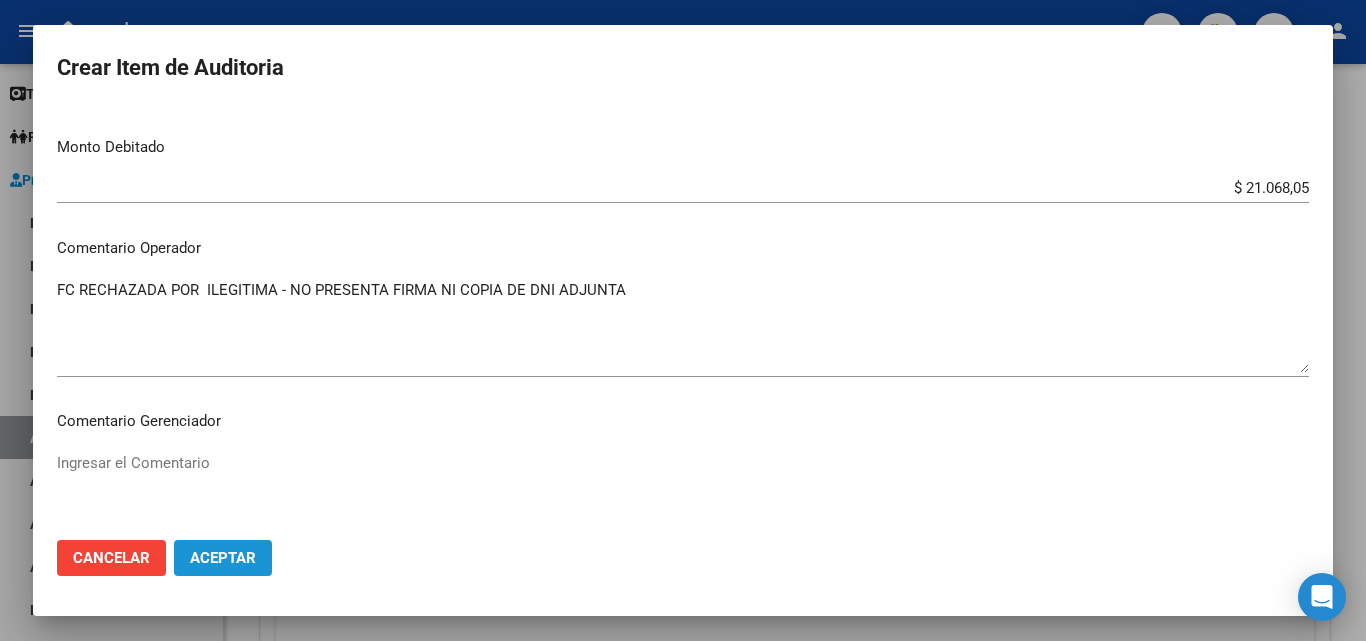 click on "Aceptar" 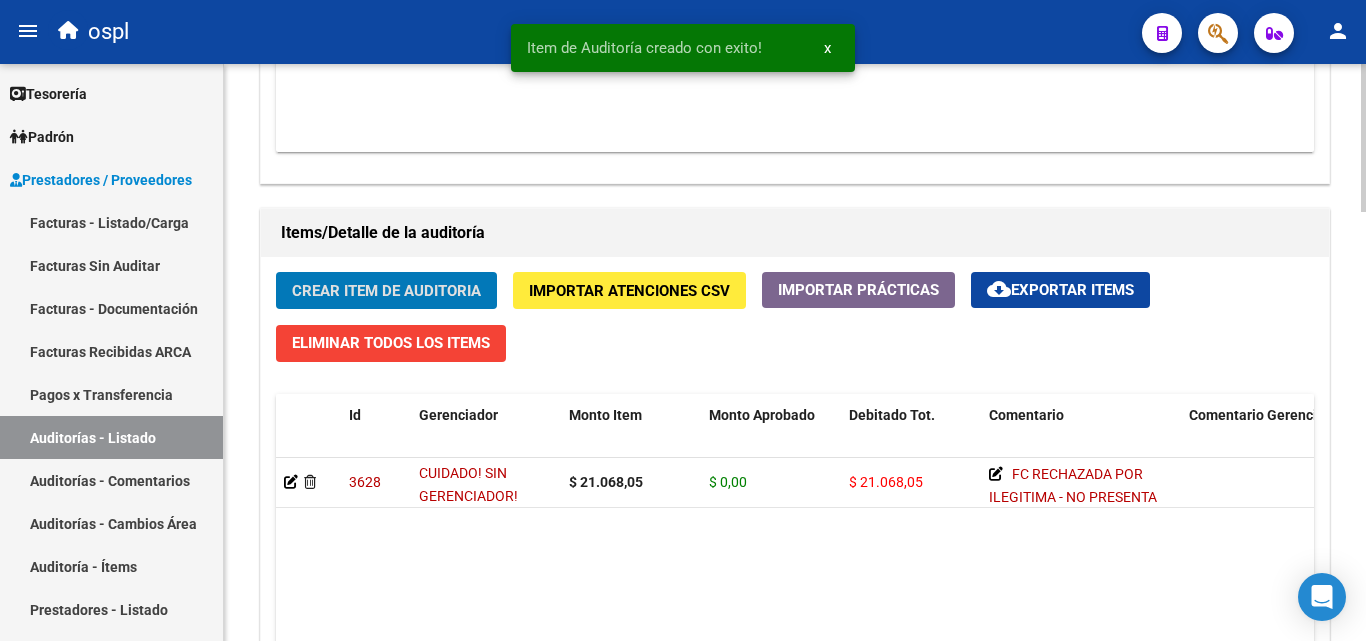 scroll, scrollTop: 1301, scrollLeft: 0, axis: vertical 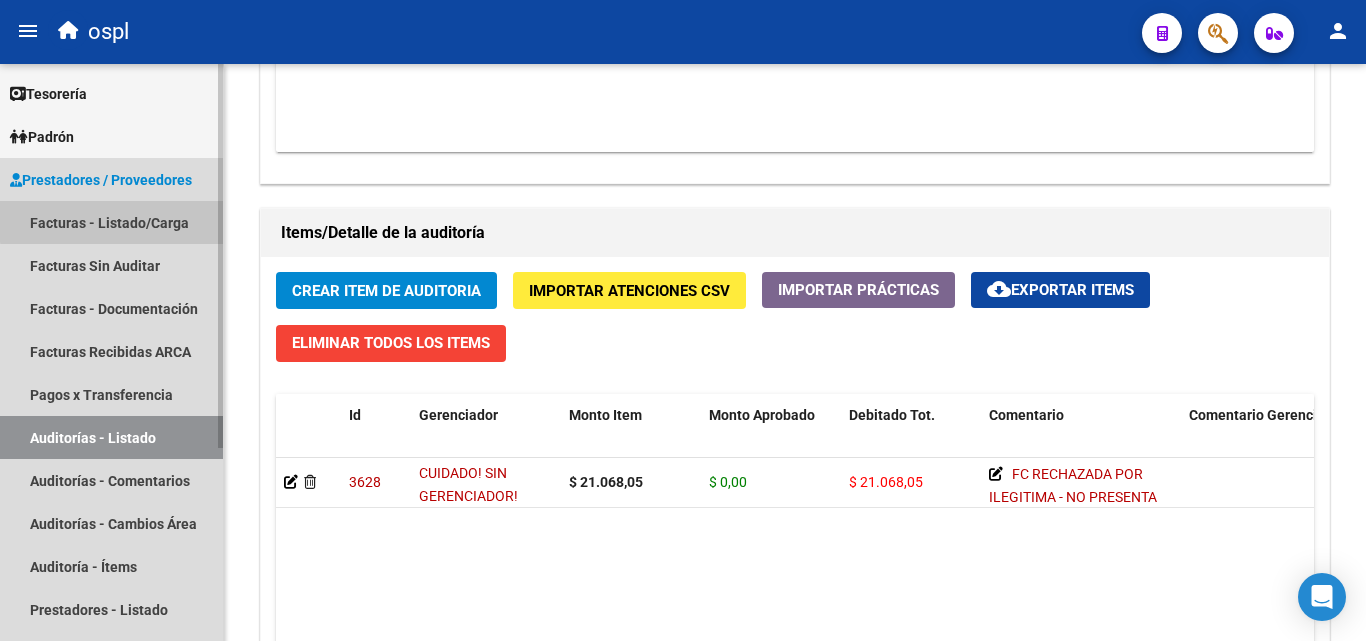 click on "Facturas - Listado/Carga" at bounding box center [111, 222] 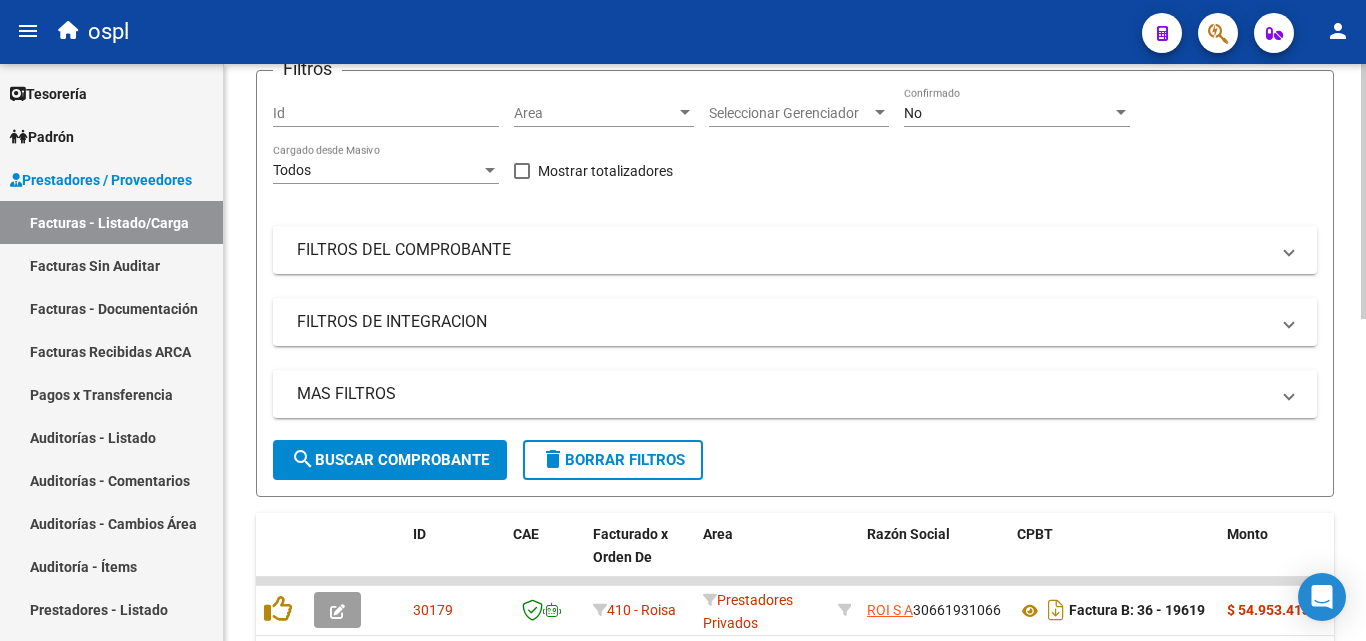 scroll, scrollTop: 127, scrollLeft: 0, axis: vertical 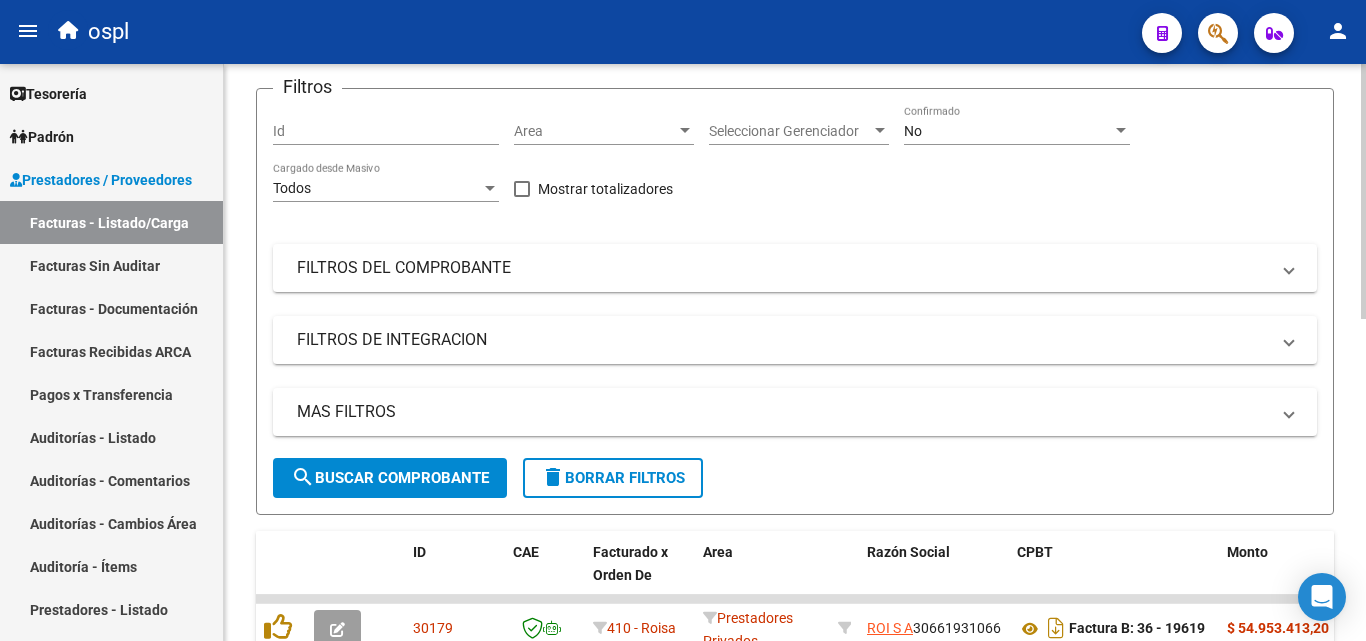 click on "Area" at bounding box center (595, 131) 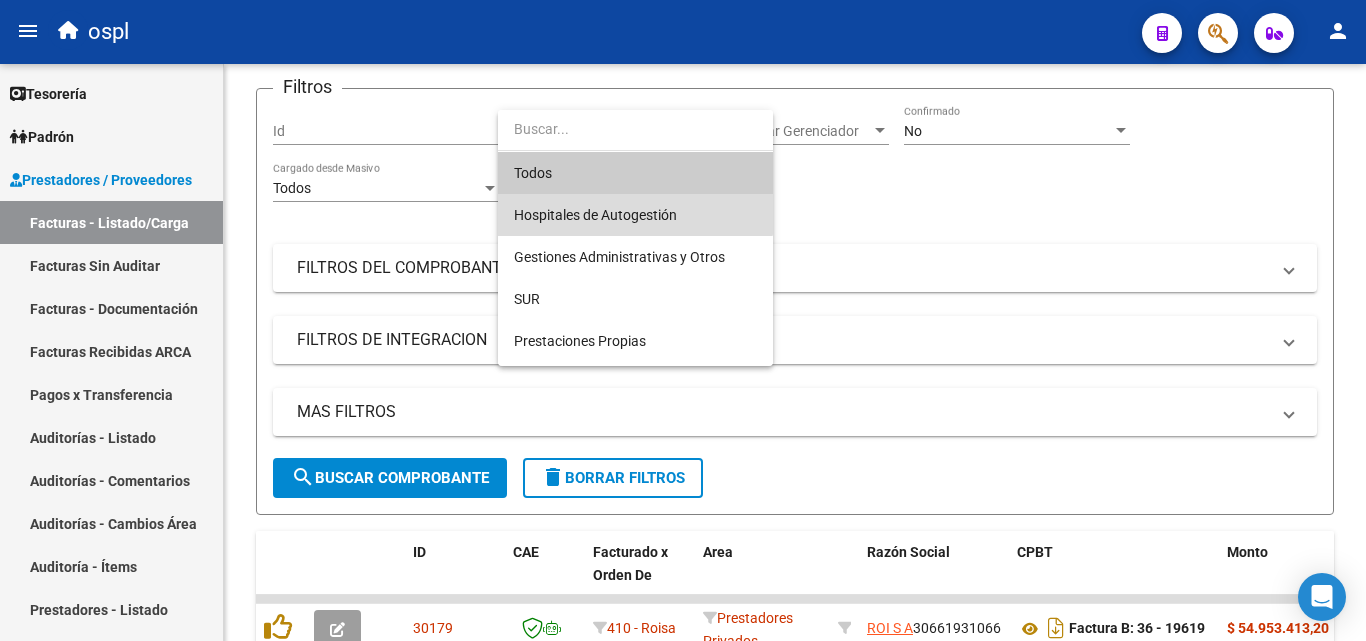 click on "Hospitales de Autogestión" at bounding box center (635, 215) 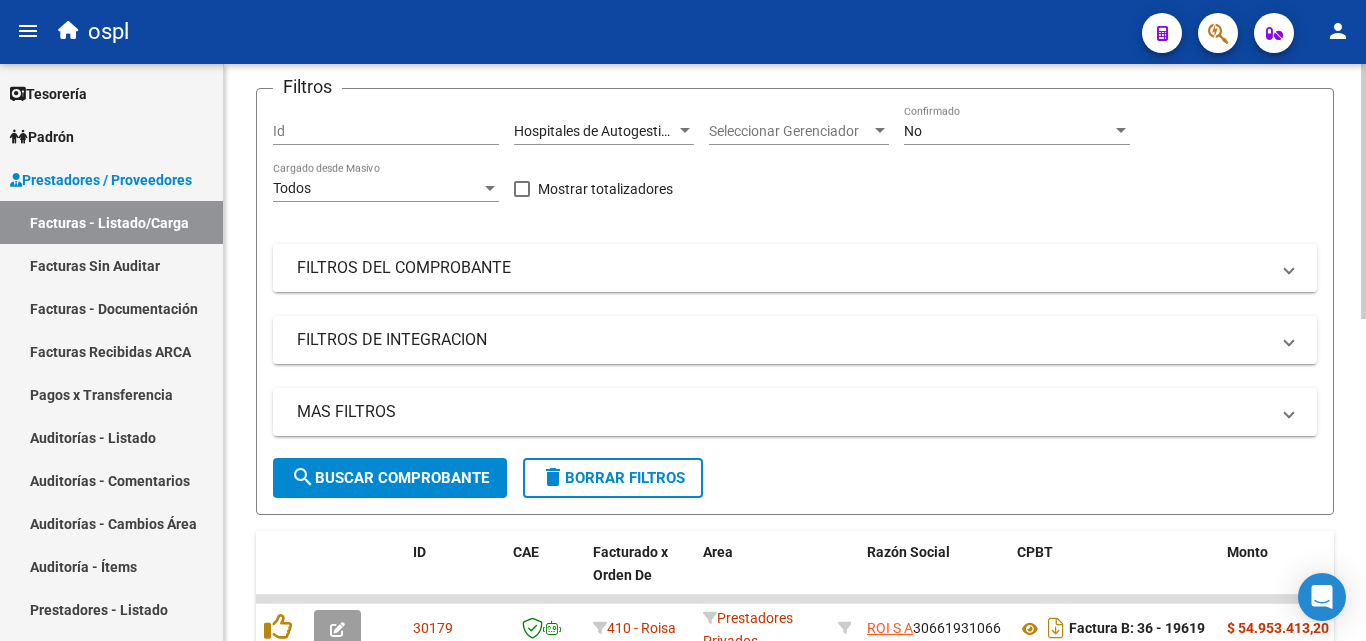 click on "FILTROS DEL COMPROBANTE" at bounding box center (795, 268) 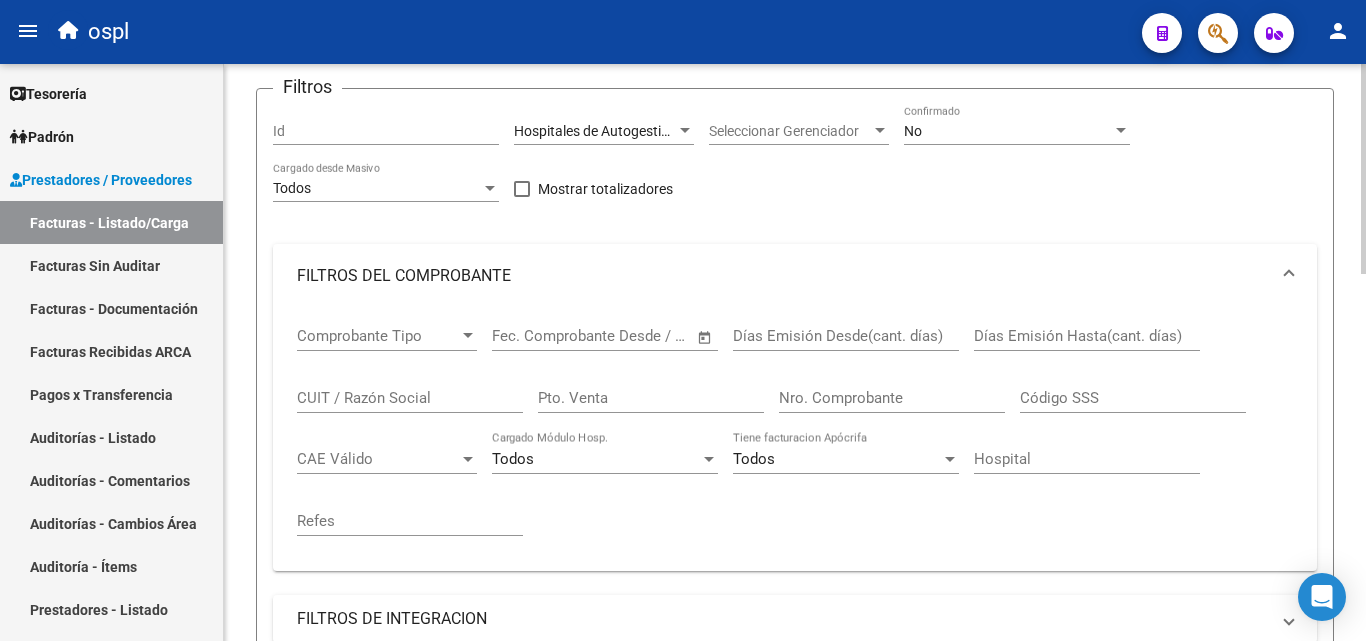 click 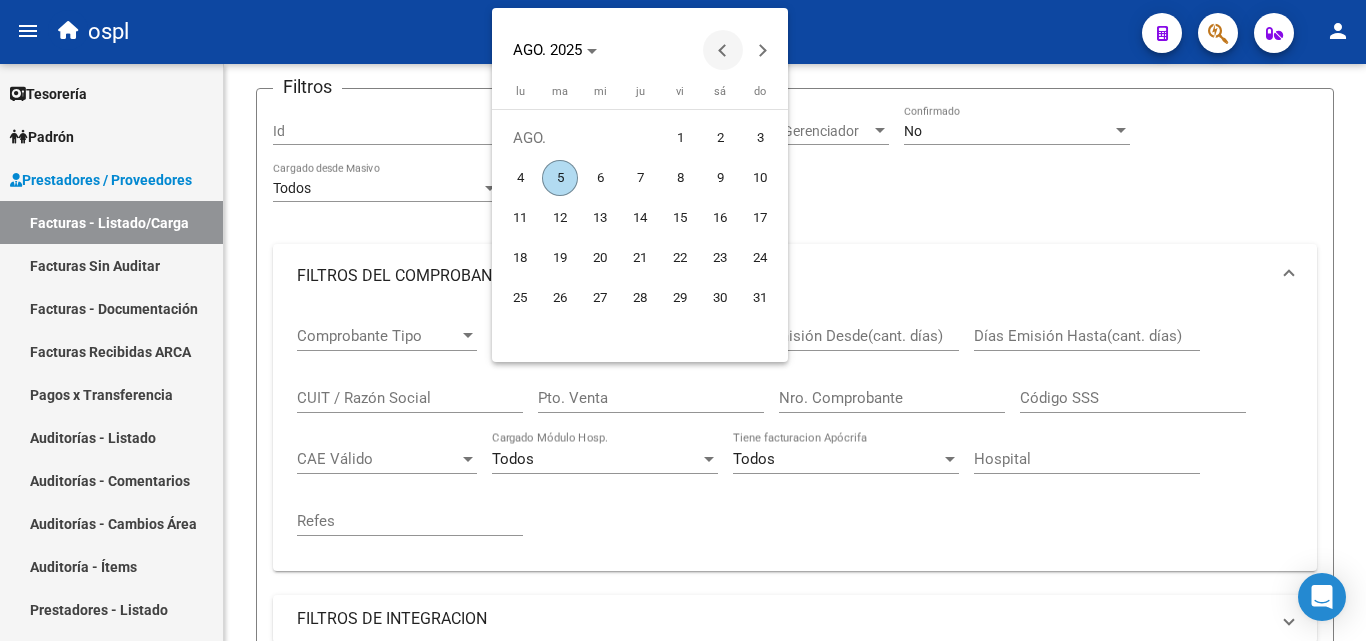 click at bounding box center (723, 50) 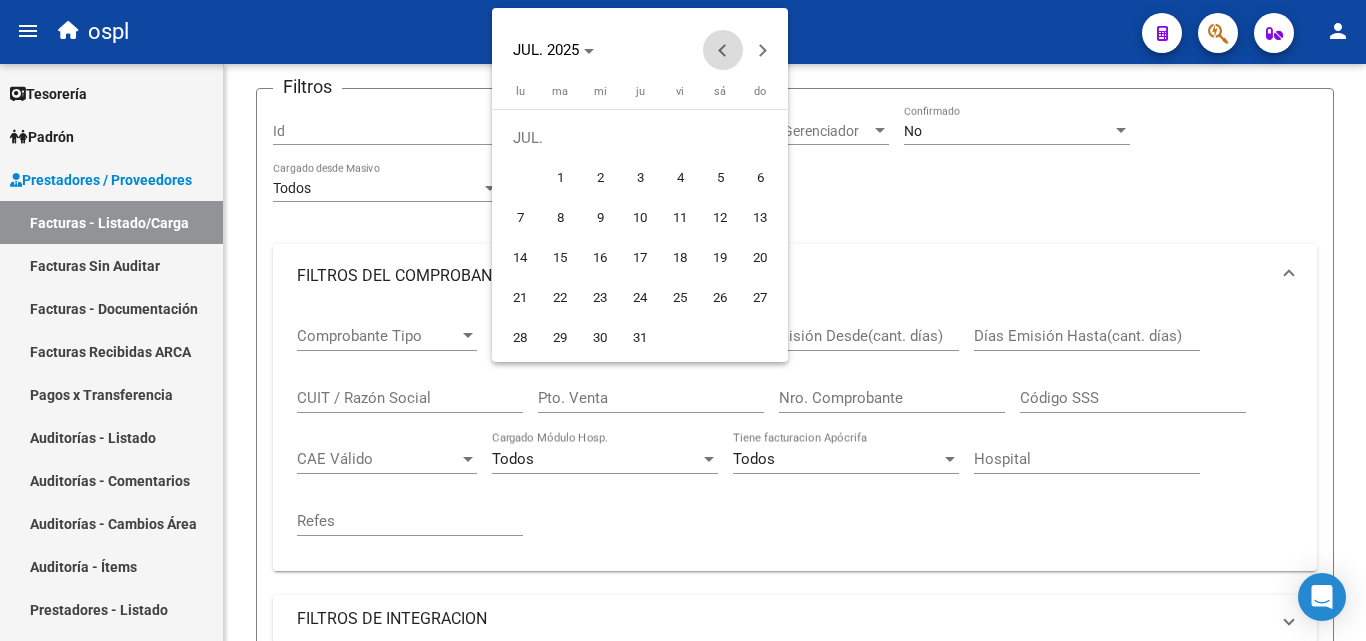 click at bounding box center [723, 50] 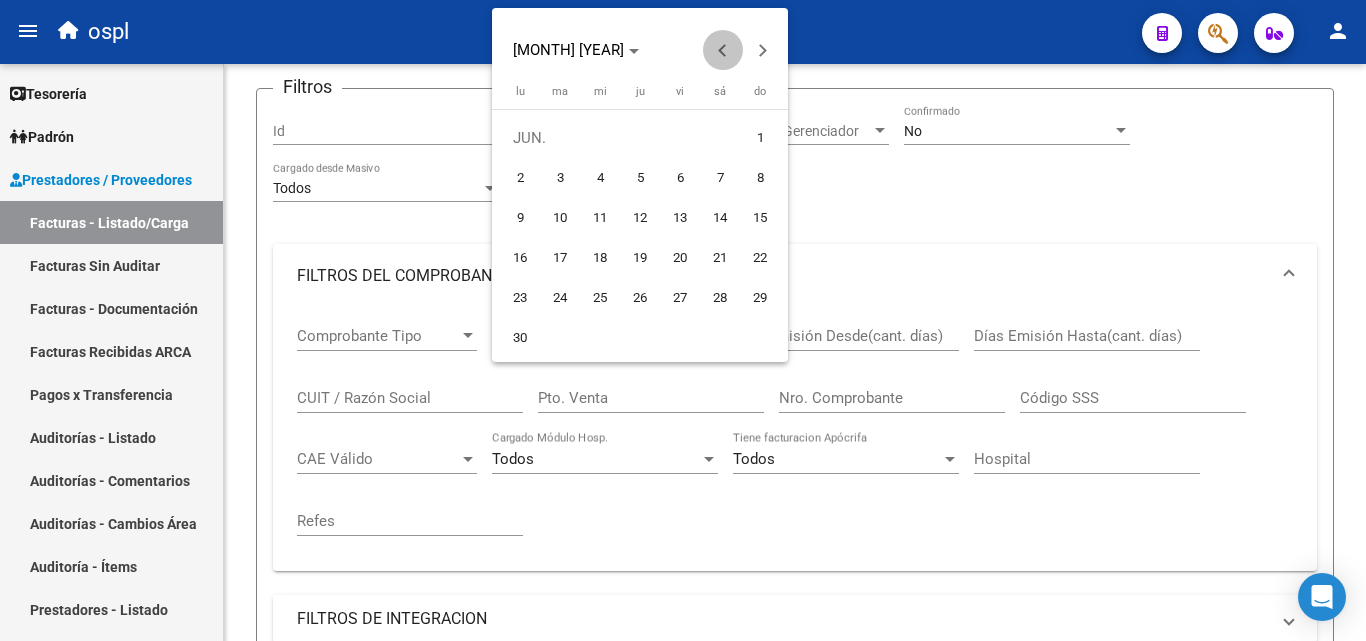 click at bounding box center [723, 50] 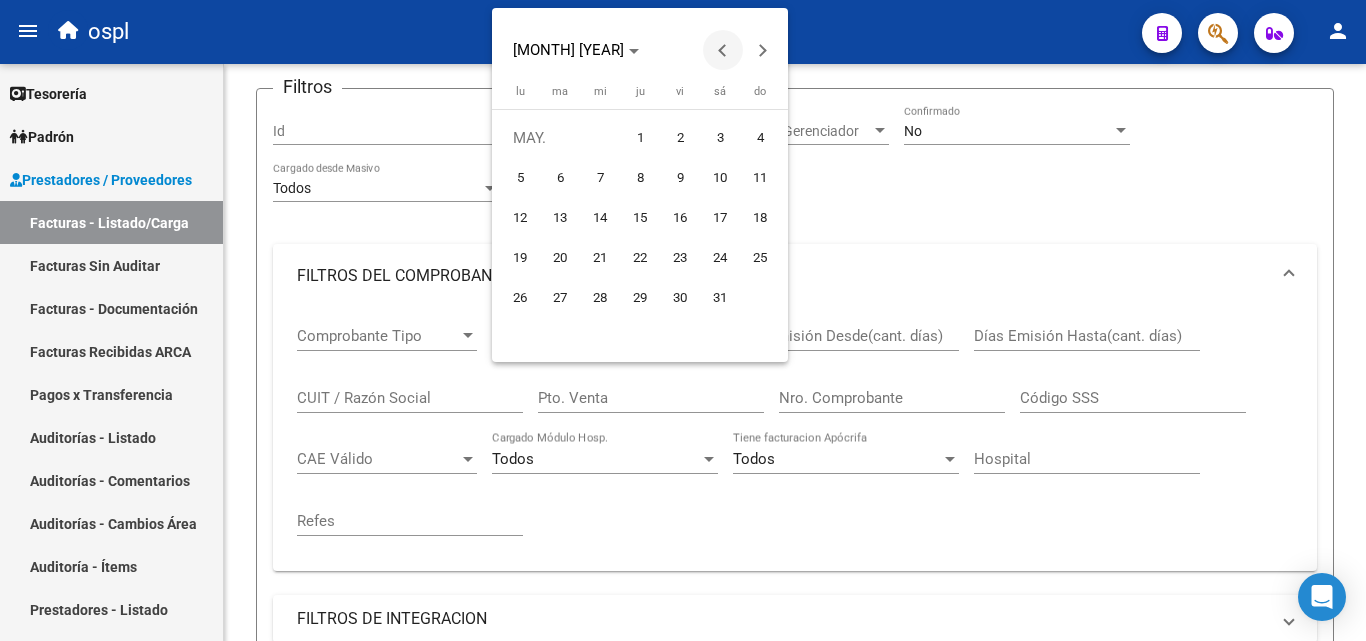 click at bounding box center (723, 50) 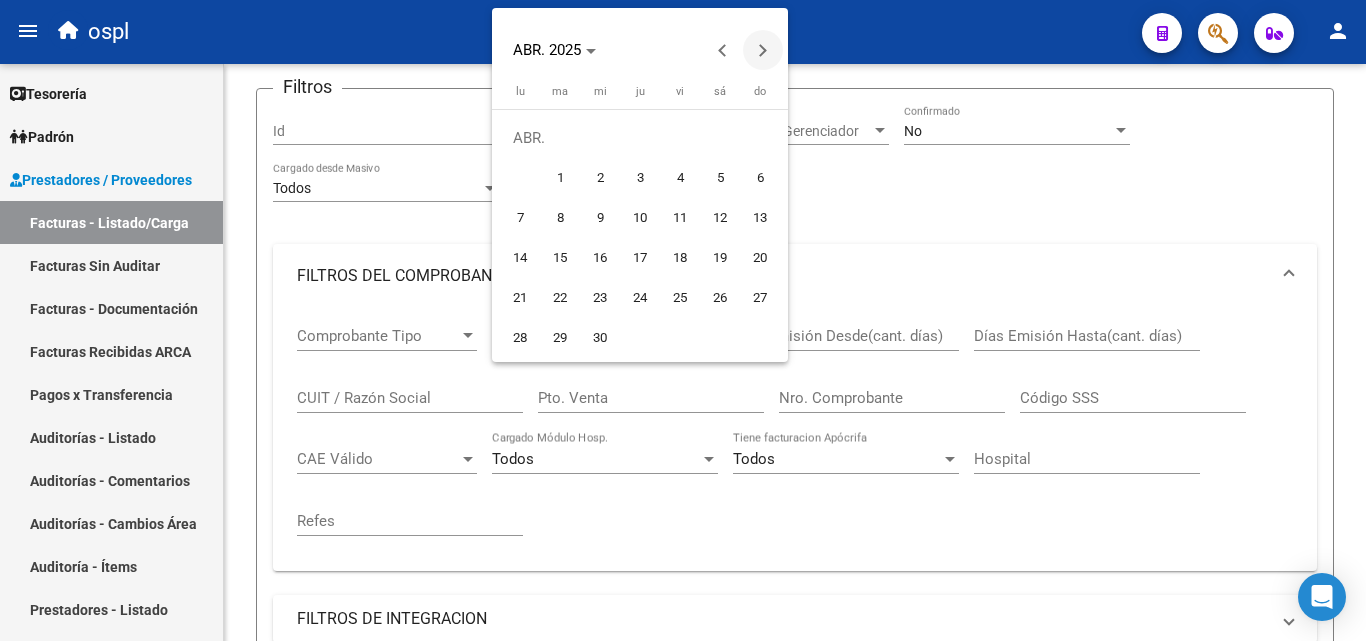 click at bounding box center (763, 50) 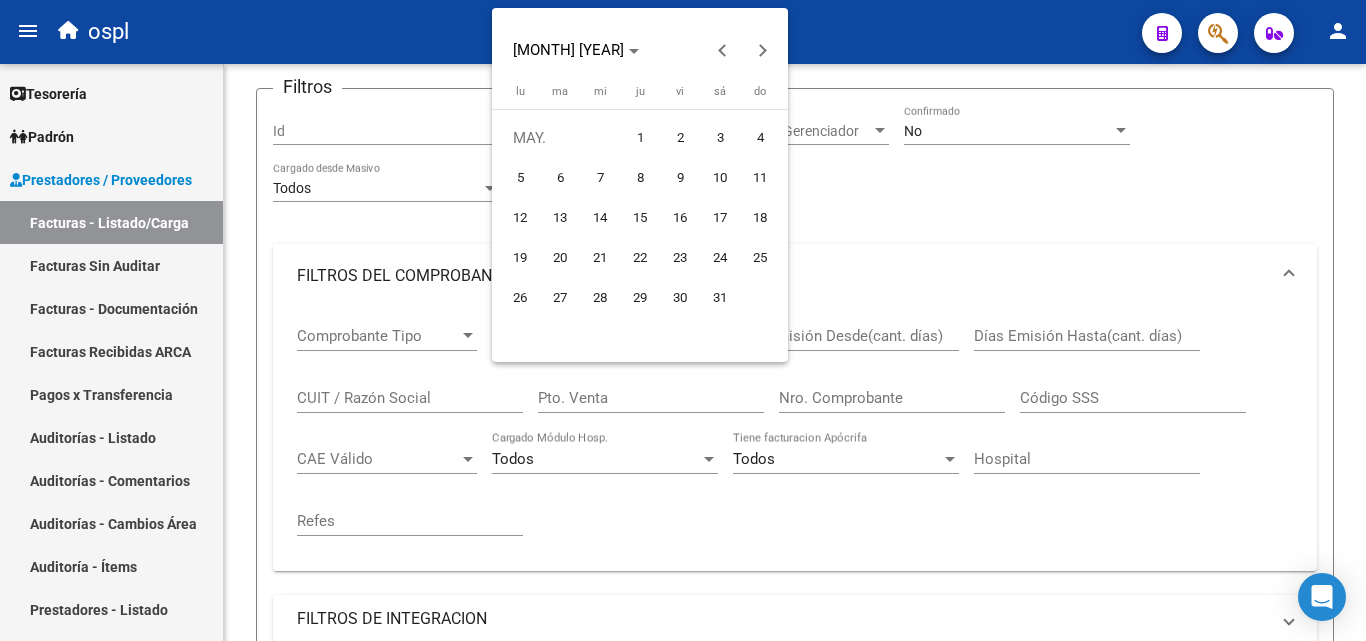 click on "1" at bounding box center [640, 138] 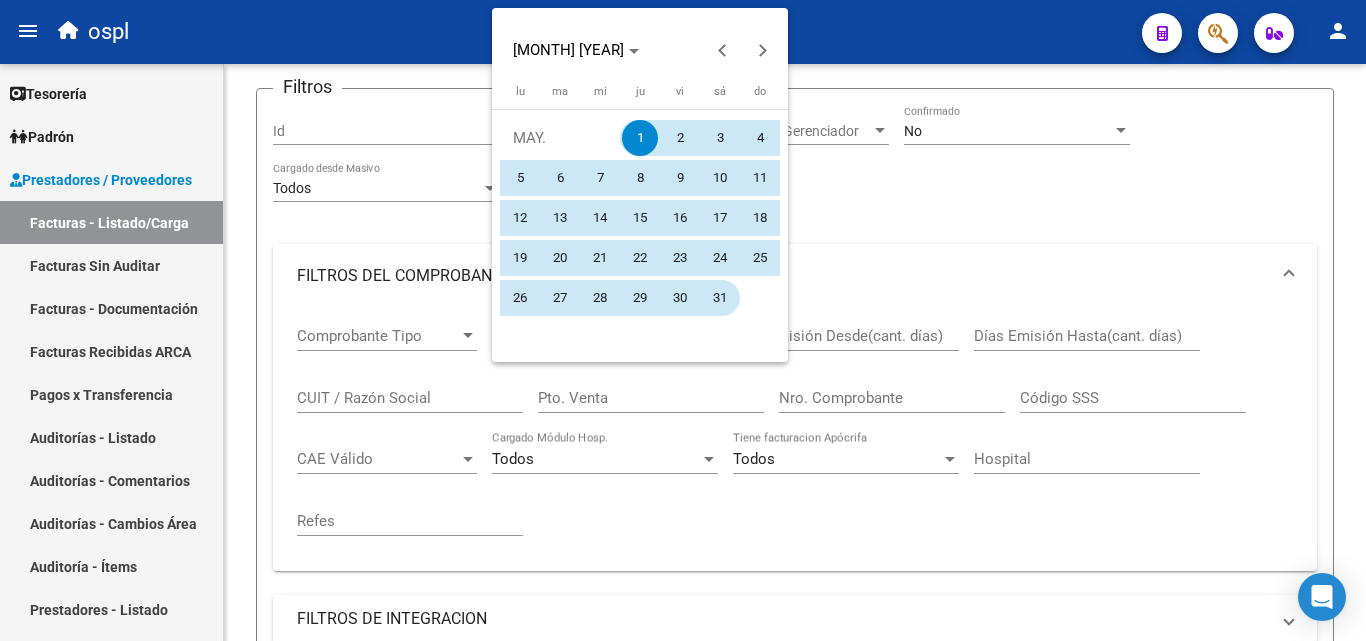 click on "31" at bounding box center (720, 298) 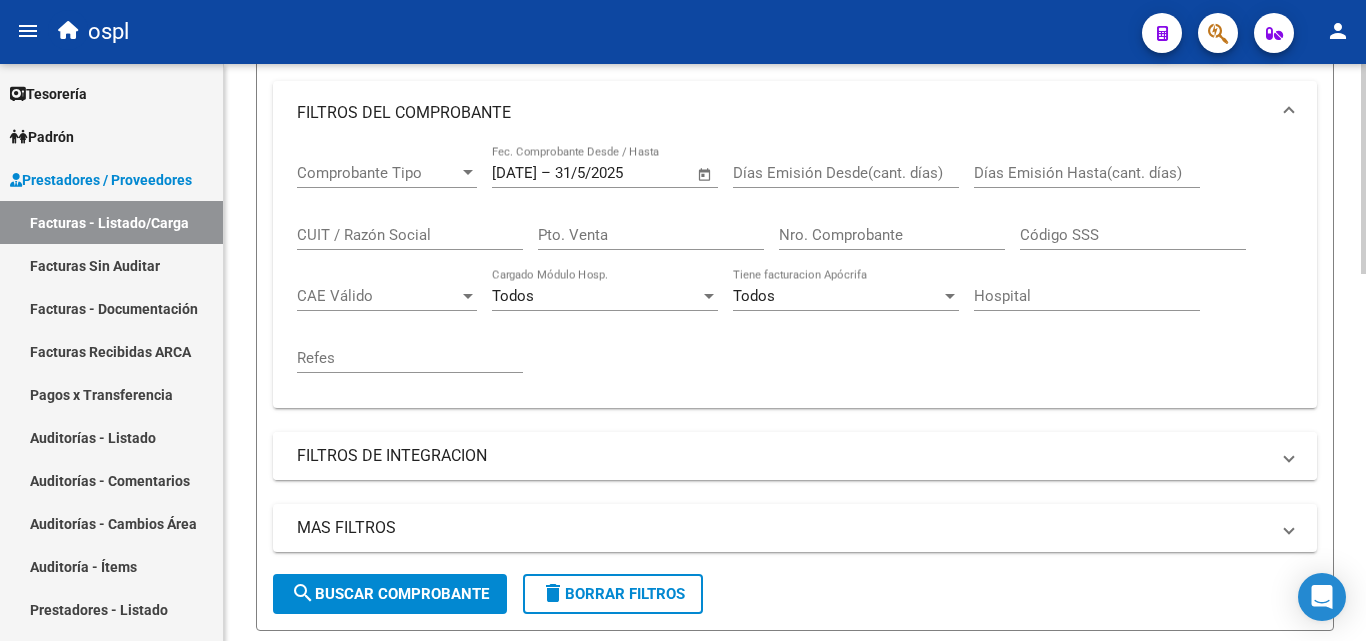 scroll, scrollTop: 327, scrollLeft: 0, axis: vertical 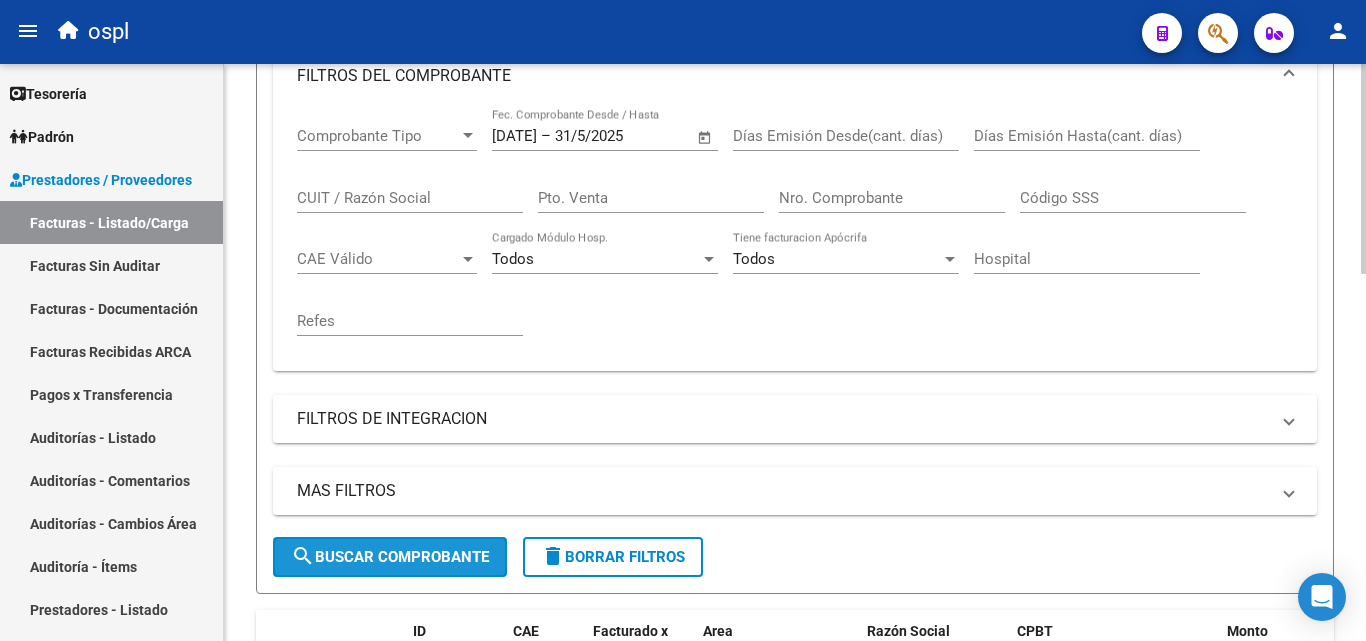 click on "search  Buscar Comprobante" 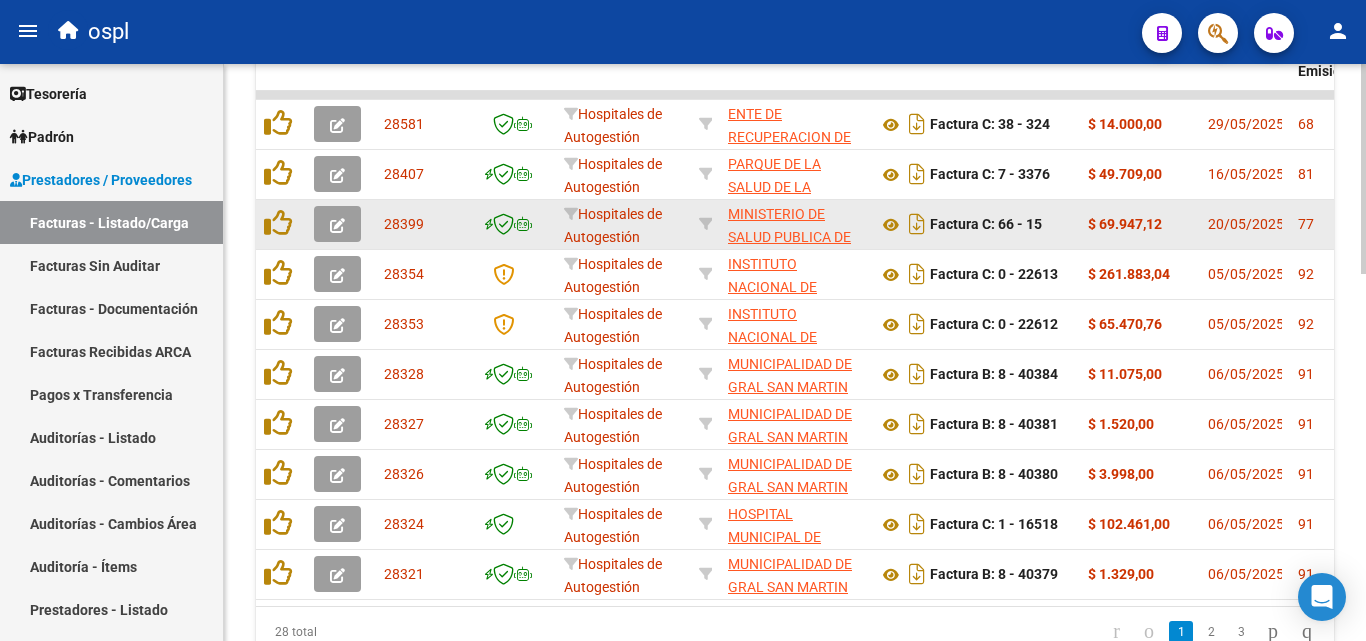 scroll, scrollTop: 706, scrollLeft: 0, axis: vertical 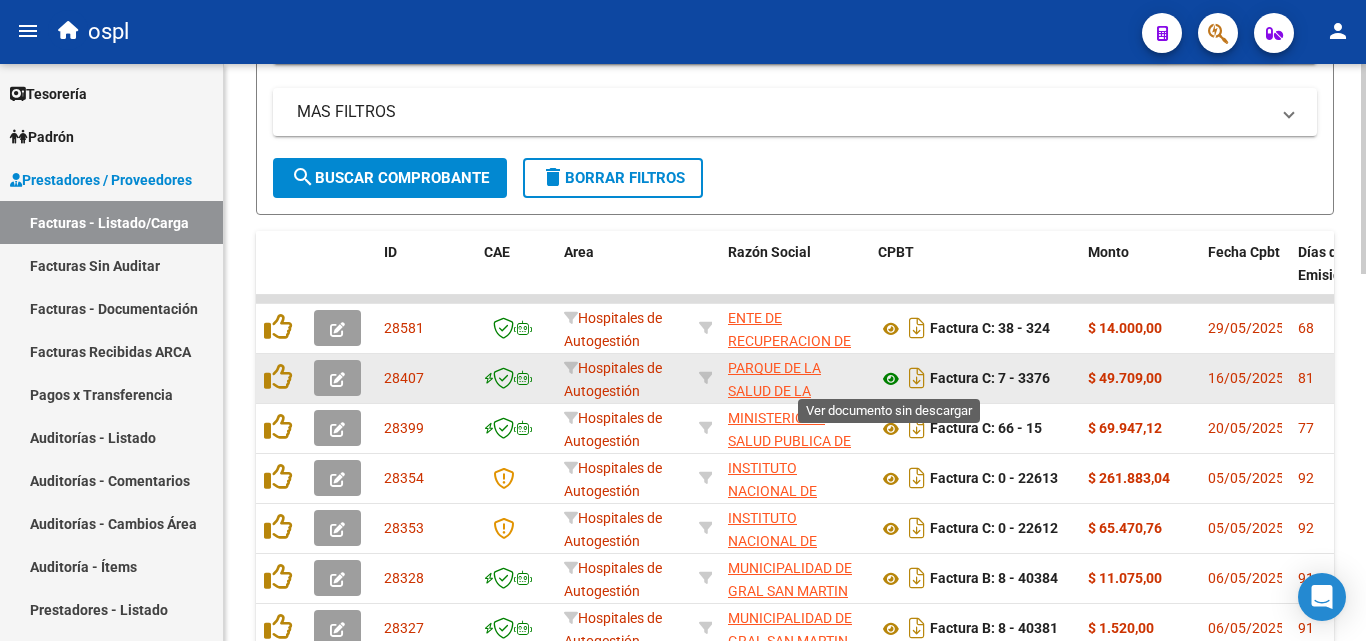 click 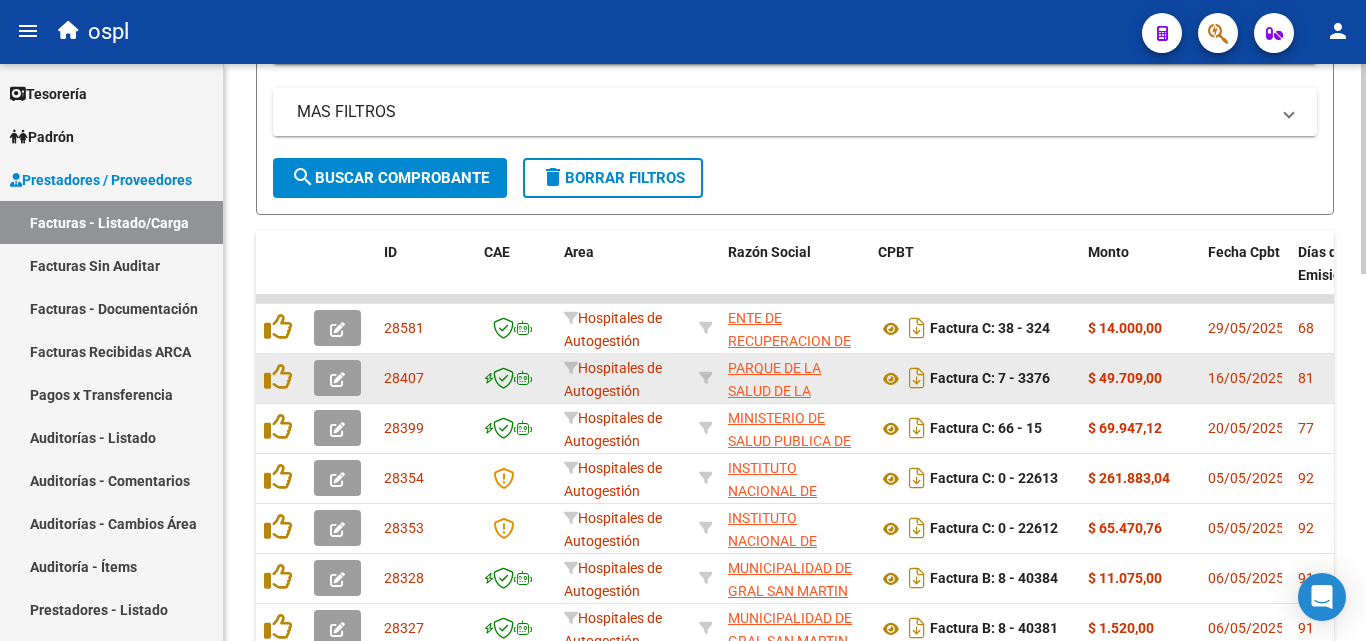 click 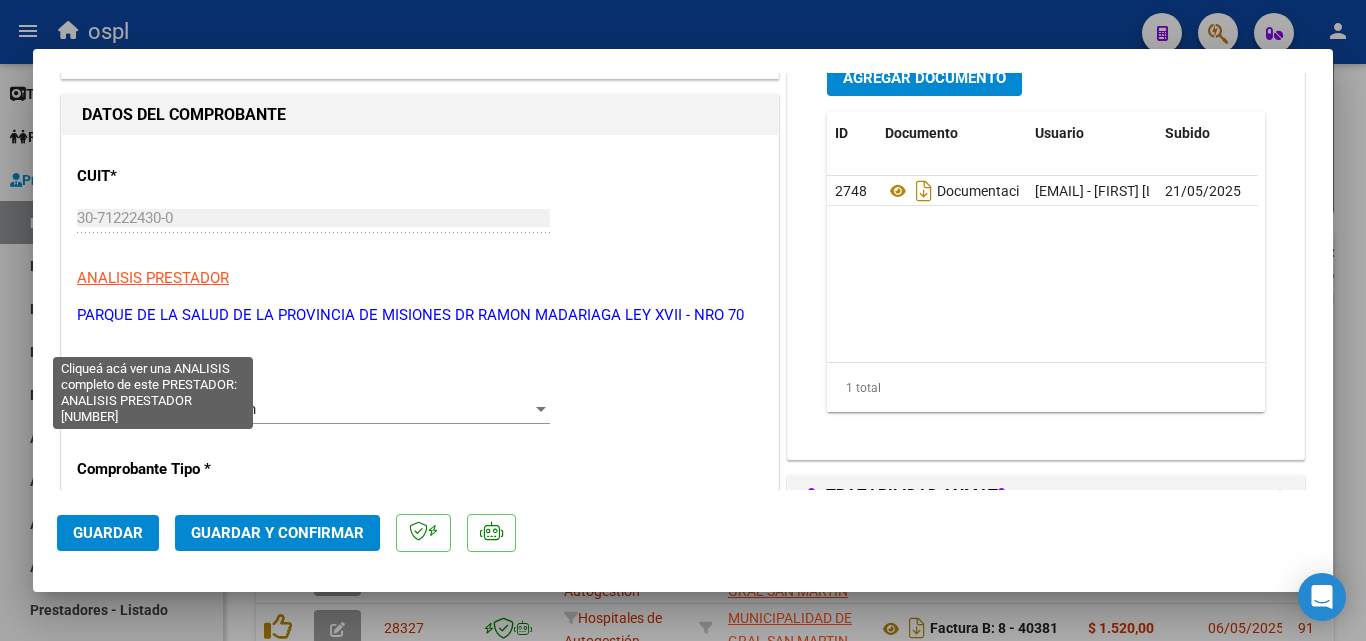 scroll, scrollTop: 300, scrollLeft: 0, axis: vertical 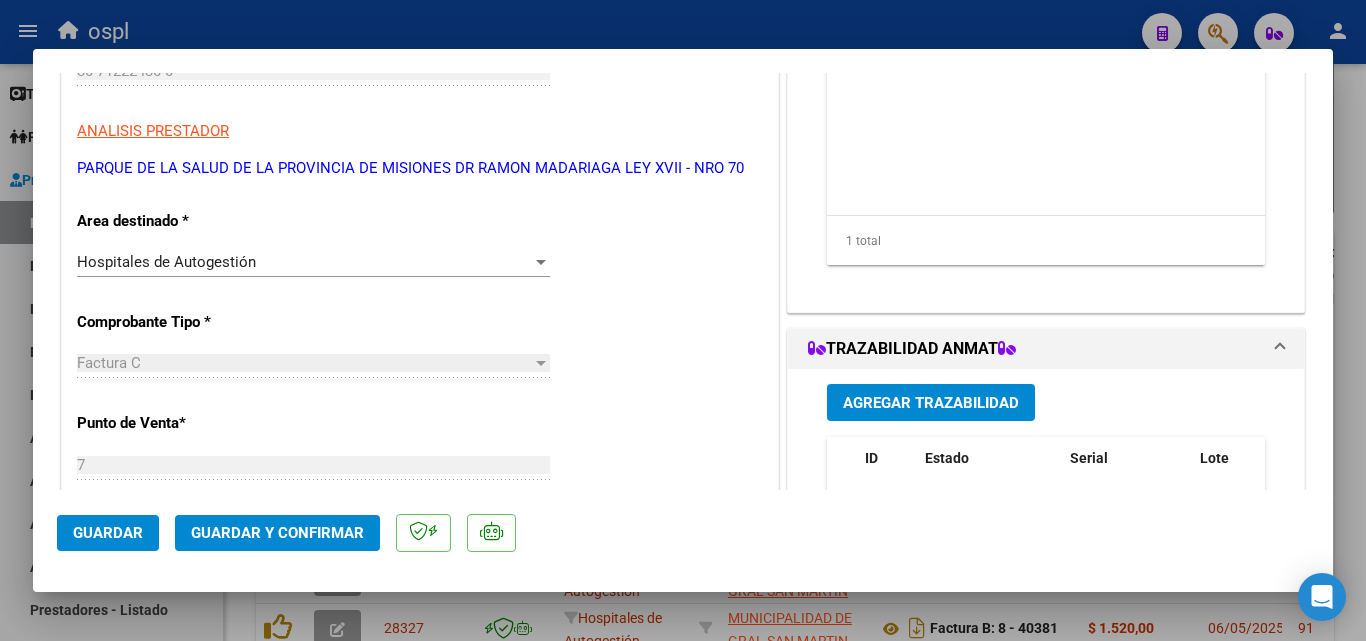 click on "Hospitales de Autogestión" at bounding box center (304, 262) 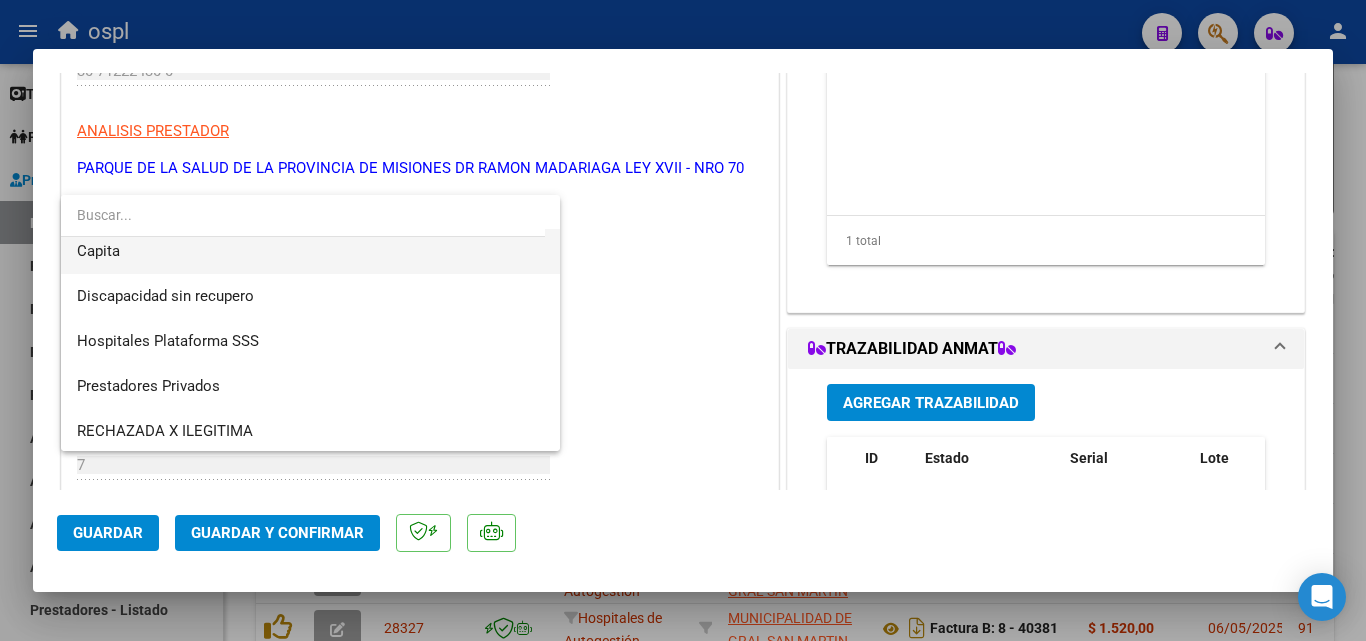 scroll, scrollTop: 284, scrollLeft: 0, axis: vertical 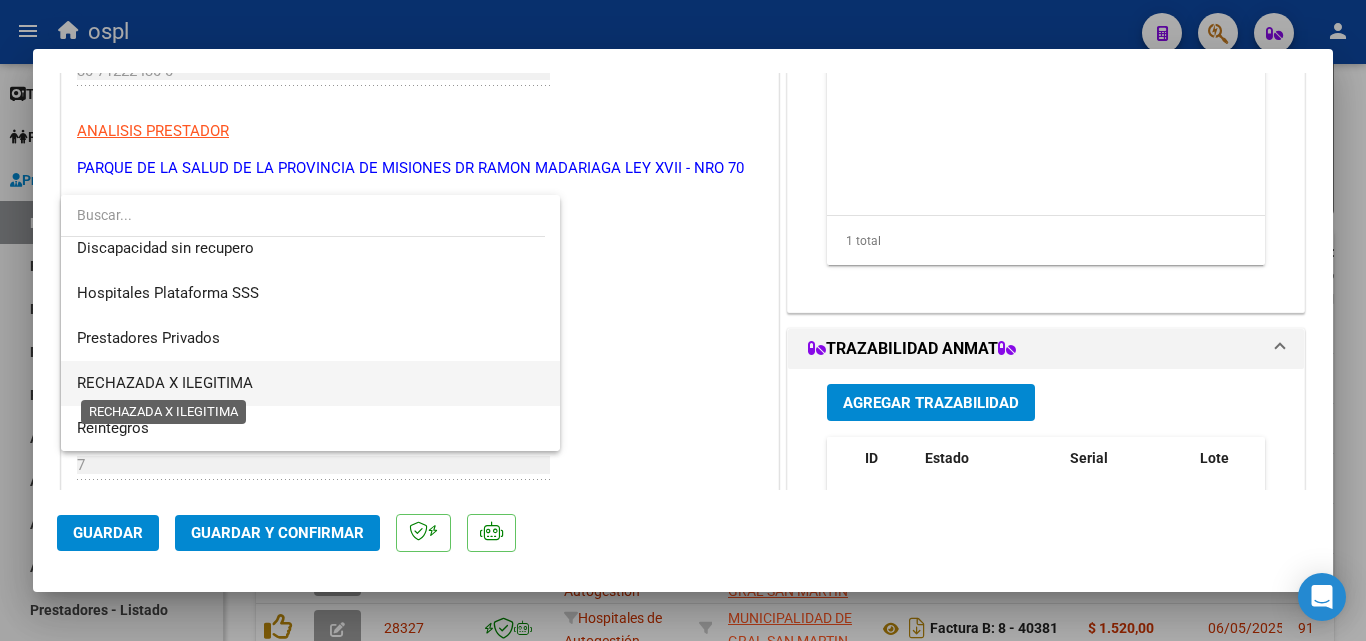click on "RECHAZADA X ILEGITIMA" at bounding box center [165, 383] 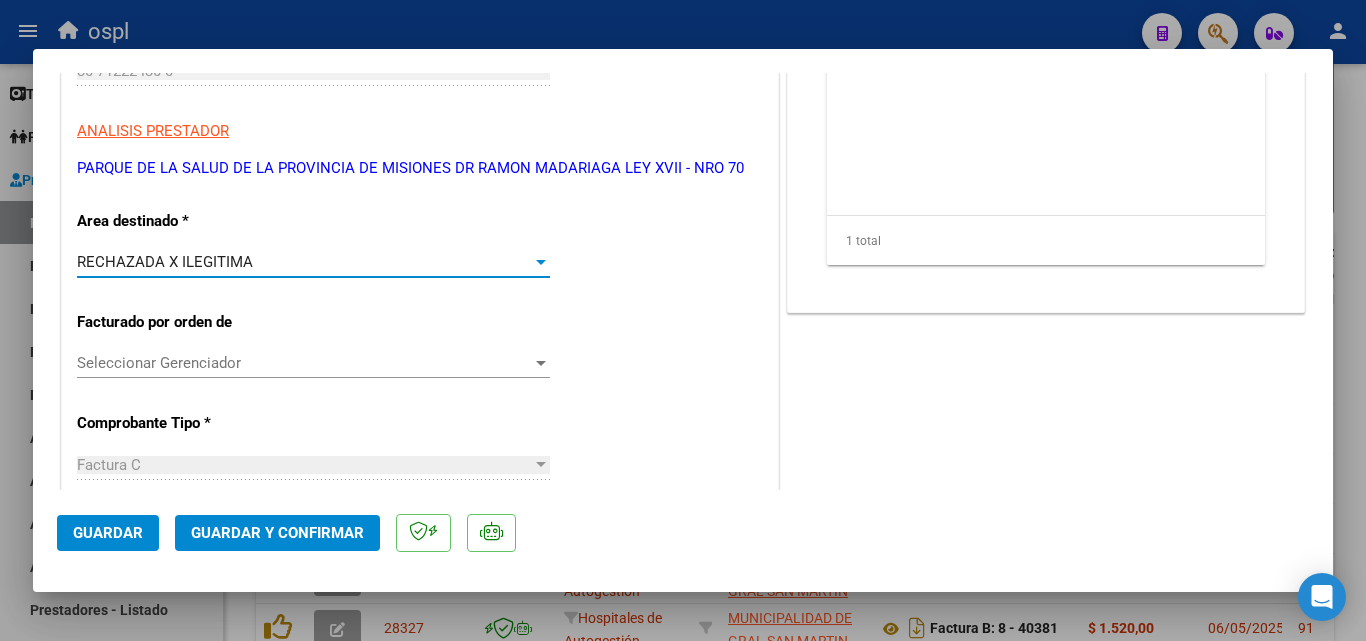 click on "Guardar y Confirmar" 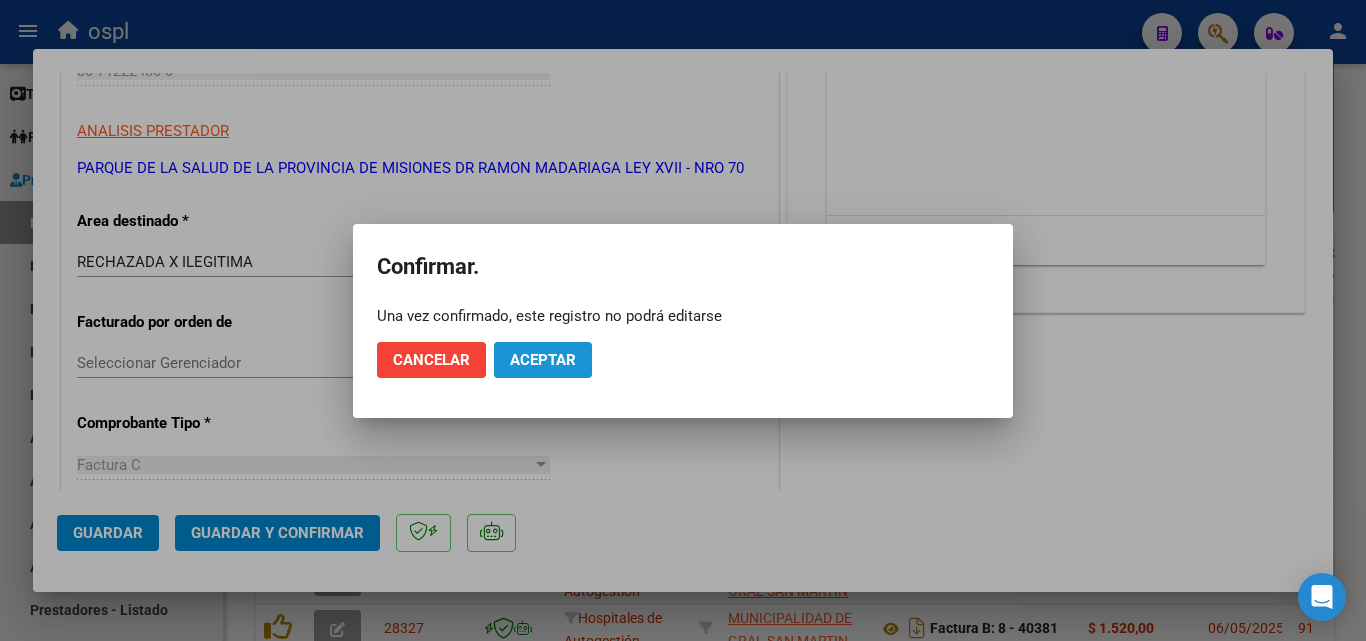 click on "Aceptar" 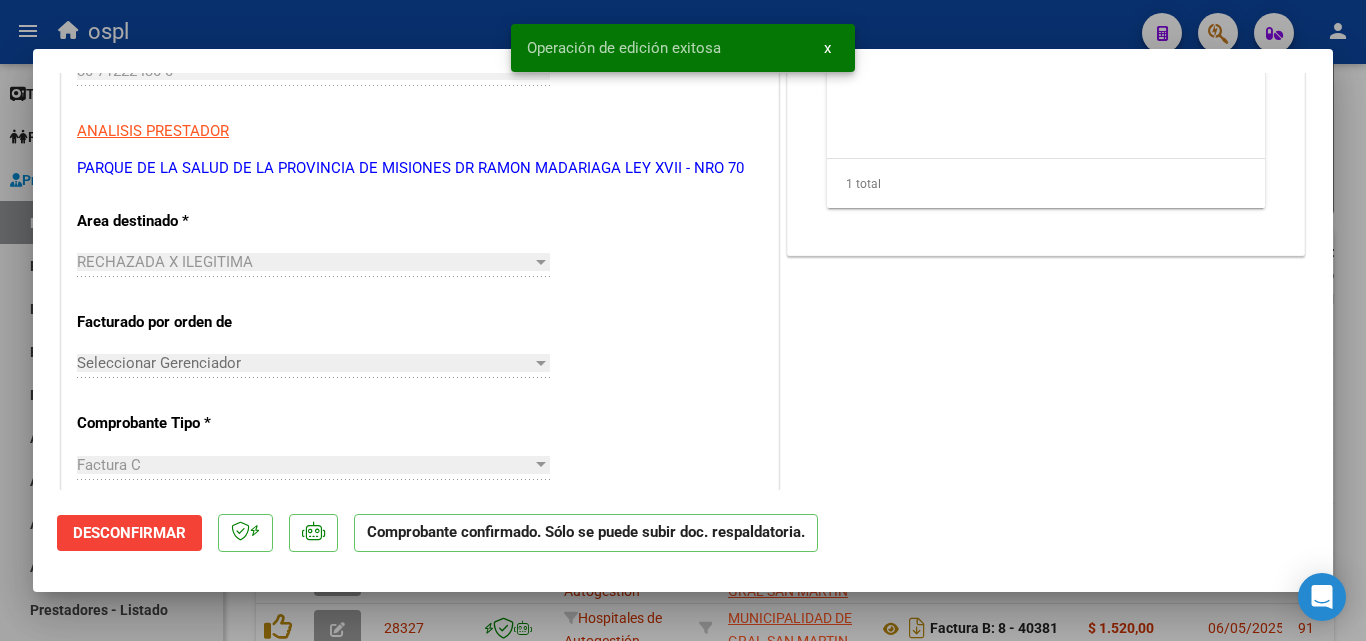 click at bounding box center (683, 320) 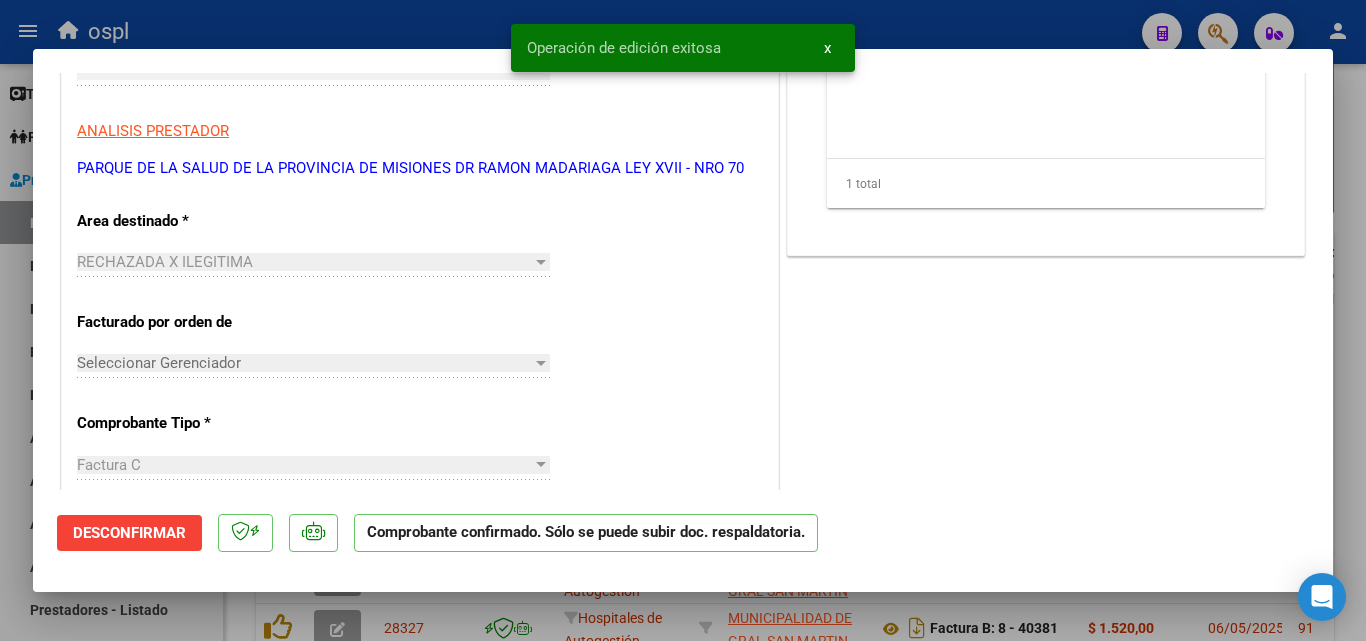 scroll, scrollTop: 335, scrollLeft: 0, axis: vertical 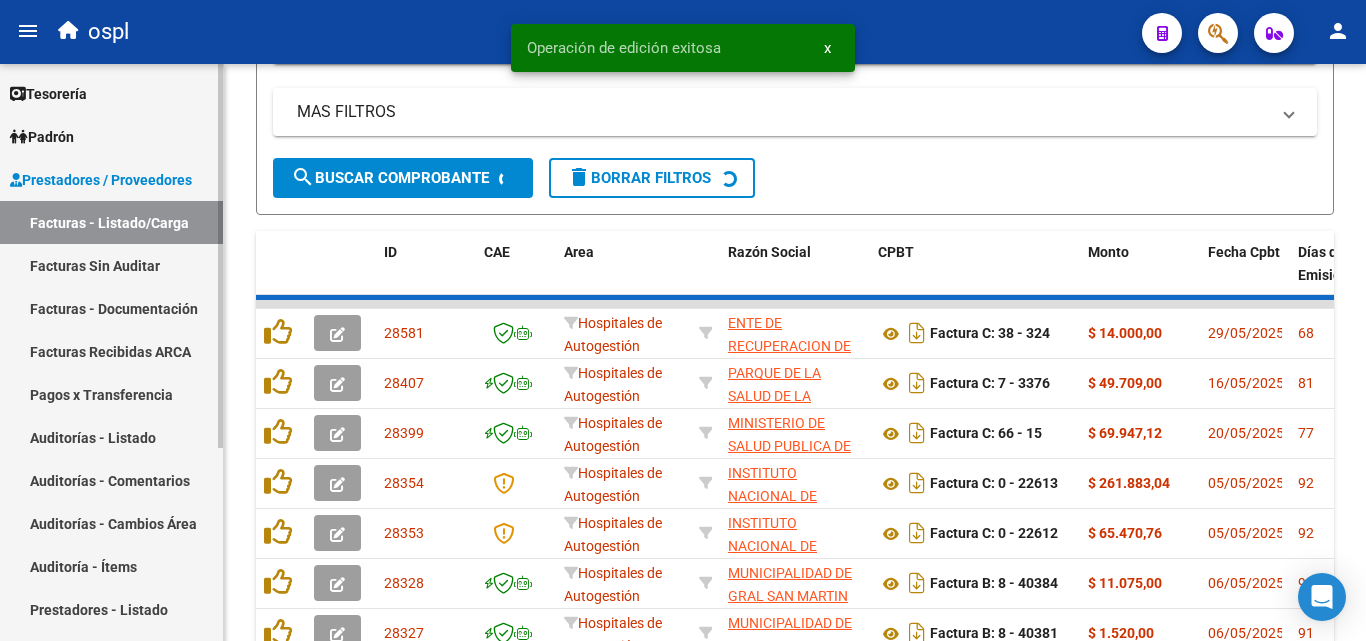 click on "Facturas Sin Auditar" at bounding box center [111, 265] 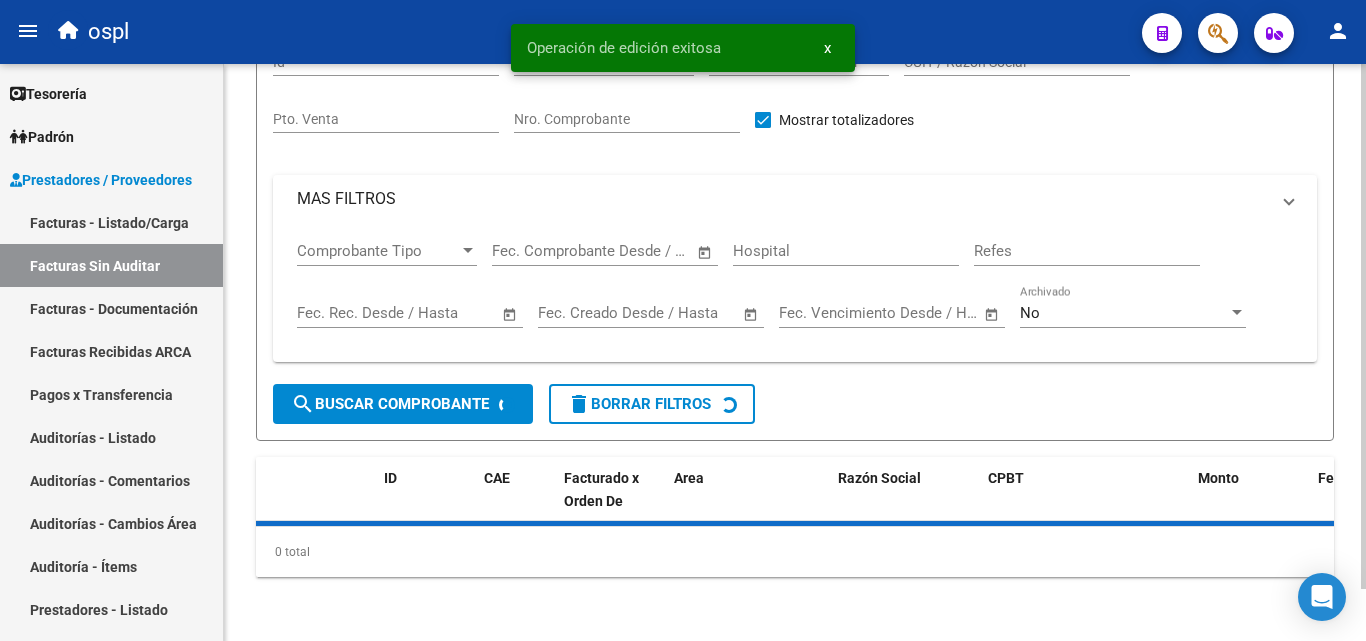 scroll, scrollTop: 57, scrollLeft: 0, axis: vertical 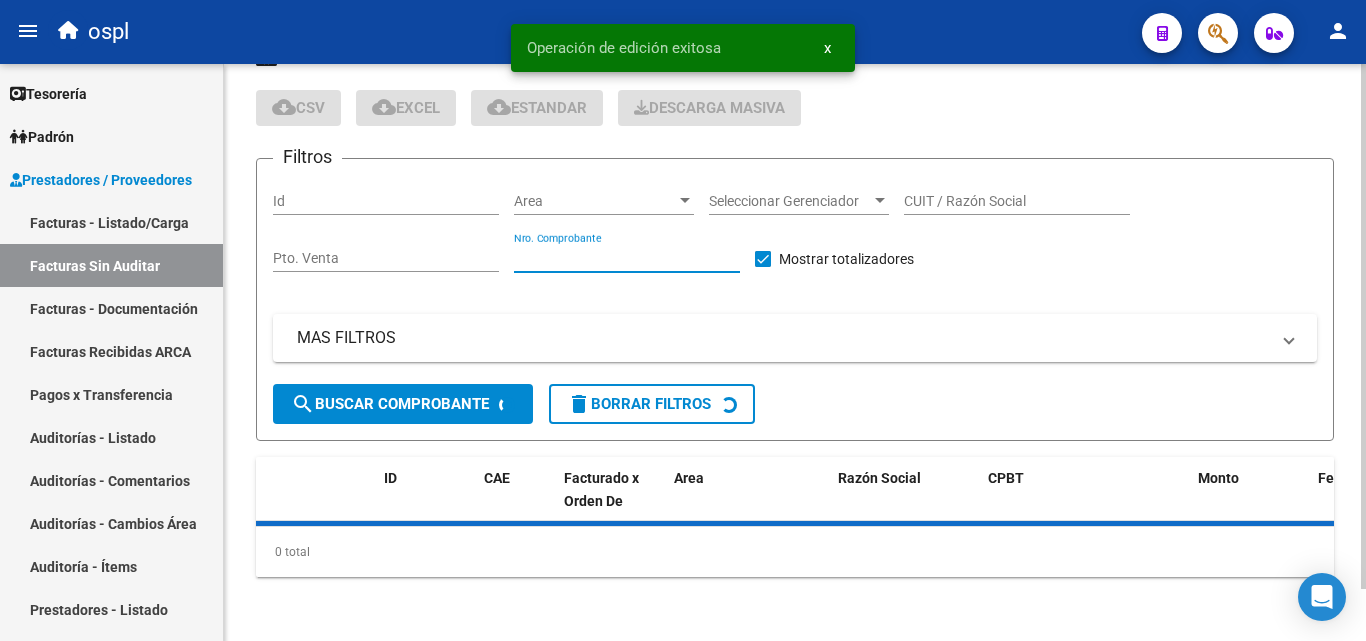 click on "Nro. Comprobante" at bounding box center (627, 258) 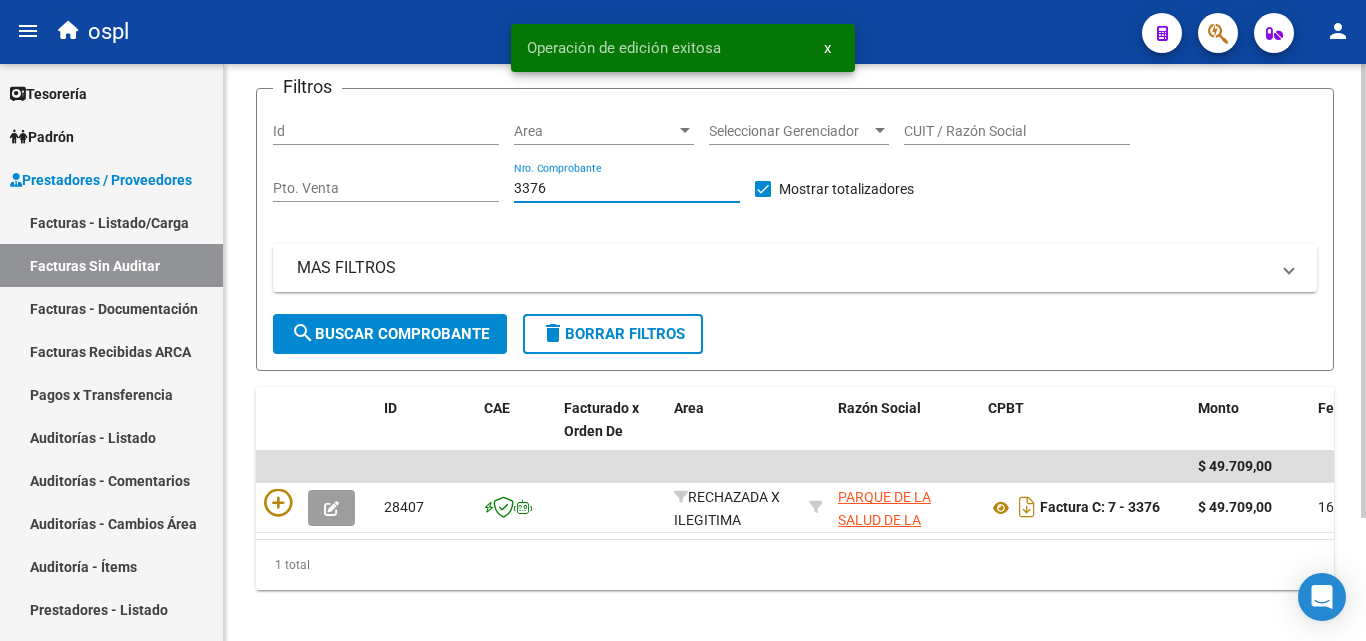 scroll, scrollTop: 156, scrollLeft: 0, axis: vertical 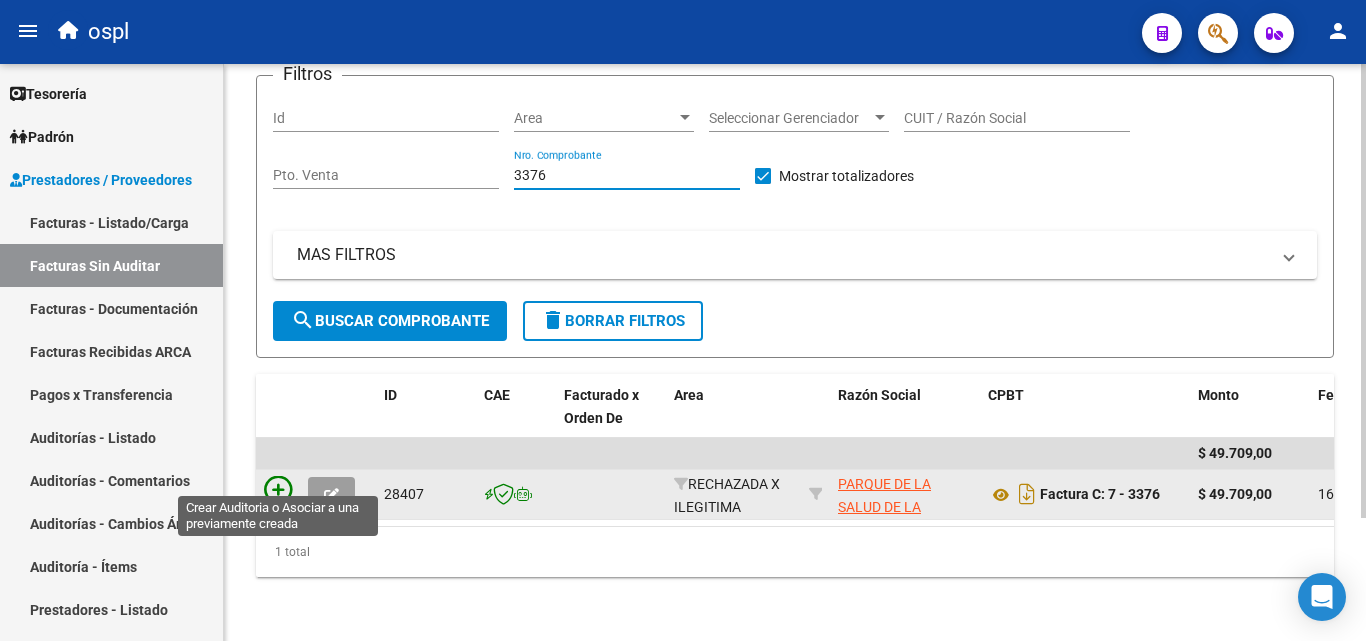 type on "3376" 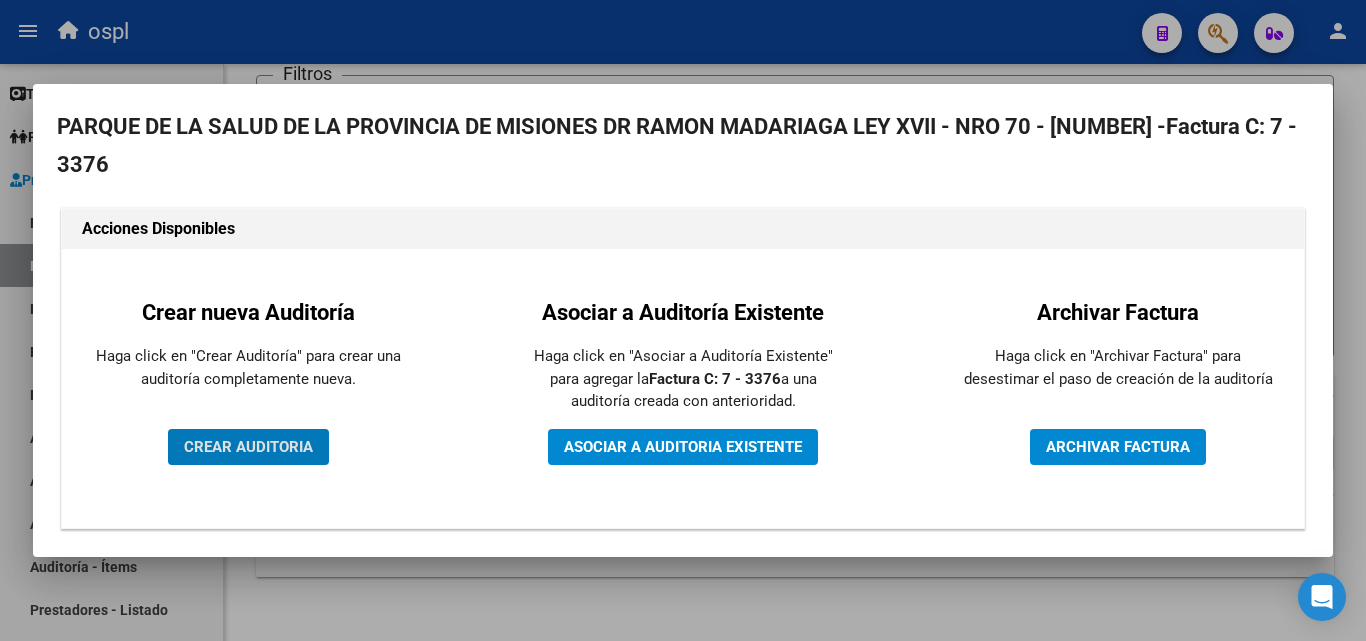 click on "CREAR AUDITORIA" at bounding box center (248, 447) 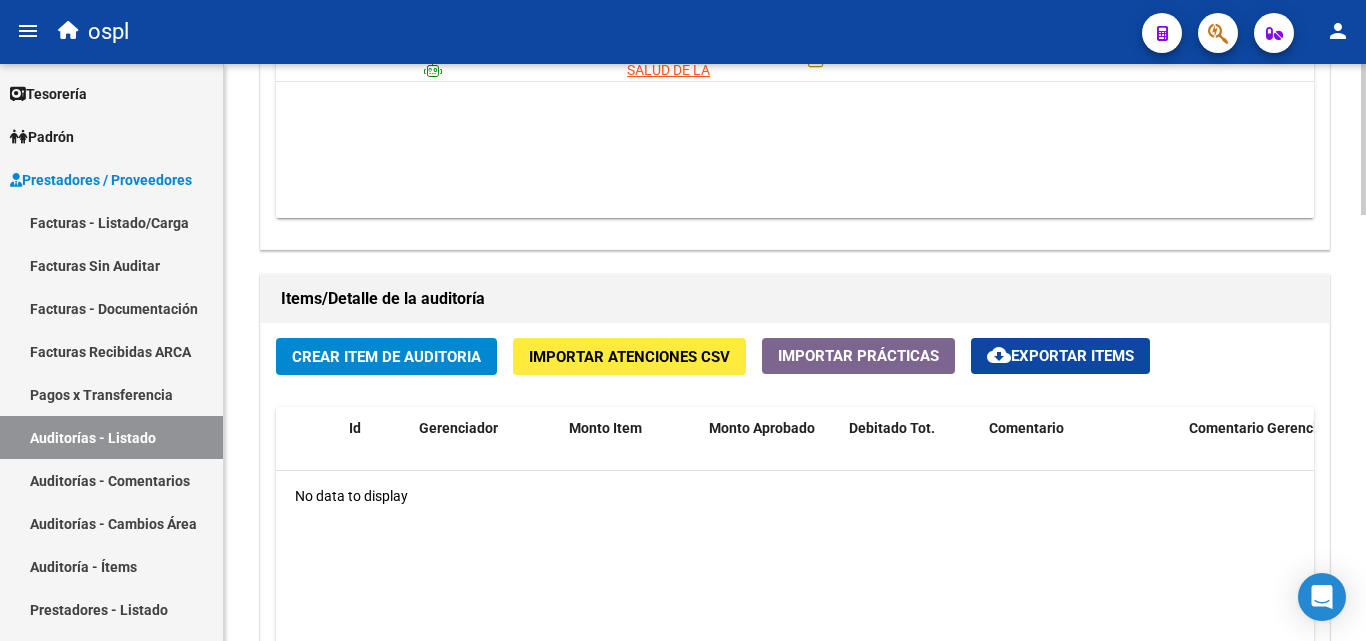 scroll, scrollTop: 1300, scrollLeft: 0, axis: vertical 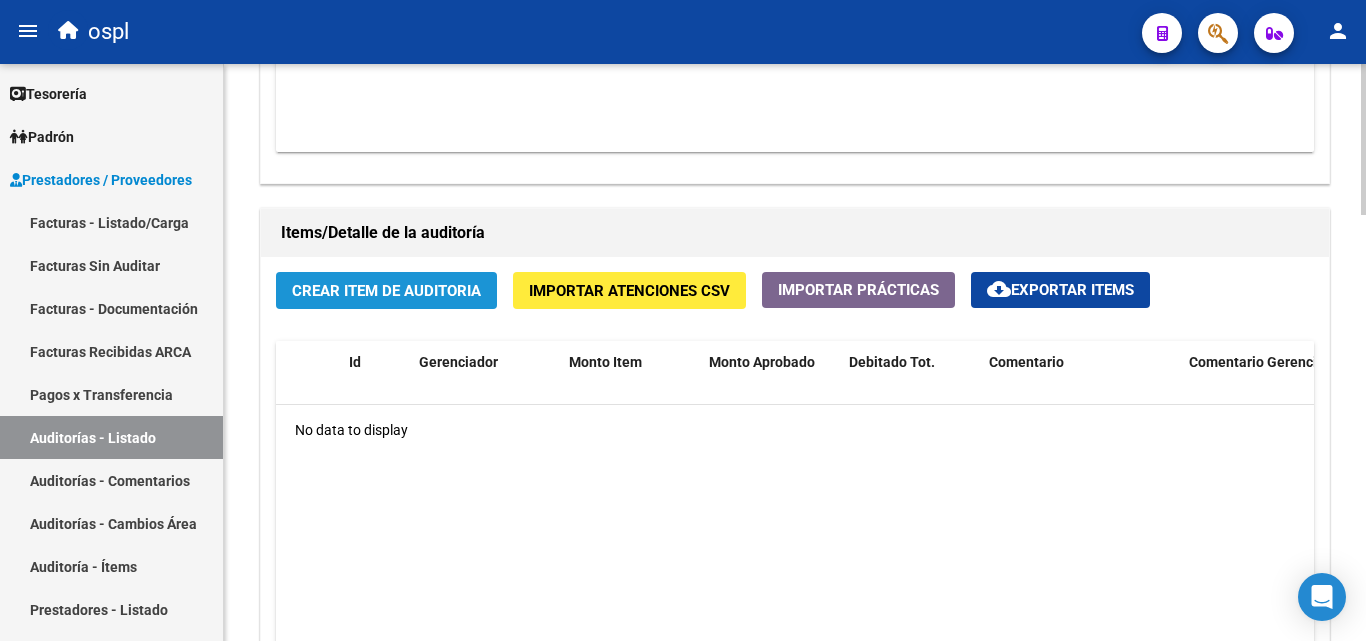 click on "Crear Item de Auditoria" 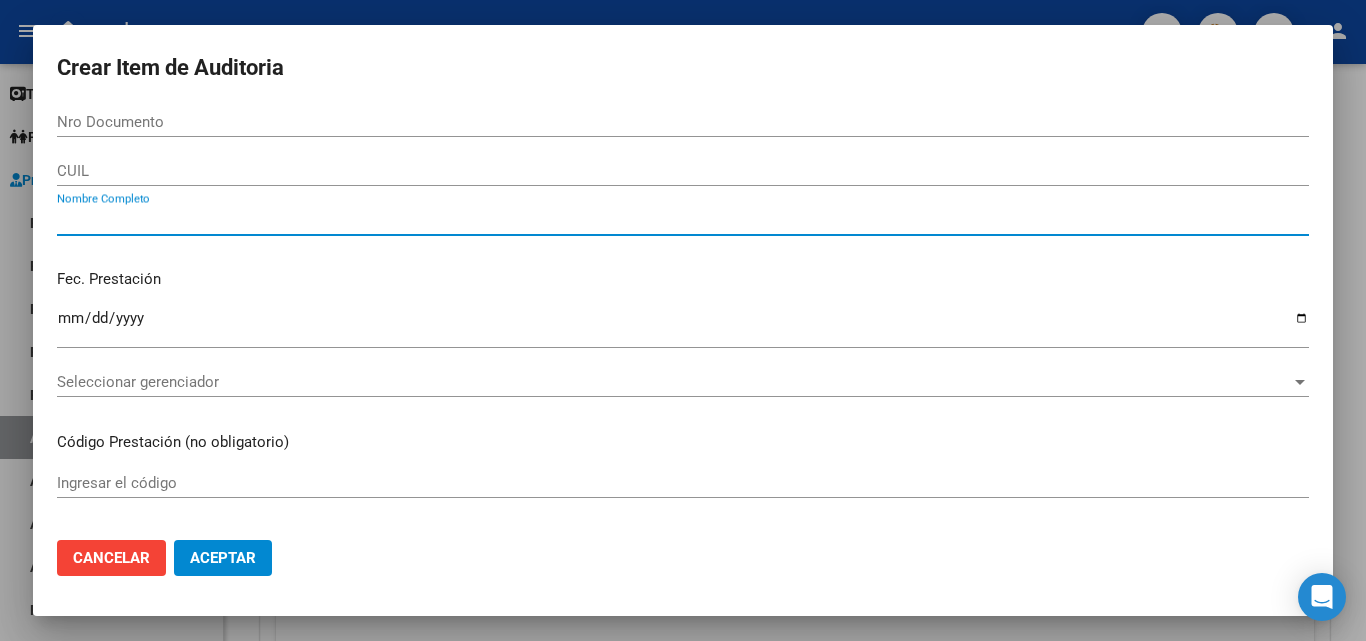 click on "Nombre Completo" at bounding box center (683, 220) 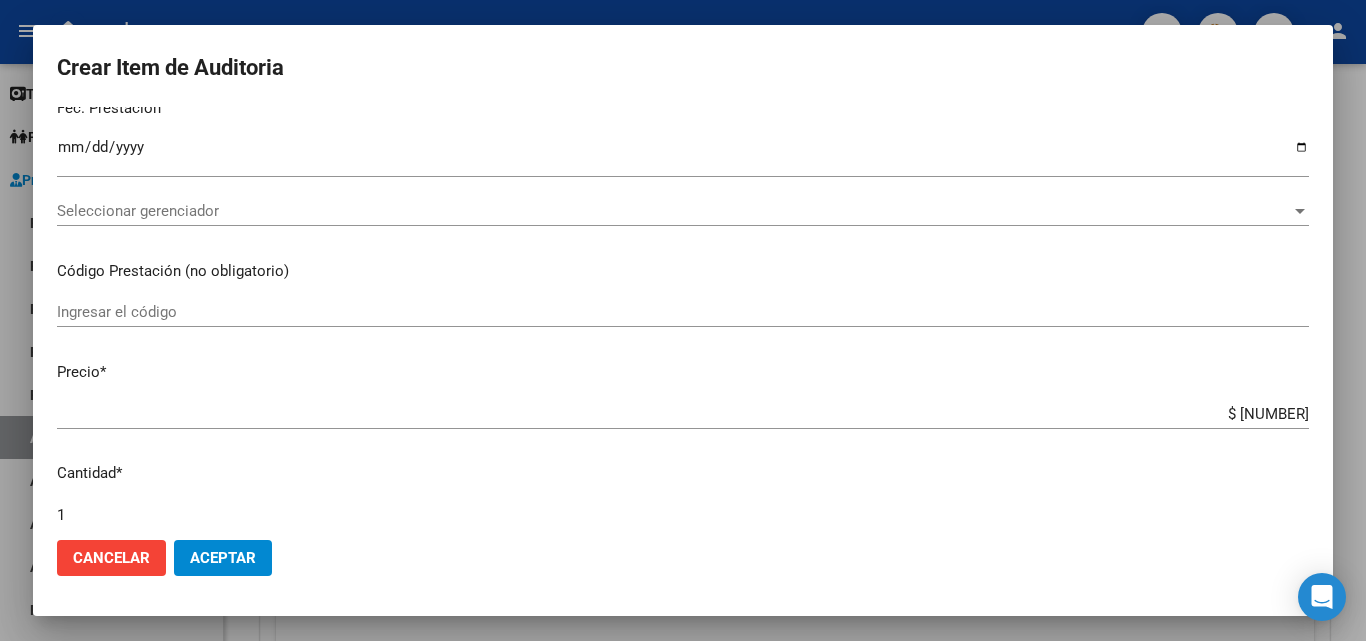 scroll, scrollTop: 600, scrollLeft: 0, axis: vertical 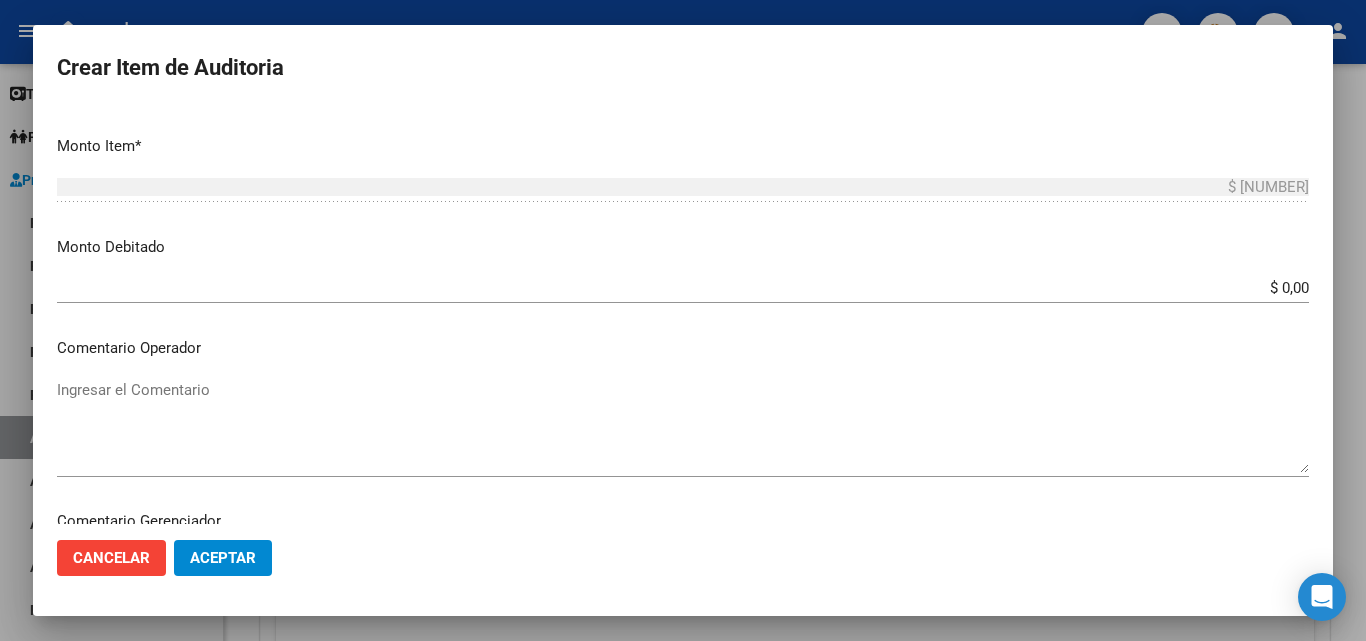 type on "TODOS" 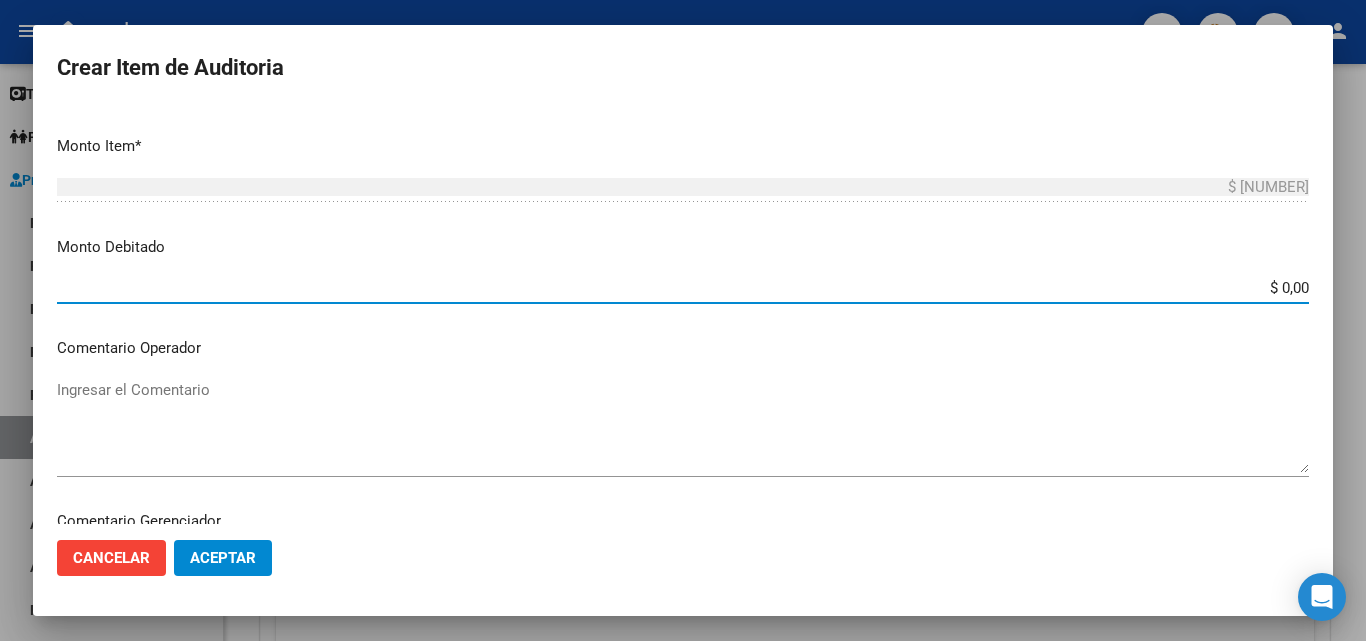 drag, startPoint x: 1233, startPoint y: 290, endPoint x: 1284, endPoint y: 286, distance: 51.156624 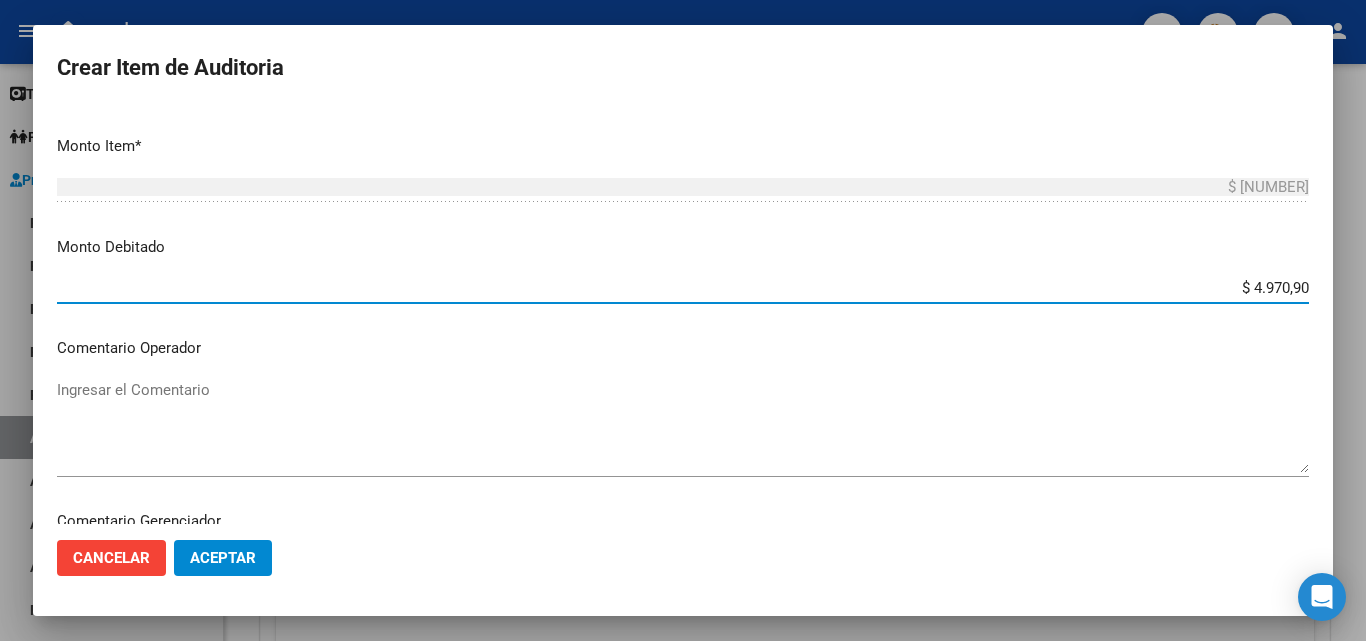 type on "$ 49.709,00" 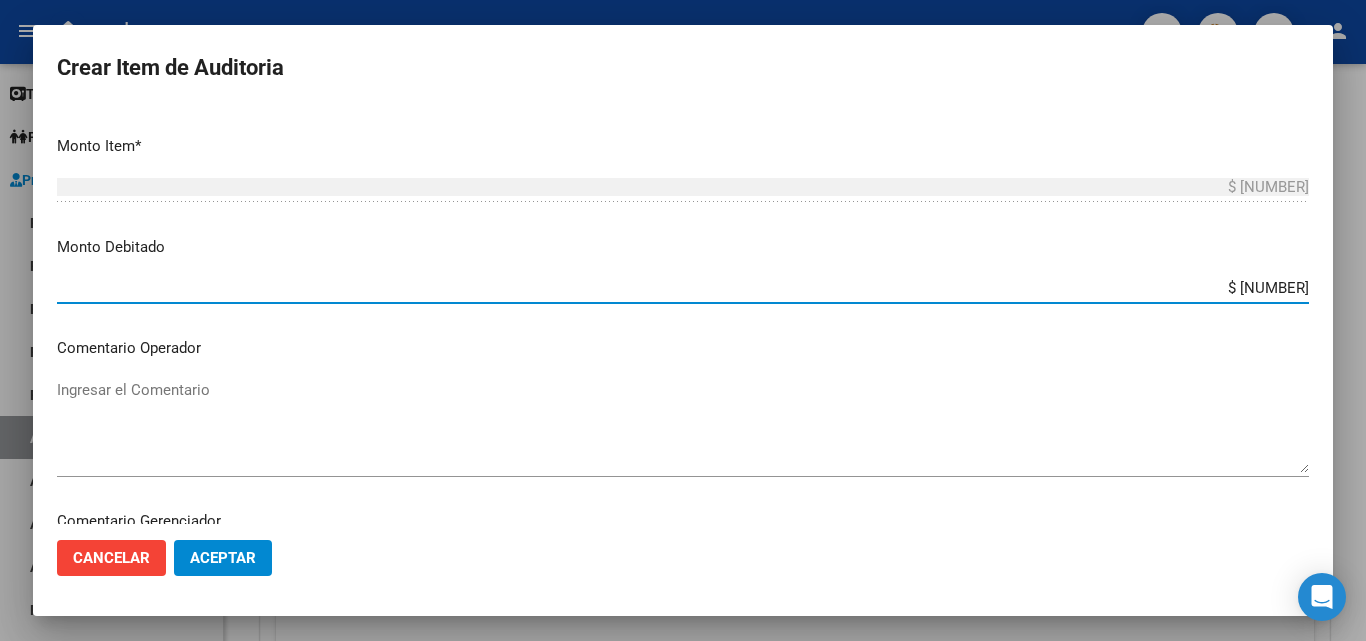 click on "Ingresar el Comentario" at bounding box center (683, 426) 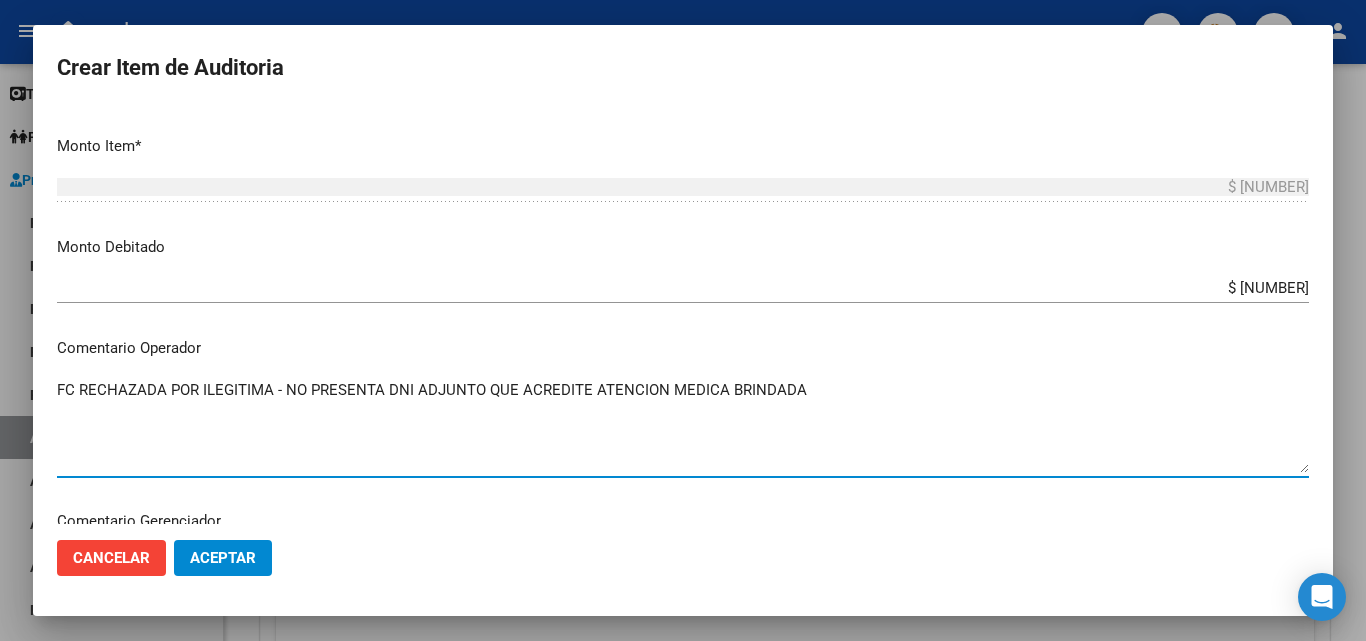 type on "FC RECHAZADA POR ILEGITIMA - NO PRESENTA DNI ADJUNTO QUE ACREDITE ATENCION MEDICA BRINDADA" 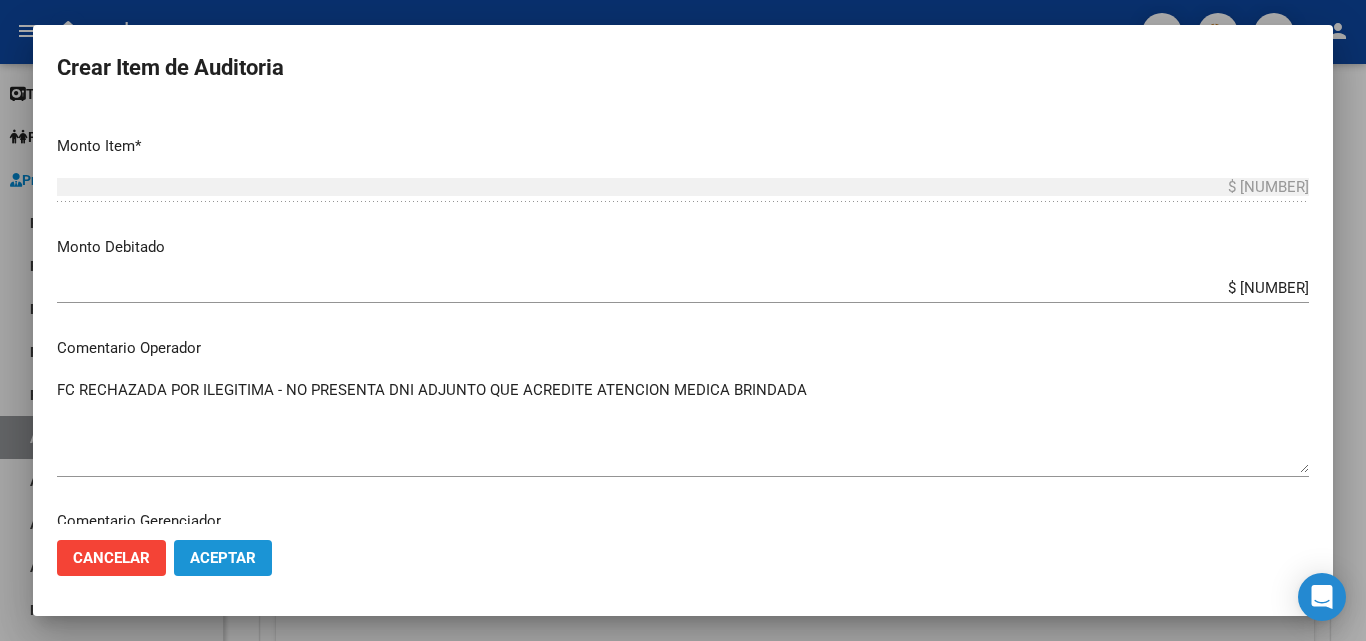 click on "Aceptar" 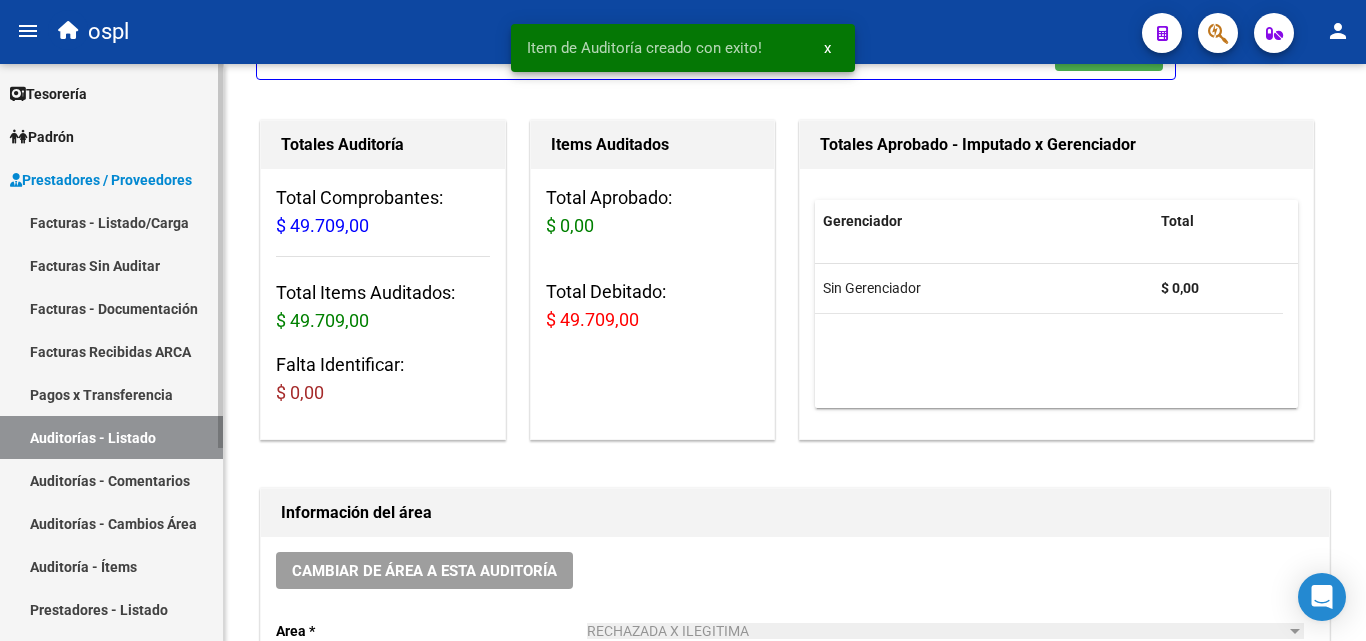 scroll, scrollTop: 101, scrollLeft: 0, axis: vertical 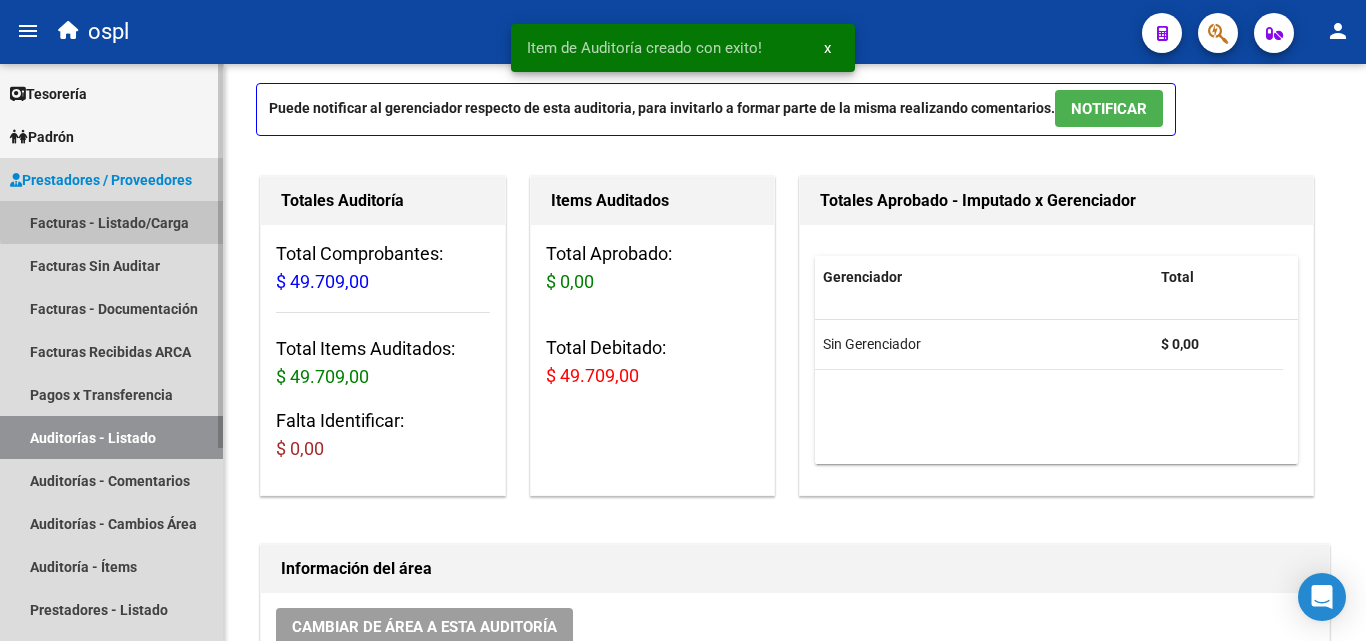 click on "Facturas - Listado/Carga" at bounding box center (111, 222) 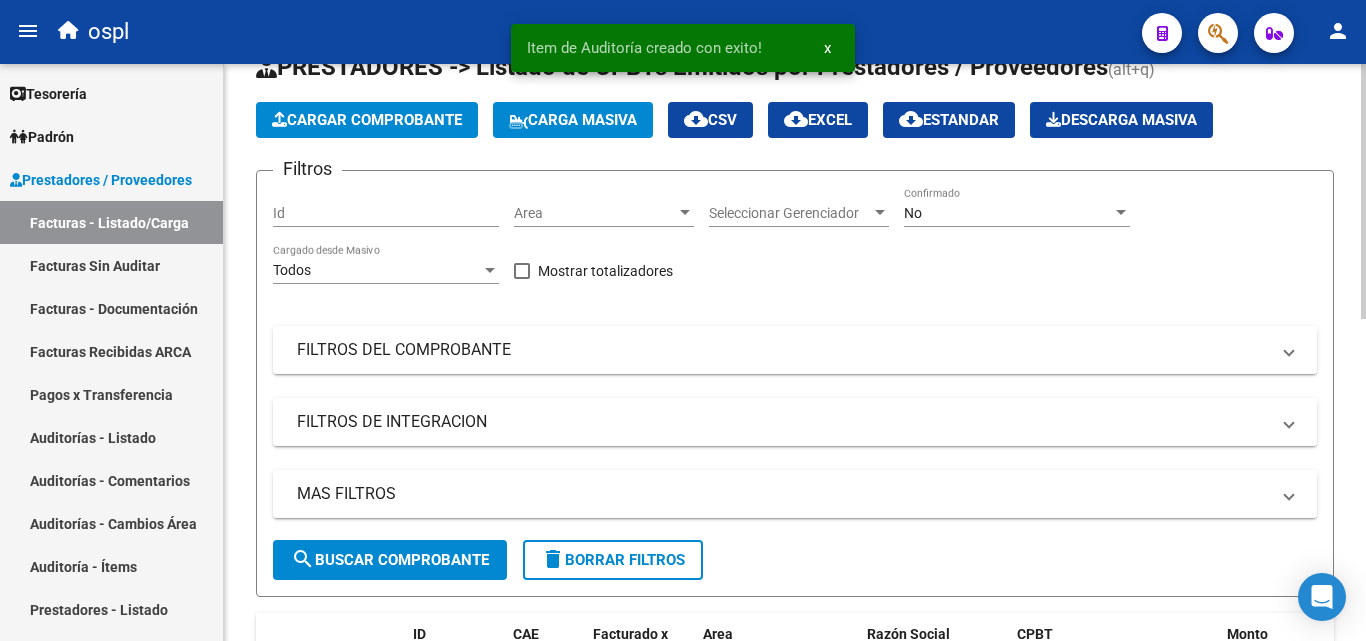 scroll, scrollTop: 0, scrollLeft: 0, axis: both 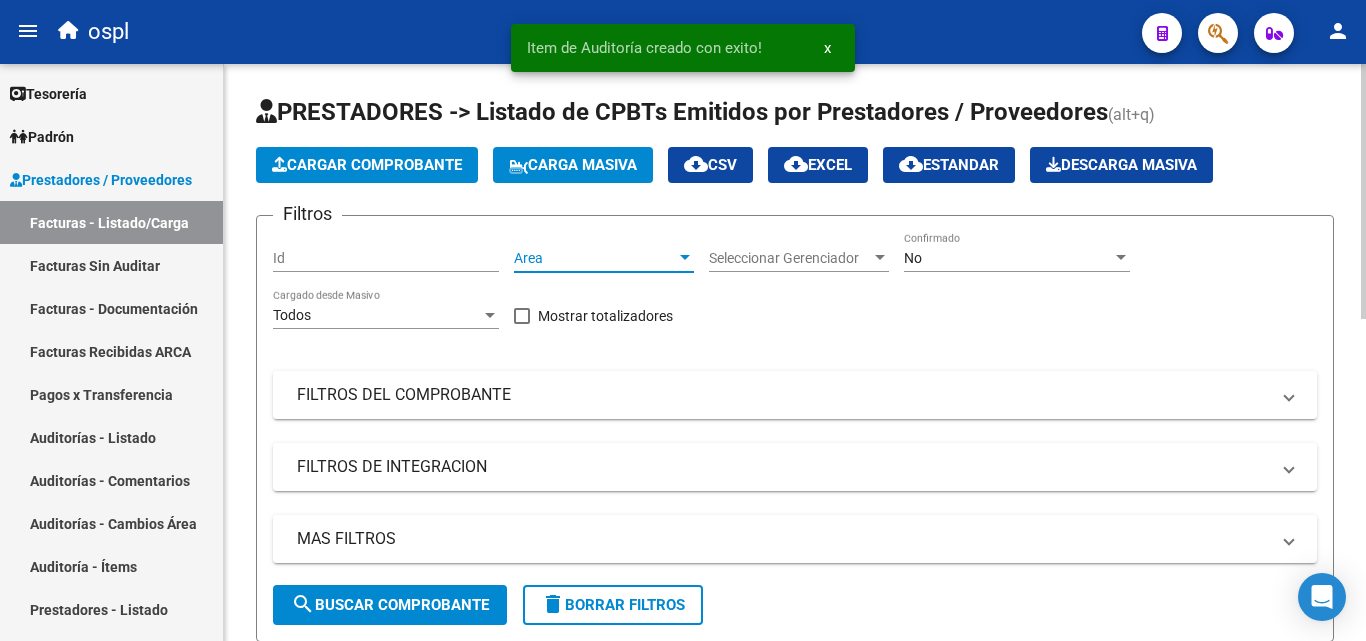 click at bounding box center [685, 258] 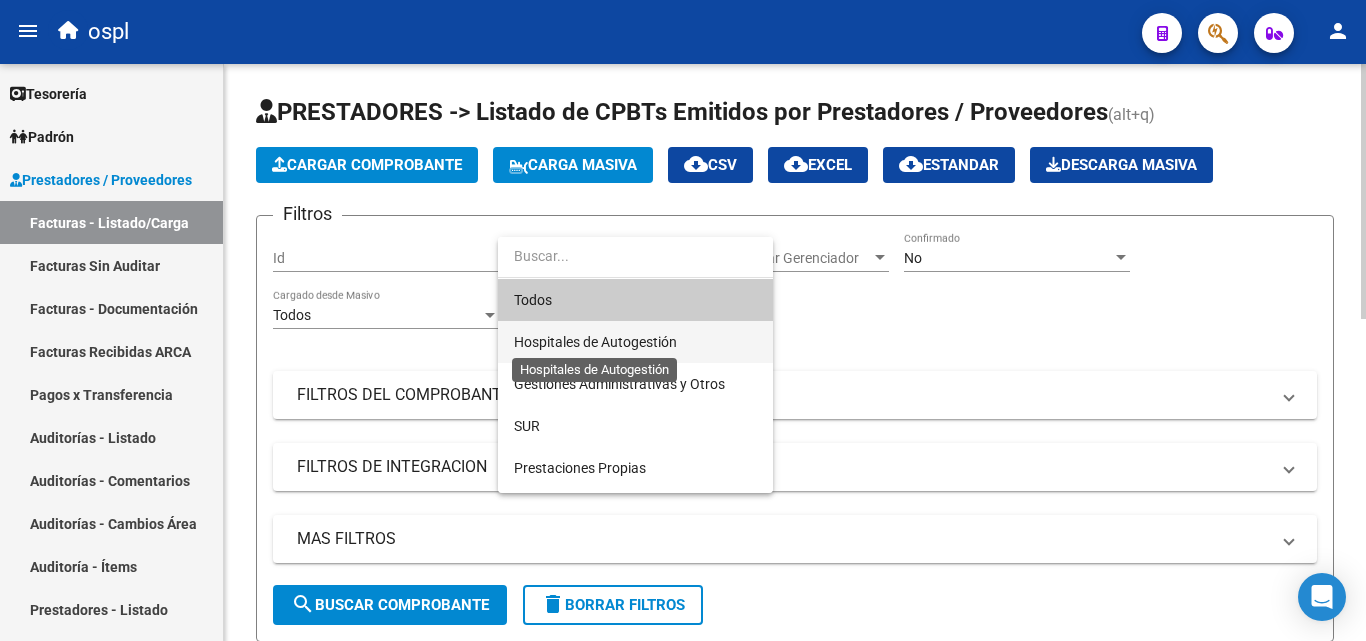 click on "Hospitales de Autogestión" at bounding box center (595, 342) 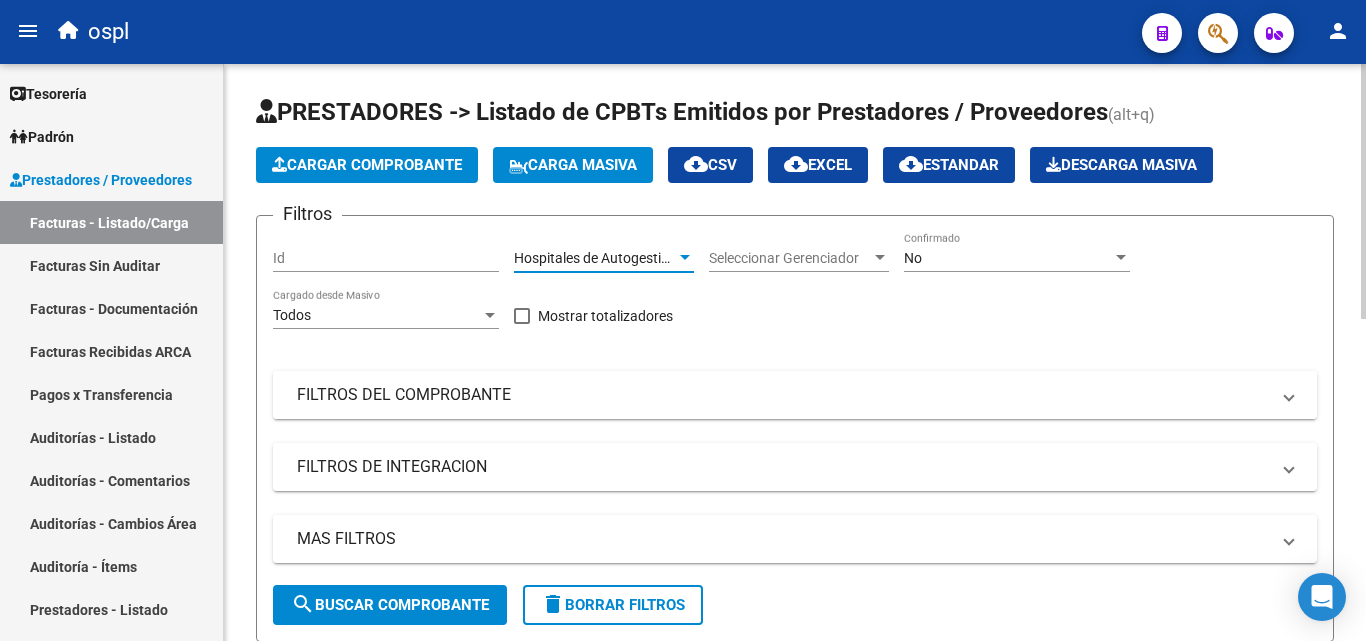 click on "FILTROS DEL COMPROBANTE" at bounding box center (795, 395) 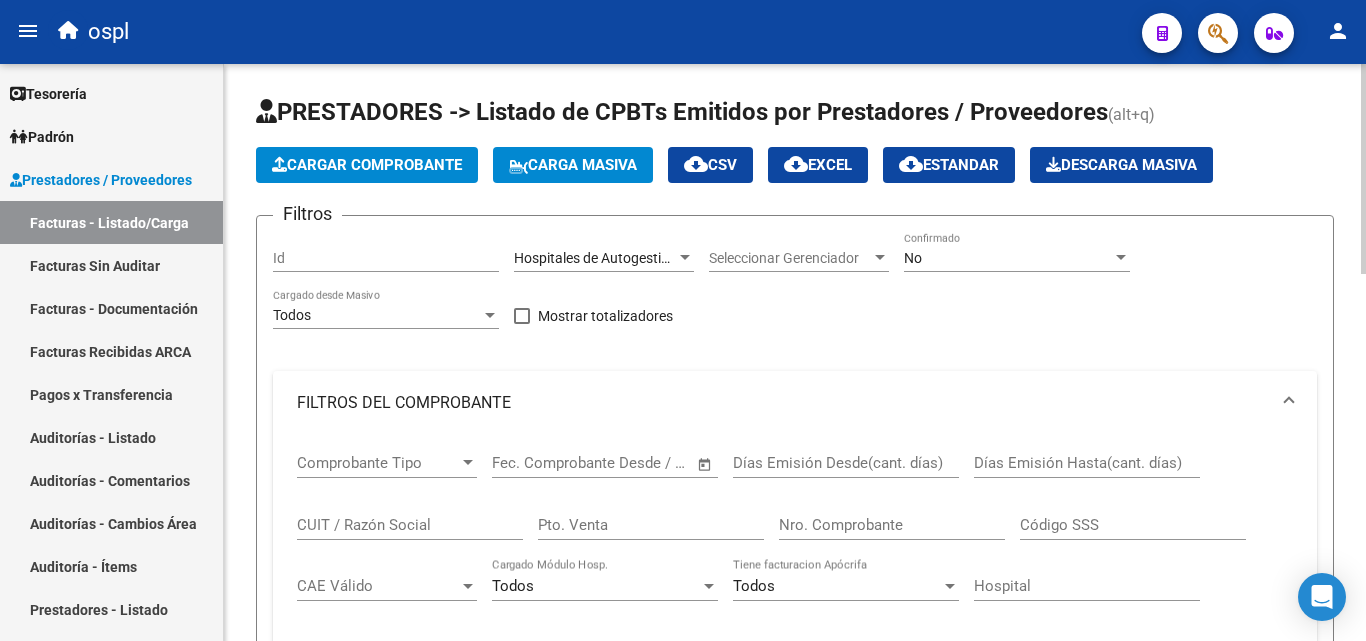 click 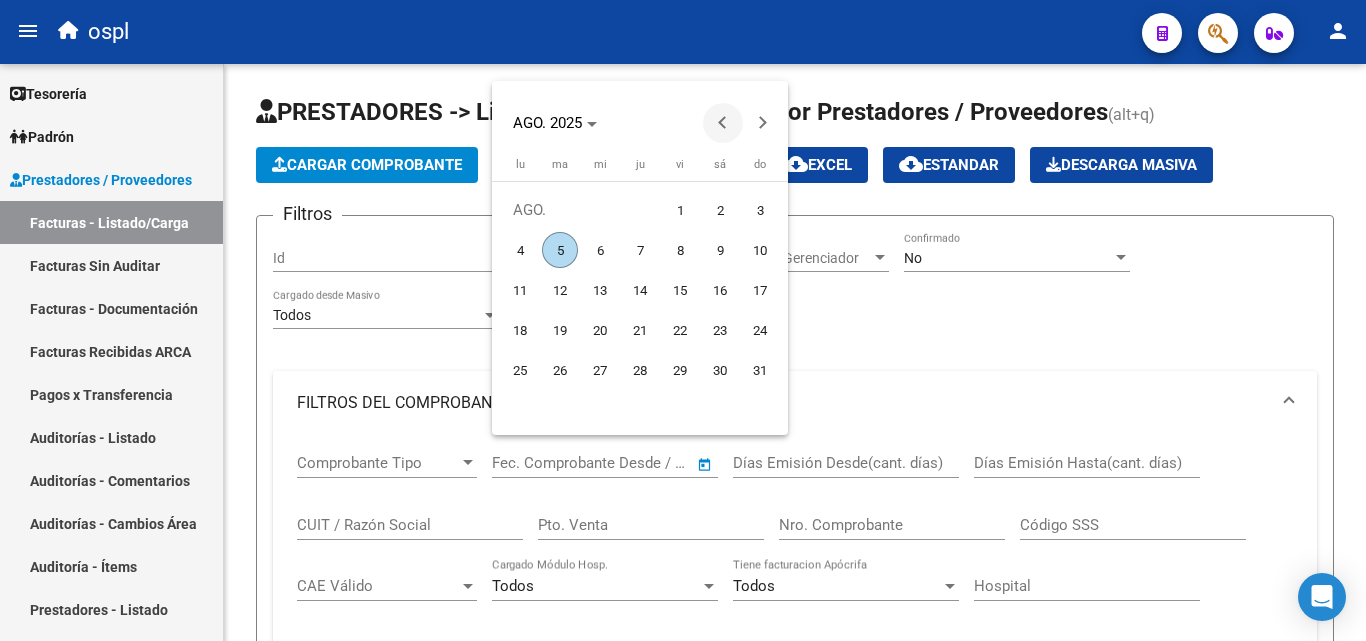 click at bounding box center [723, 123] 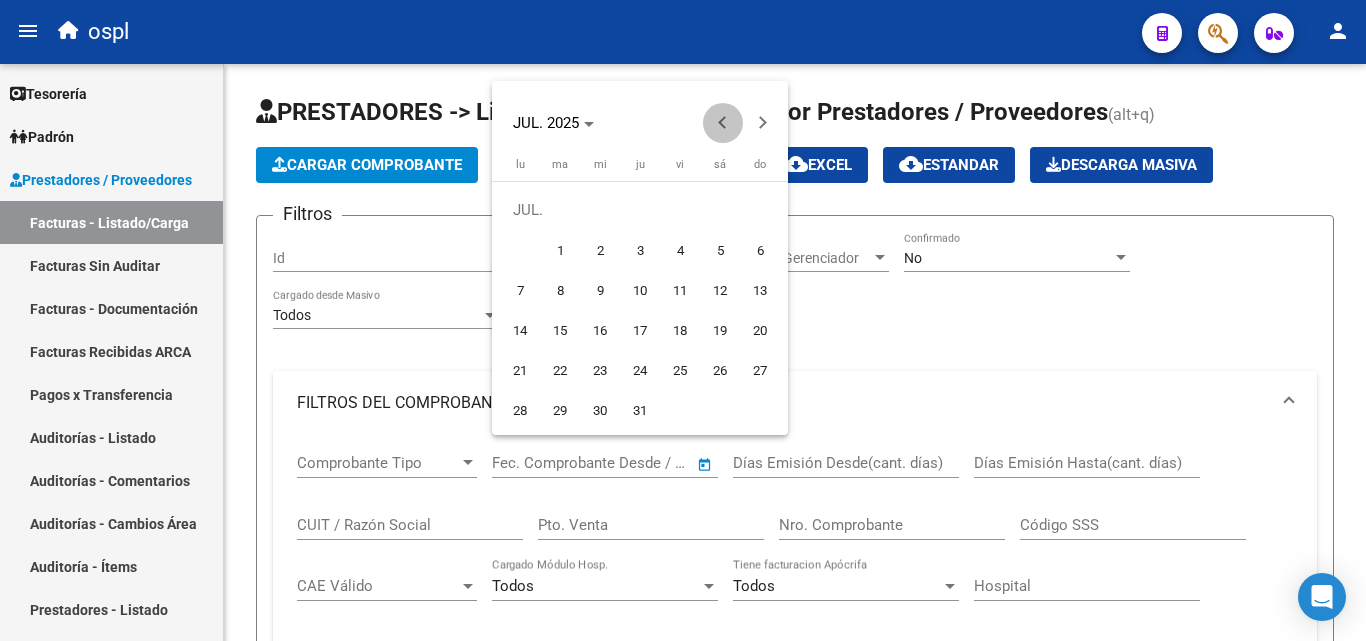 click at bounding box center (723, 123) 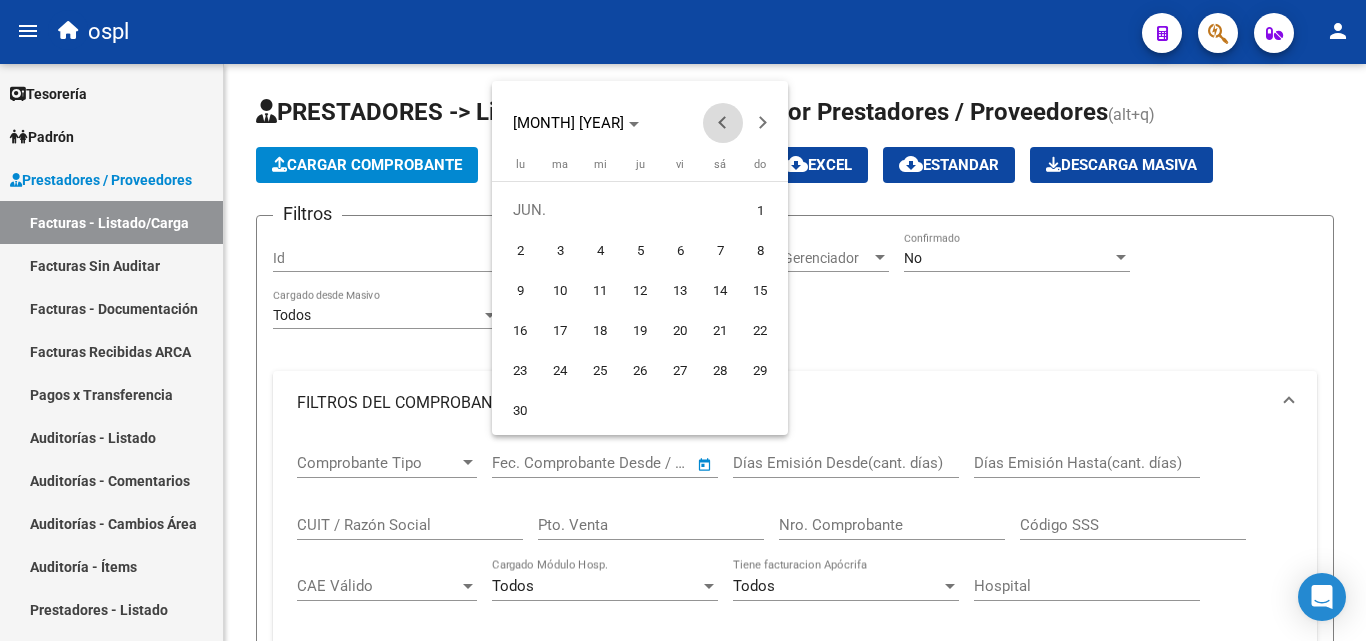 click at bounding box center [723, 123] 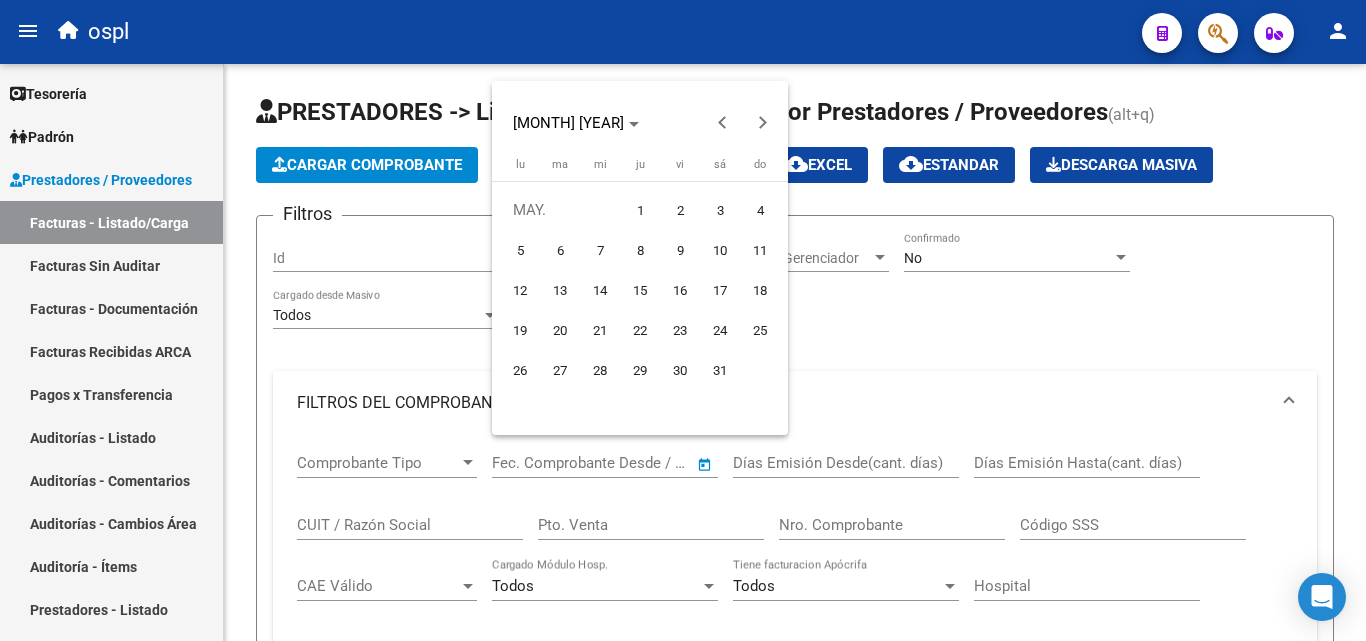 drag, startPoint x: 635, startPoint y: 207, endPoint x: 637, endPoint y: 220, distance: 13.152946 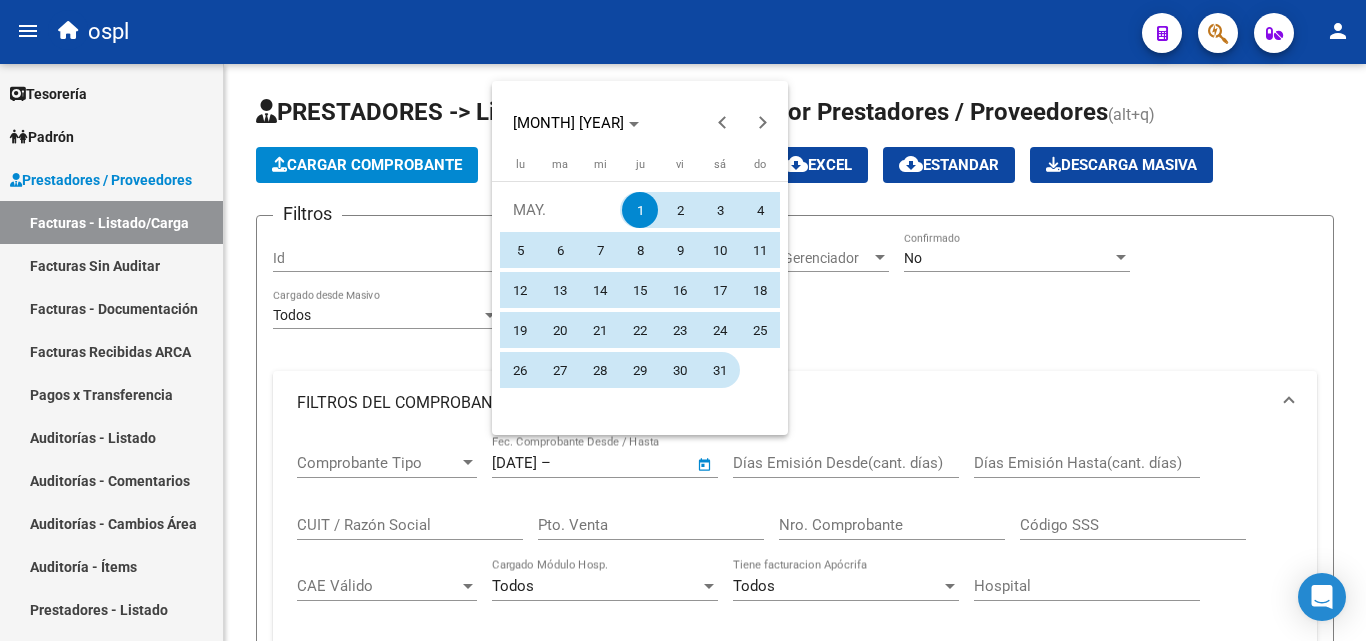 click on "31" at bounding box center [720, 370] 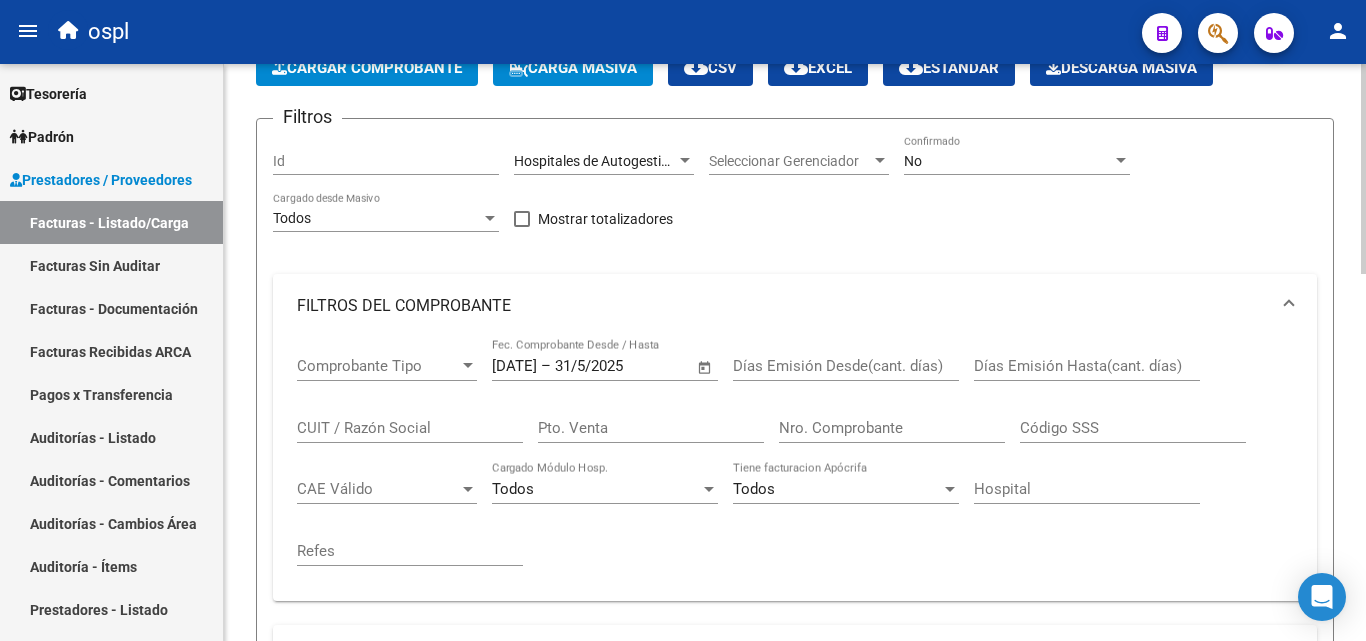 scroll, scrollTop: 300, scrollLeft: 0, axis: vertical 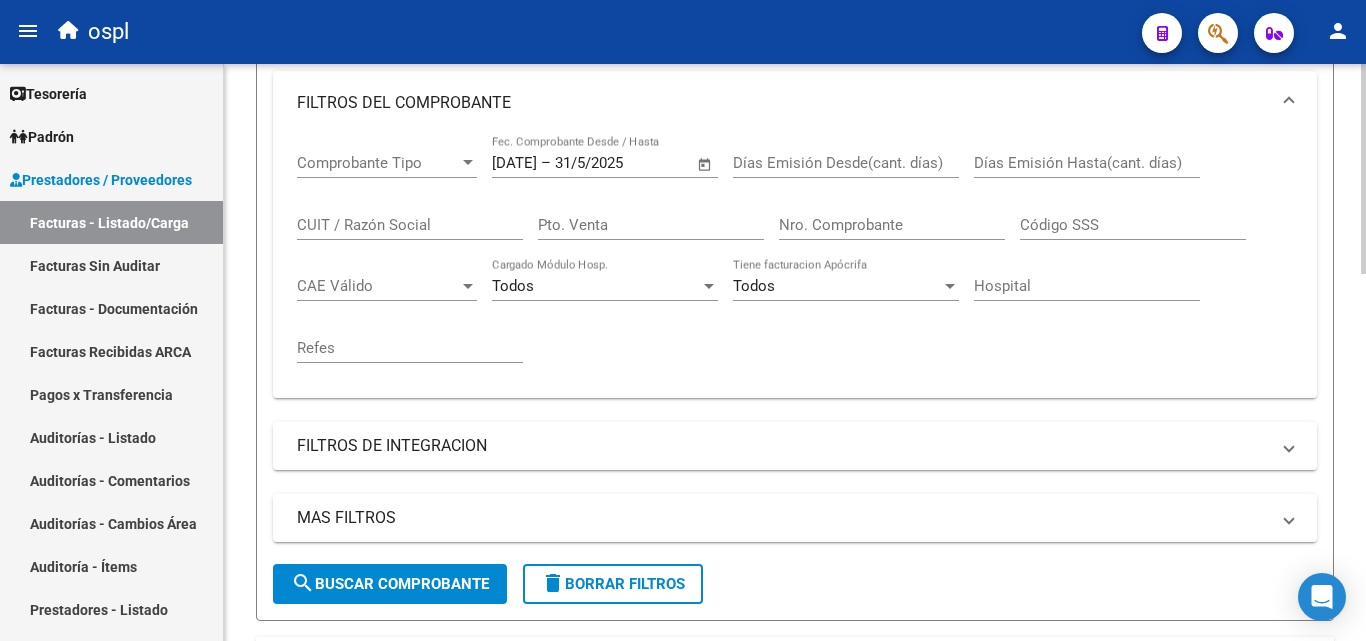 click on "search  Buscar Comprobante" 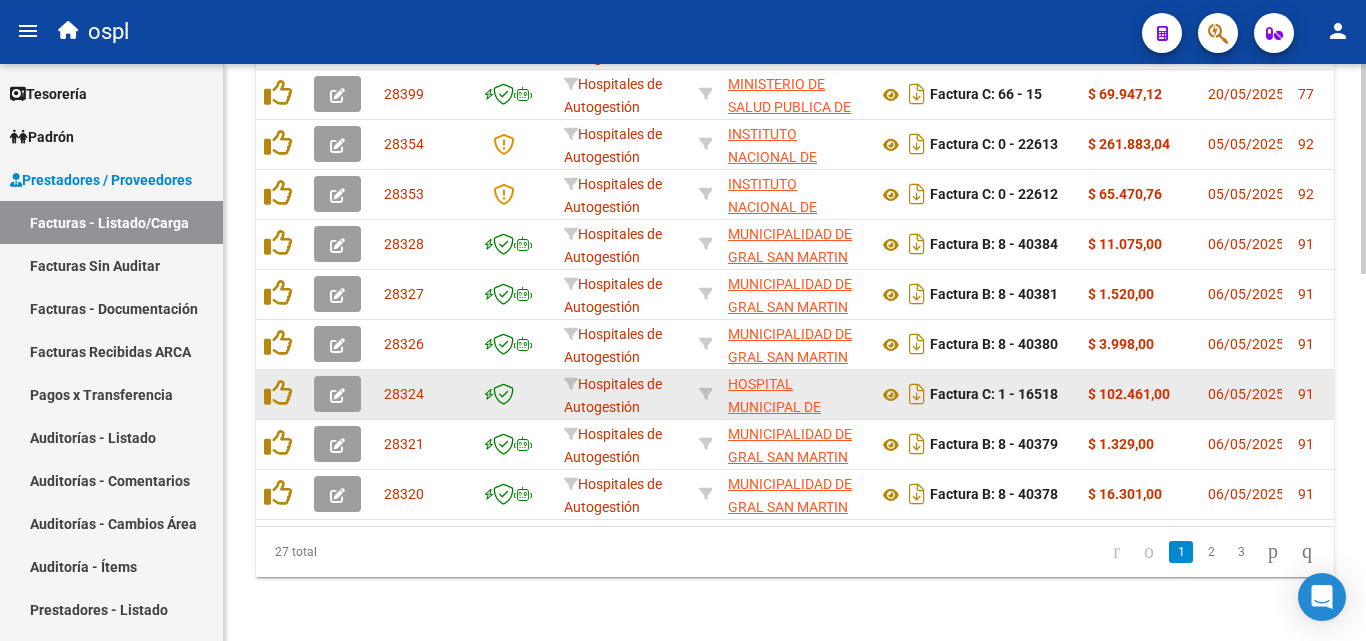 scroll, scrollTop: 806, scrollLeft: 0, axis: vertical 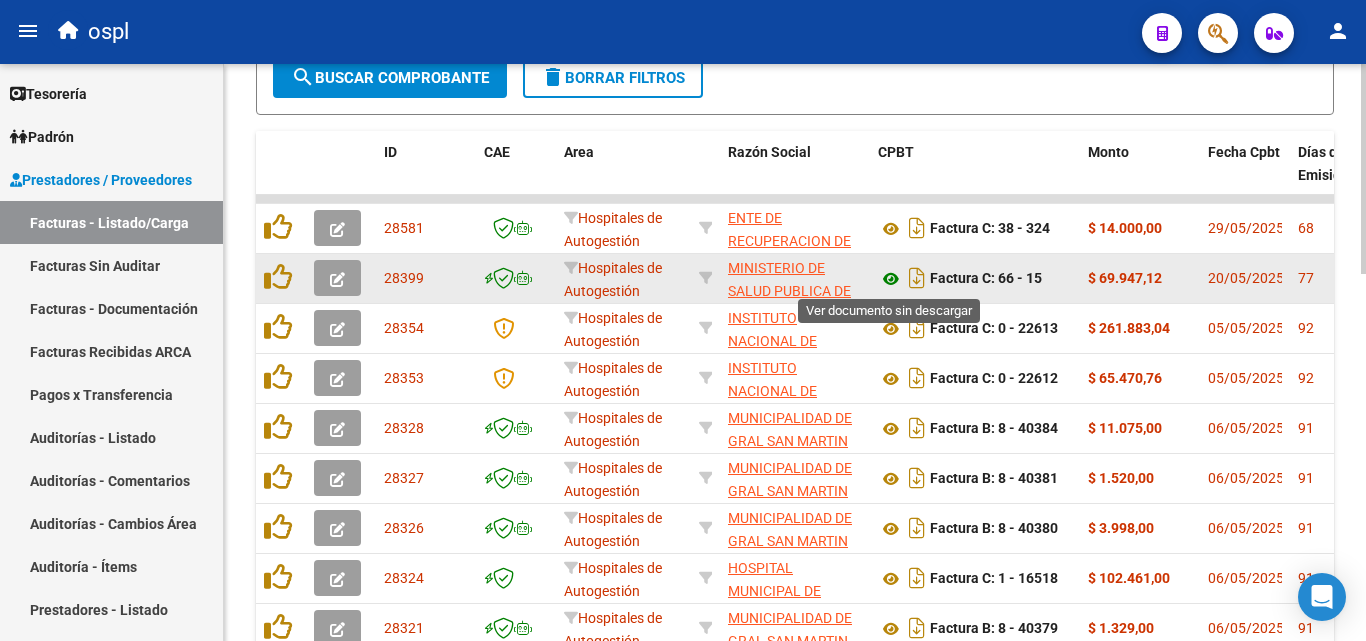 click 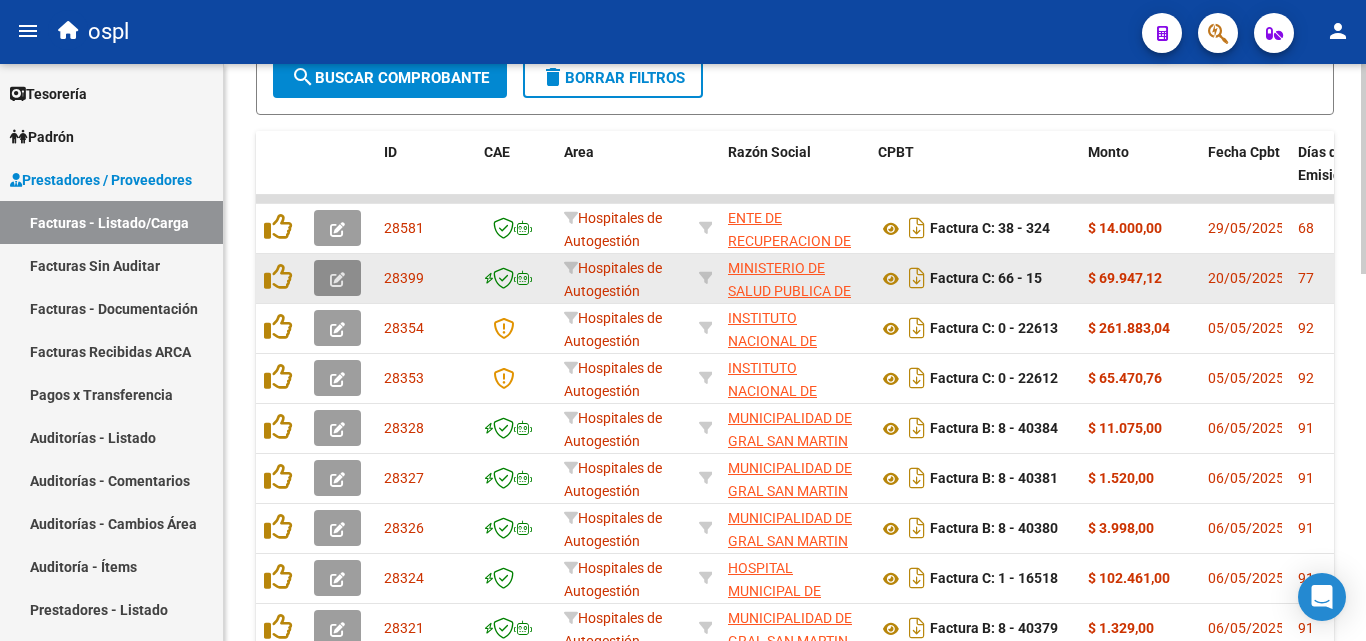 click 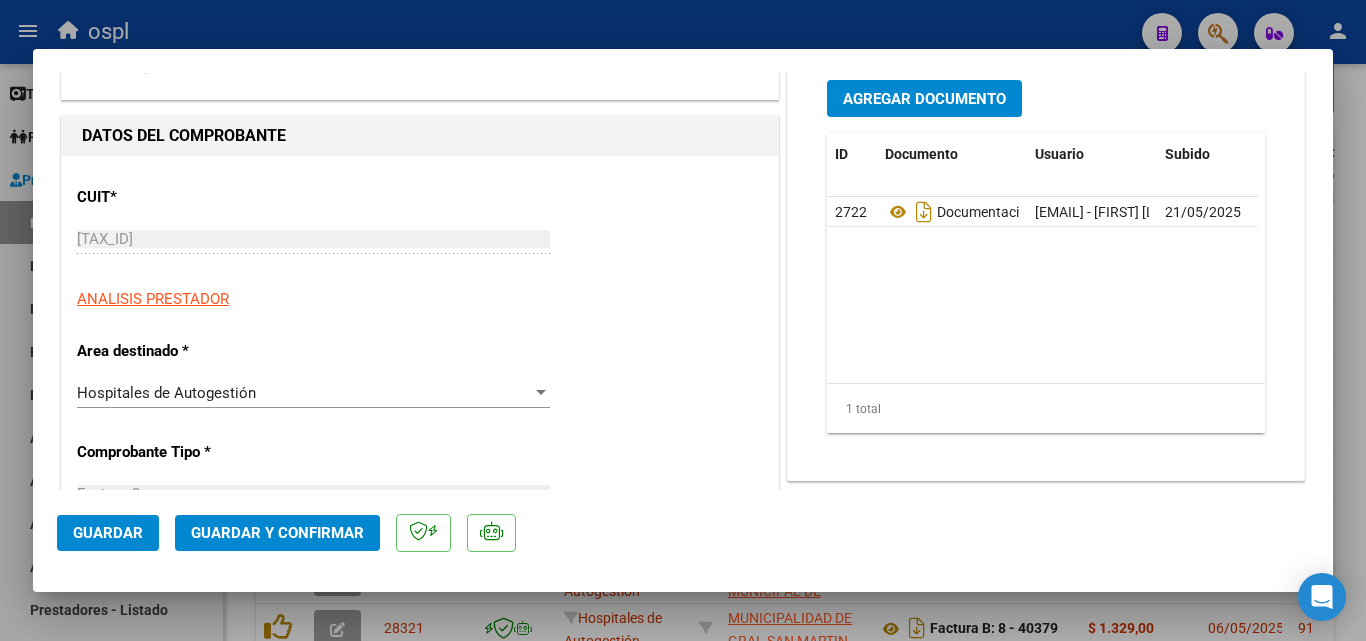 scroll, scrollTop: 200, scrollLeft: 0, axis: vertical 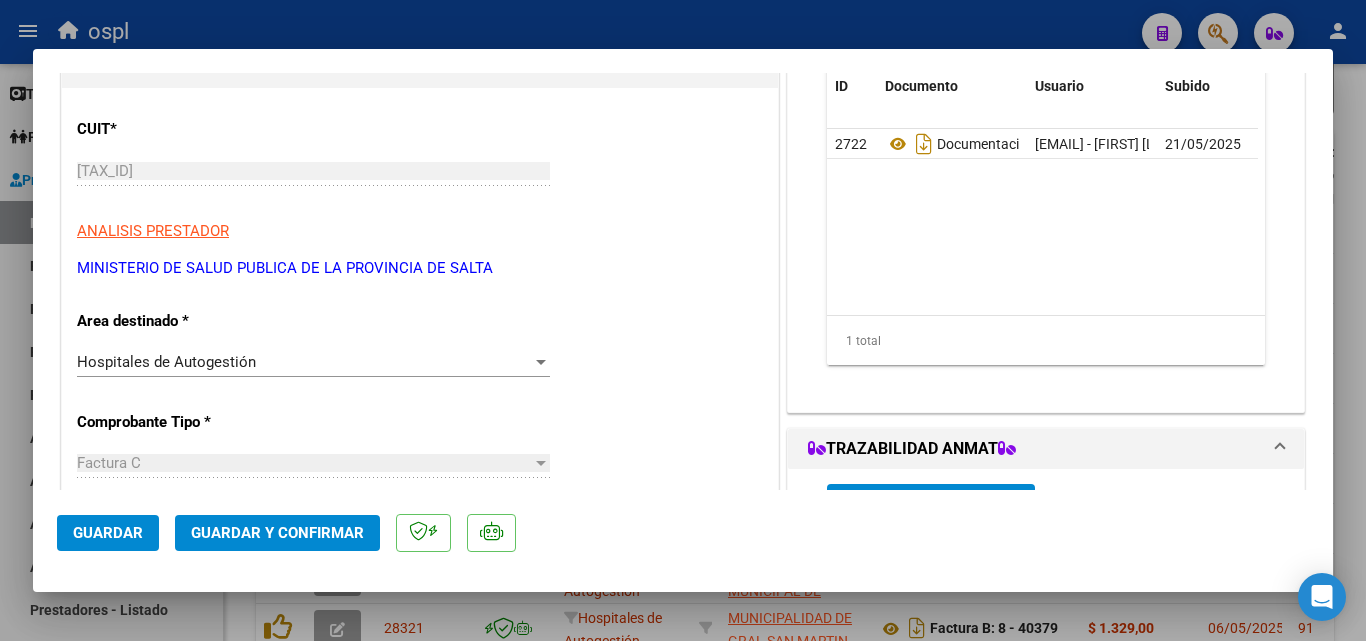click on "CUIT  *   30-99926315-8 Ingresar CUIT  ANALISIS PRESTADOR  MINISTERIO  DE SALUD PUBLICA DE LA PROVINCIA DE SALTA  ARCA Padrón  Area destinado * Hospitales de Autogestión Seleccionar Area  Comprobante Tipo * Factura C Seleccionar Tipo Punto de Venta  *   66 Ingresar el Nro.  Número  *   15 Ingresar el Nro.  Monto  *   $ 69.947,12 Ingresar el monto  Fecha del Cpbt.  *   2025-05-20 Ingresar la fecha  CAE / CAEA (no ingrese CAI)    75208678984030 Ingresar el CAE o CAEA (no ingrese CAI)  Fecha Recibido  *   2025-05-21 Ingresar la fecha  Fecha de Vencimiento    Ingresar la fecha  Ref. Externa    Ingresar la ref.  N° Liquidación    Ingresar el N° Liquidación" at bounding box center [420, 797] 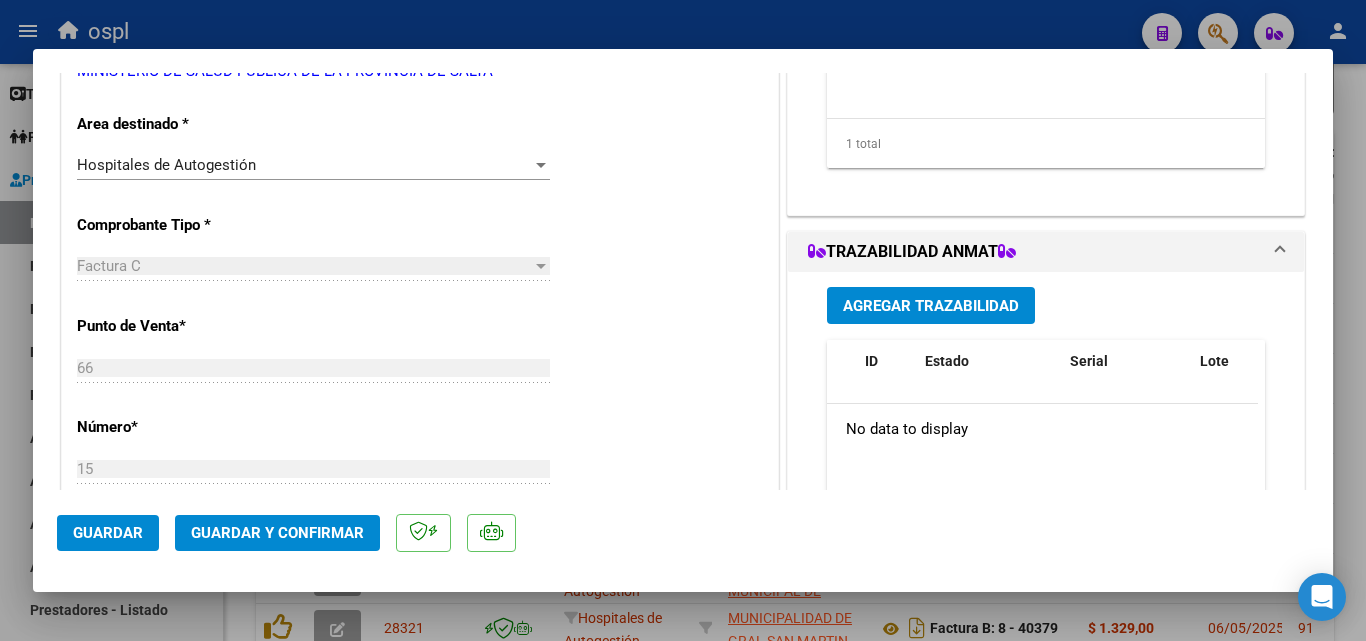 scroll, scrollTop: 400, scrollLeft: 0, axis: vertical 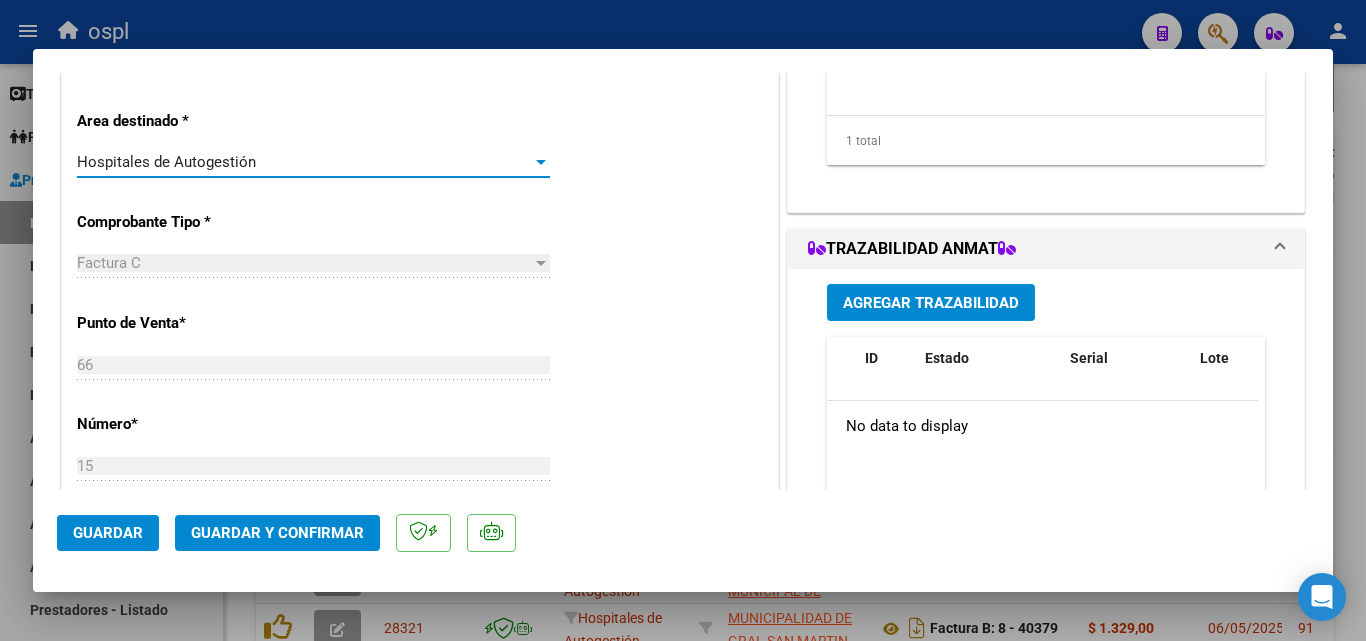 click at bounding box center (541, 162) 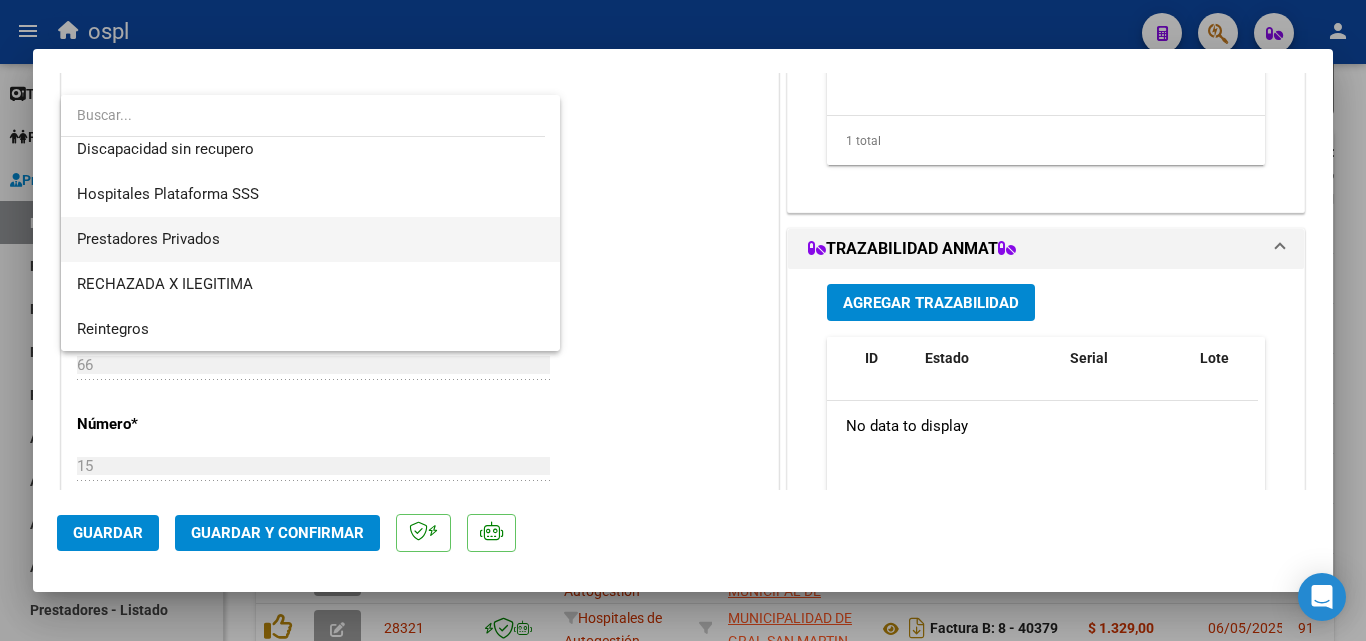 scroll, scrollTop: 284, scrollLeft: 0, axis: vertical 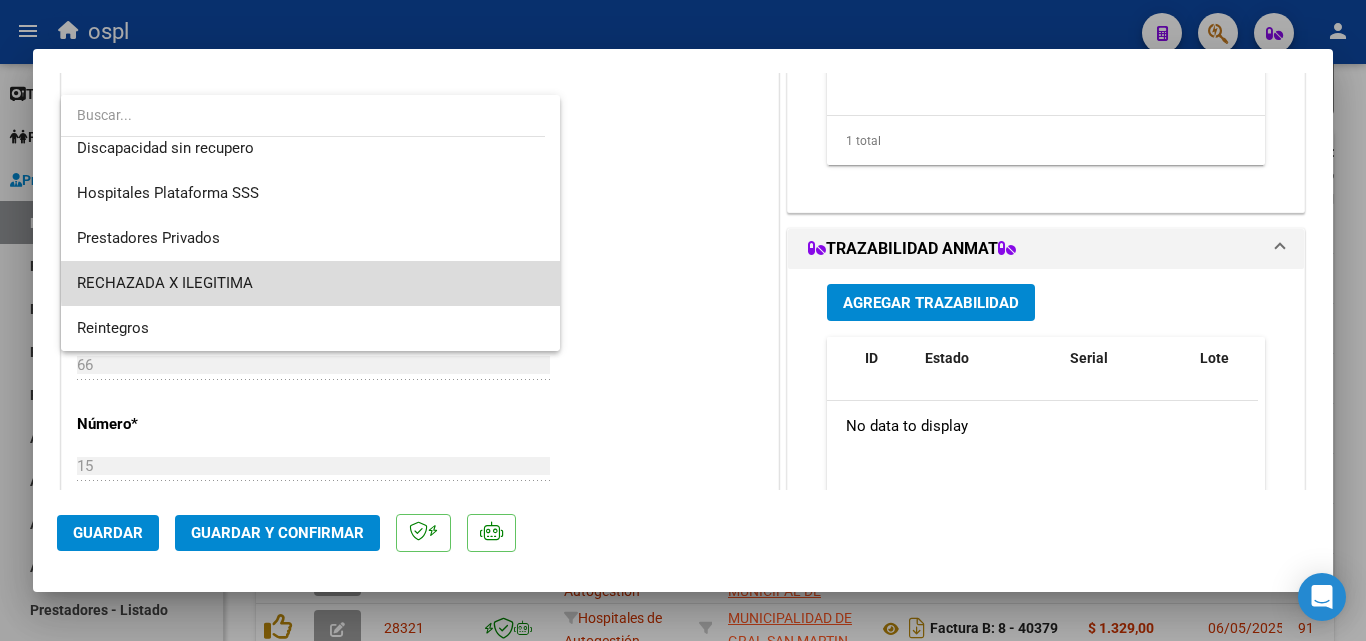 click on "RECHAZADA X ILEGITIMA" at bounding box center [310, 283] 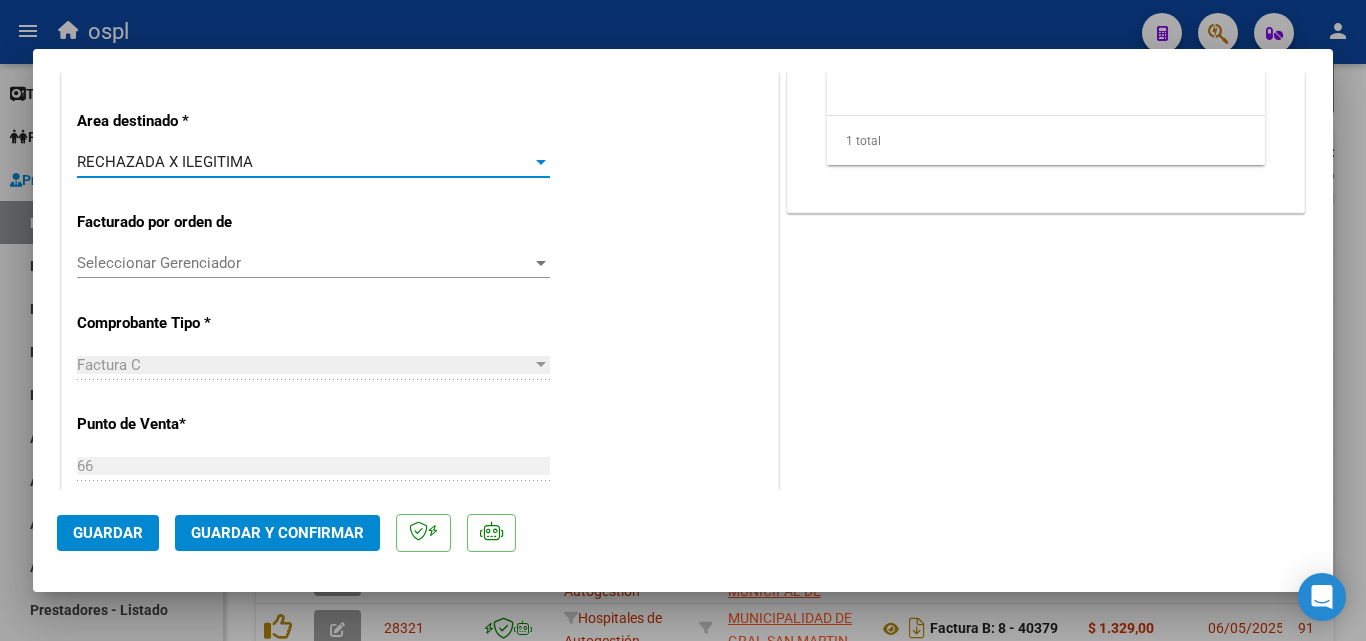 click on "Guardar y Confirmar" 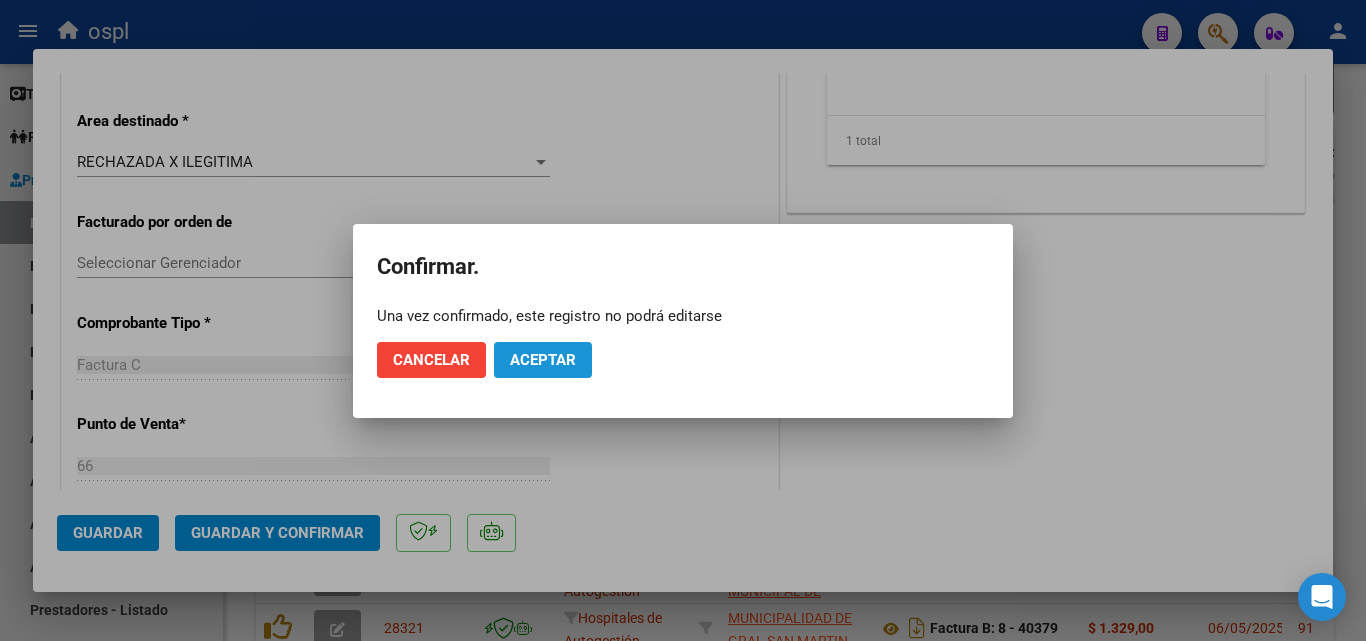 click on "Aceptar" 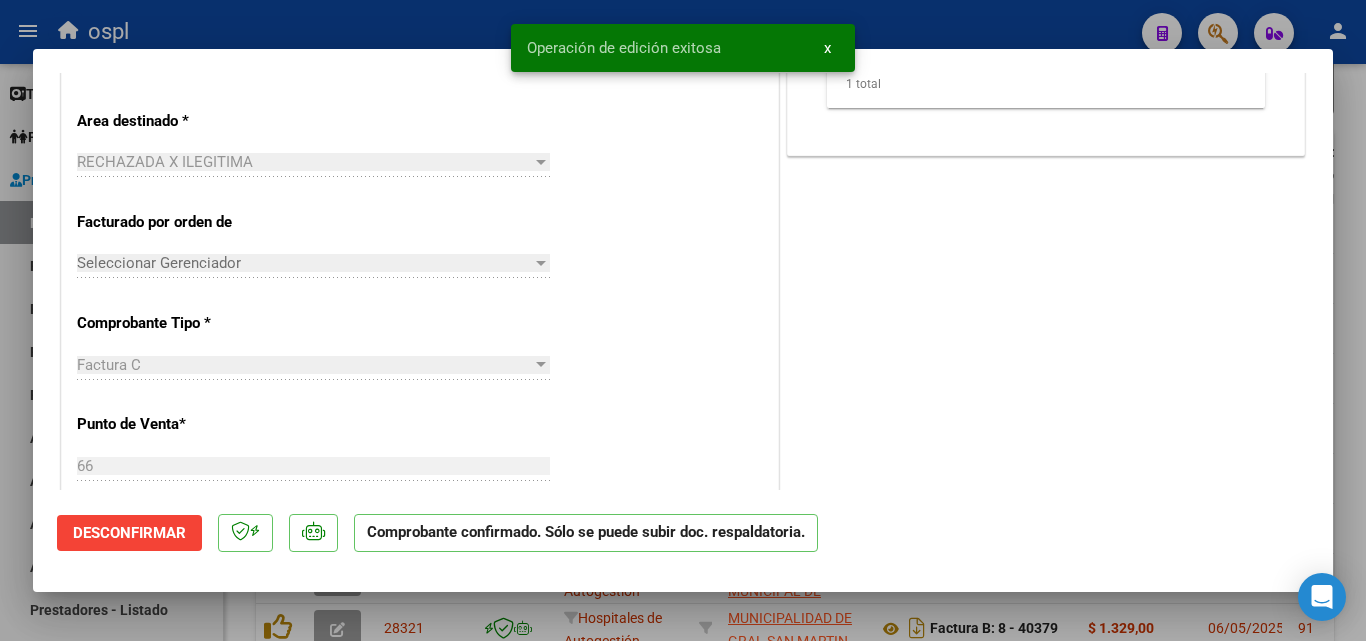 click at bounding box center (683, 320) 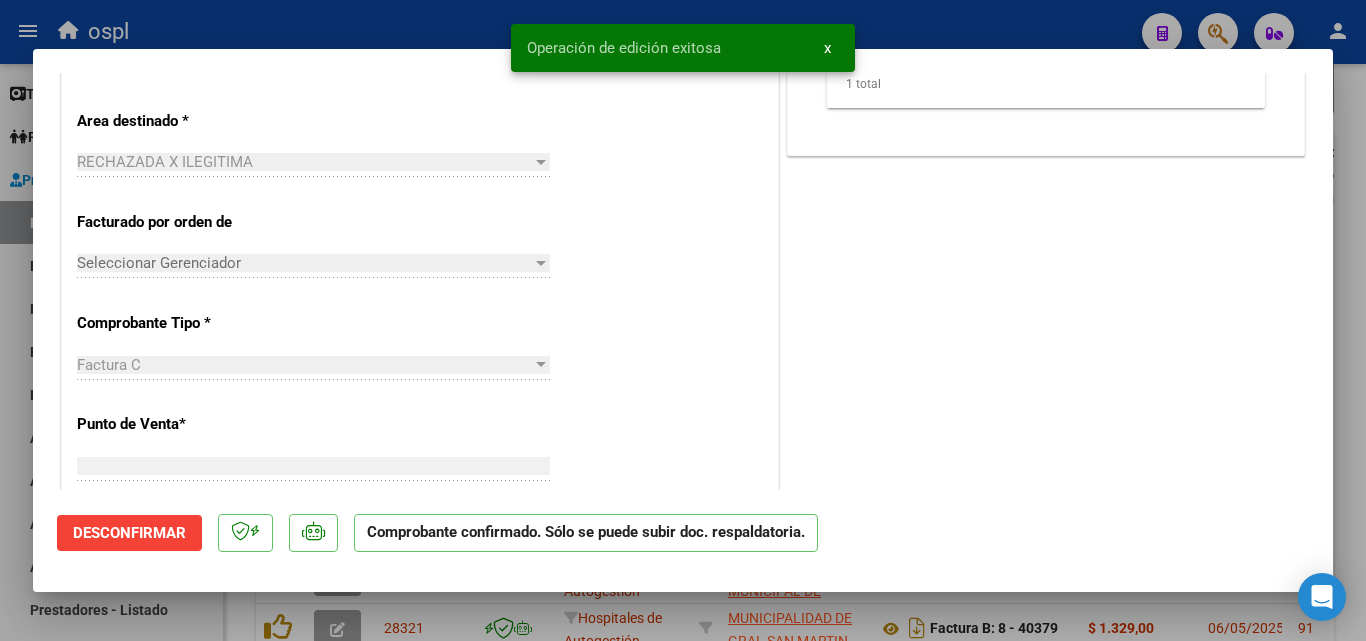 scroll, scrollTop: 0, scrollLeft: 0, axis: both 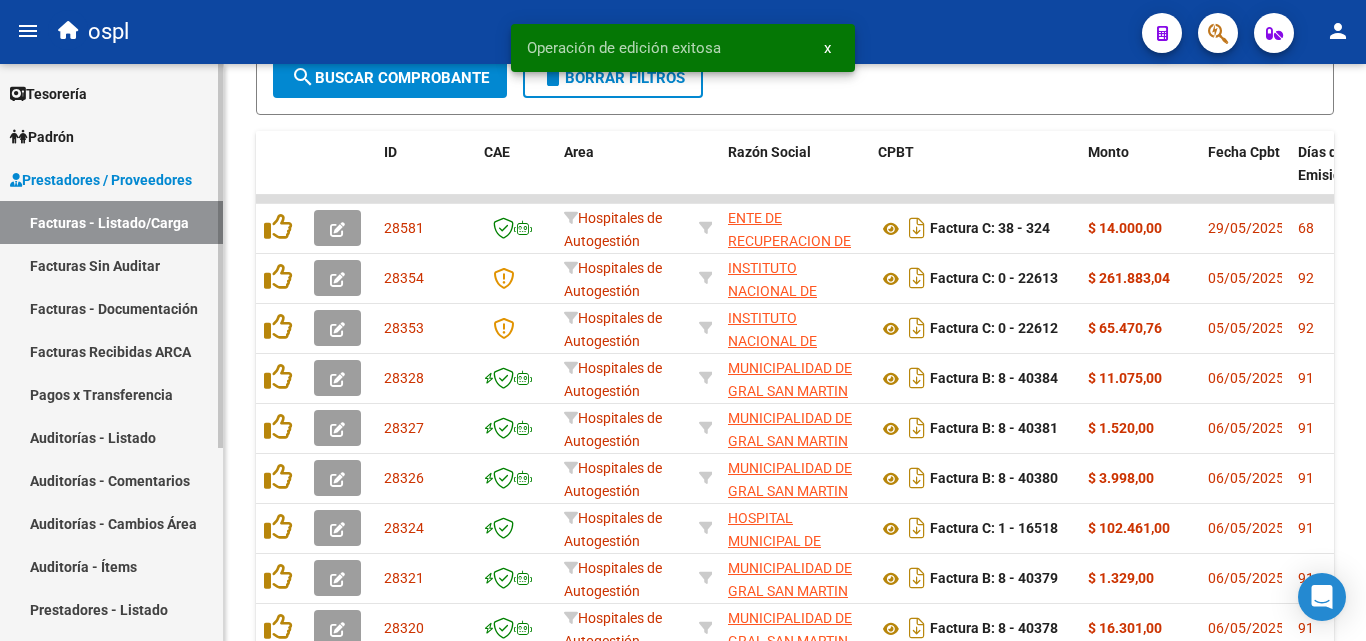 click on "Facturas Sin Auditar" at bounding box center (111, 265) 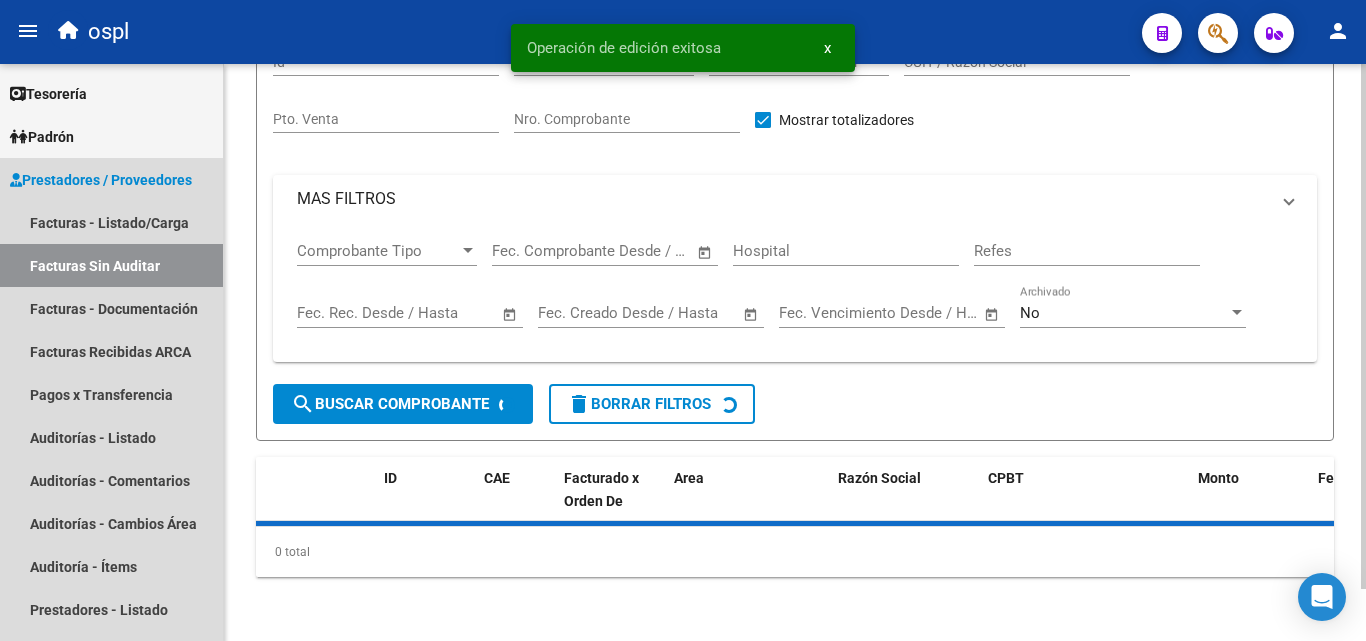scroll, scrollTop: 57, scrollLeft: 0, axis: vertical 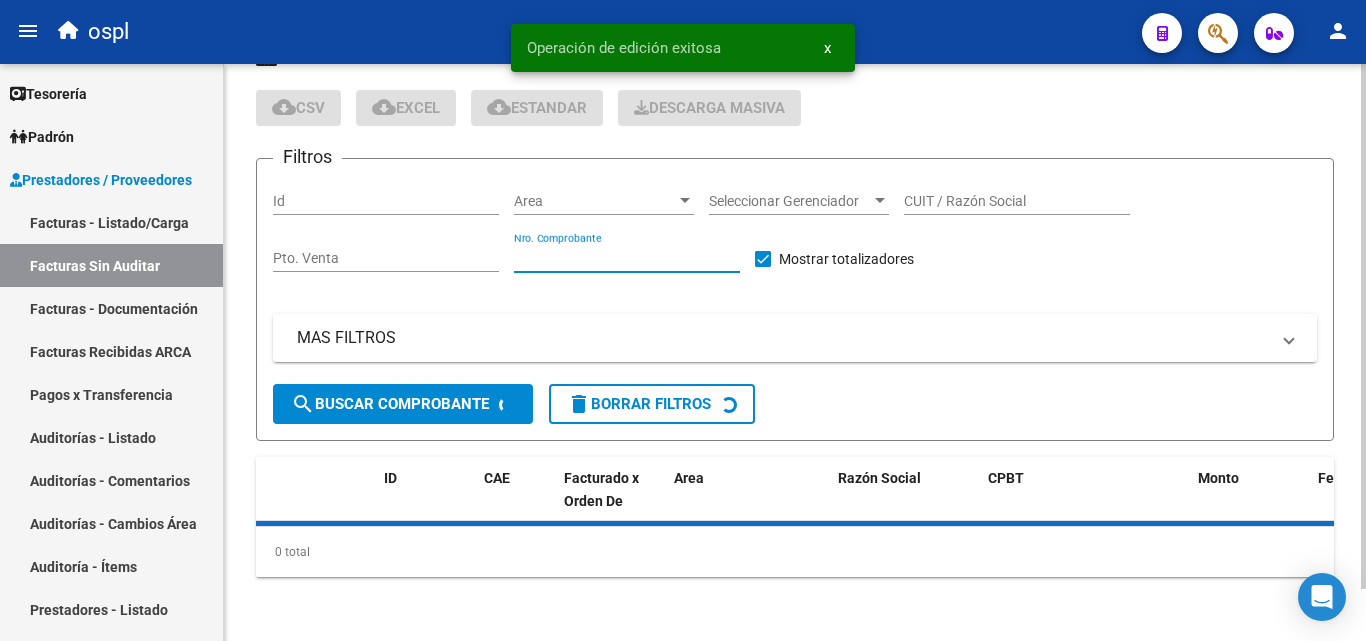 click on "Nro. Comprobante" at bounding box center (627, 258) 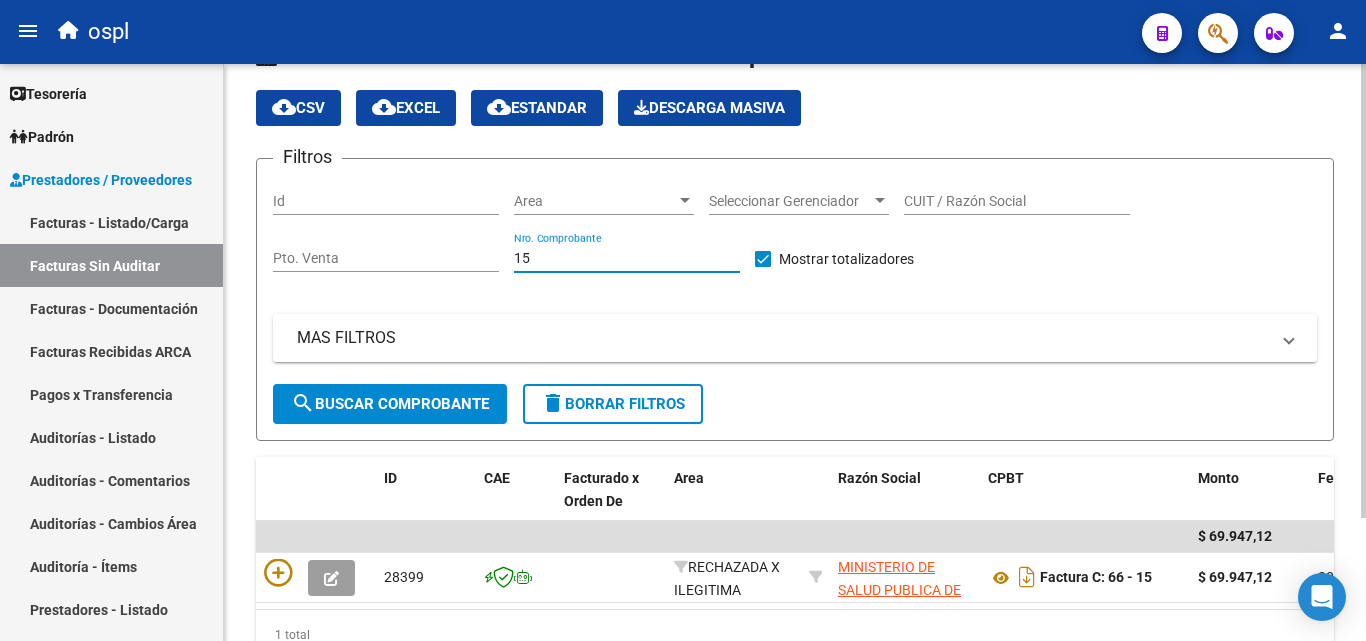 type on "15" 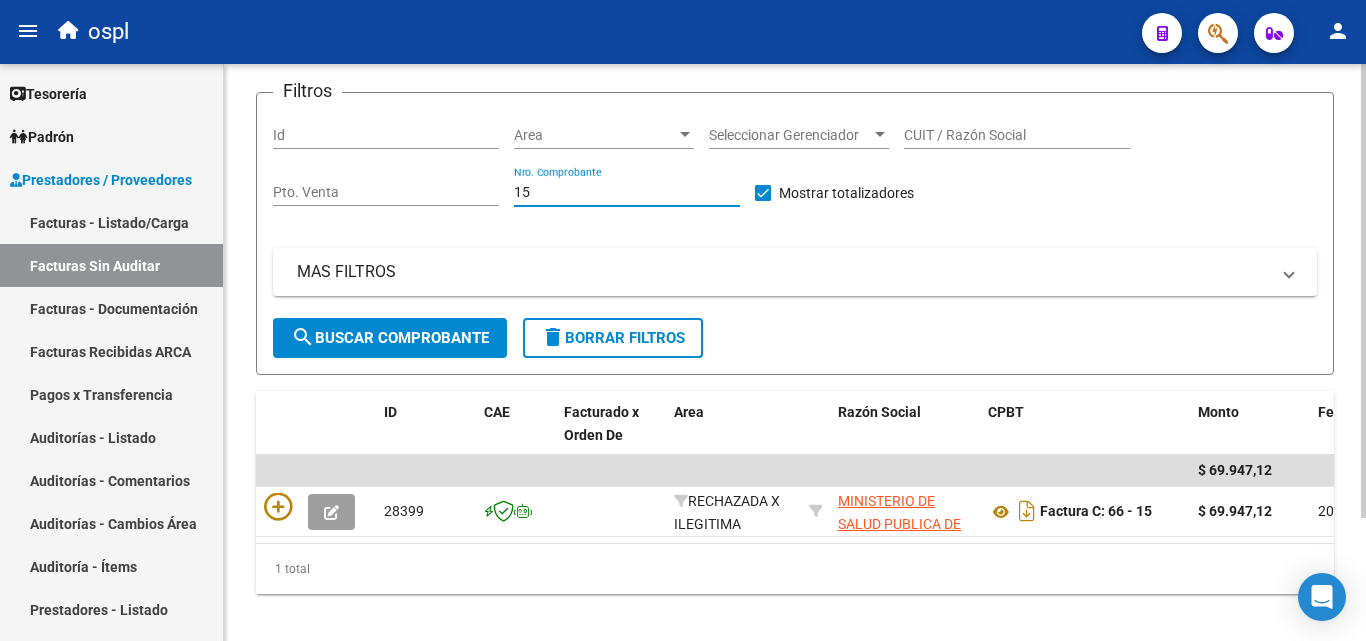 scroll, scrollTop: 156, scrollLeft: 0, axis: vertical 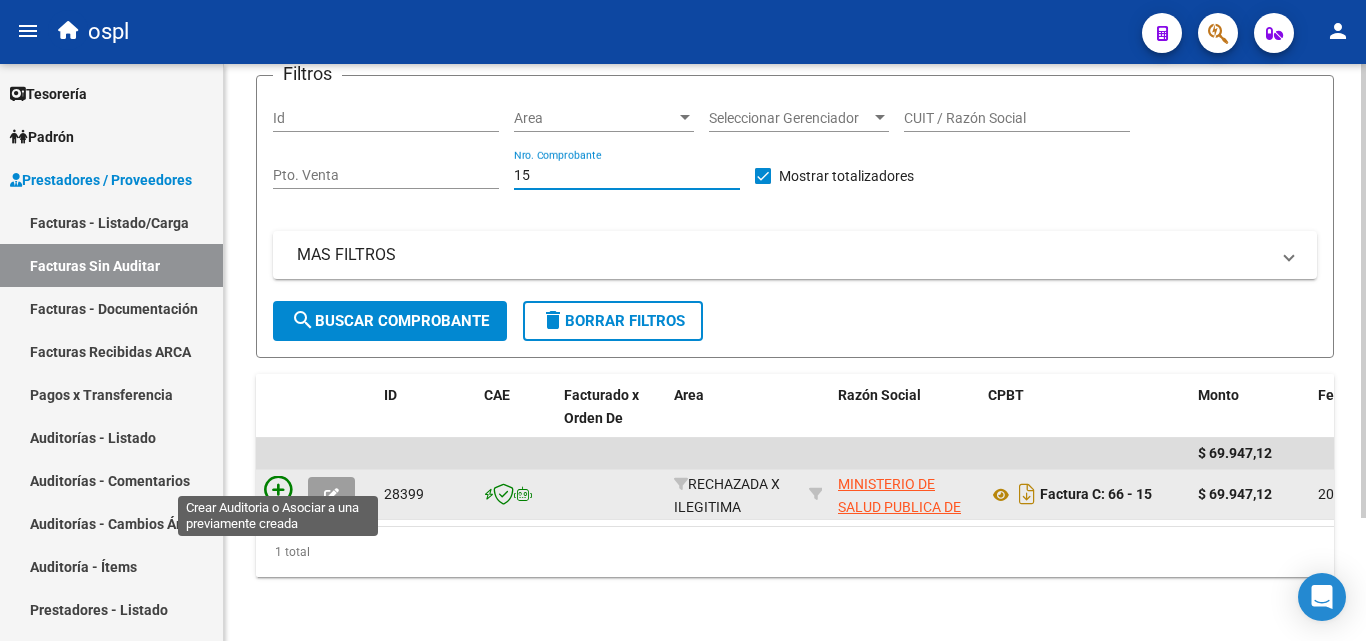 click 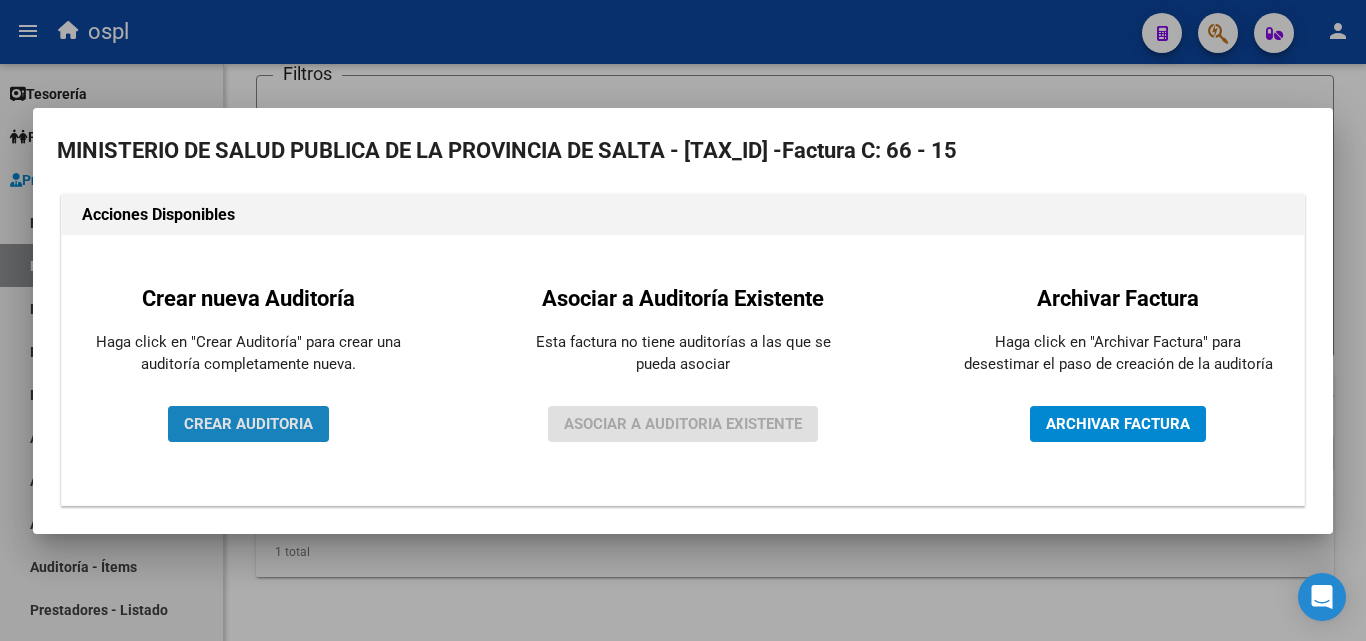 click on "CREAR AUDITORIA" at bounding box center (248, 424) 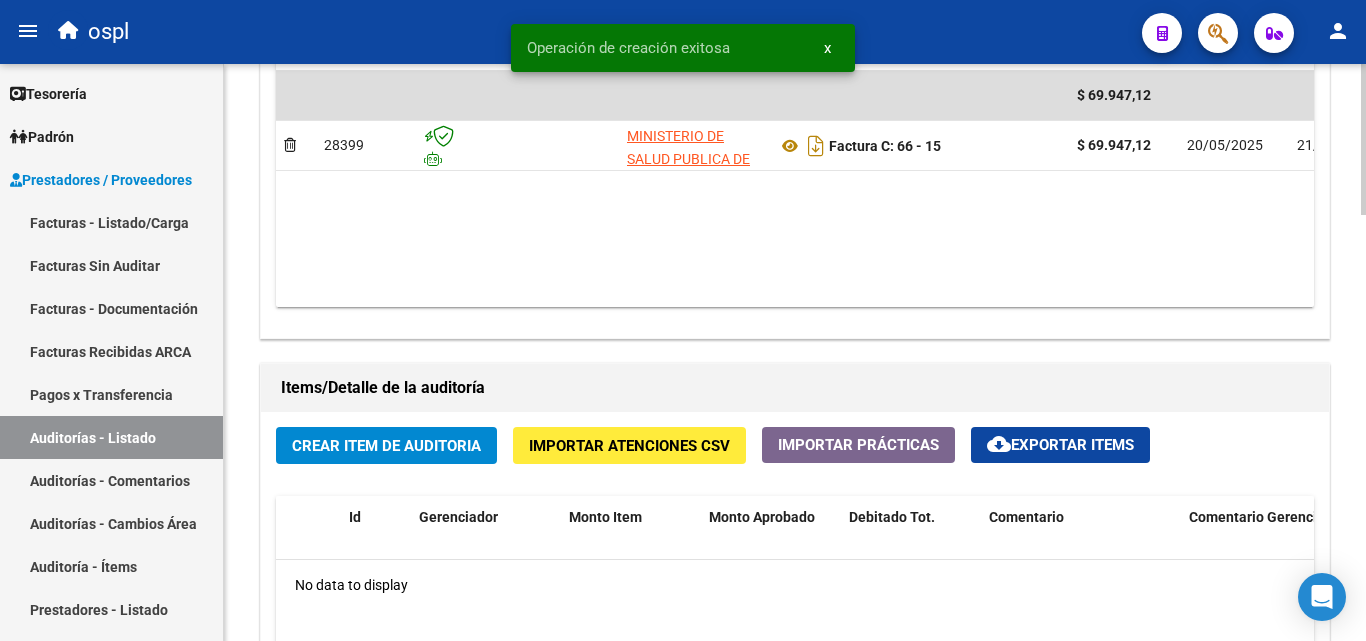 scroll, scrollTop: 1200, scrollLeft: 0, axis: vertical 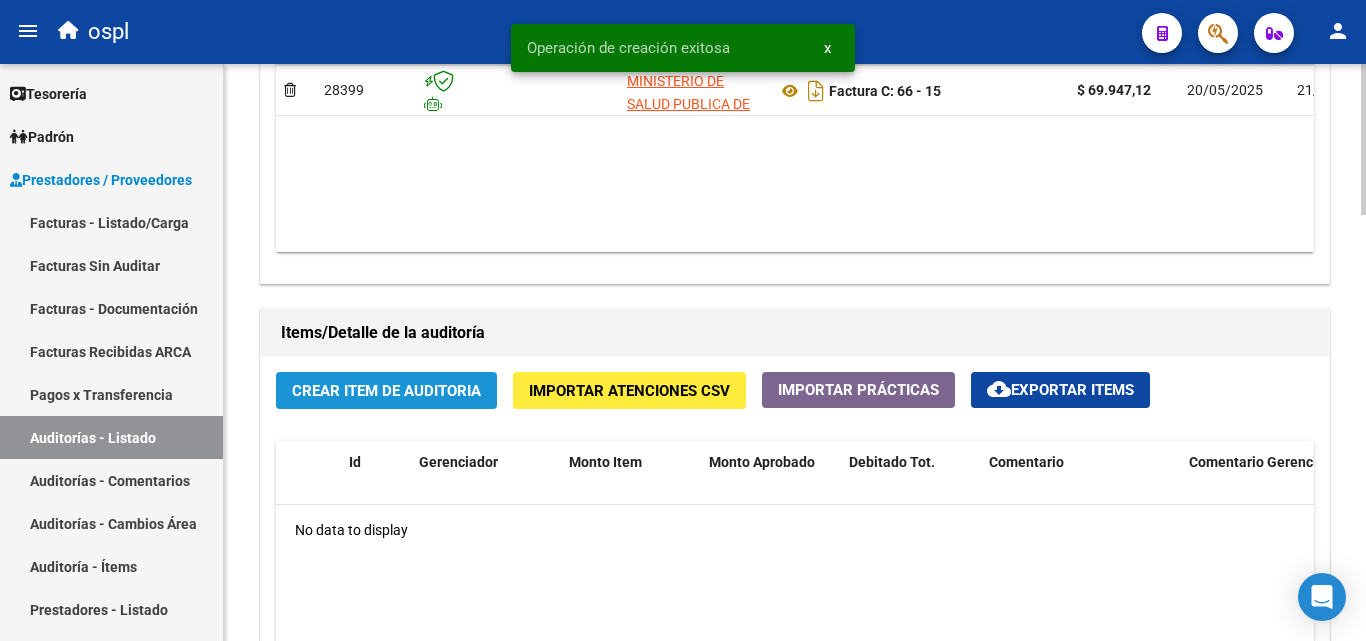 click on "Crear Item de Auditoria" 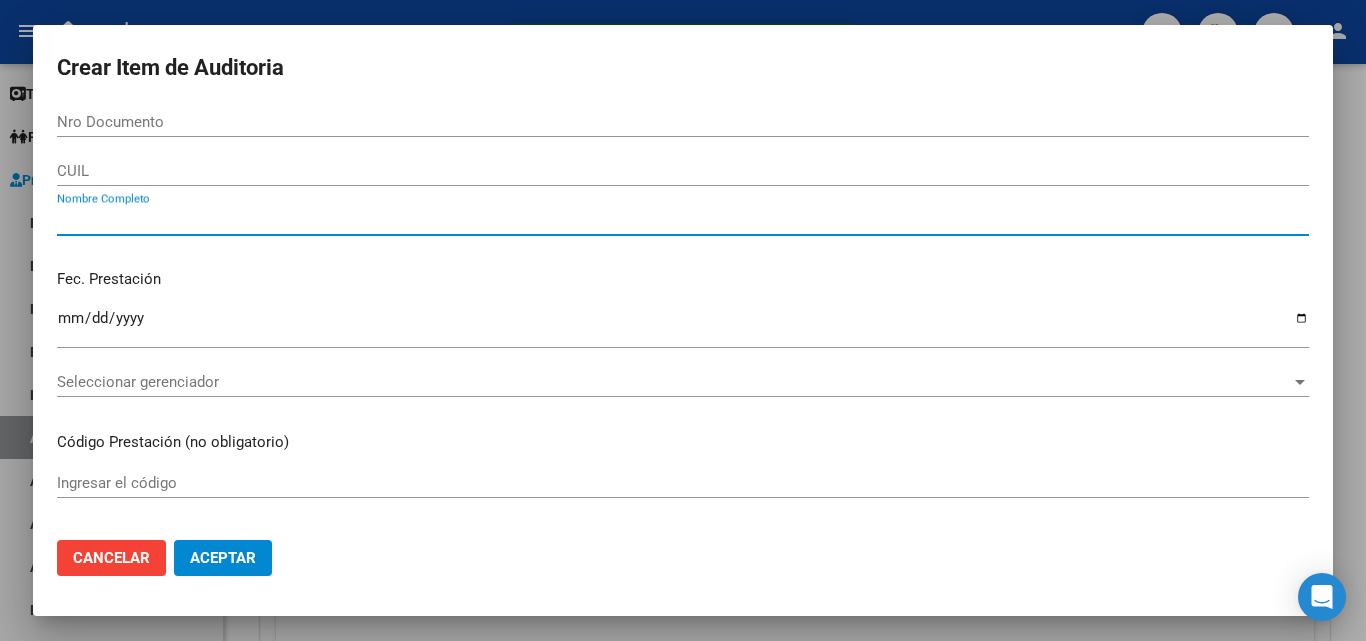 click on "Nombre Completo" at bounding box center [683, 220] 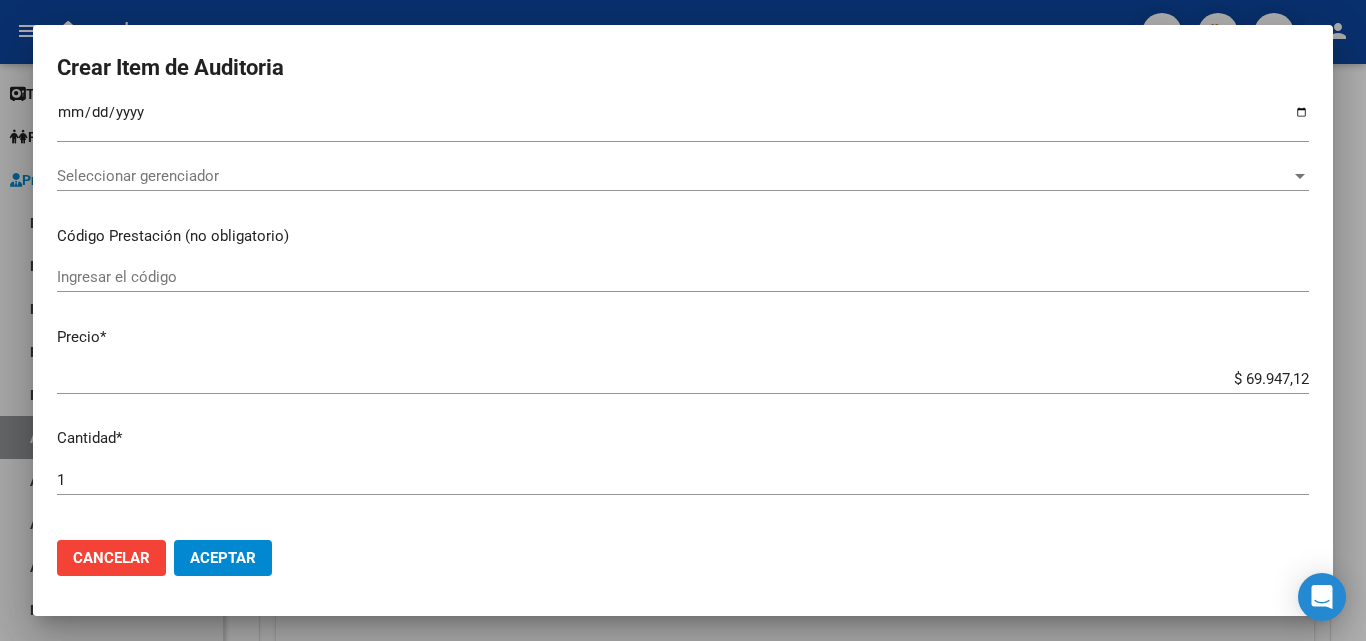 scroll, scrollTop: 400, scrollLeft: 0, axis: vertical 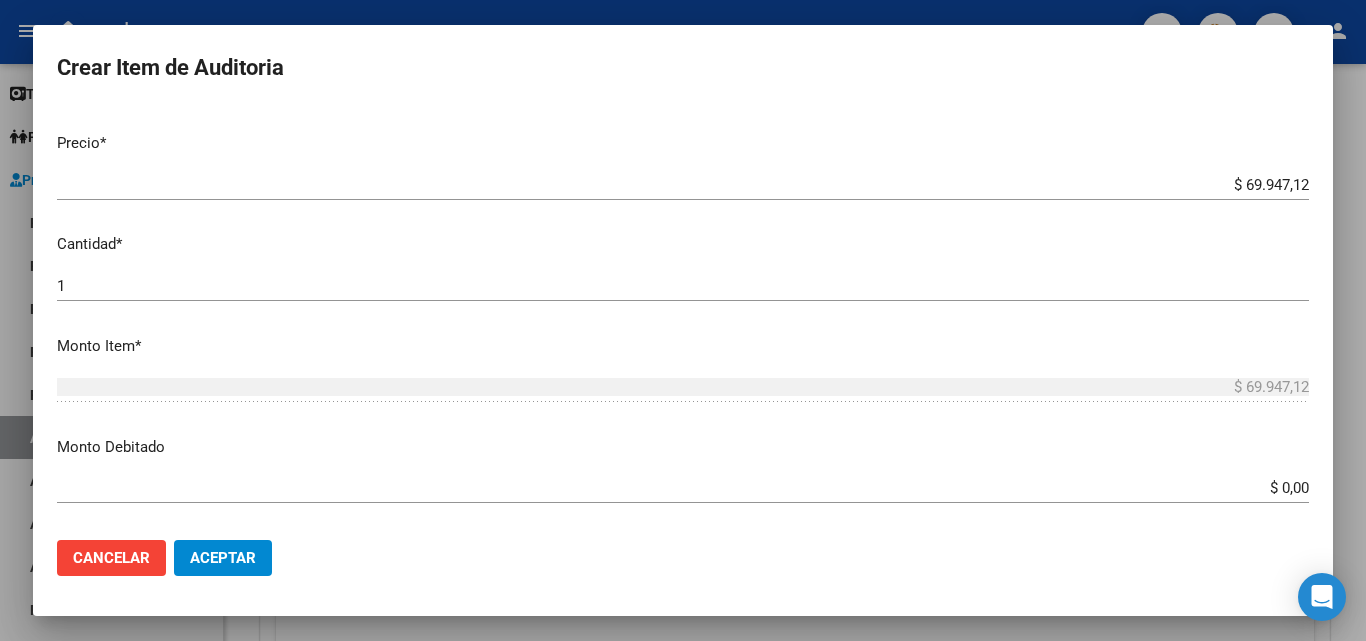 type on "TODOS" 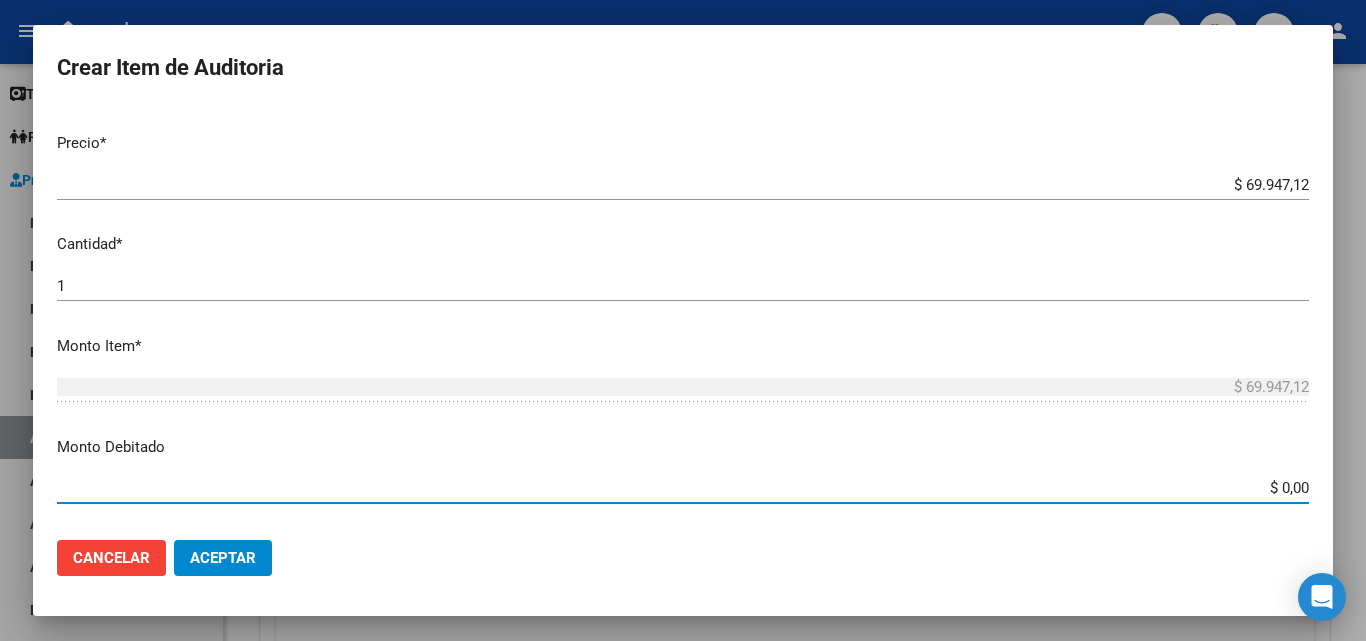 drag, startPoint x: 1239, startPoint y: 485, endPoint x: 1347, endPoint y: 488, distance: 108.04166 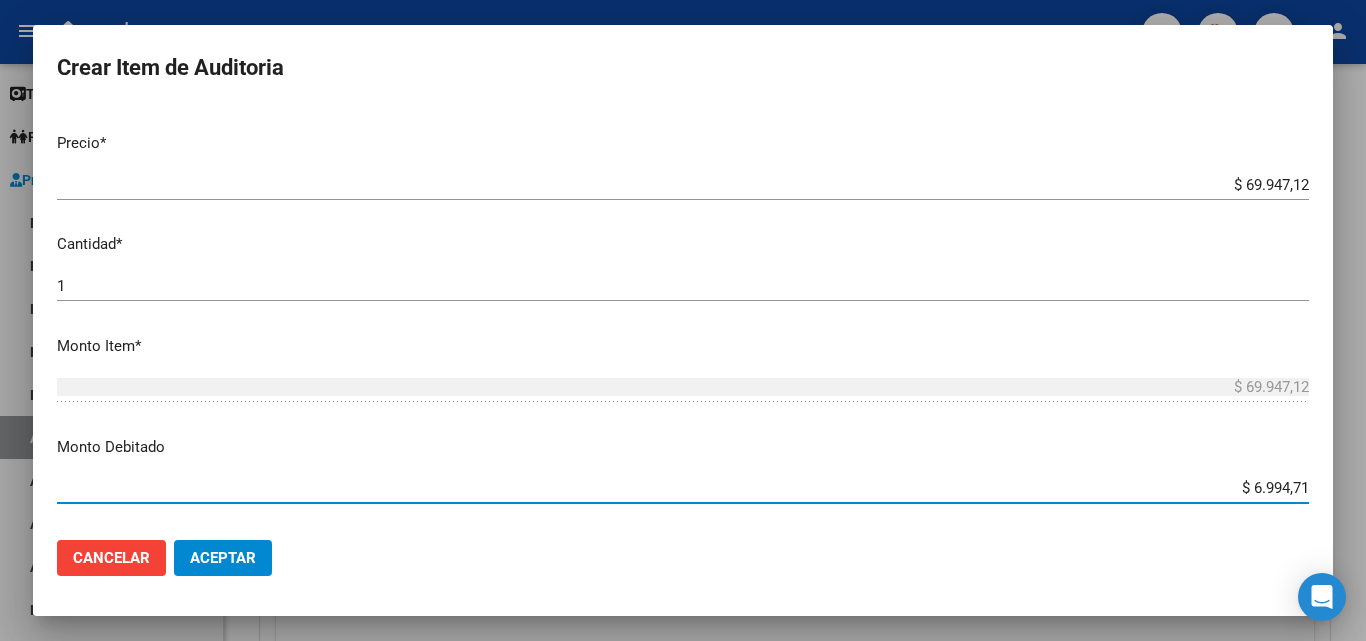 type on "$ 69.947,12" 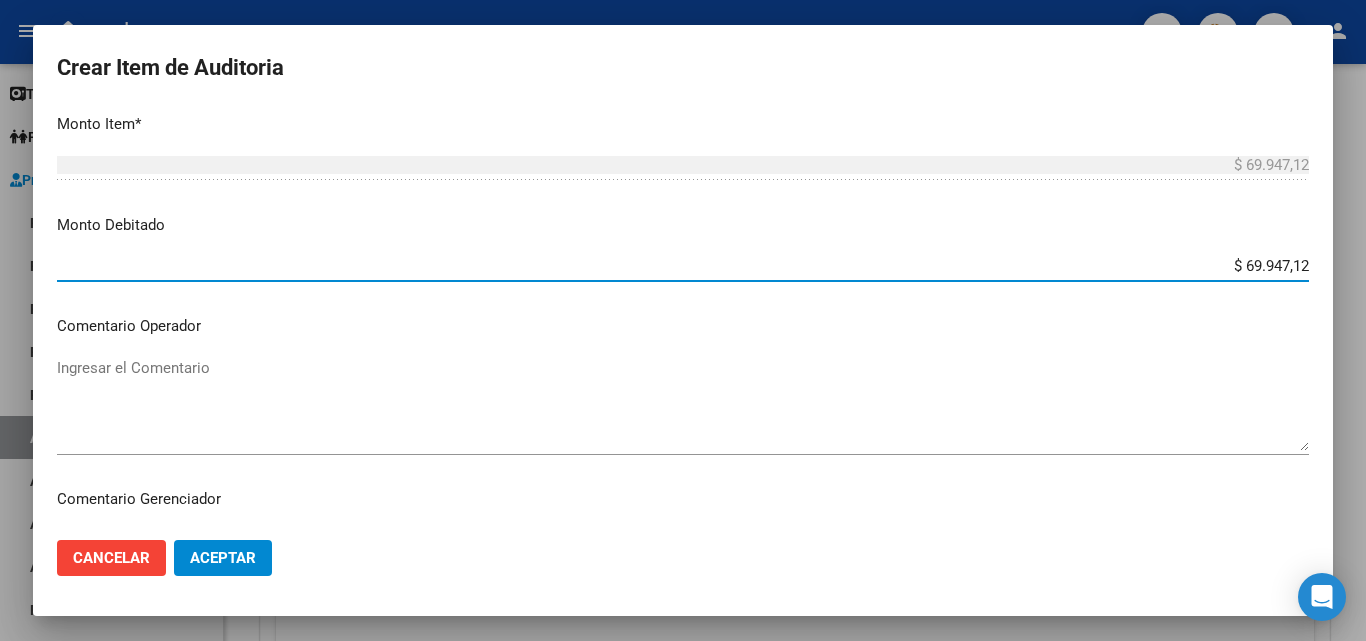 scroll, scrollTop: 700, scrollLeft: 0, axis: vertical 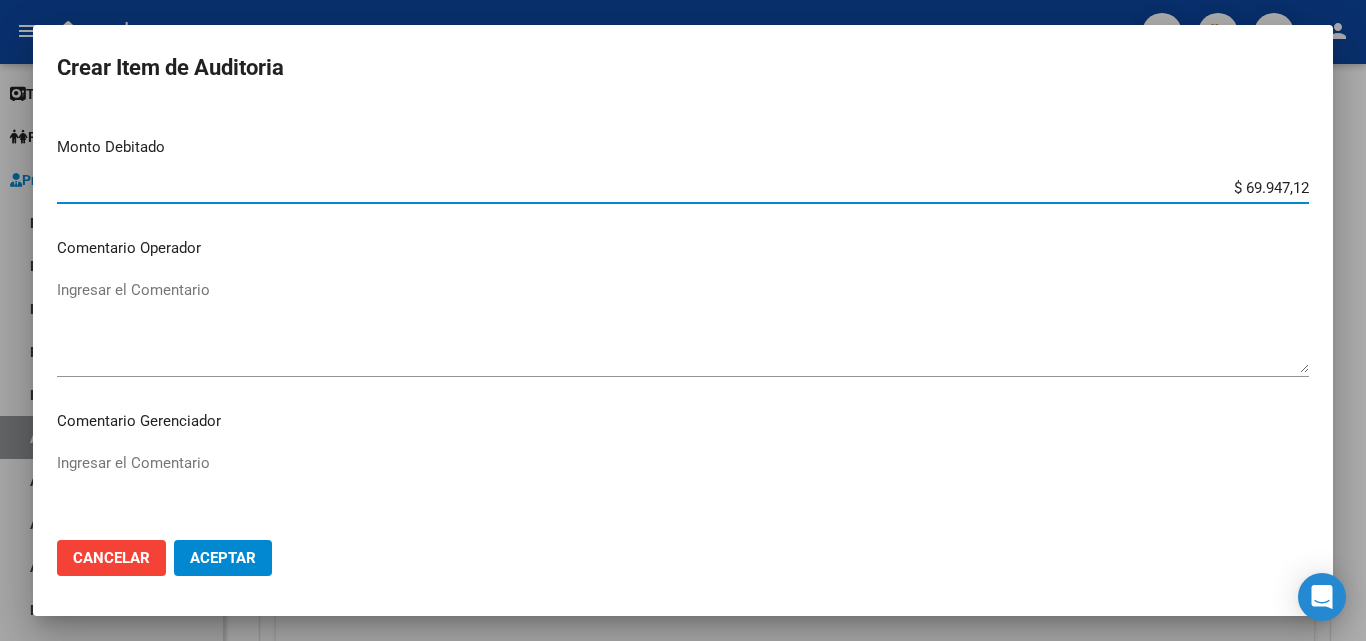 click on "Ingresar el Comentario" at bounding box center (683, 326) 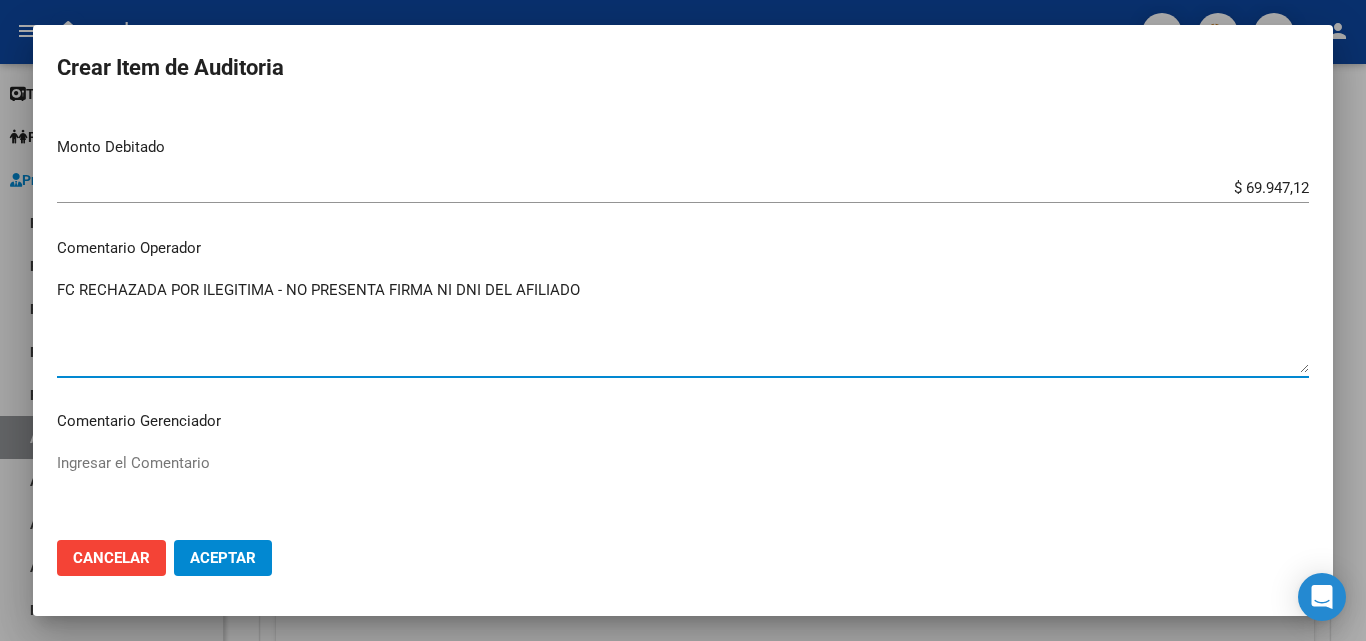 type on "FC RECHAZADA POR ILEGITIMA - NO PRESENTA FIRMA NI DNI DEL AFILIADO" 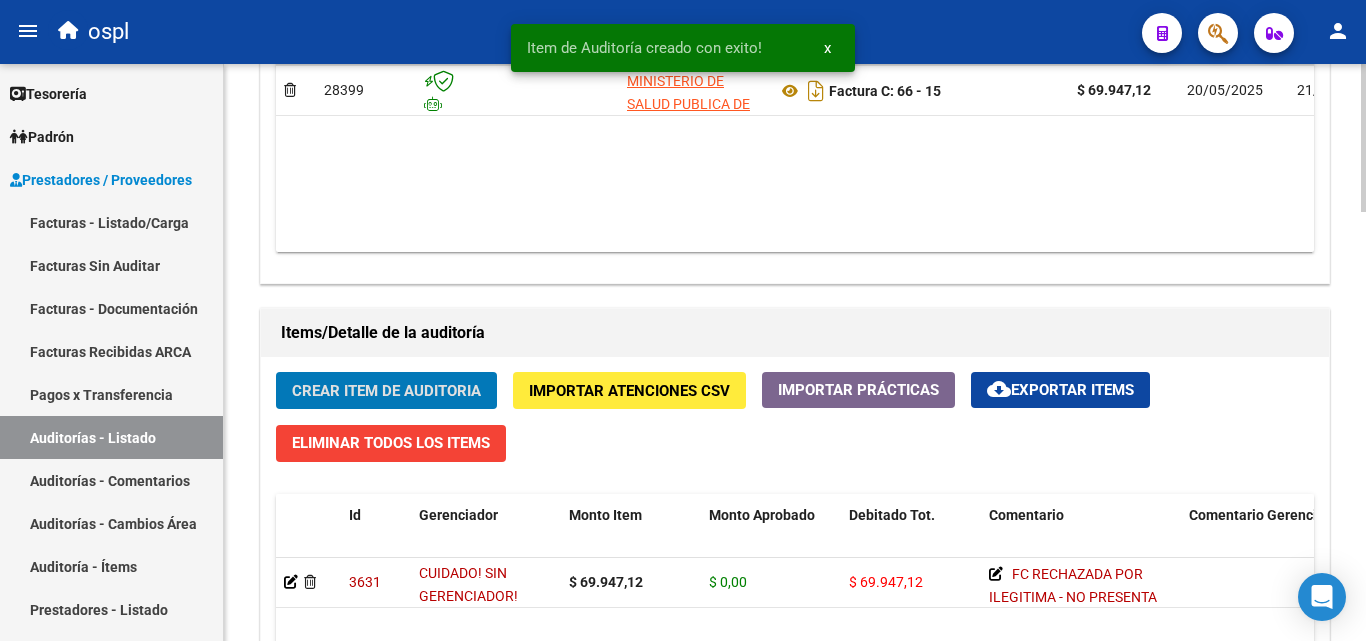 scroll, scrollTop: 1201, scrollLeft: 0, axis: vertical 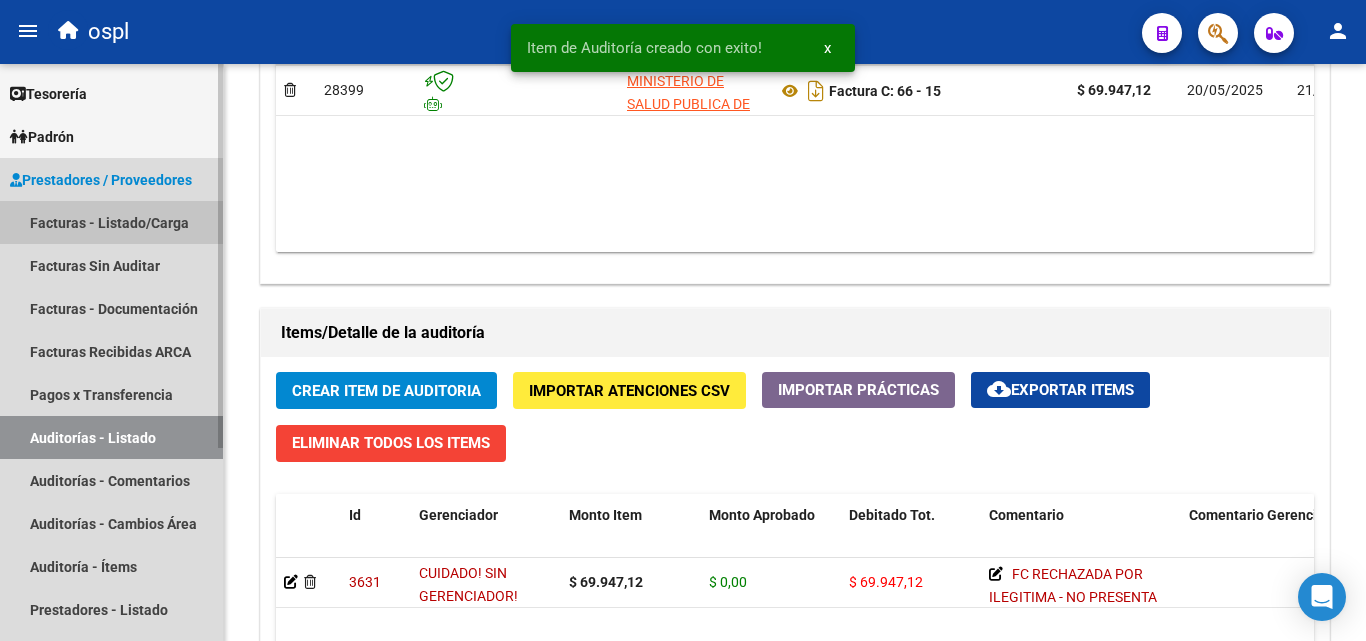 click on "Facturas - Listado/Carga" at bounding box center (111, 222) 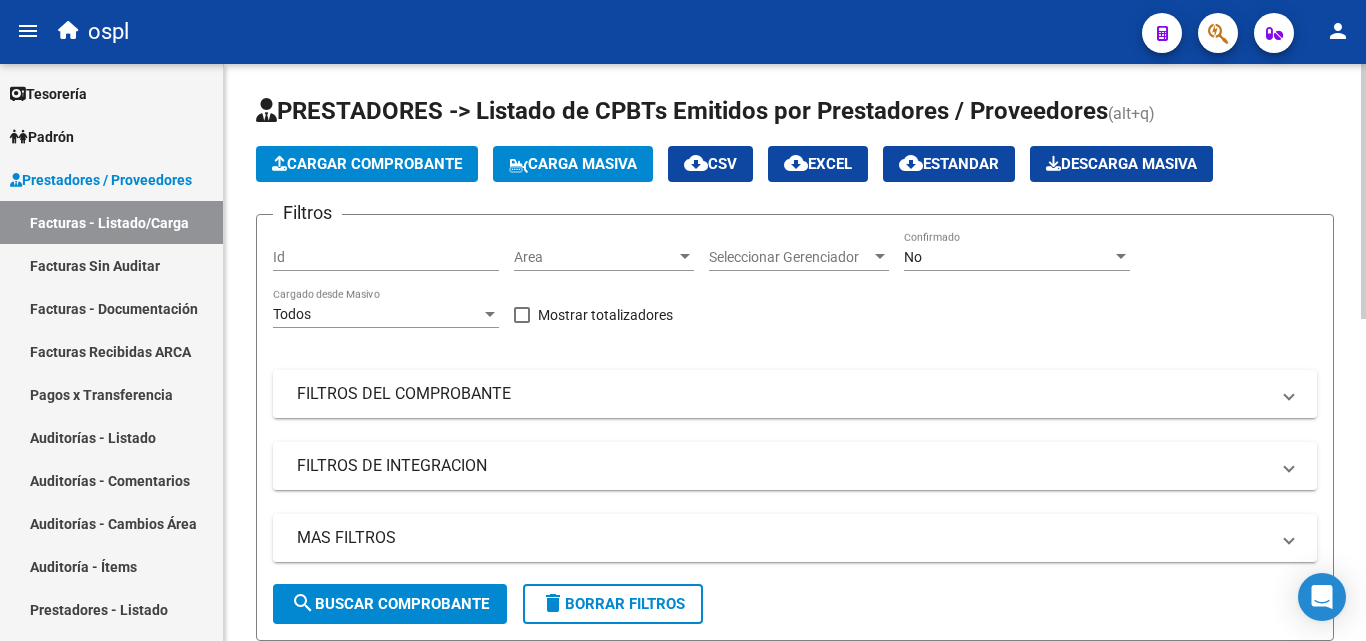 scroll, scrollTop: 0, scrollLeft: 0, axis: both 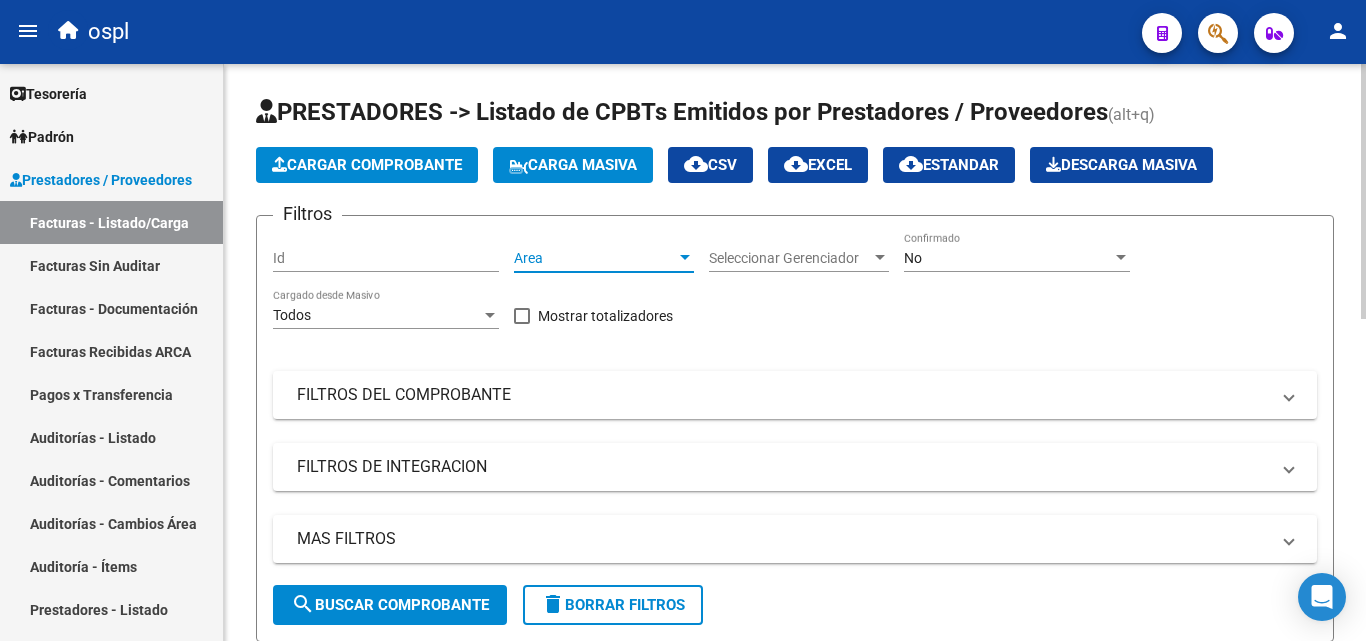 click on "Area" at bounding box center (595, 258) 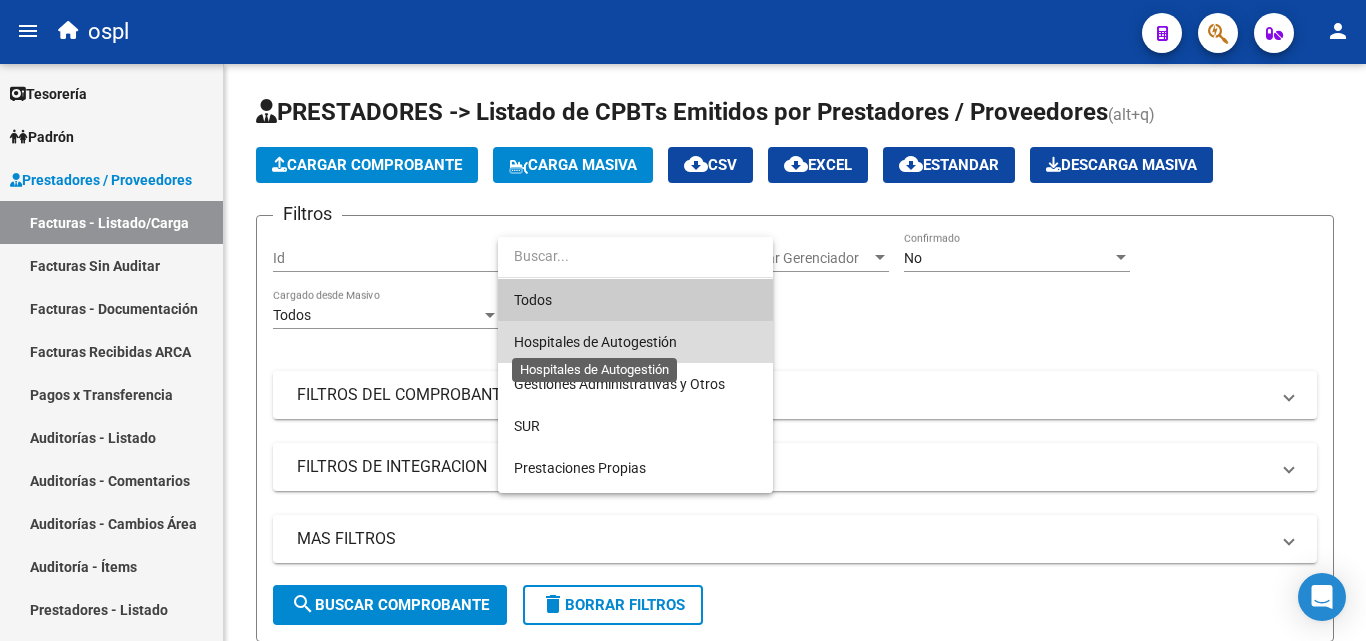 click on "Hospitales de Autogestión" at bounding box center (595, 342) 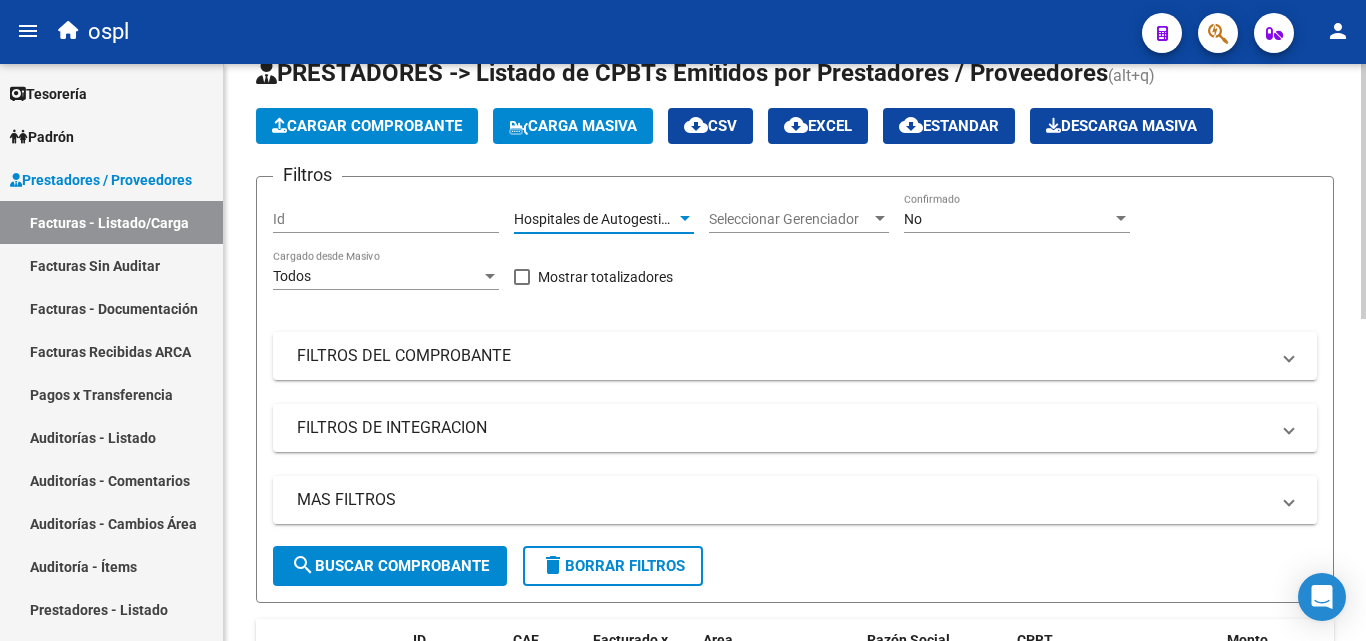 scroll, scrollTop: 200, scrollLeft: 0, axis: vertical 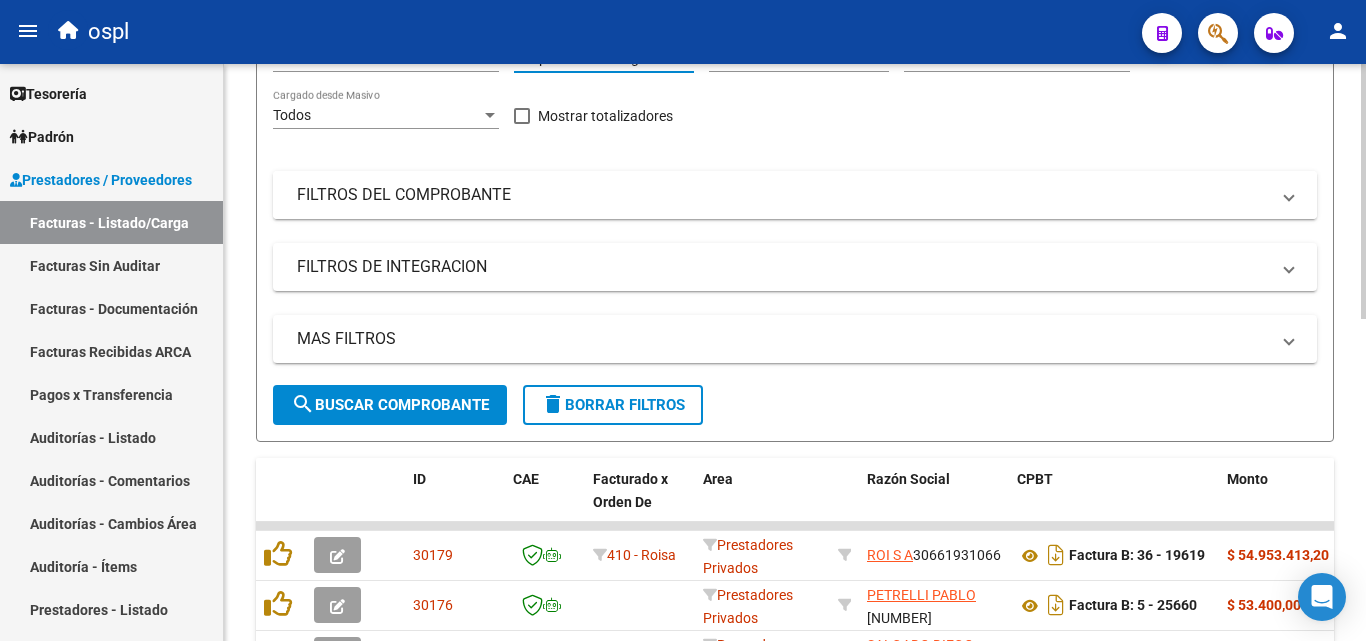 click on "FILTROS DEL COMPROBANTE" at bounding box center (783, 195) 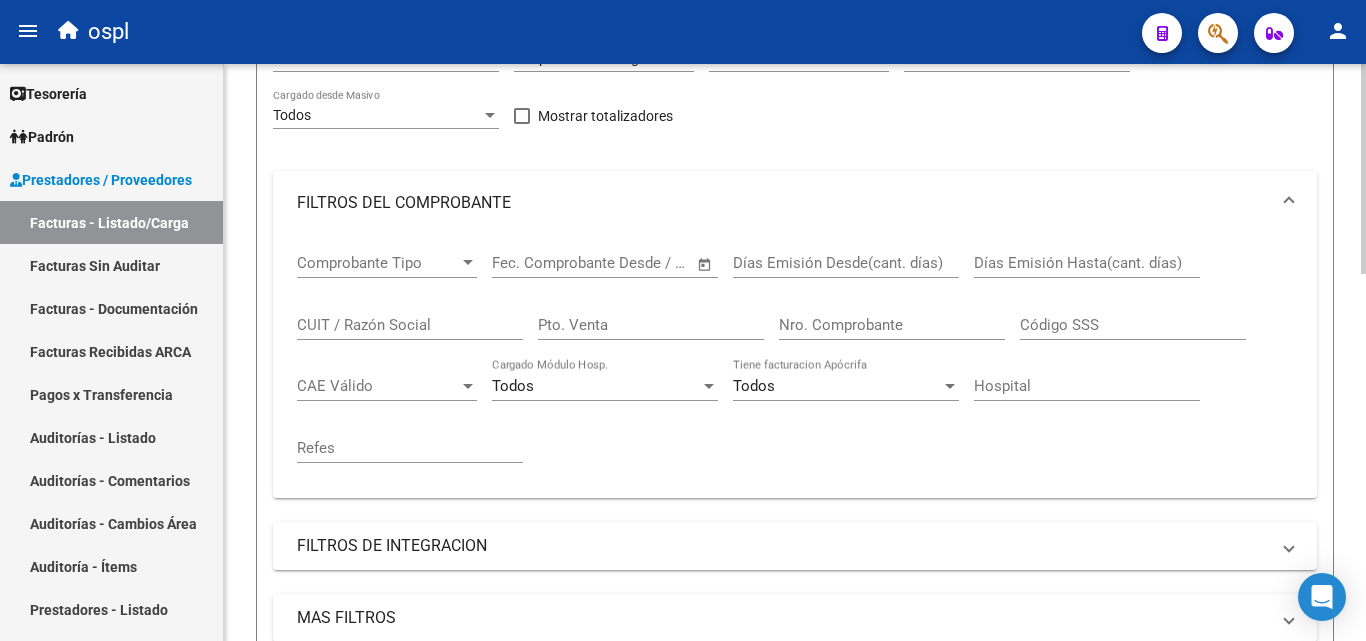 click 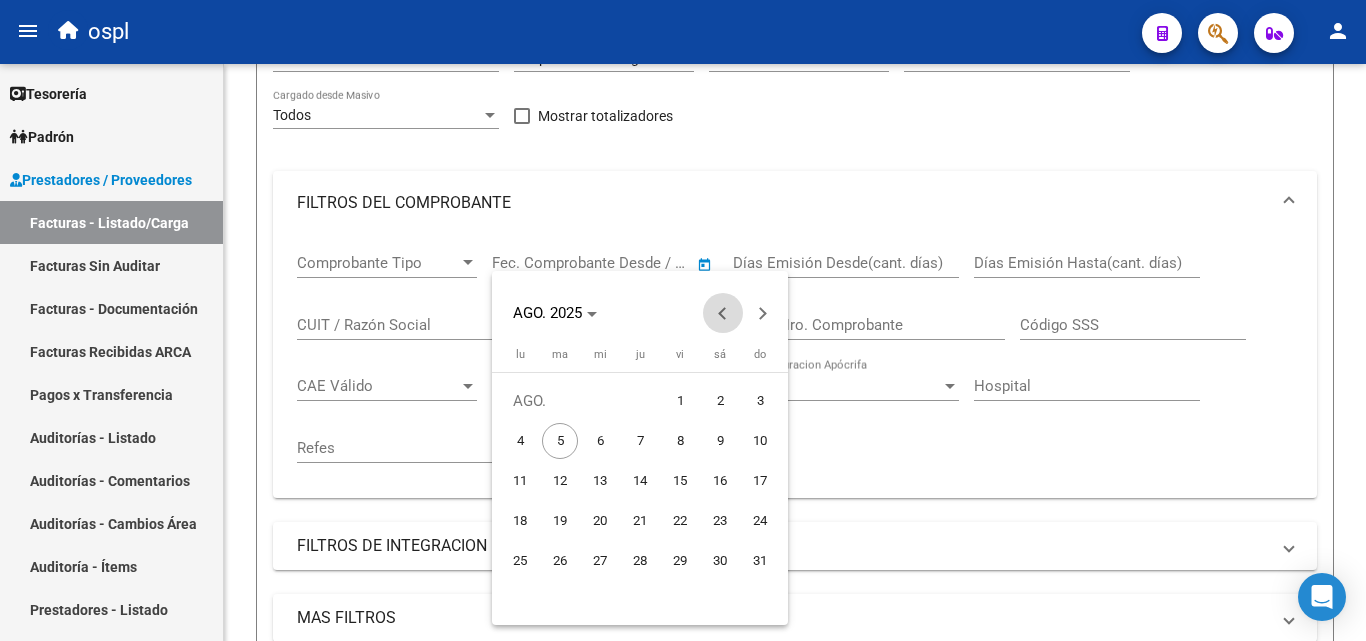 click at bounding box center [723, 313] 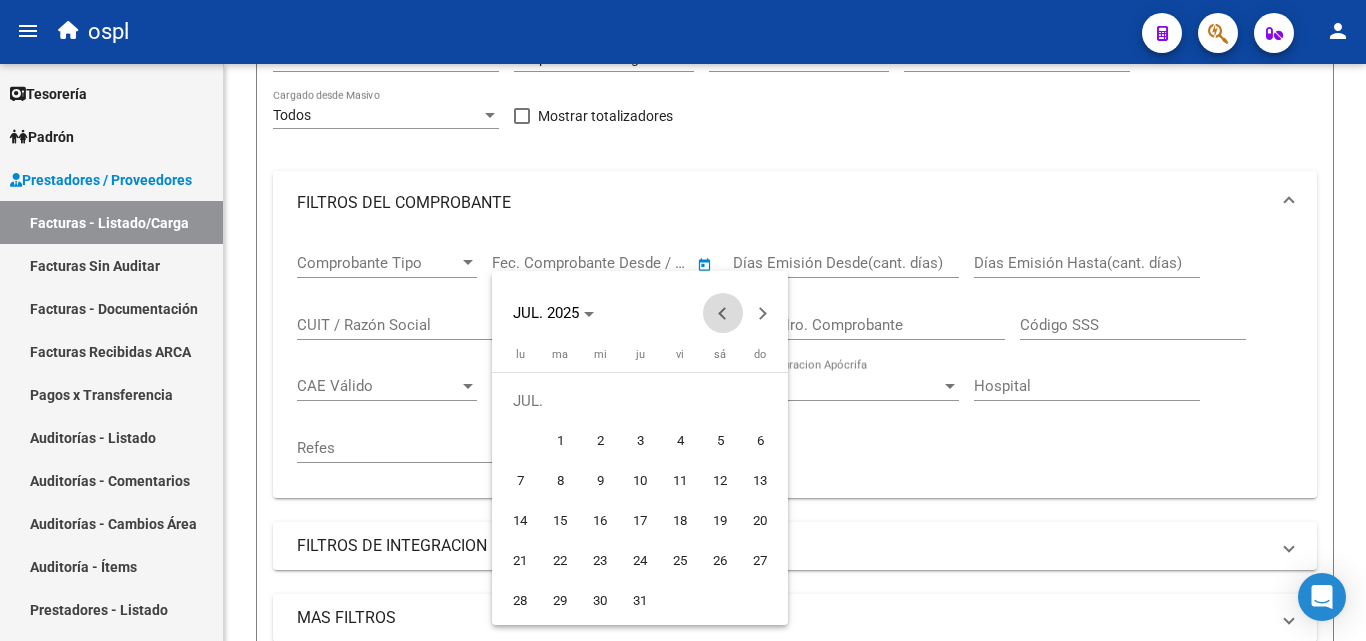 click at bounding box center [723, 313] 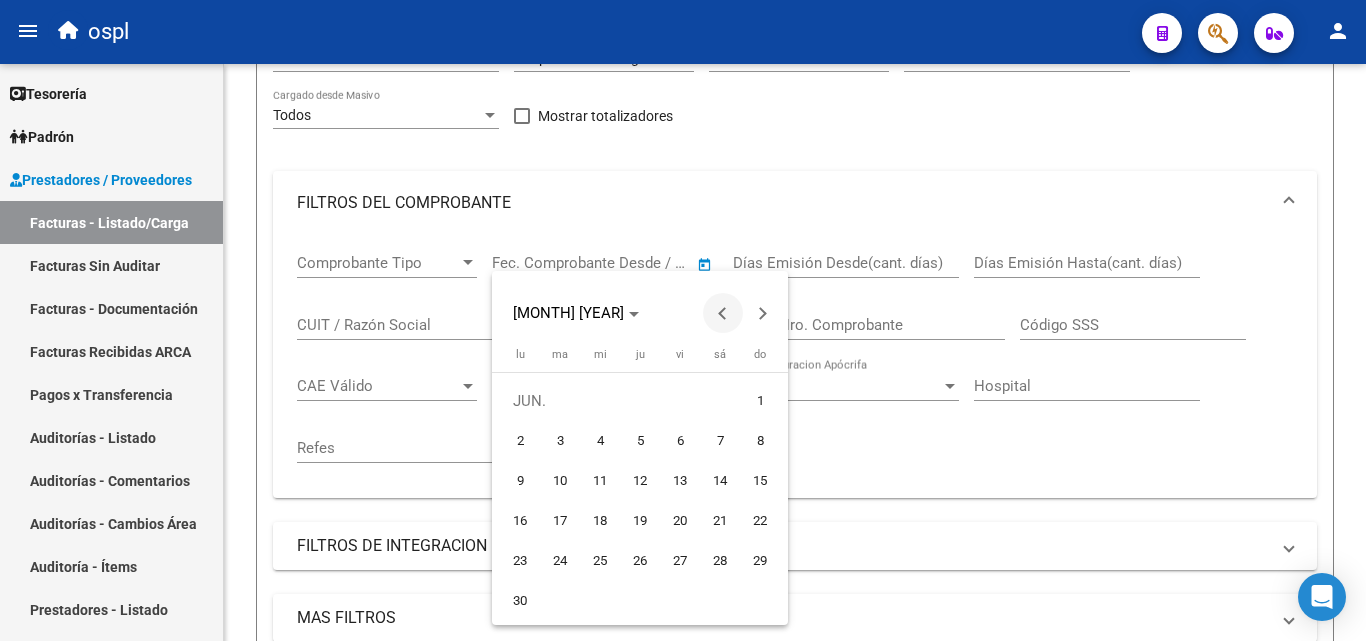 click at bounding box center [723, 313] 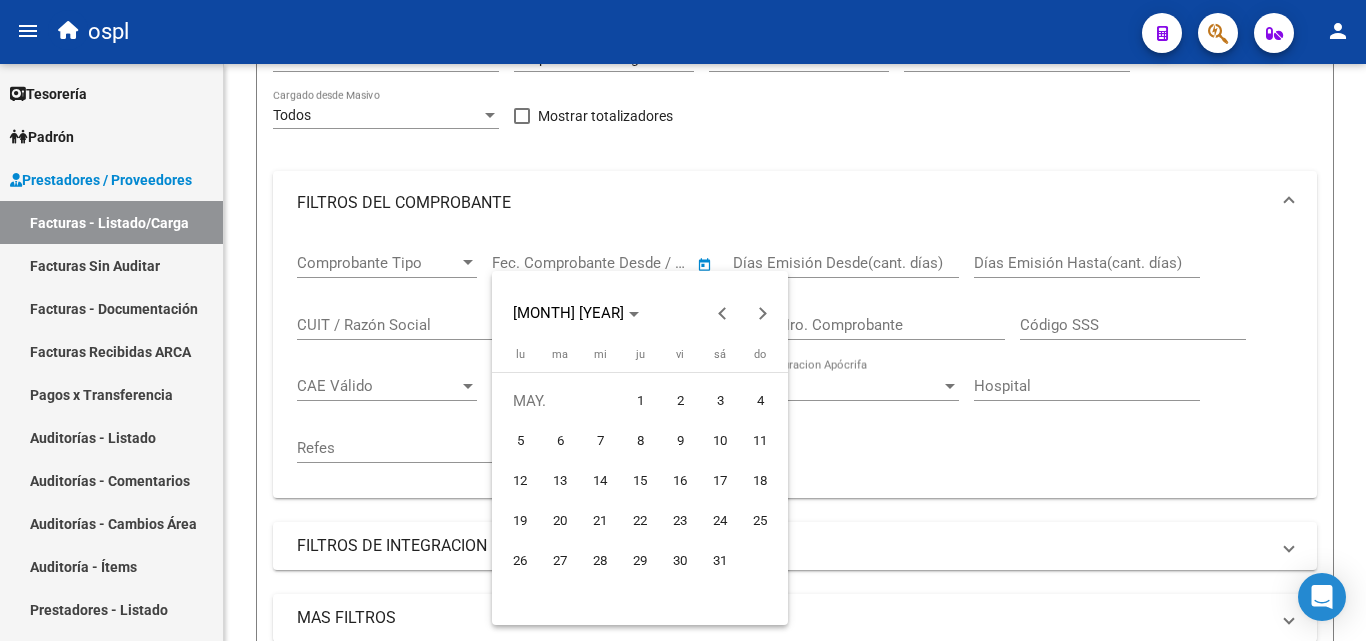 click on "1" at bounding box center [640, 401] 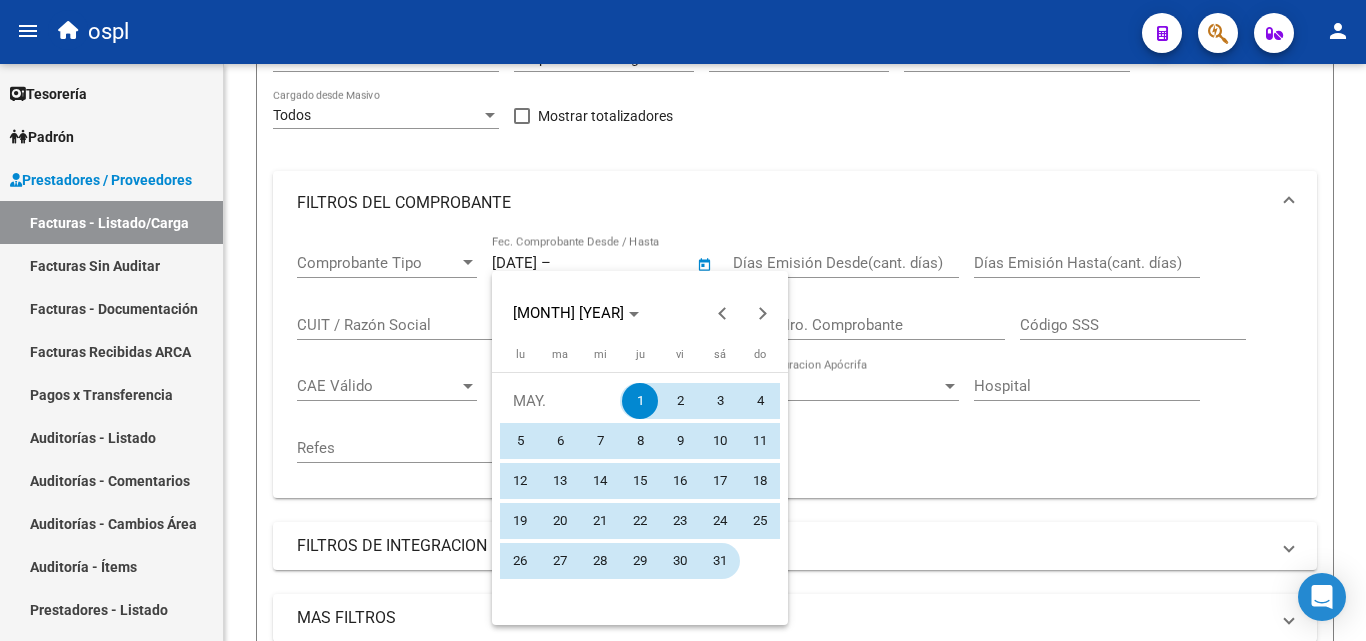 click on "31" at bounding box center (720, 561) 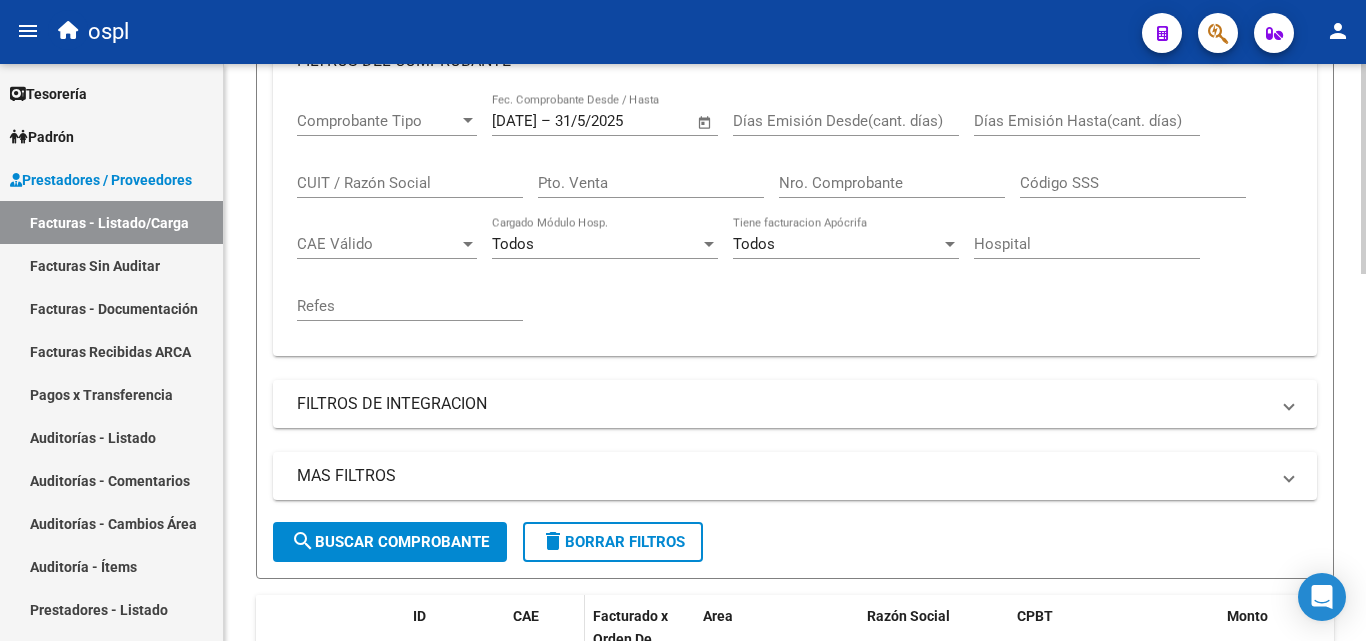 scroll, scrollTop: 600, scrollLeft: 0, axis: vertical 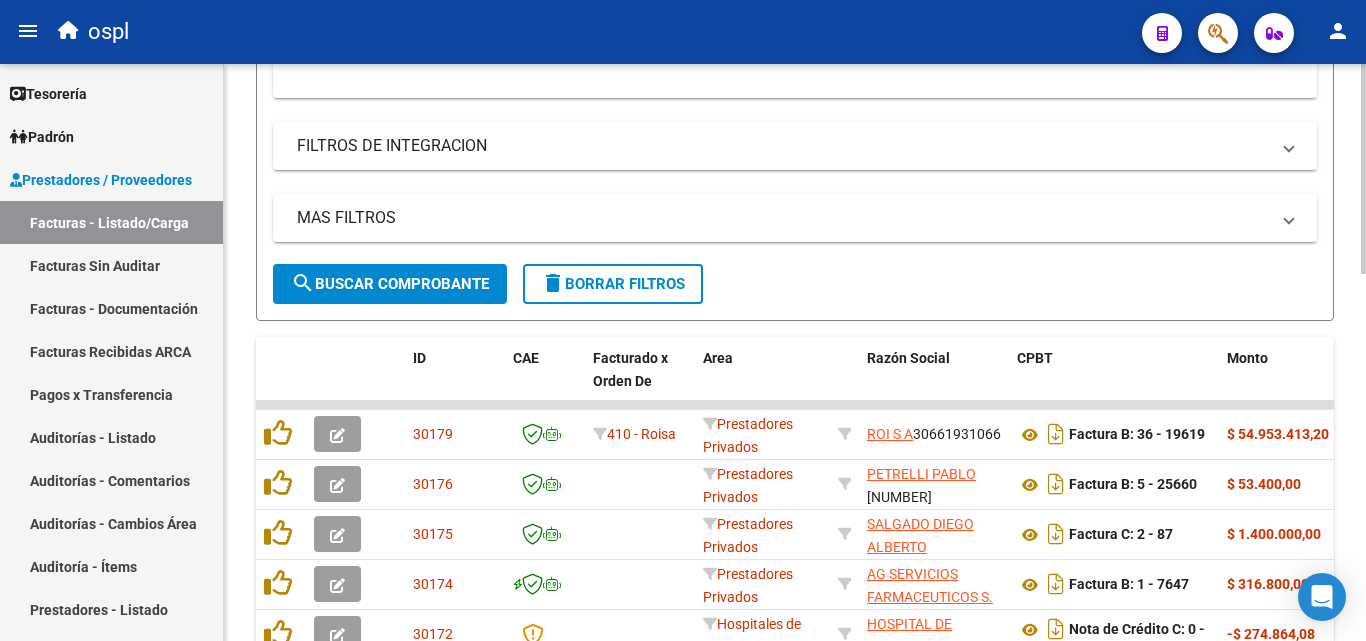 click on "search  Buscar Comprobante" 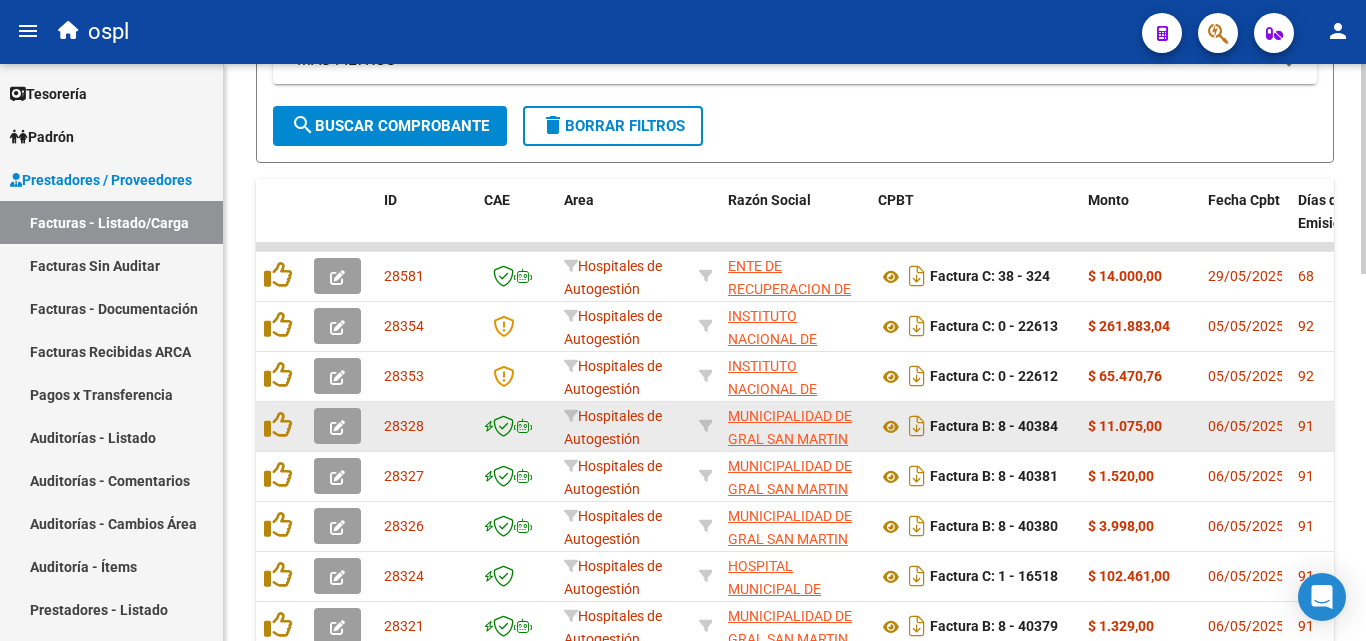 scroll, scrollTop: 800, scrollLeft: 0, axis: vertical 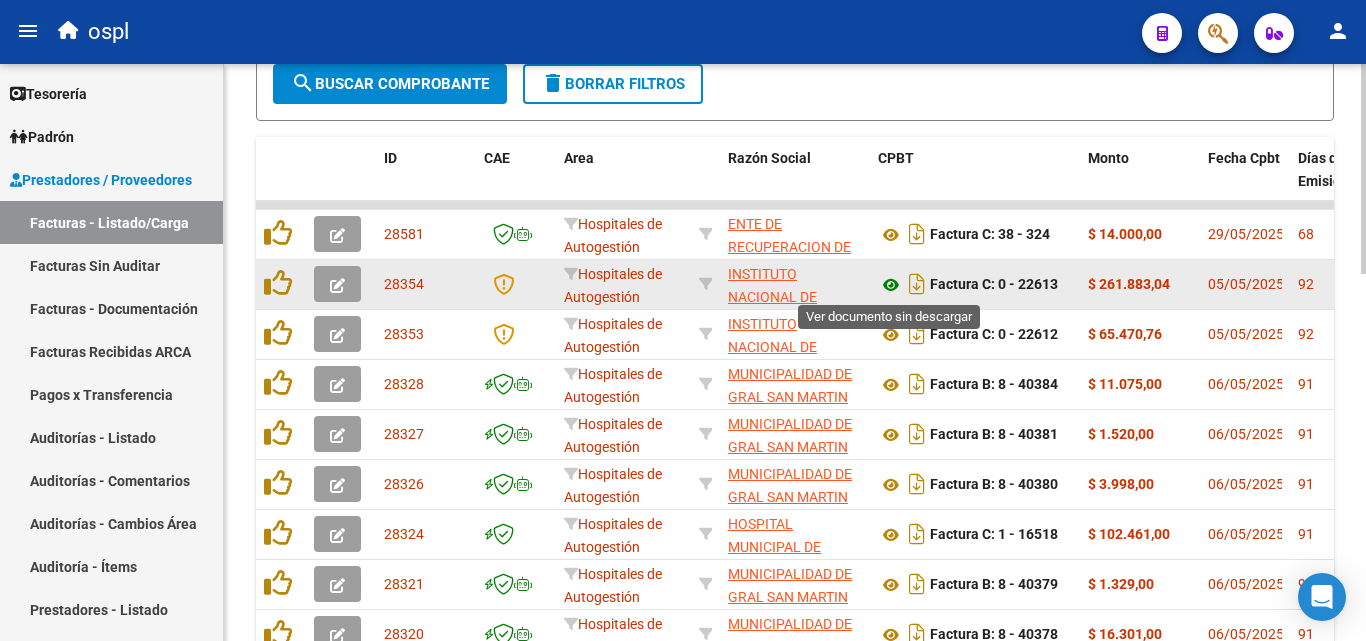 click 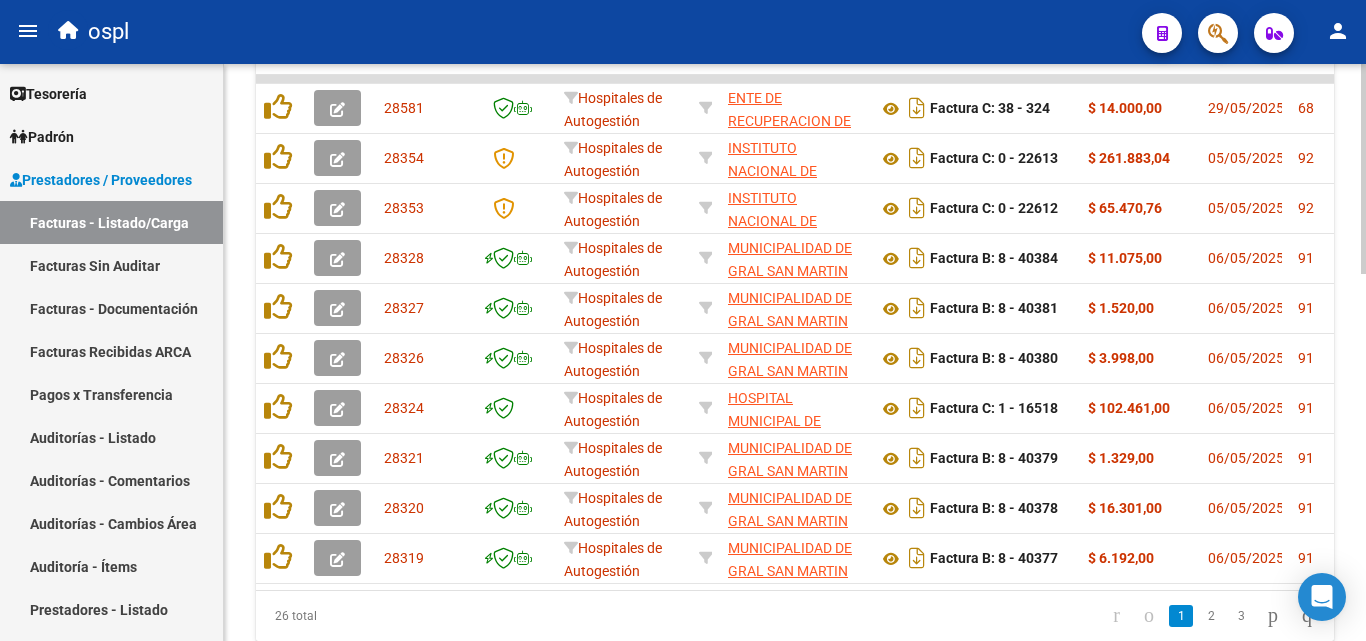 scroll, scrollTop: 1000, scrollLeft: 0, axis: vertical 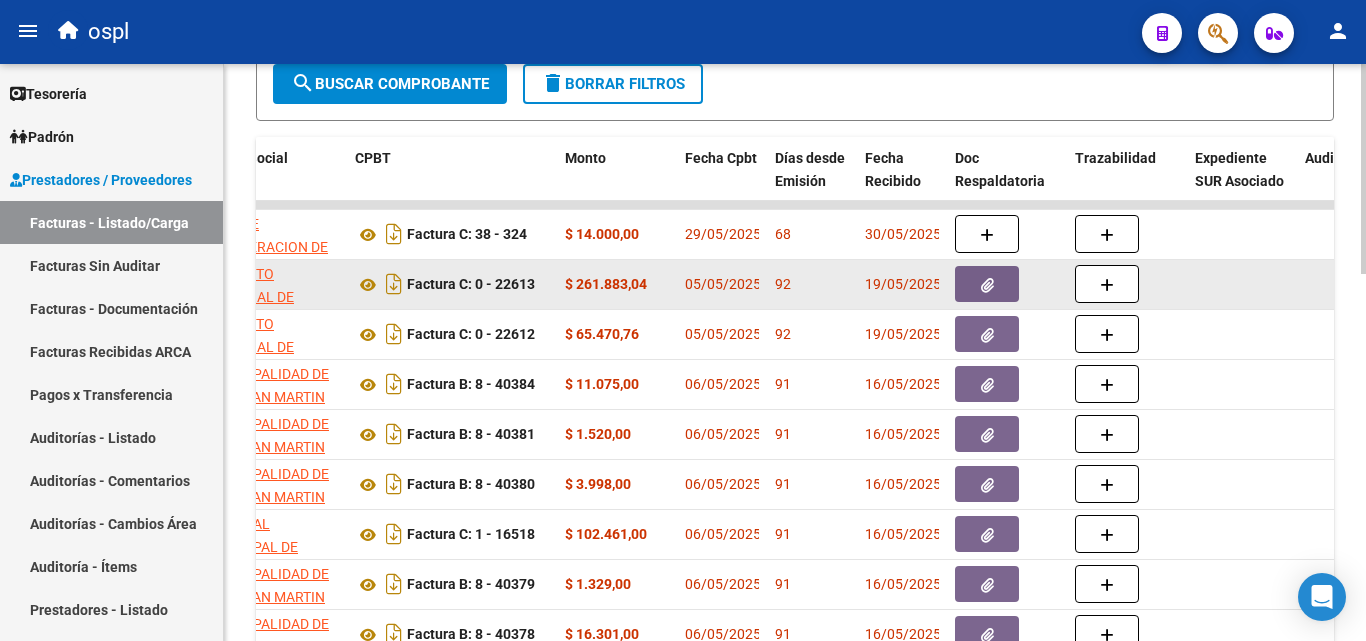 click 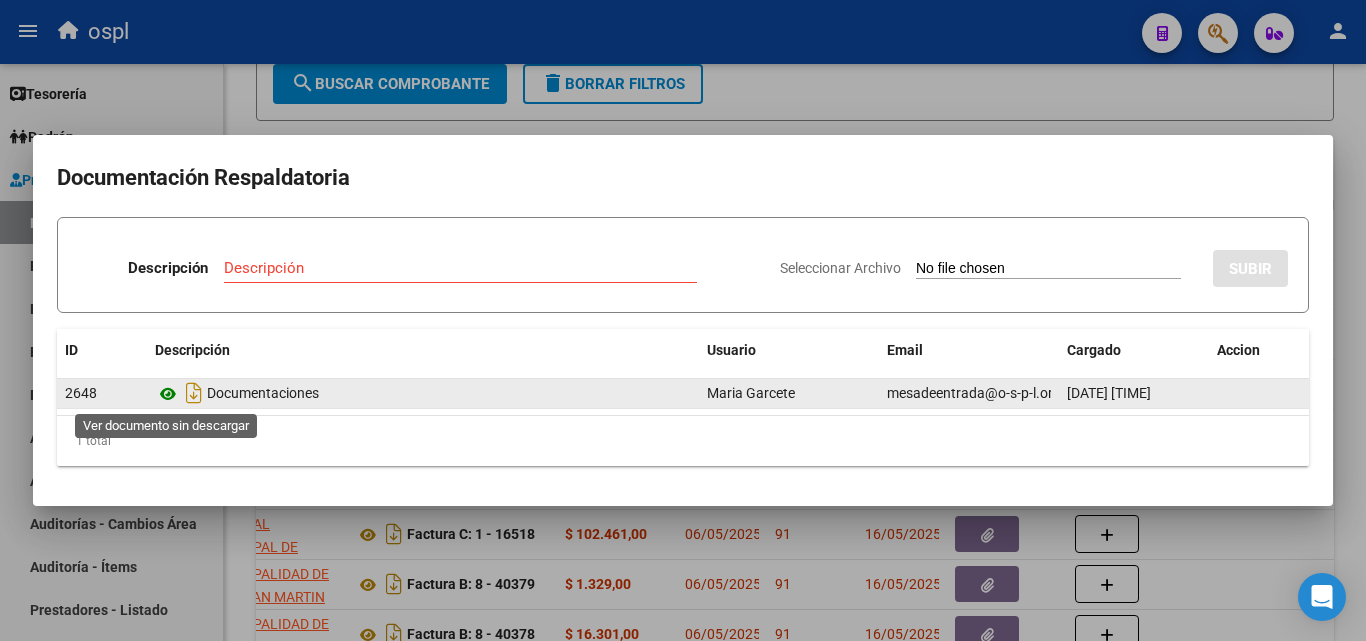 click 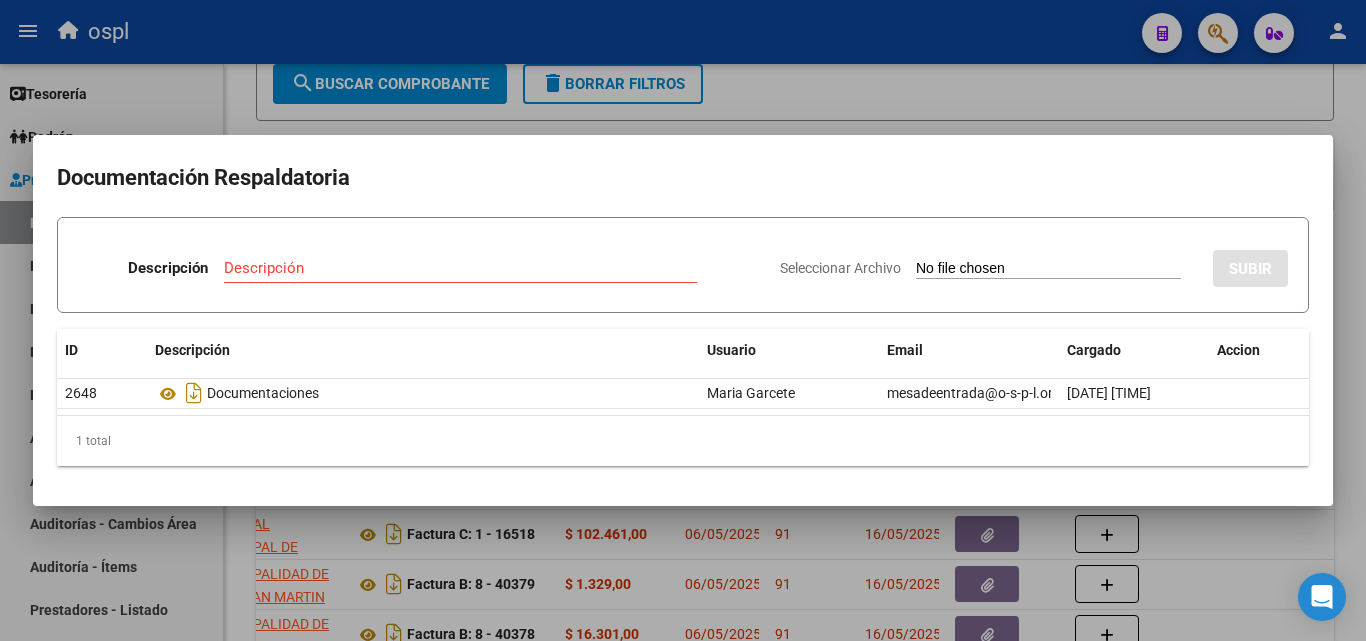 click at bounding box center [683, 320] 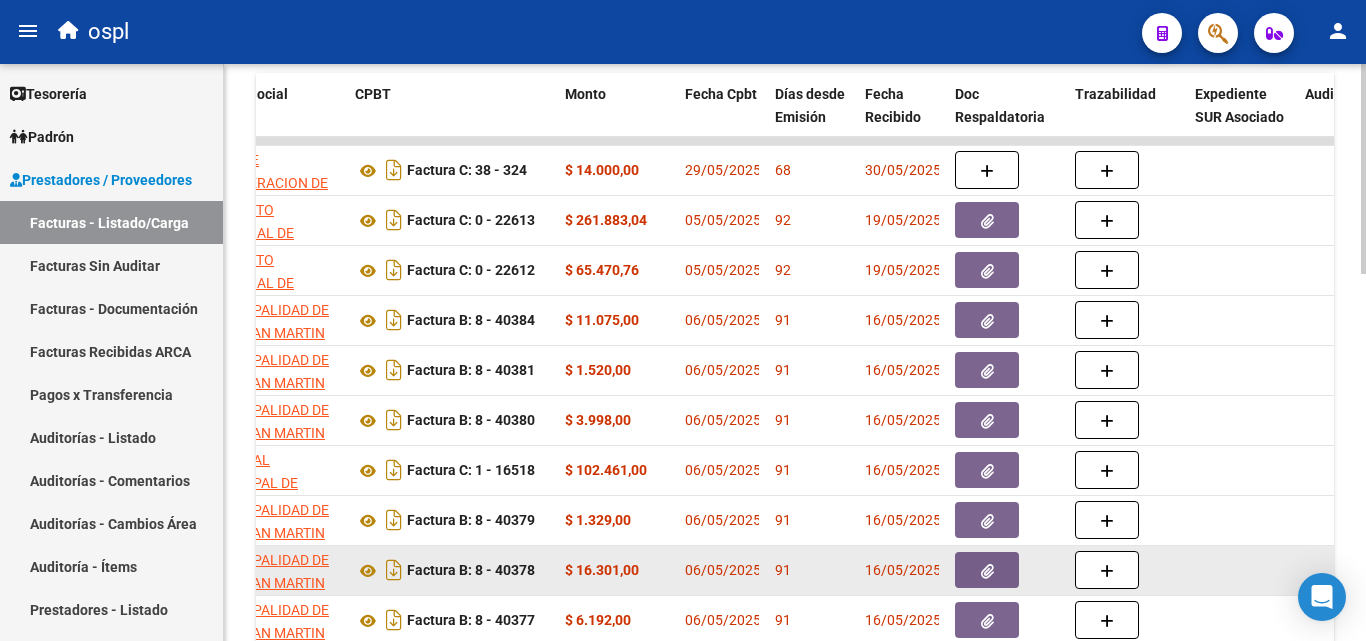 scroll, scrollTop: 1006, scrollLeft: 0, axis: vertical 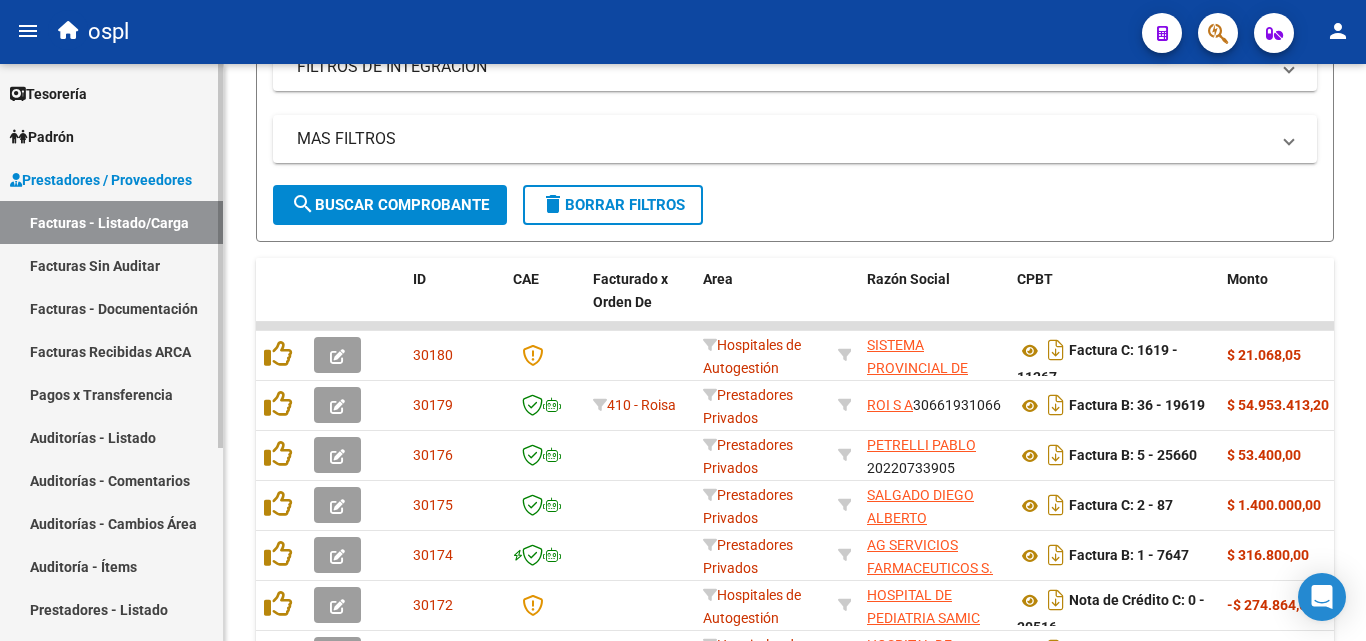 click on "Facturas - Listado/Carga" at bounding box center [111, 222] 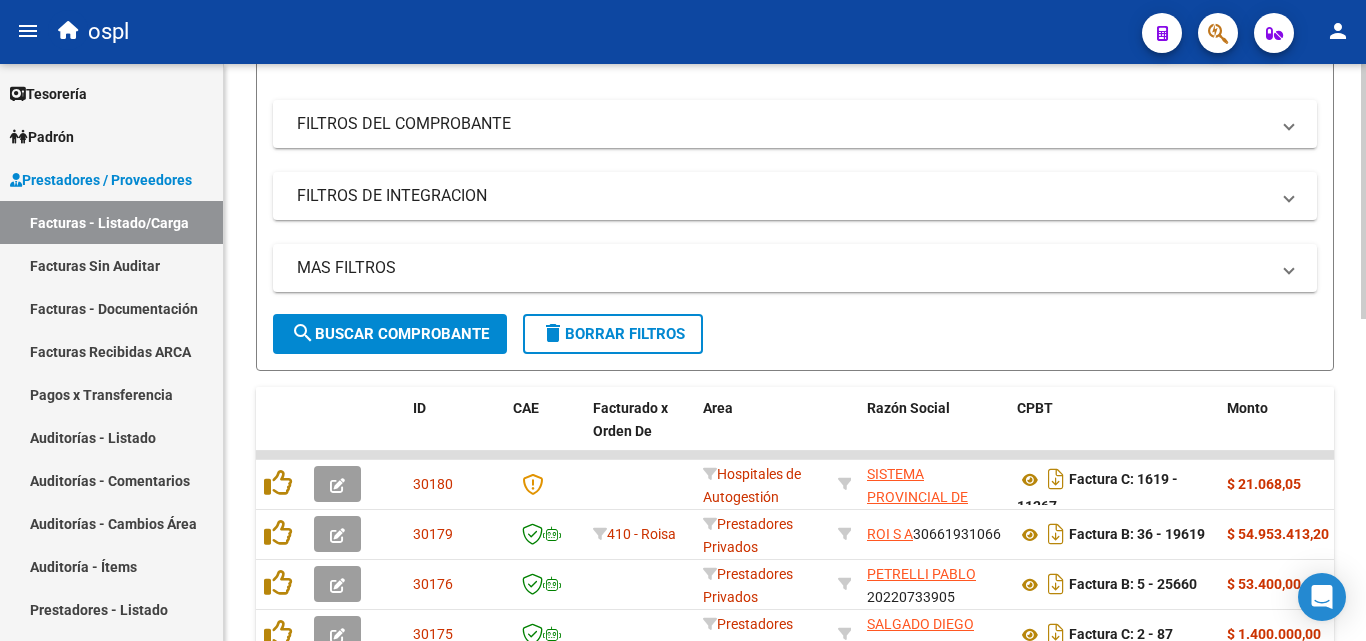 scroll, scrollTop: 0, scrollLeft: 0, axis: both 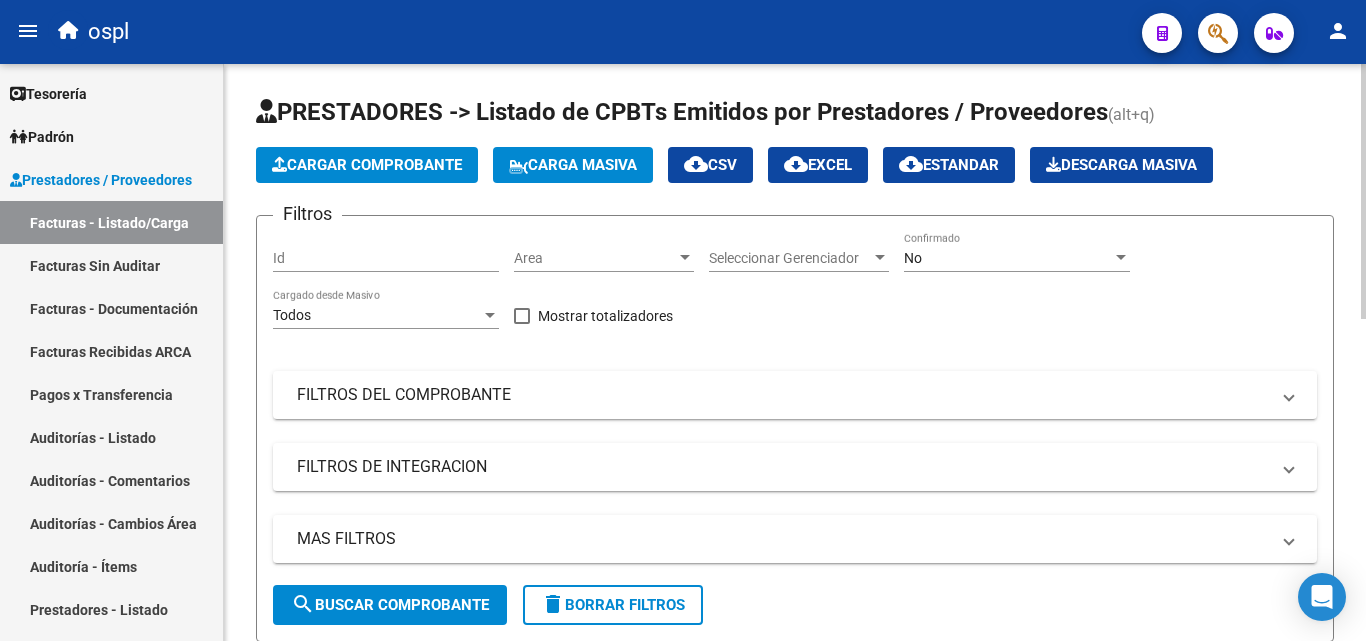 click on "Area" at bounding box center (595, 258) 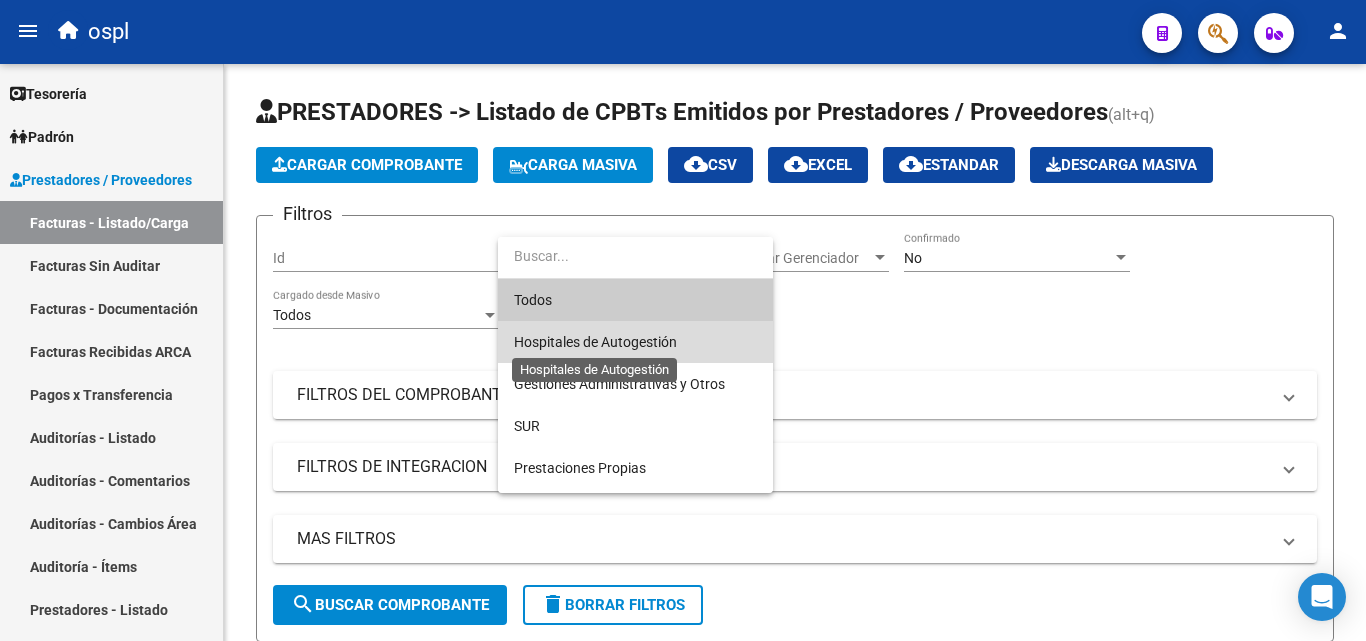 click on "Hospitales de Autogestión" at bounding box center (595, 342) 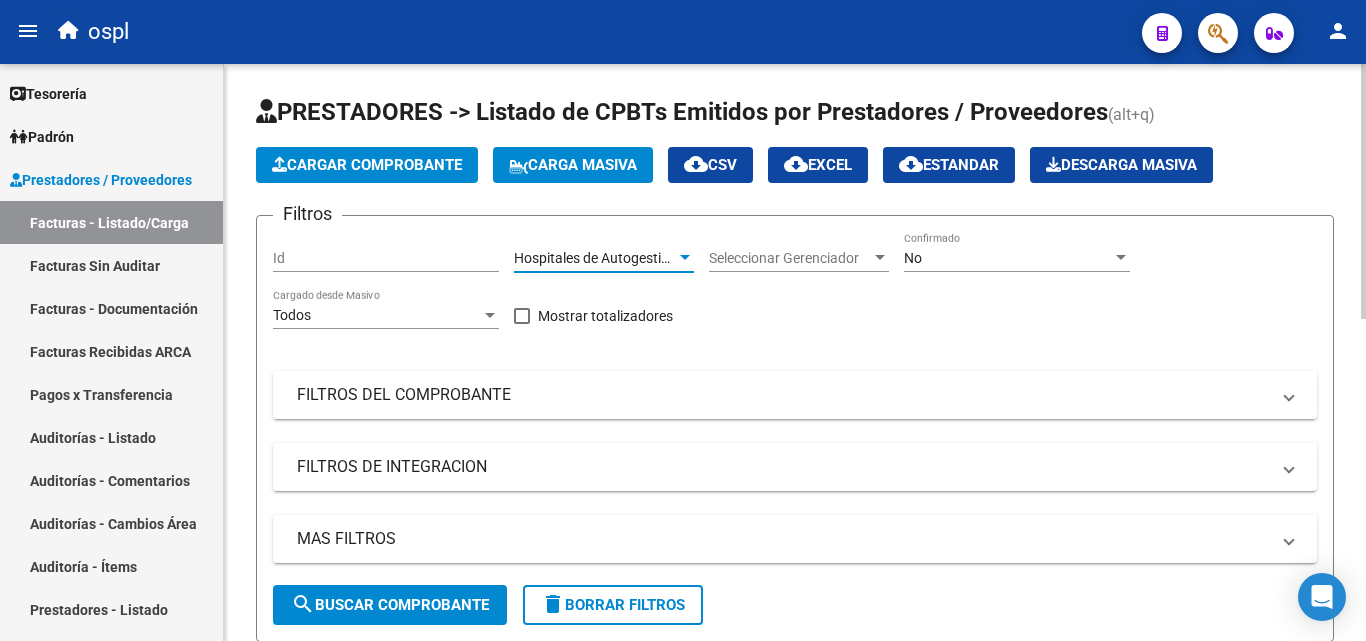 click on "FILTROS DEL COMPROBANTE" at bounding box center [783, 395] 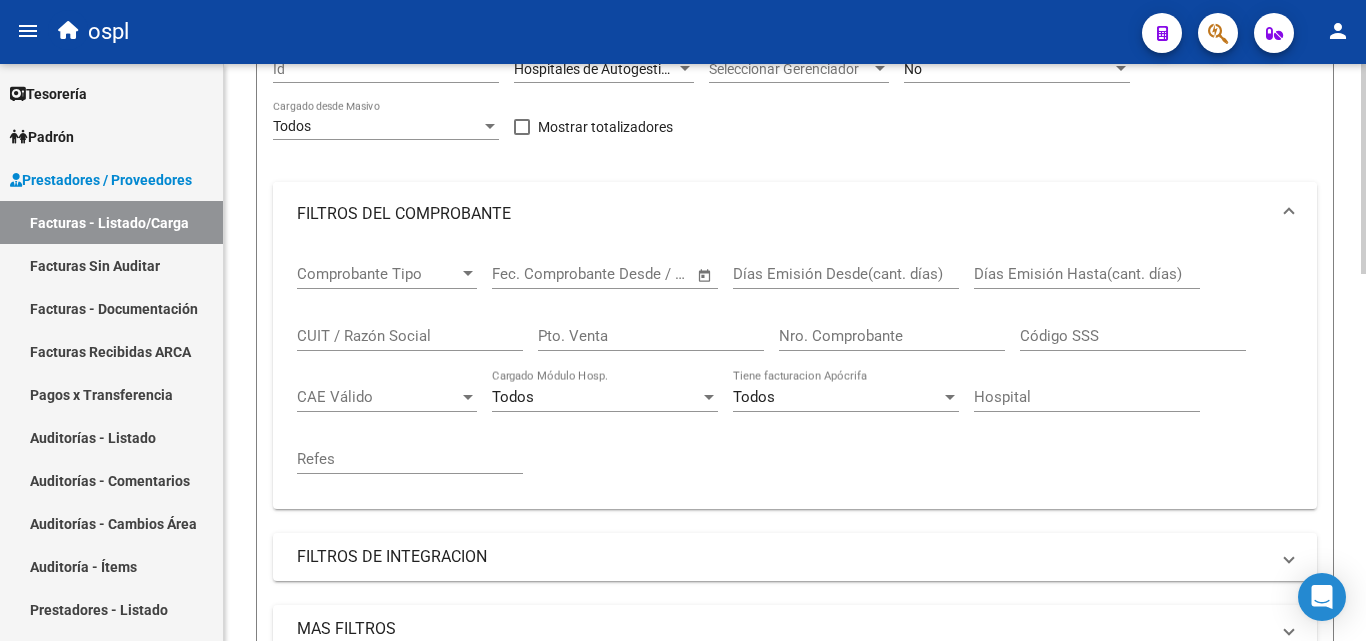 scroll, scrollTop: 200, scrollLeft: 0, axis: vertical 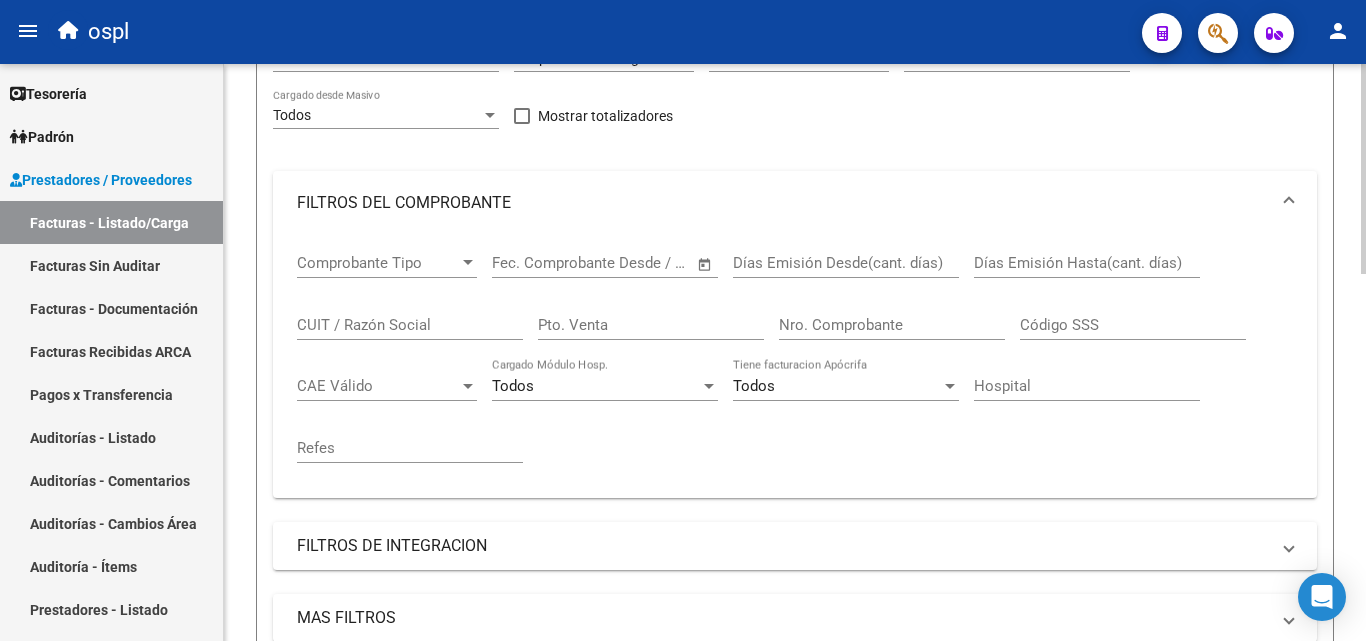click 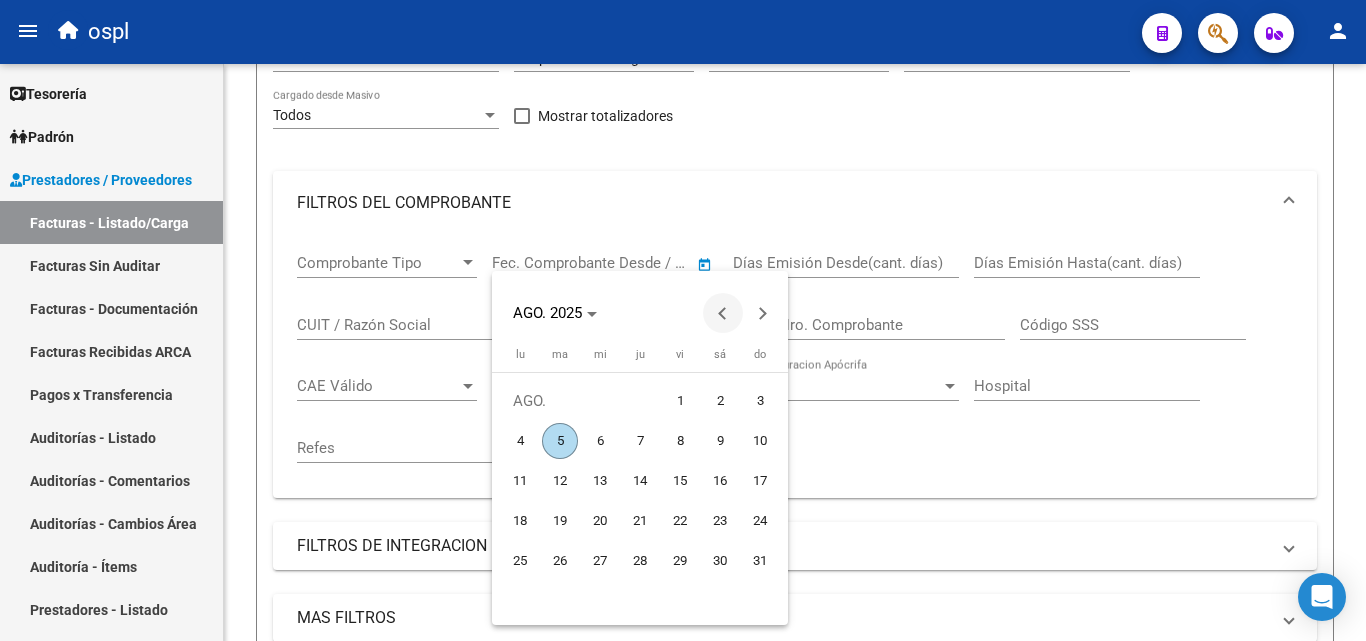 click at bounding box center [723, 313] 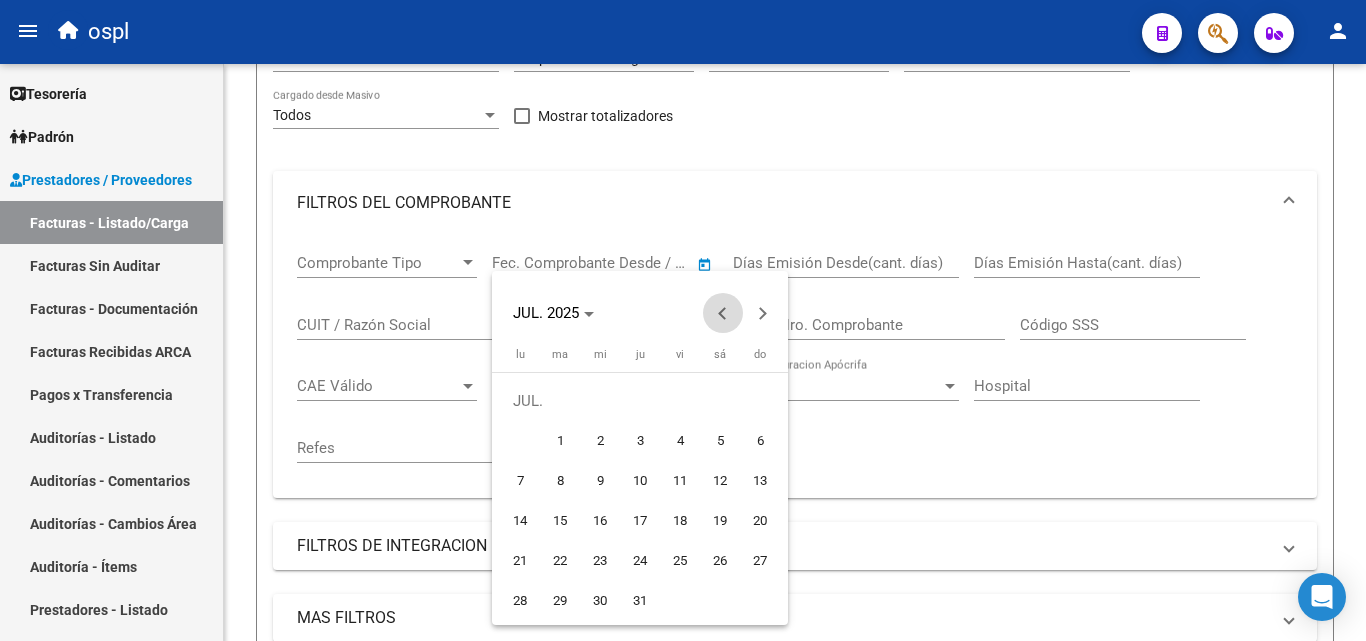 click at bounding box center [723, 313] 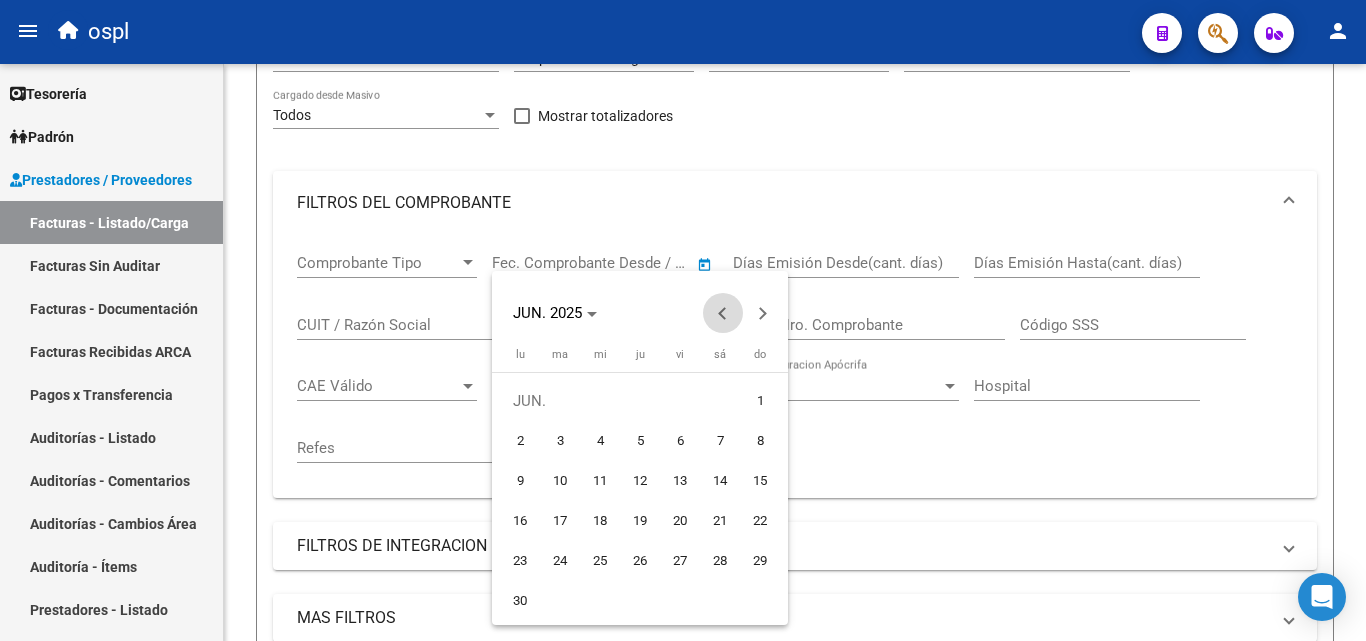 click at bounding box center (723, 313) 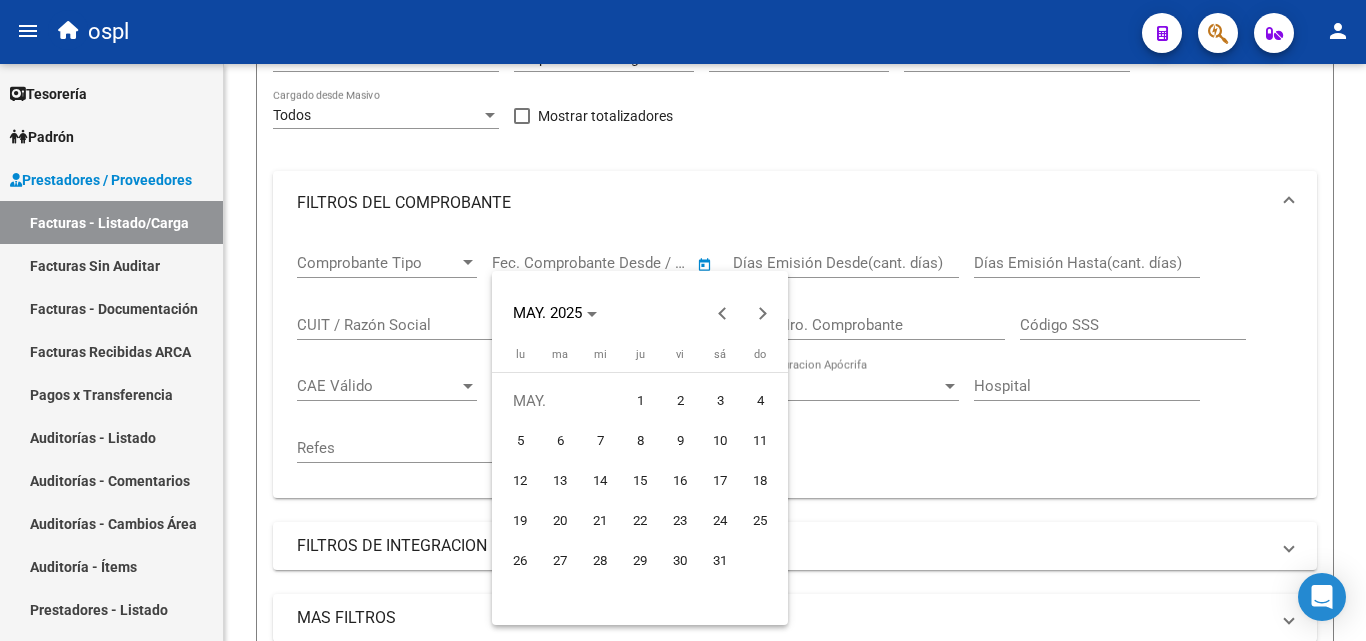 click on "1" at bounding box center [640, 401] 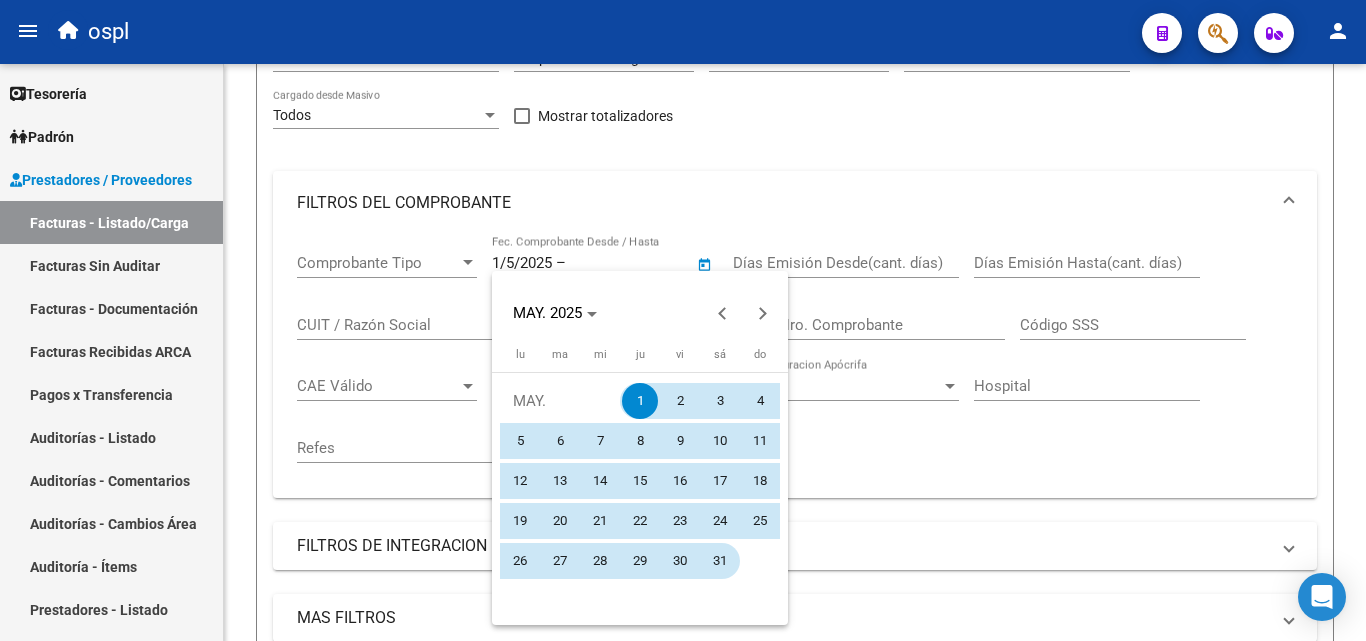 click on "31" at bounding box center [720, 561] 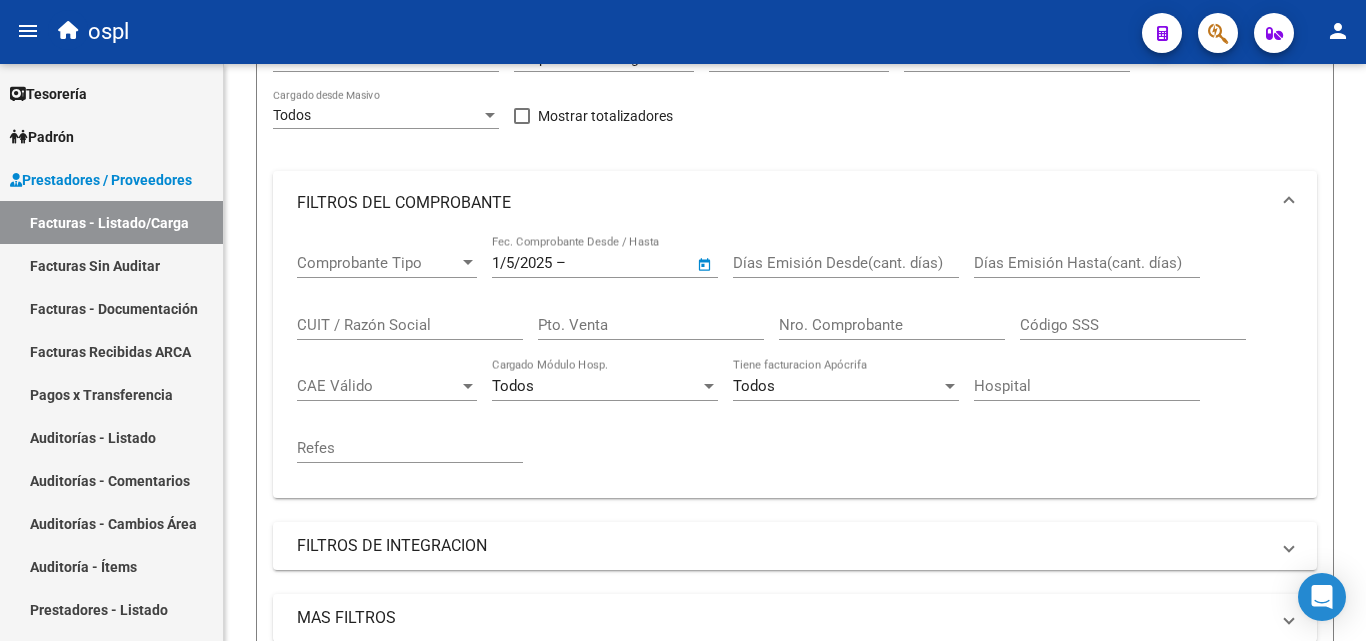 type on "31/5/2025" 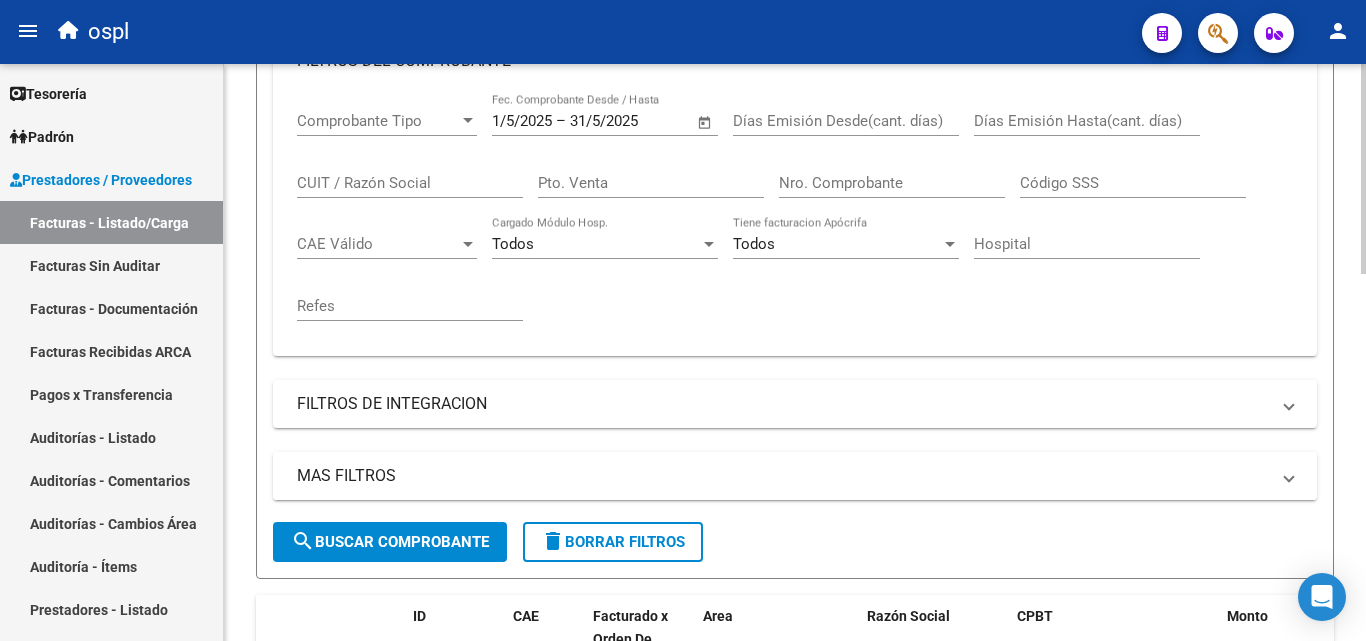 scroll, scrollTop: 400, scrollLeft: 0, axis: vertical 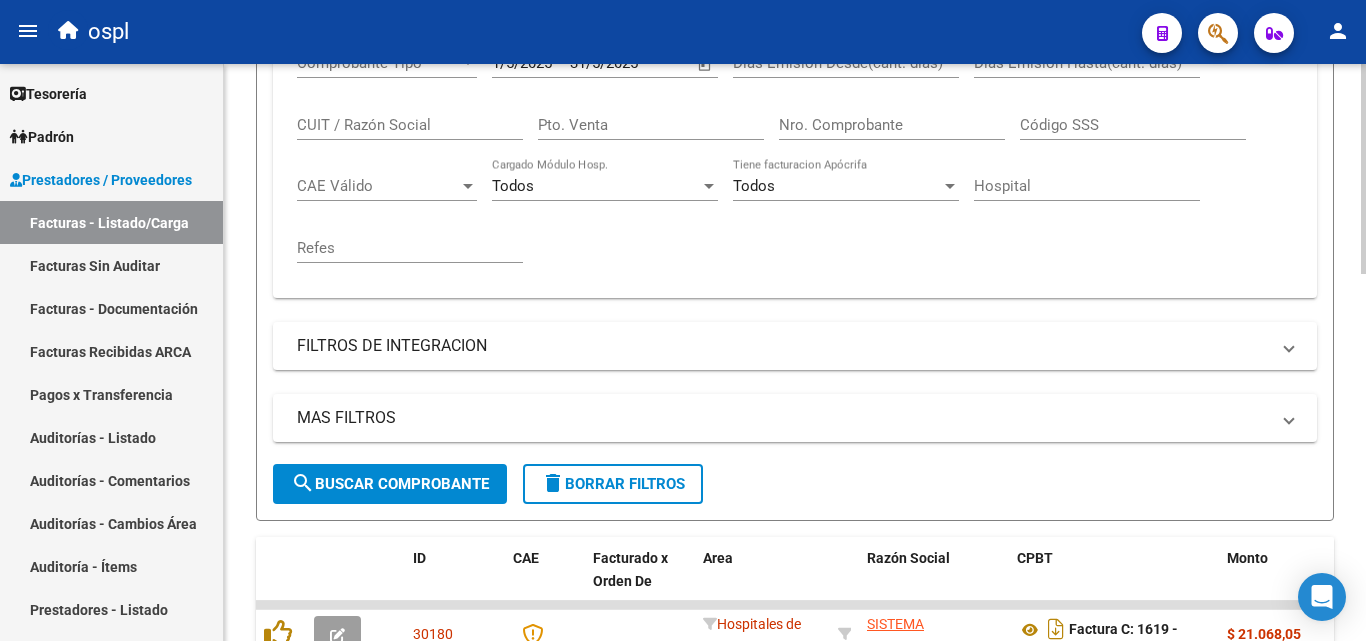 click on "search  Buscar Comprobante" 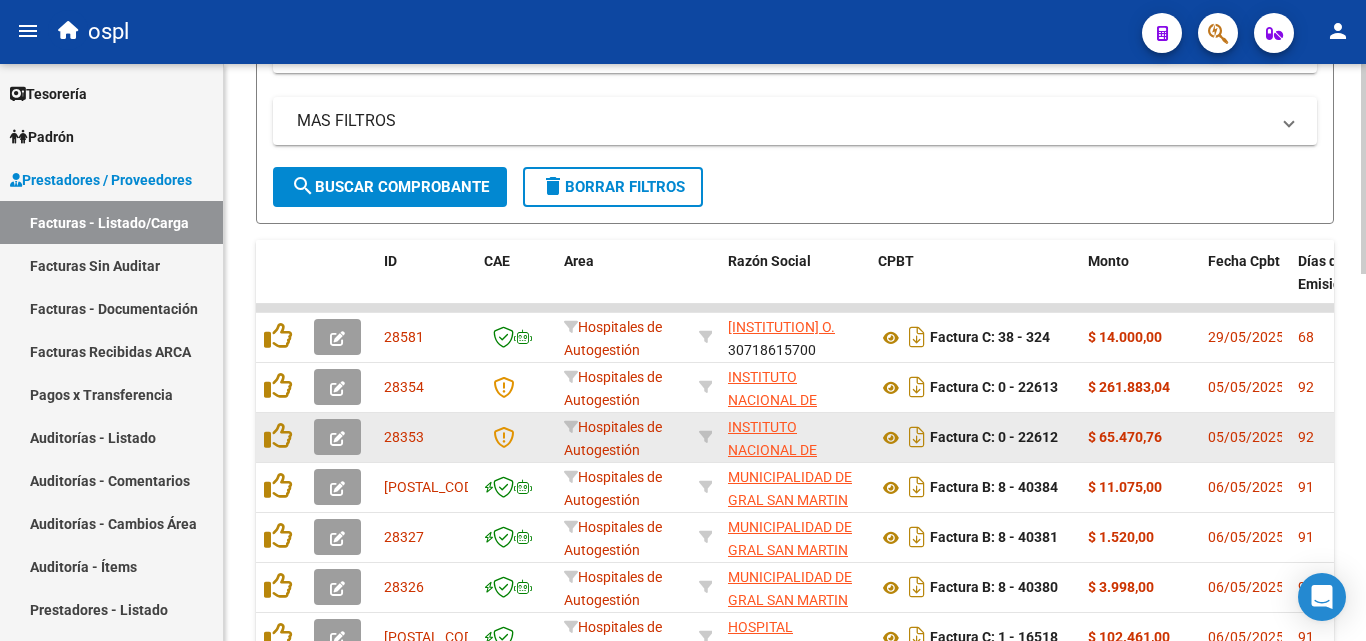 scroll, scrollTop: 700, scrollLeft: 0, axis: vertical 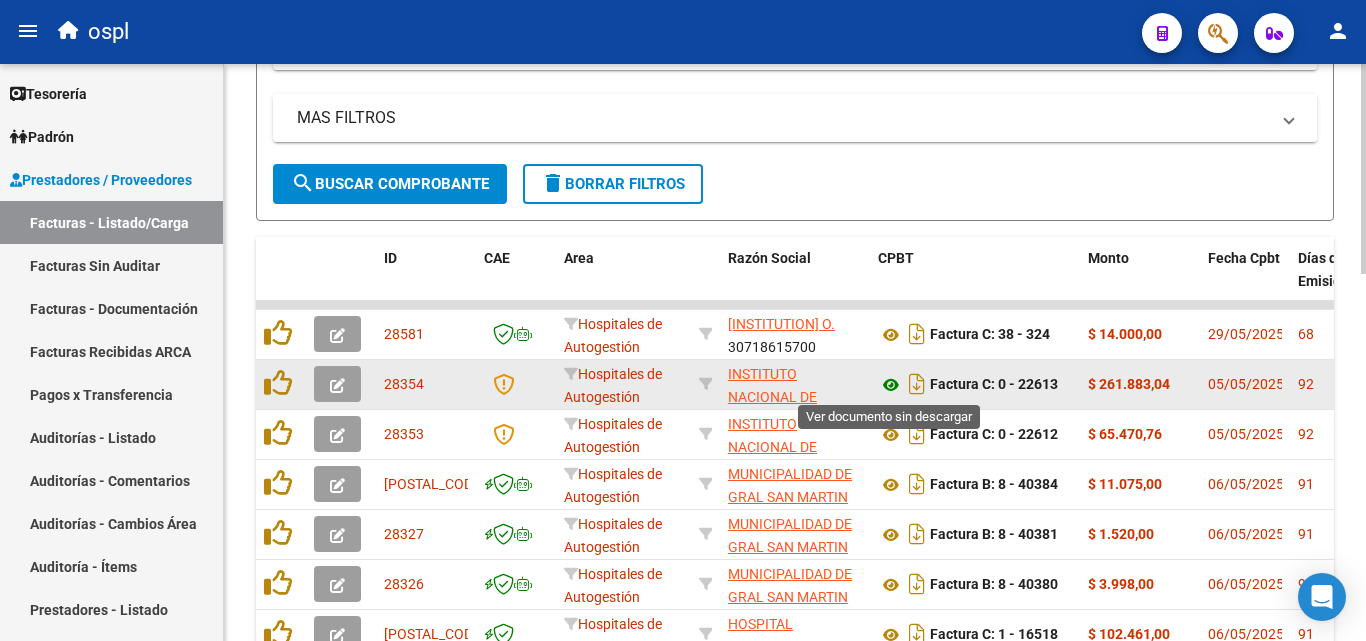 click 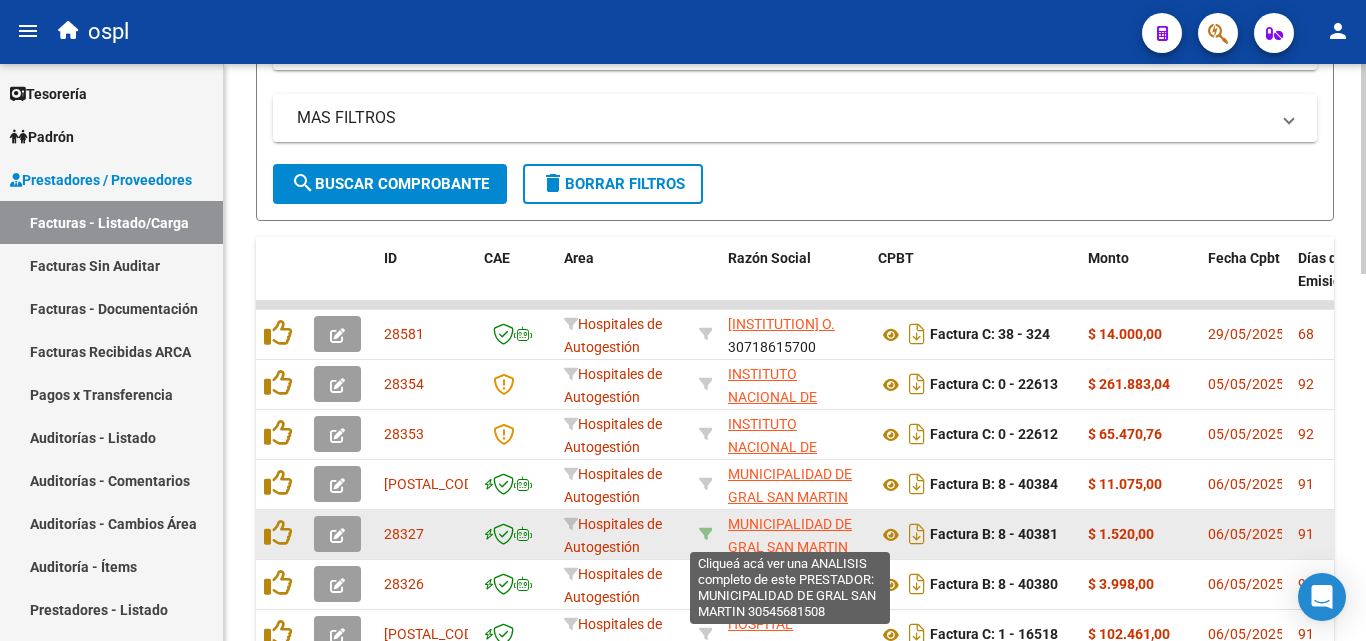 scroll, scrollTop: 26, scrollLeft: 0, axis: vertical 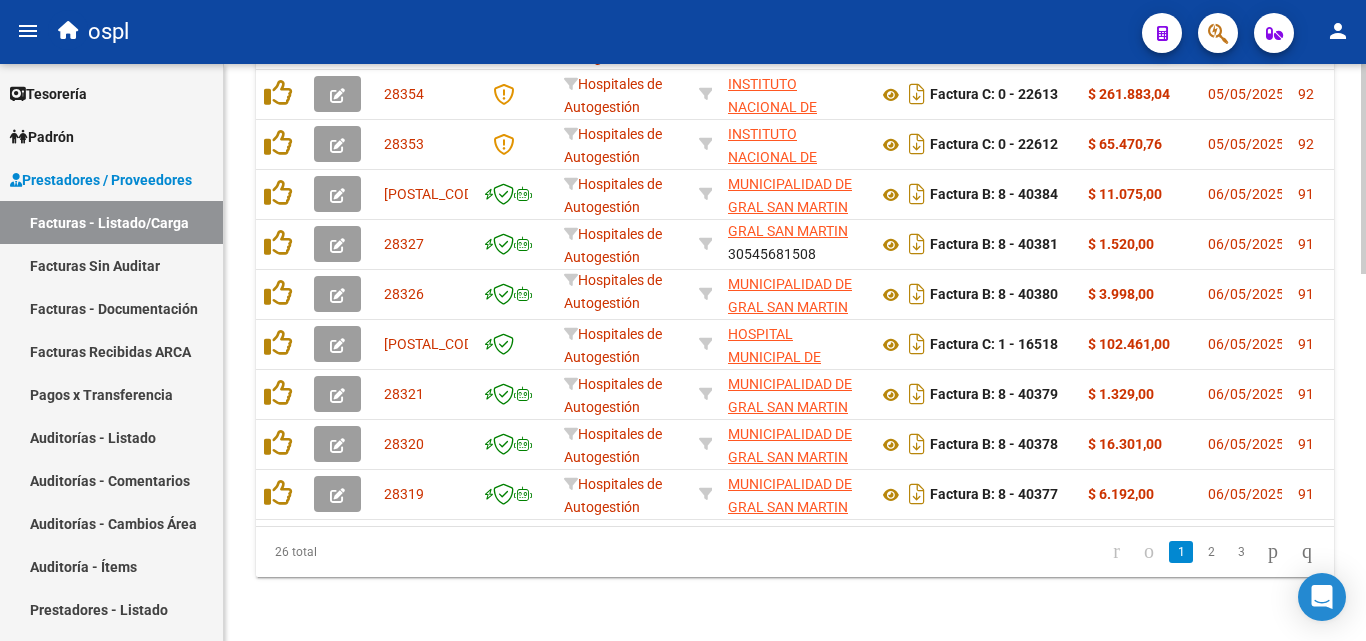 drag, startPoint x: 537, startPoint y: 510, endPoint x: 549, endPoint y: 512, distance: 12.165525 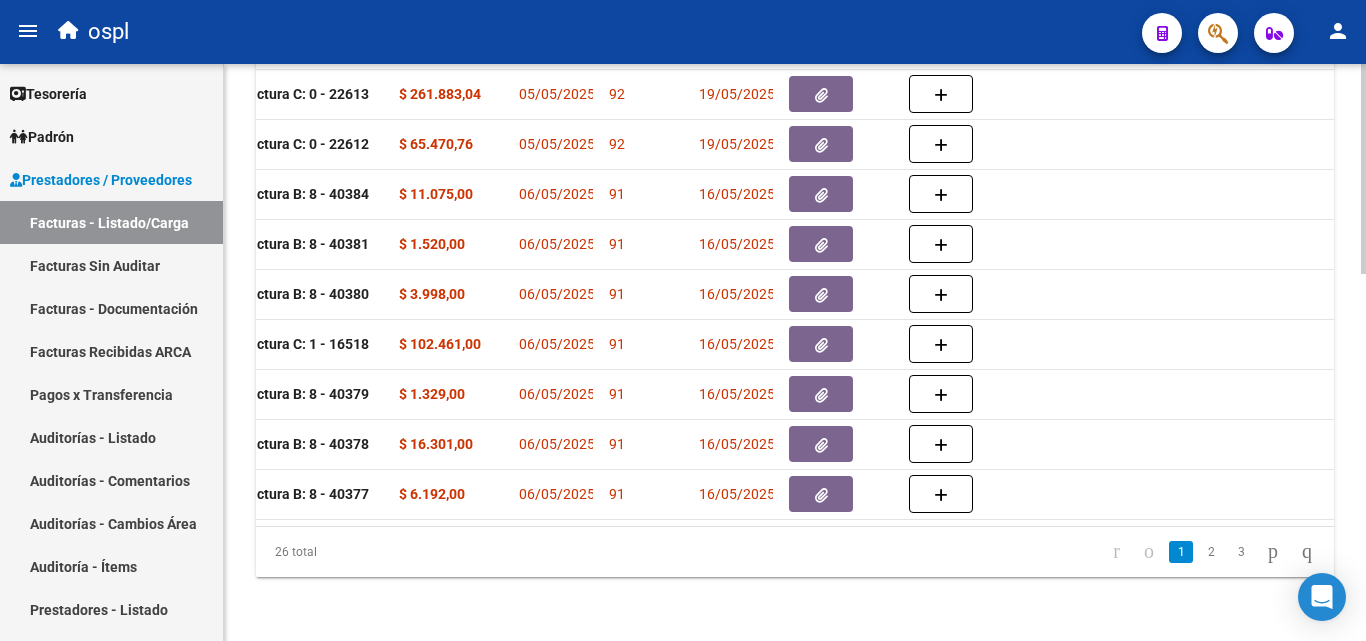 scroll, scrollTop: 0, scrollLeft: 734, axis: horizontal 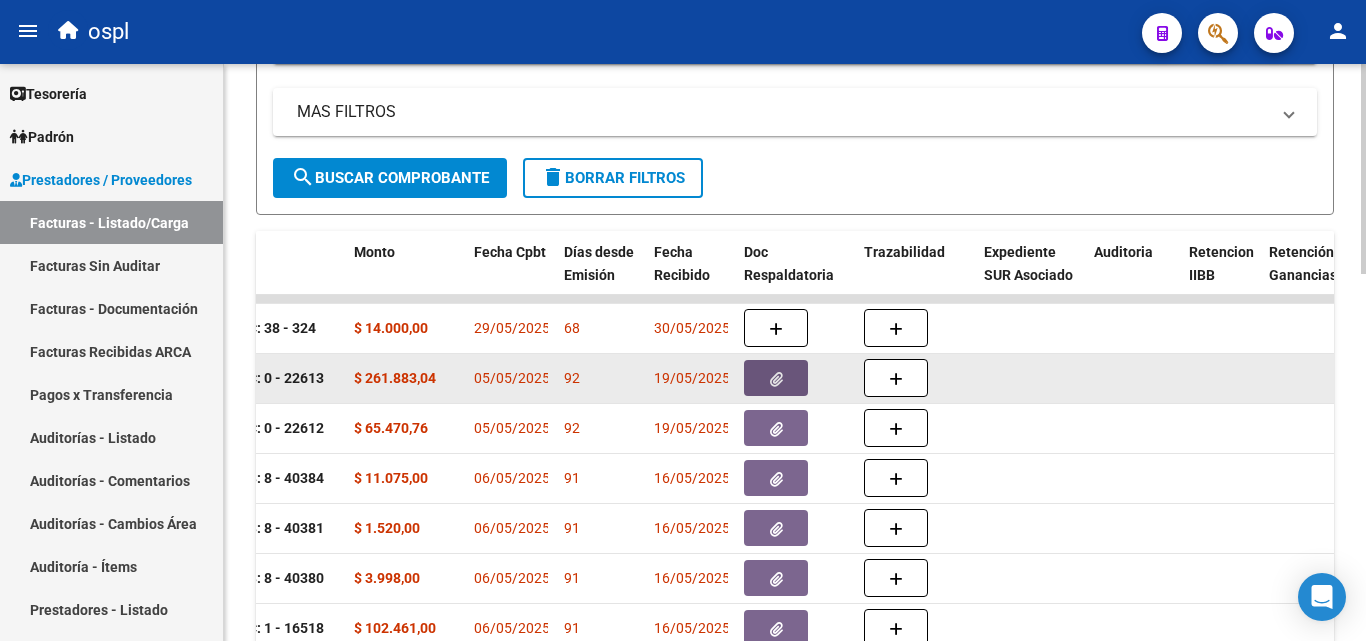 click 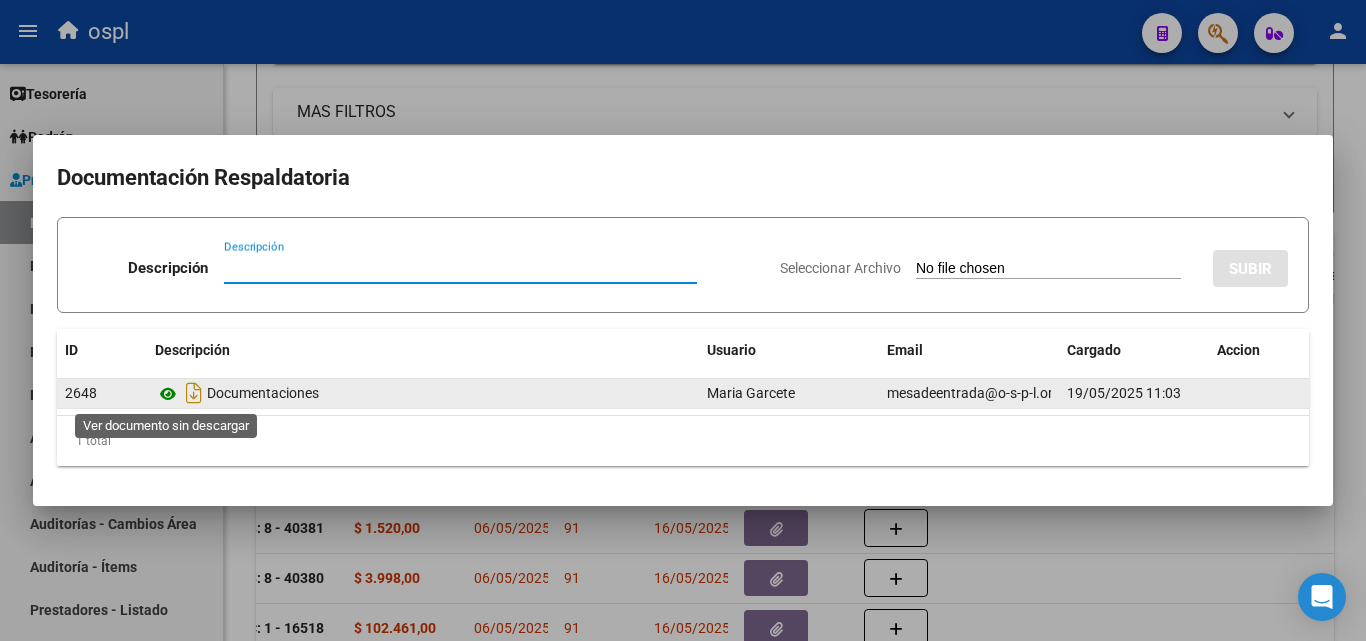 click 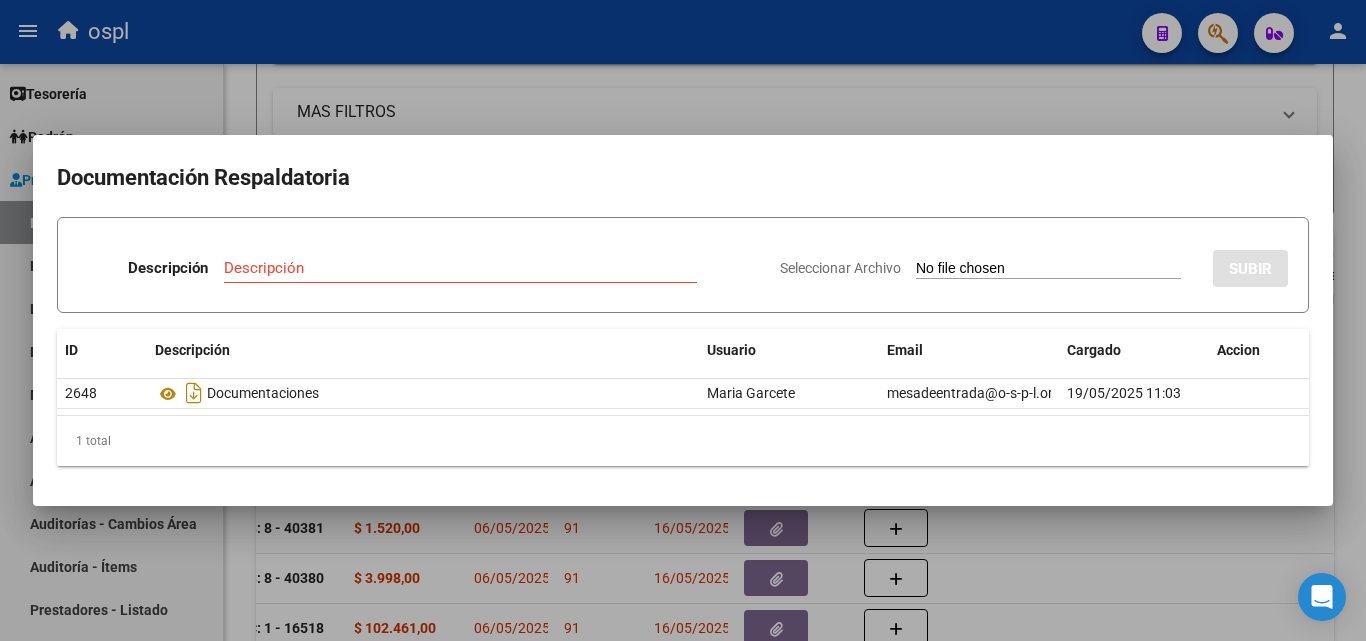 click at bounding box center [683, 320] 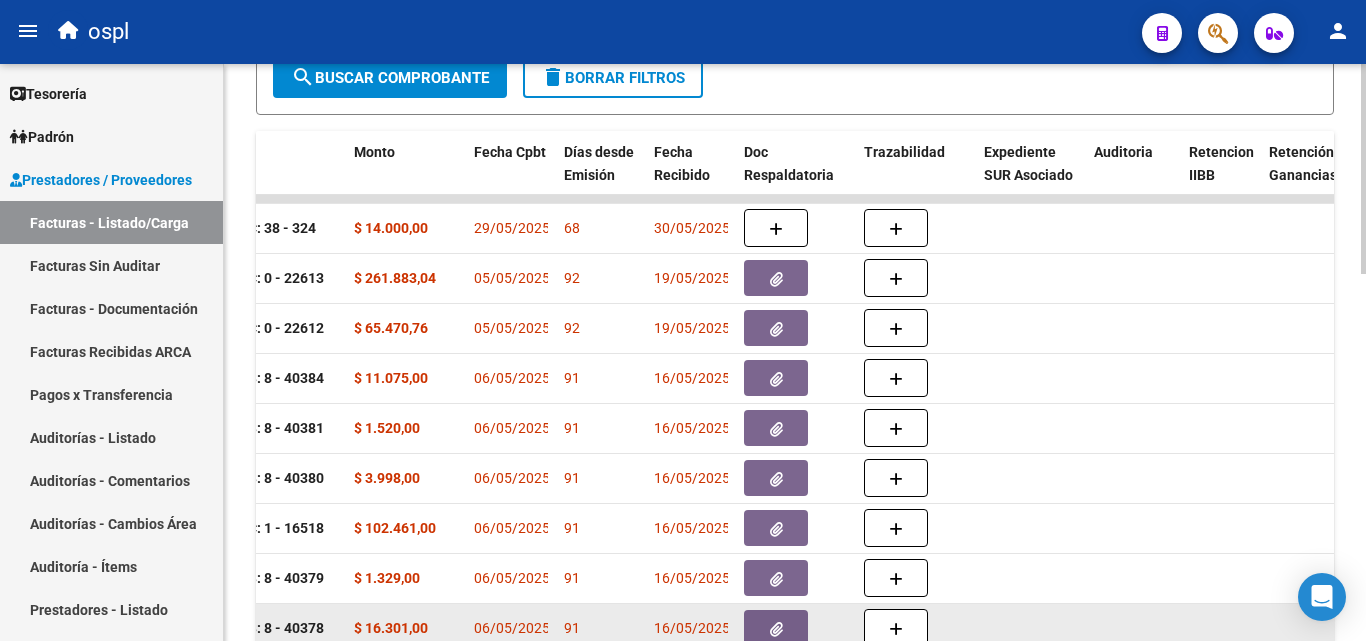 scroll, scrollTop: 1006, scrollLeft: 0, axis: vertical 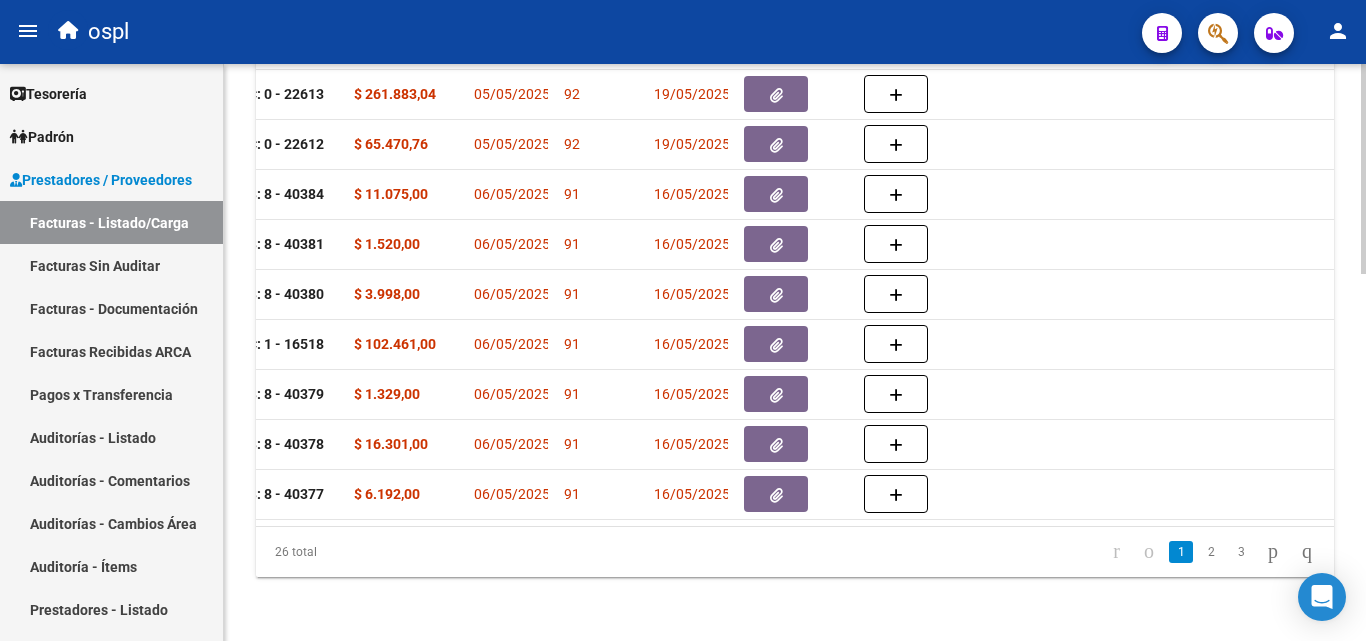 drag, startPoint x: 740, startPoint y: 526, endPoint x: 723, endPoint y: 515, distance: 20.248457 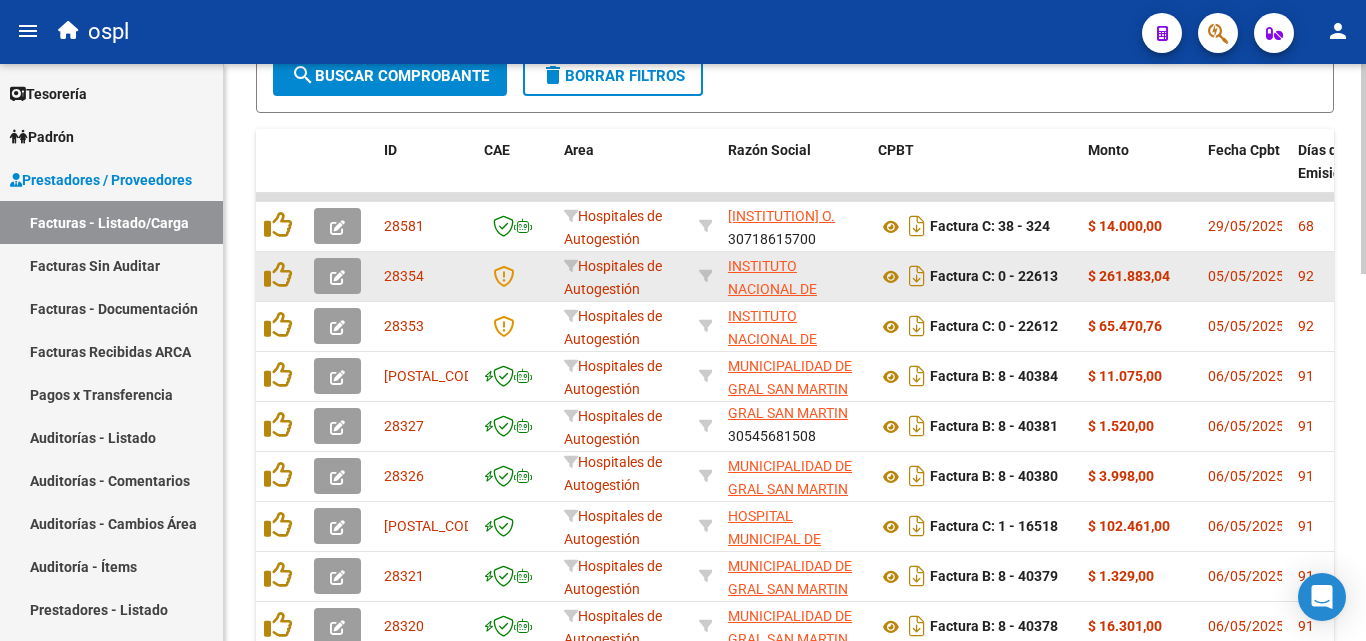 scroll, scrollTop: 806, scrollLeft: 0, axis: vertical 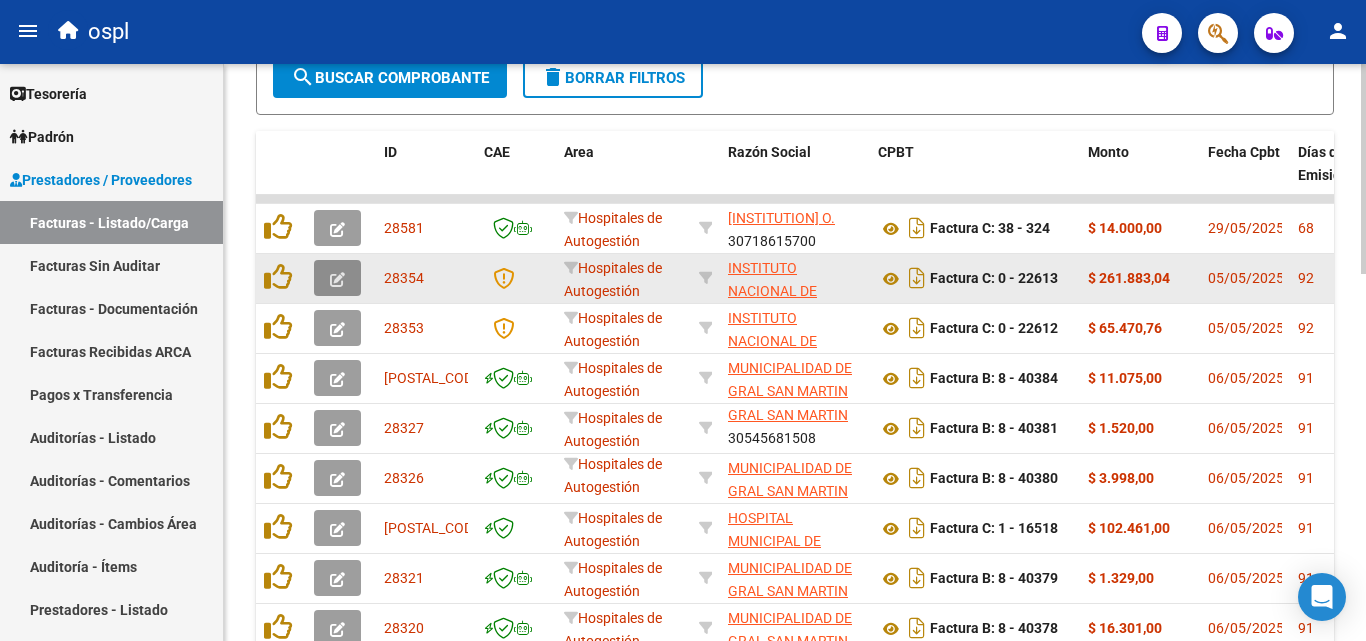 click 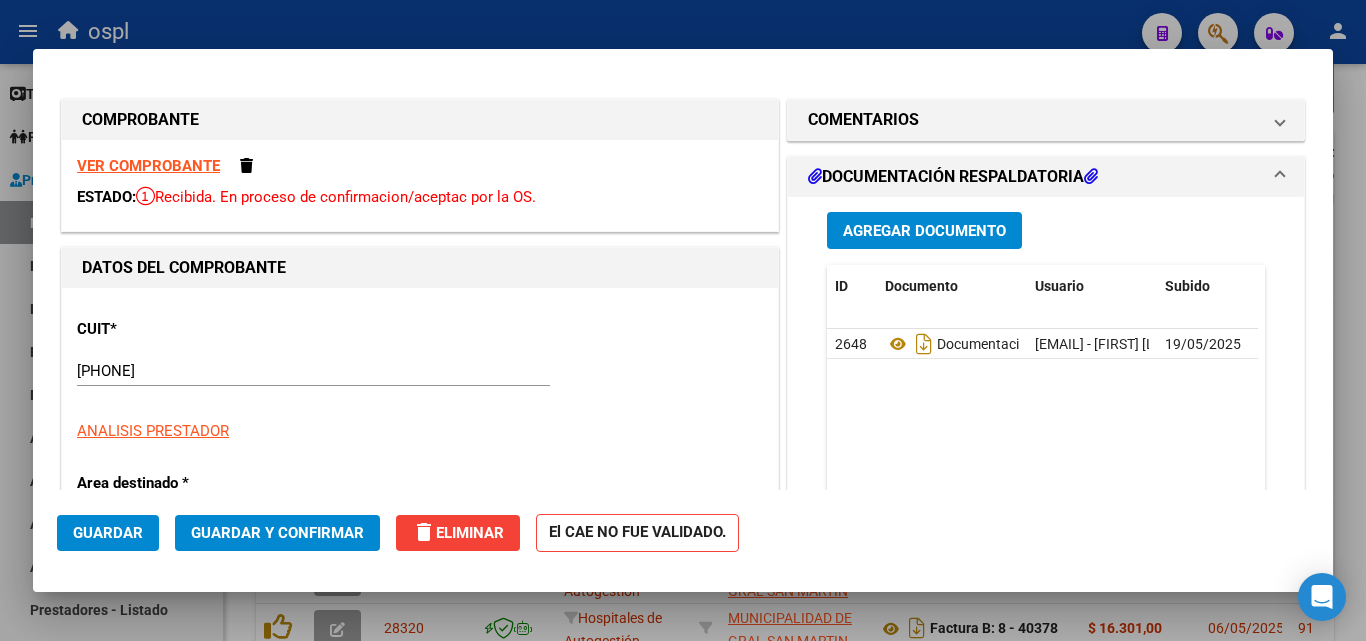drag, startPoint x: 0, startPoint y: 274, endPoint x: 167, endPoint y: 279, distance: 167.07483 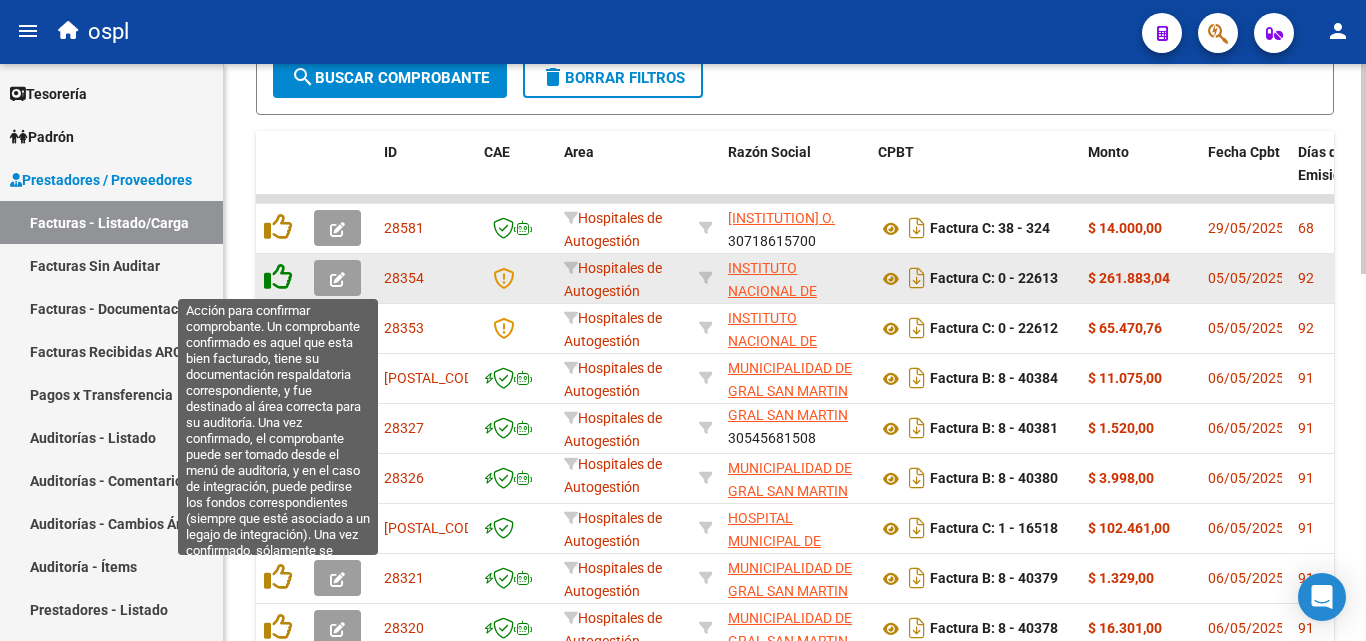 click 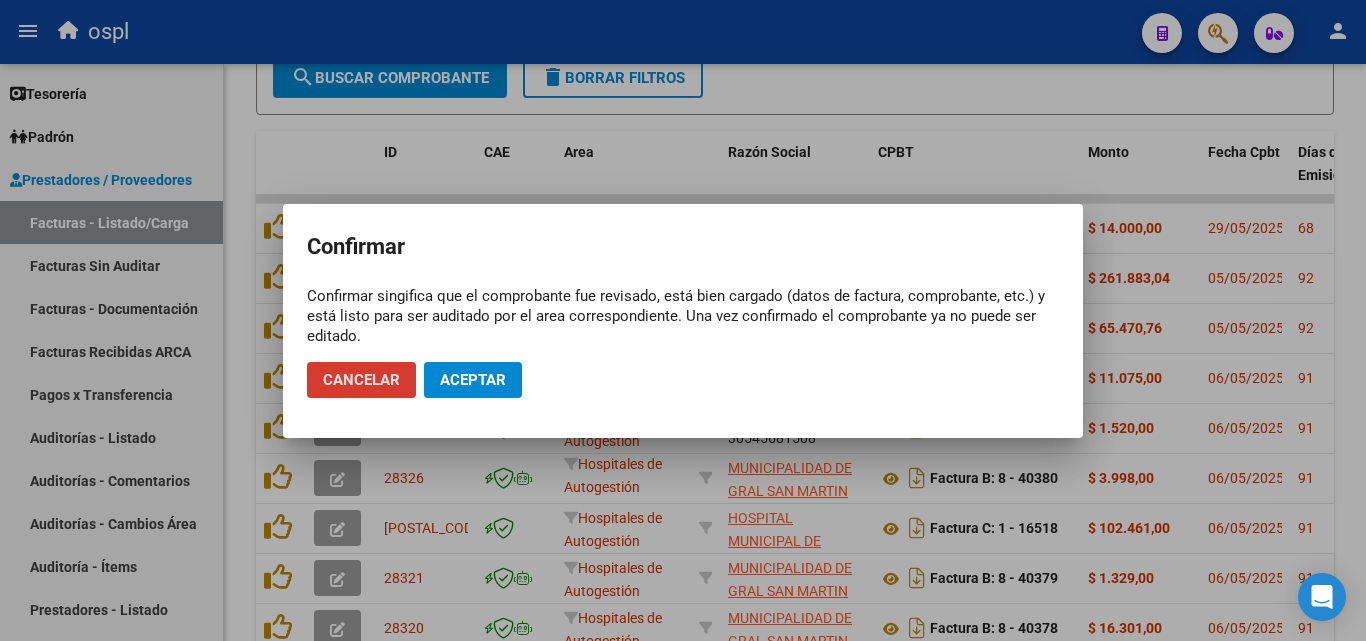 click on "Aceptar" 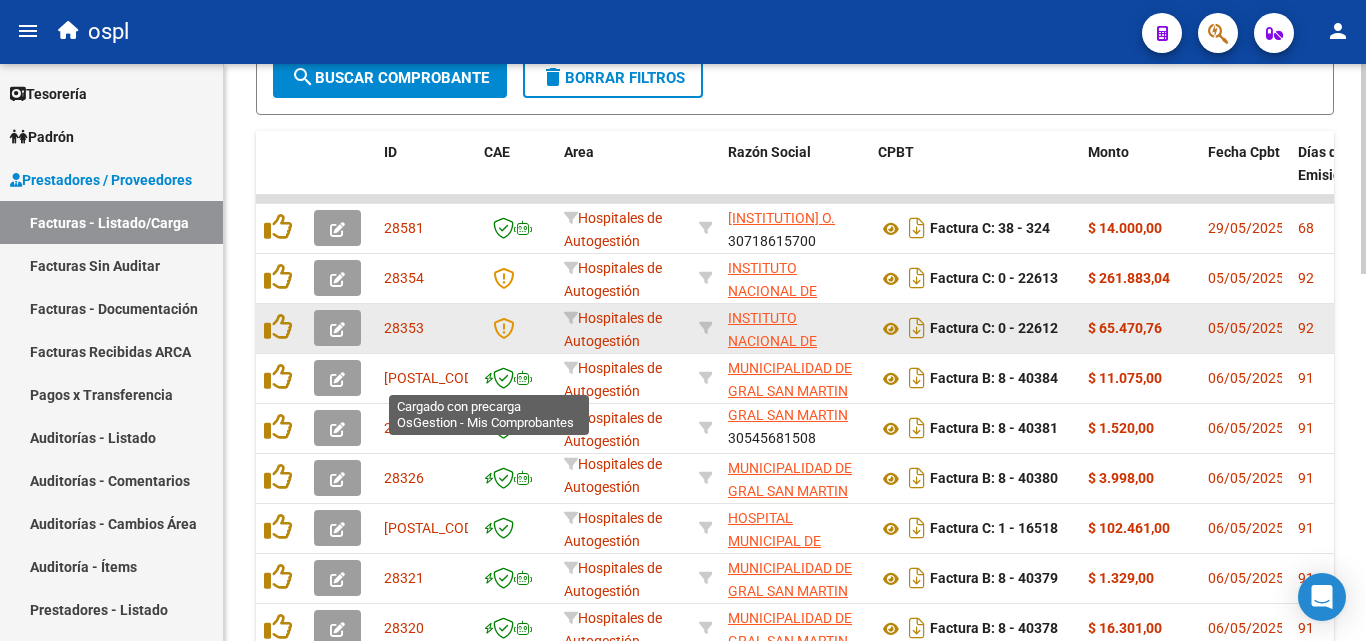 scroll, scrollTop: 808, scrollLeft: 0, axis: vertical 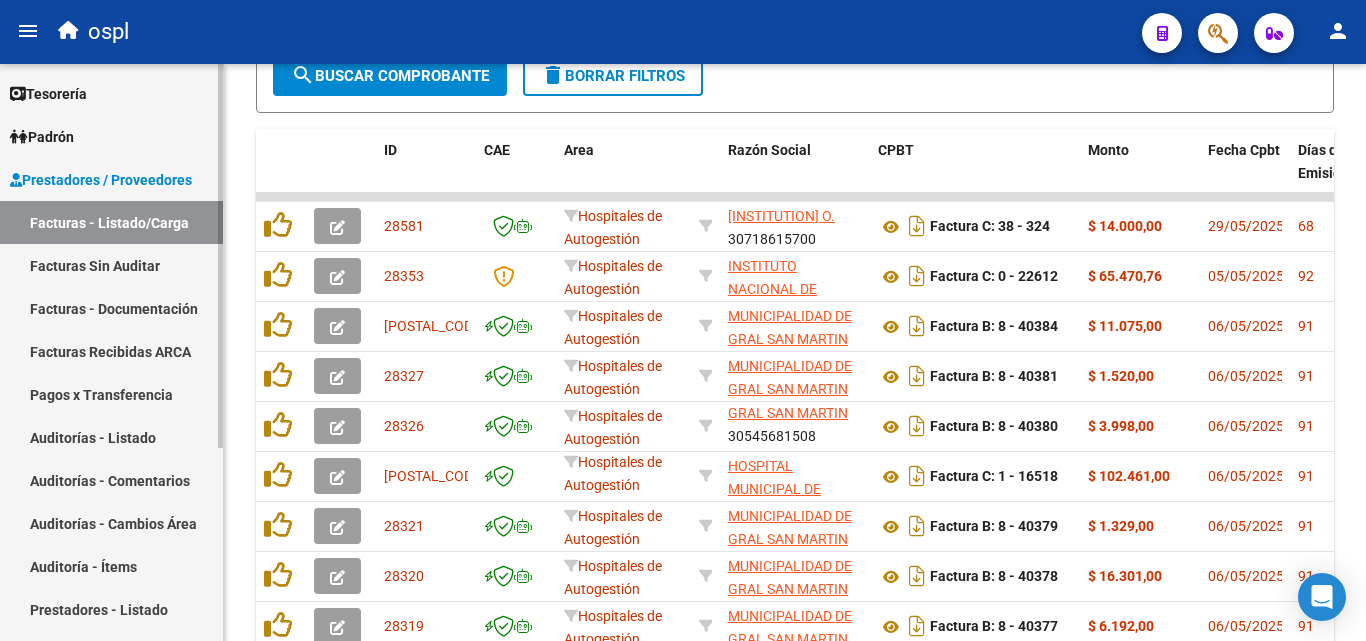 click on "Facturas Sin Auditar" at bounding box center [111, 265] 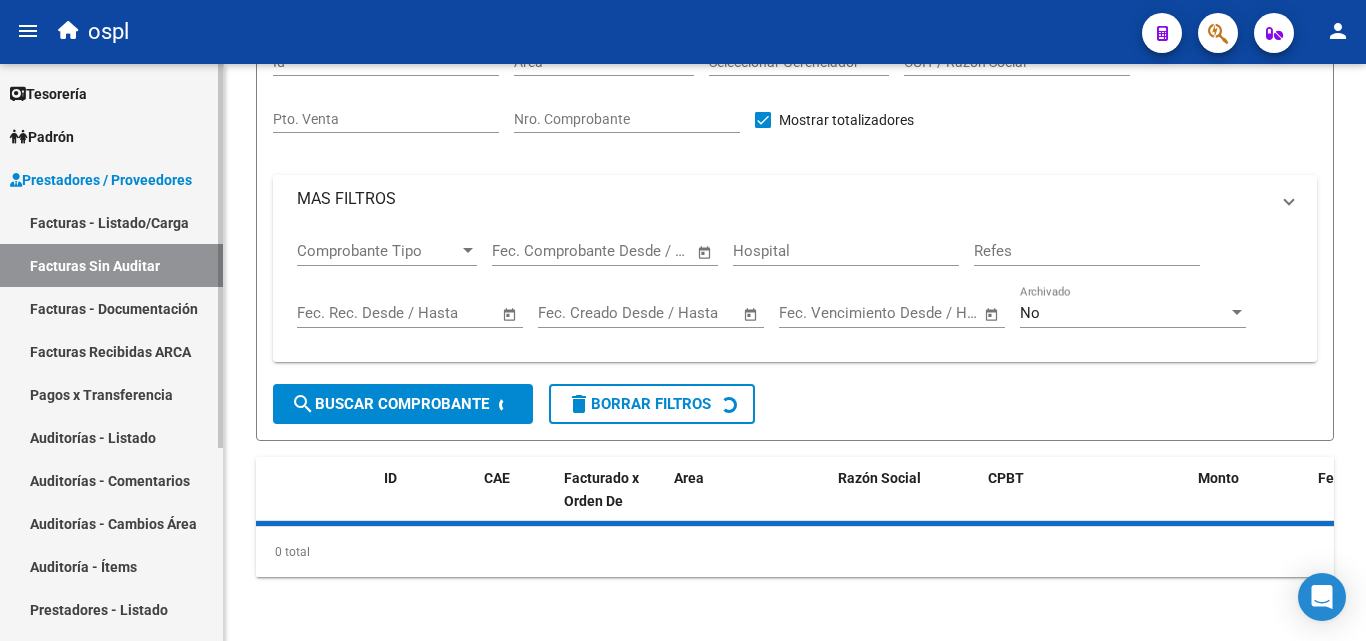scroll, scrollTop: 57, scrollLeft: 0, axis: vertical 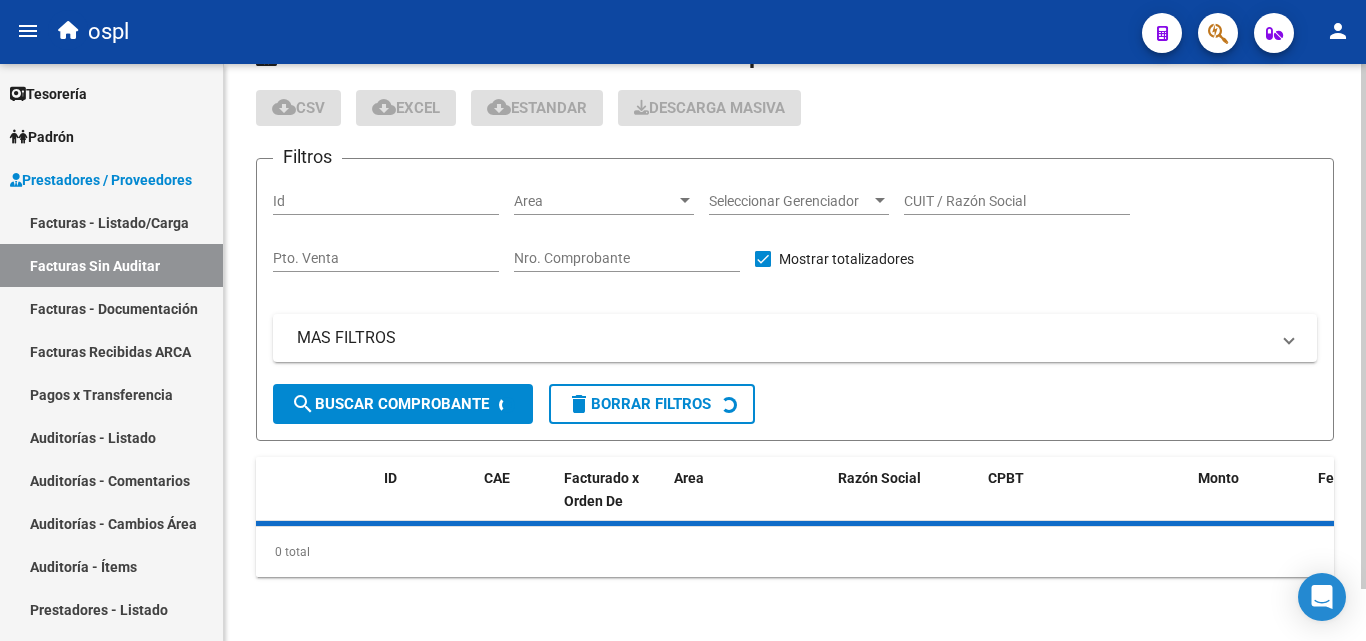 drag, startPoint x: 583, startPoint y: 262, endPoint x: 530, endPoint y: 254, distance: 53.600372 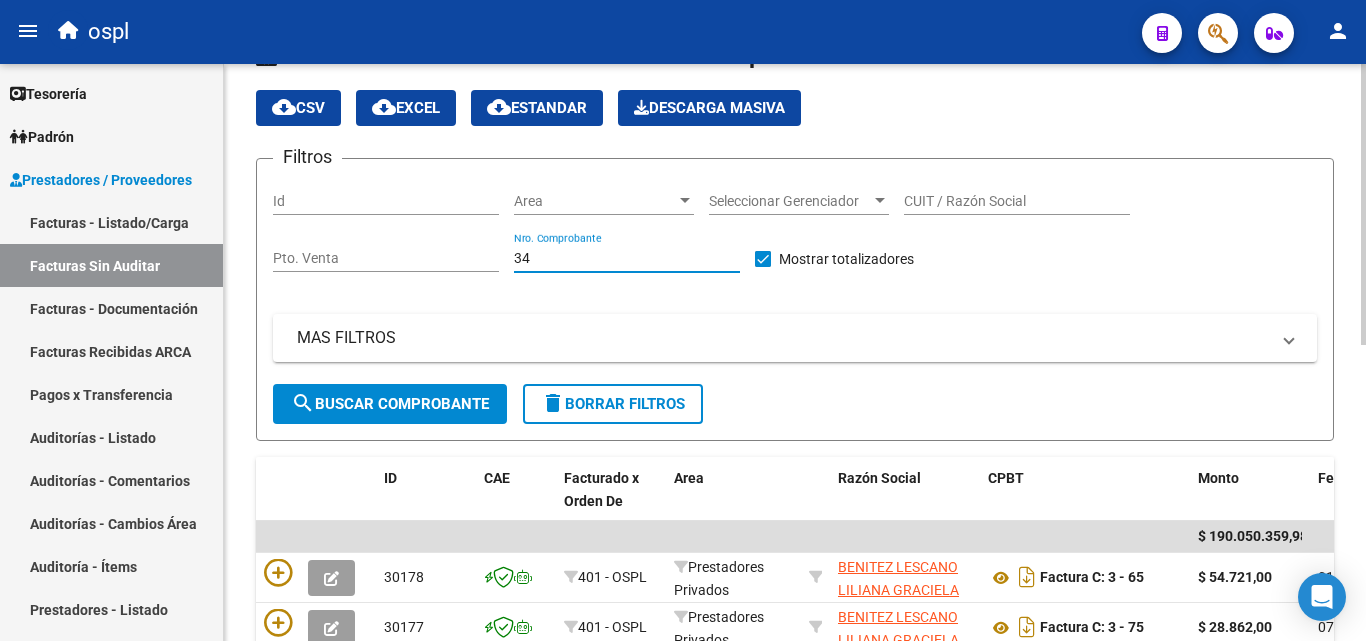 type on "3" 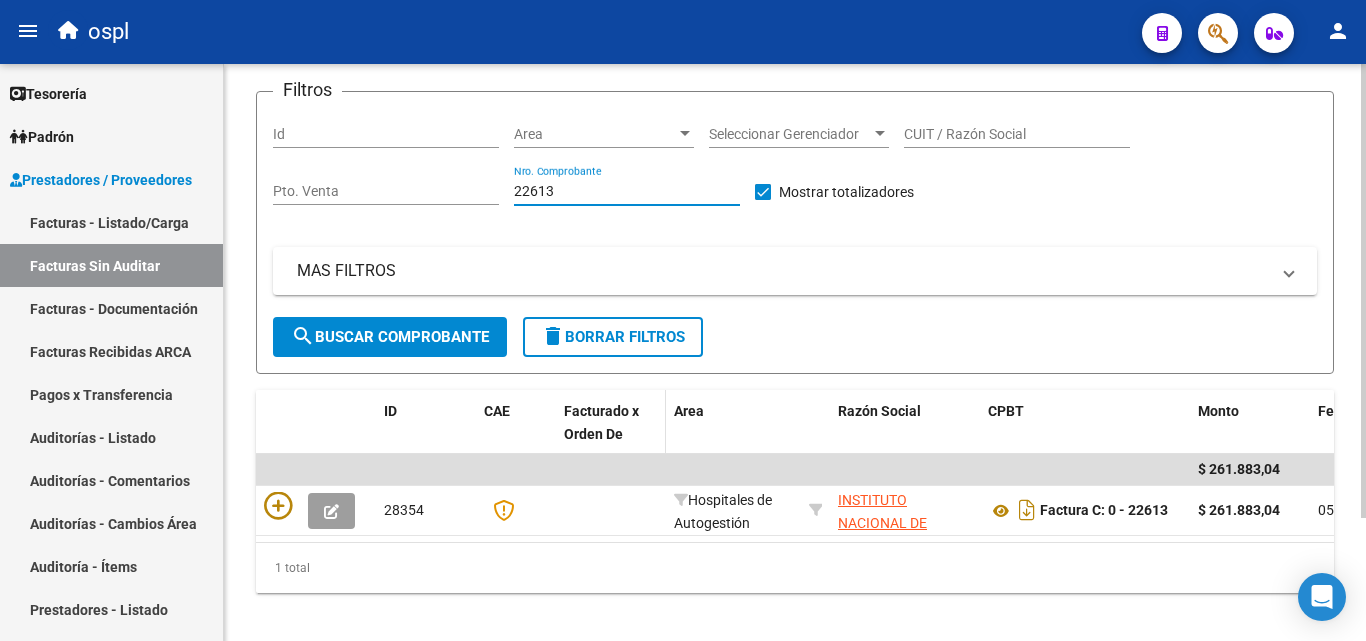 scroll, scrollTop: 156, scrollLeft: 0, axis: vertical 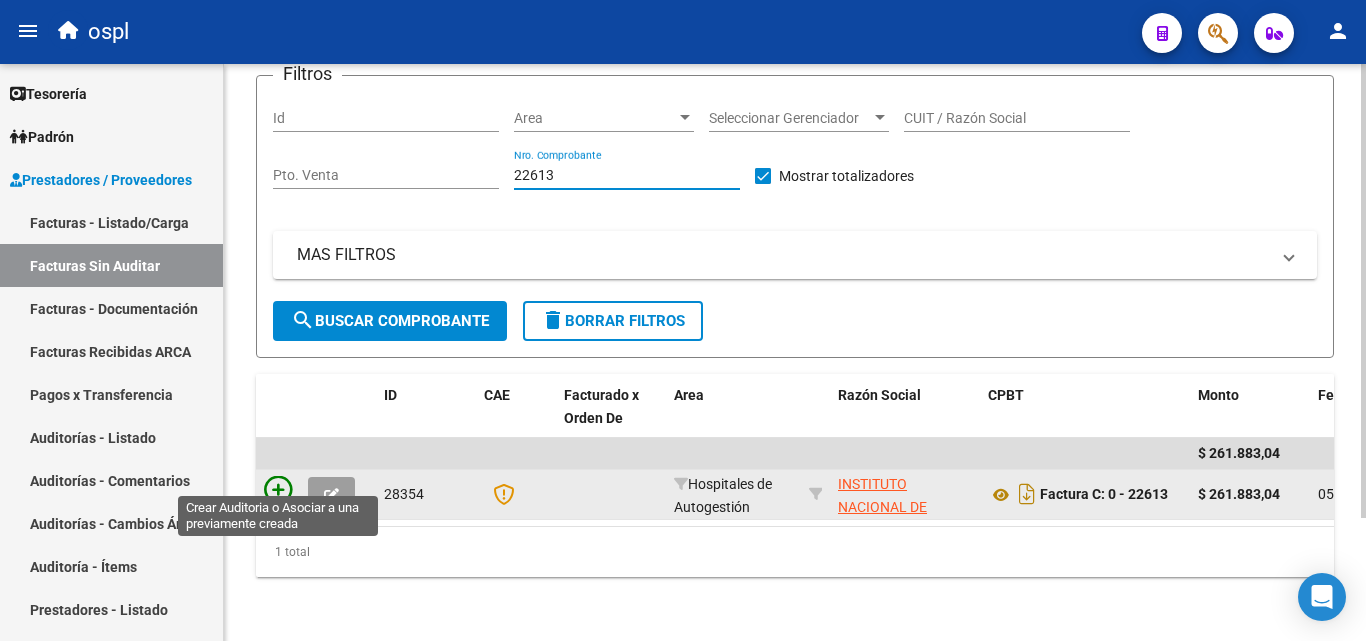 type on "22613" 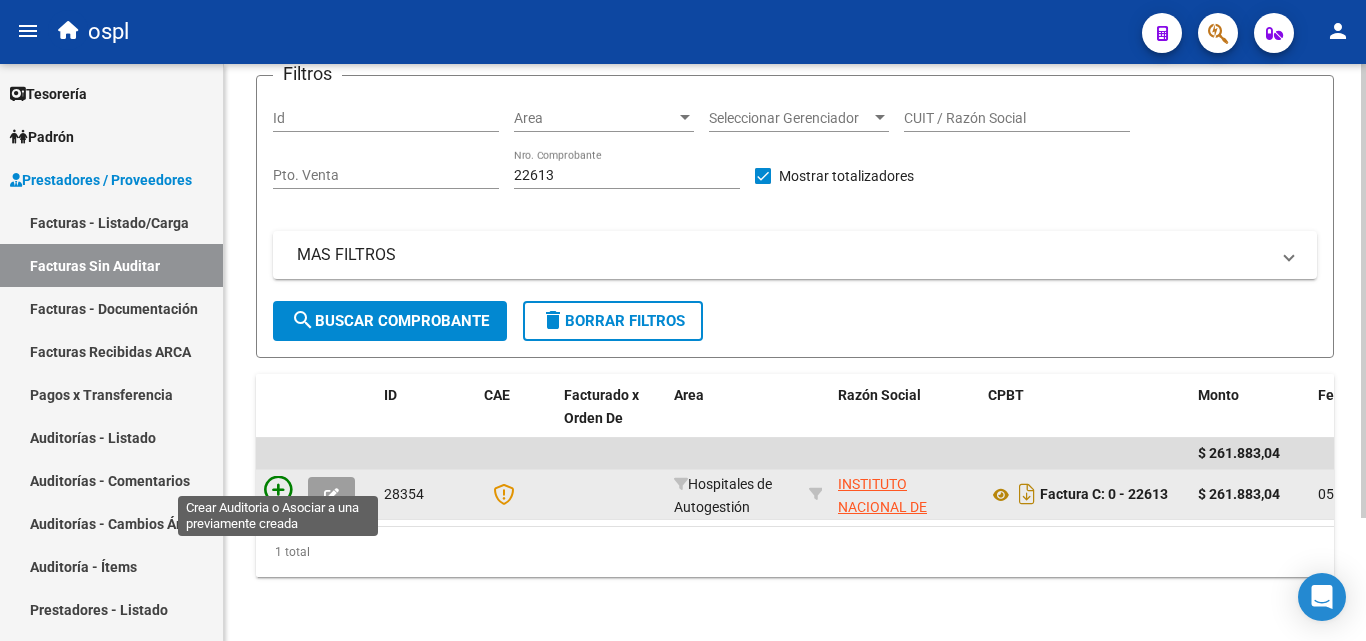 click 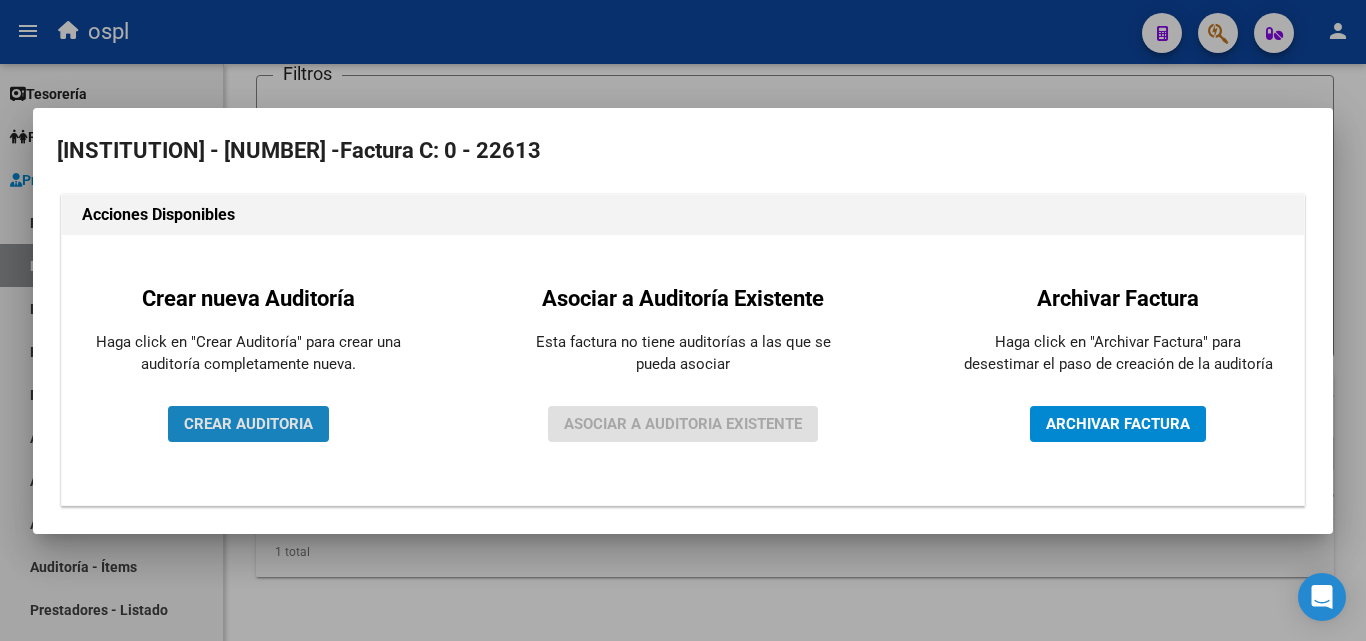 click on "CREAR AUDITORIA" at bounding box center (248, 424) 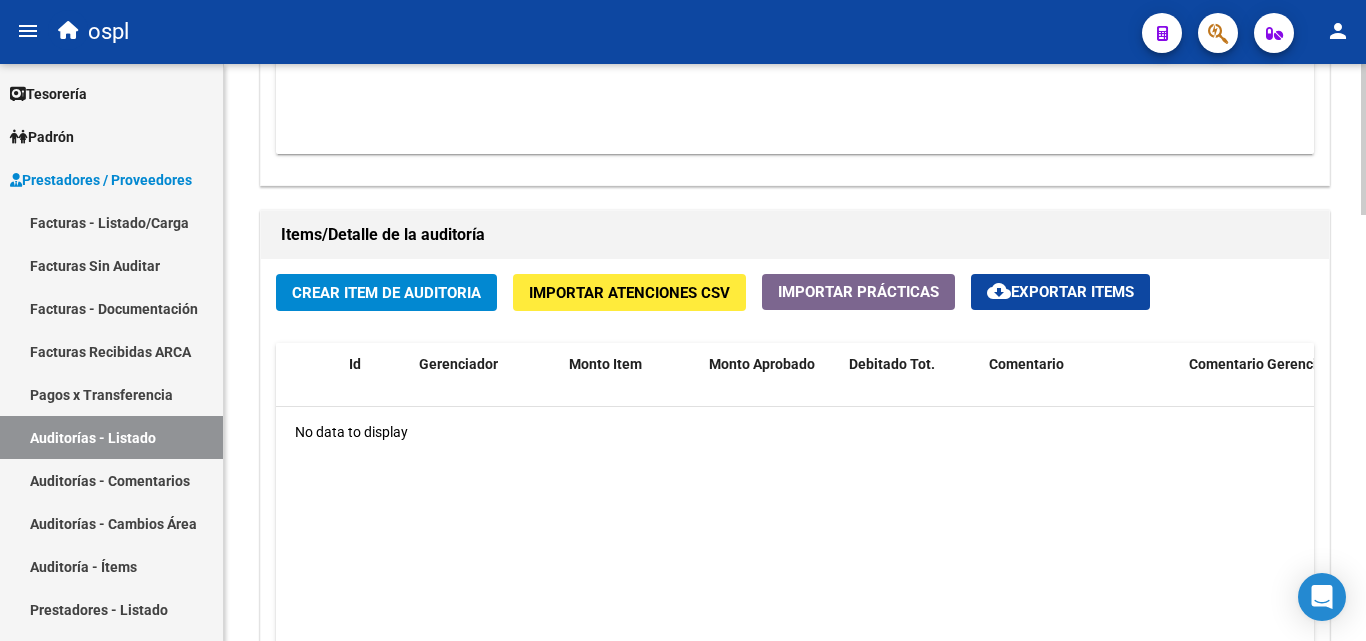 scroll, scrollTop: 1300, scrollLeft: 0, axis: vertical 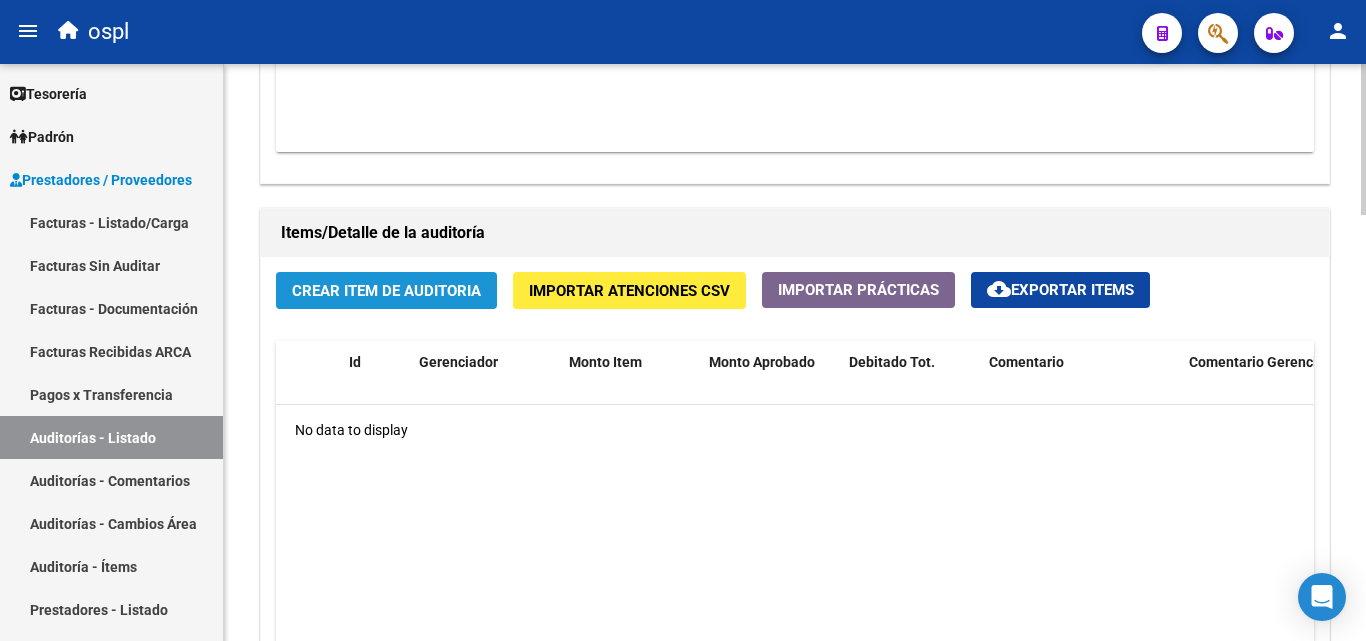 click on "Crear Item de Auditoria" 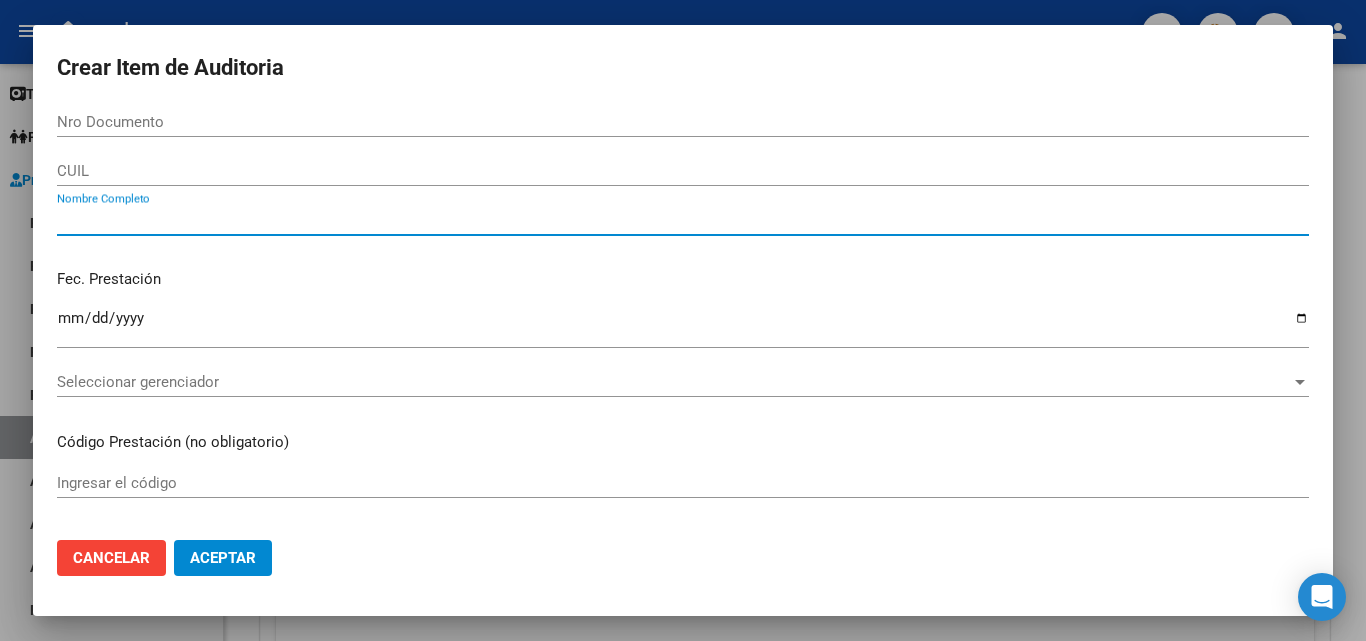 click on "Nombre Completo" at bounding box center [683, 220] 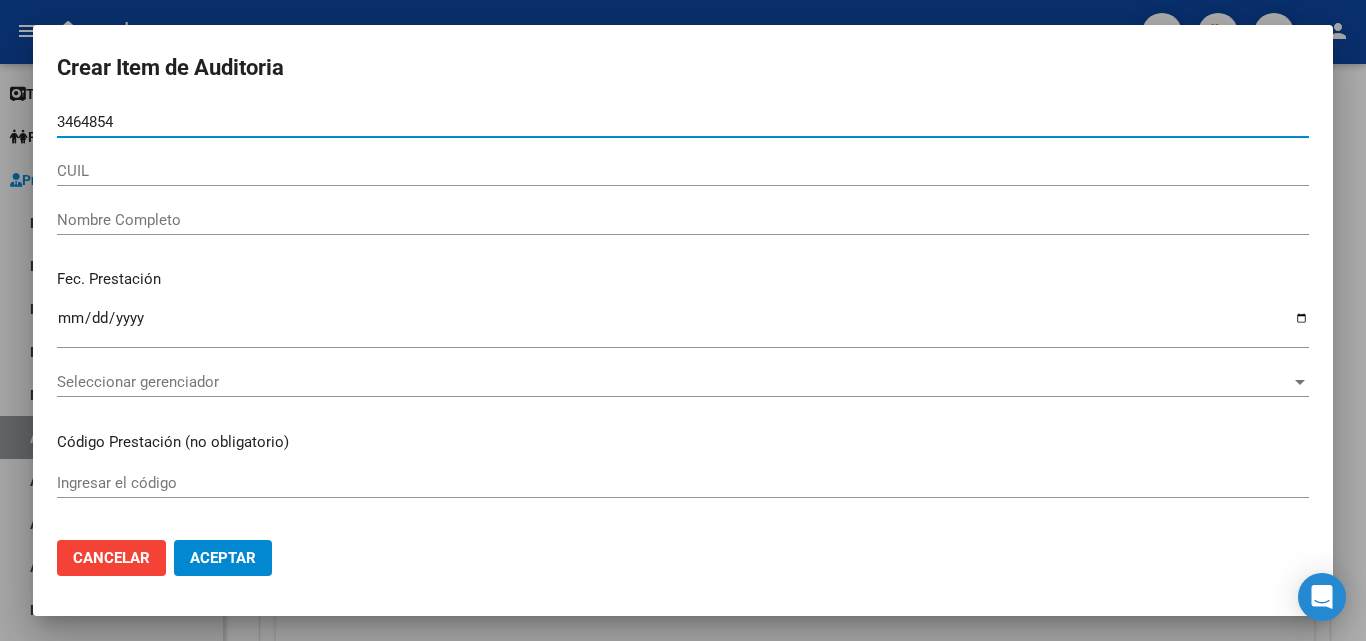 type on "34648542" 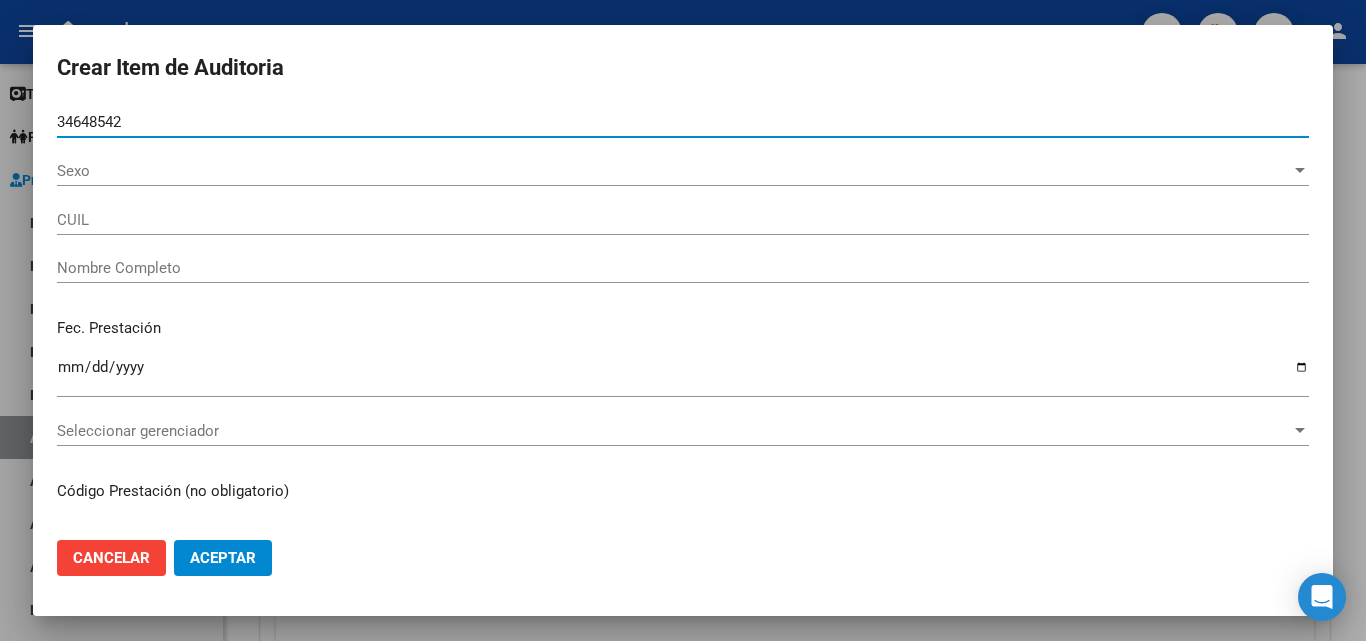 type on "20346485427" 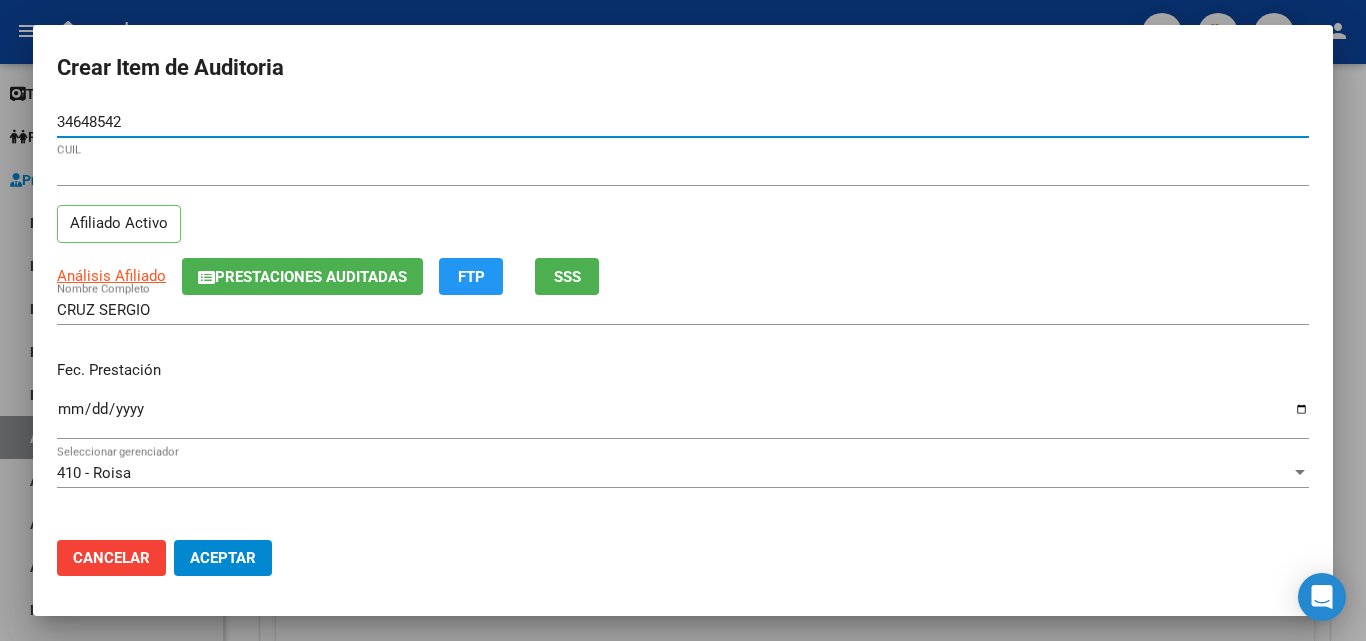 type on "34648542" 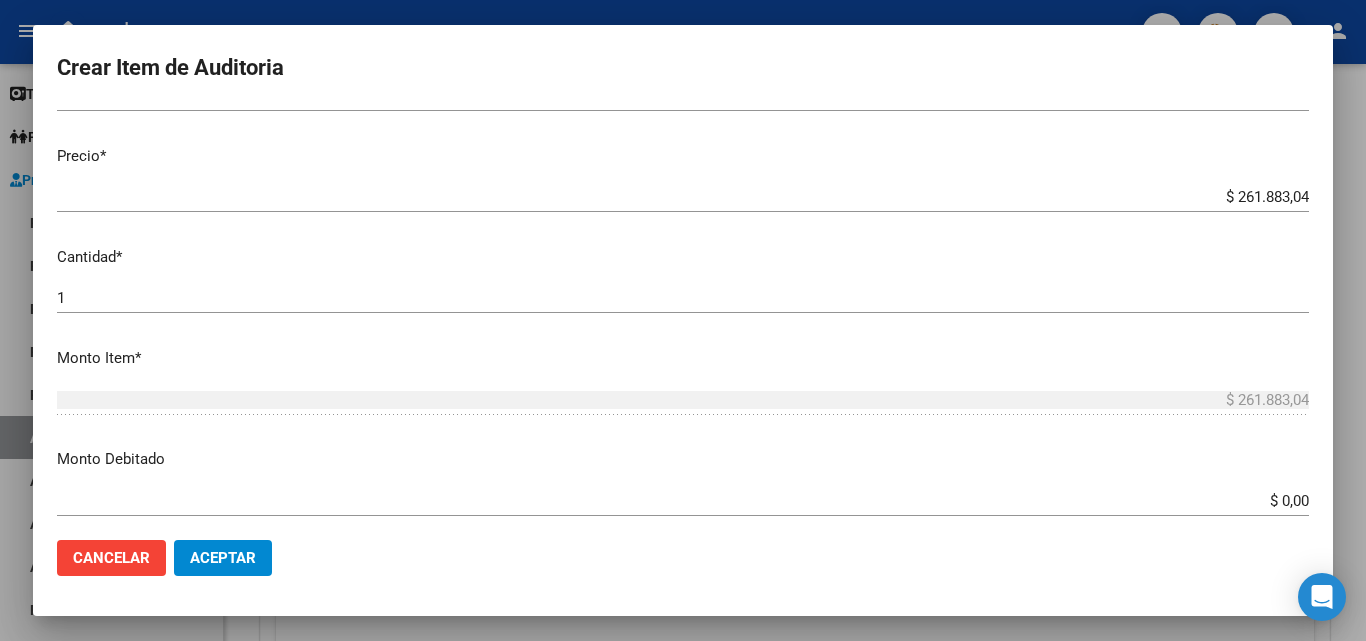 scroll, scrollTop: 500, scrollLeft: 0, axis: vertical 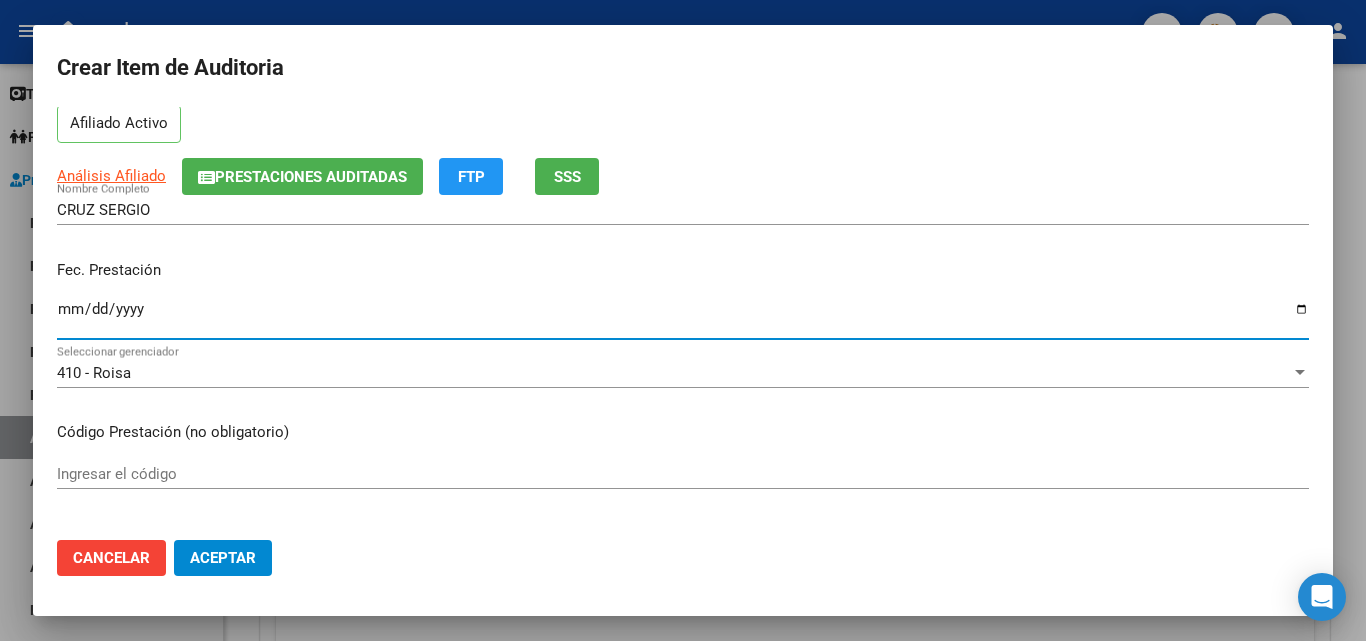 click on "Ingresar la fecha" at bounding box center [683, 317] 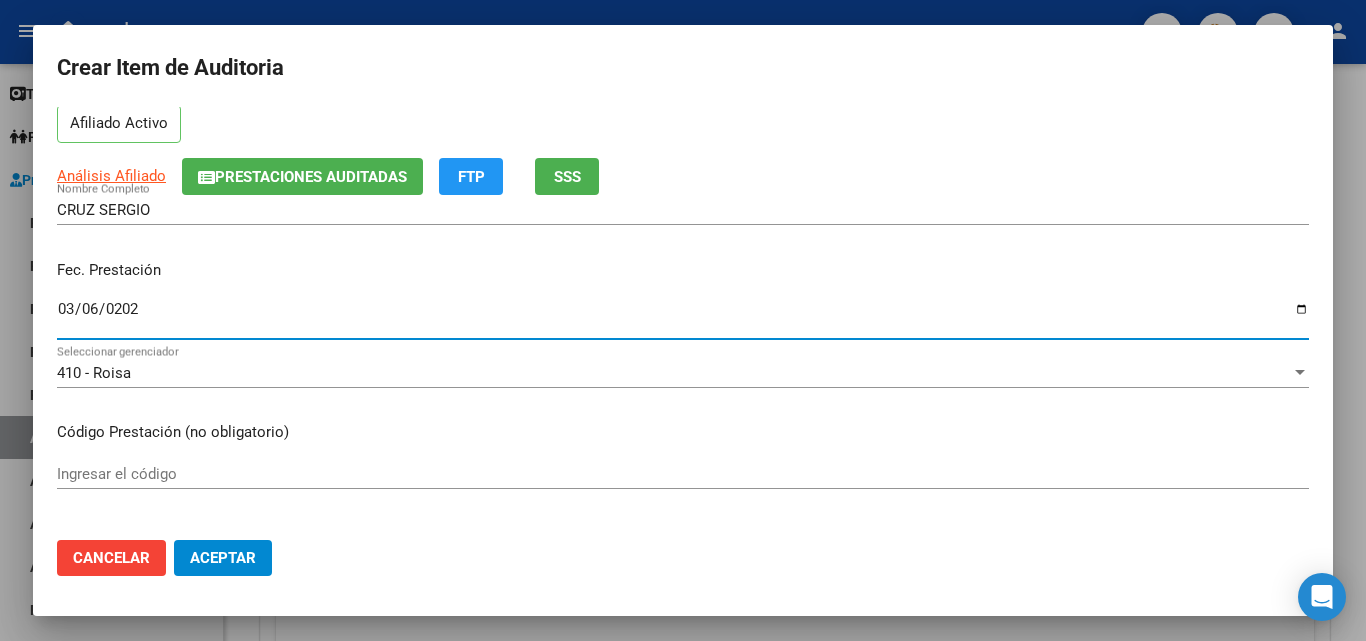 type on "2025-03-06" 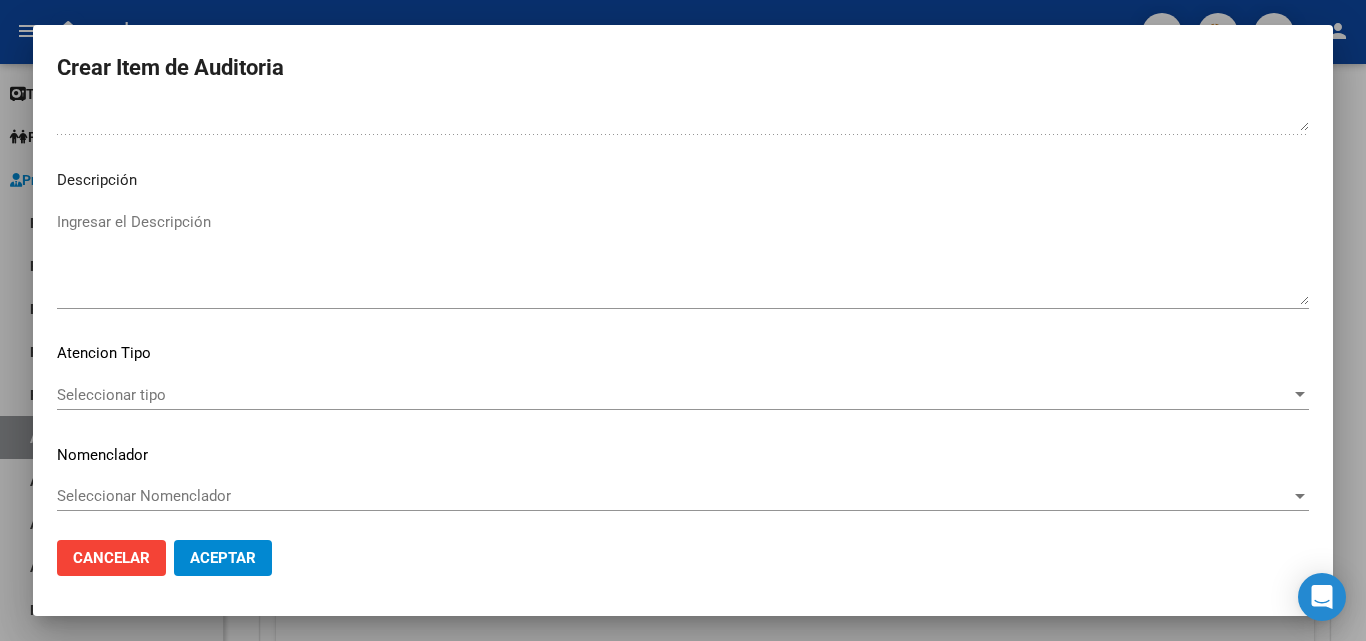 scroll, scrollTop: 1211, scrollLeft: 0, axis: vertical 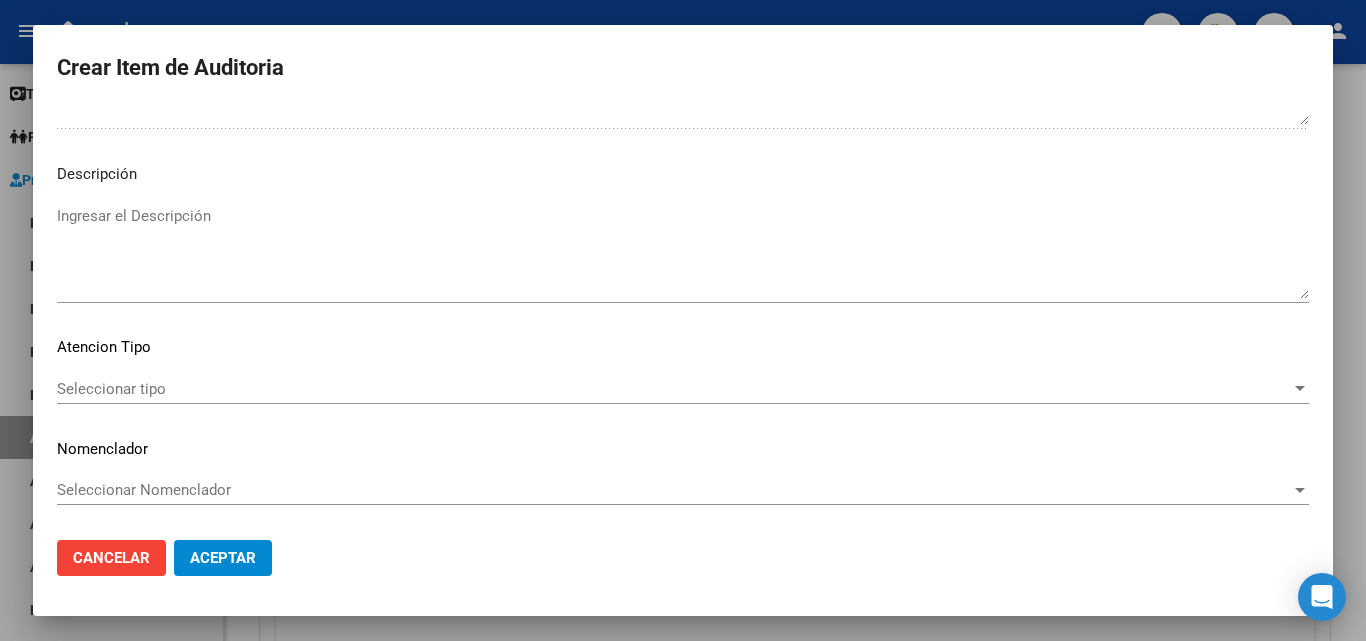 click on "Seleccionar tipo" at bounding box center [674, 389] 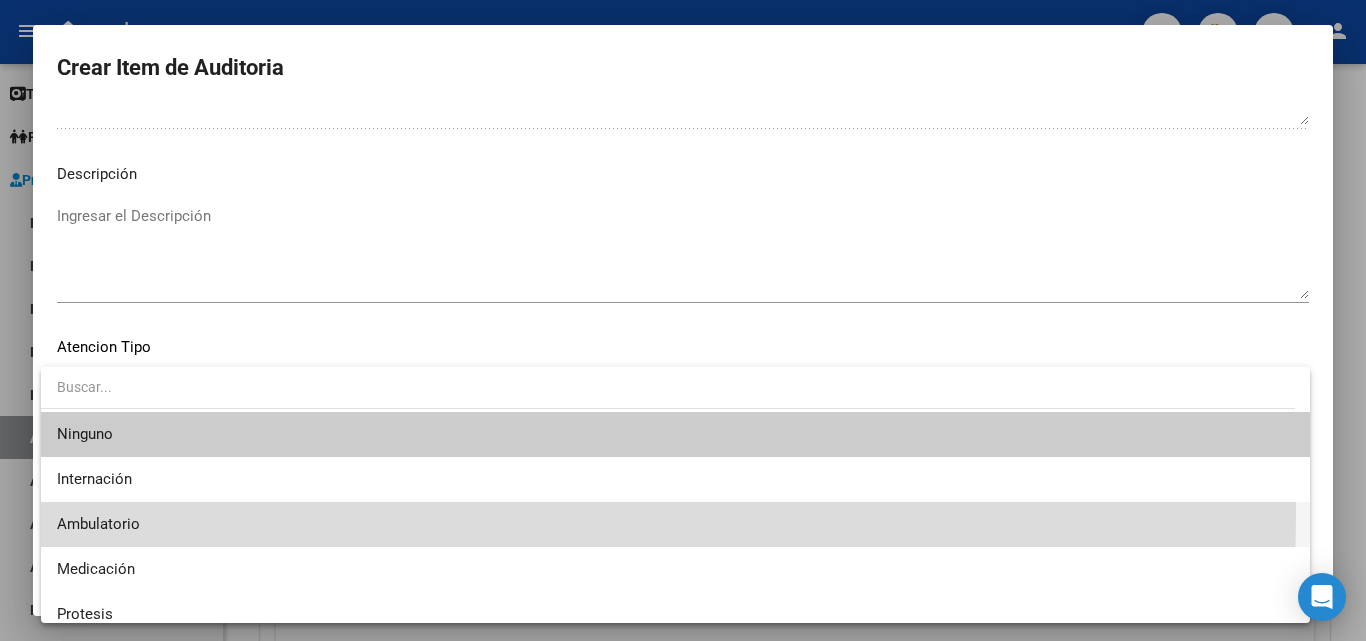 click on "Ambulatorio" at bounding box center [675, 524] 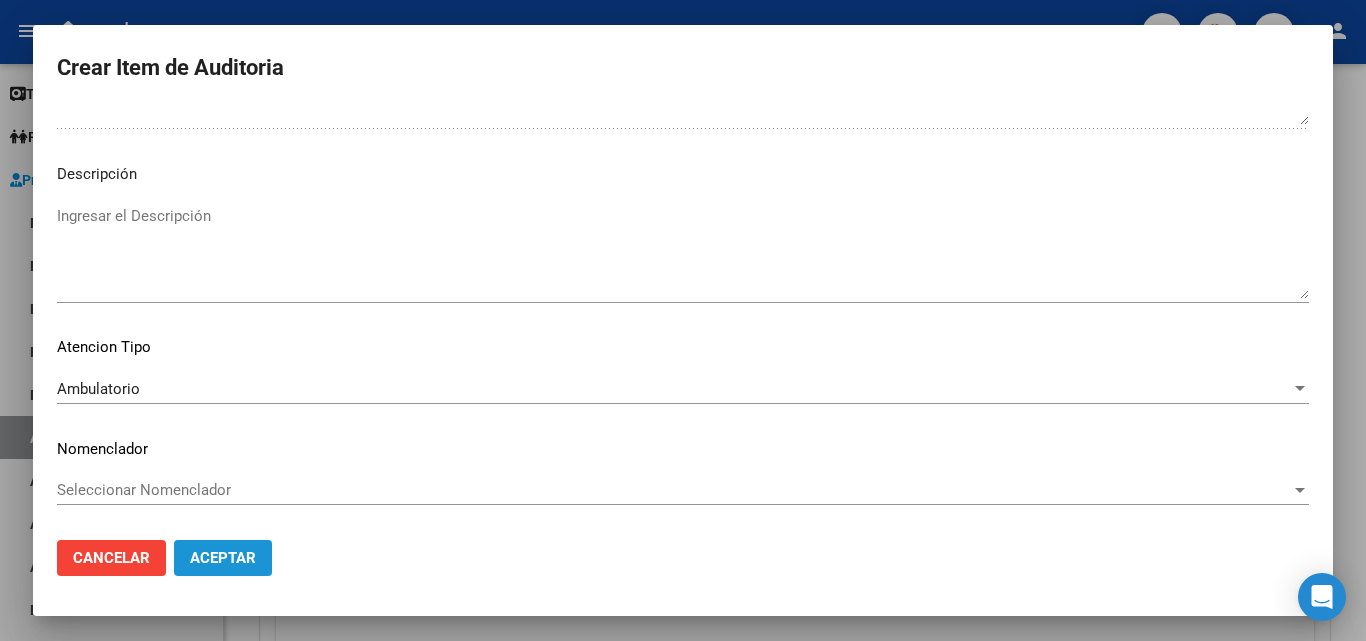 click on "Aceptar" 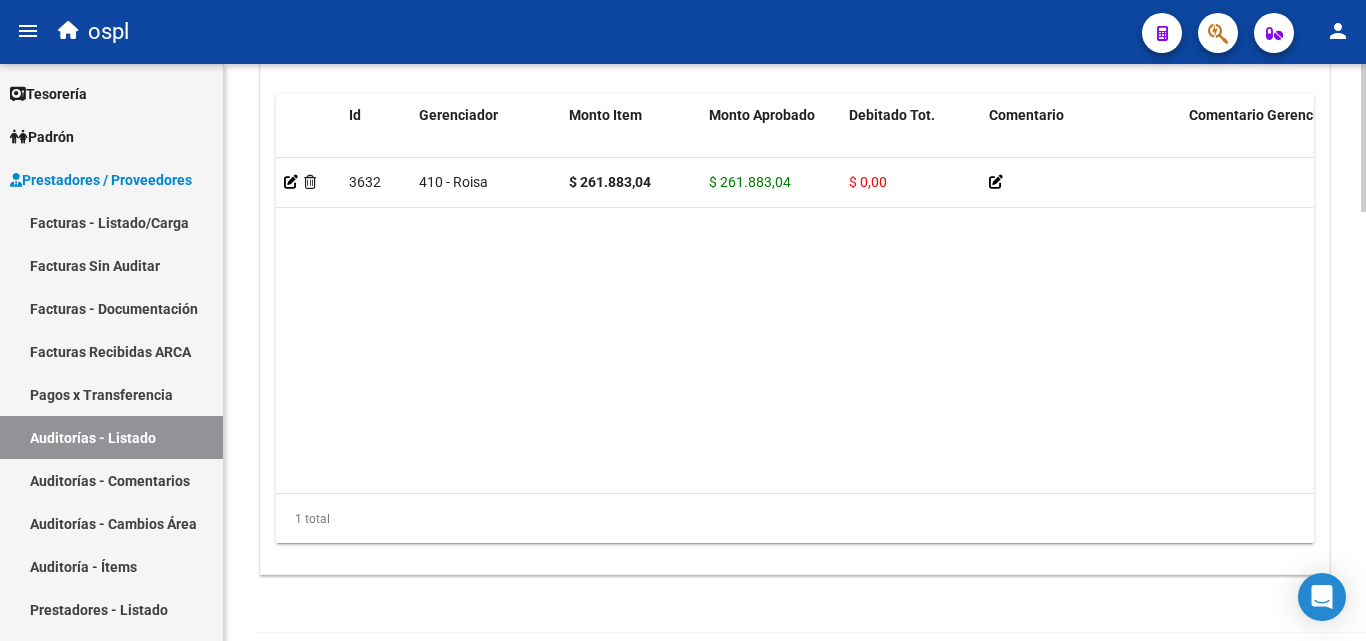 scroll, scrollTop: 1677, scrollLeft: 0, axis: vertical 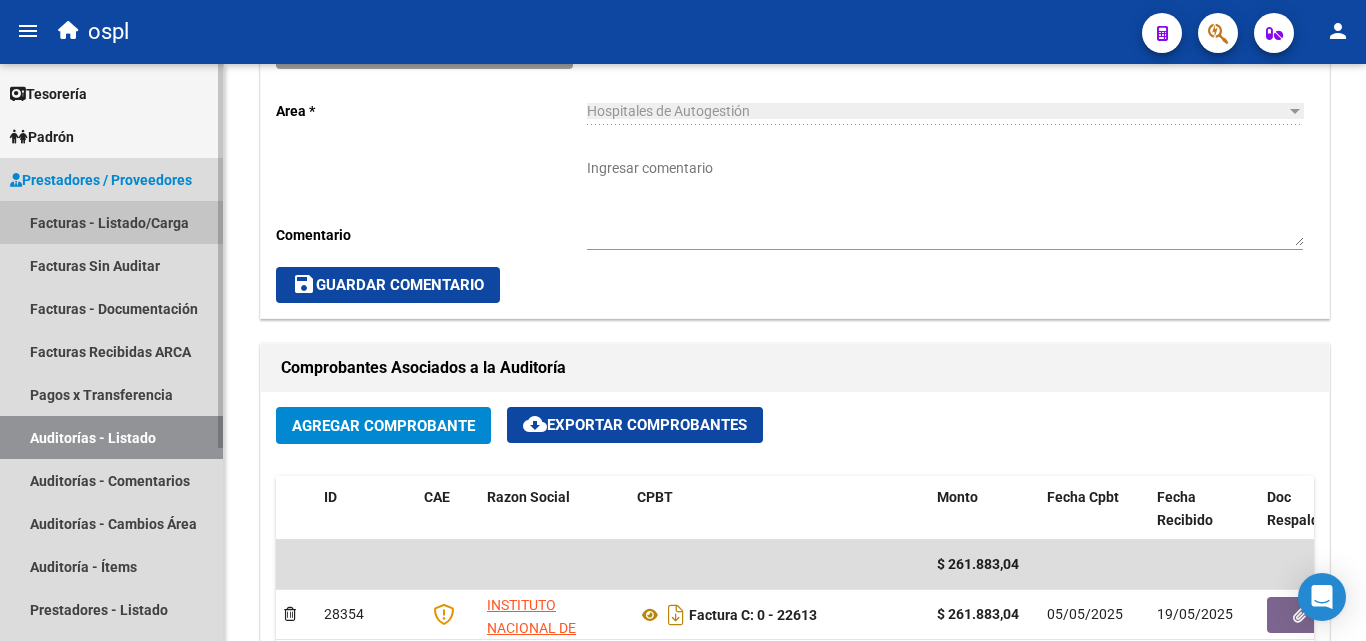 click on "Facturas - Listado/Carga" at bounding box center (111, 222) 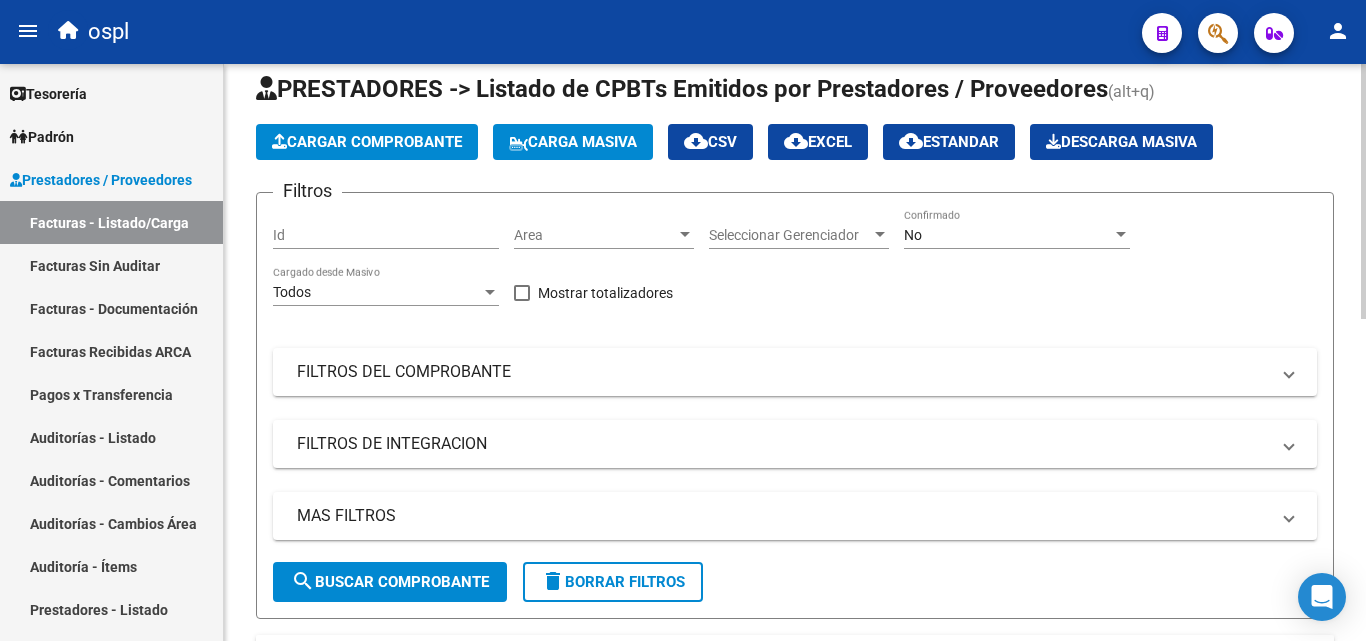 scroll, scrollTop: 0, scrollLeft: 0, axis: both 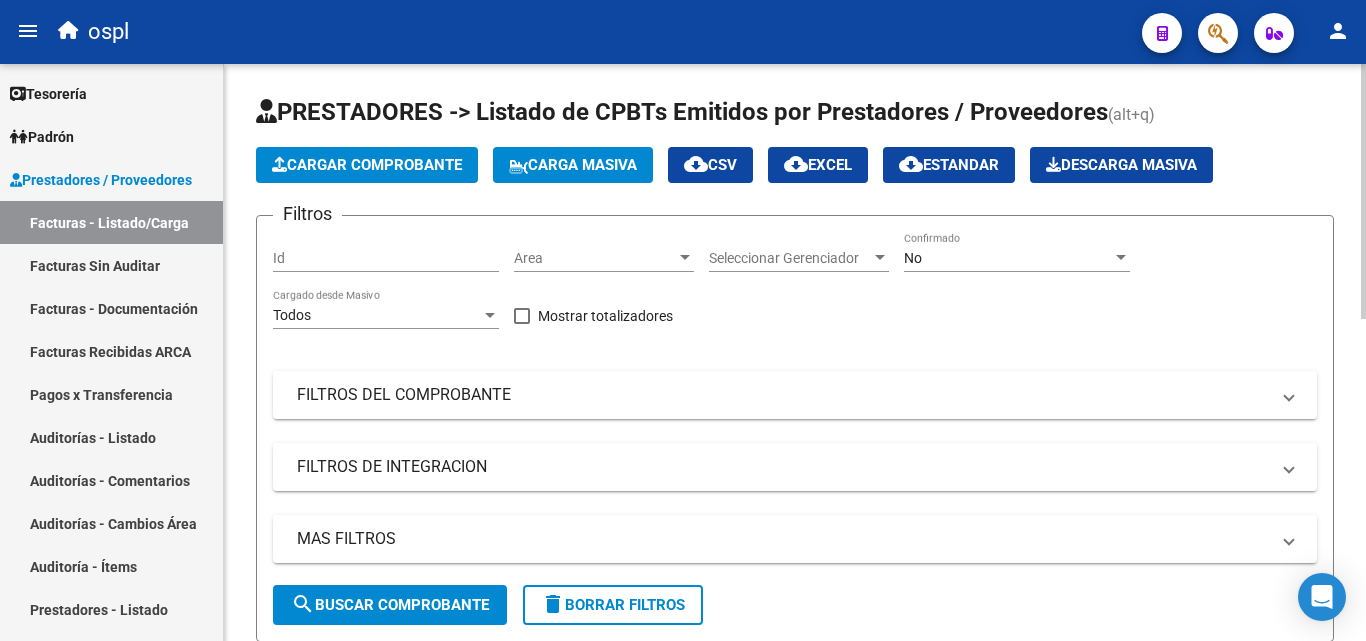 click on "Seleccionar Gerenciador" at bounding box center (790, 258) 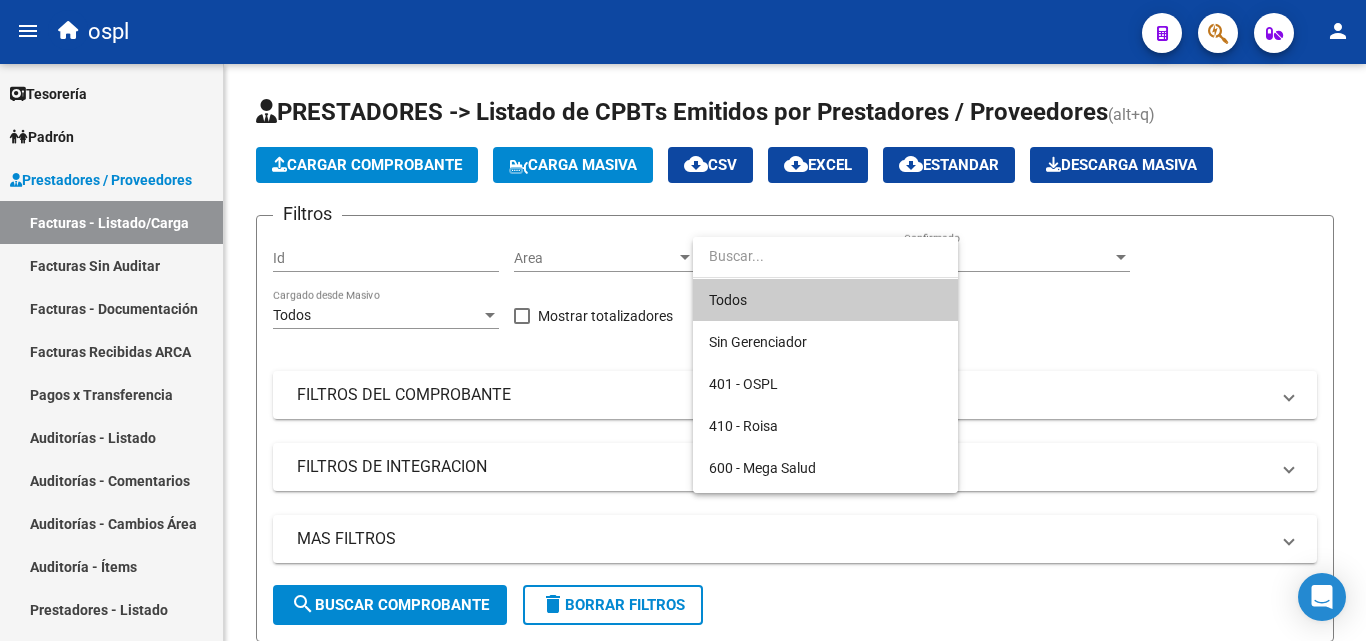 click at bounding box center (683, 320) 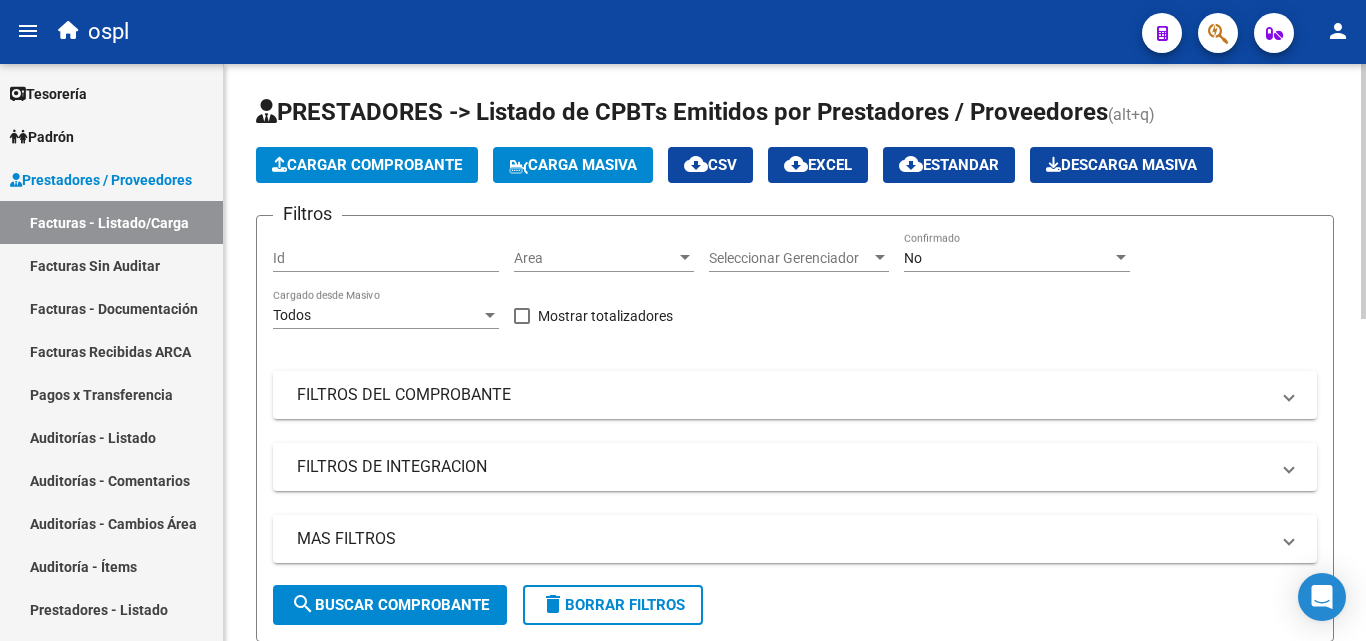 click on "Area" at bounding box center (595, 258) 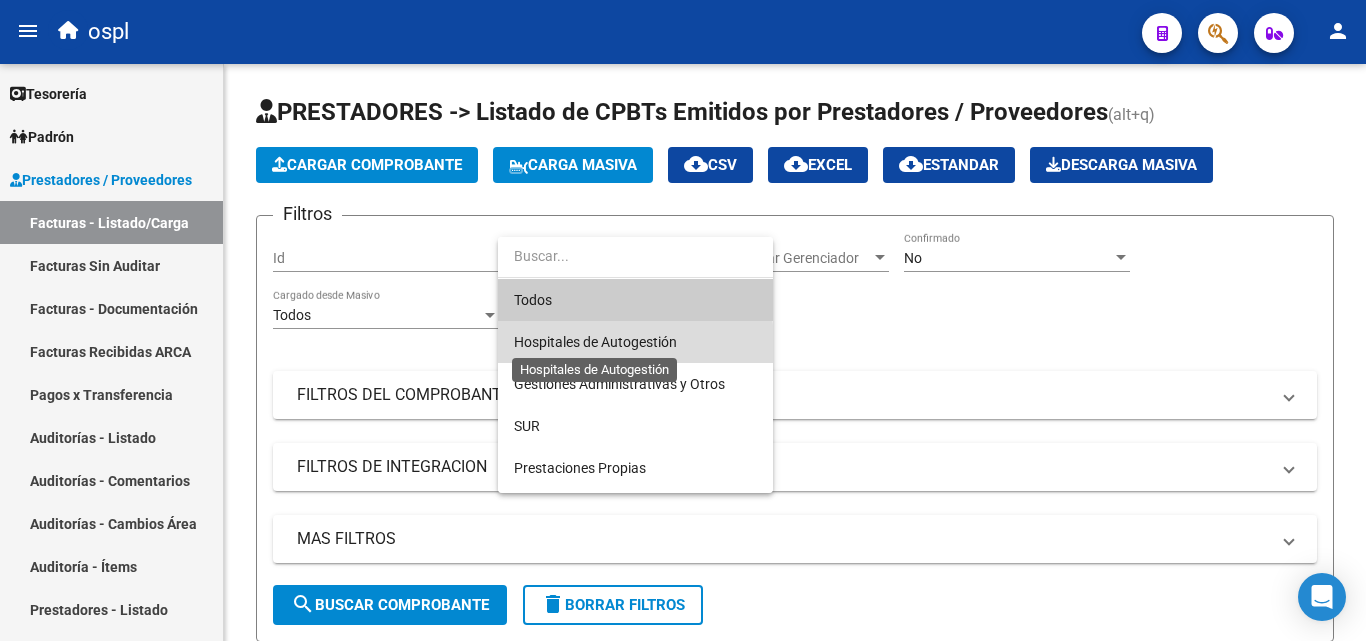 click on "Hospitales de Autogestión" at bounding box center (595, 342) 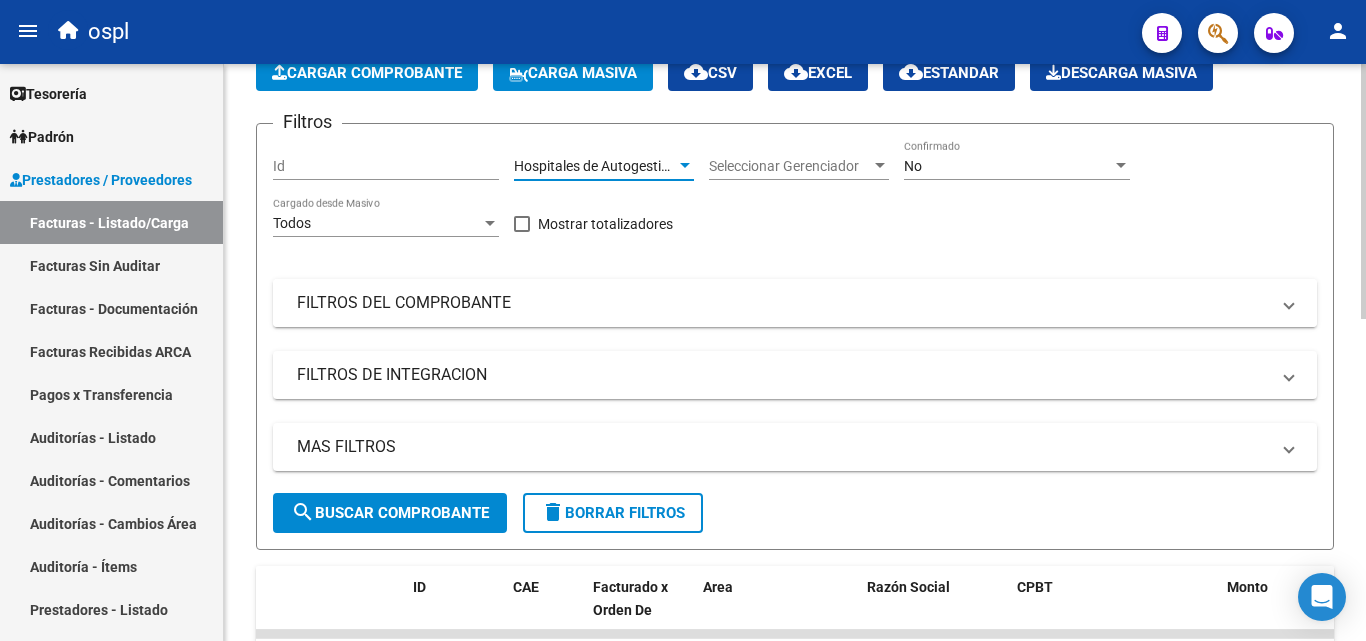 scroll, scrollTop: 100, scrollLeft: 0, axis: vertical 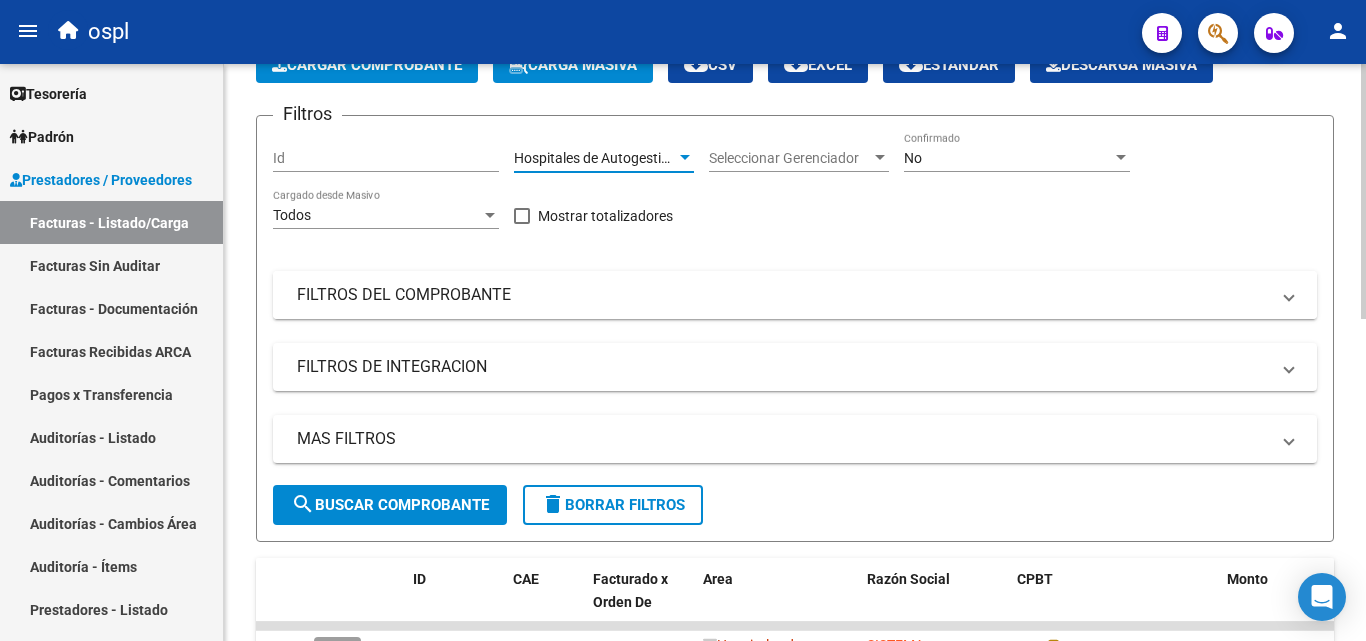 click on "FILTROS DEL COMPROBANTE" at bounding box center (783, 295) 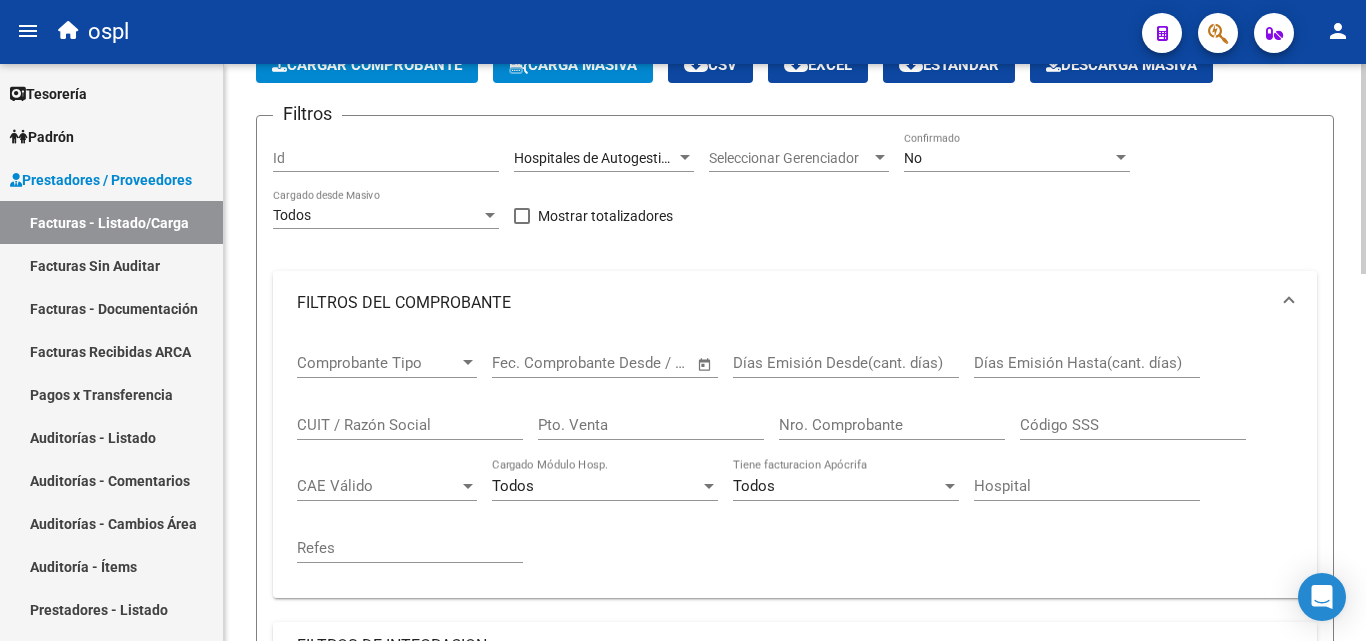 click 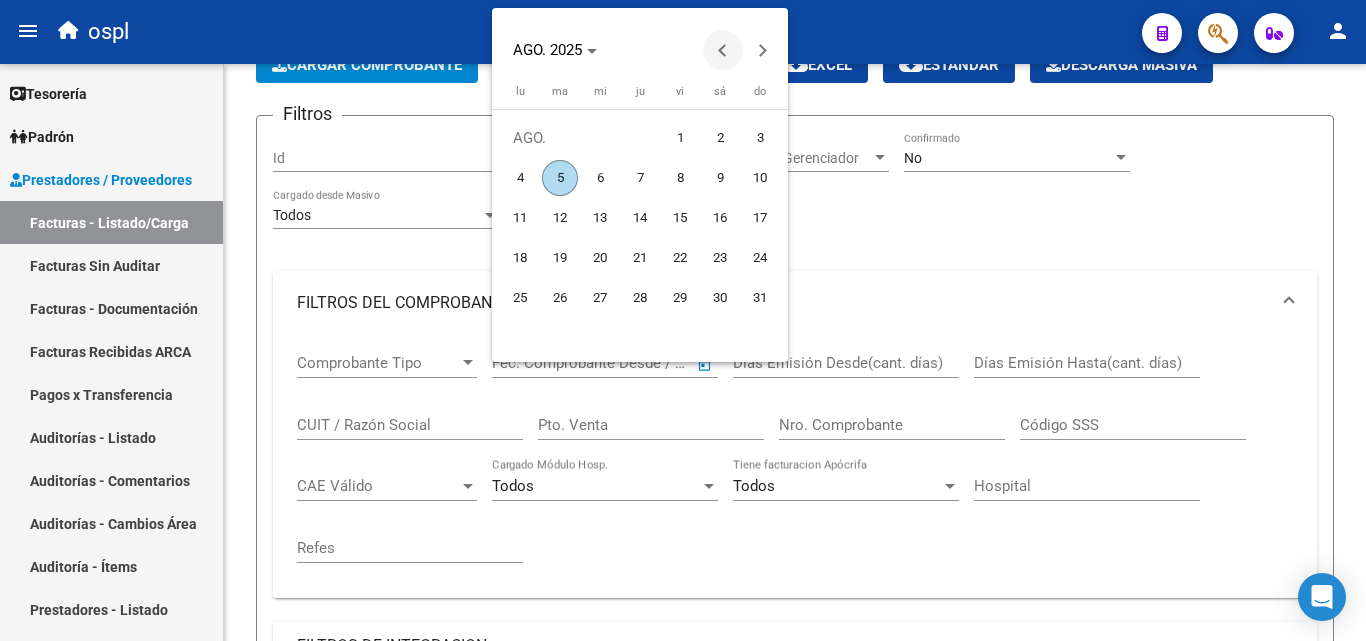 click at bounding box center [723, 50] 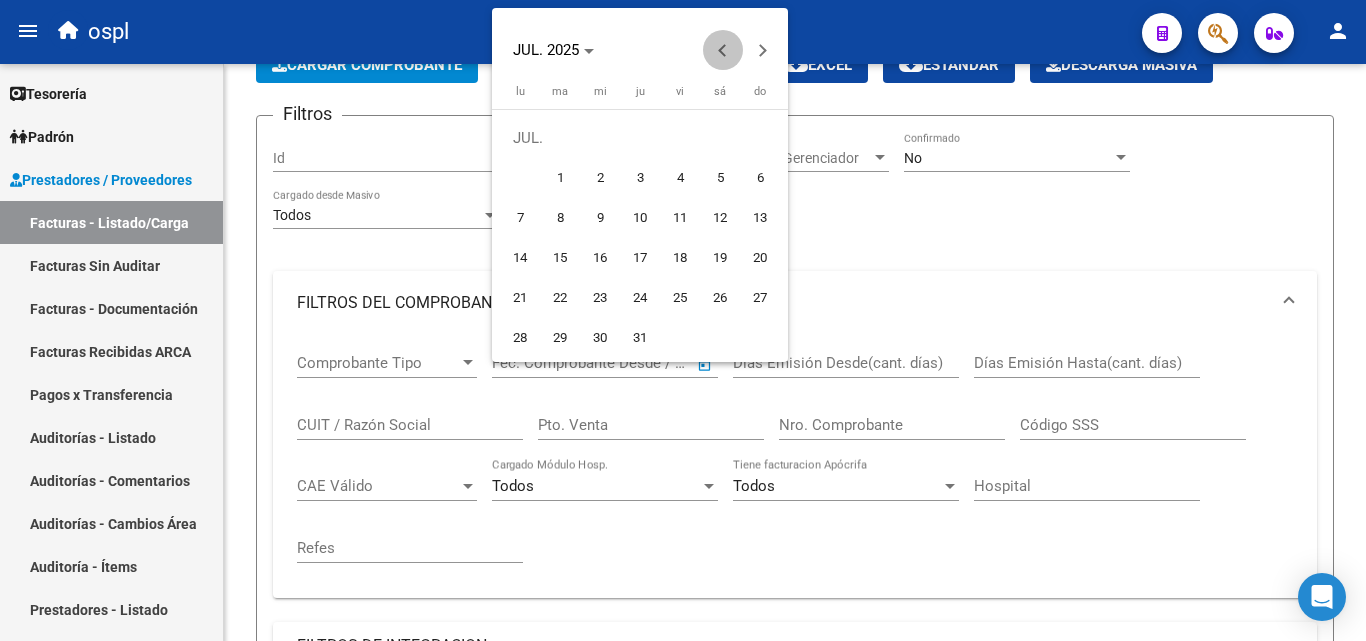 click at bounding box center (723, 50) 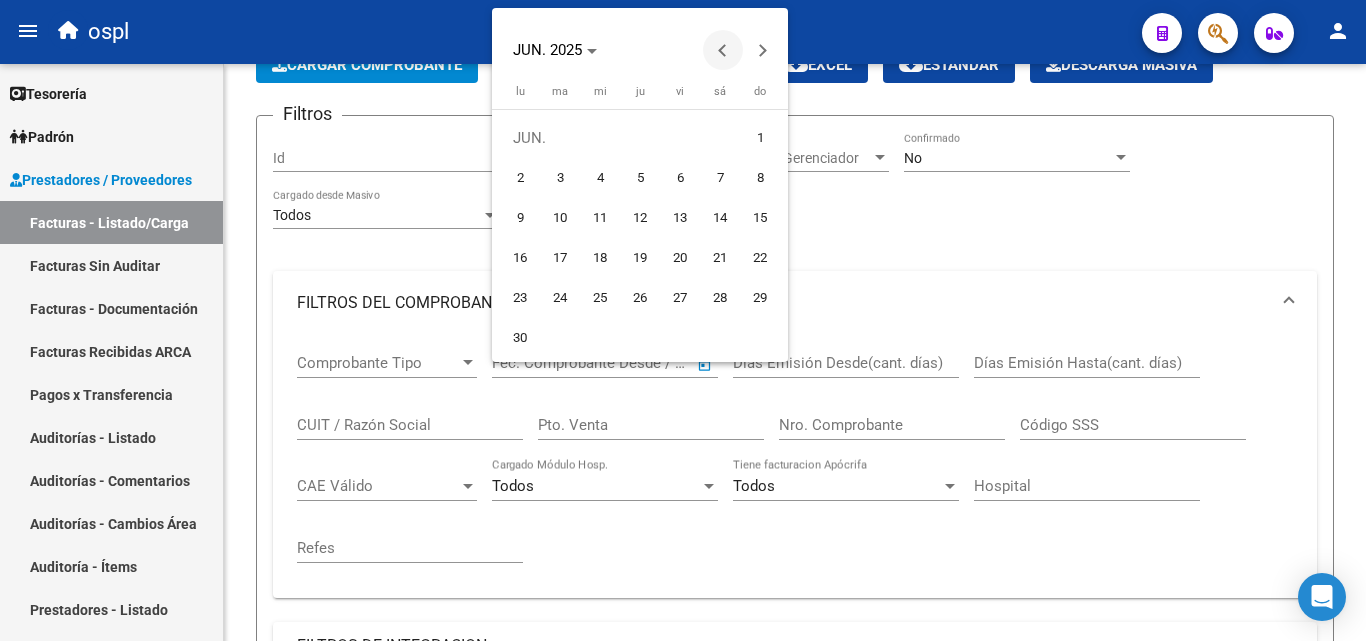 click at bounding box center [723, 50] 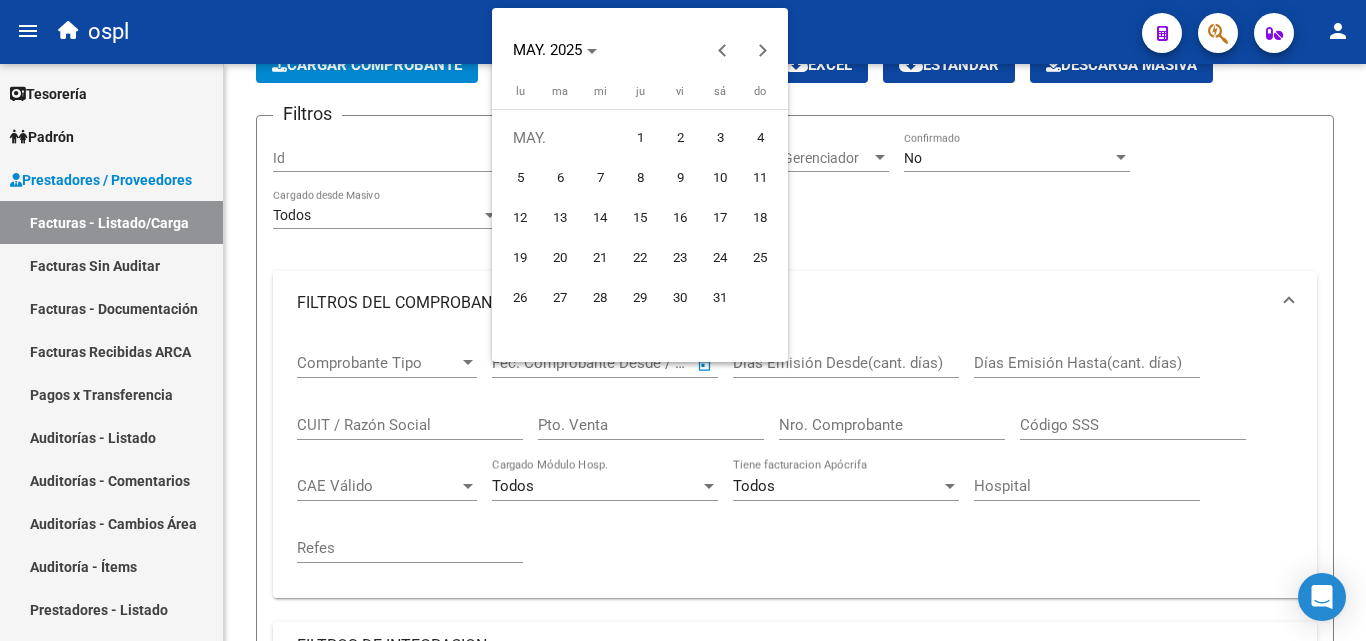 click on "1" at bounding box center (640, 138) 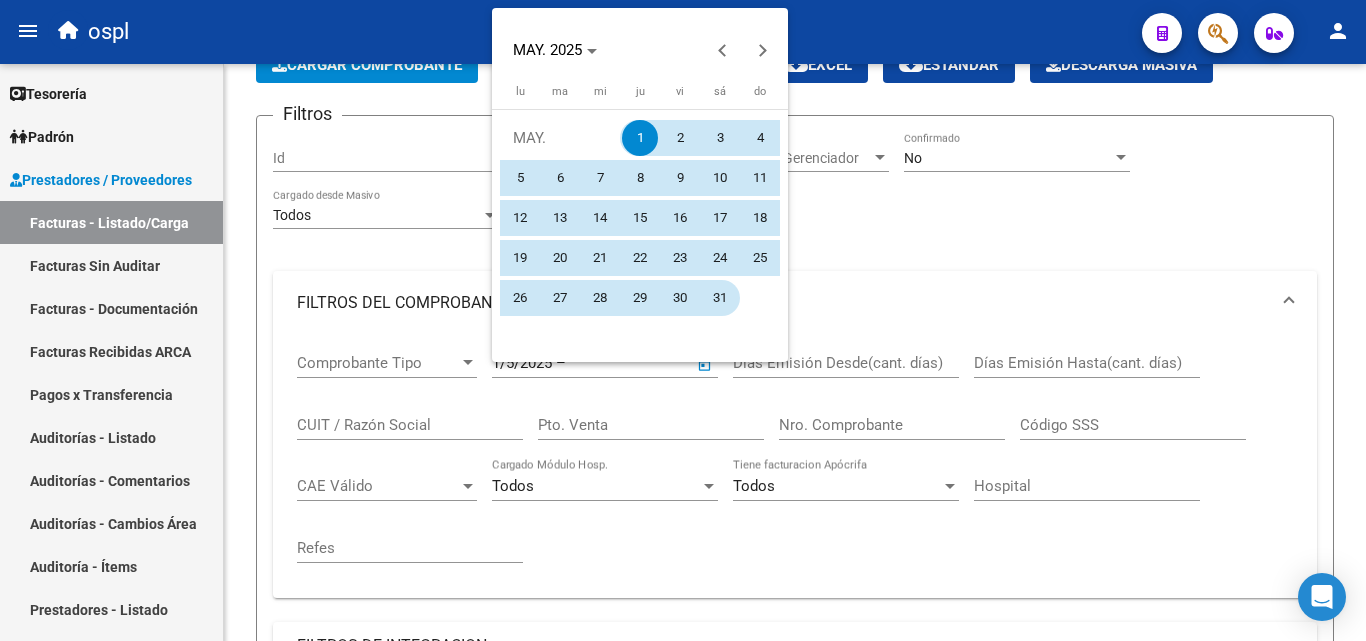 click on "31" at bounding box center [720, 298] 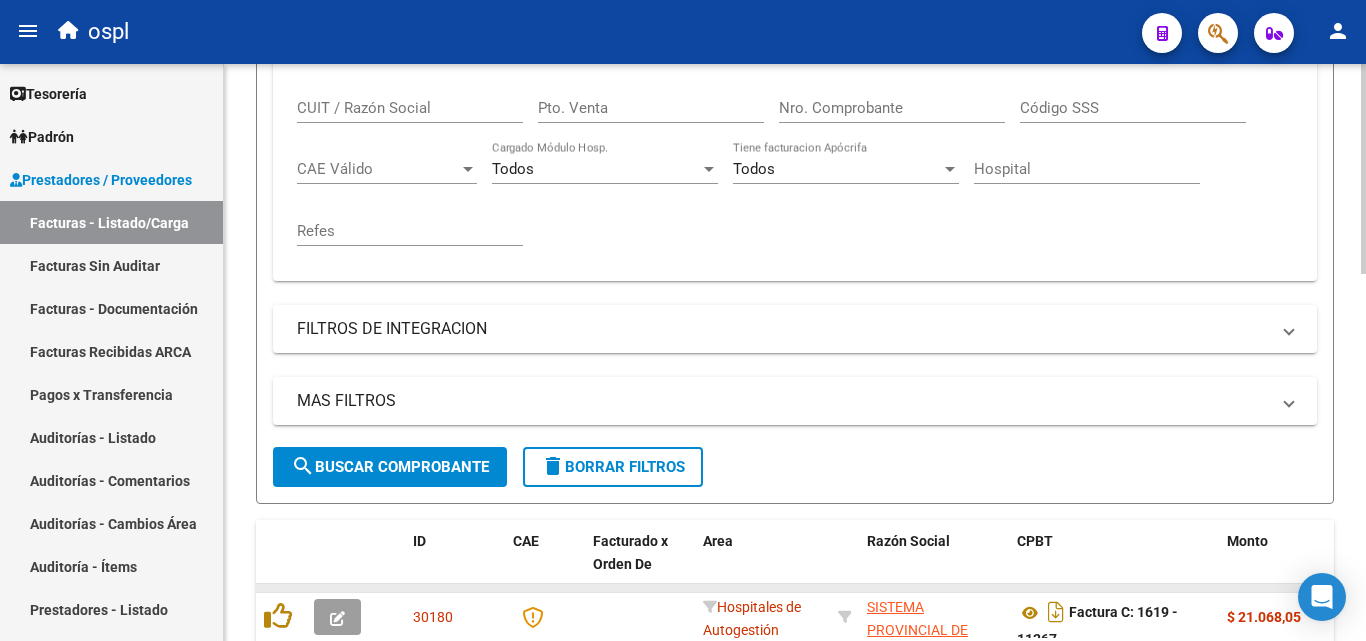 scroll, scrollTop: 600, scrollLeft: 0, axis: vertical 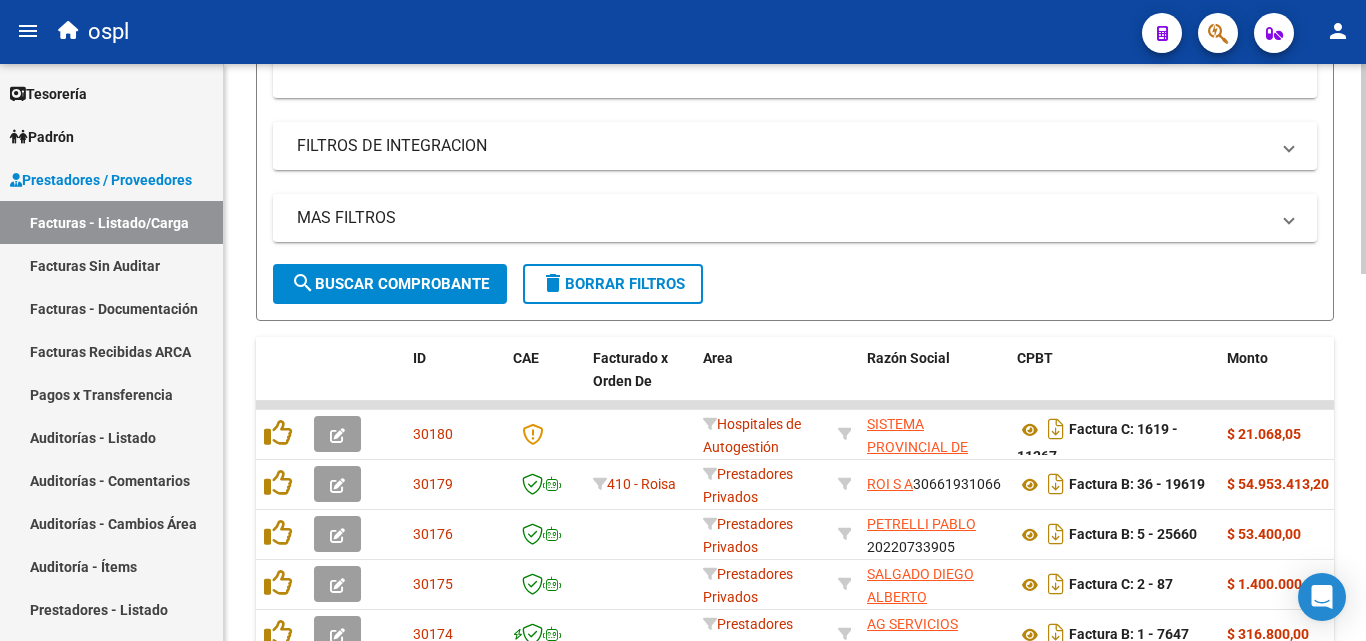 click on "search  Buscar Comprobante" 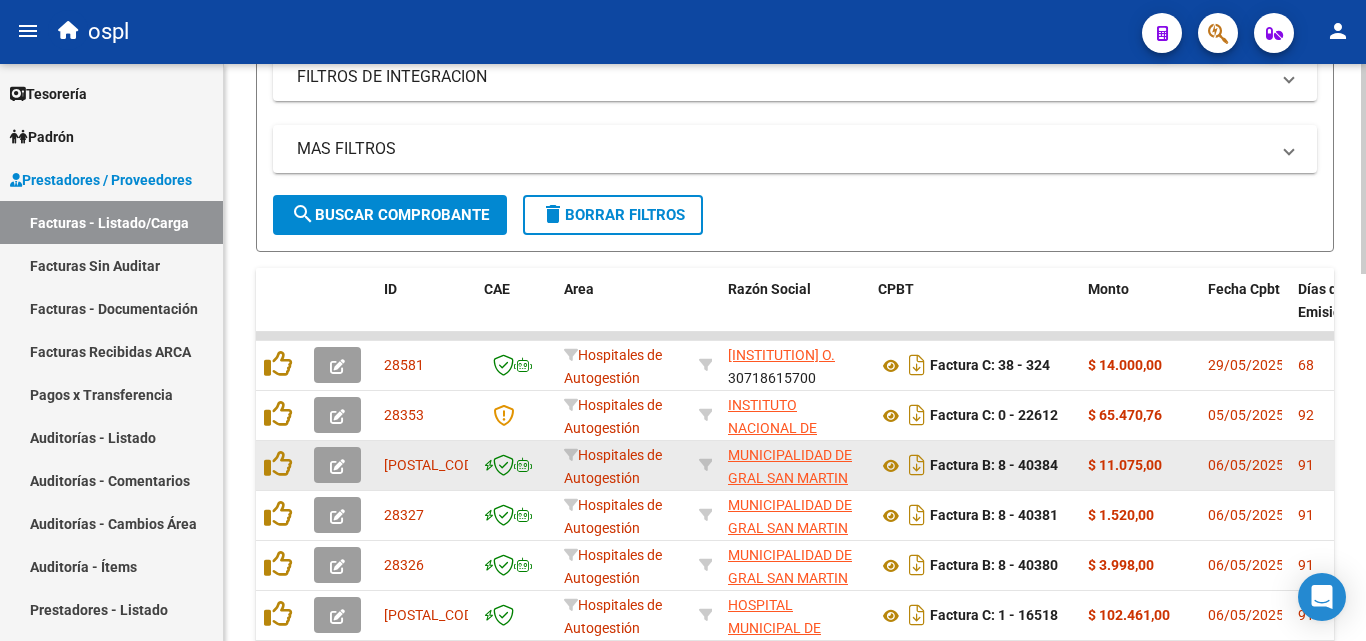 scroll, scrollTop: 700, scrollLeft: 0, axis: vertical 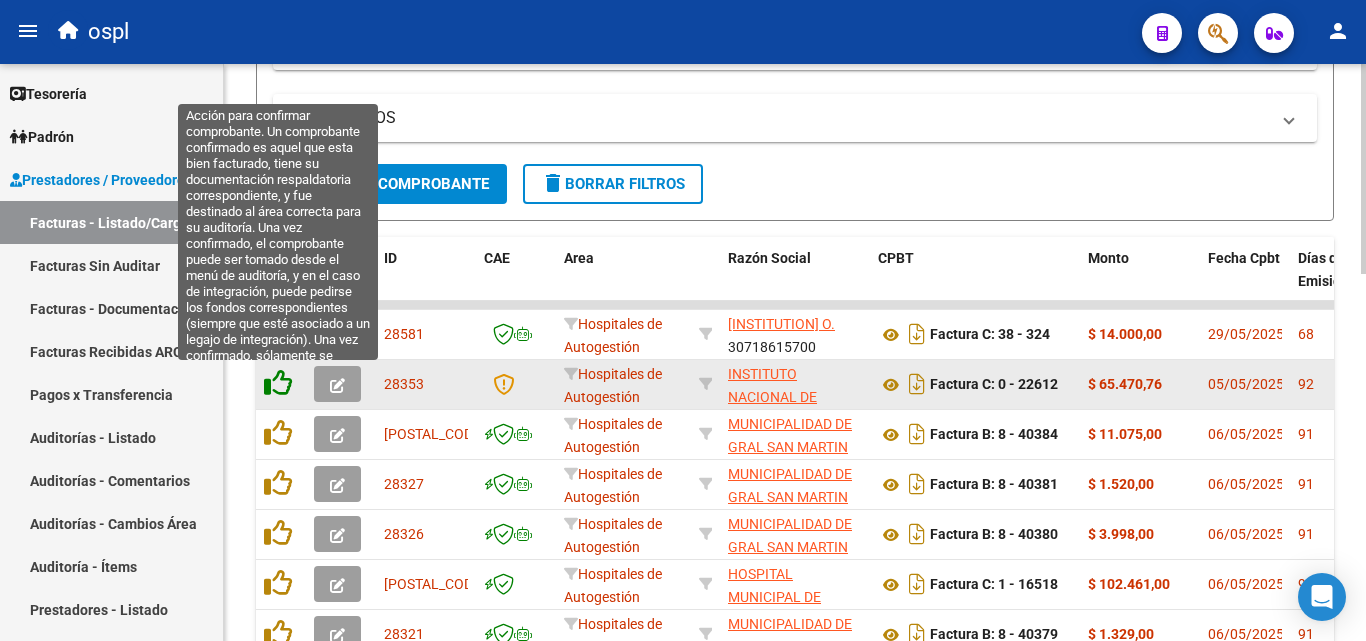 click 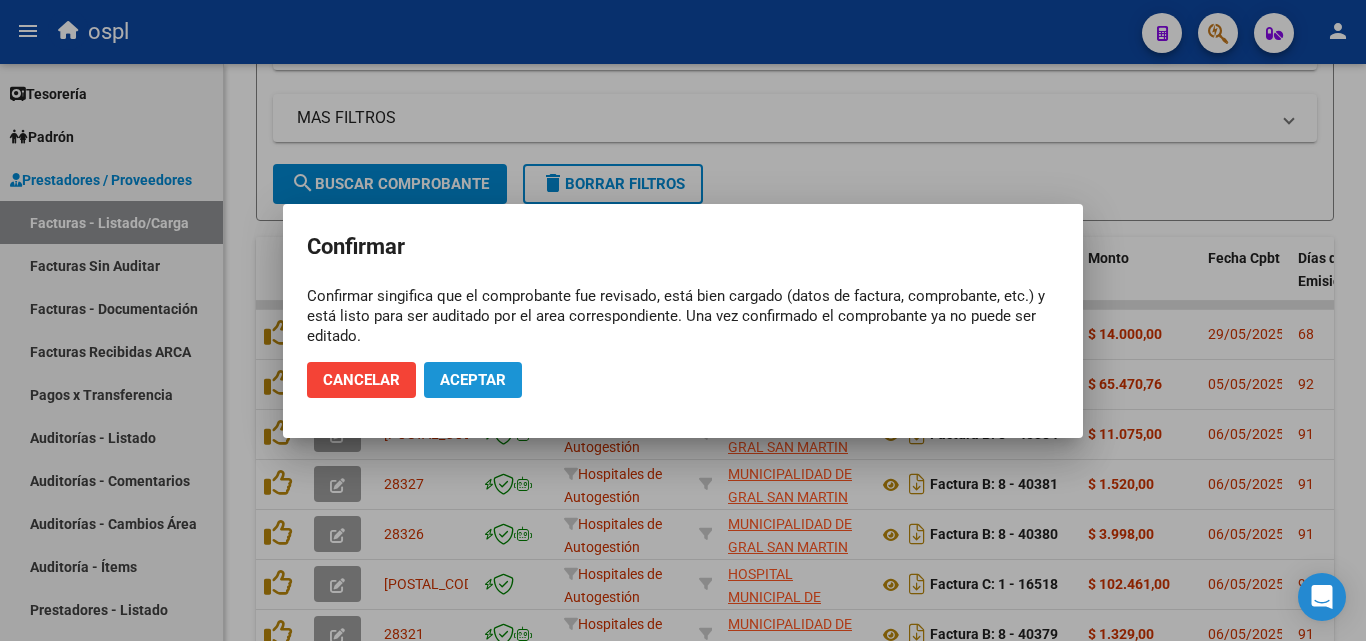 click on "Aceptar" 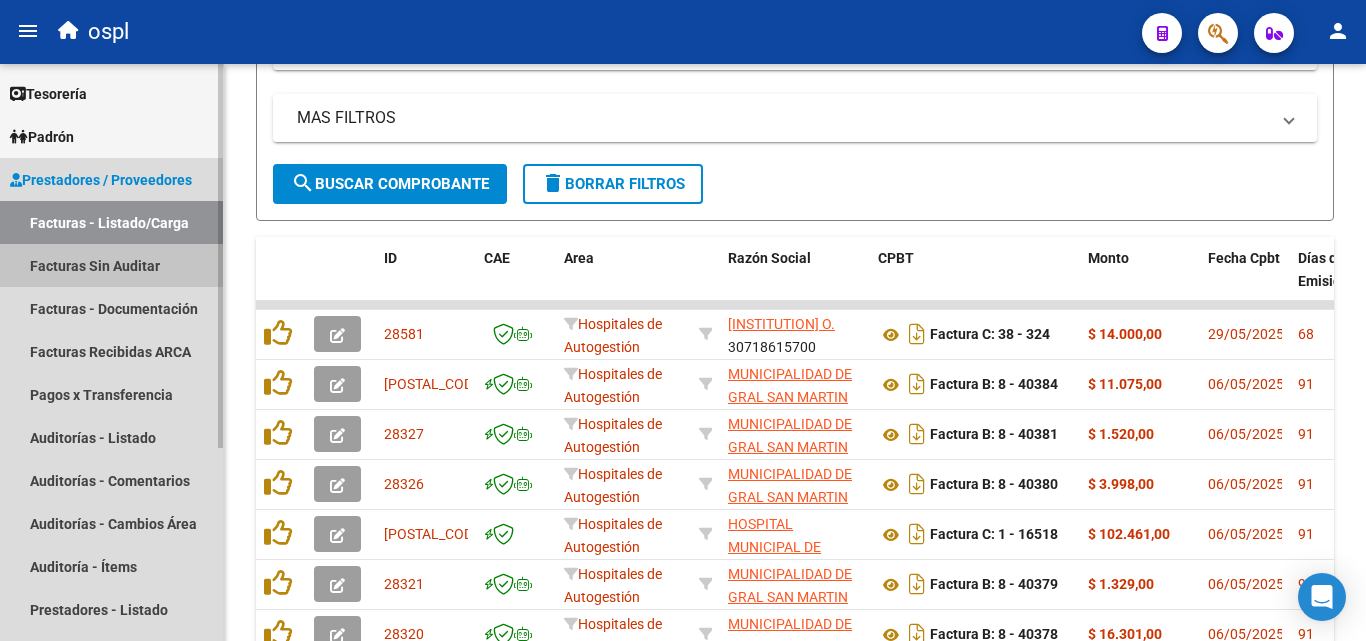 click on "Facturas Sin Auditar" at bounding box center (111, 265) 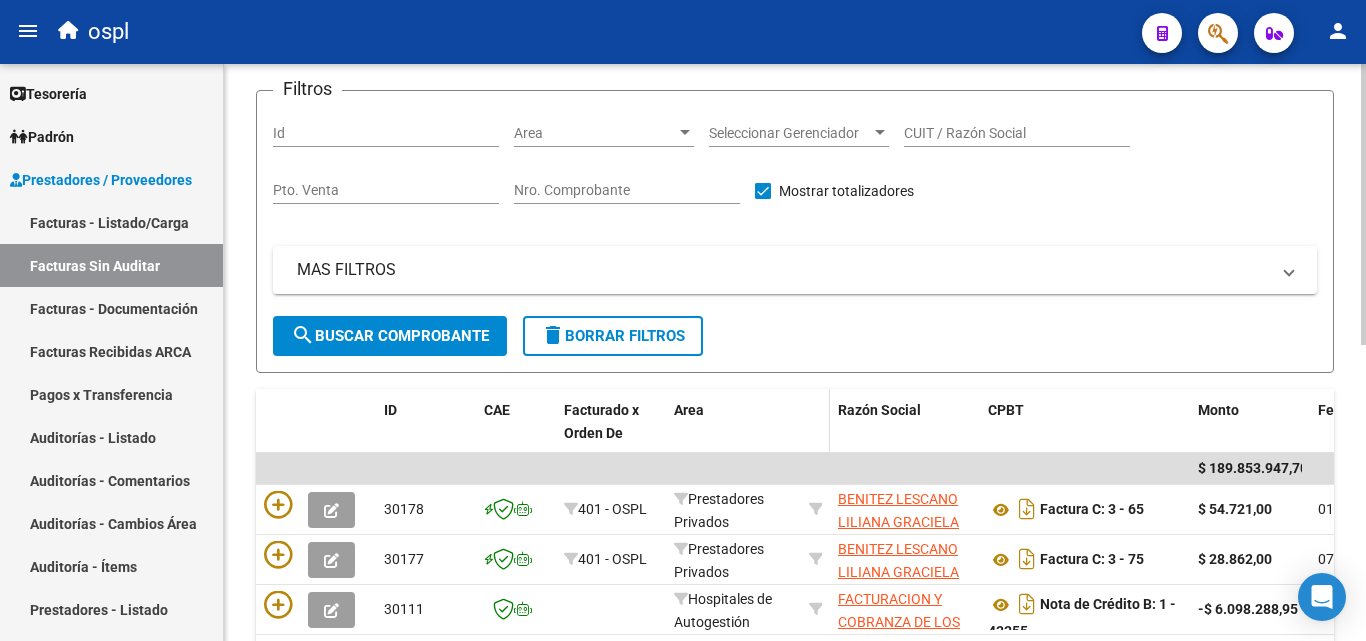 scroll, scrollTop: 106, scrollLeft: 0, axis: vertical 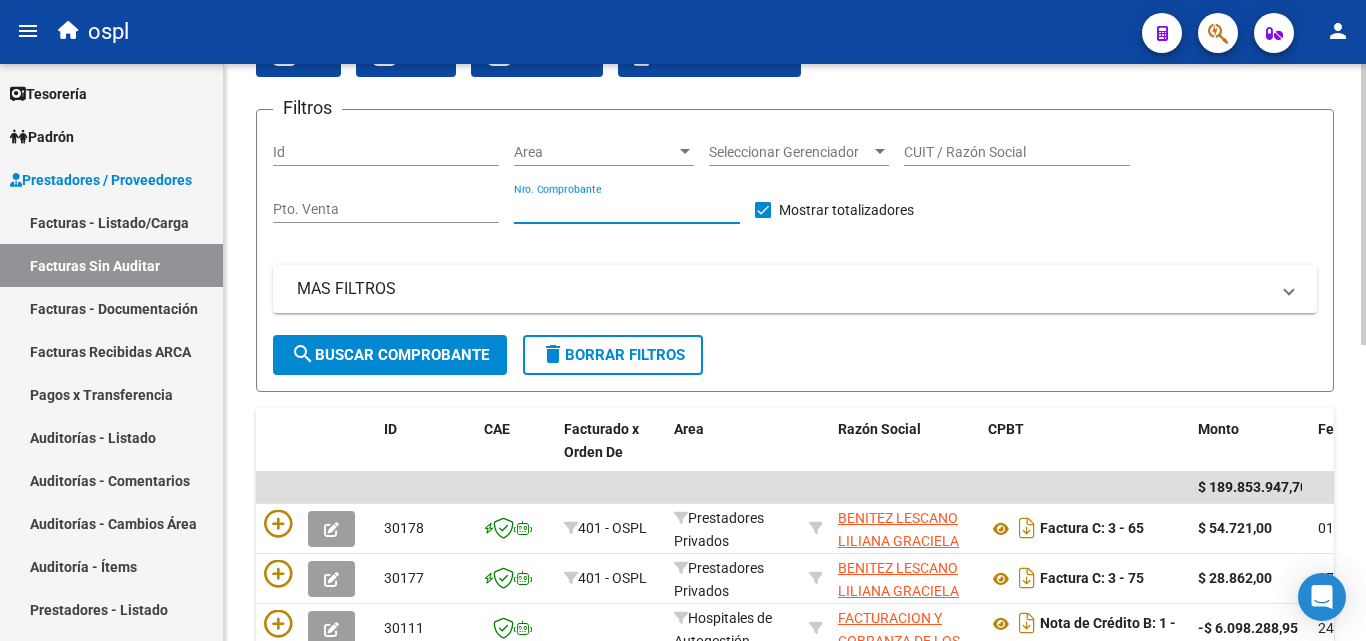 click on "Nro. Comprobante" at bounding box center [627, 209] 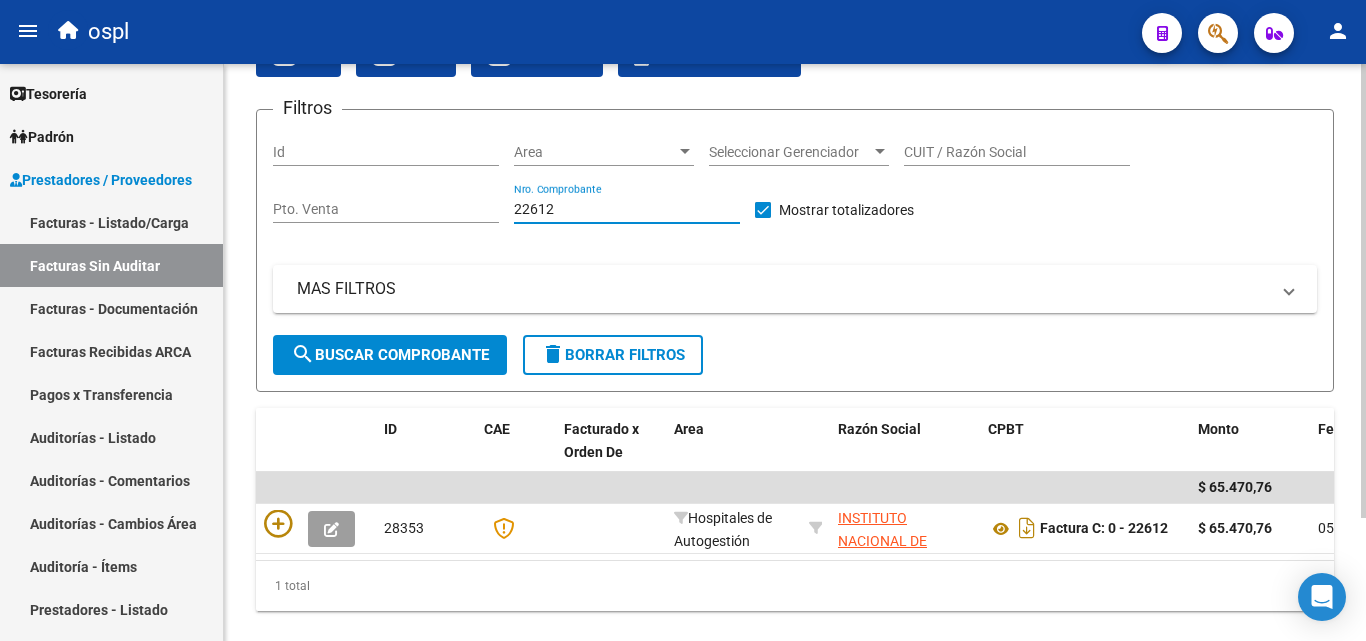 type on "22612" 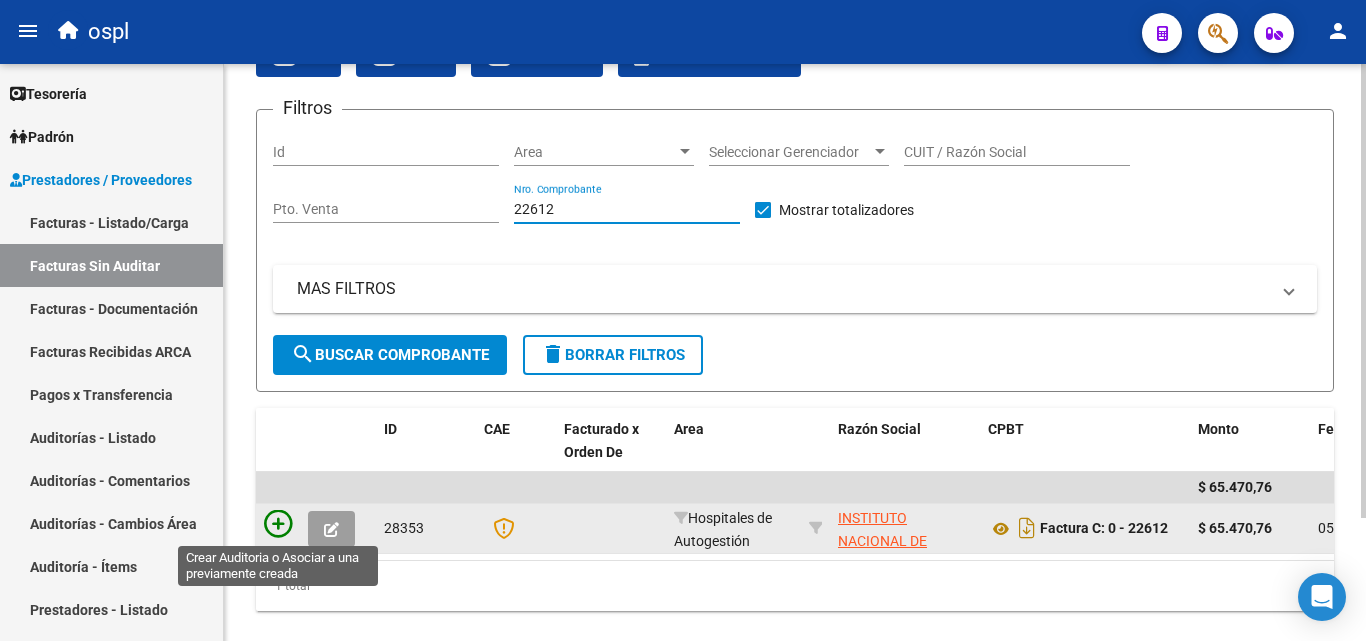 click 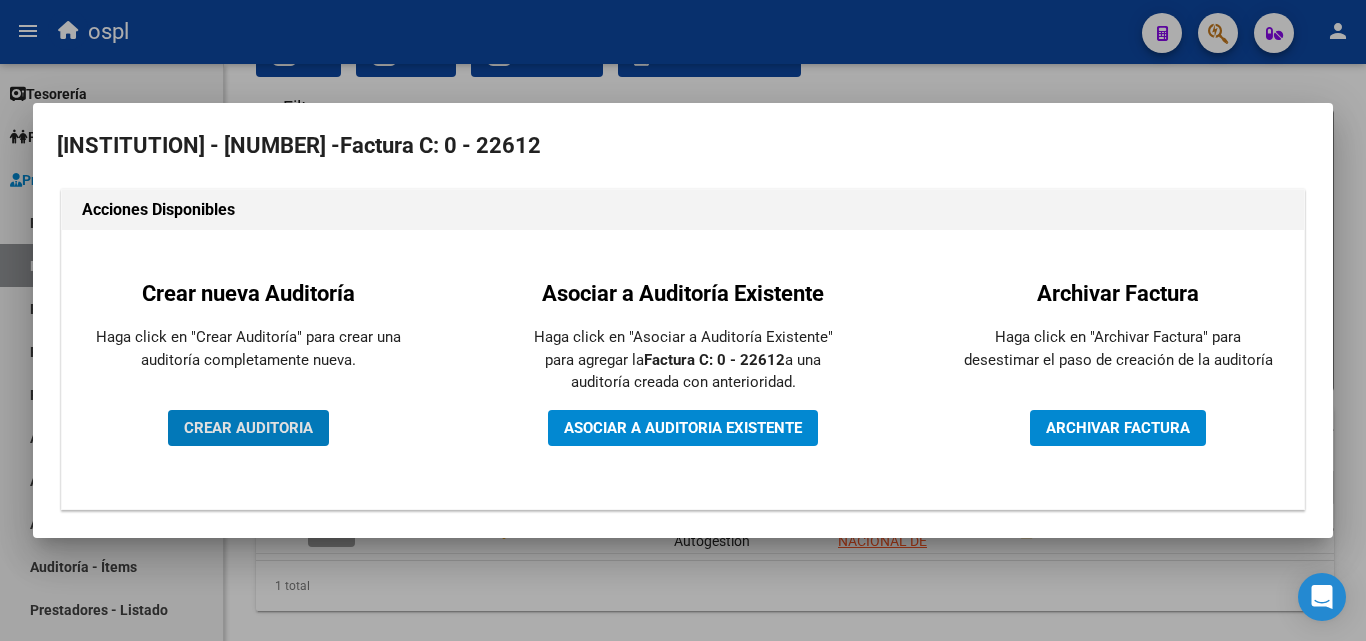 click on "CREAR AUDITORIA" at bounding box center [248, 428] 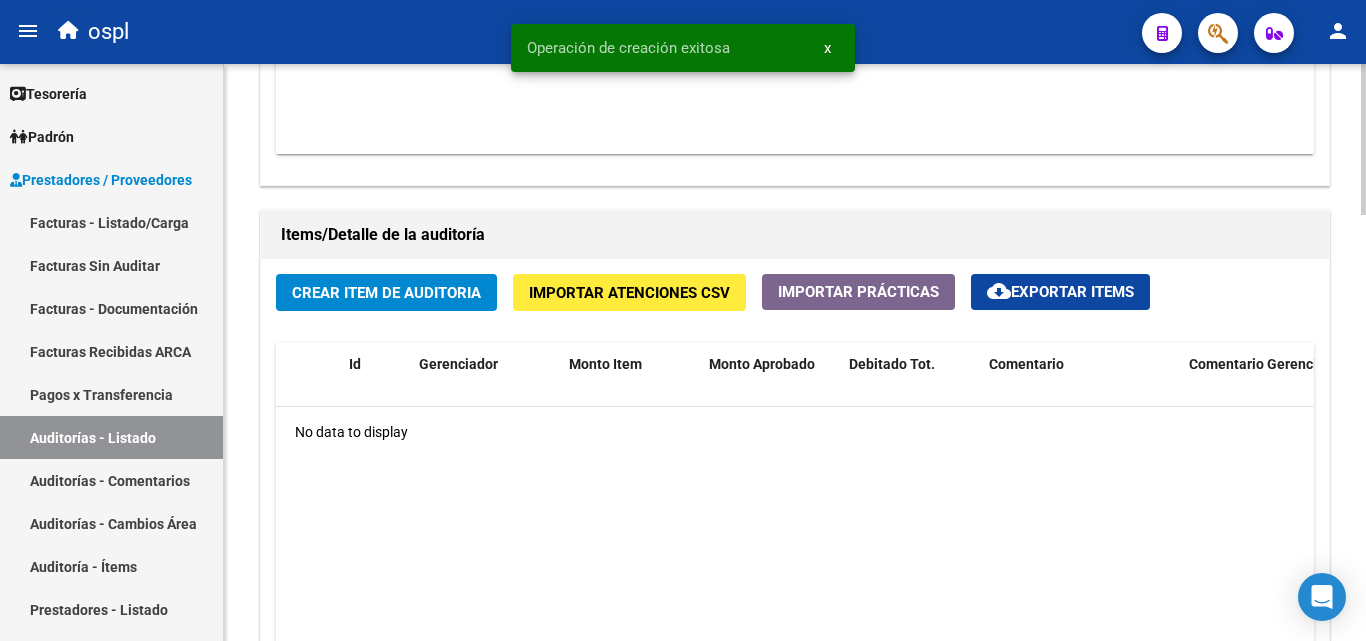 scroll, scrollTop: 1300, scrollLeft: 0, axis: vertical 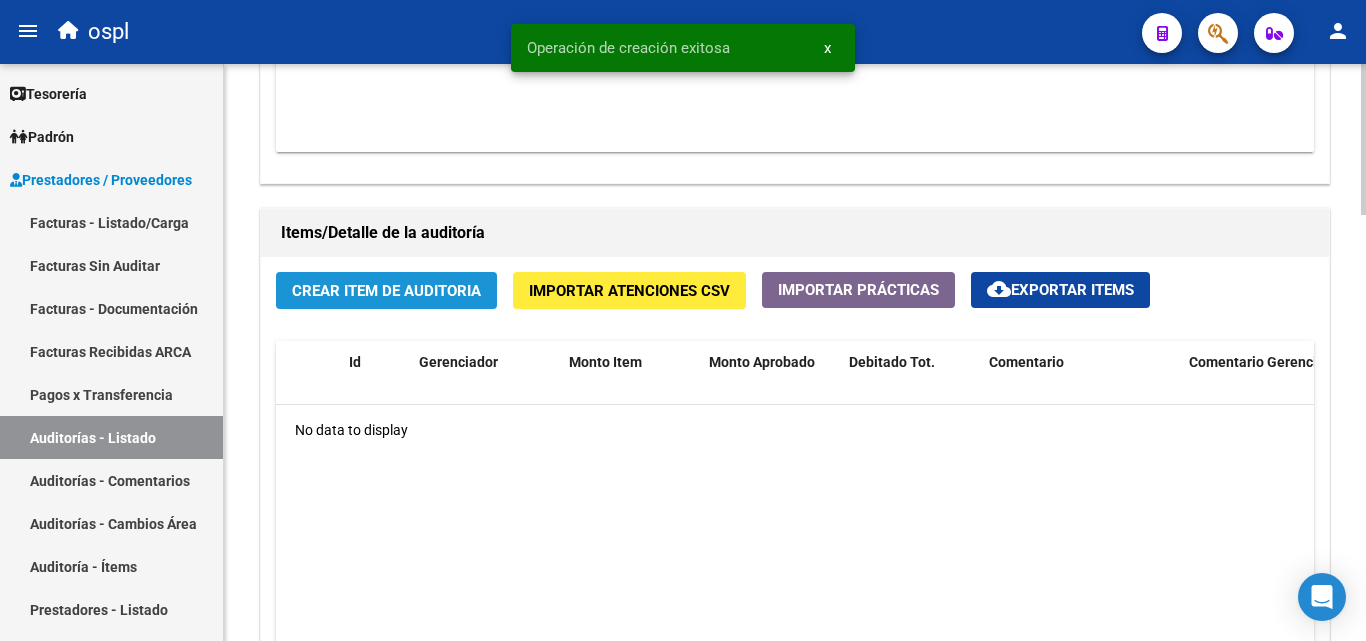 click on "Crear Item de Auditoria" 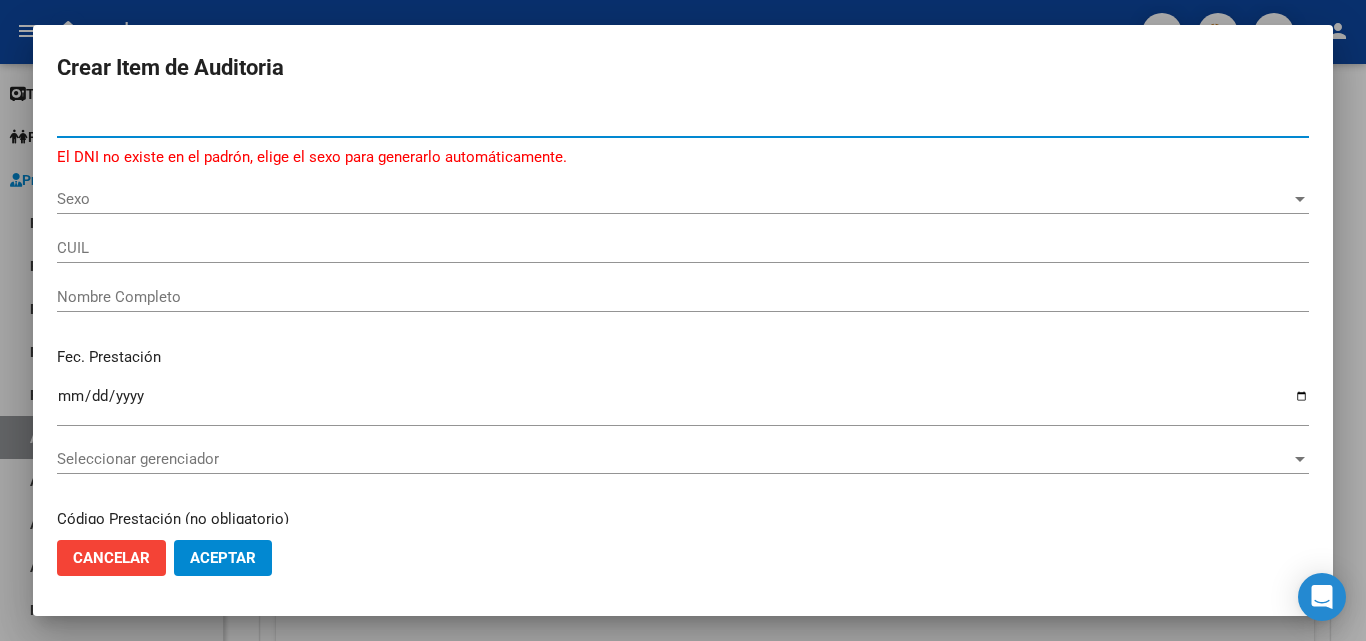 click on "346248542" at bounding box center (683, 122) 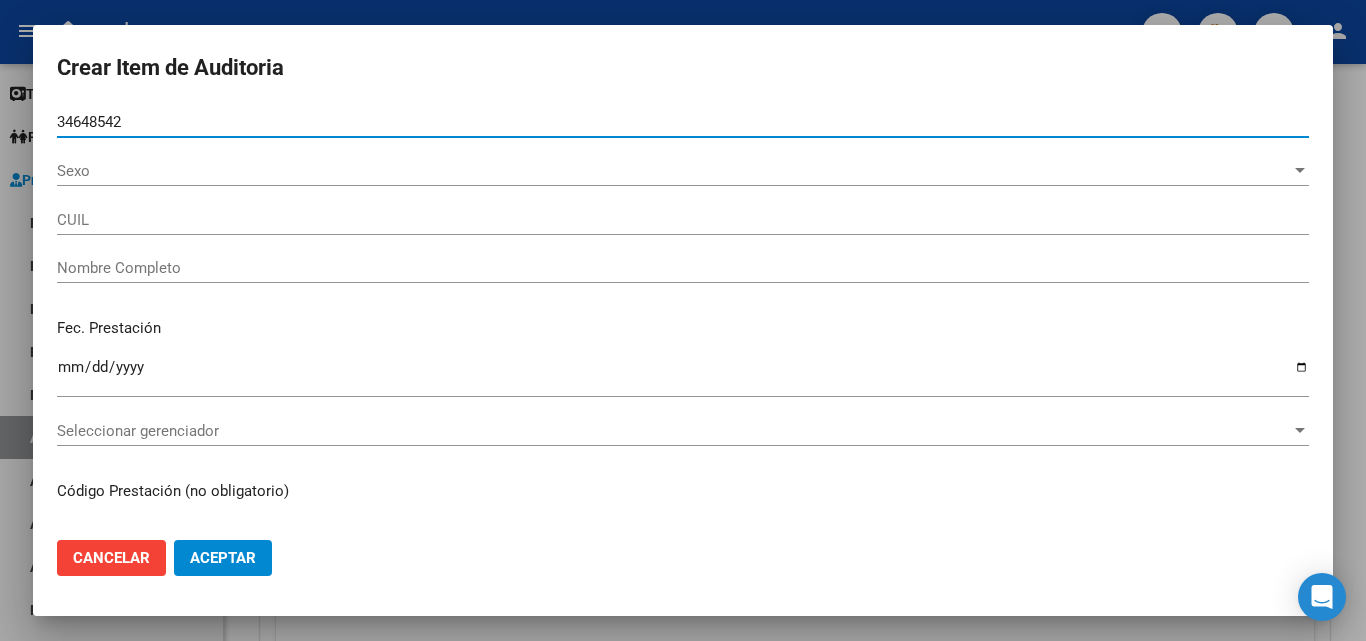 type on "20346485427" 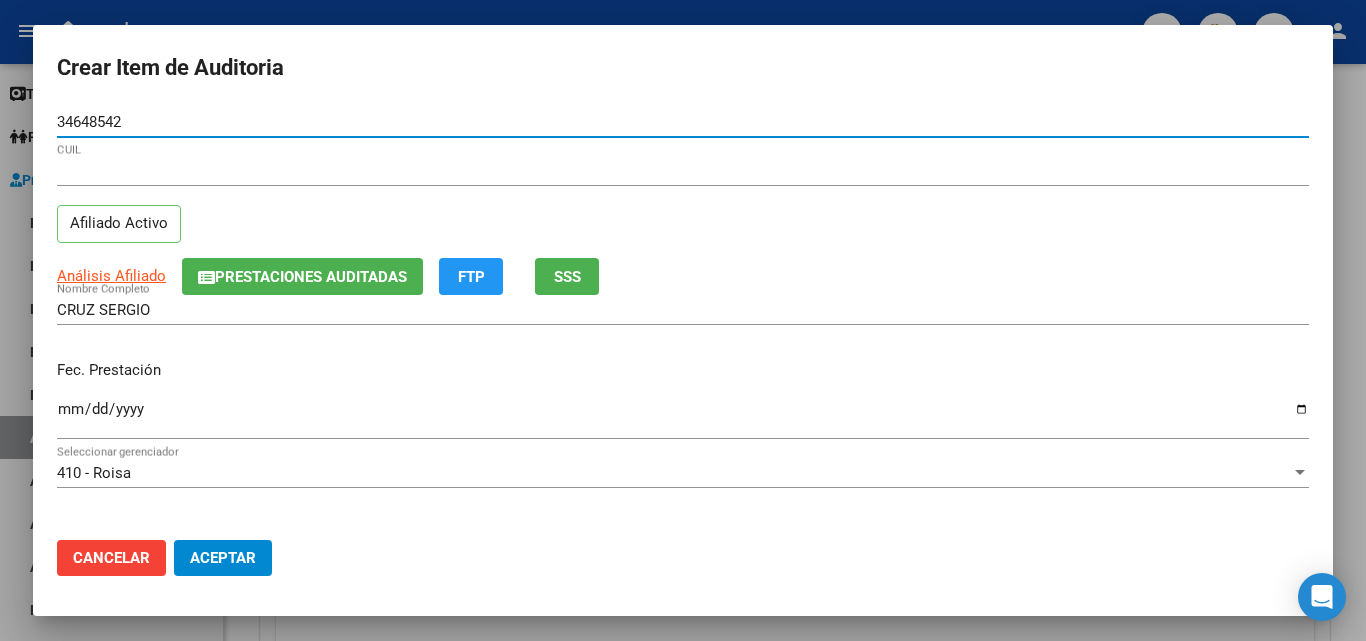 type on "34648542" 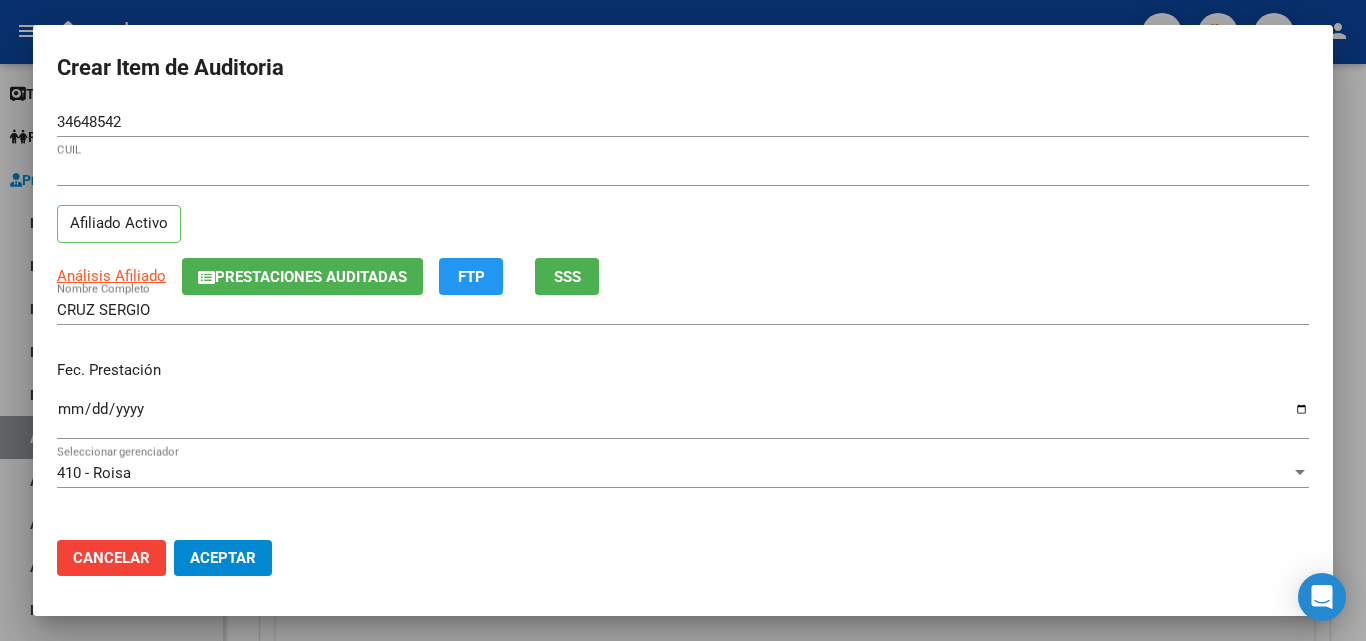 click on "Fec. Prestación" at bounding box center (683, 370) 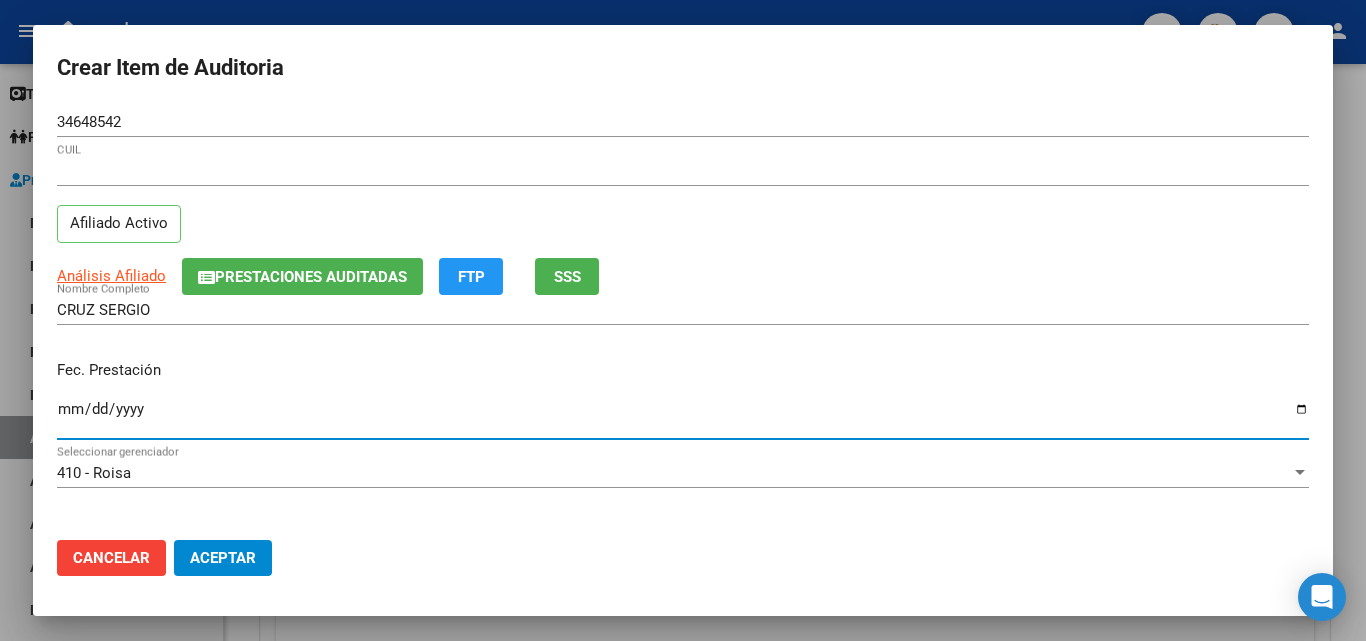 click on "Aceptar" 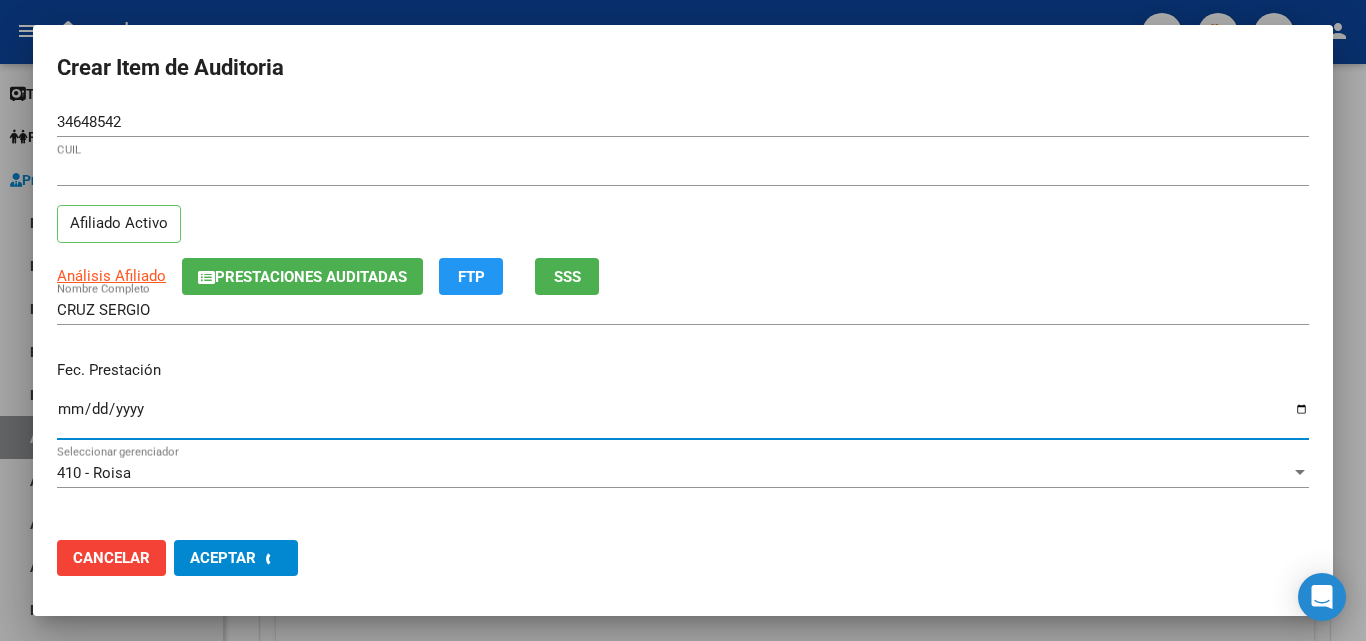 type on "0002-03-11" 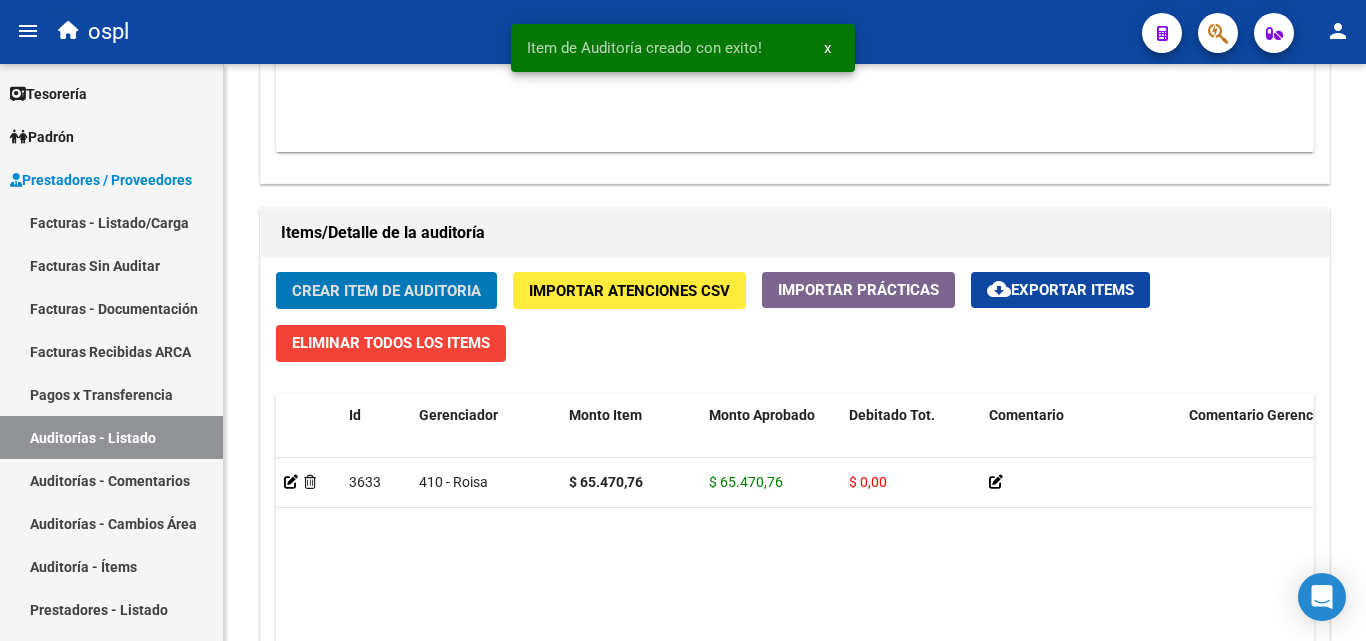 scroll, scrollTop: 1301, scrollLeft: 0, axis: vertical 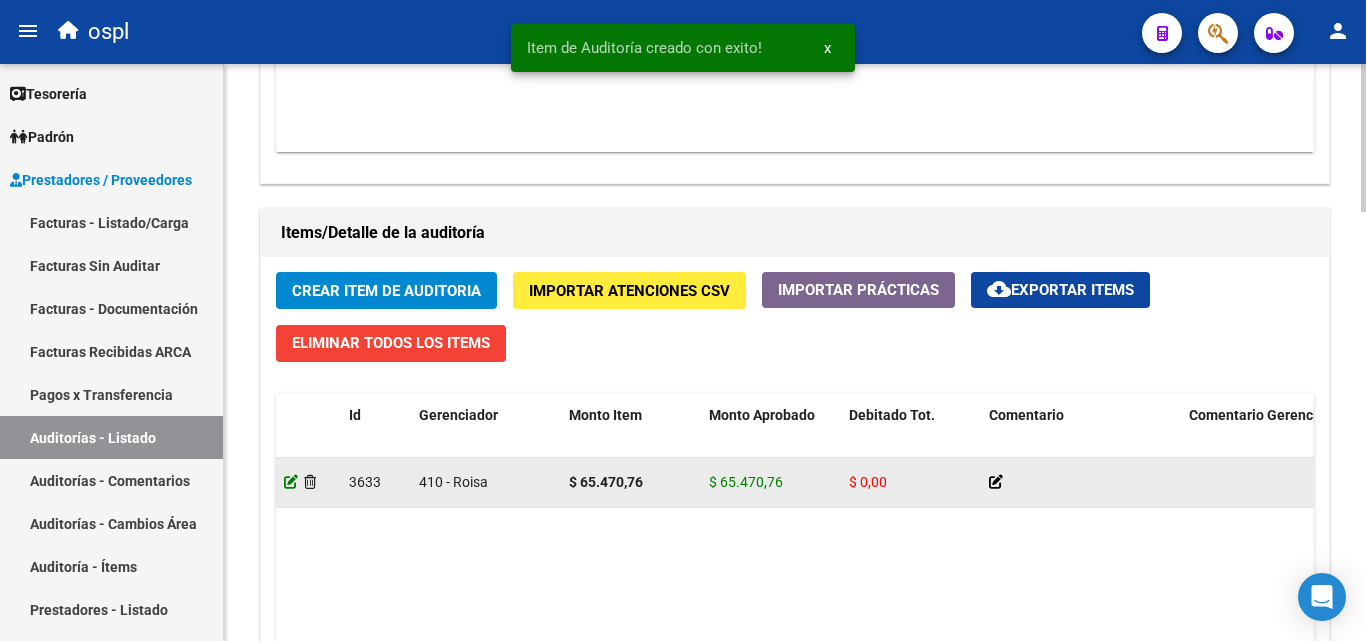 click 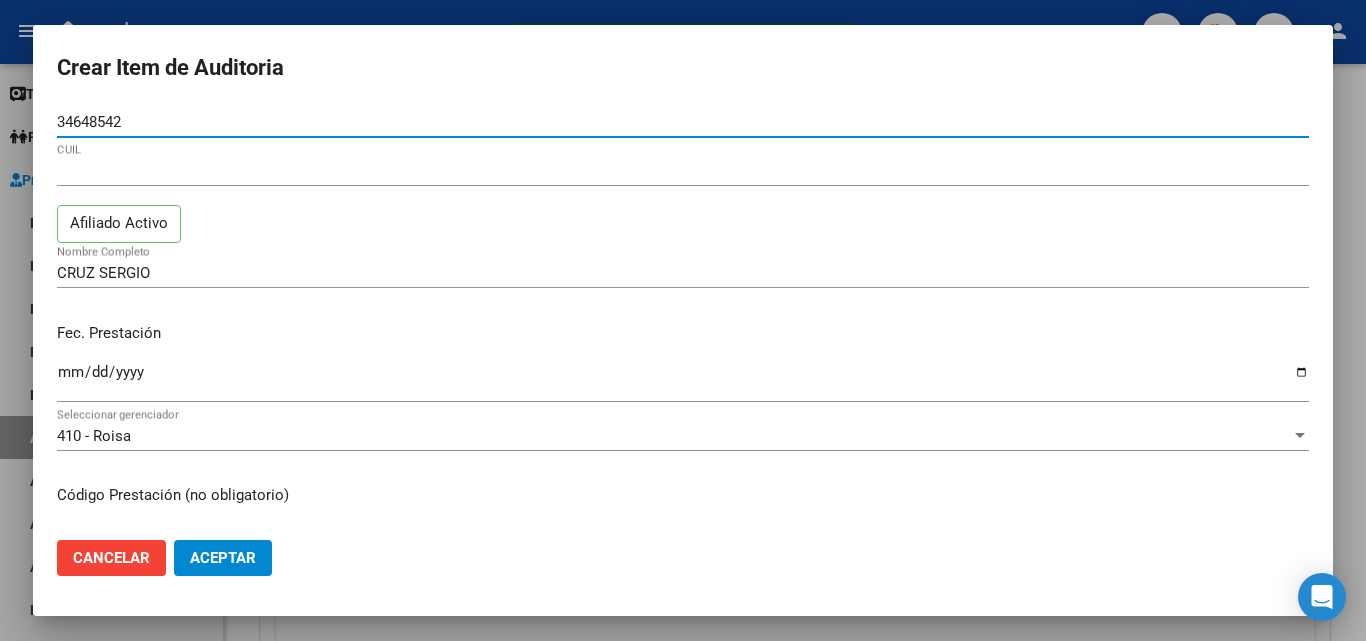 scroll, scrollTop: 100, scrollLeft: 0, axis: vertical 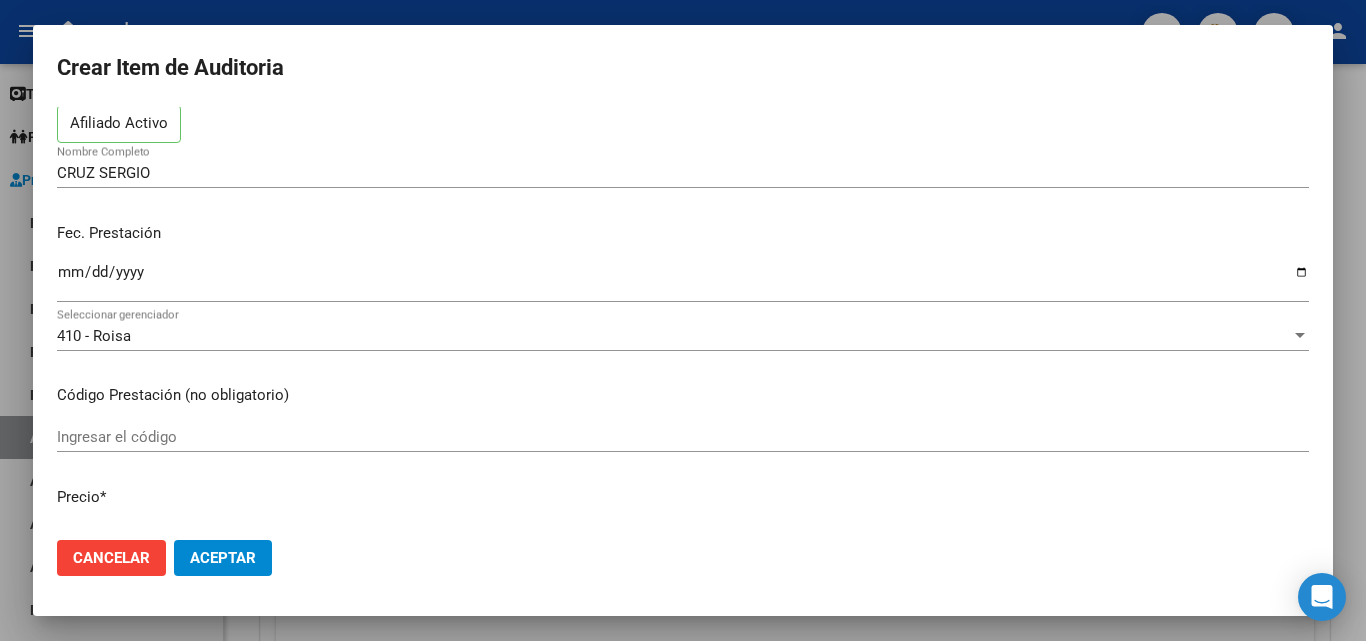 click on "Ingresar la fecha" at bounding box center (683, 280) 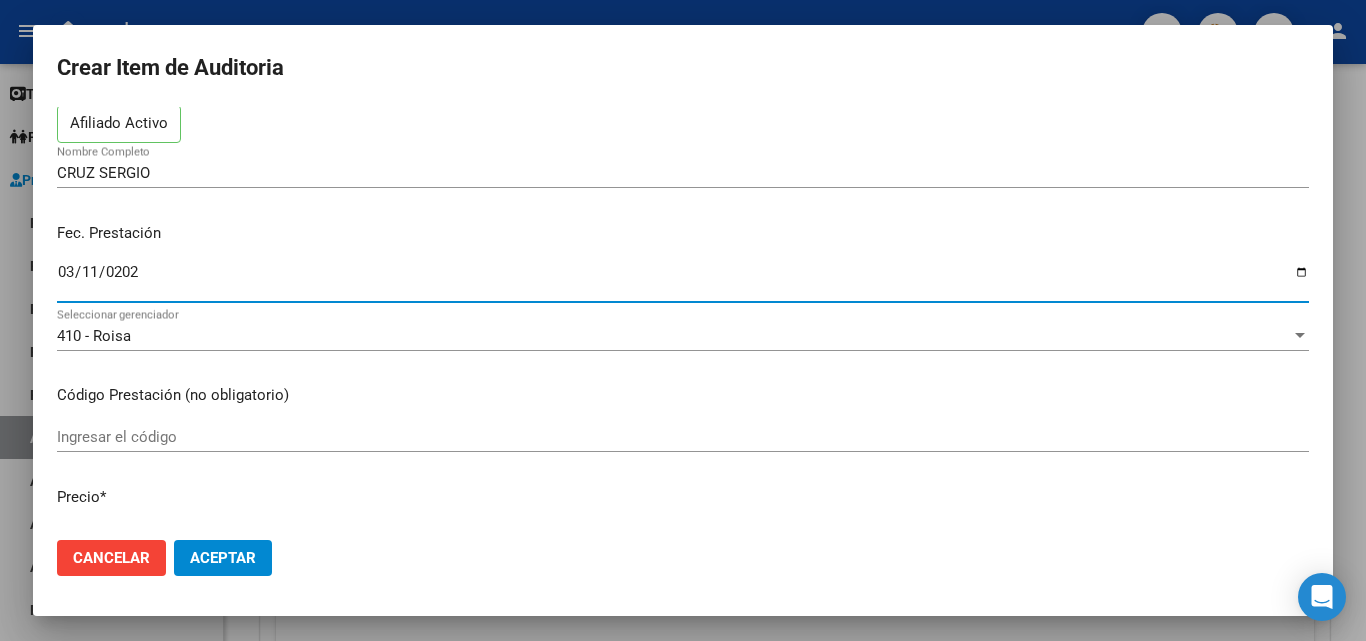 type on "2025-03-11" 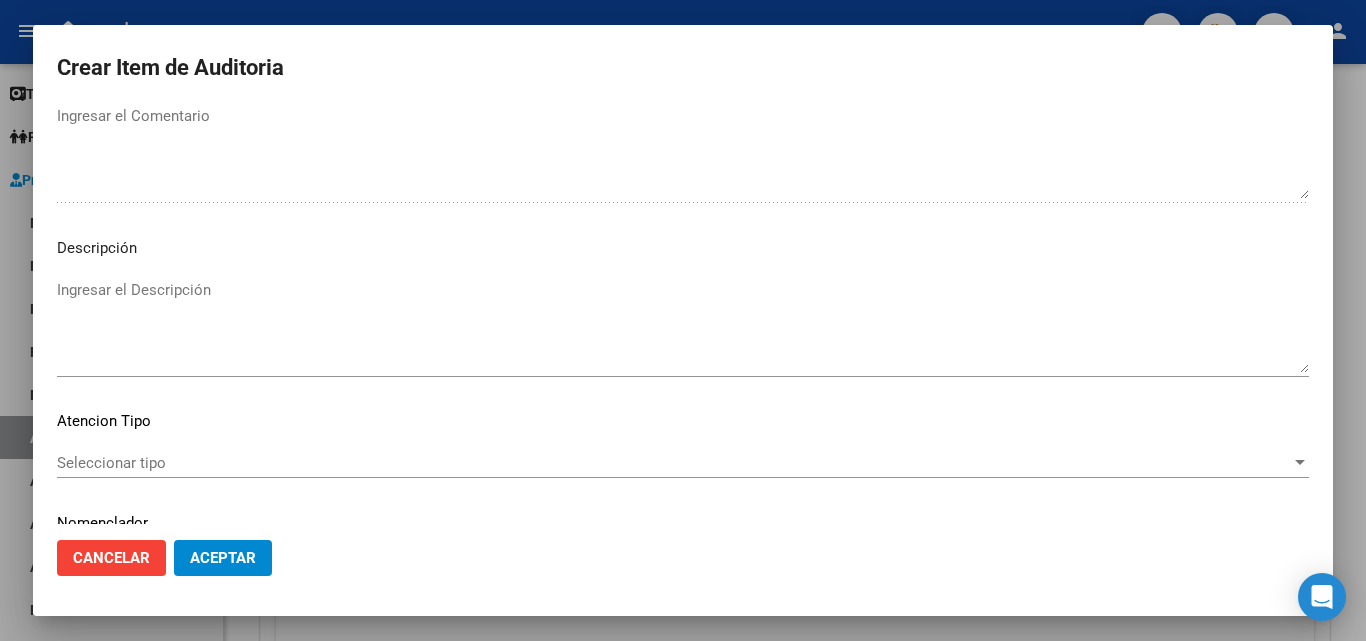 scroll, scrollTop: 1174, scrollLeft: 0, axis: vertical 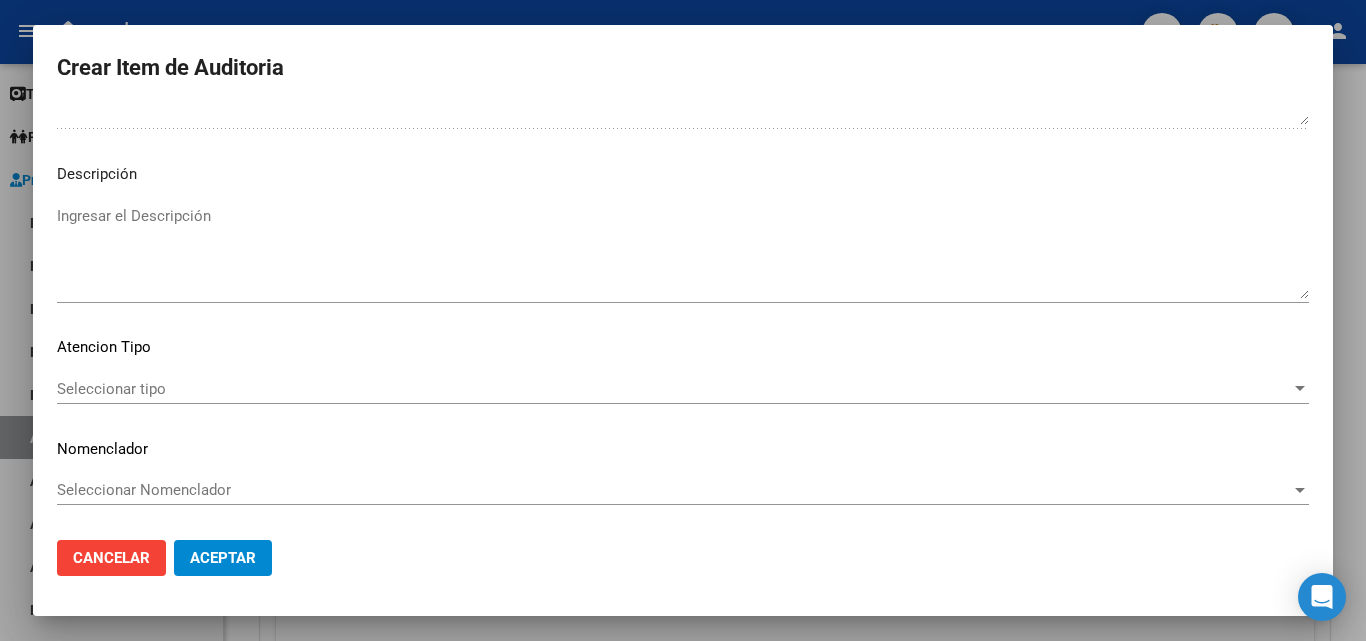 click at bounding box center [1300, 389] 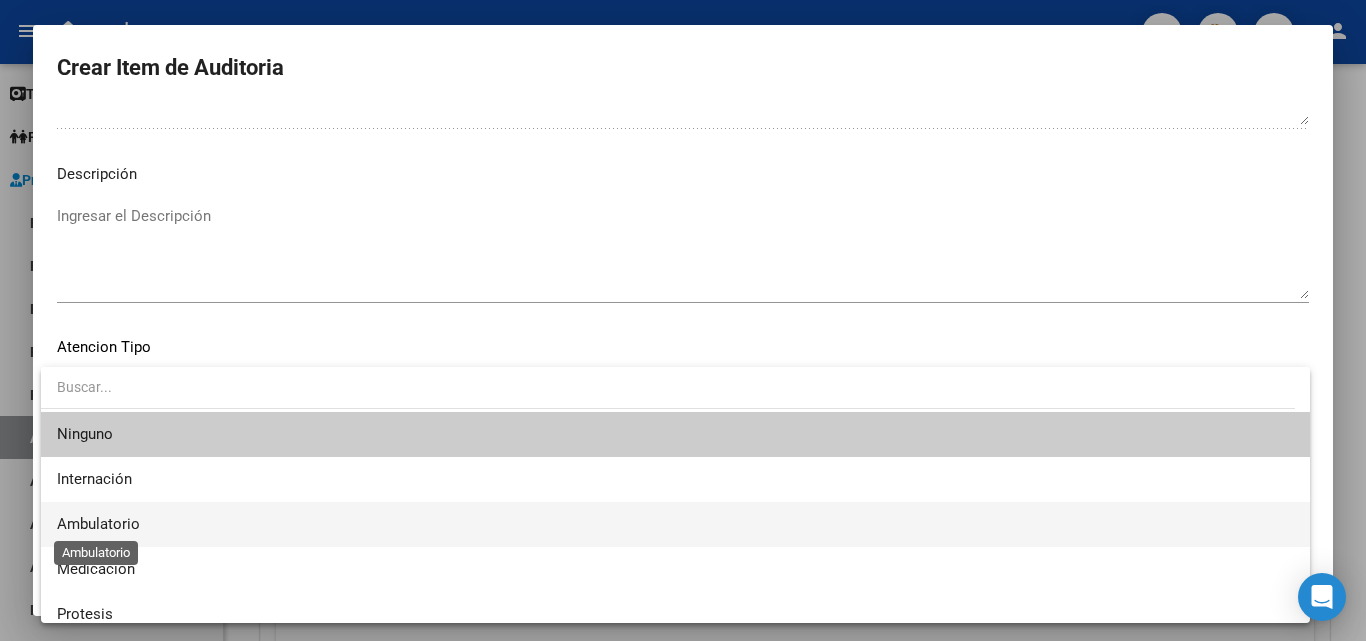 click on "Ambulatorio" at bounding box center [98, 524] 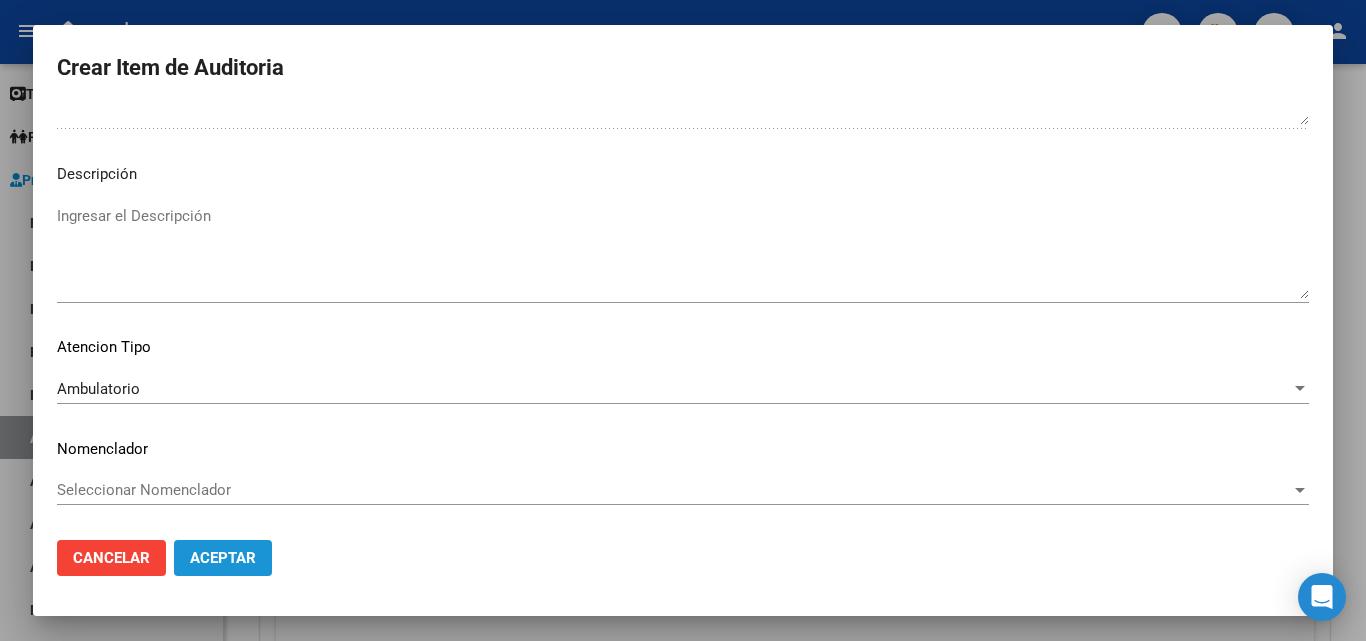 click on "Aceptar" 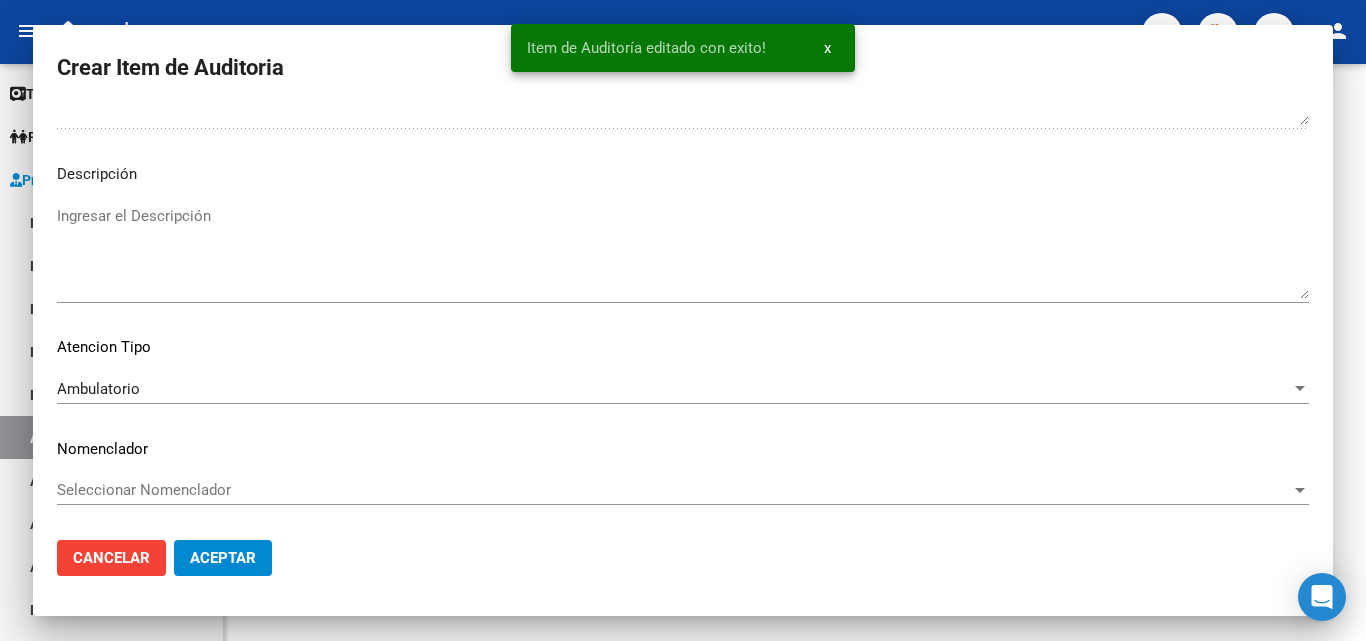 scroll, scrollTop: 0, scrollLeft: 0, axis: both 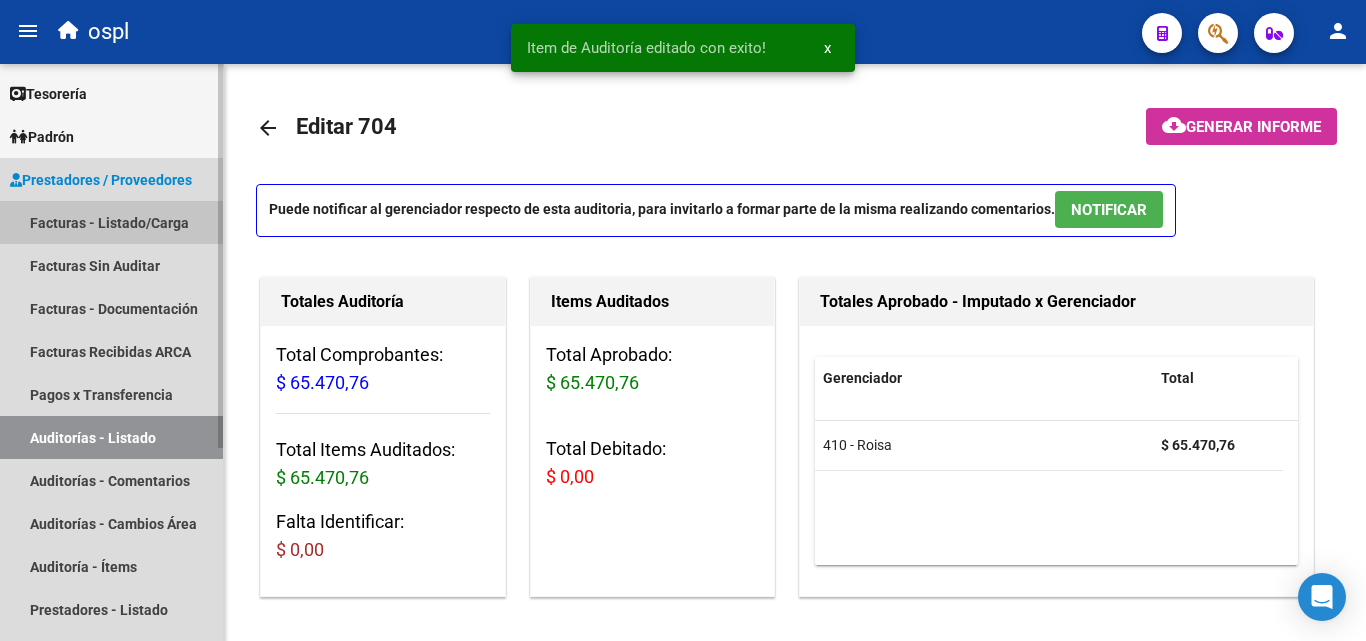 click on "Facturas - Listado/Carga" at bounding box center [111, 222] 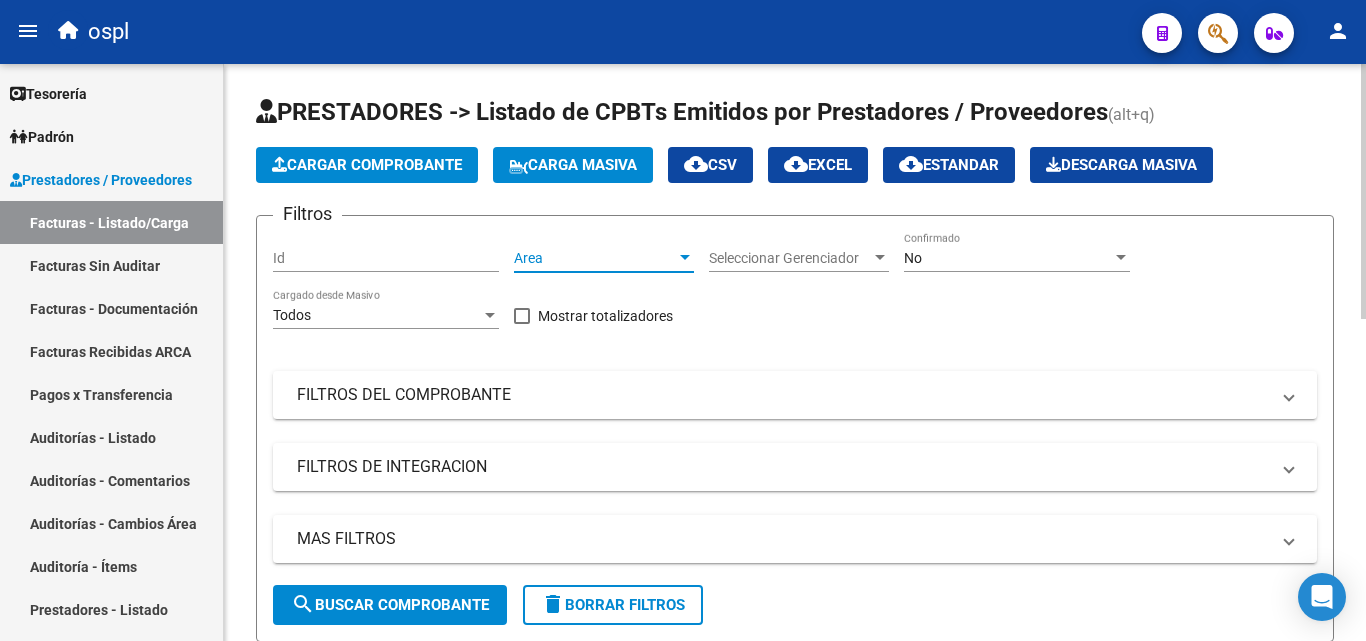 click on "Area" at bounding box center (595, 258) 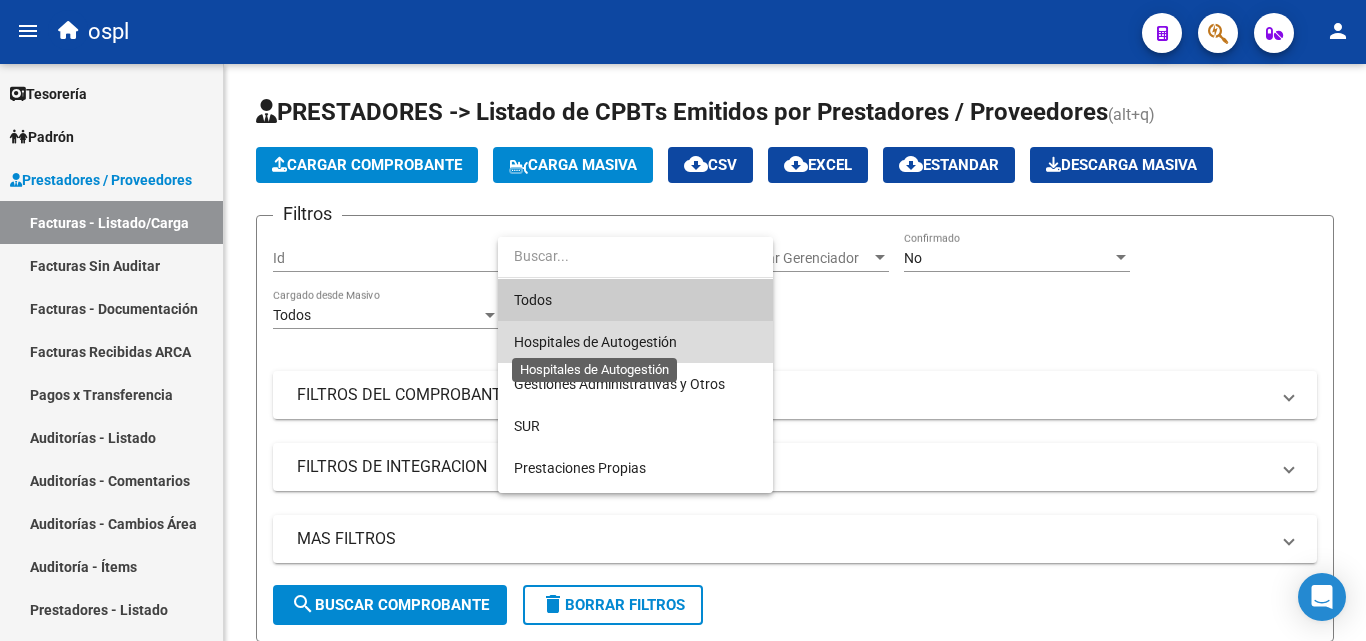 click on "Hospitales de Autogestión" at bounding box center (595, 342) 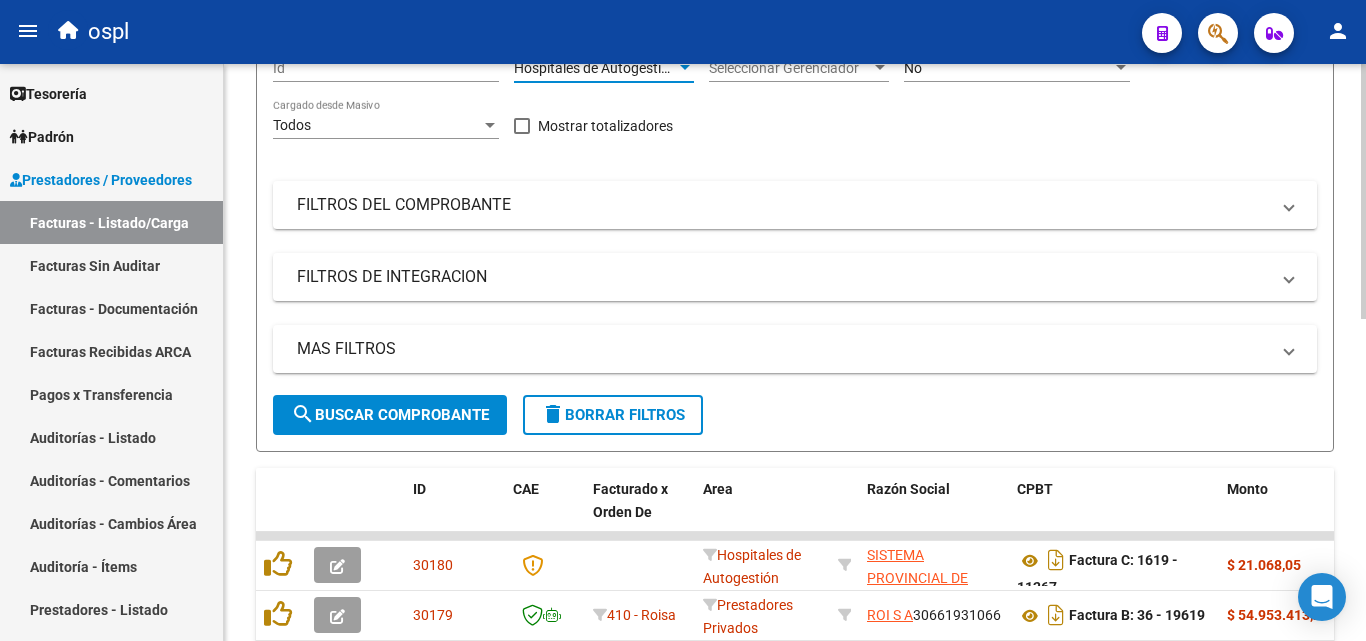 scroll, scrollTop: 300, scrollLeft: 0, axis: vertical 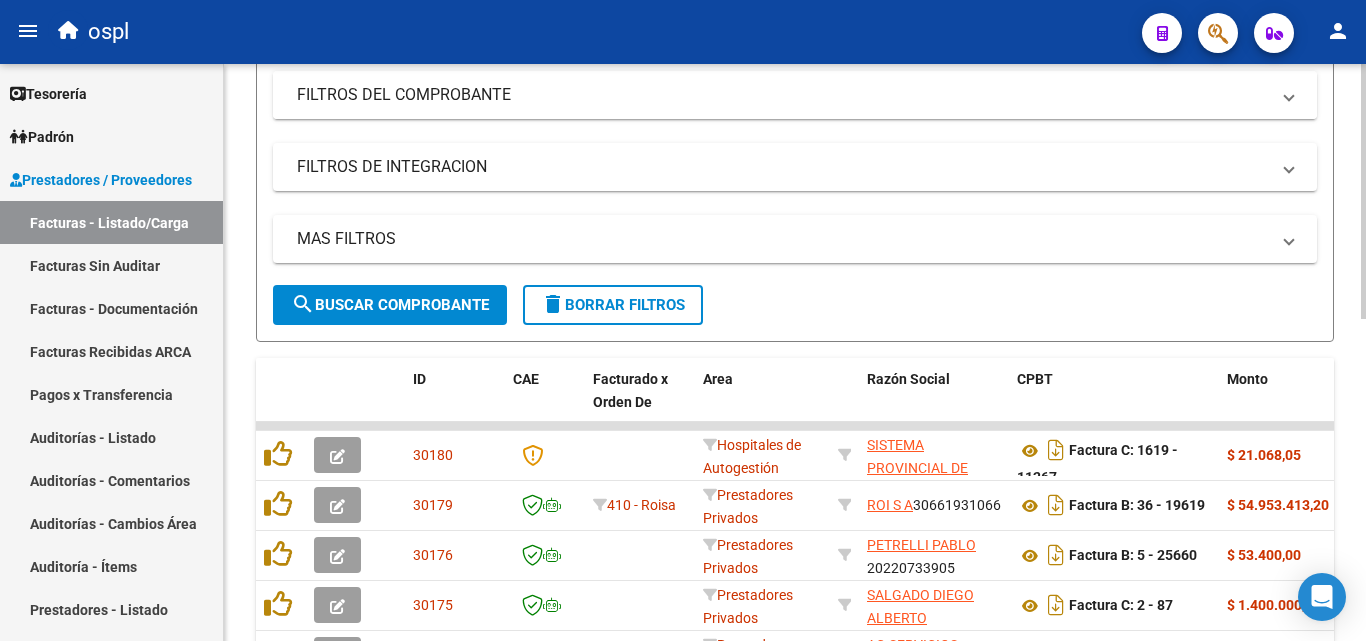click on "FILTROS DEL COMPROBANTE" at bounding box center (783, 95) 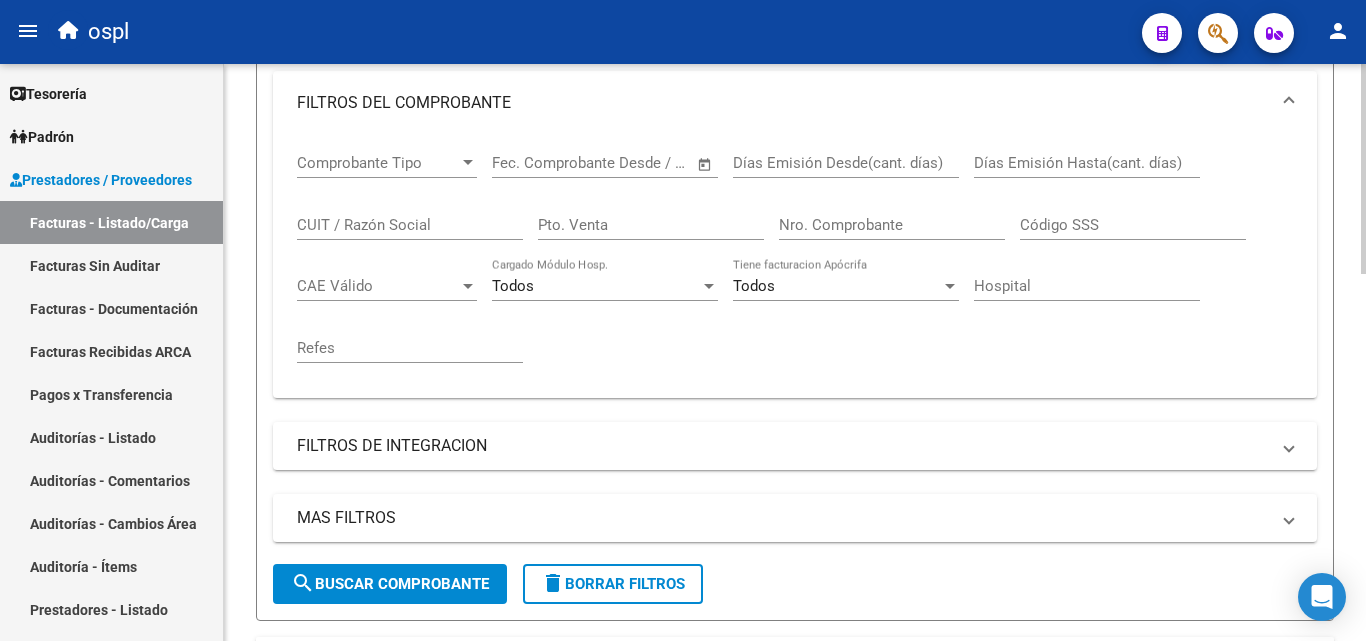 click 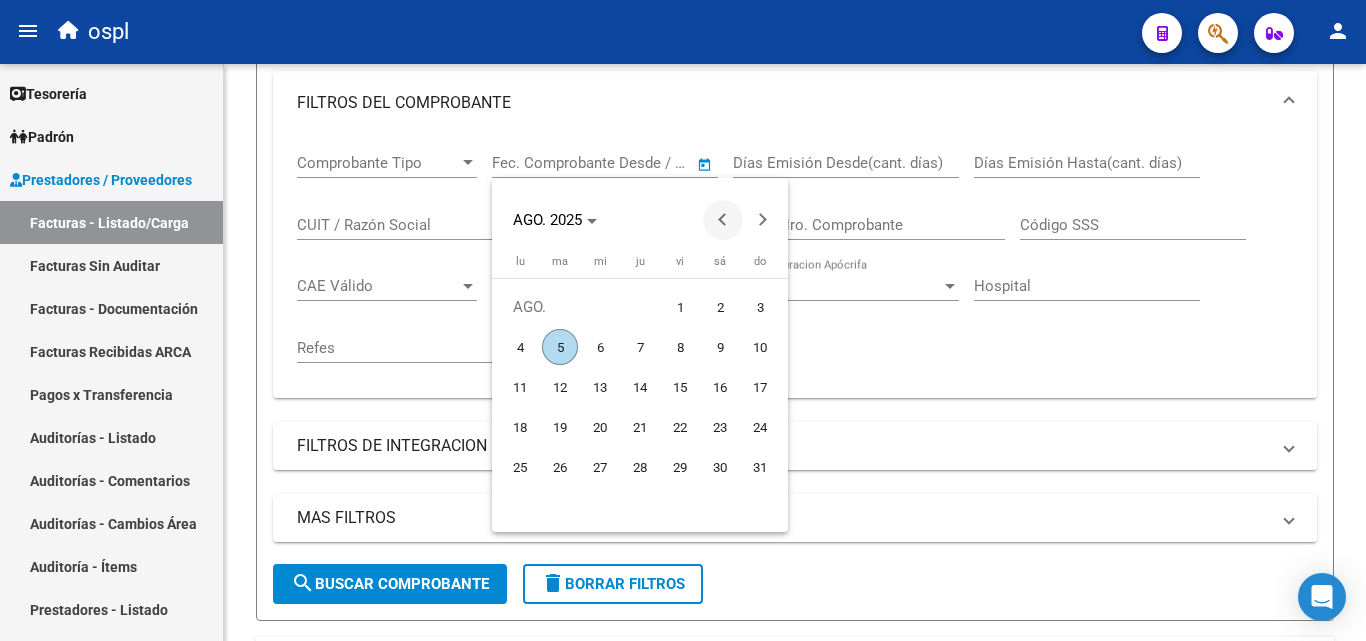 click at bounding box center (723, 220) 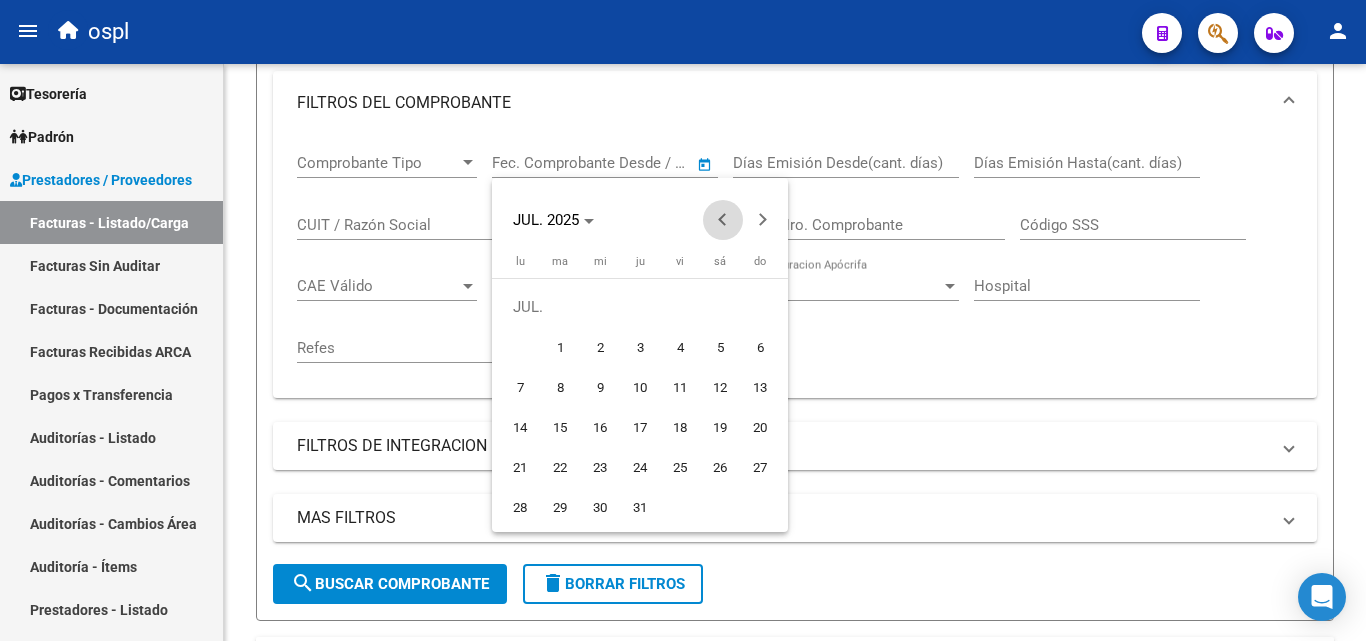 click at bounding box center [723, 220] 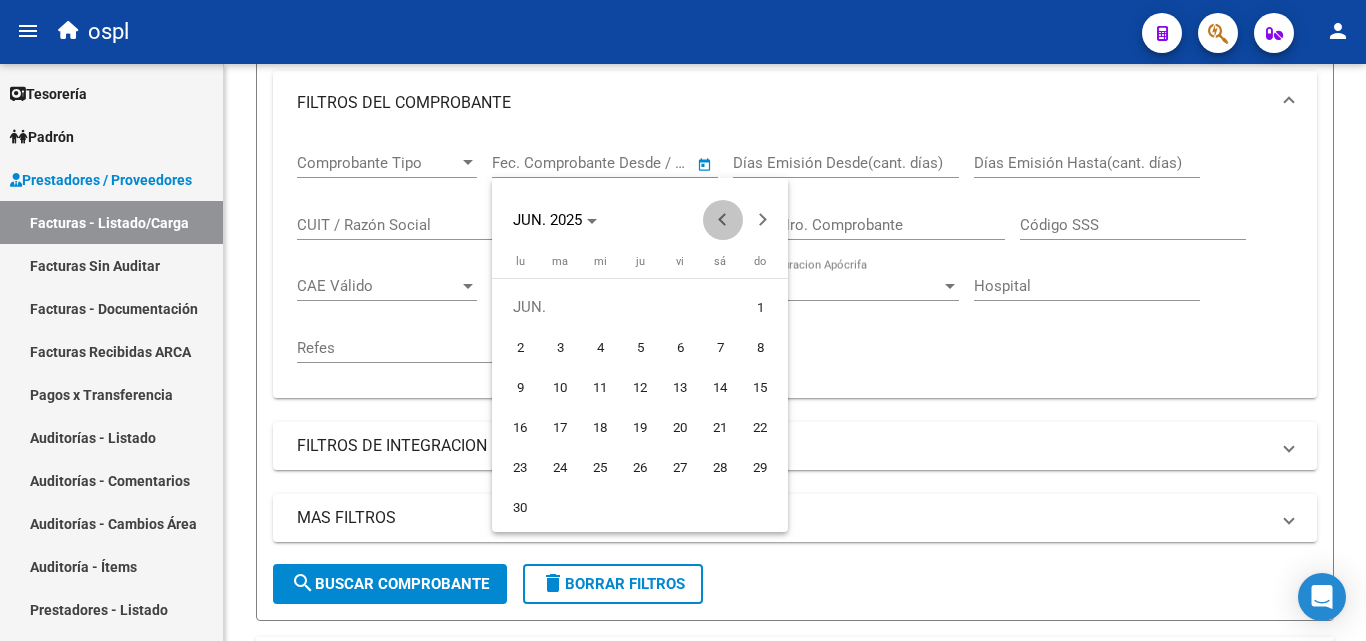 click at bounding box center [723, 220] 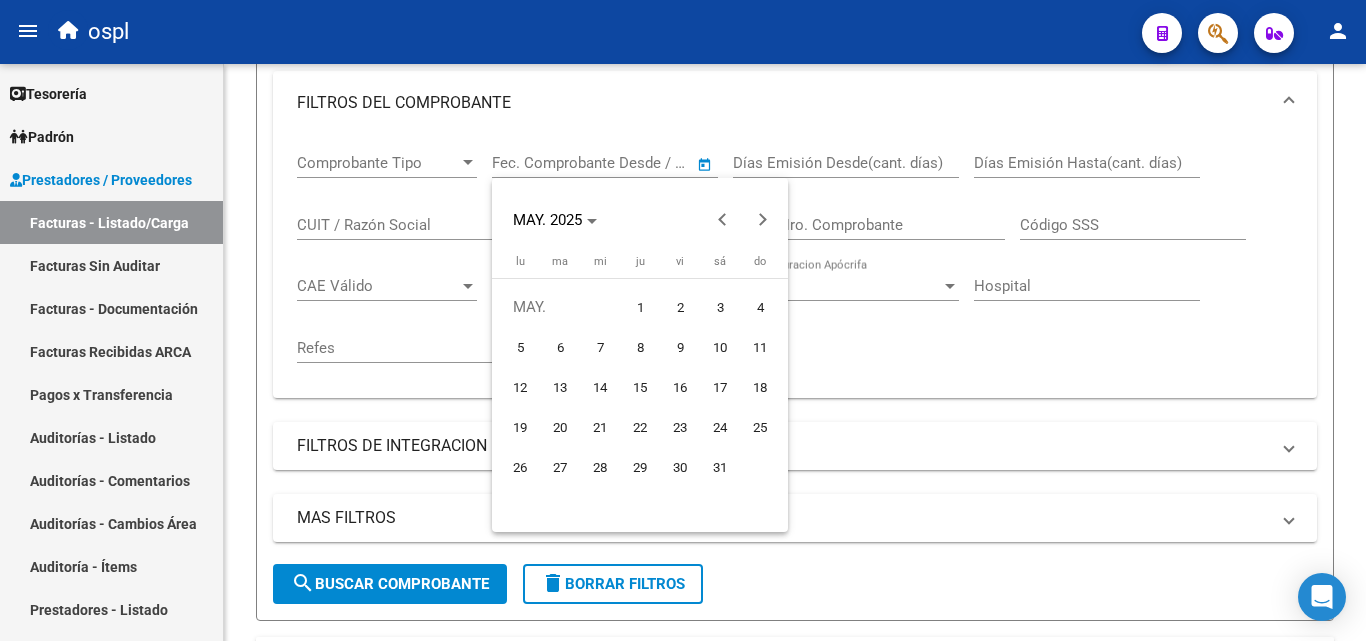 click on "1" at bounding box center [640, 307] 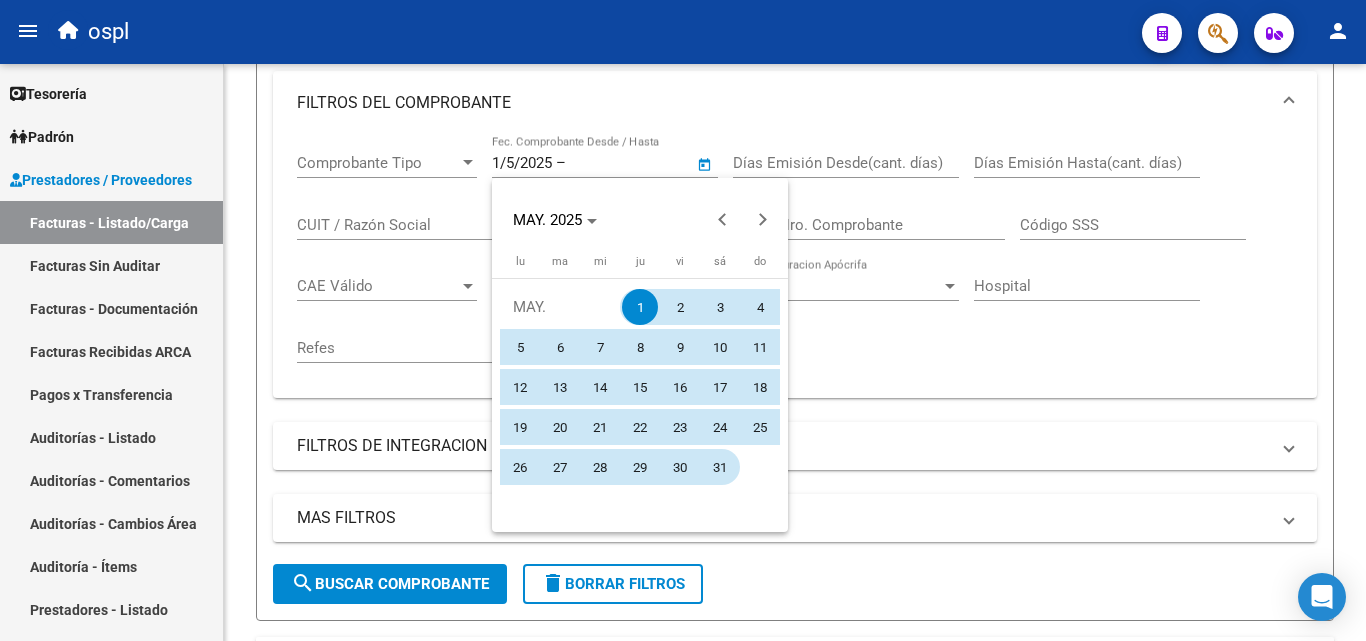 click on "31" at bounding box center (720, 467) 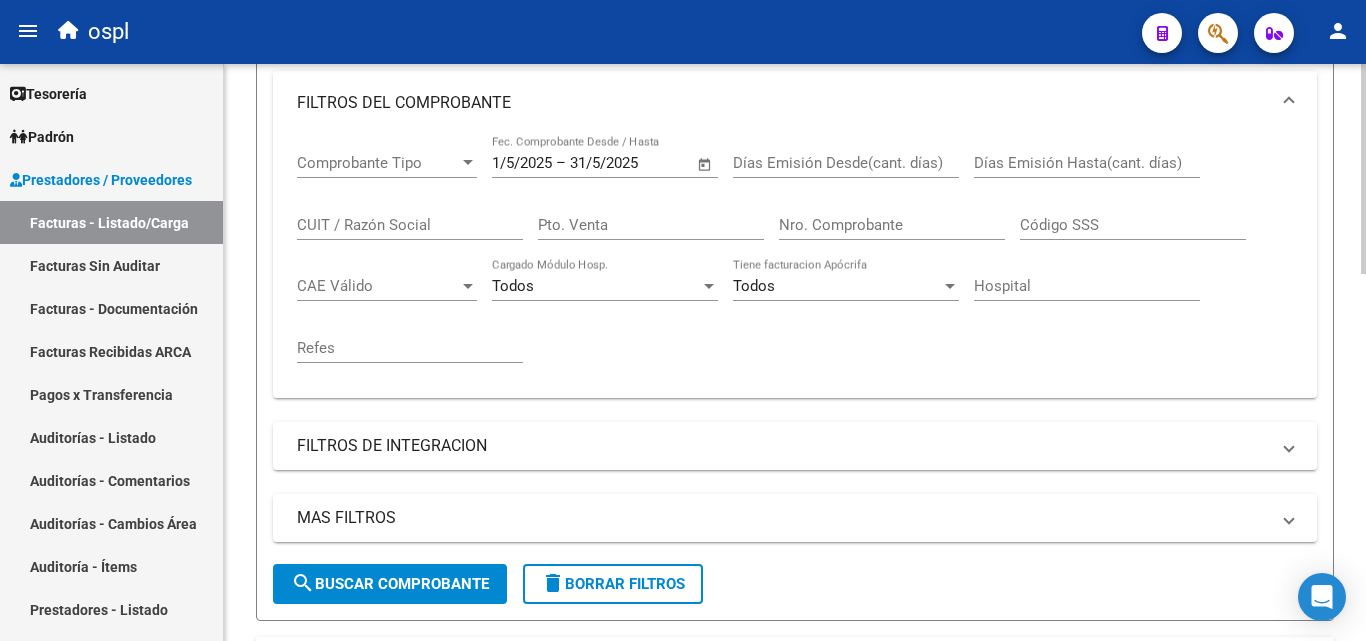 click on "search  Buscar Comprobante" 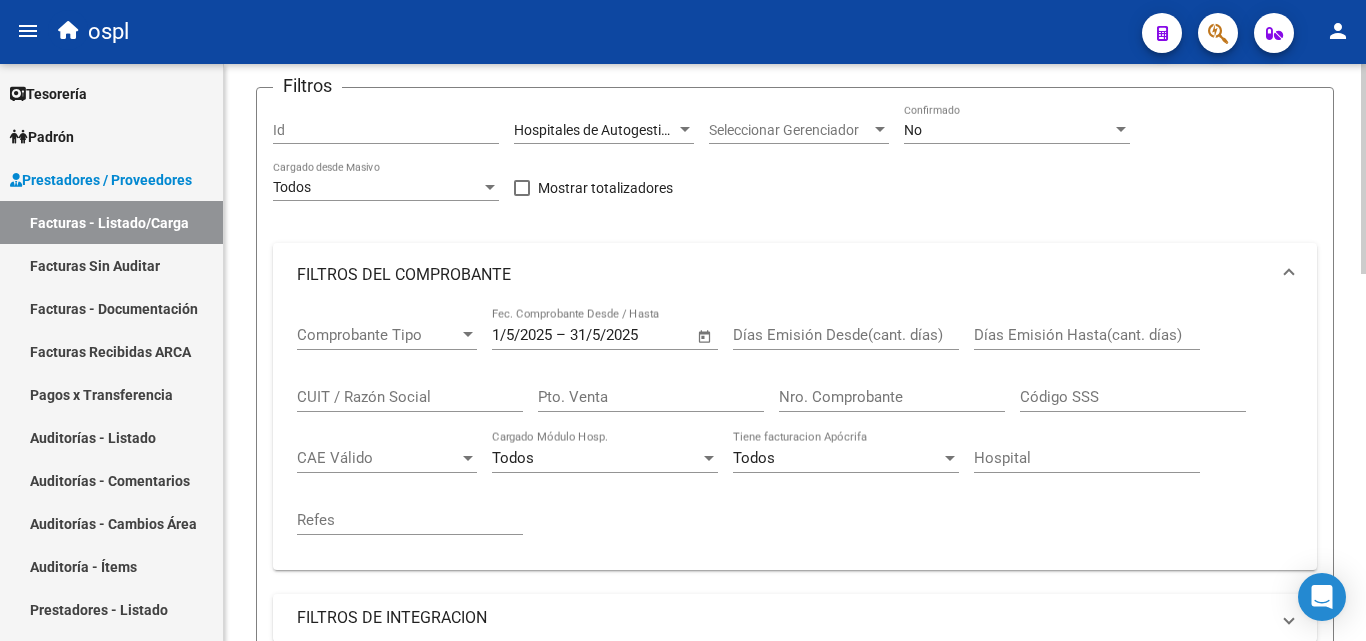 scroll, scrollTop: 400, scrollLeft: 0, axis: vertical 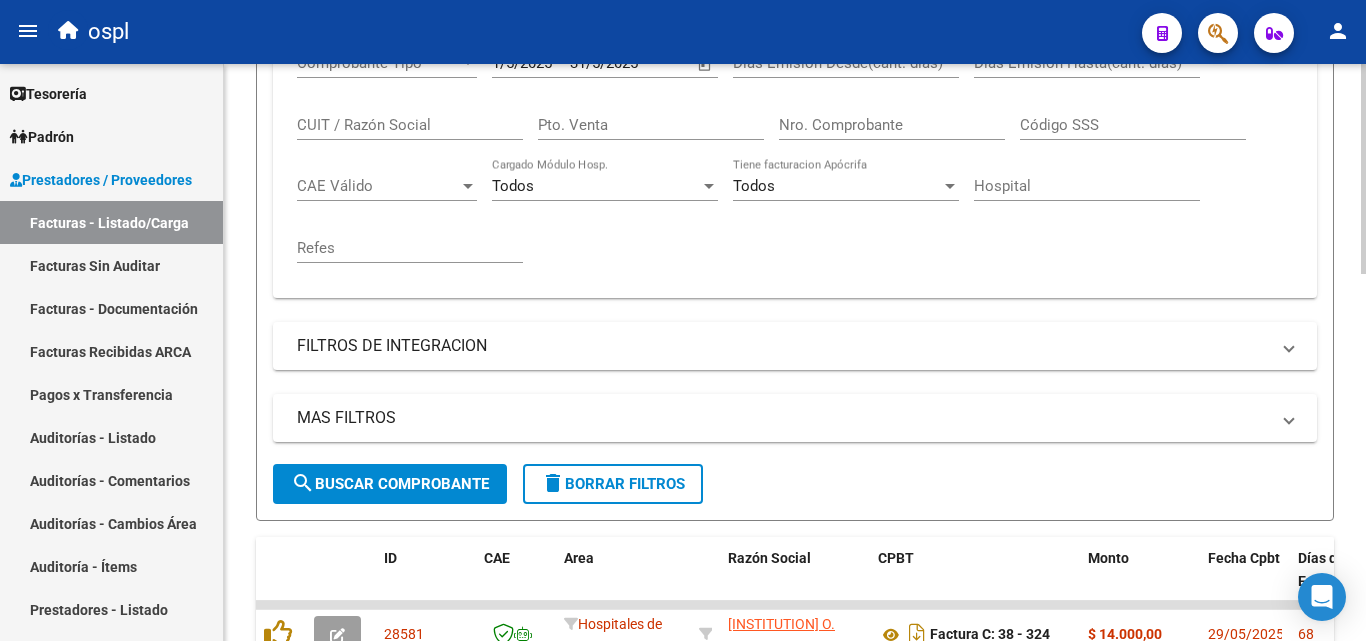 click on "search  Buscar Comprobante" 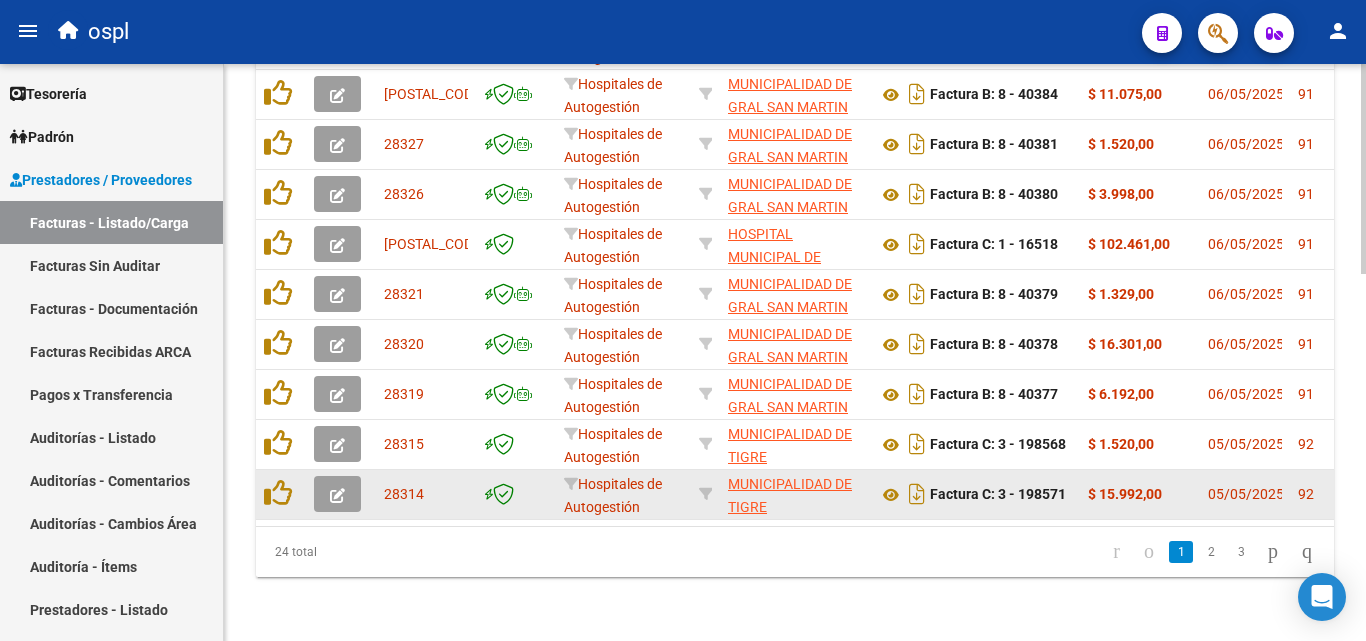 scroll, scrollTop: 806, scrollLeft: 0, axis: vertical 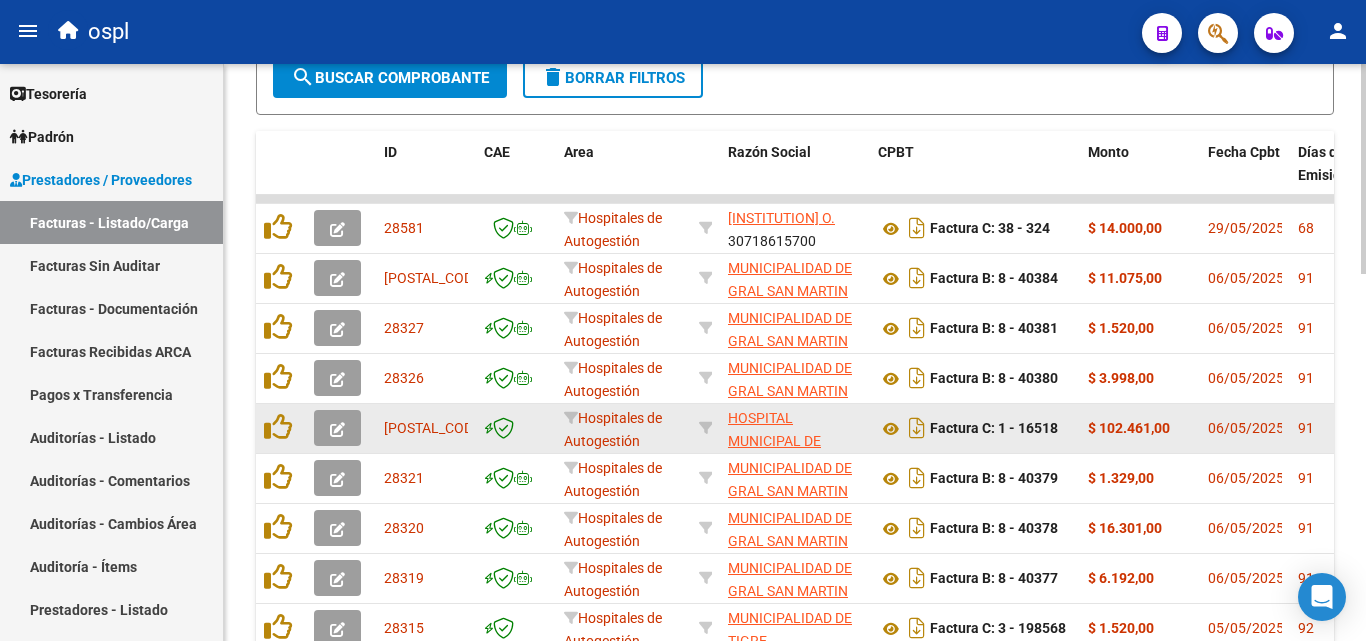 drag, startPoint x: 881, startPoint y: 405, endPoint x: 851, endPoint y: 411, distance: 30.594116 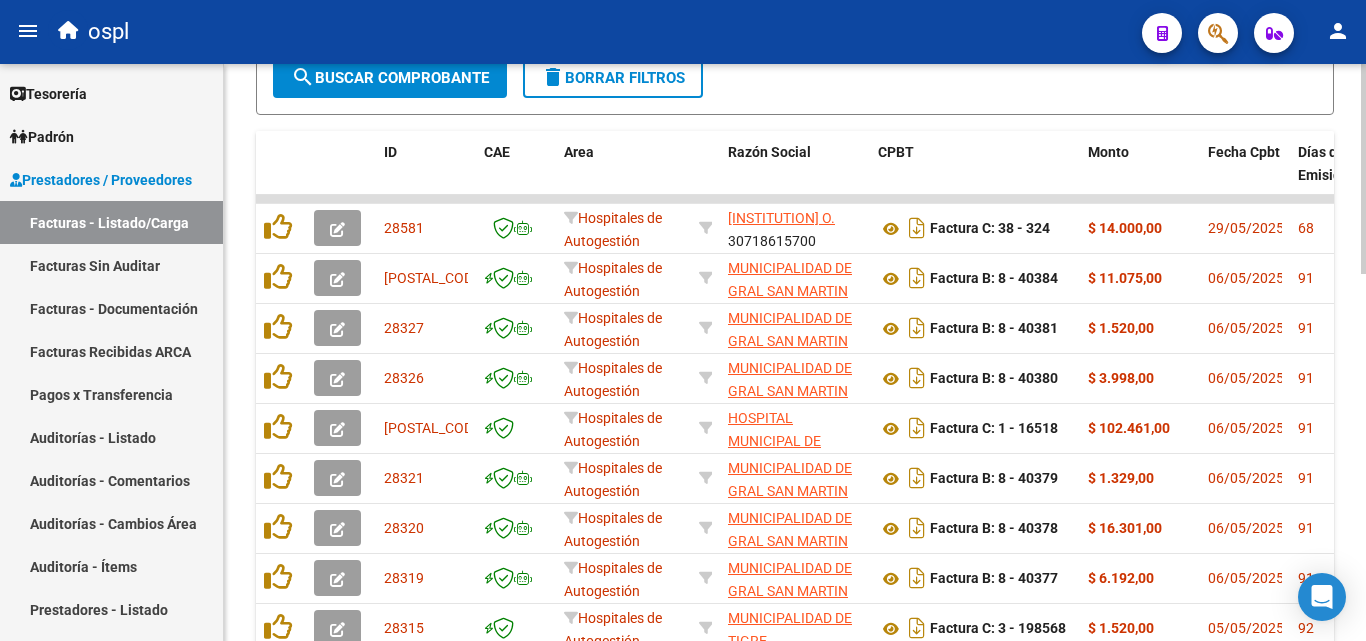 drag, startPoint x: 851, startPoint y: 411, endPoint x: 795, endPoint y: 82, distance: 333.73193 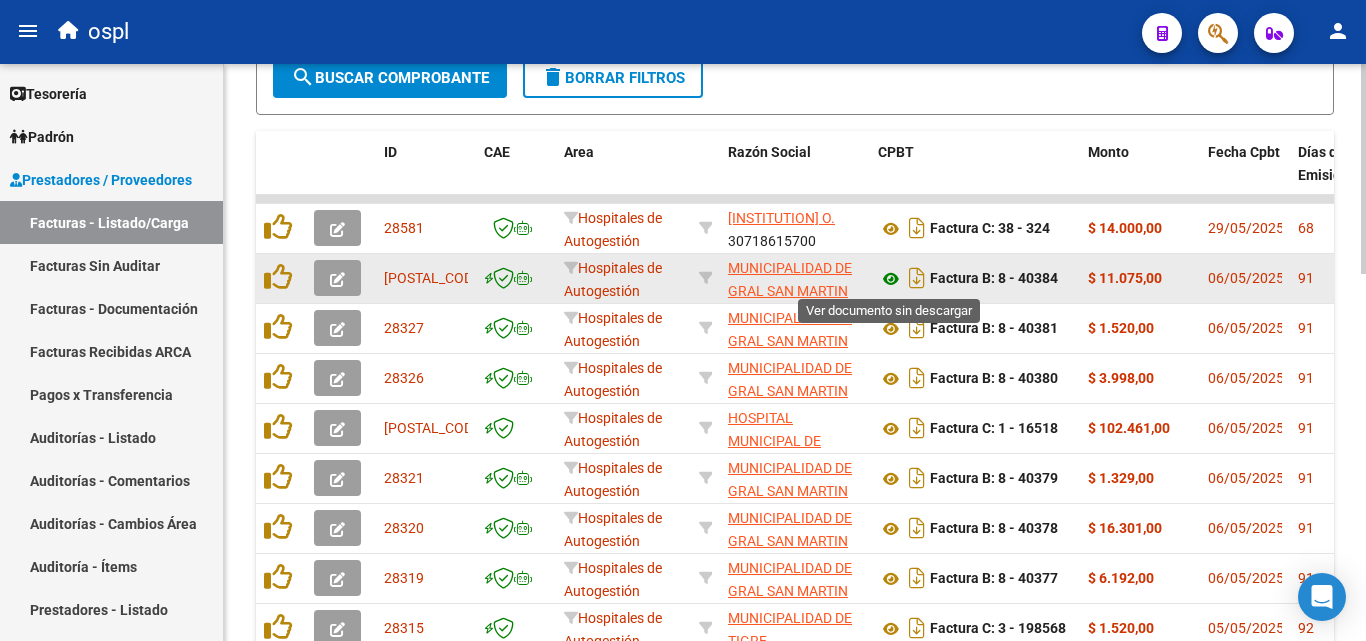click 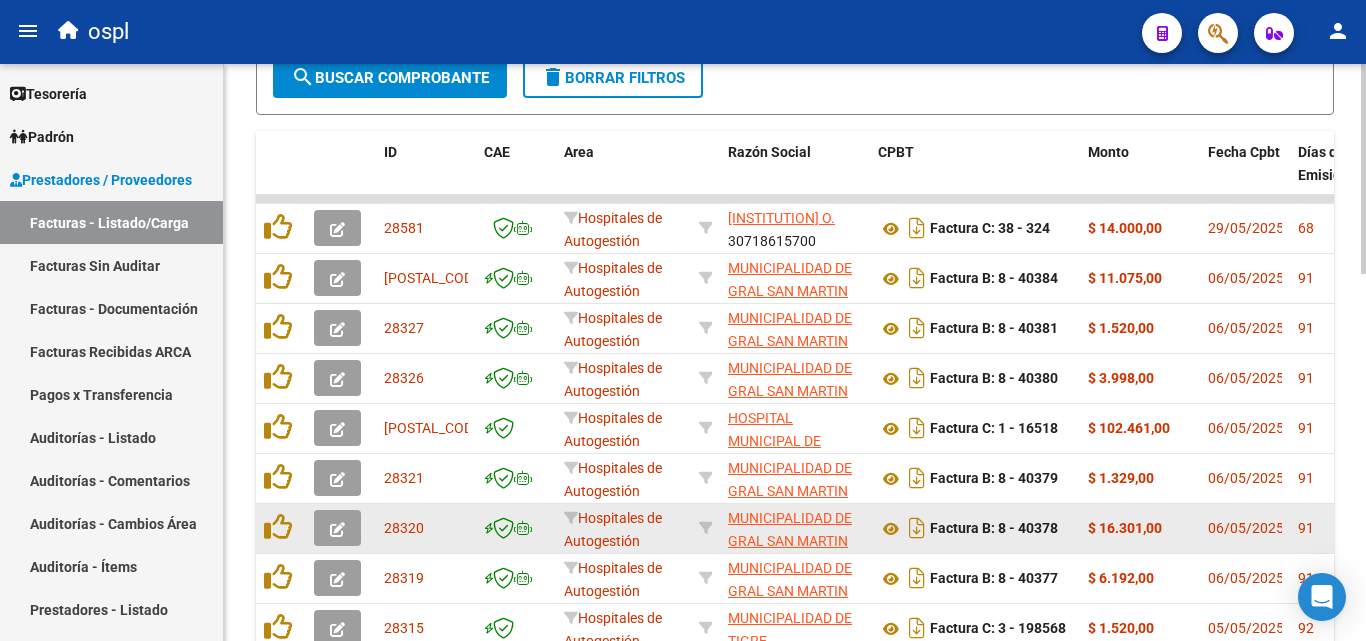 scroll, scrollTop: 4, scrollLeft: 0, axis: vertical 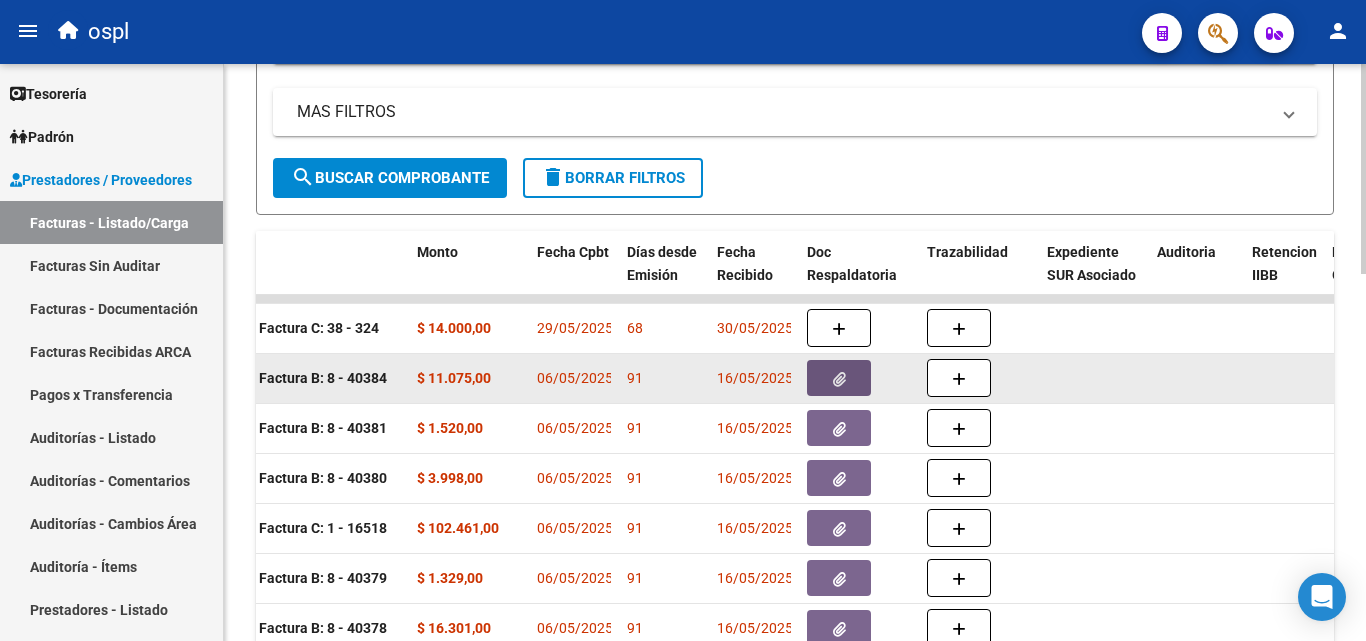 click 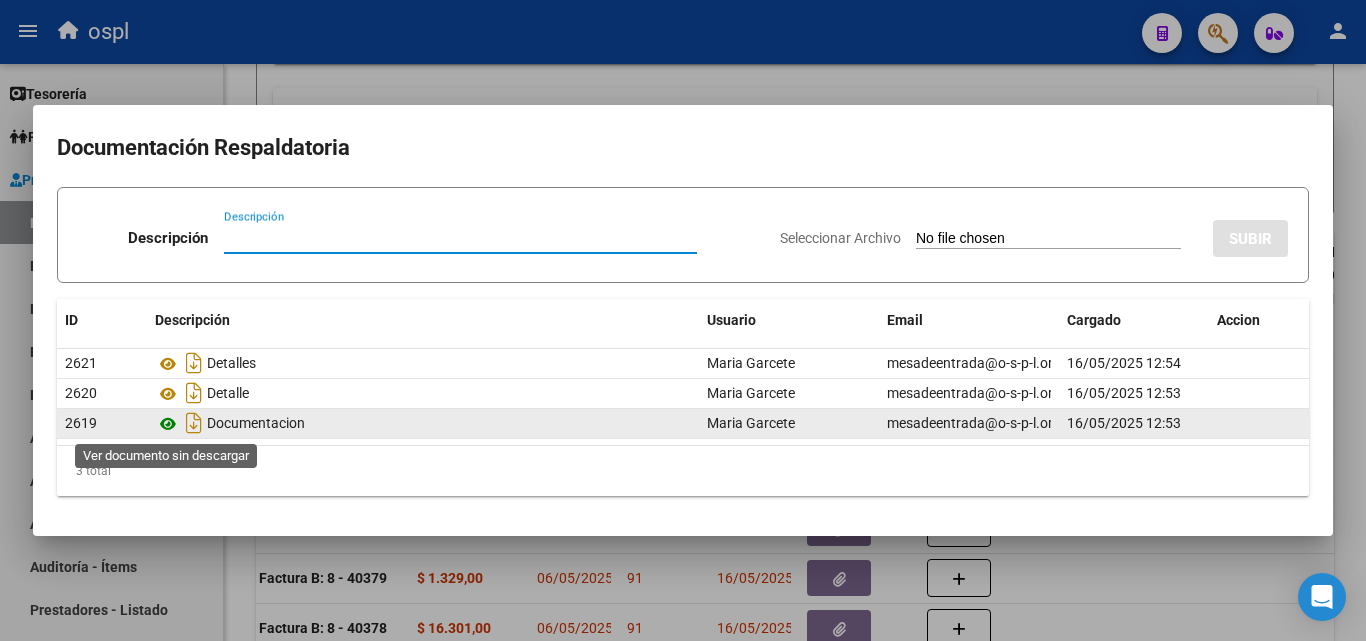 click 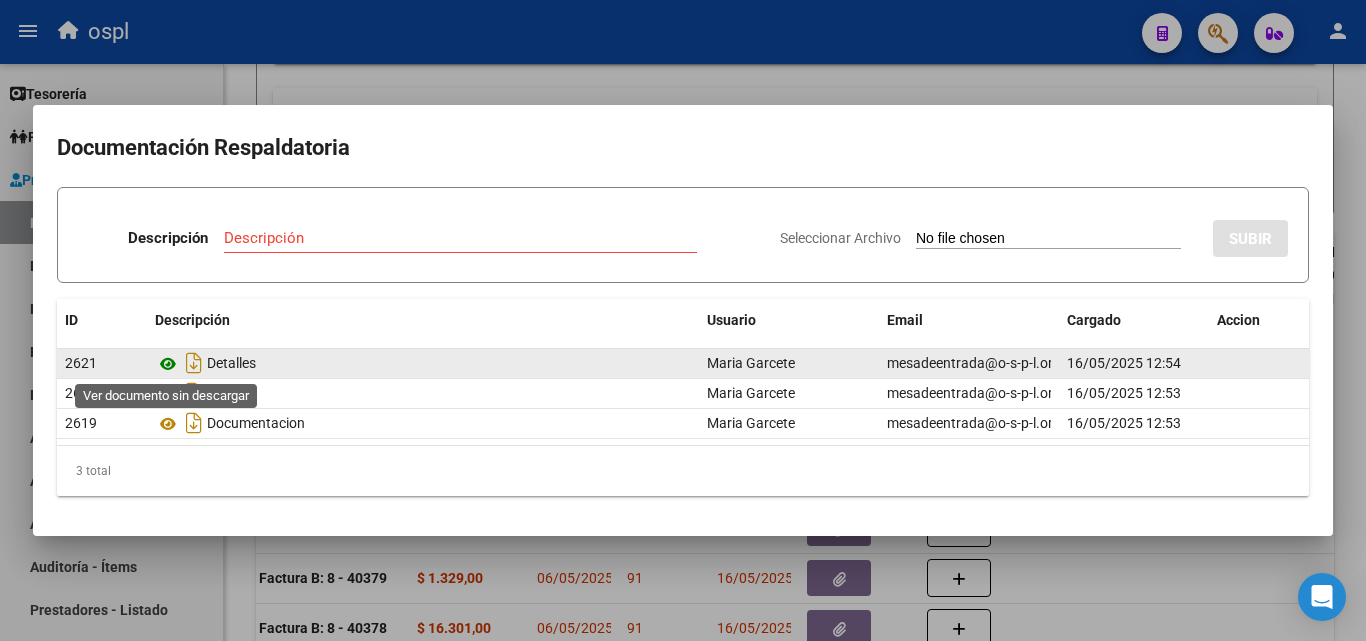 click 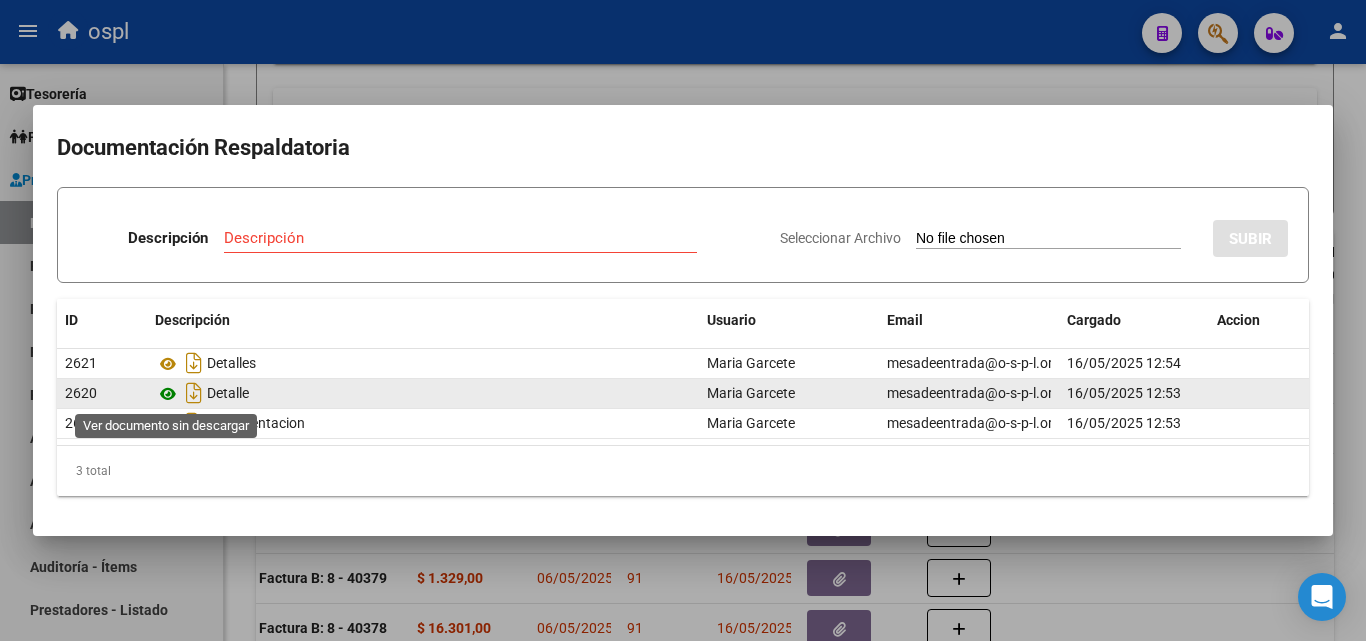 click 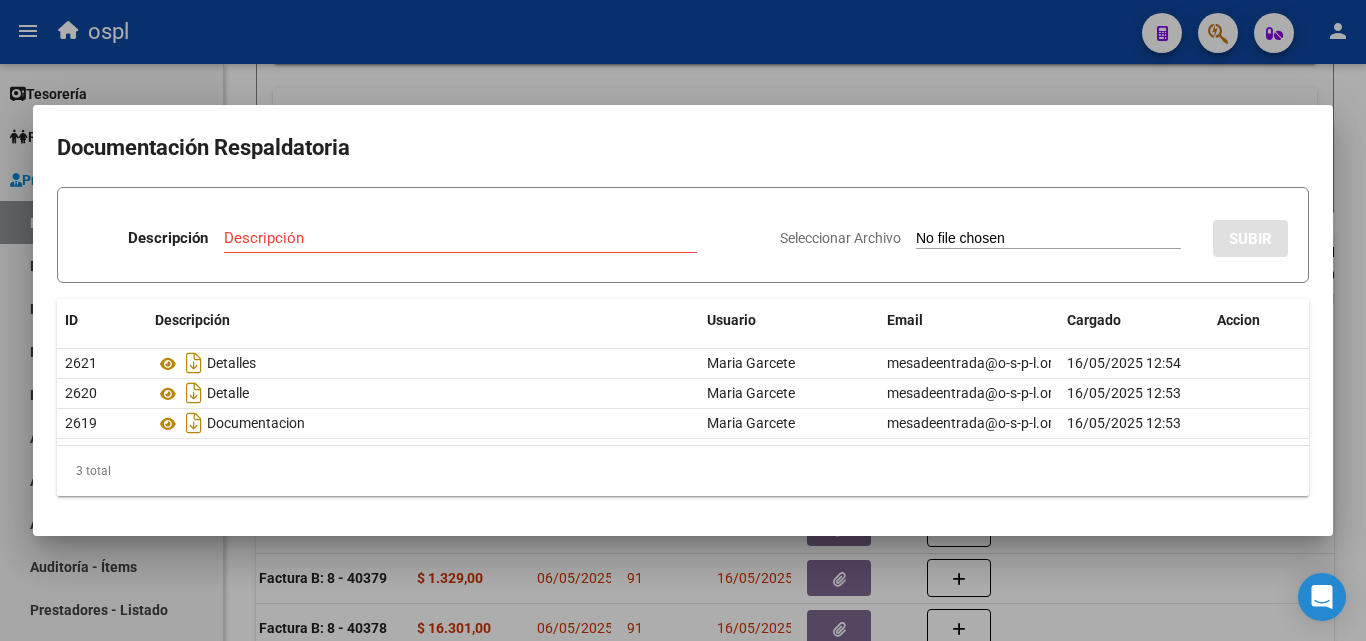 drag, startPoint x: 0, startPoint y: 371, endPoint x: 129, endPoint y: 369, distance: 129.0155 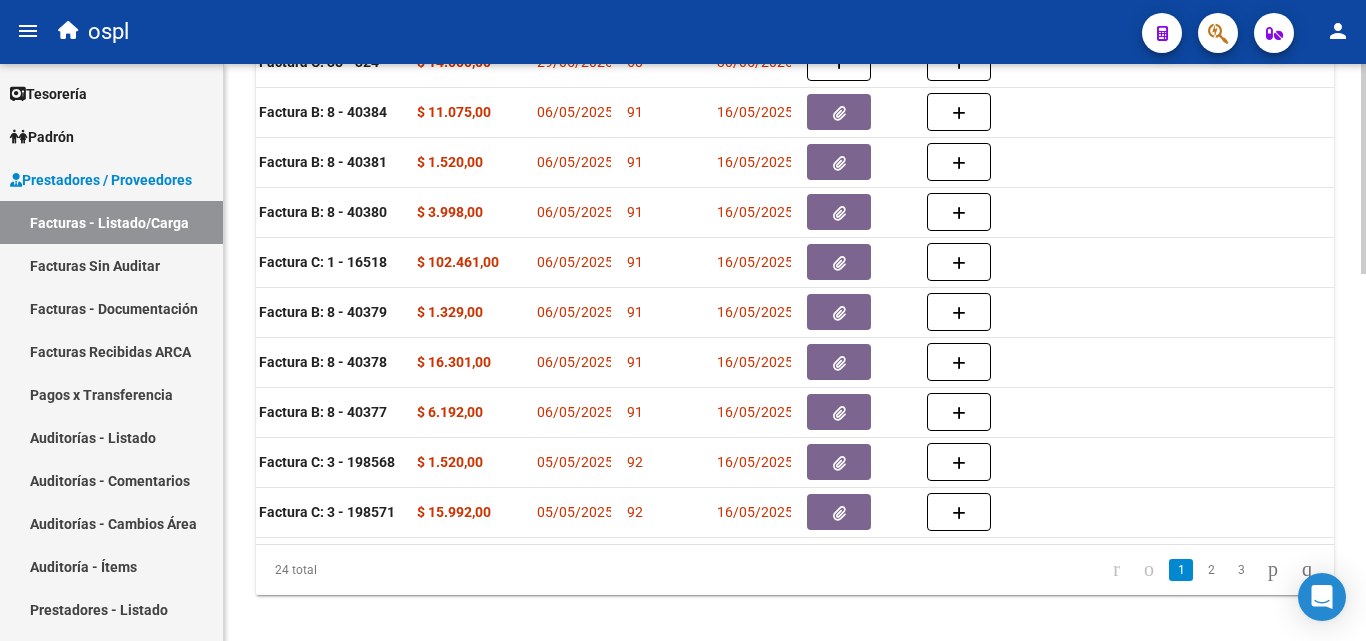 scroll, scrollTop: 1006, scrollLeft: 0, axis: vertical 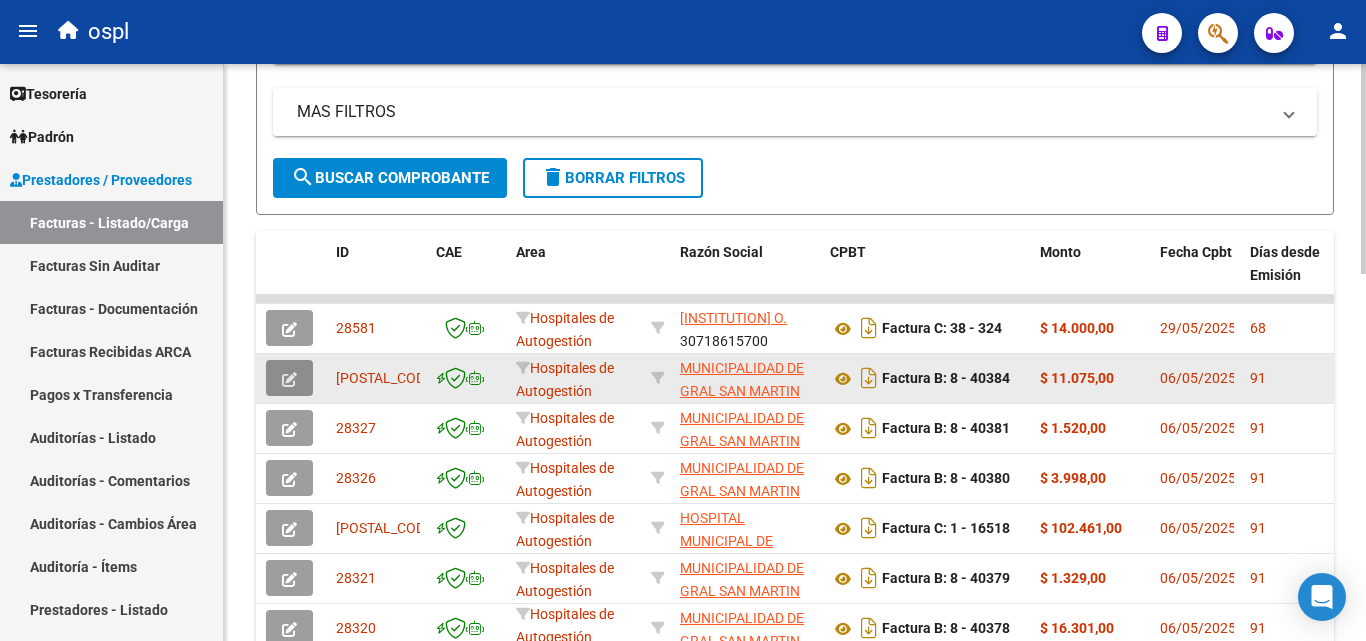click 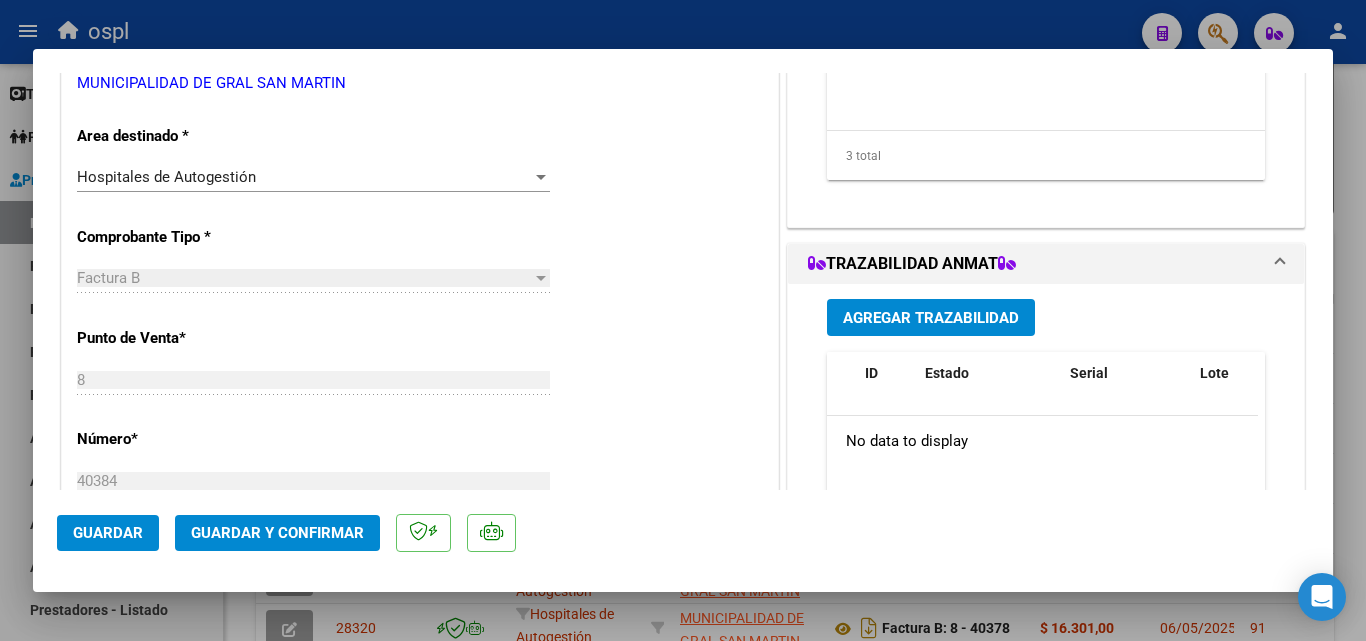 scroll, scrollTop: 300, scrollLeft: 0, axis: vertical 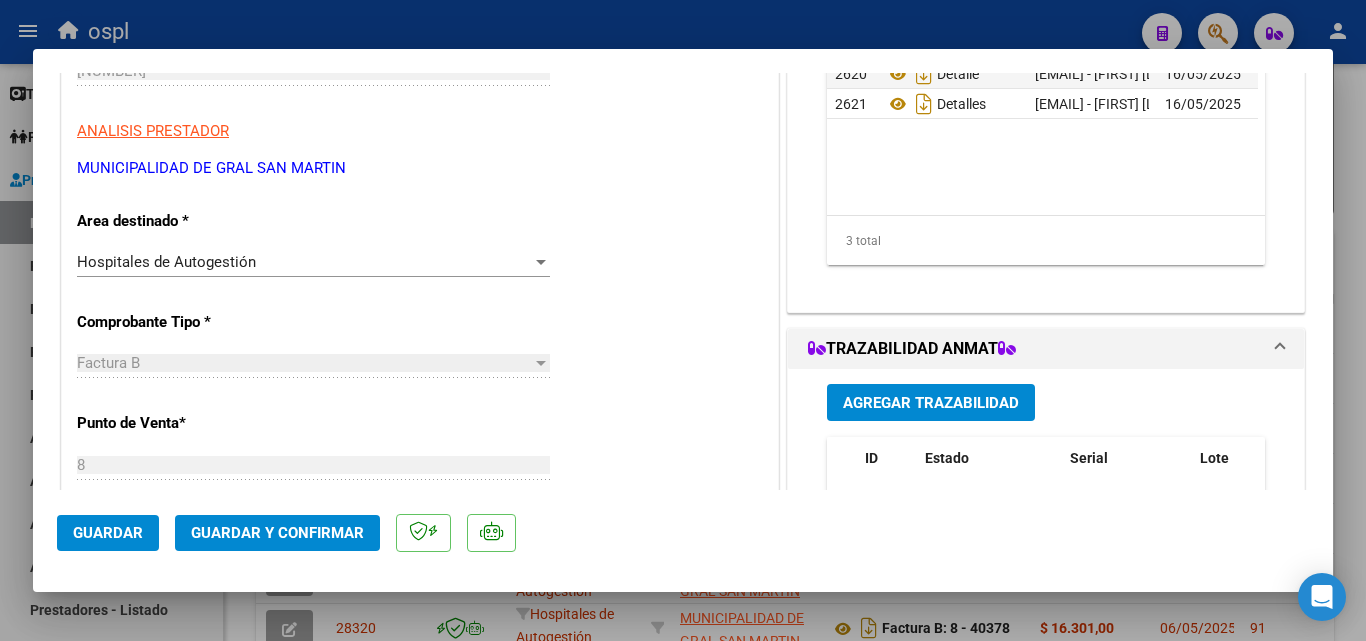 click on "Hospitales de Autogestión" at bounding box center [304, 262] 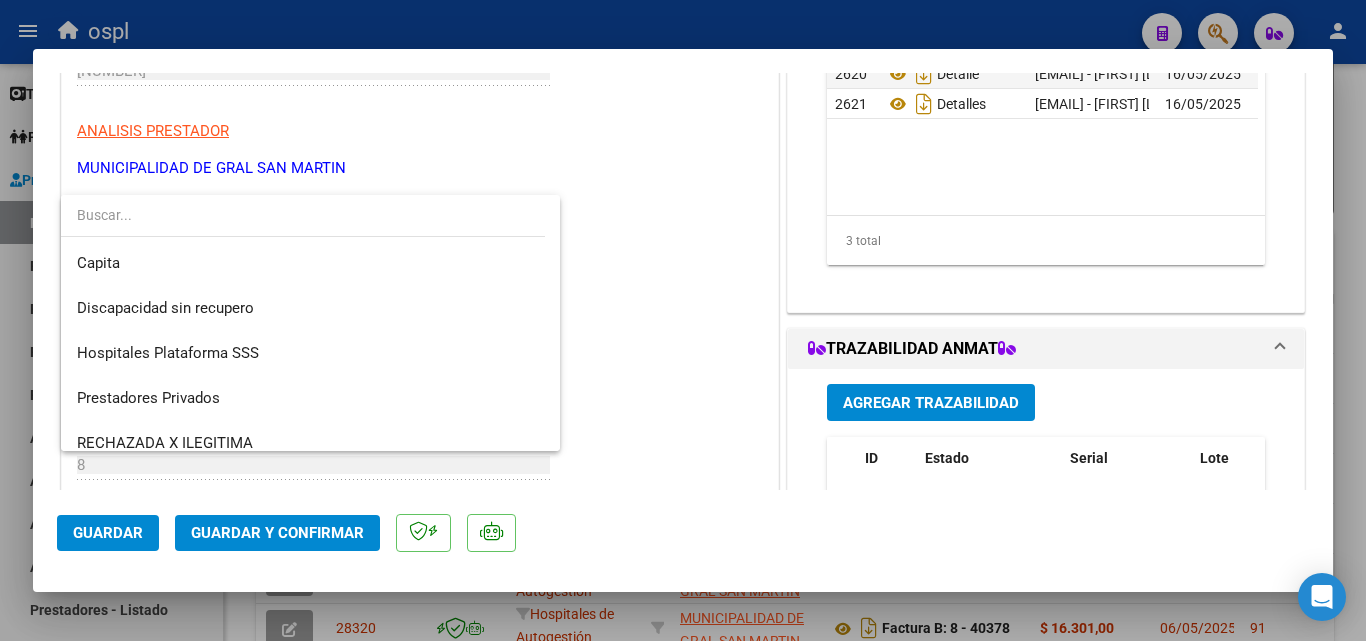 scroll, scrollTop: 284, scrollLeft: 0, axis: vertical 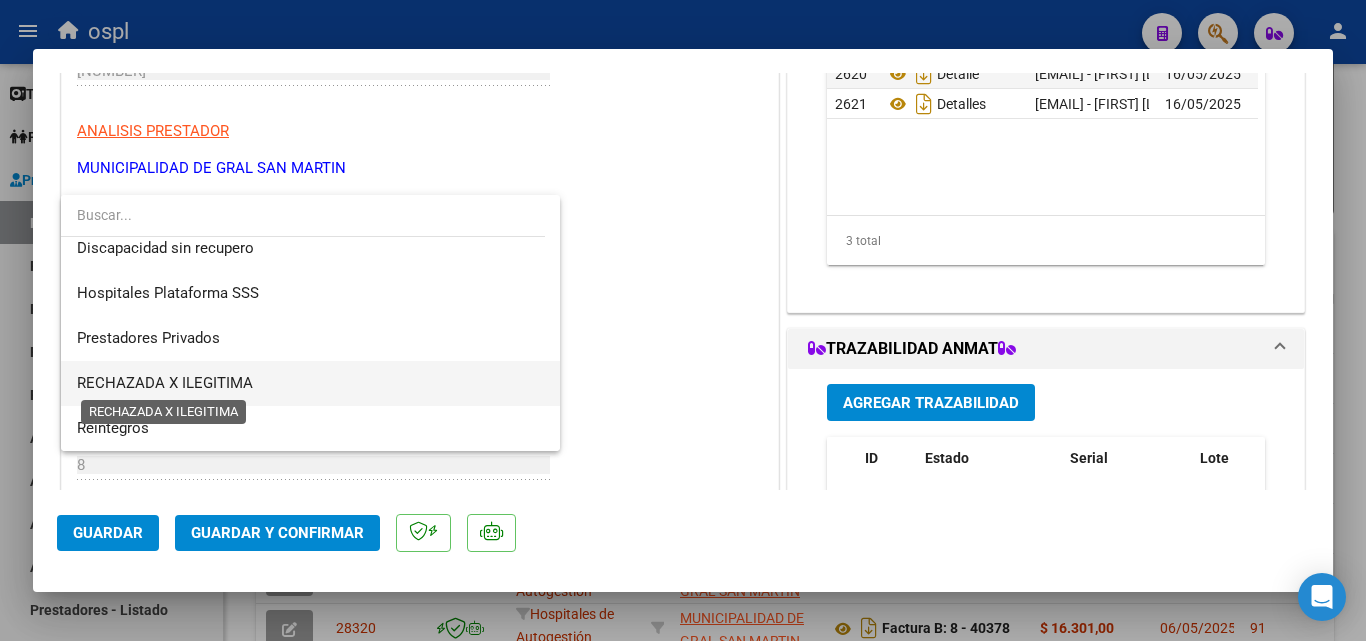 click on "RECHAZADA X ILEGITIMA" at bounding box center (165, 383) 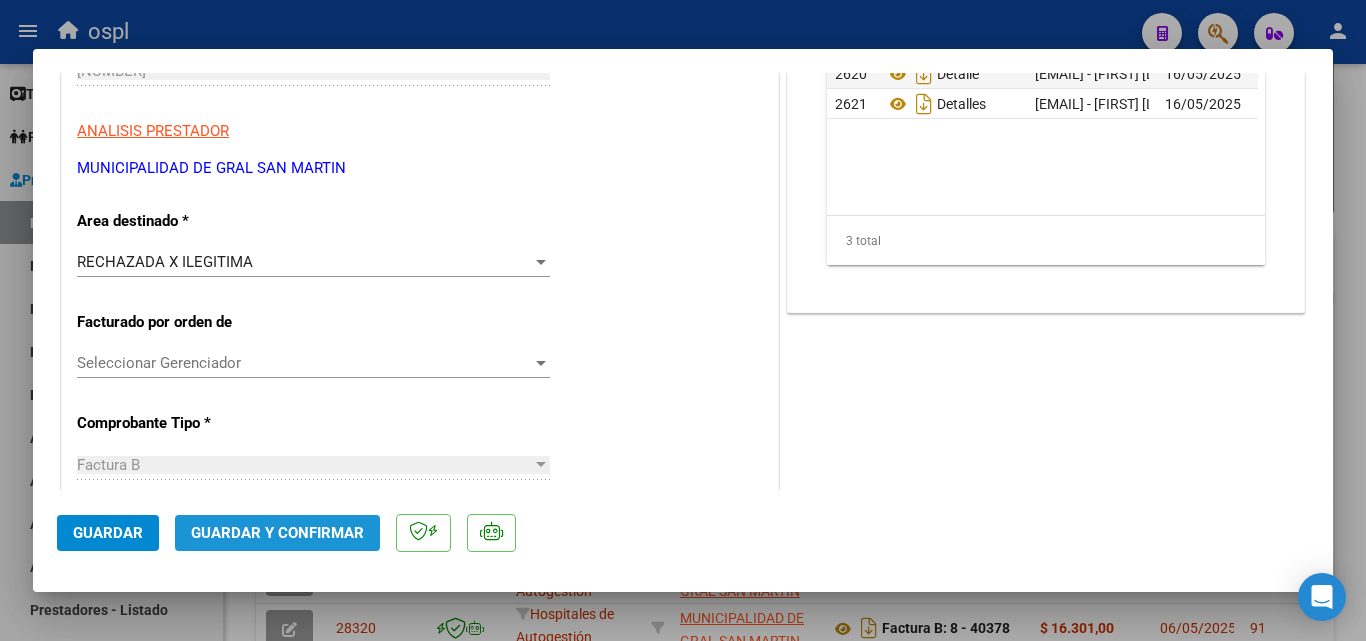 click on "Guardar y Confirmar" 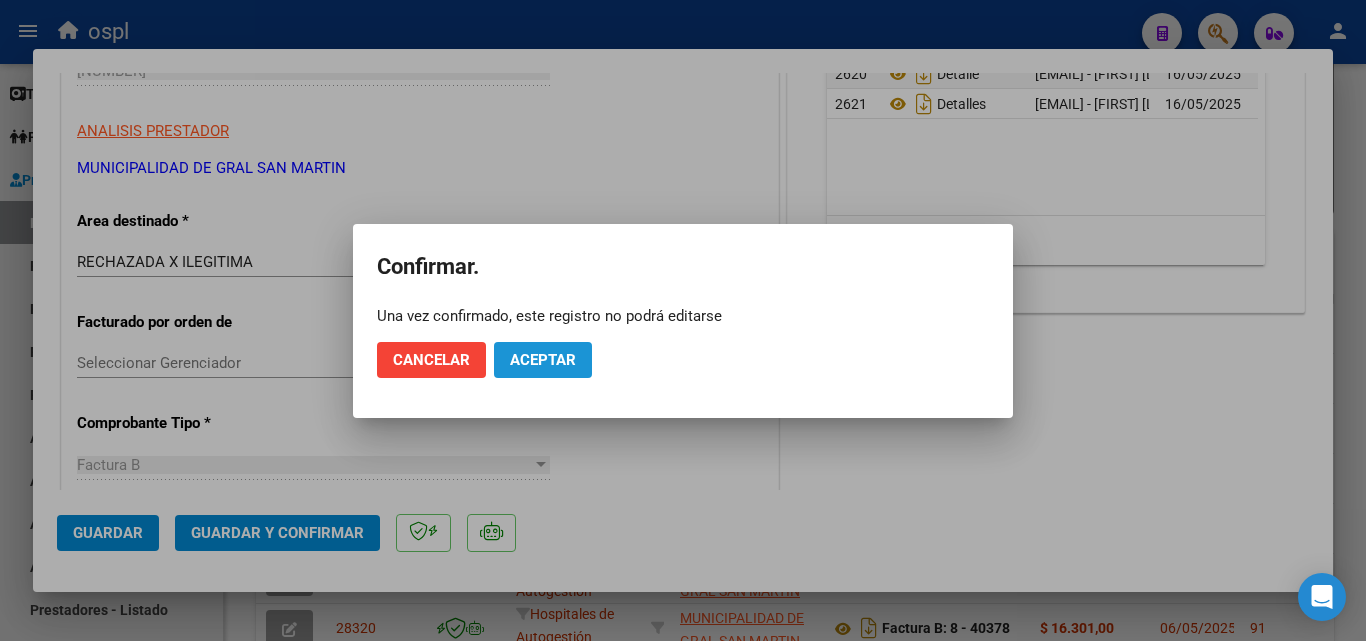 click on "Aceptar" 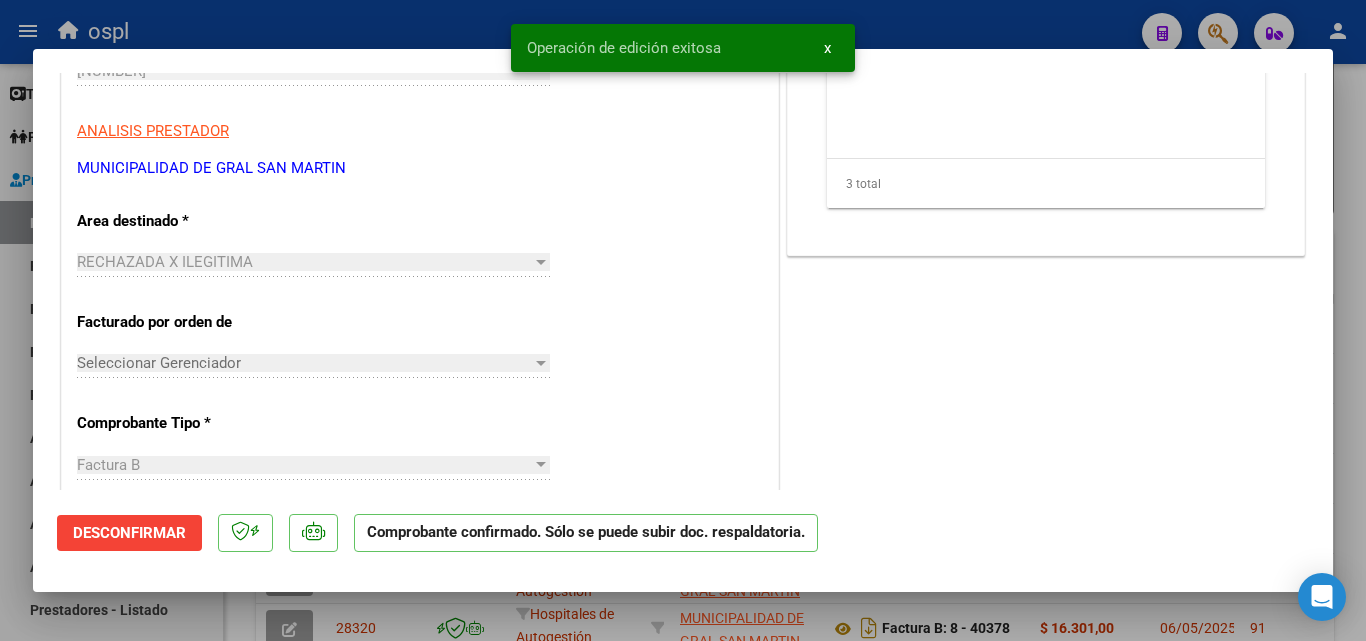 click at bounding box center (683, 320) 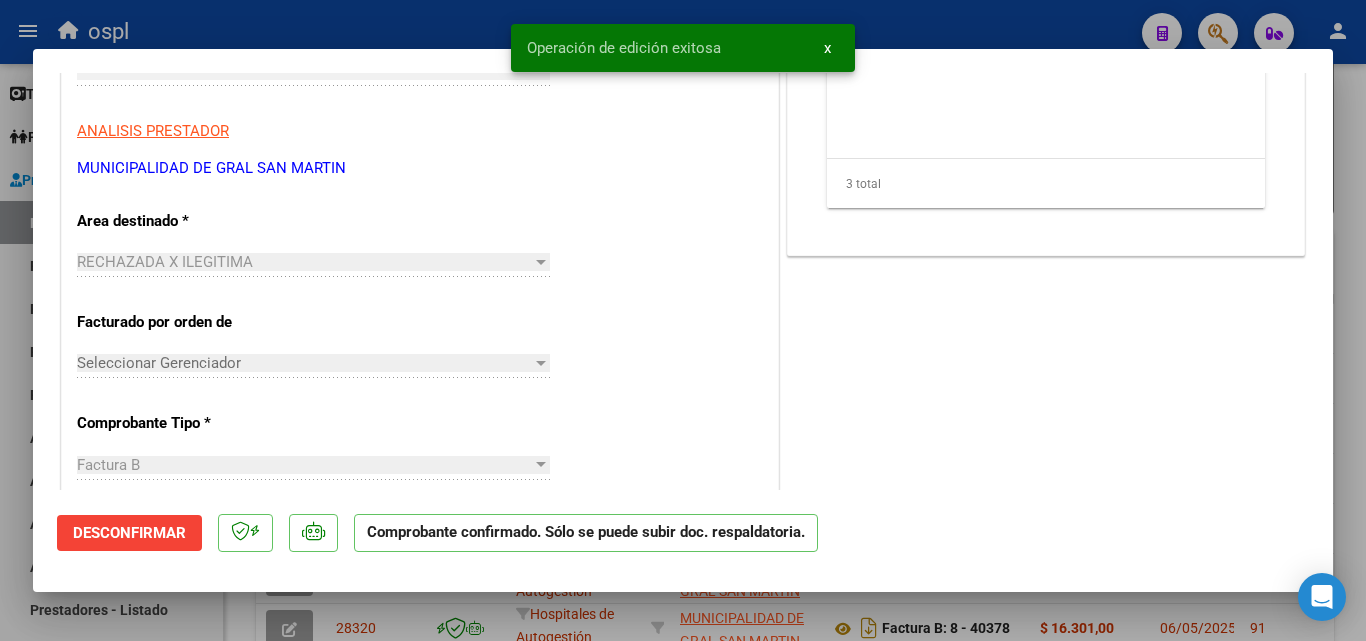 scroll, scrollTop: 335, scrollLeft: 0, axis: vertical 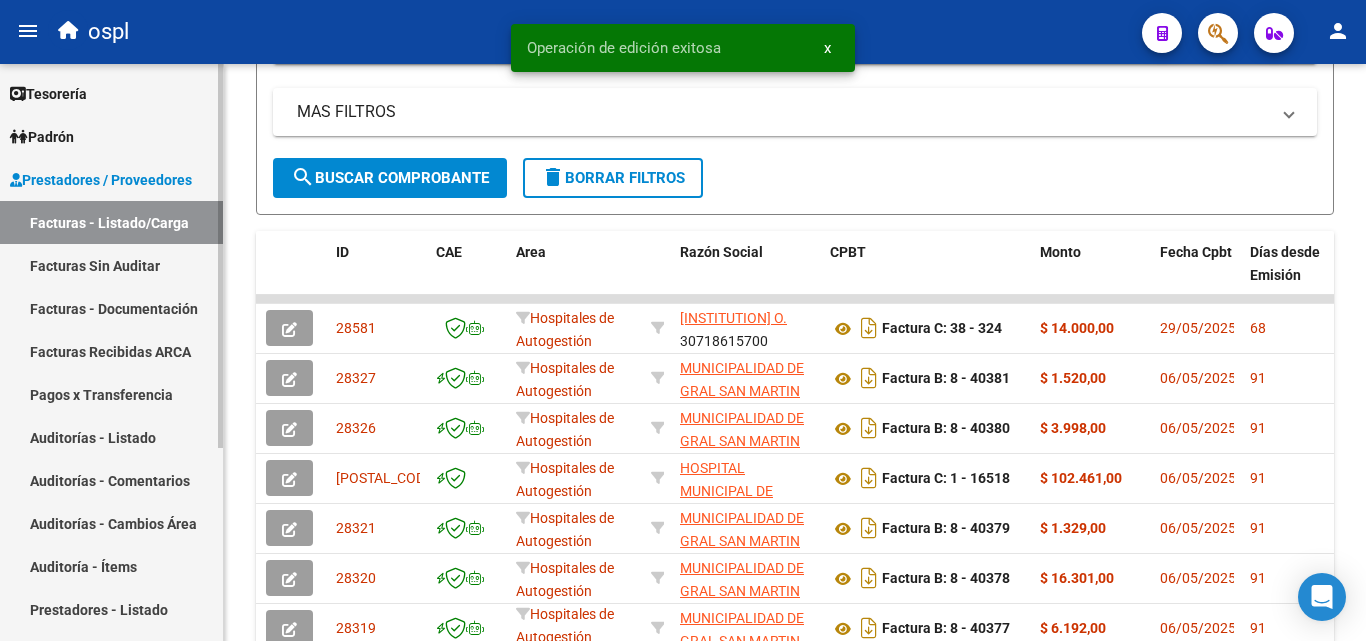 click on "Facturas Sin Auditar" at bounding box center [111, 265] 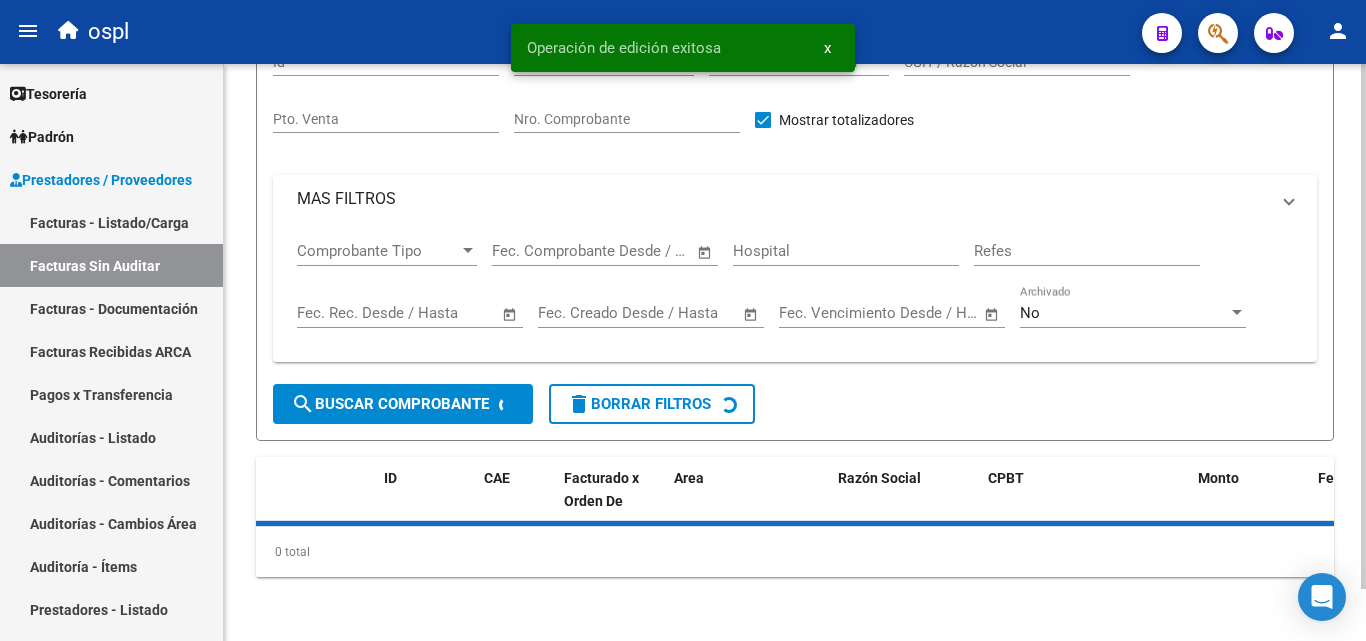scroll, scrollTop: 57, scrollLeft: 0, axis: vertical 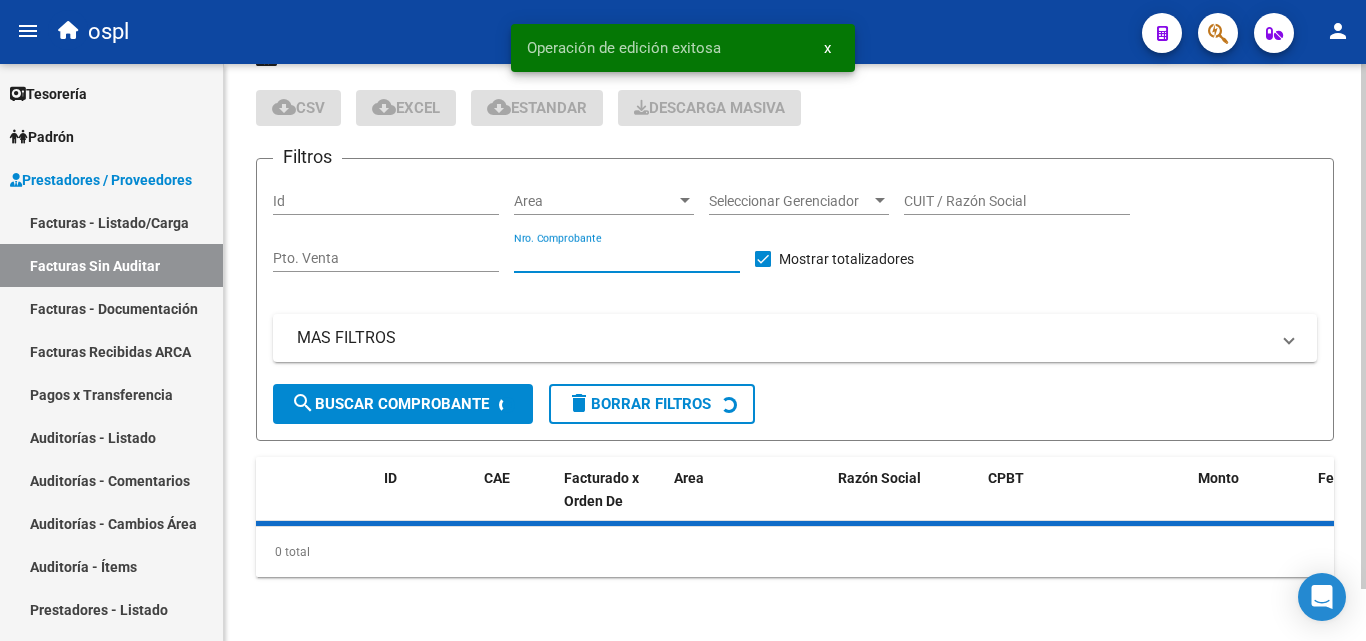 click on "Nro. Comprobante" at bounding box center [627, 258] 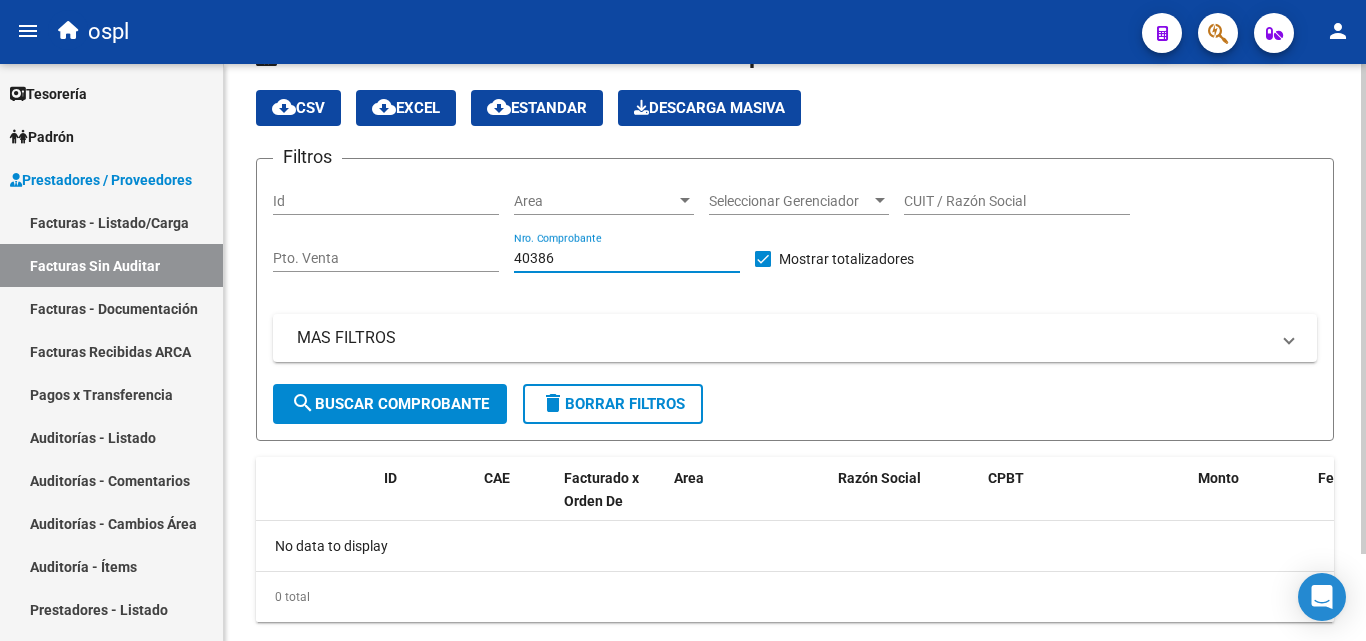 drag, startPoint x: 579, startPoint y: 252, endPoint x: 489, endPoint y: 247, distance: 90.13878 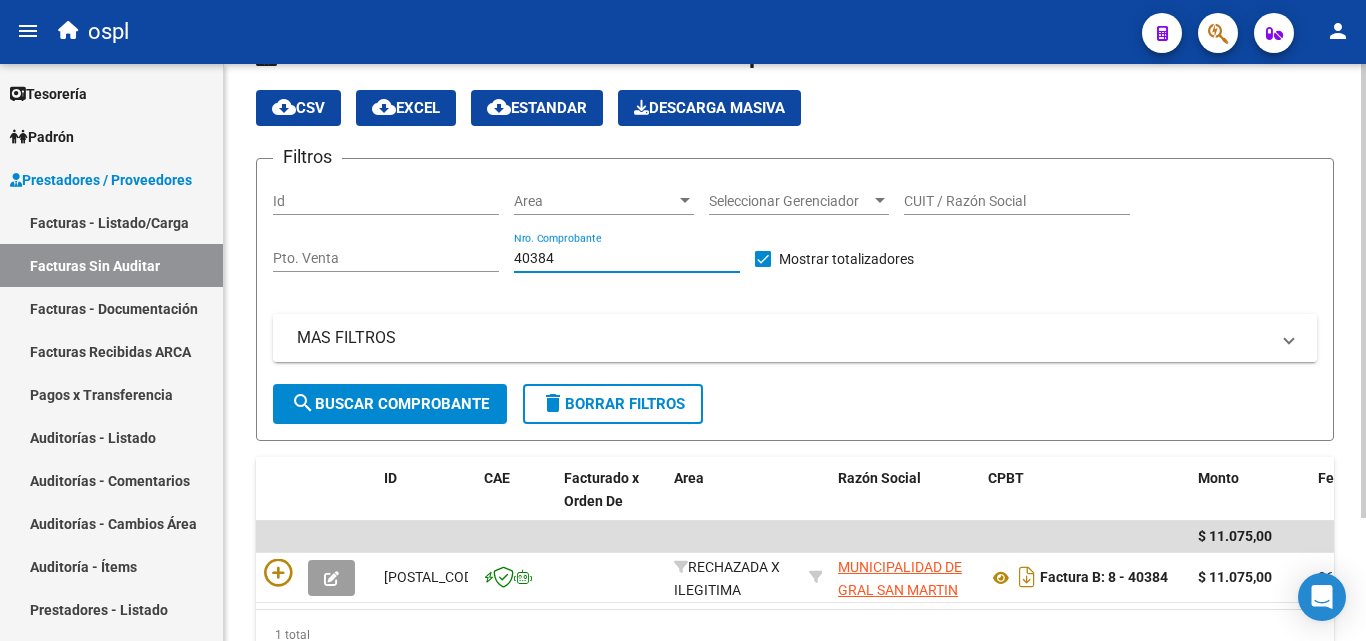 scroll, scrollTop: 156, scrollLeft: 0, axis: vertical 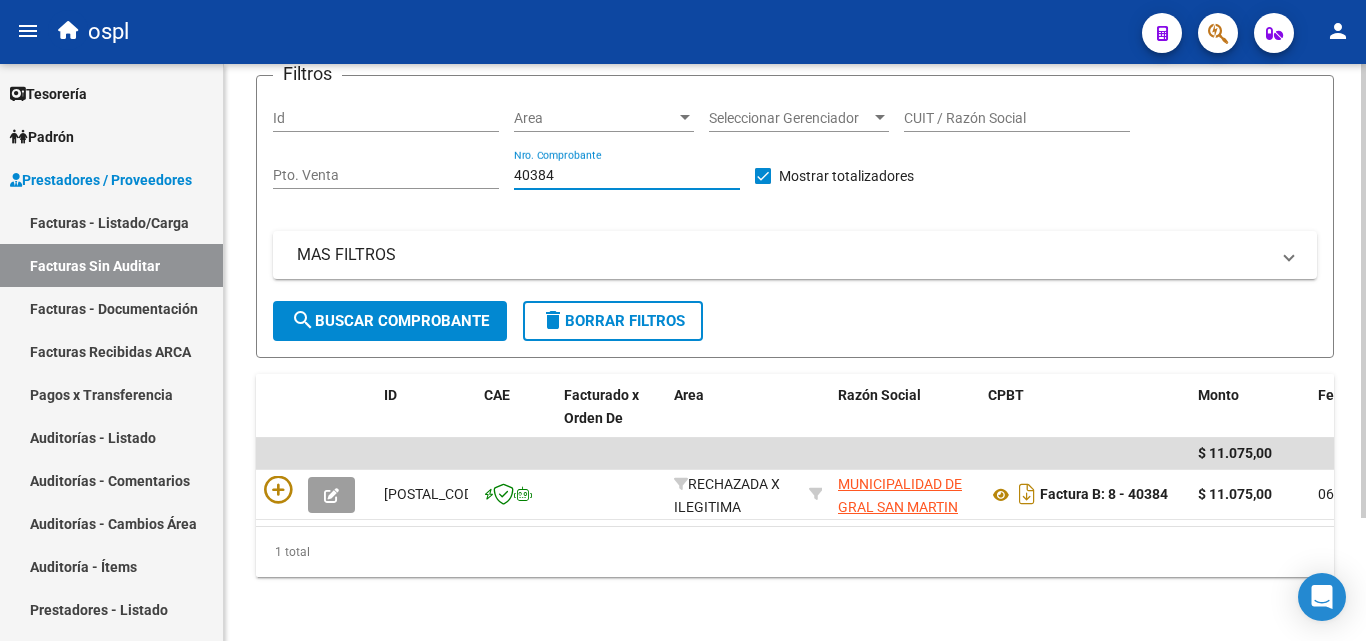 type on "40384" 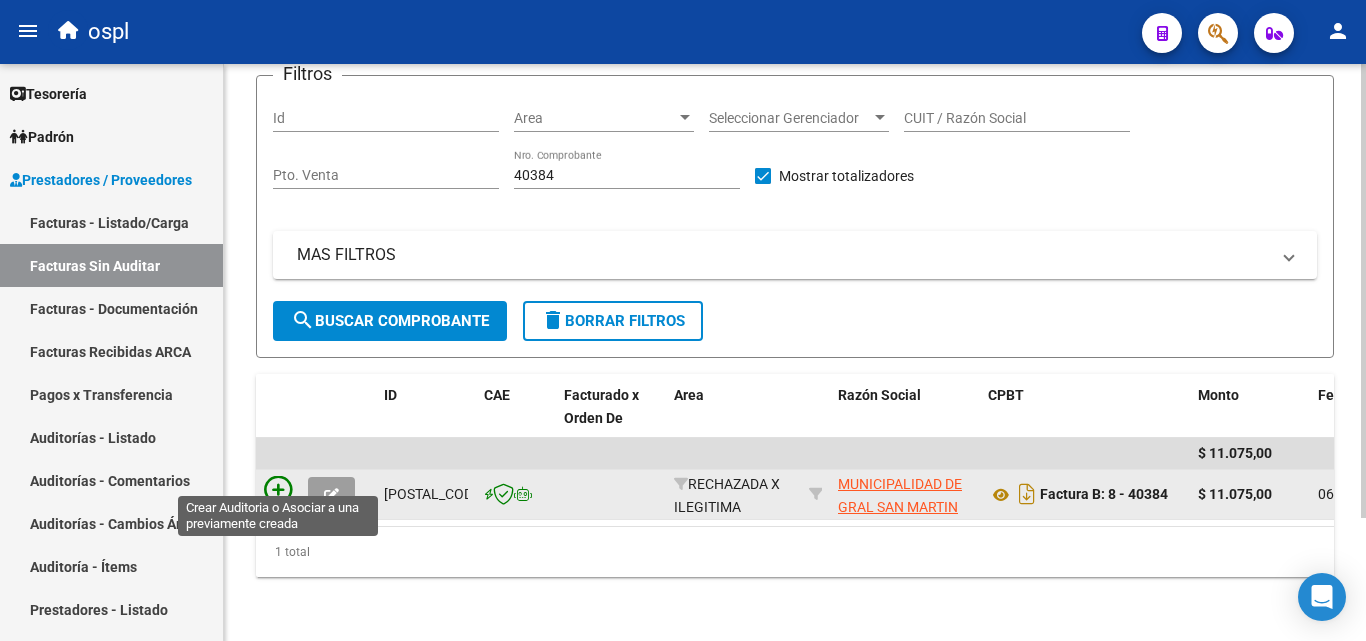 click 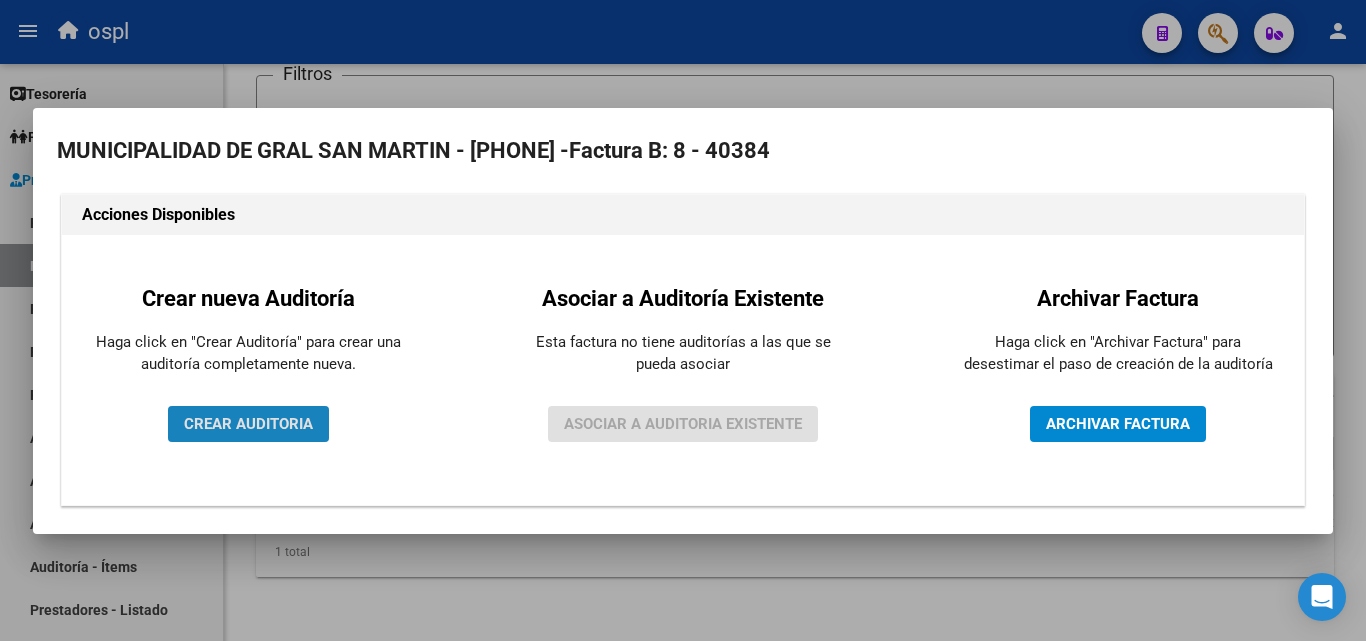 click on "CREAR AUDITORIA" at bounding box center [248, 424] 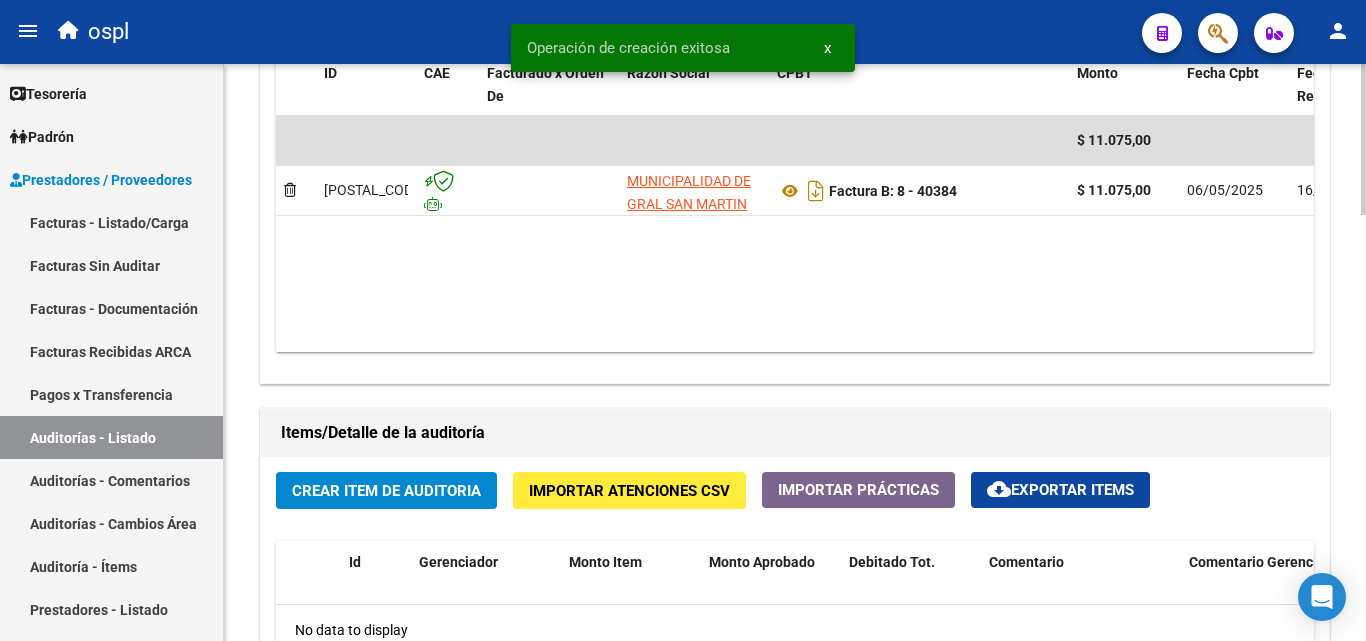 scroll, scrollTop: 1200, scrollLeft: 0, axis: vertical 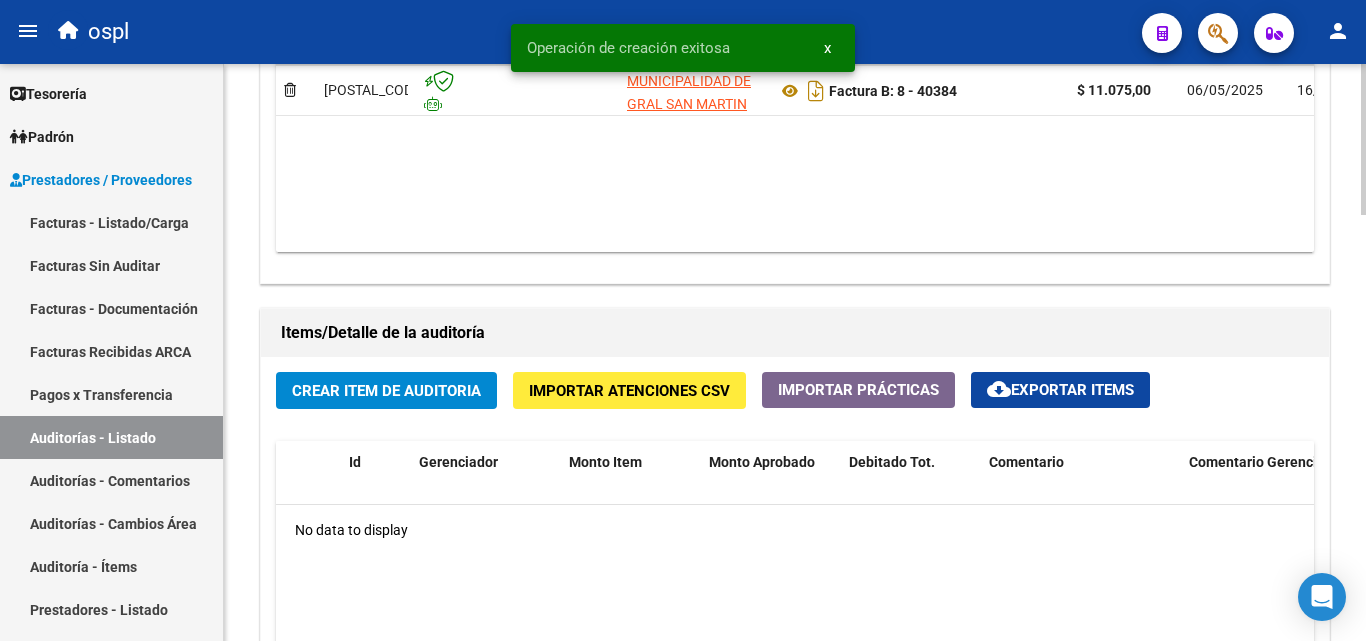 click on "Crear Item de Auditoria" 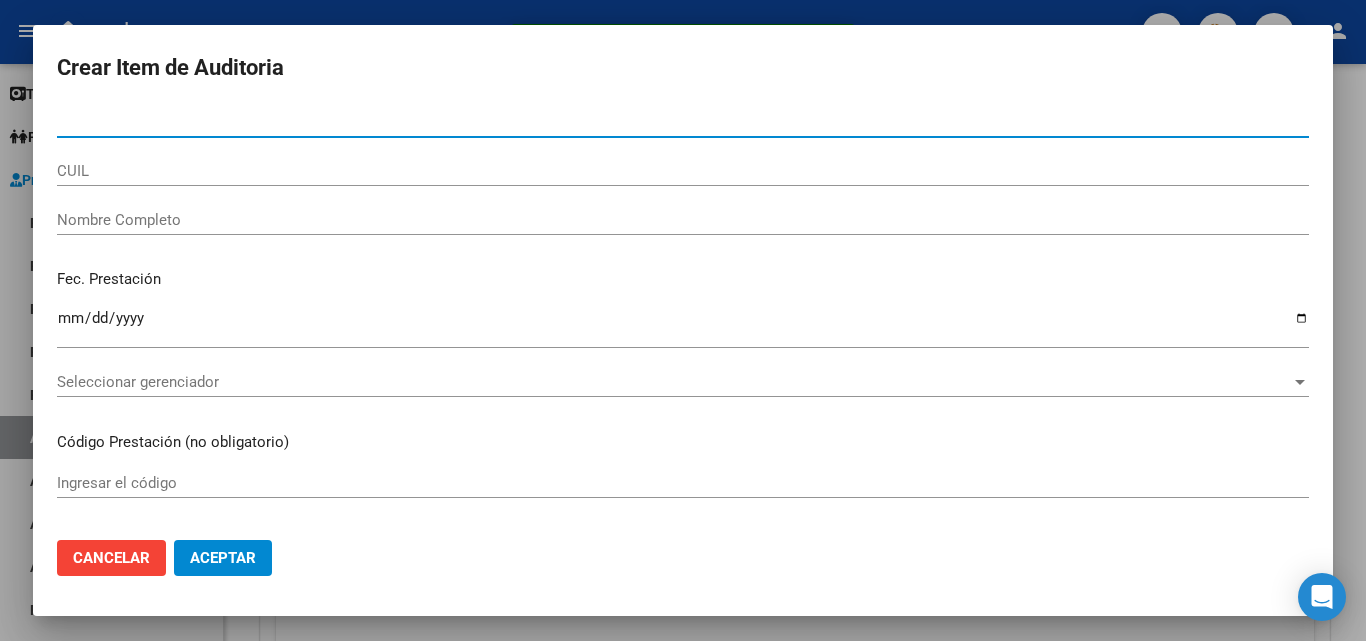 click on "Nombre Completo" at bounding box center (683, 220) 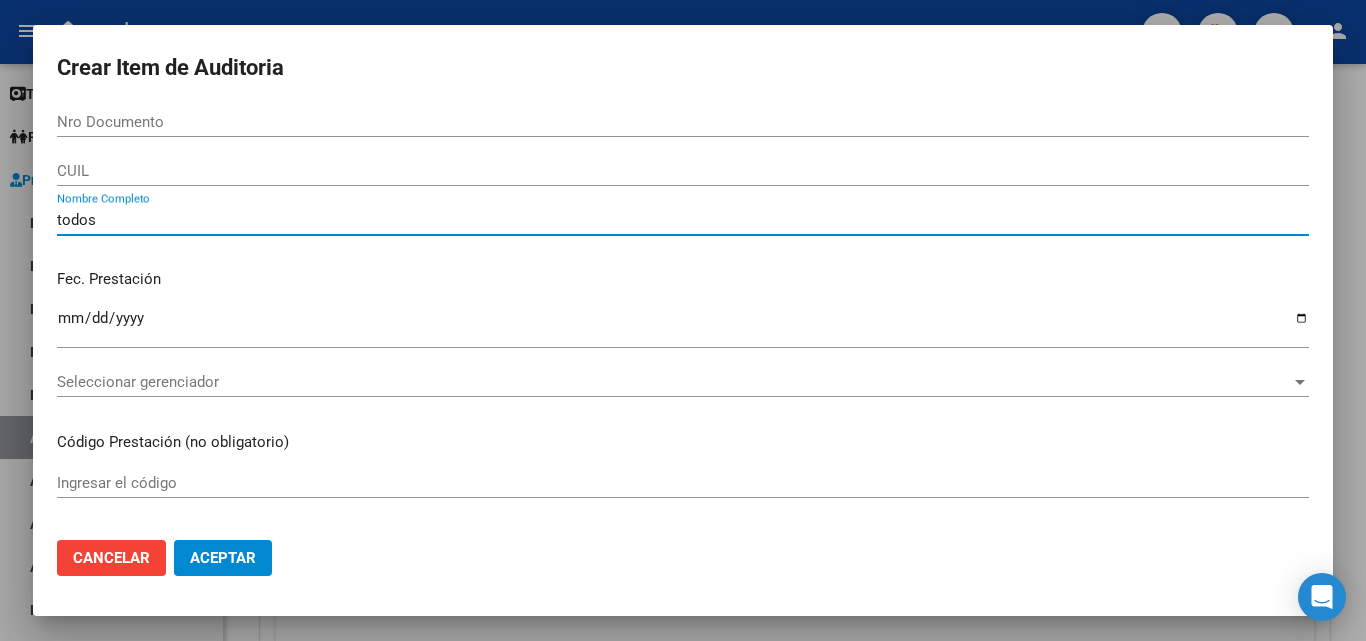 type on "todos" 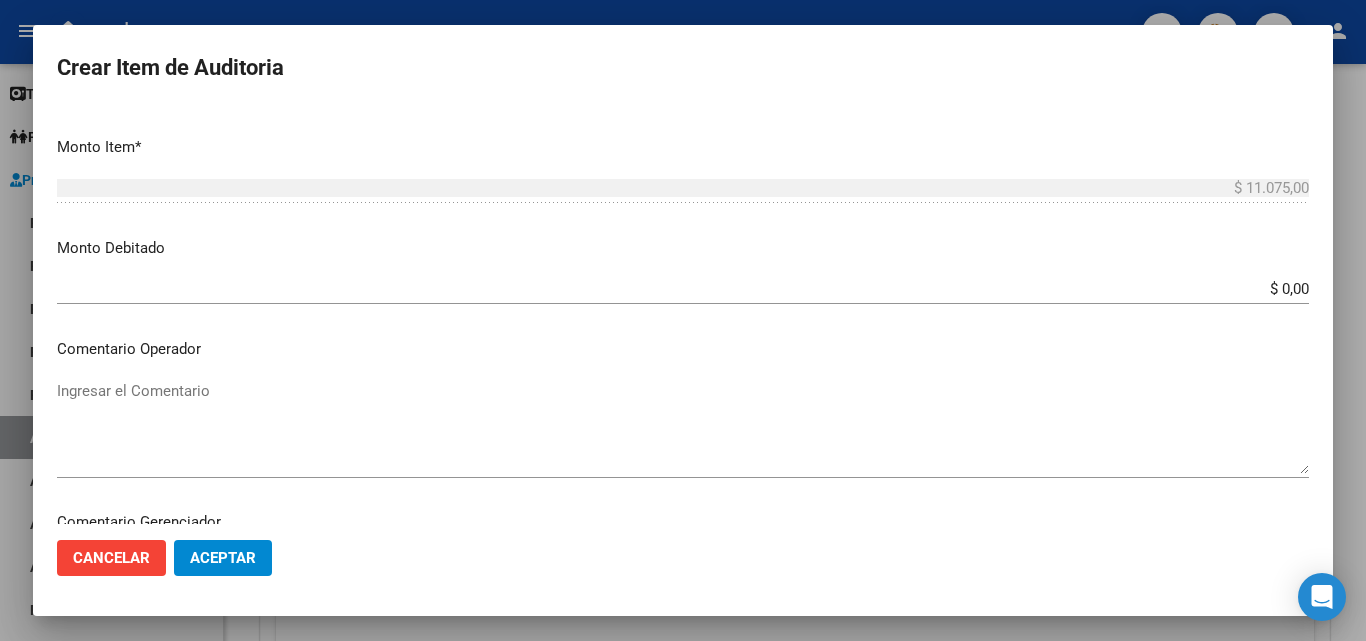 scroll, scrollTop: 600, scrollLeft: 0, axis: vertical 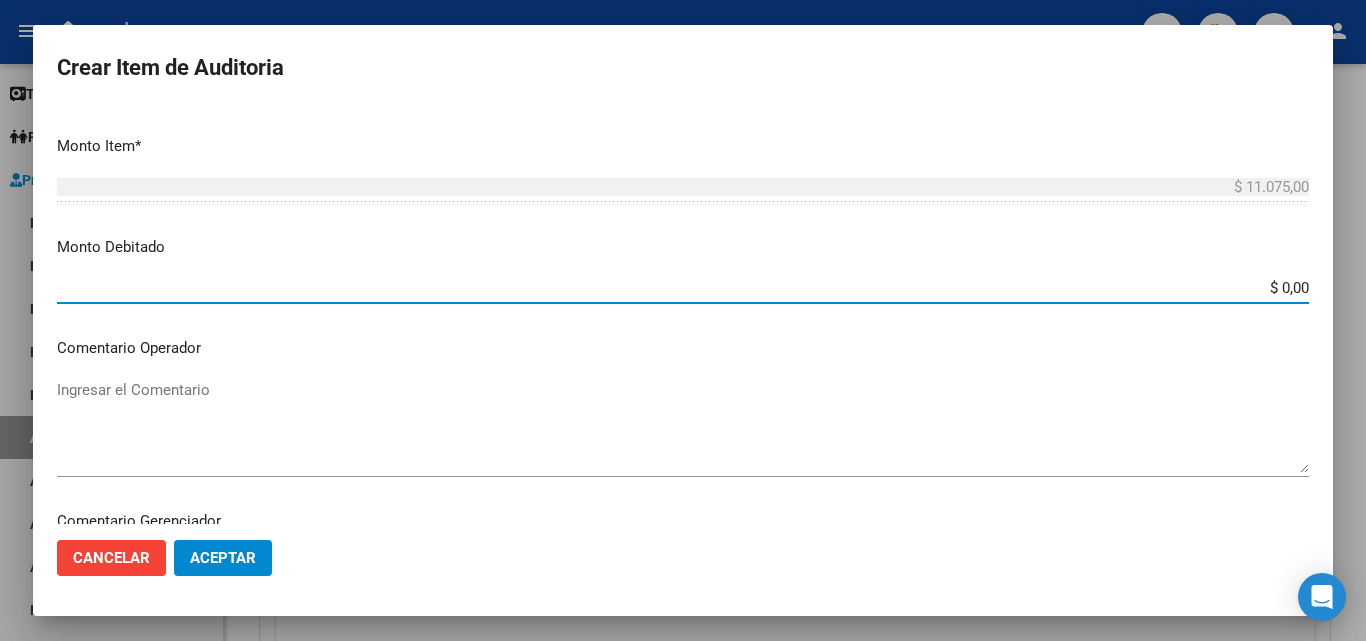 drag, startPoint x: 1331, startPoint y: 291, endPoint x: 1349, endPoint y: 283, distance: 19.697716 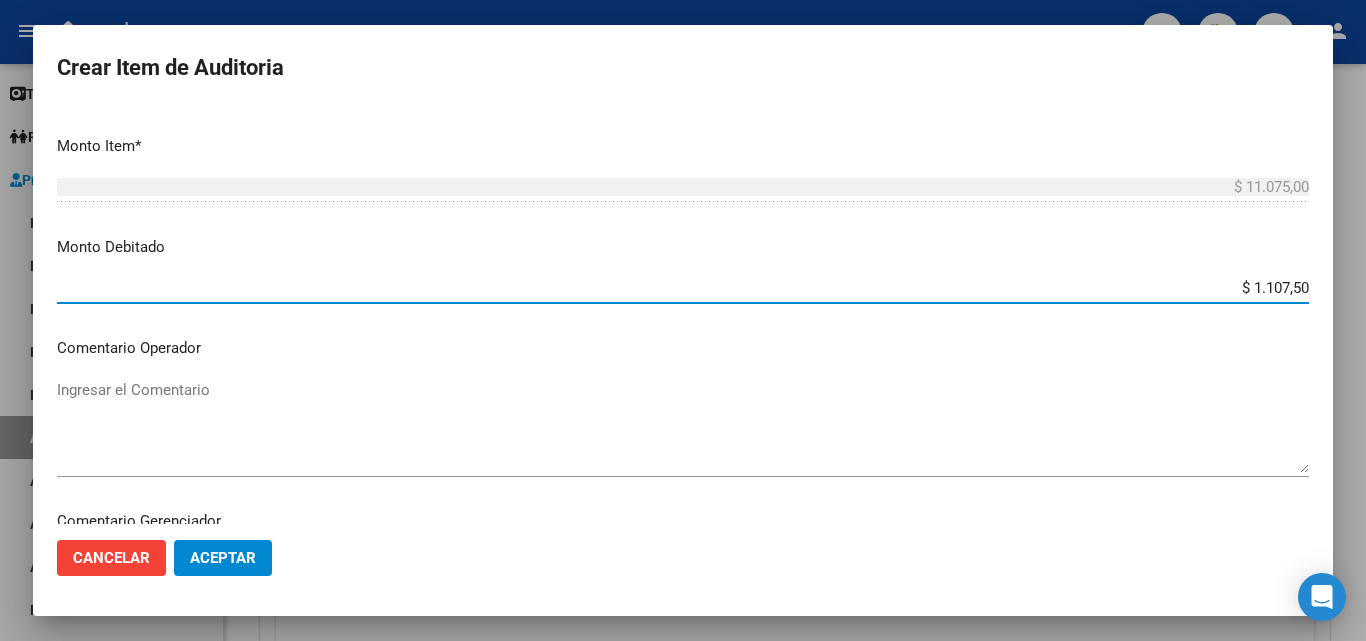 type on "$ 11.075,00" 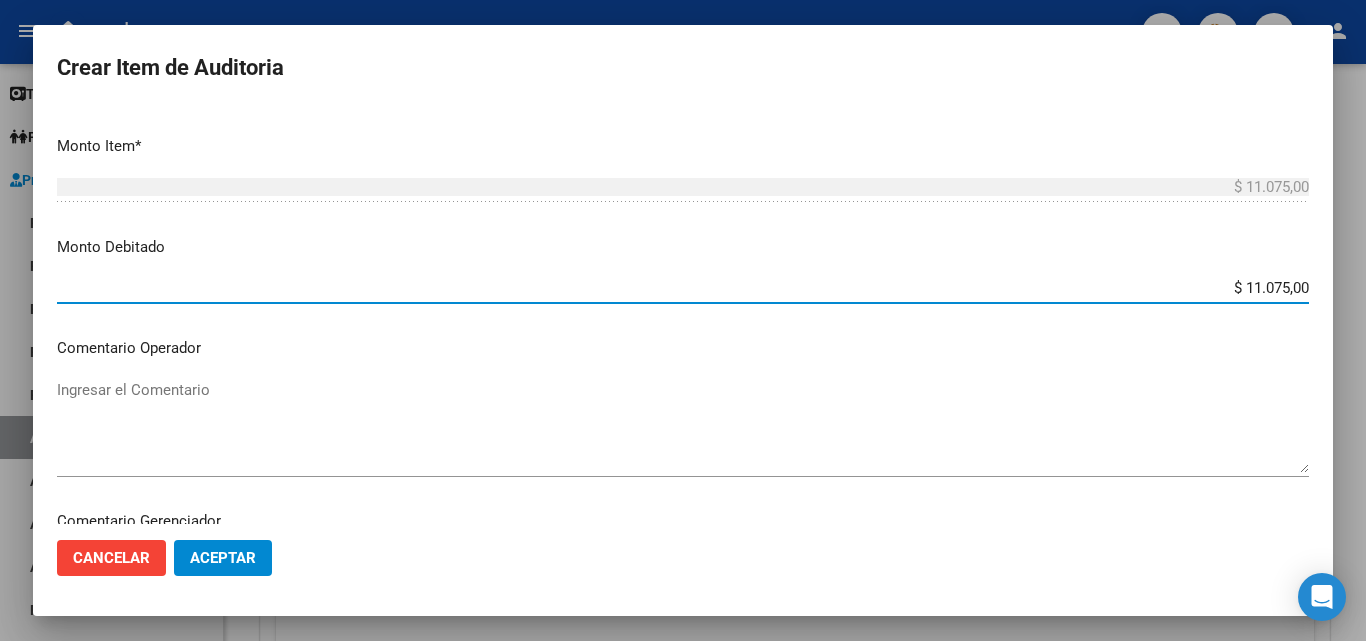click on "Ingresar el Comentario" at bounding box center (683, 426) 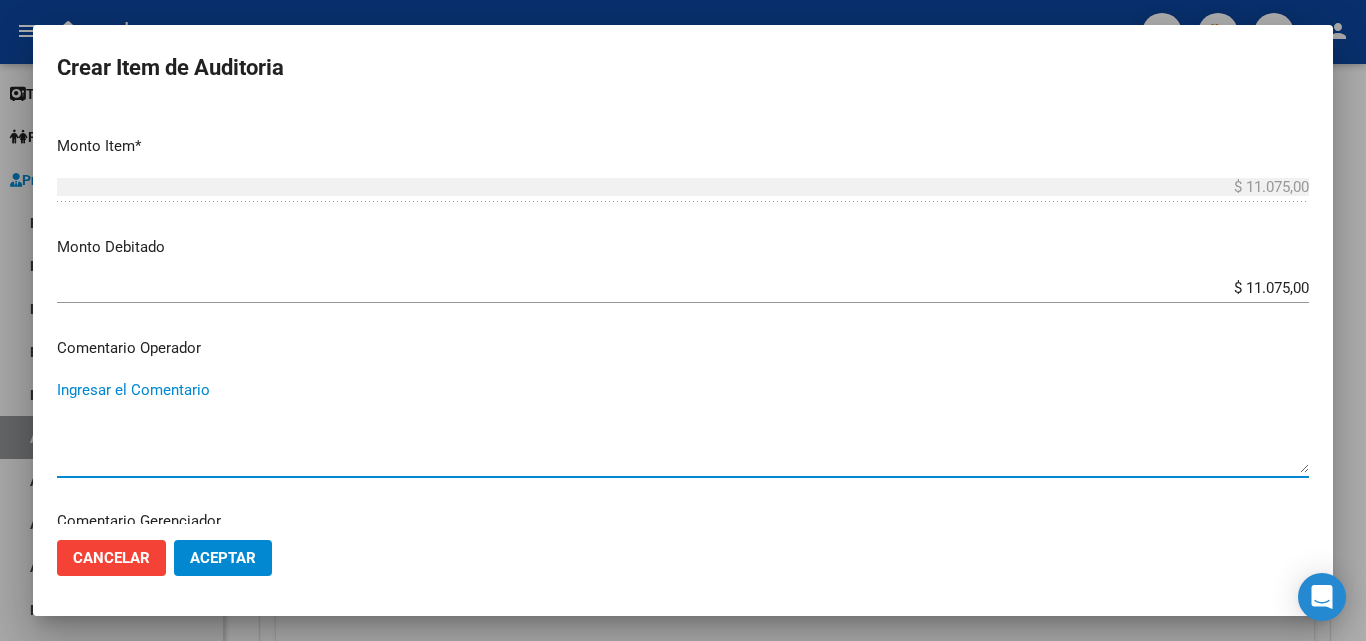 click on "Ingresar el Comentario" at bounding box center [683, 426] 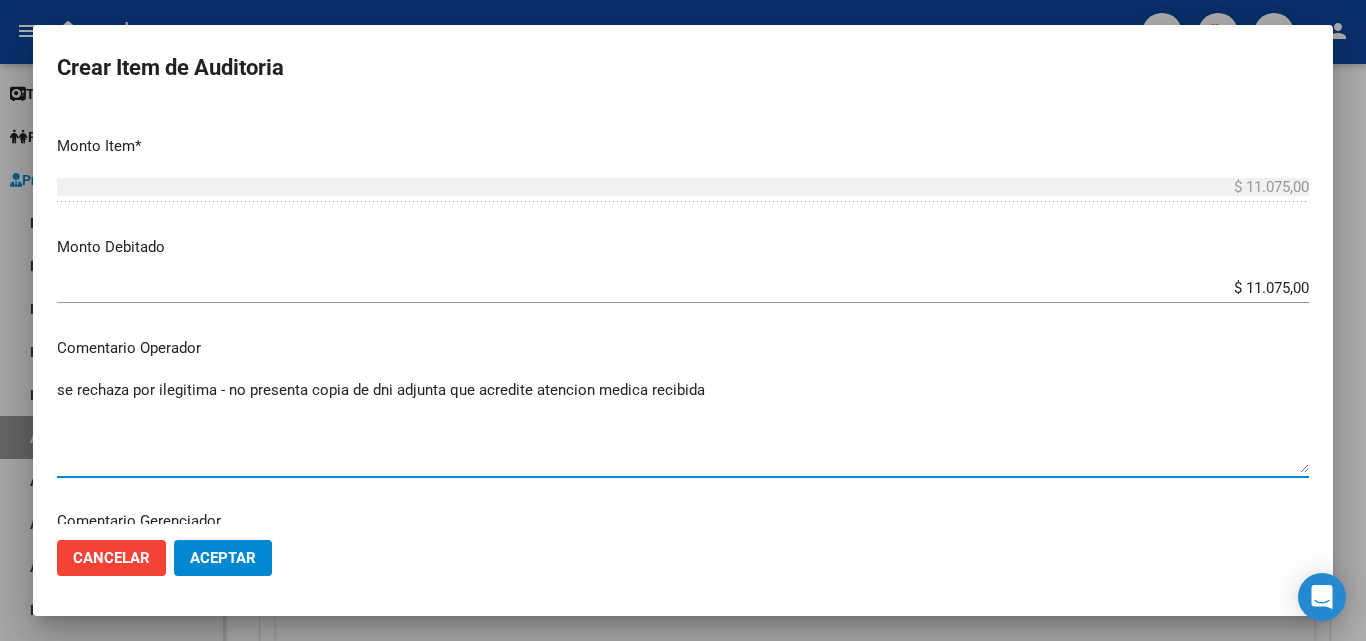 type on "se rechaza por ilegitima - no presenta copia de dni adjunta que acredite atencion medica recibida" 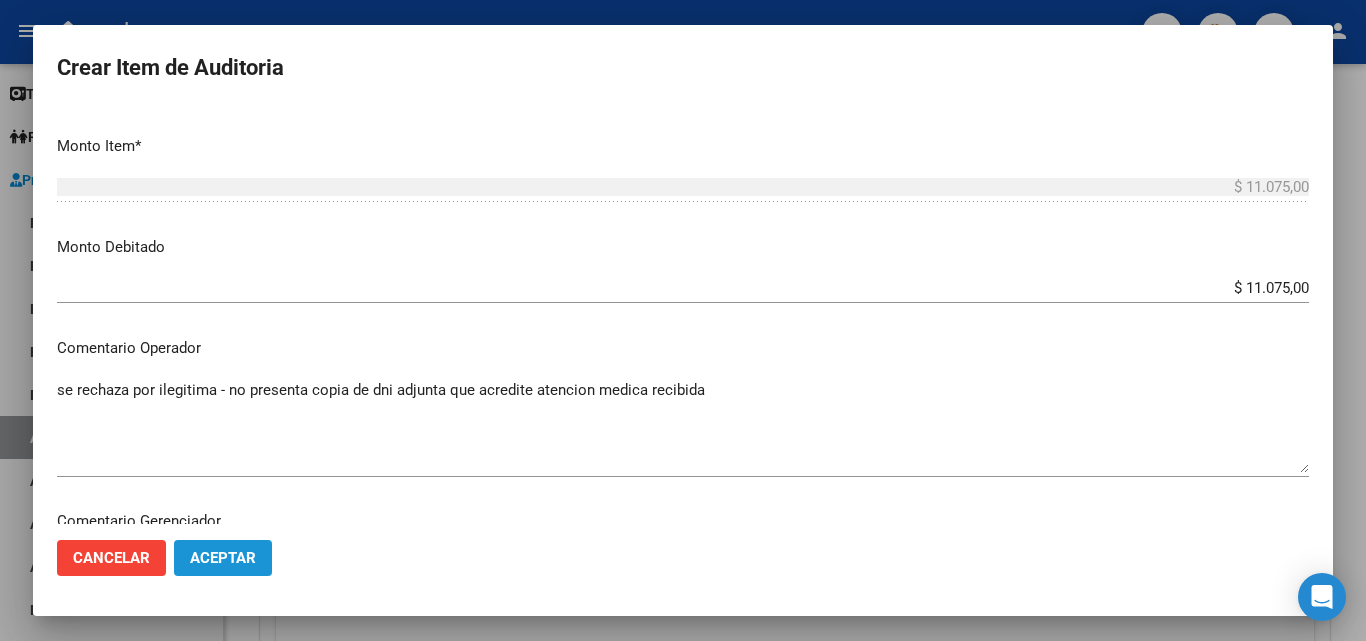 click on "Aceptar" 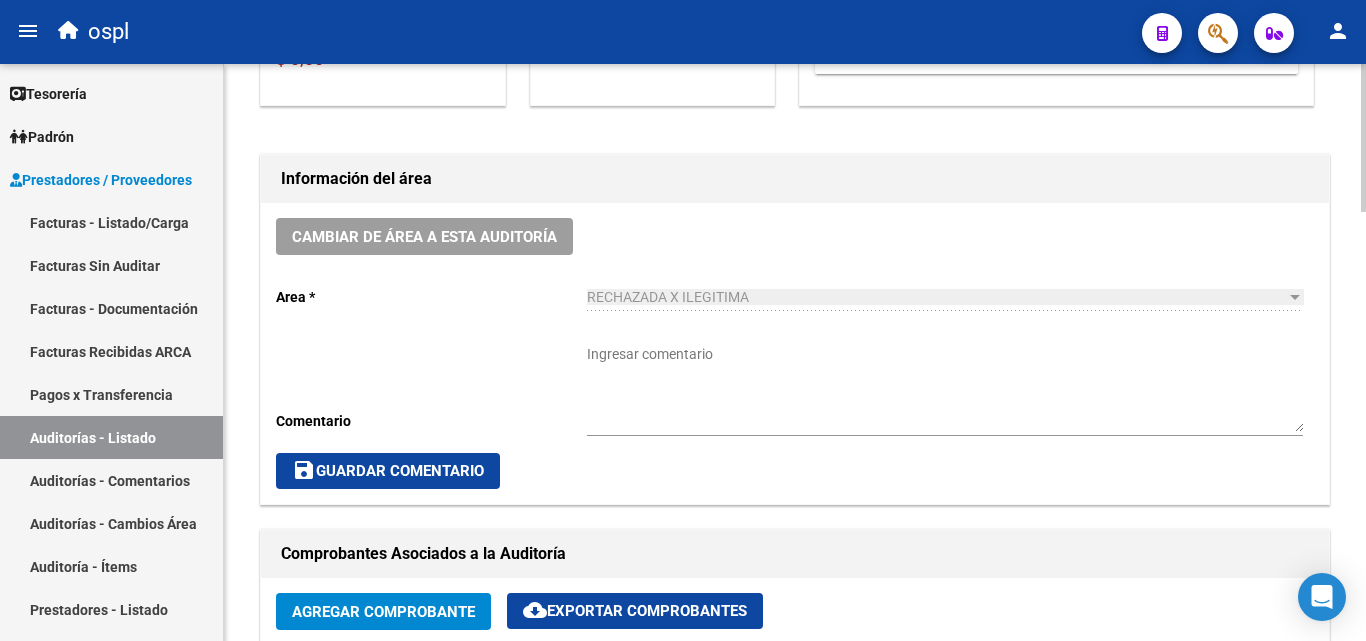 scroll, scrollTop: 277, scrollLeft: 0, axis: vertical 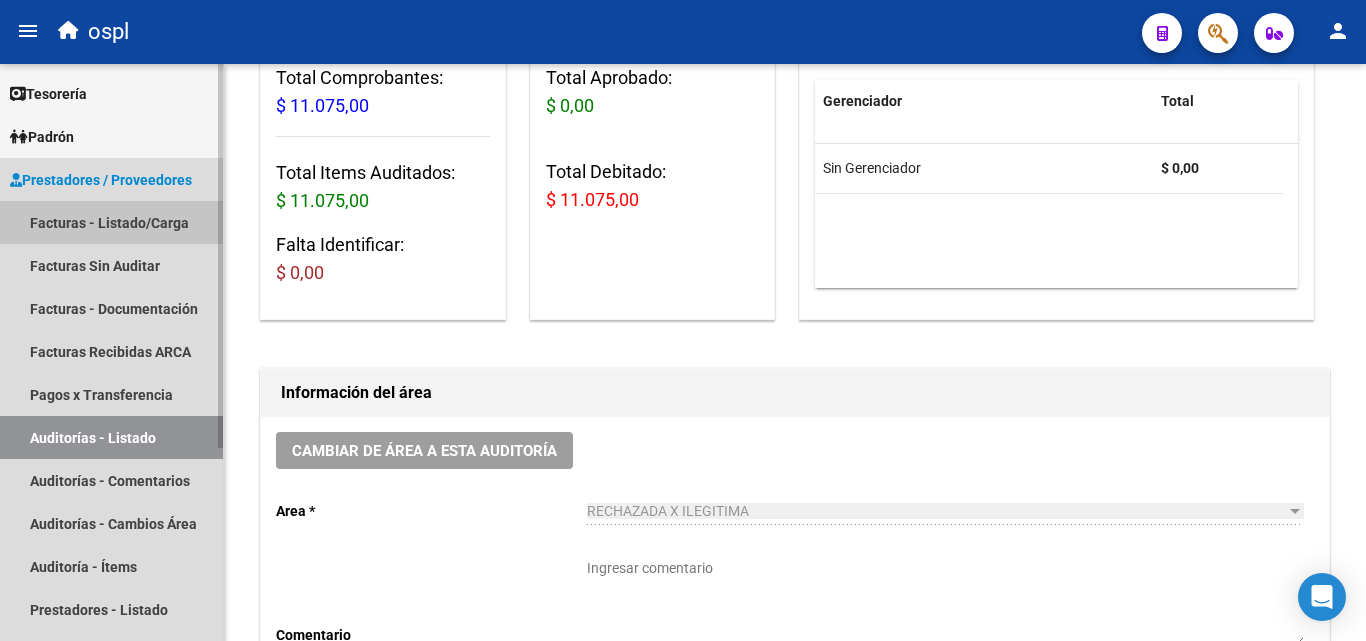 click on "Facturas - Listado/Carga" at bounding box center (111, 222) 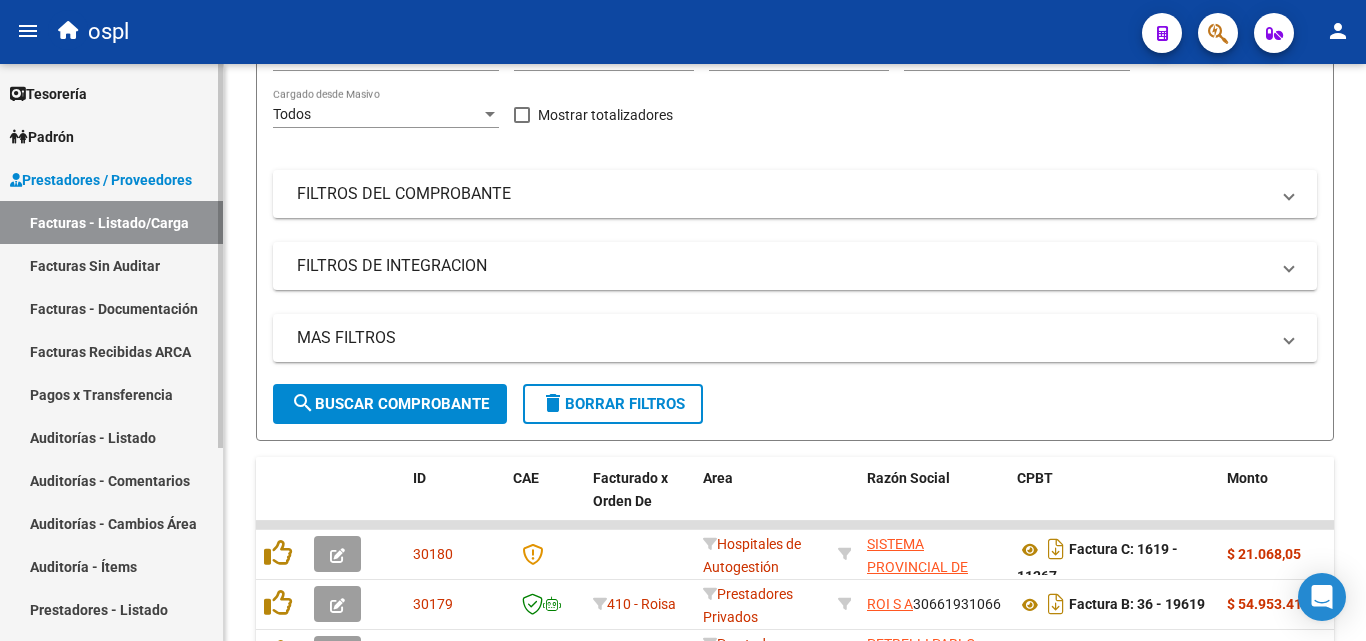 scroll, scrollTop: 277, scrollLeft: 0, axis: vertical 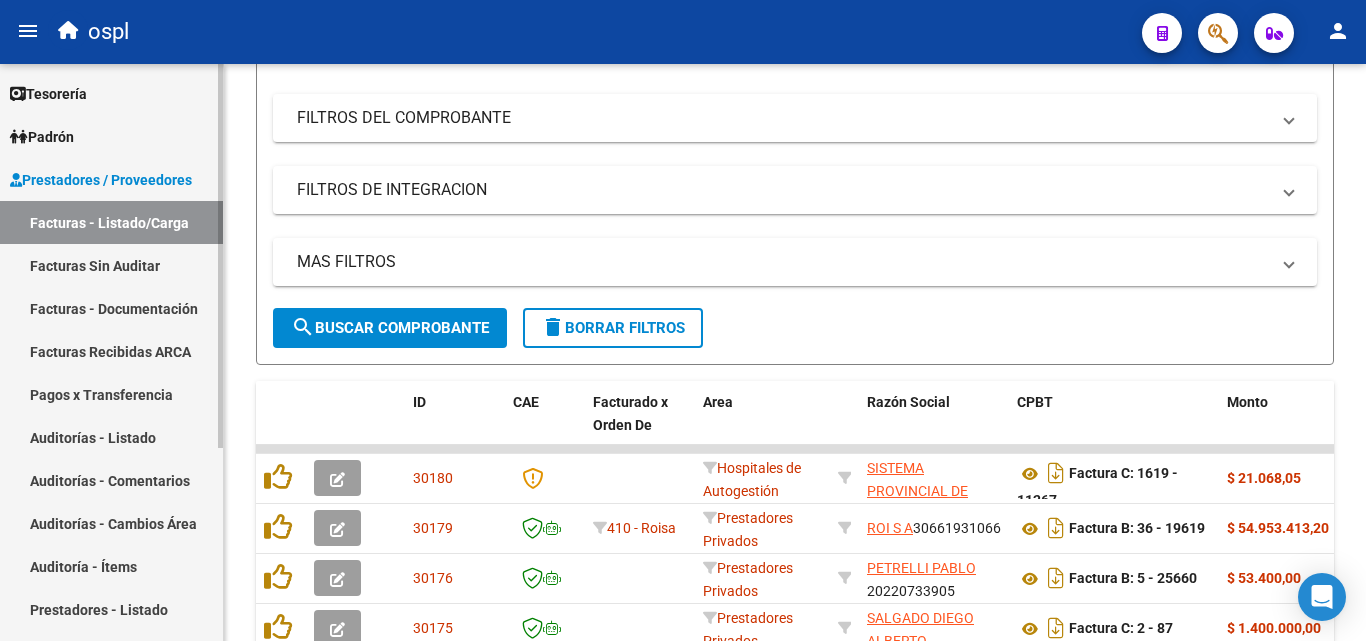 click on "Auditorías - Comentarios" at bounding box center [111, 480] 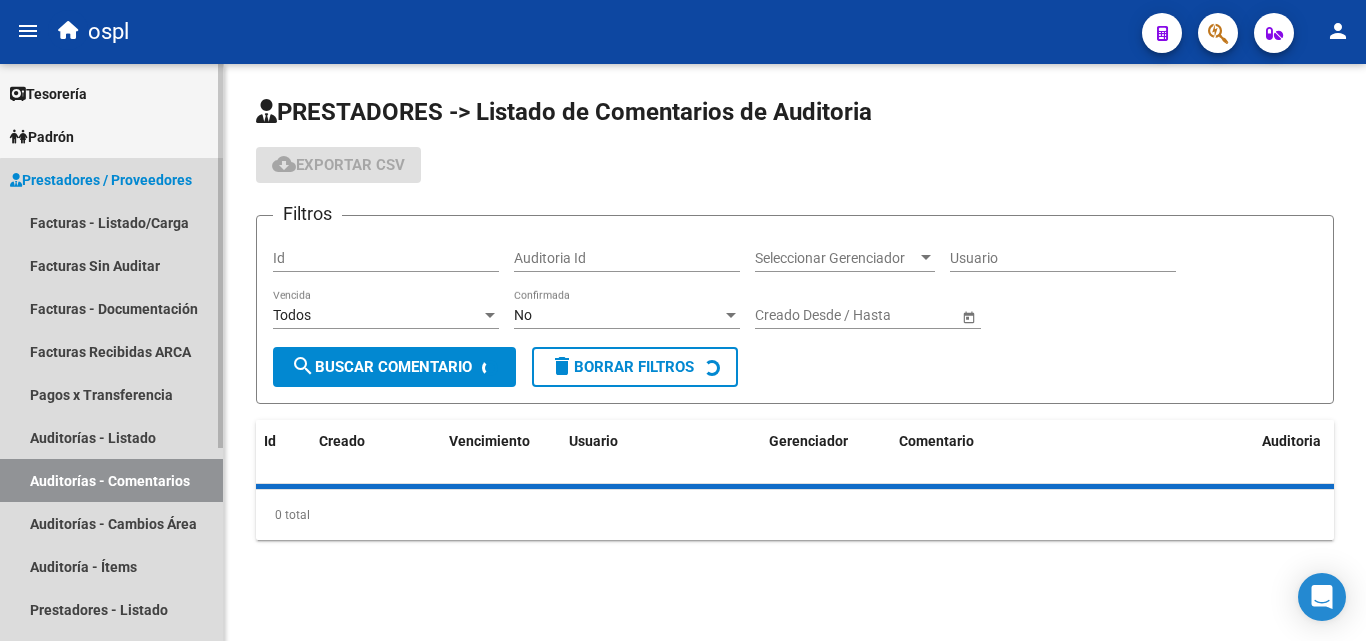 scroll, scrollTop: 0, scrollLeft: 0, axis: both 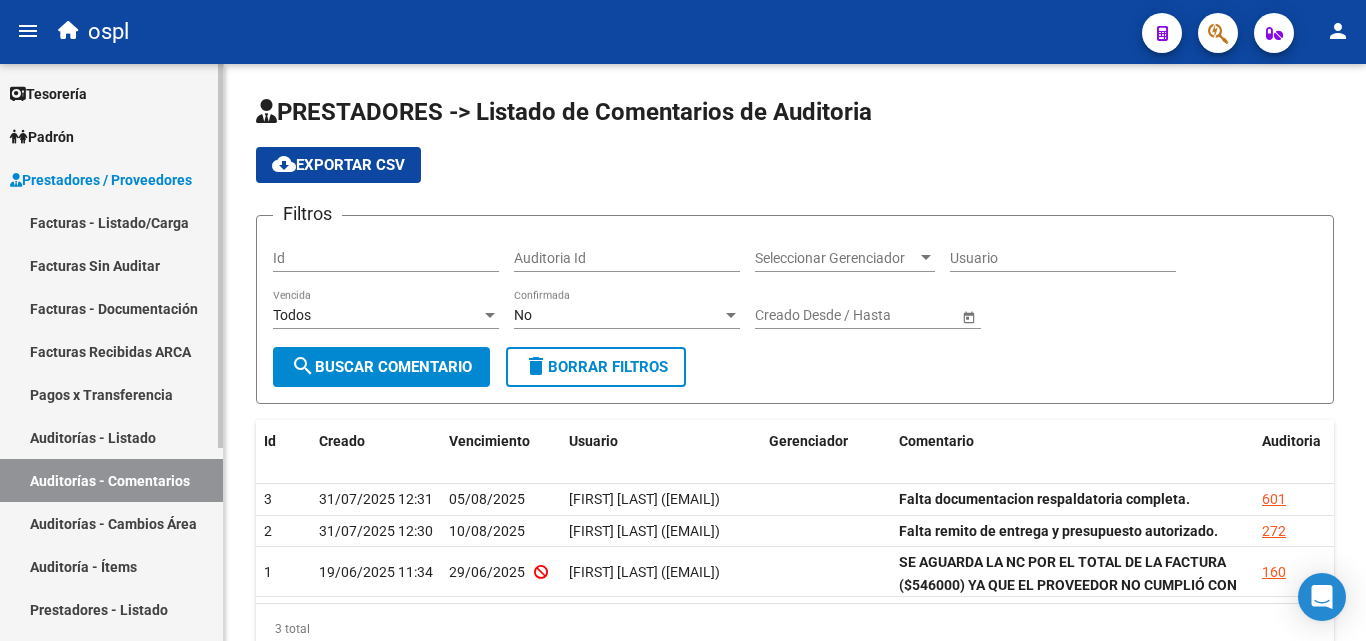 click on "Auditorías - Listado" at bounding box center (111, 437) 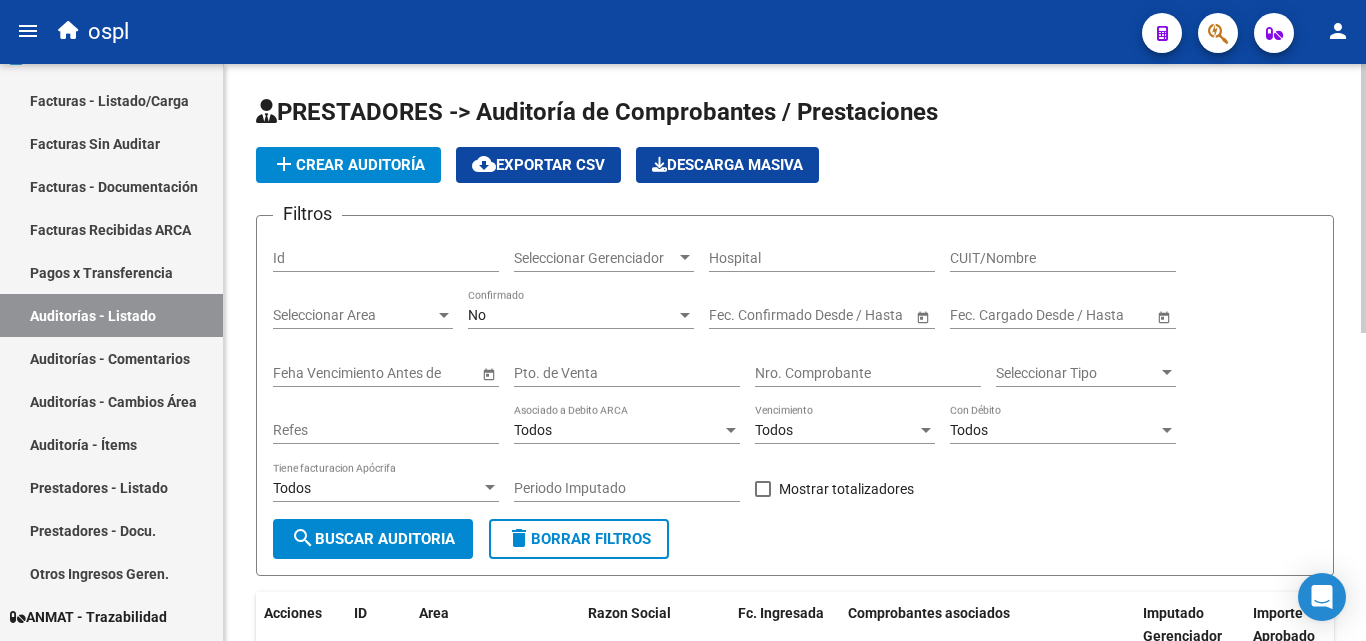 scroll, scrollTop: 291, scrollLeft: 0, axis: vertical 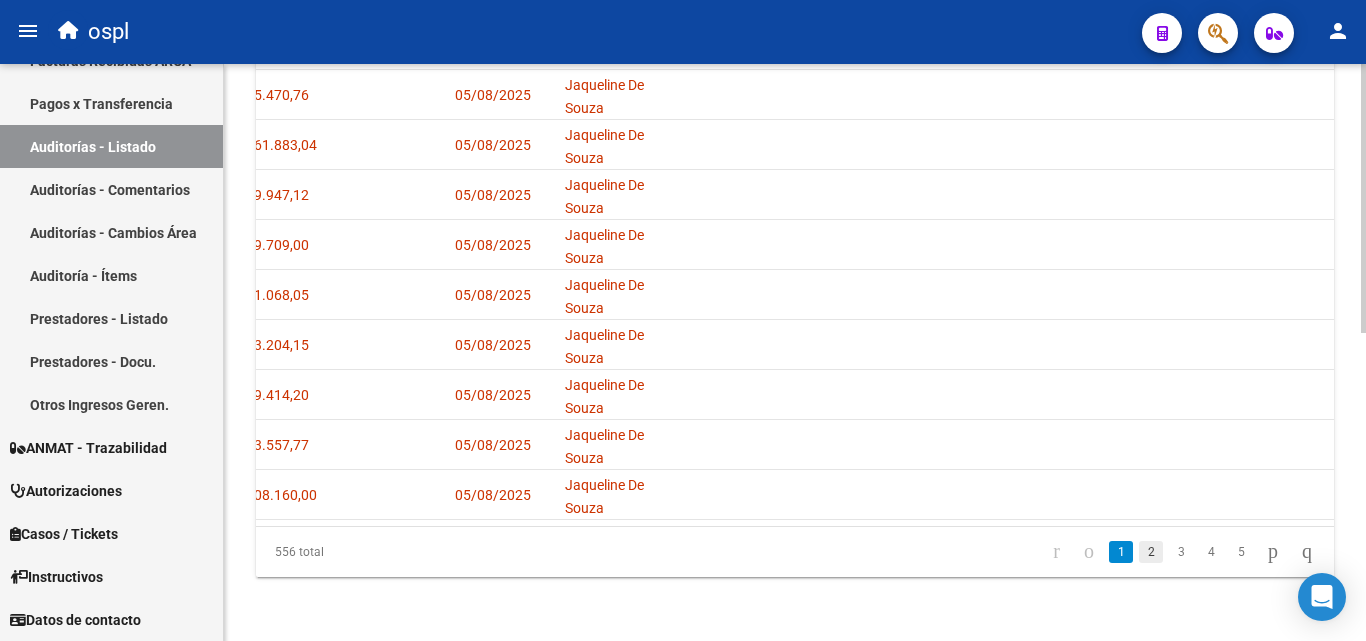 click on "2" 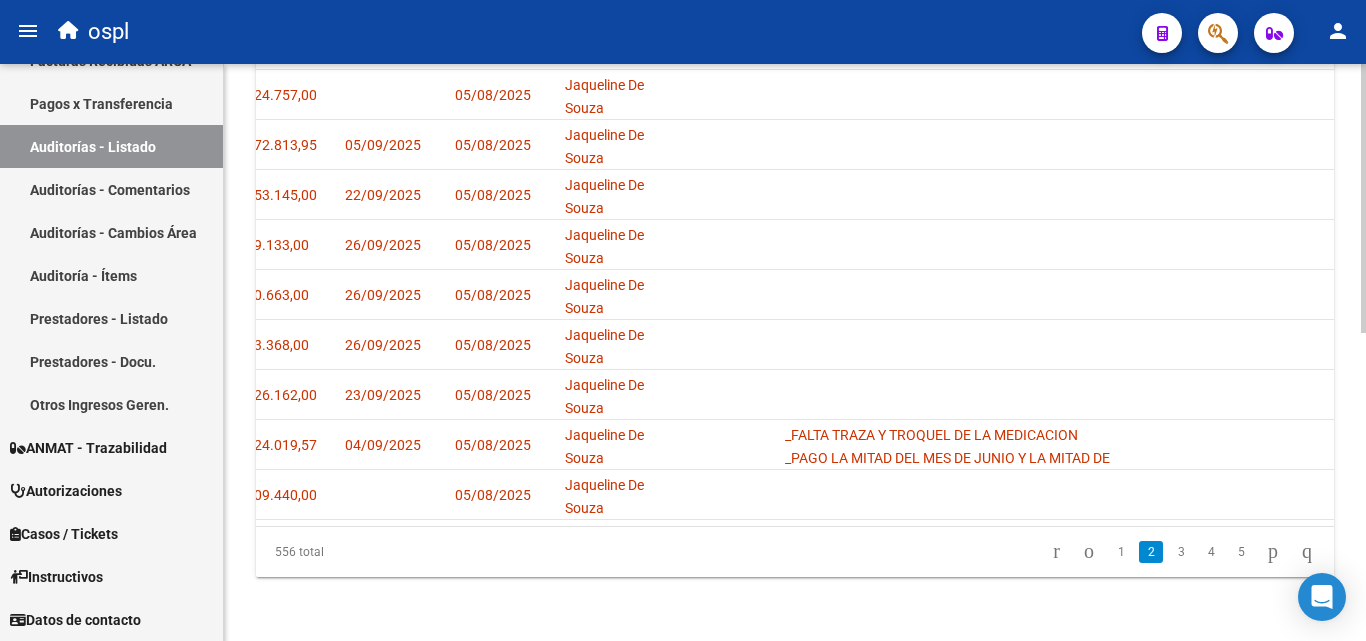 scroll, scrollTop: 661, scrollLeft: 0, axis: vertical 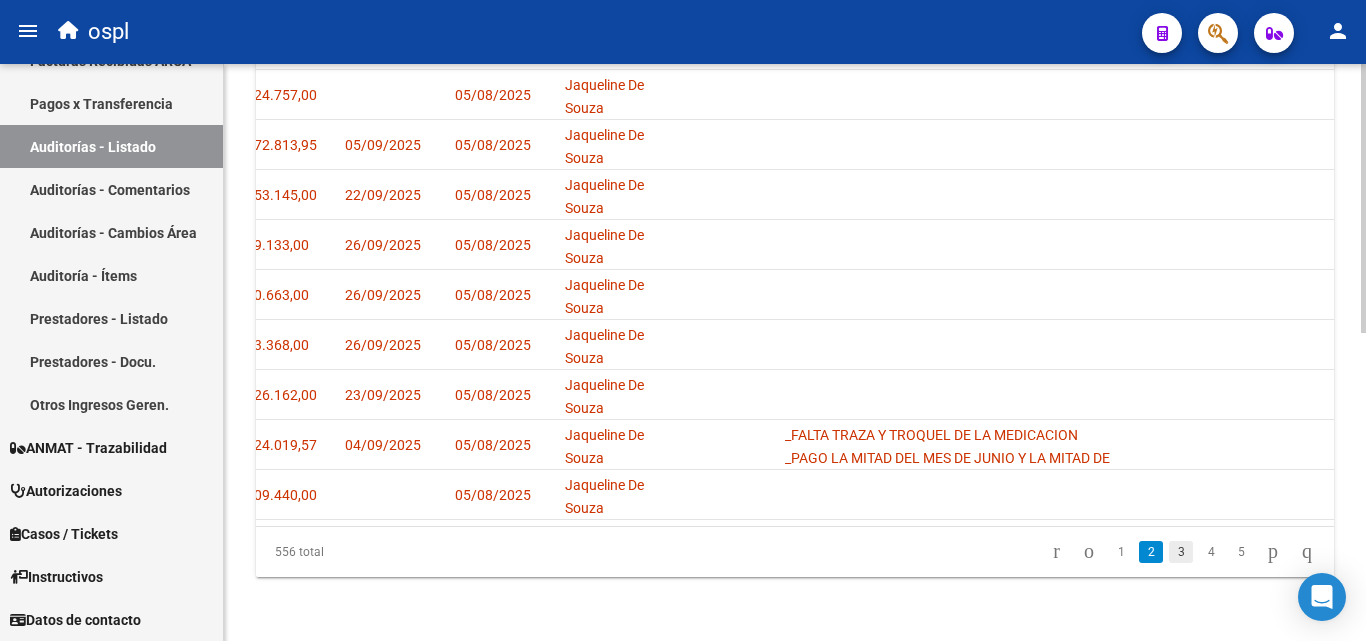 click on "3" 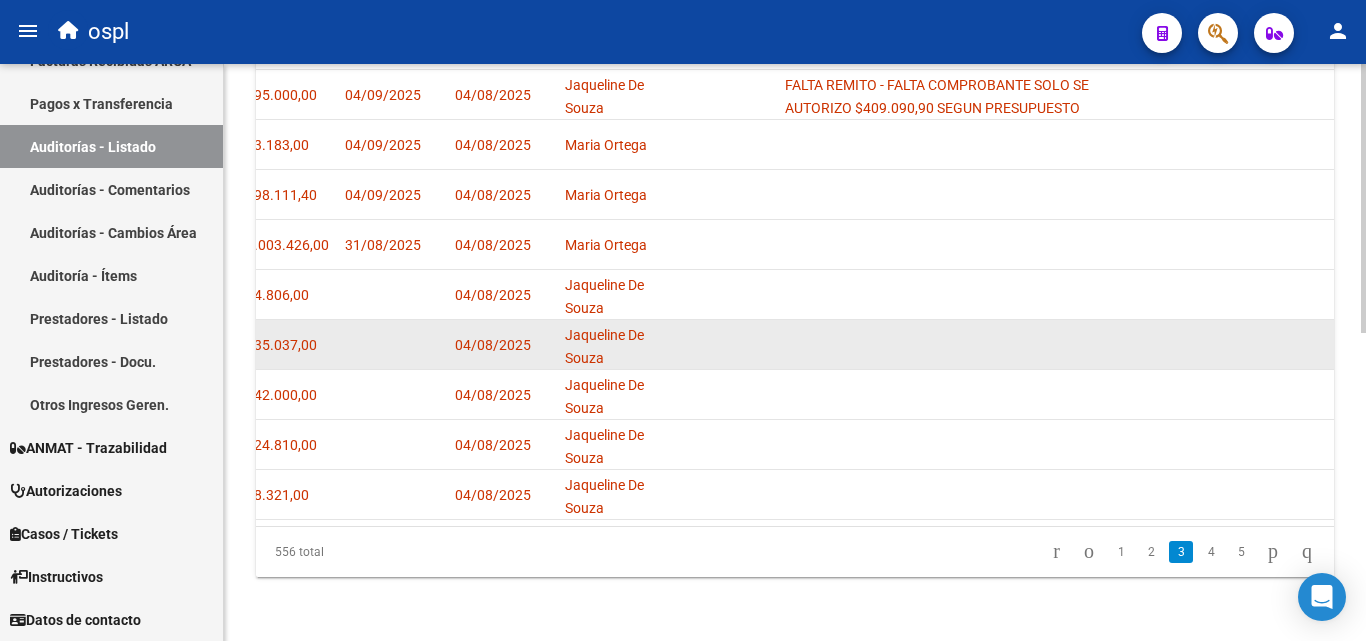 scroll, scrollTop: 661, scrollLeft: 0, axis: vertical 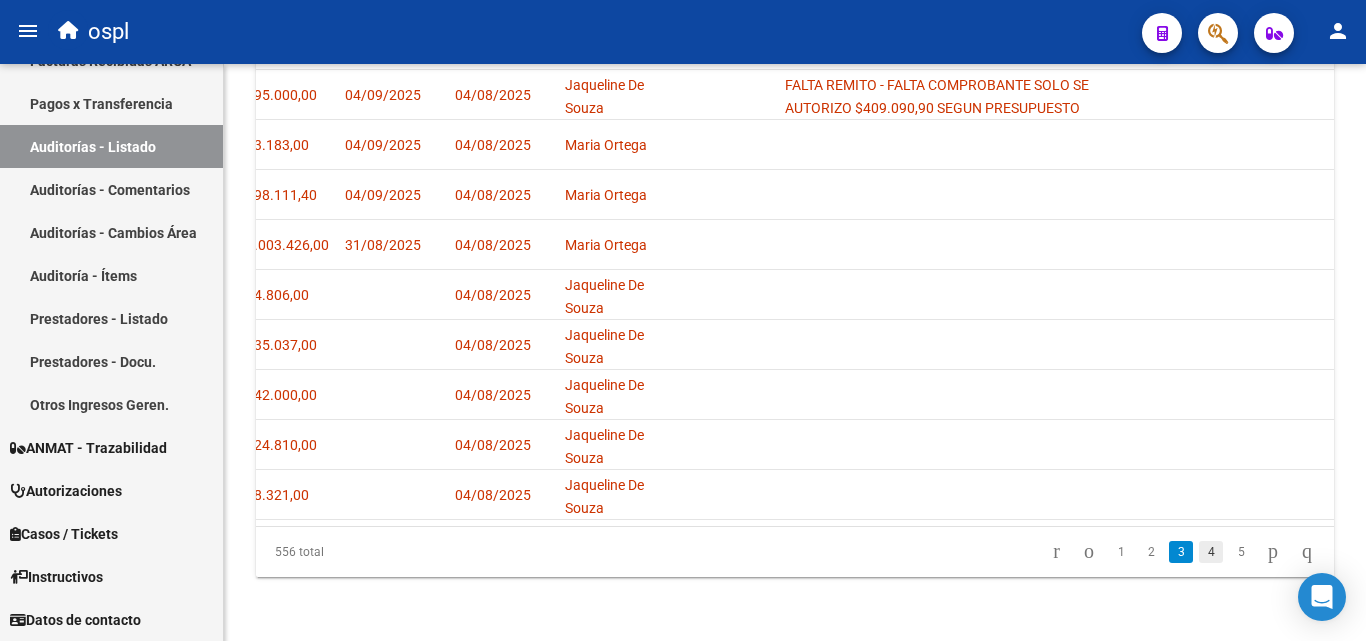 click on "4" 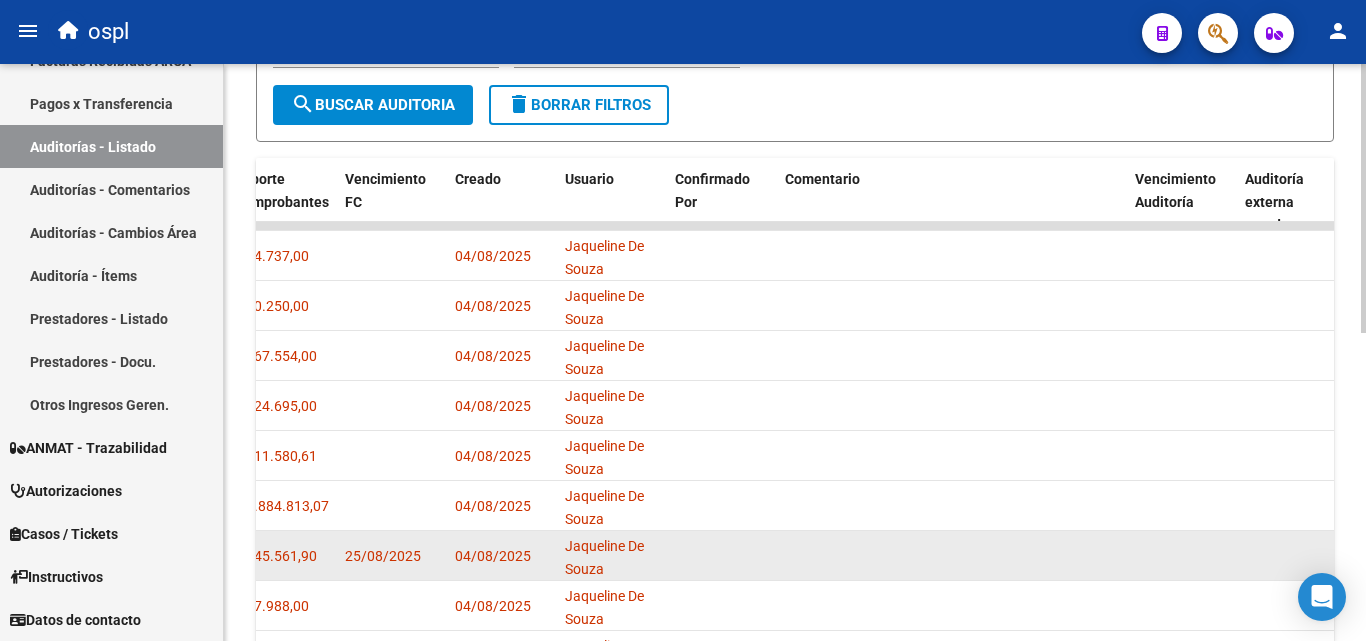 scroll, scrollTop: 661, scrollLeft: 0, axis: vertical 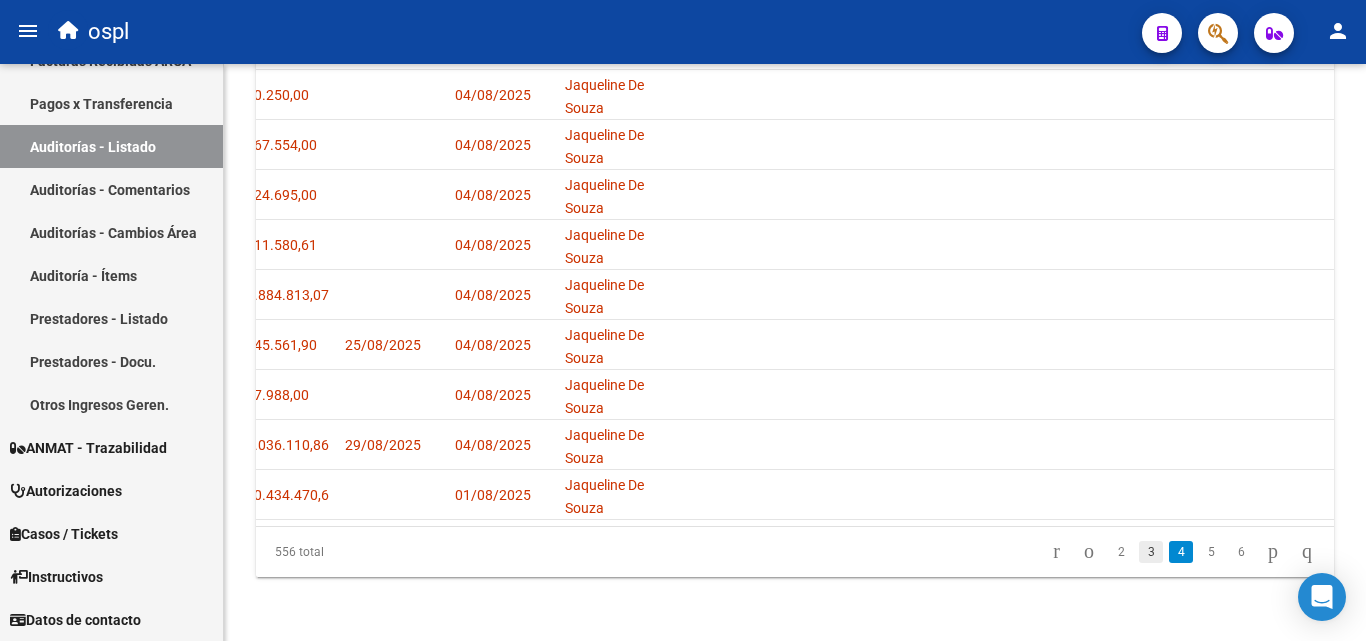 click on "3" 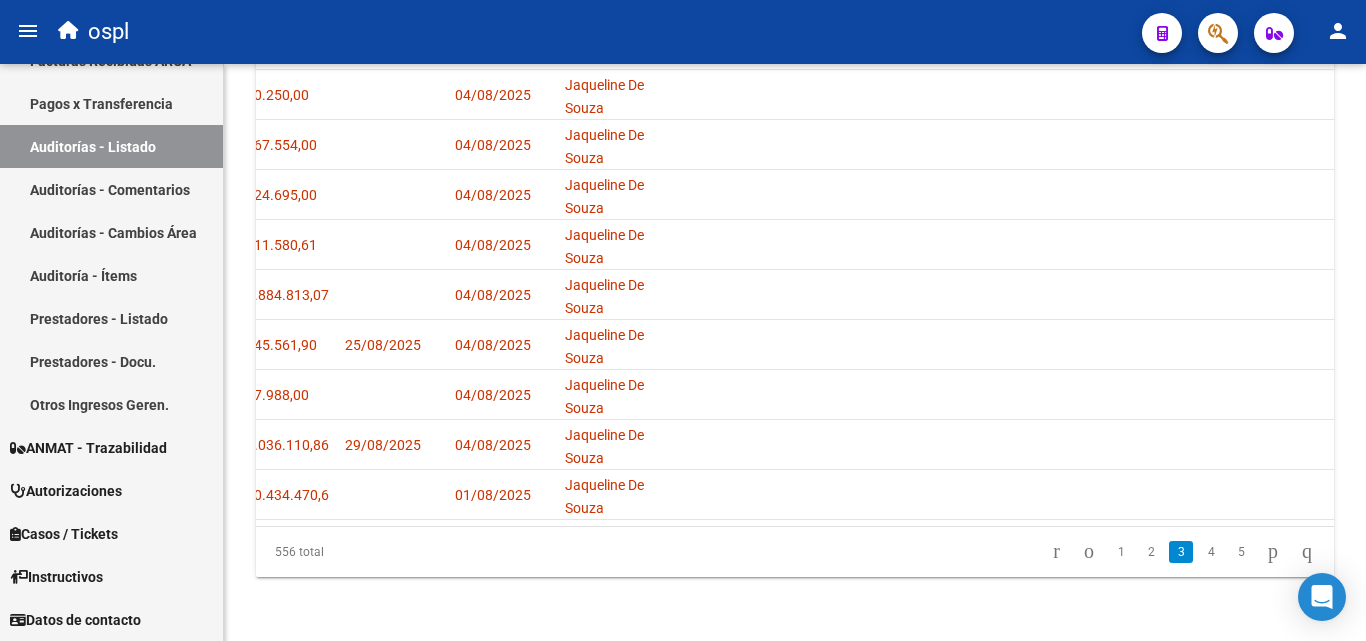 click on "556 total   1   2   3   4   5" 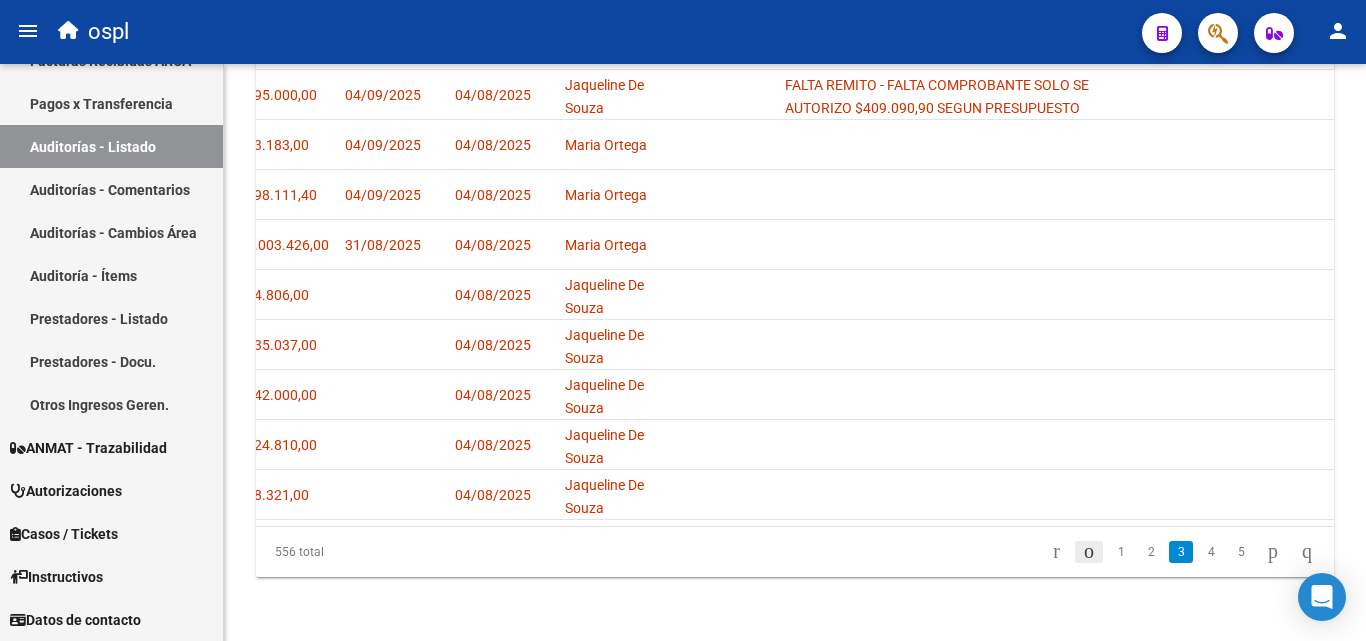 click 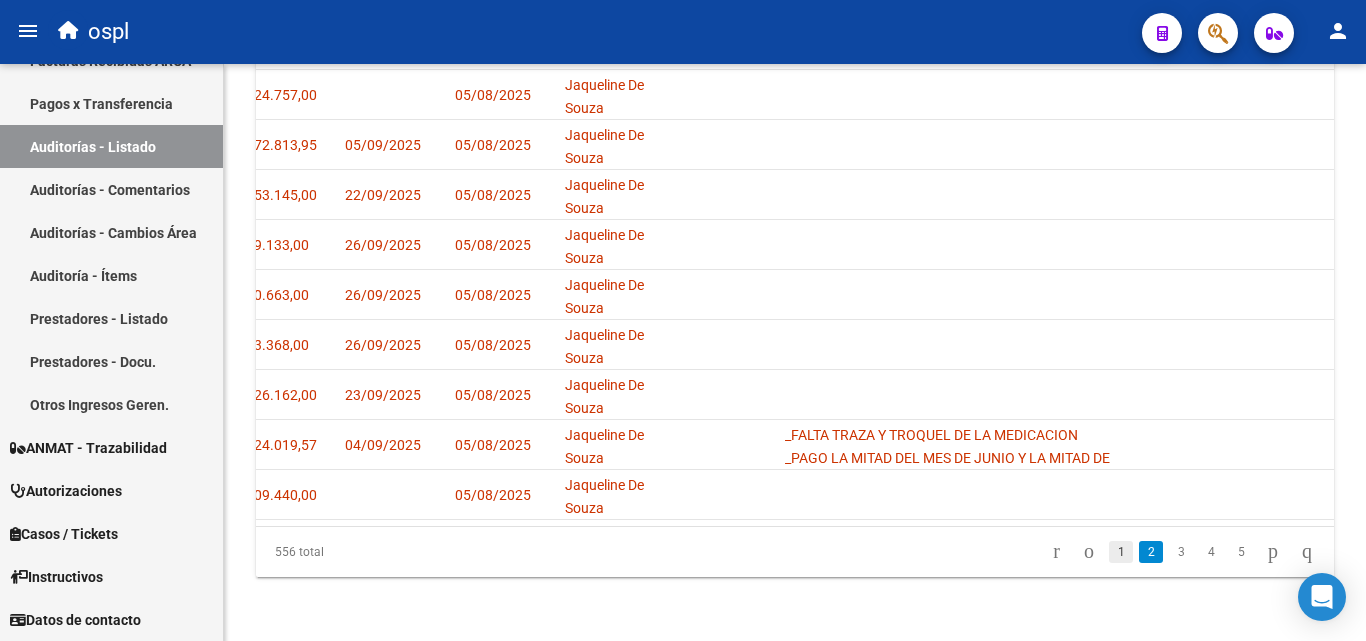click on "1" 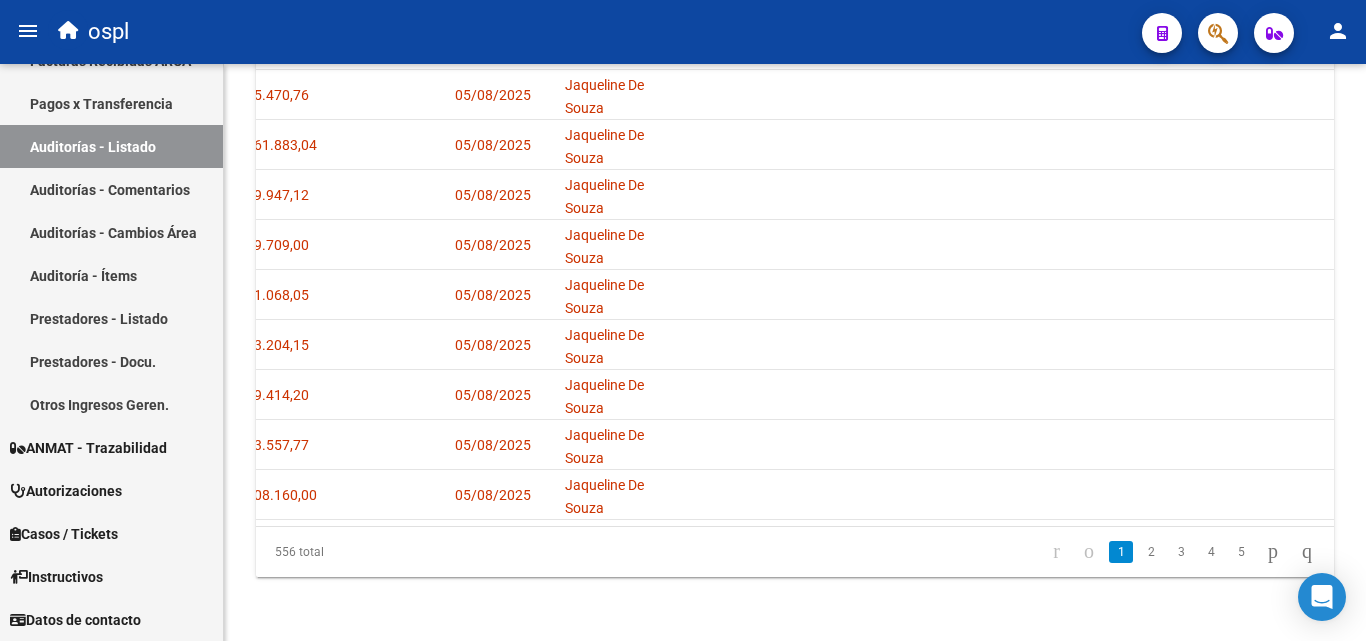 scroll, scrollTop: 661, scrollLeft: 0, axis: vertical 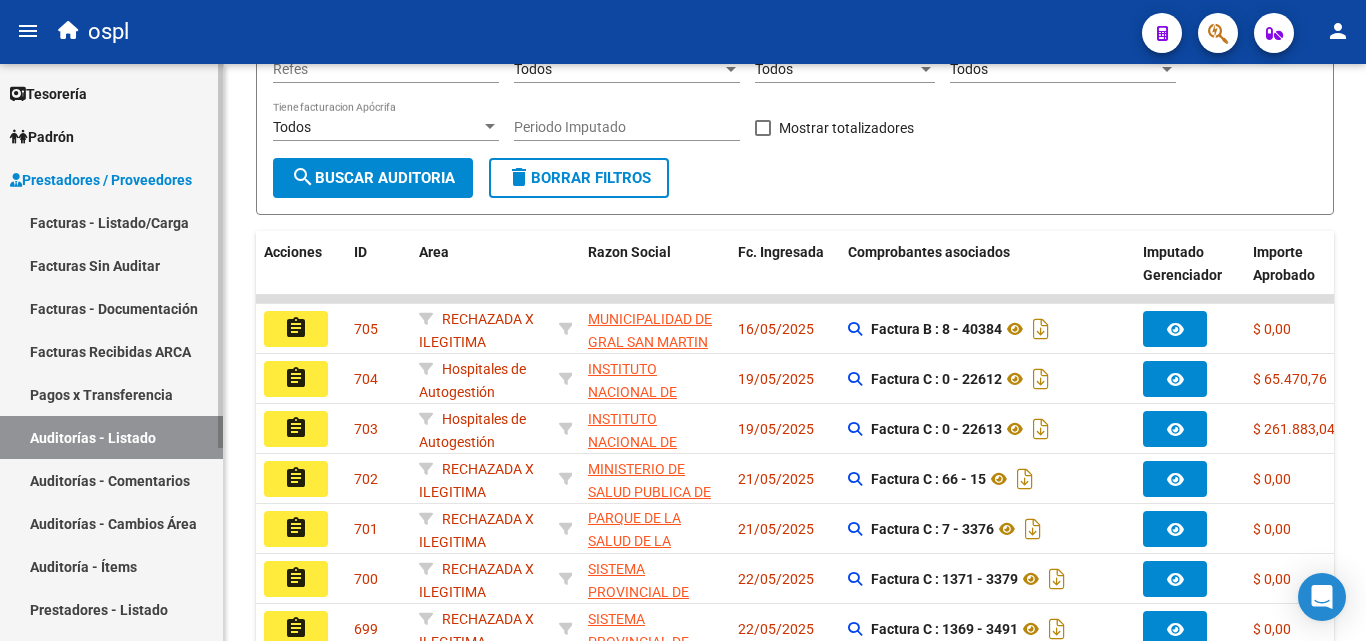 click on "Facturas - Listado/Carga" at bounding box center (111, 222) 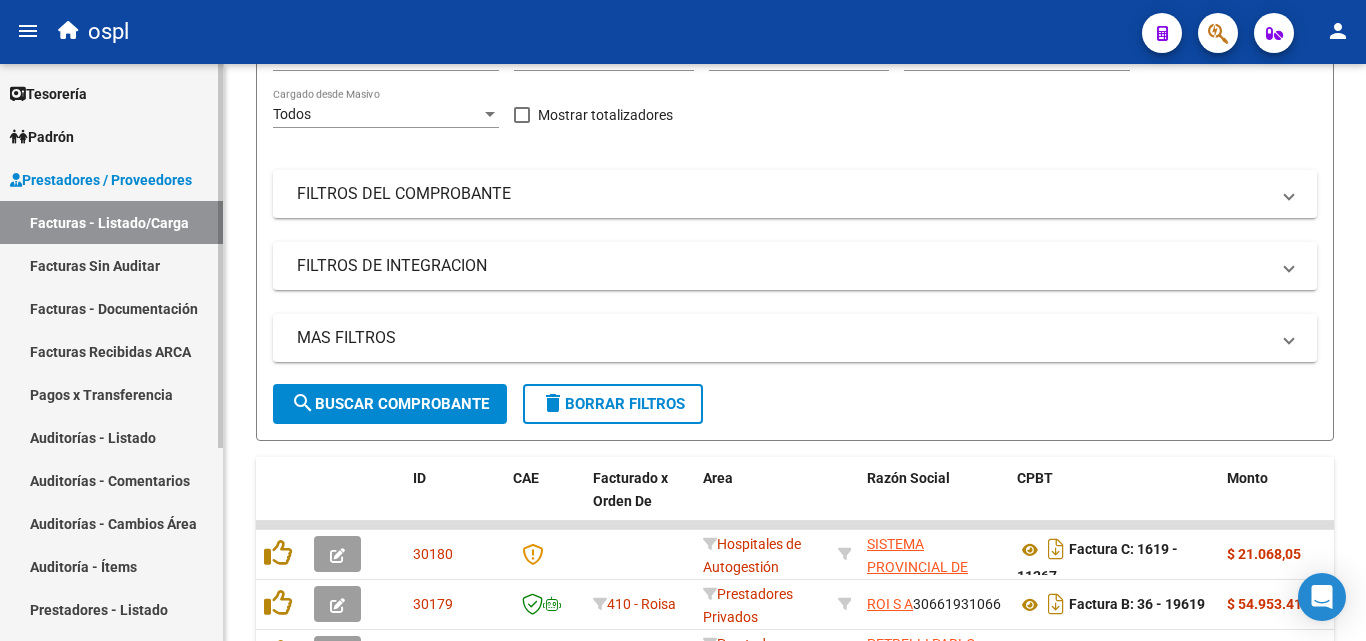 scroll, scrollTop: 361, scrollLeft: 0, axis: vertical 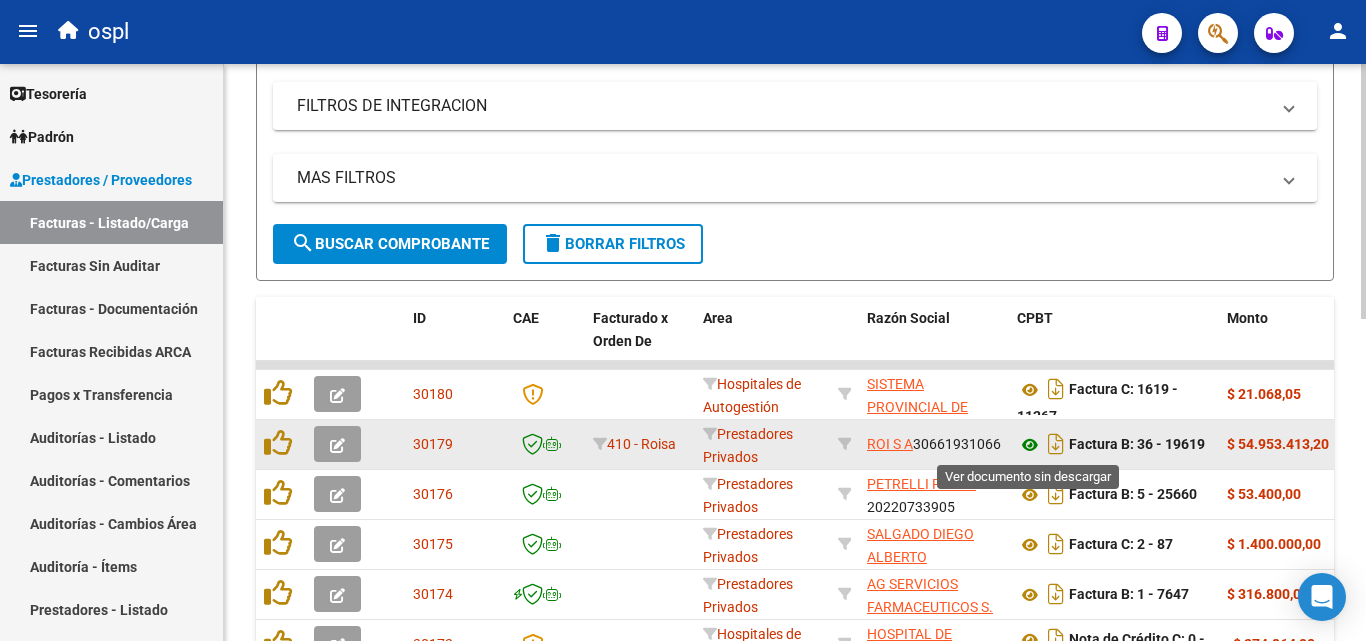 click 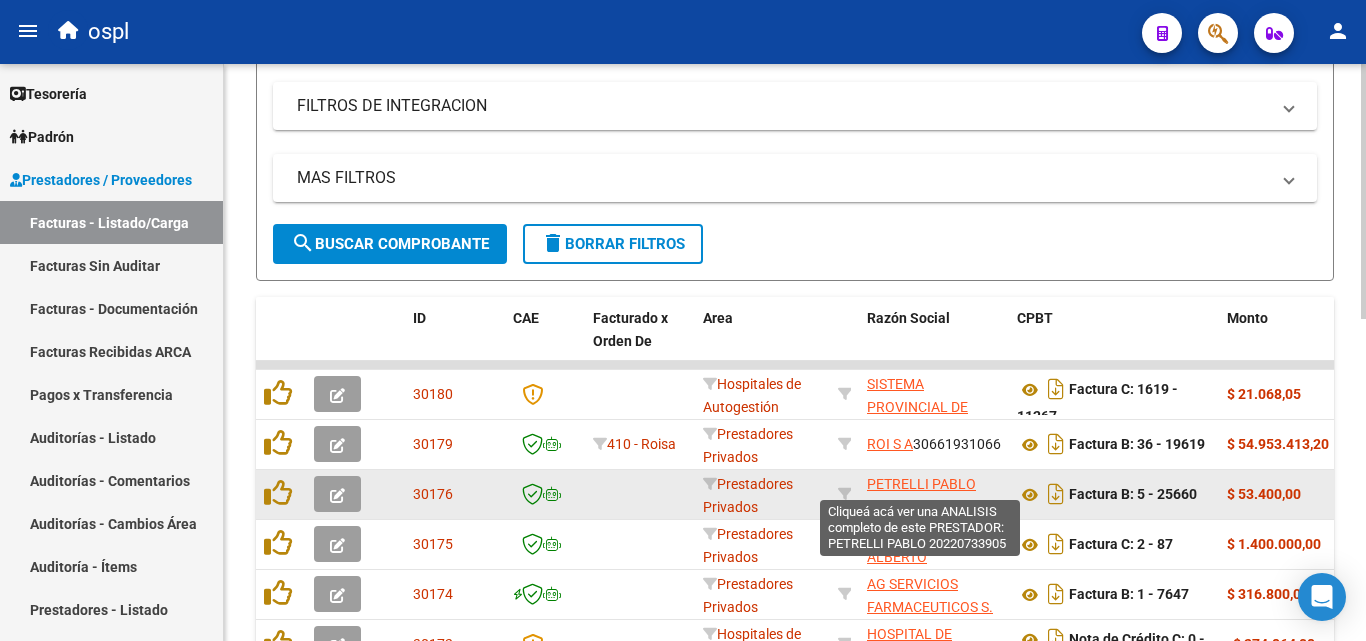 scroll, scrollTop: 4, scrollLeft: 0, axis: vertical 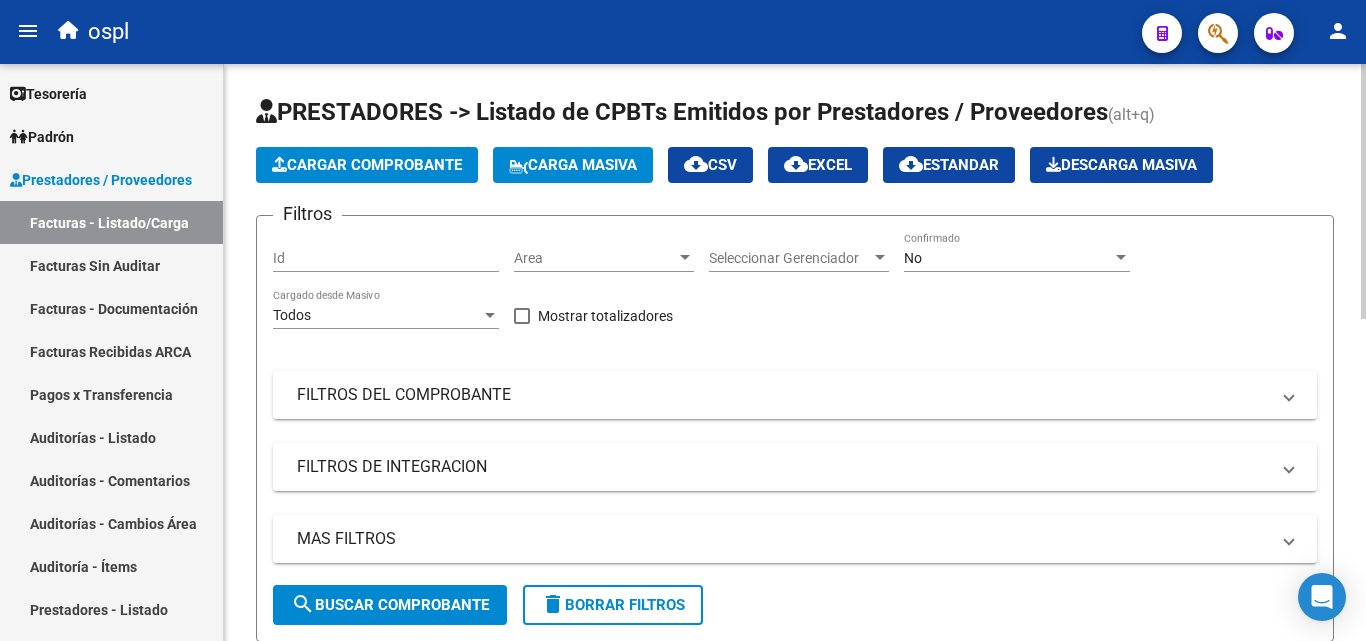 click on "Area Area" 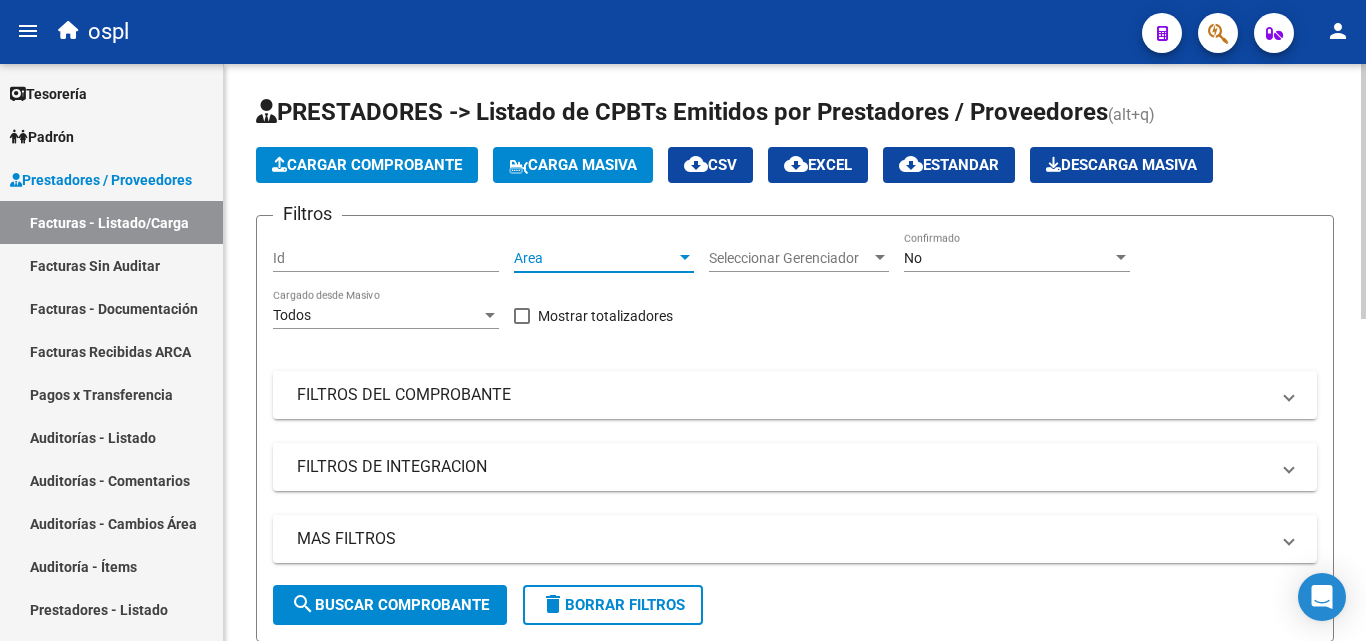 click at bounding box center (685, 258) 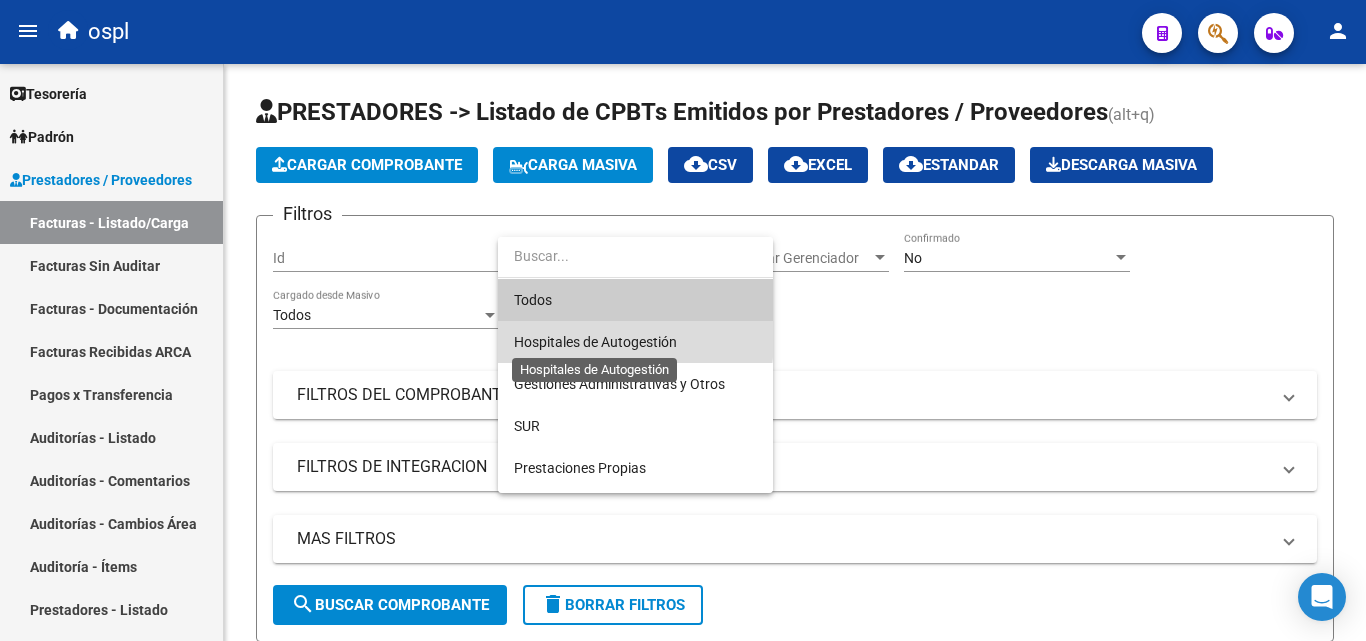 click on "Hospitales de Autogestión" at bounding box center [595, 342] 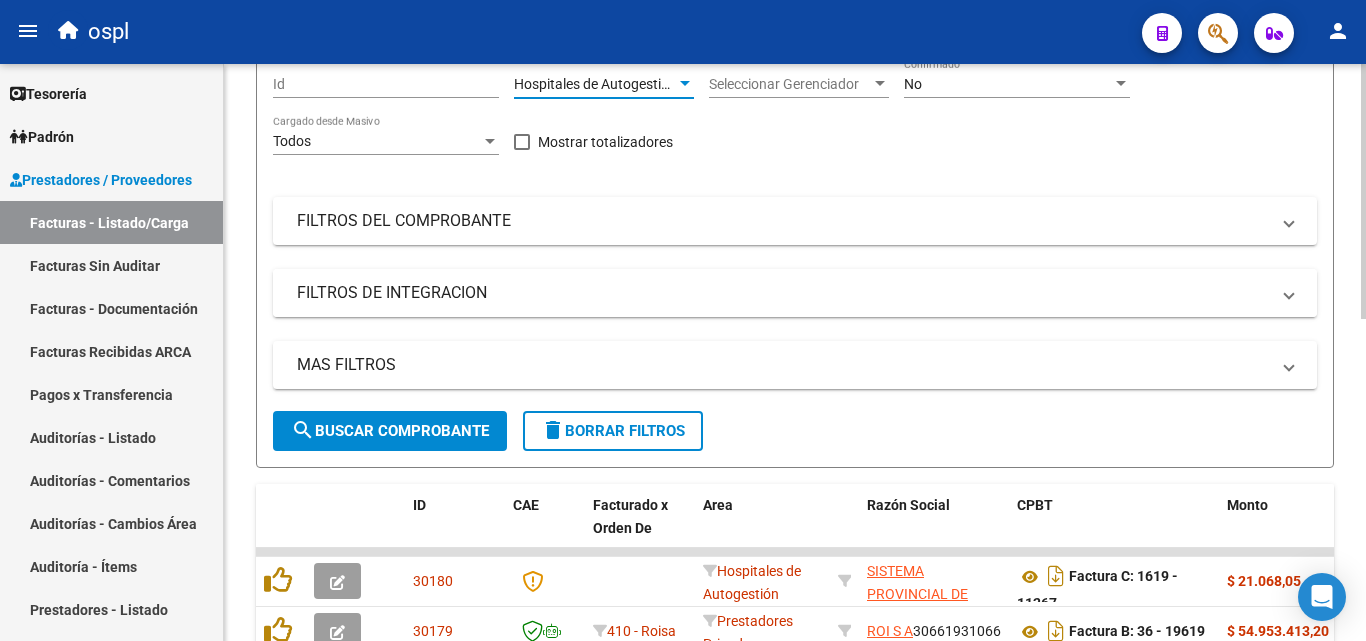 scroll, scrollTop: 200, scrollLeft: 0, axis: vertical 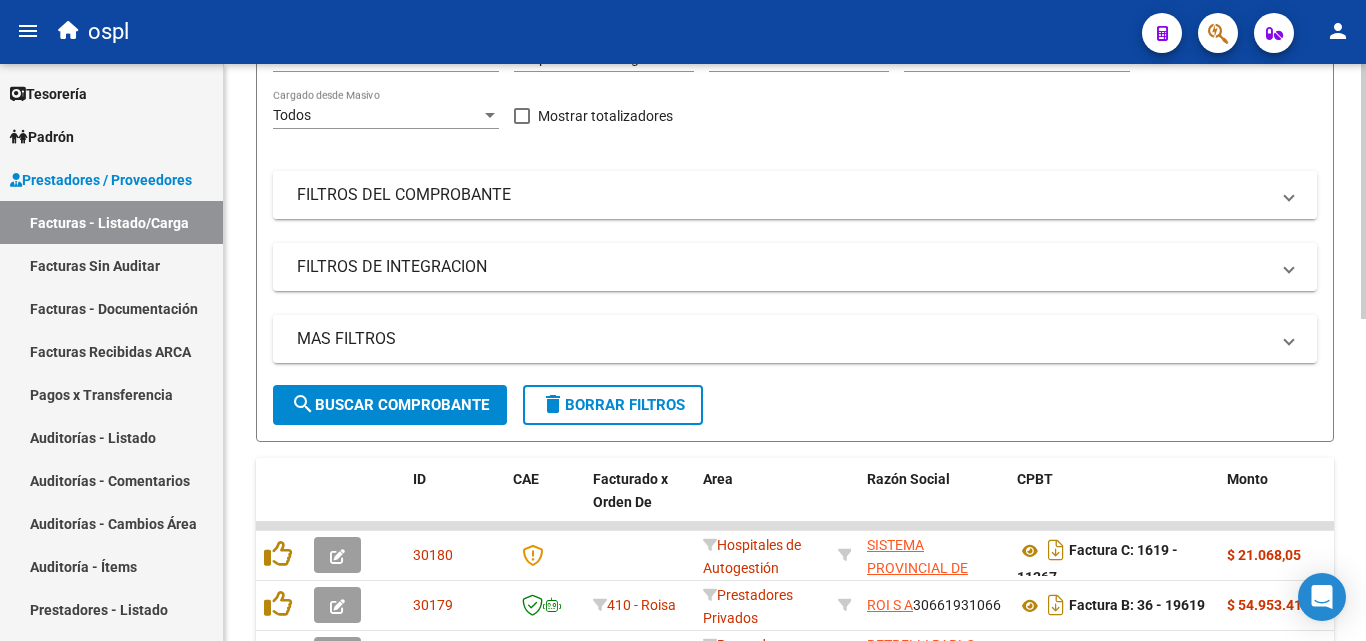 click on "FILTROS DEL COMPROBANTE" at bounding box center [783, 195] 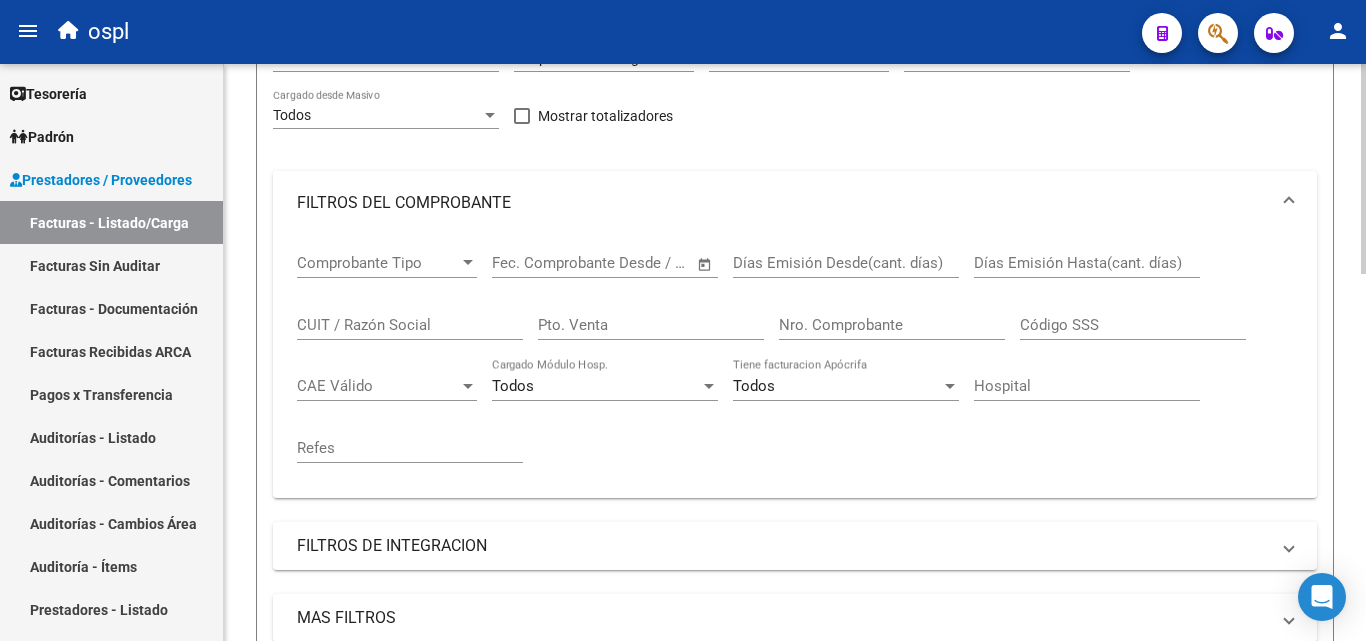 click 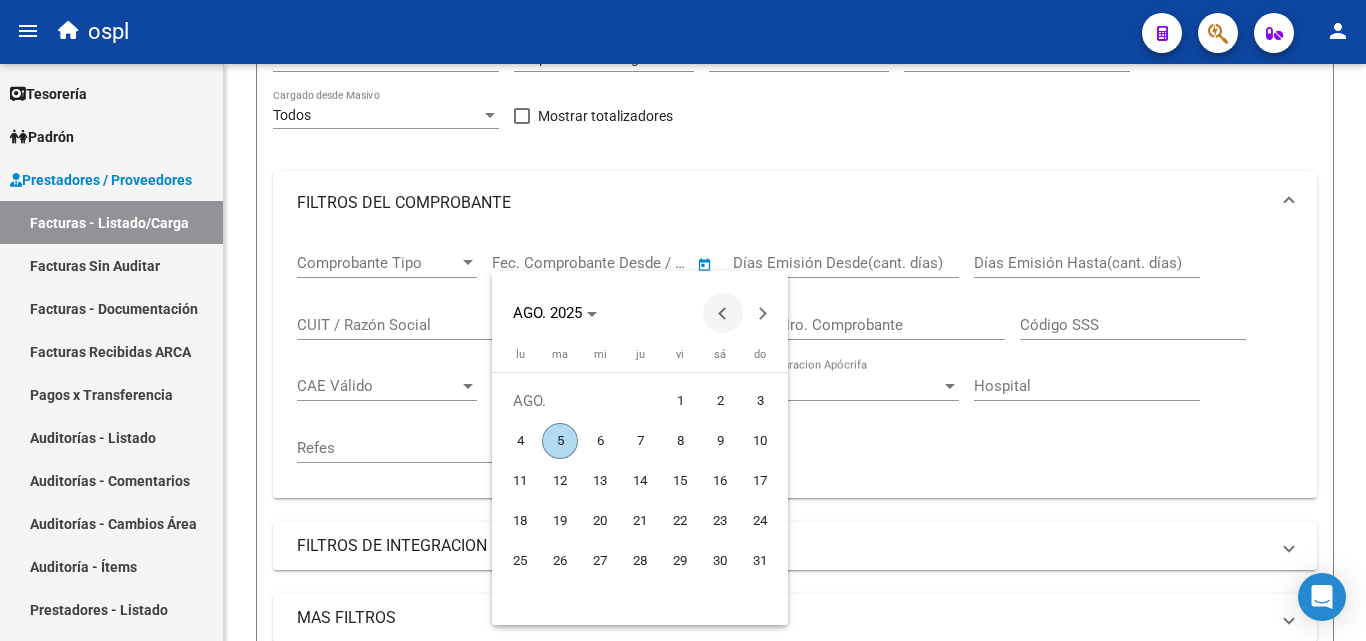 click at bounding box center [723, 313] 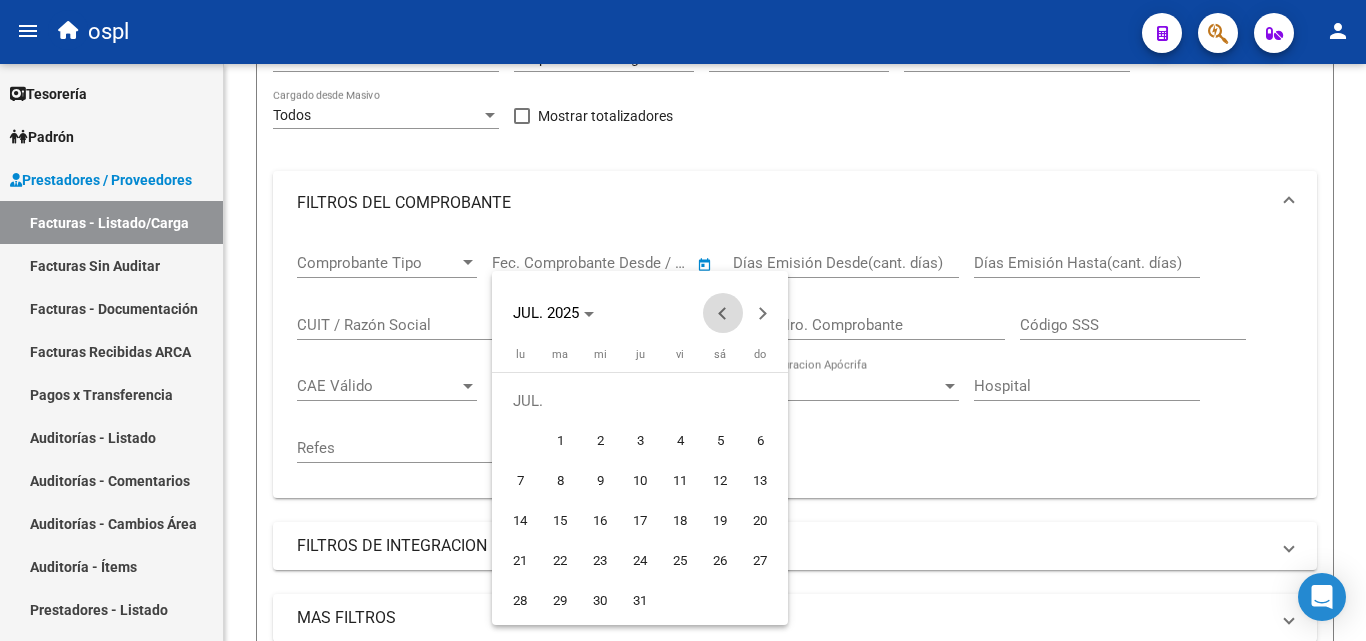 click at bounding box center [723, 313] 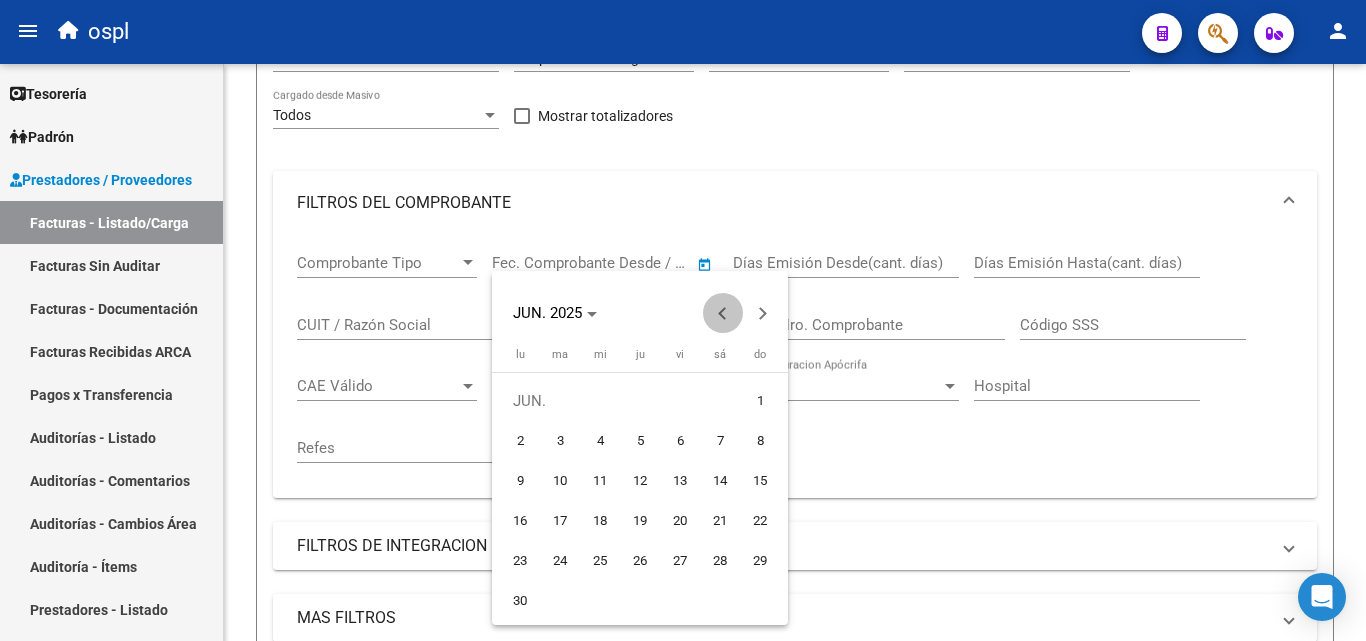 click at bounding box center (723, 313) 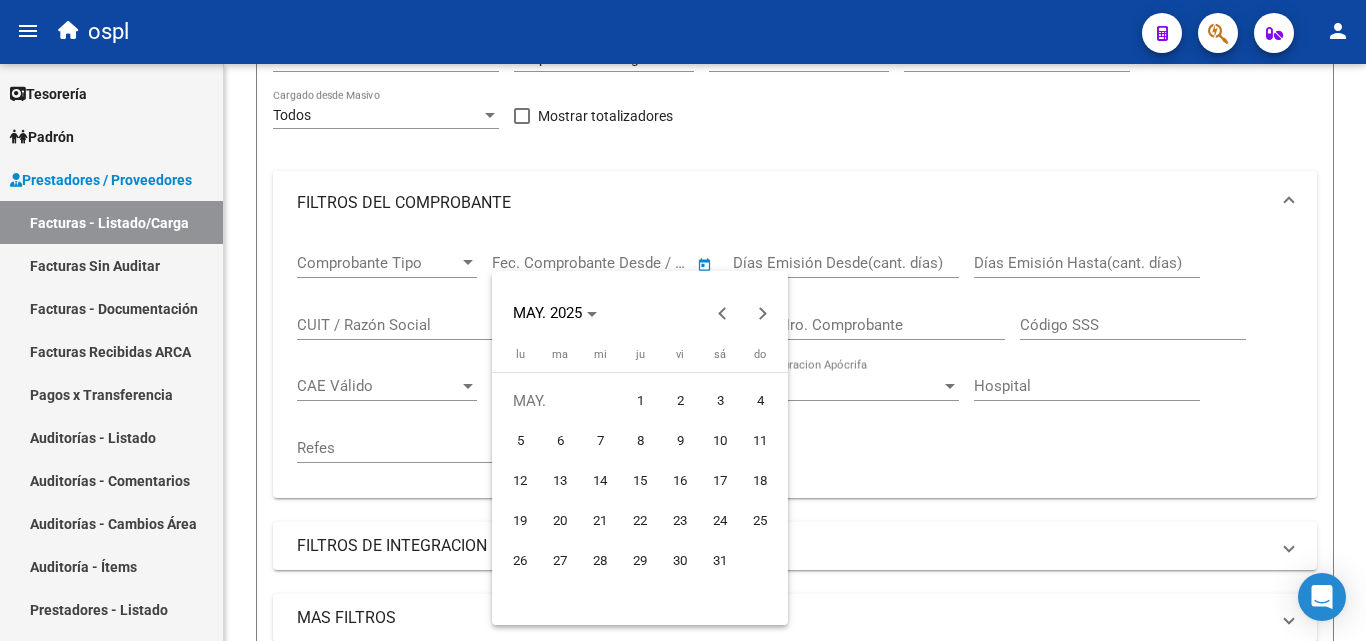 click on "1" at bounding box center [640, 401] 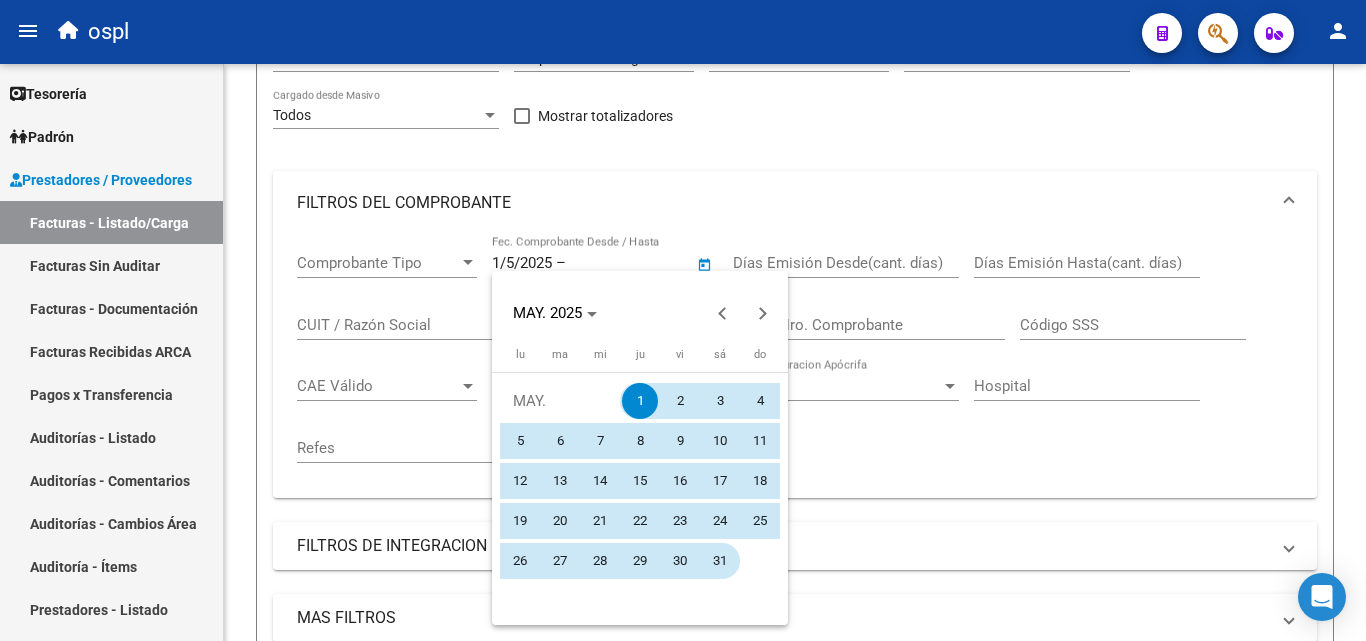 click on "31" at bounding box center [720, 561] 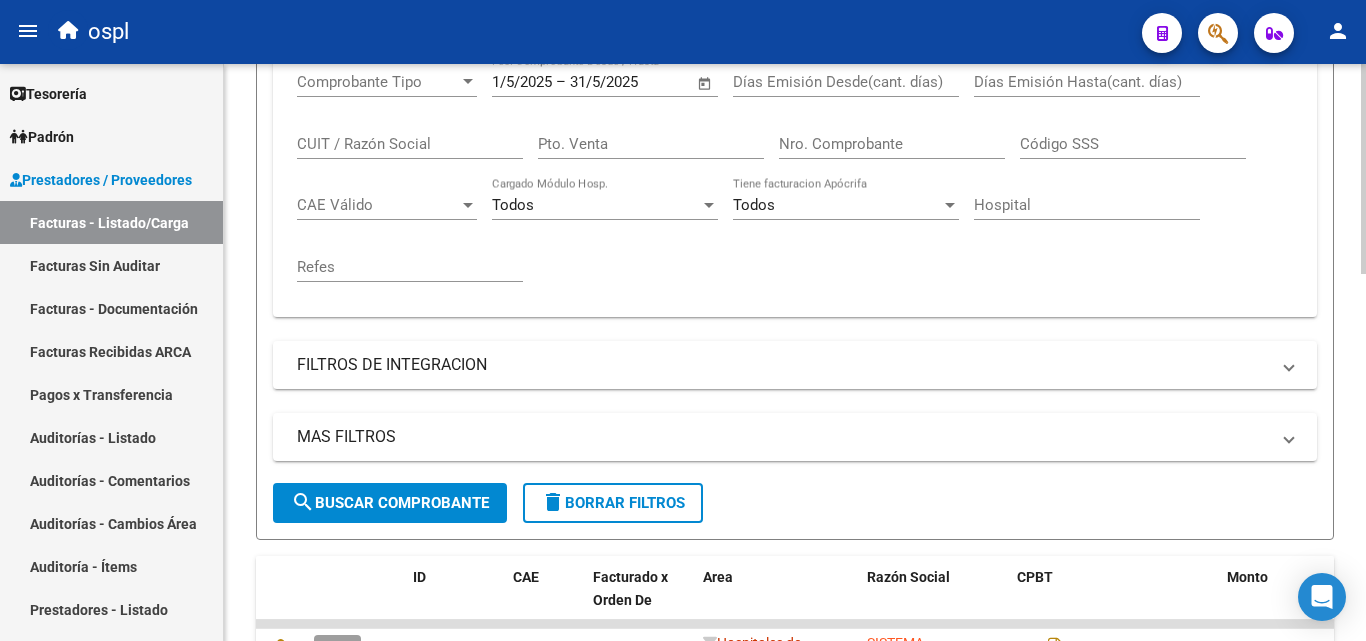 scroll, scrollTop: 400, scrollLeft: 0, axis: vertical 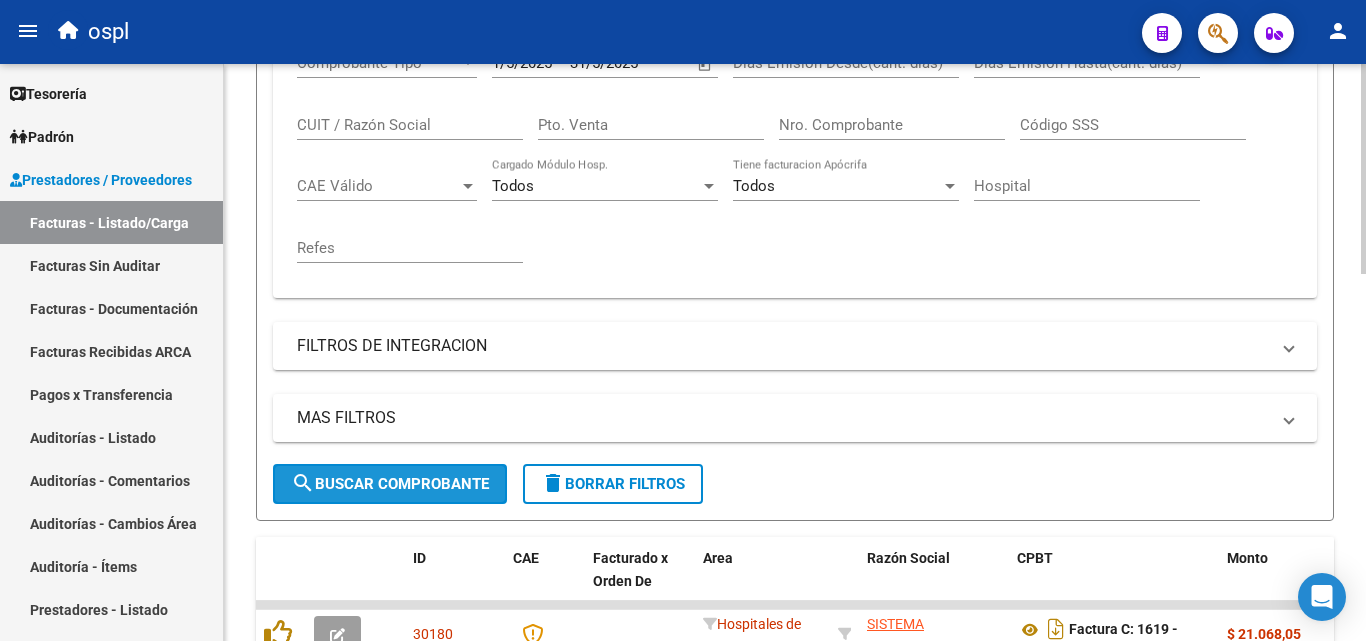 click on "search  Buscar Comprobante" 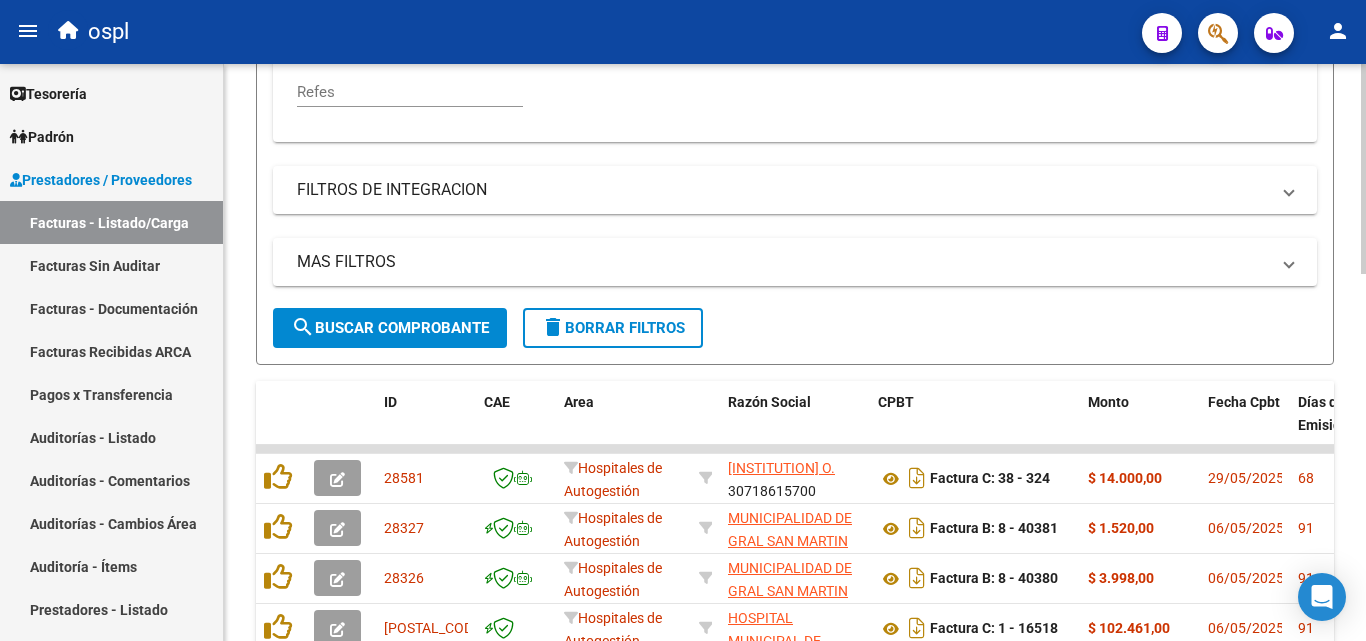 scroll, scrollTop: 700, scrollLeft: 0, axis: vertical 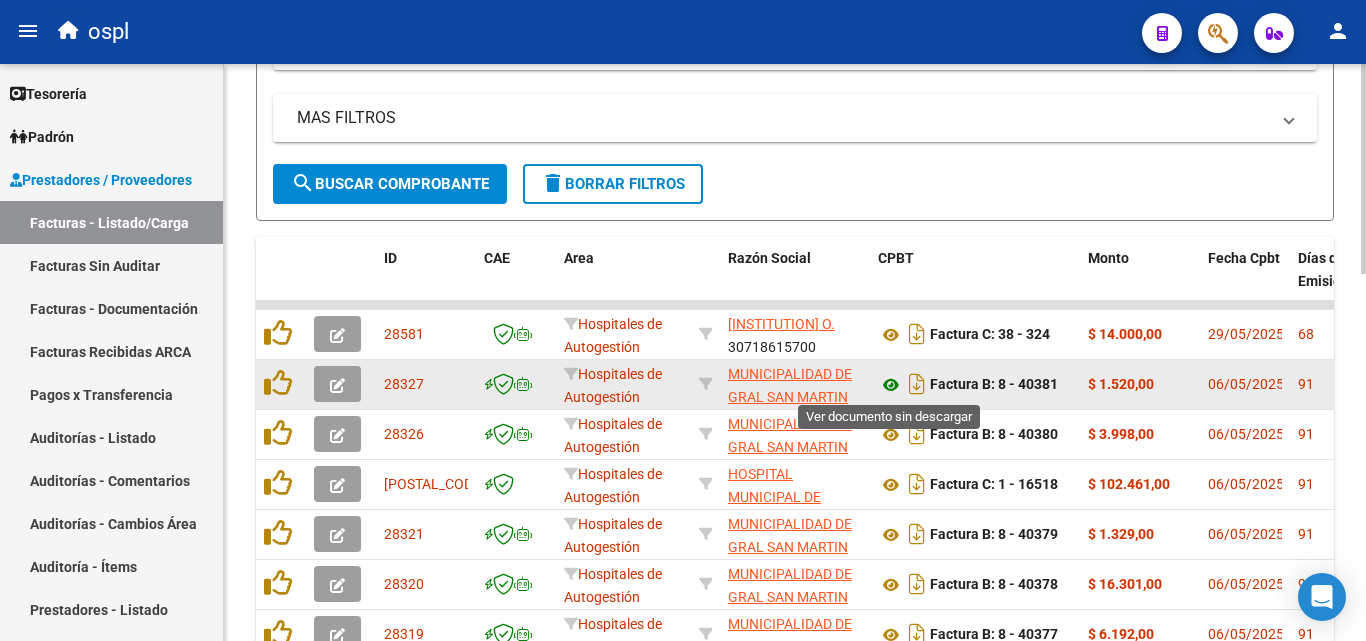 click 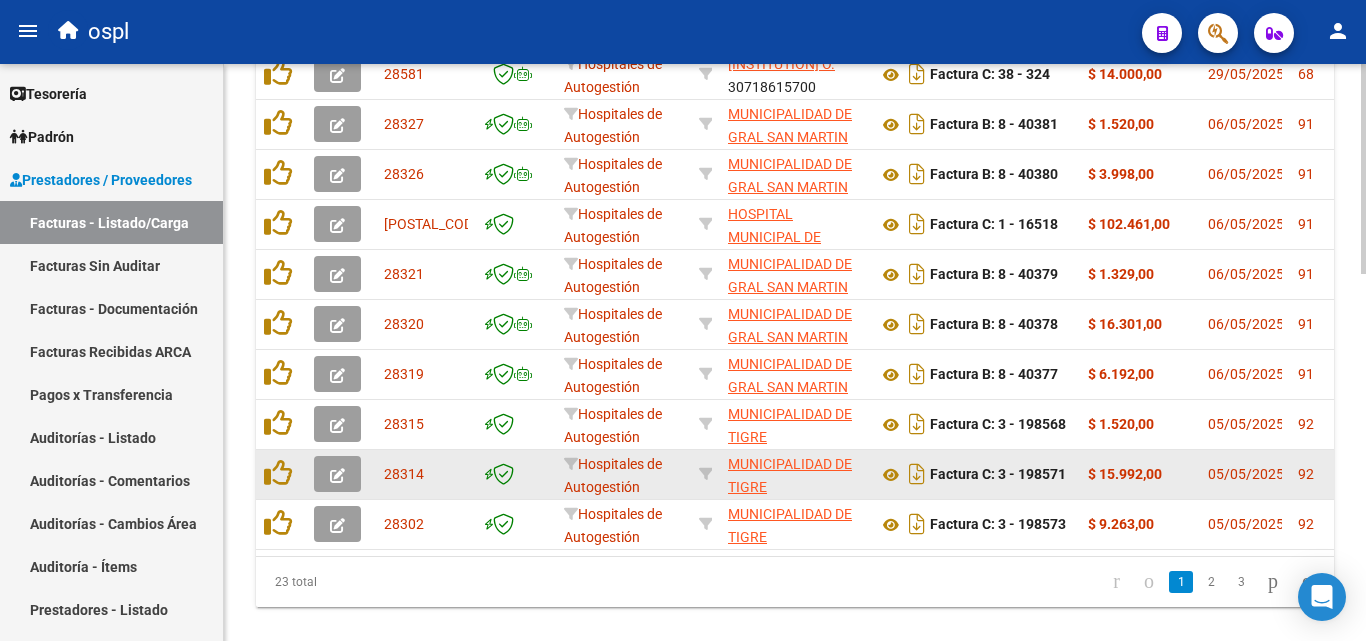 scroll, scrollTop: 1000, scrollLeft: 0, axis: vertical 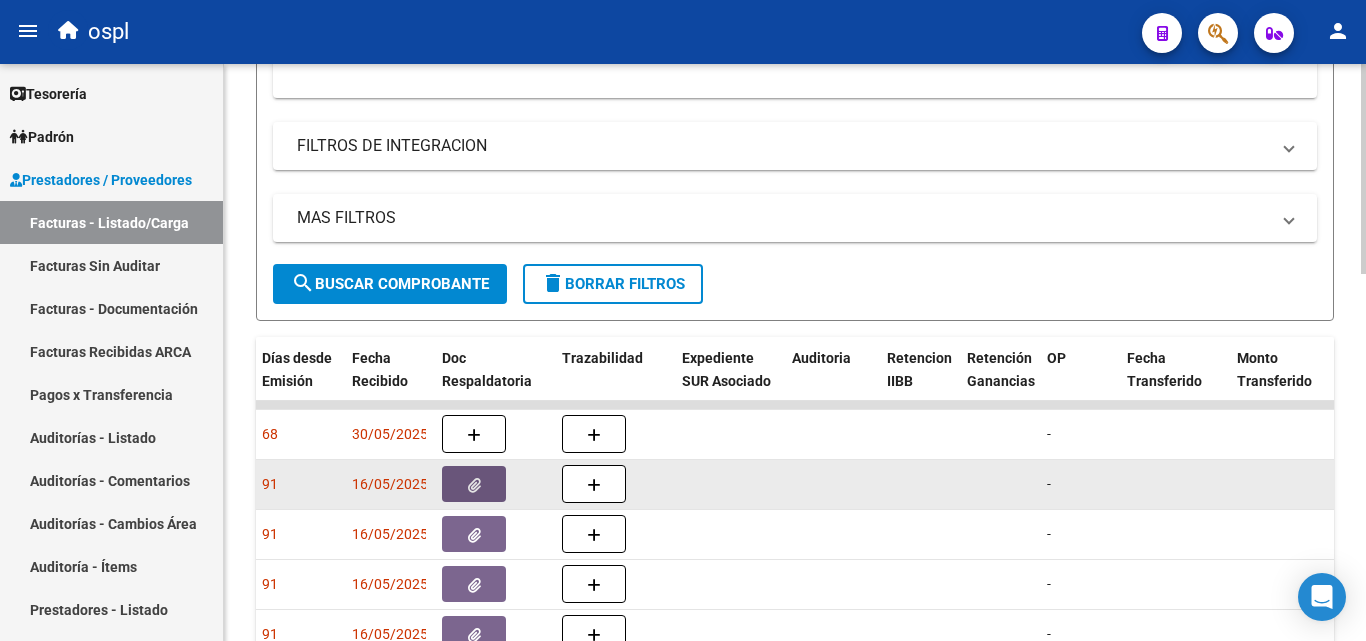 click 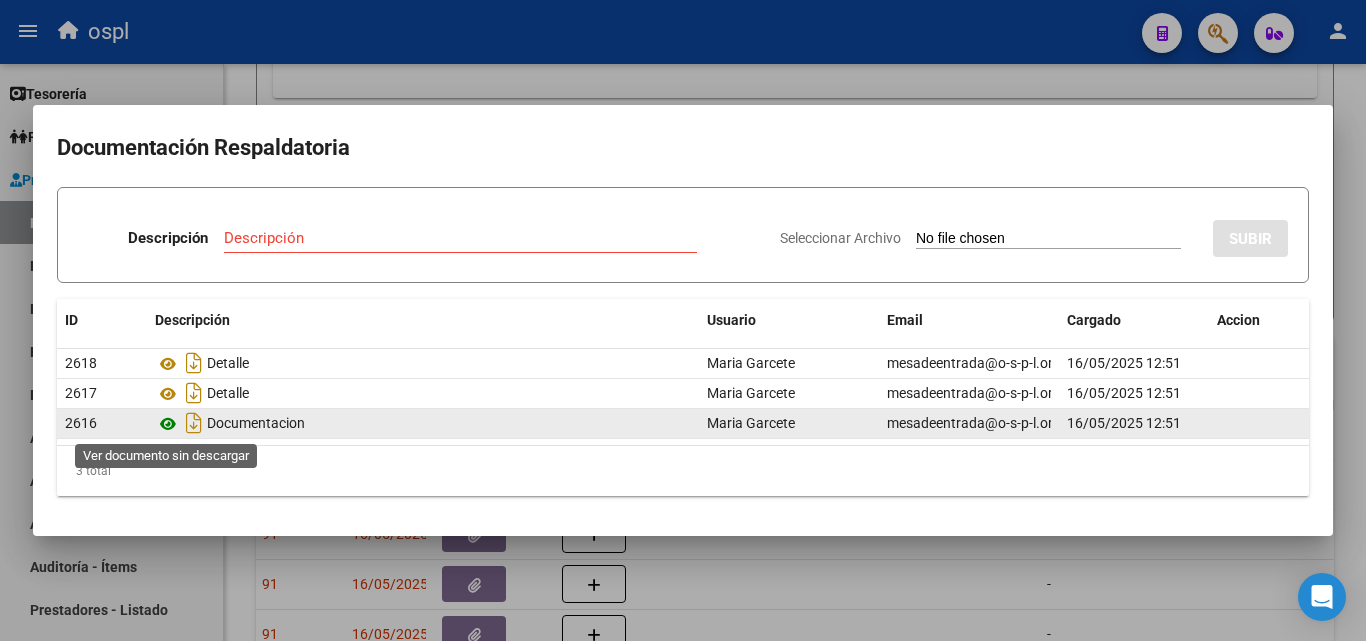 click 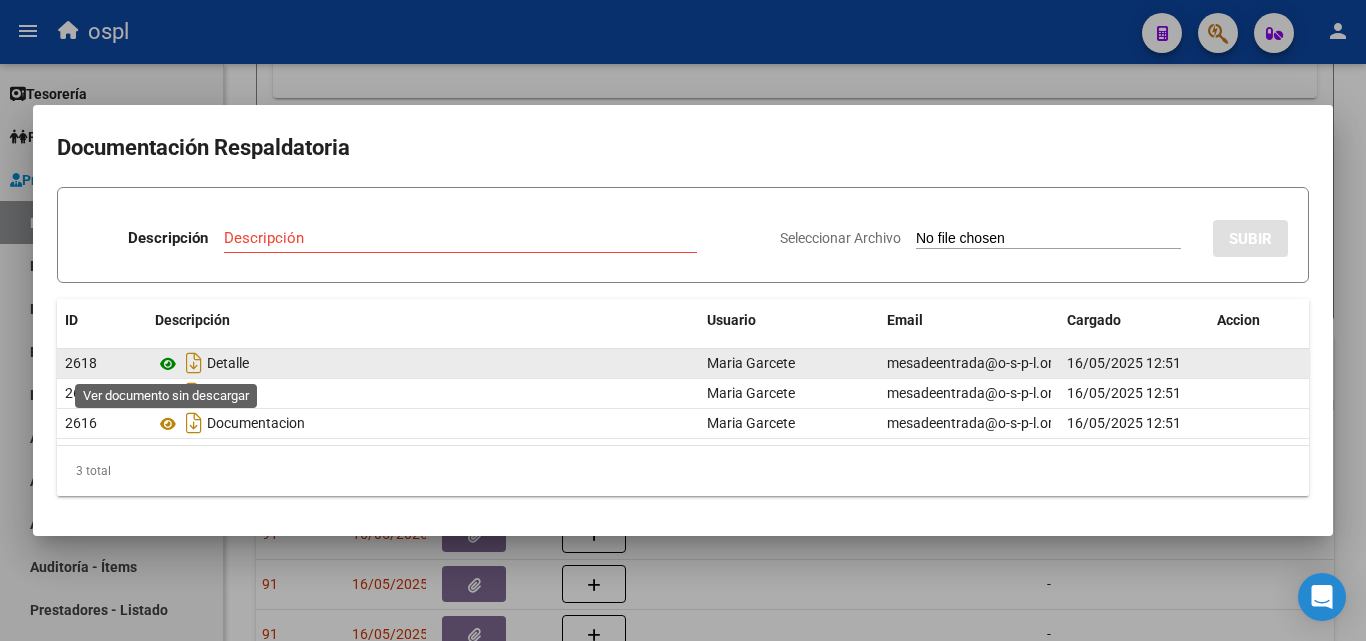 click 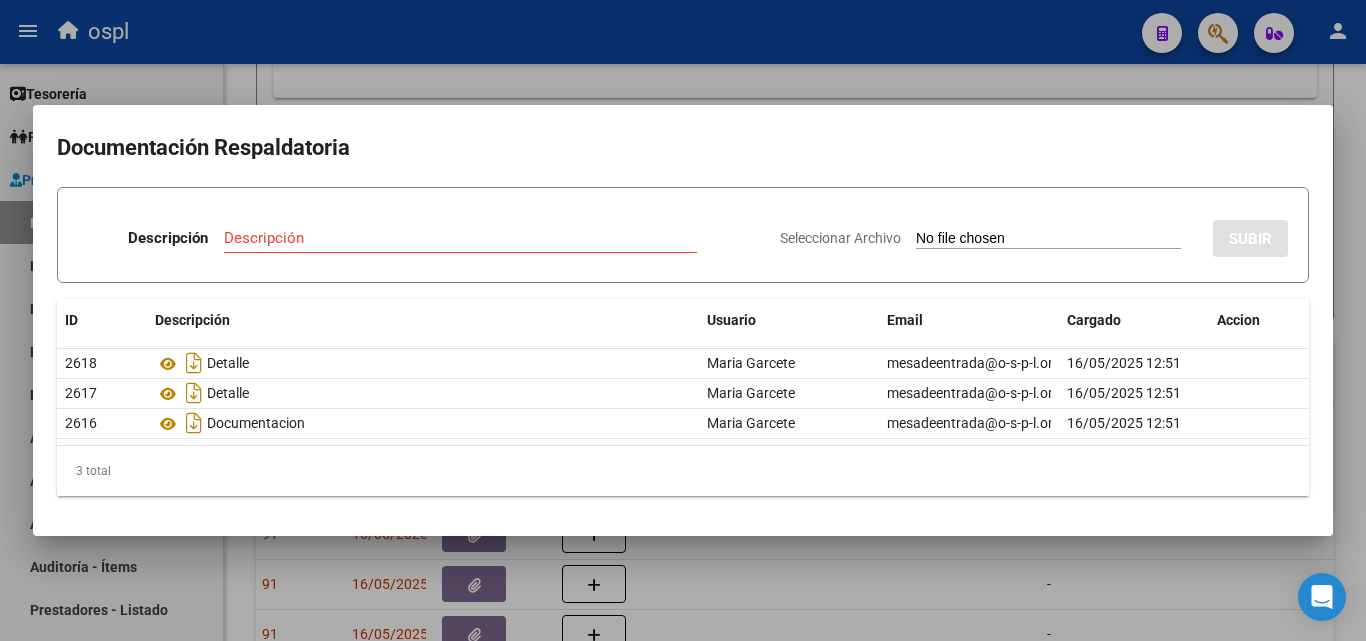 click at bounding box center [683, 320] 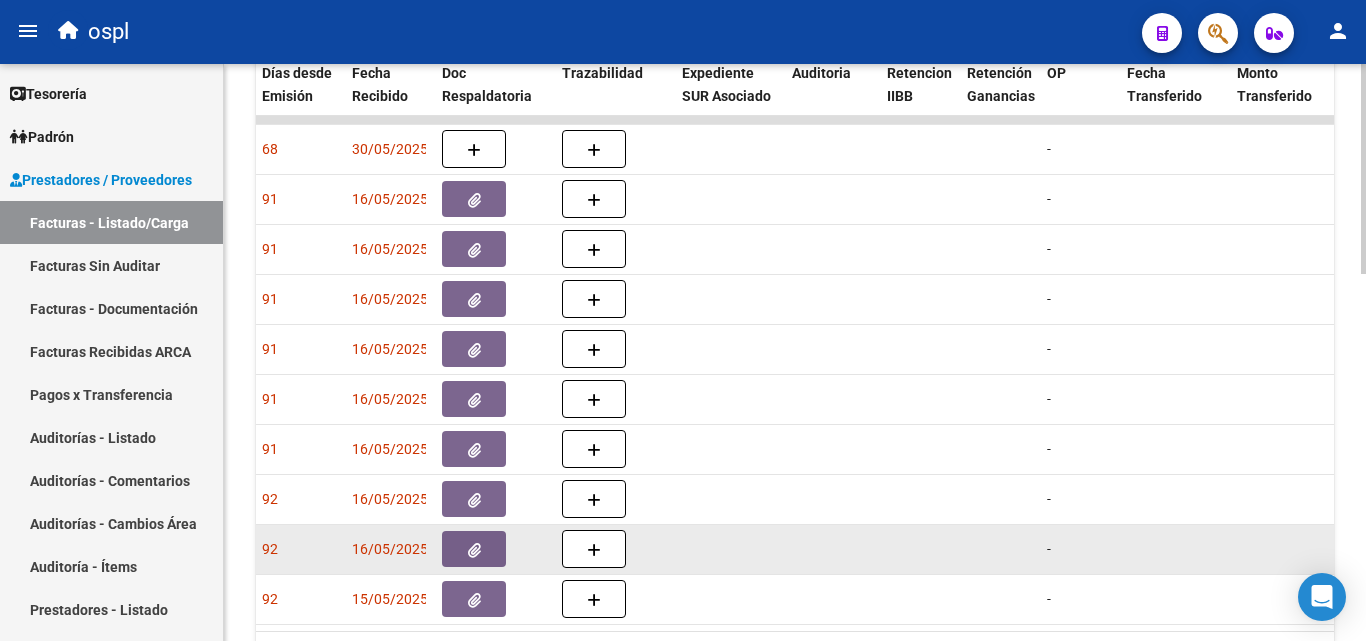scroll, scrollTop: 900, scrollLeft: 0, axis: vertical 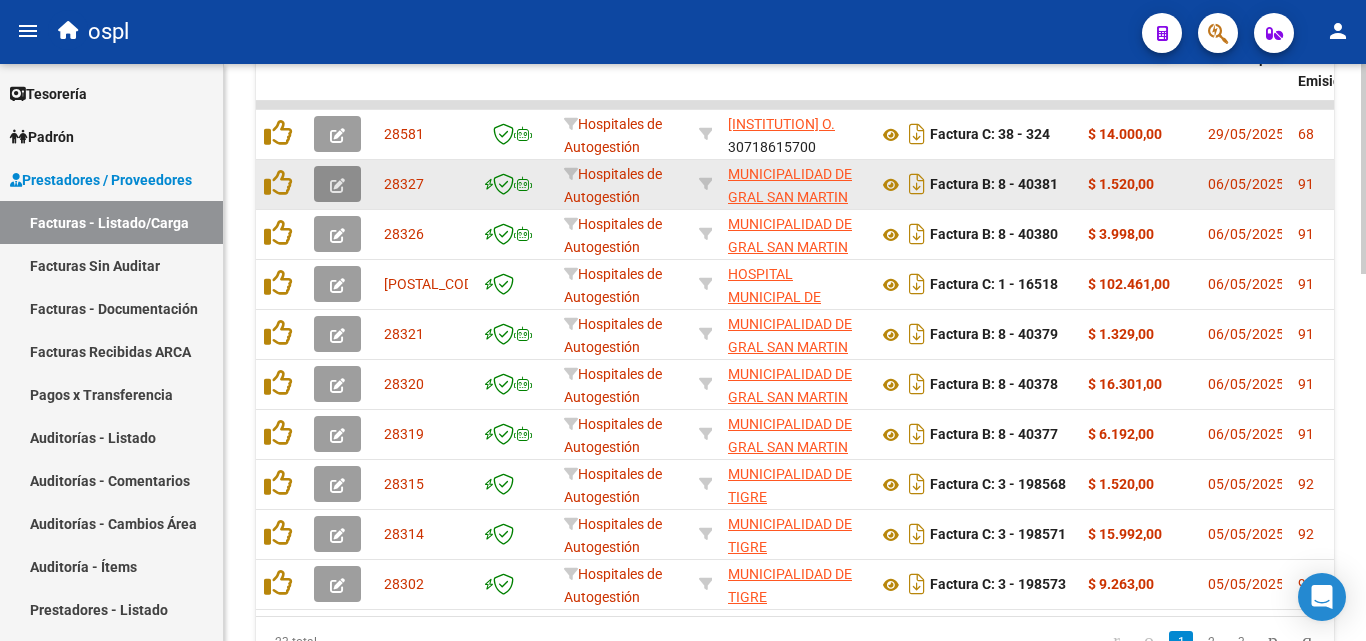 click 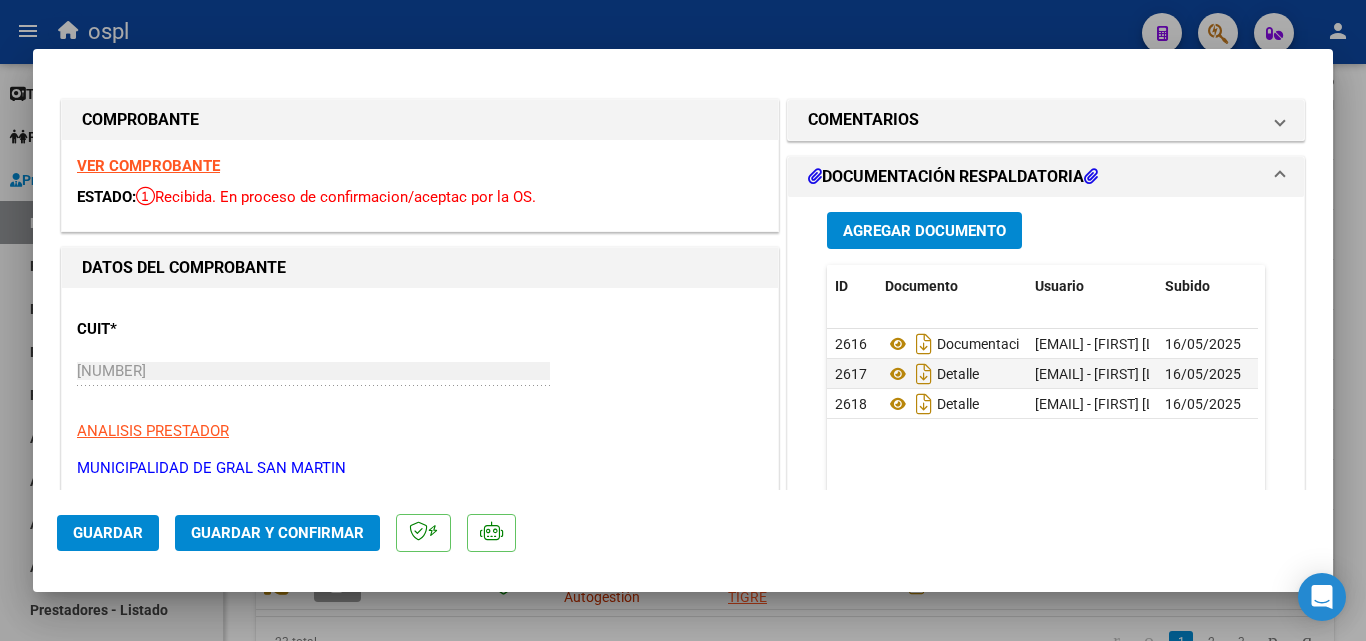 scroll, scrollTop: 300, scrollLeft: 0, axis: vertical 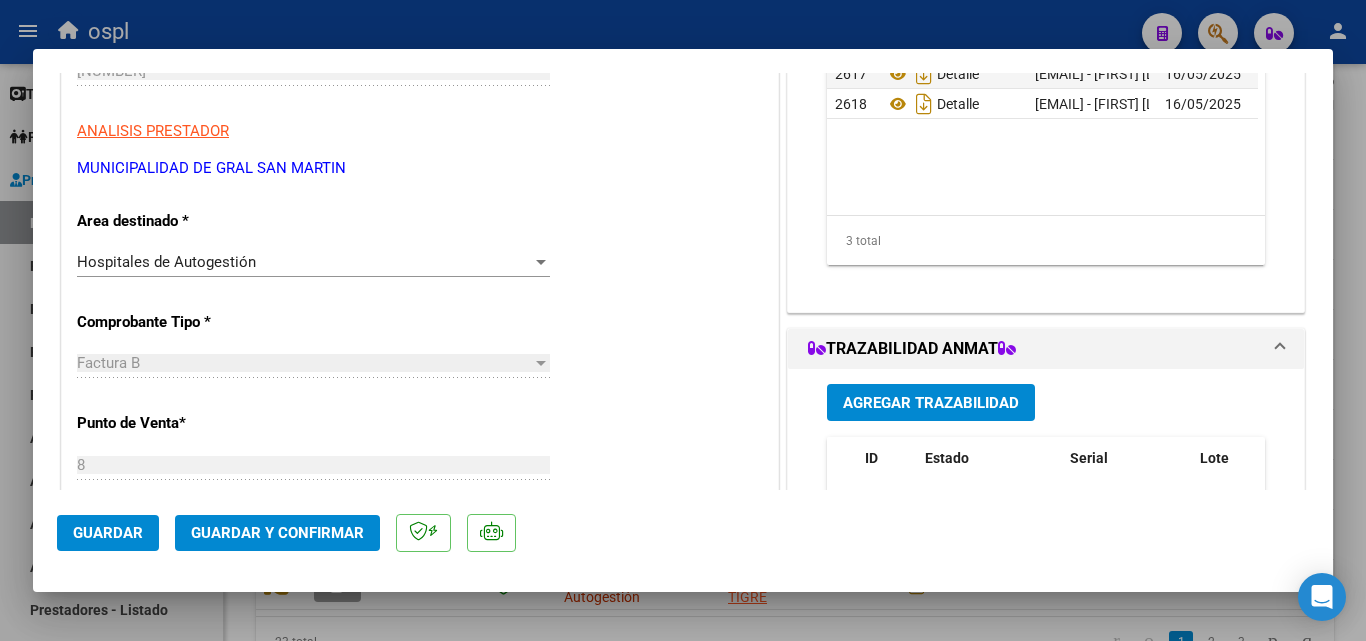 click on "Hospitales de Autogestión" at bounding box center (304, 262) 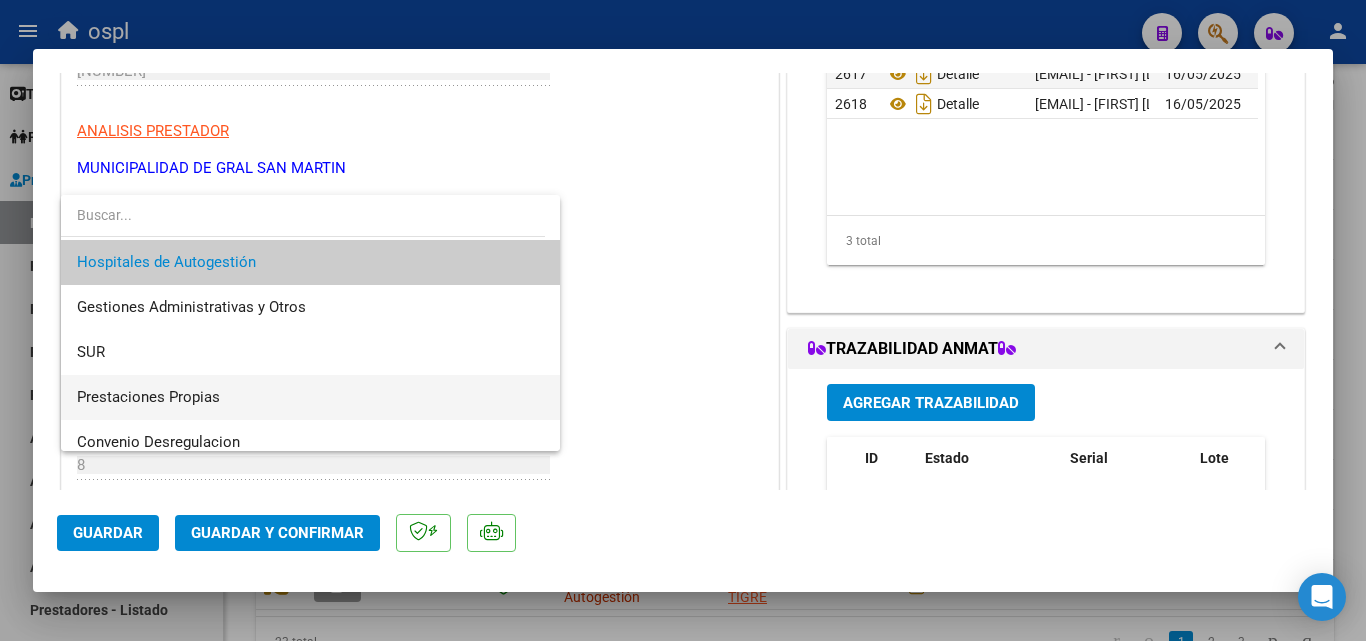 scroll, scrollTop: 284, scrollLeft: 0, axis: vertical 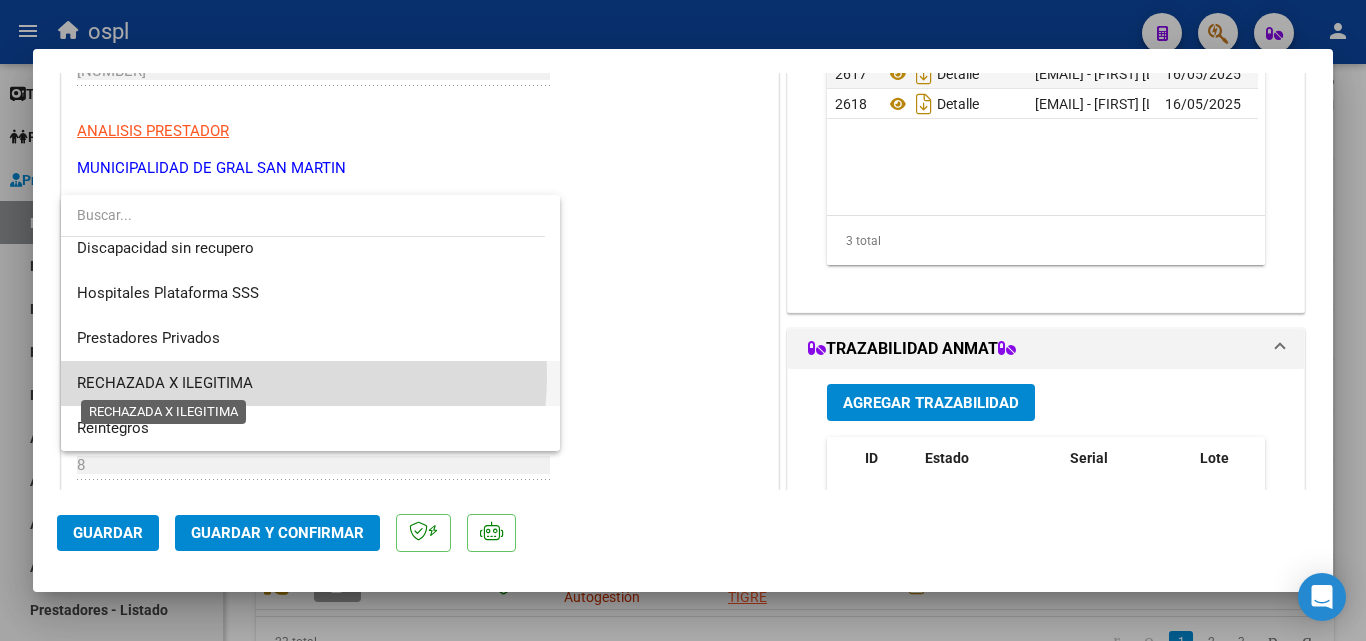 click on "RECHAZADA X ILEGITIMA" at bounding box center (165, 383) 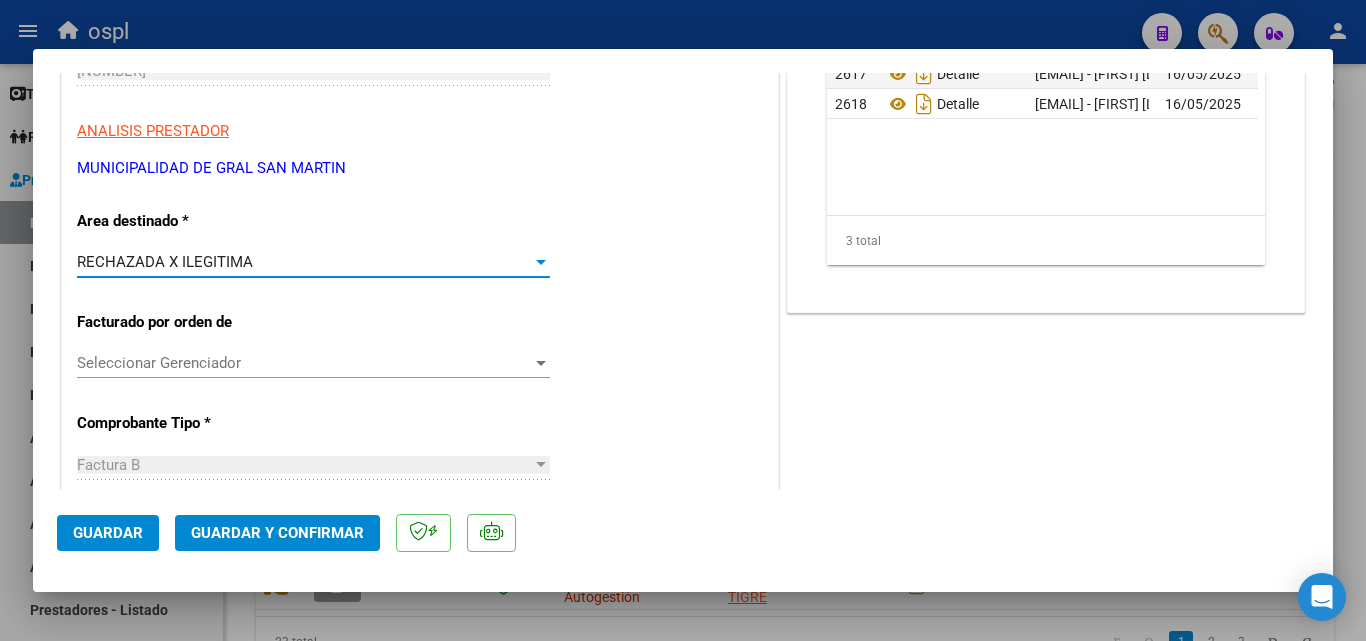 click on "Guardar y Confirmar" 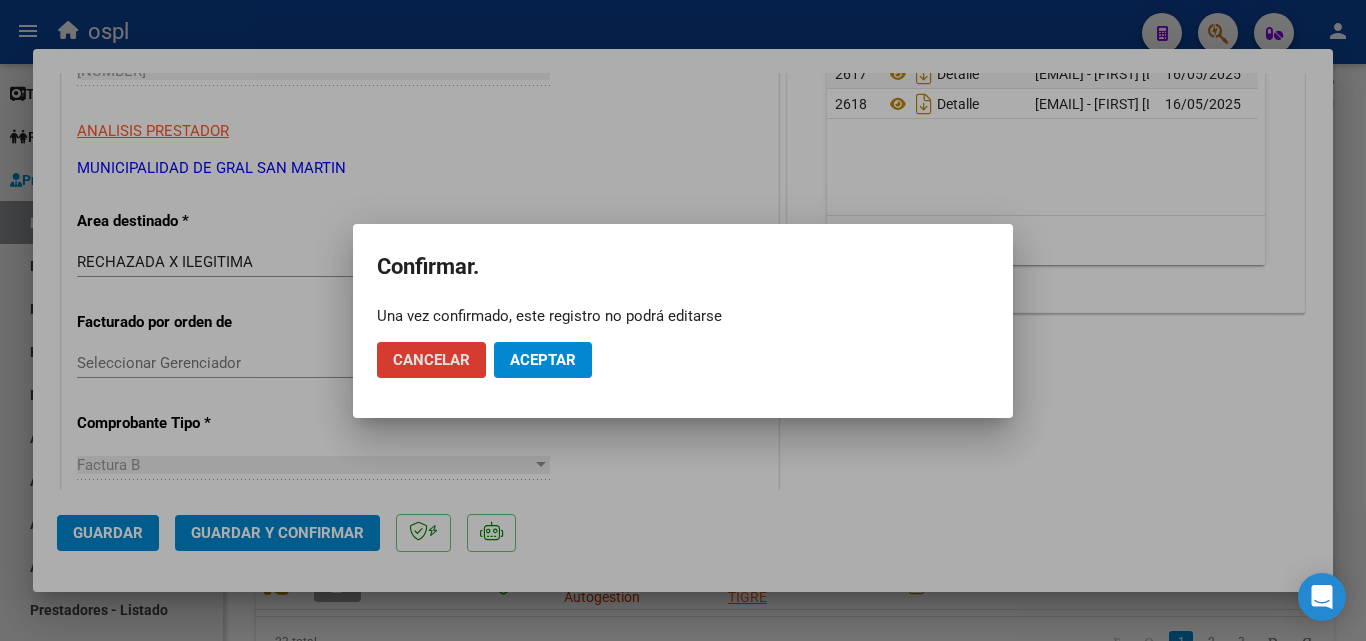 click on "Aceptar" 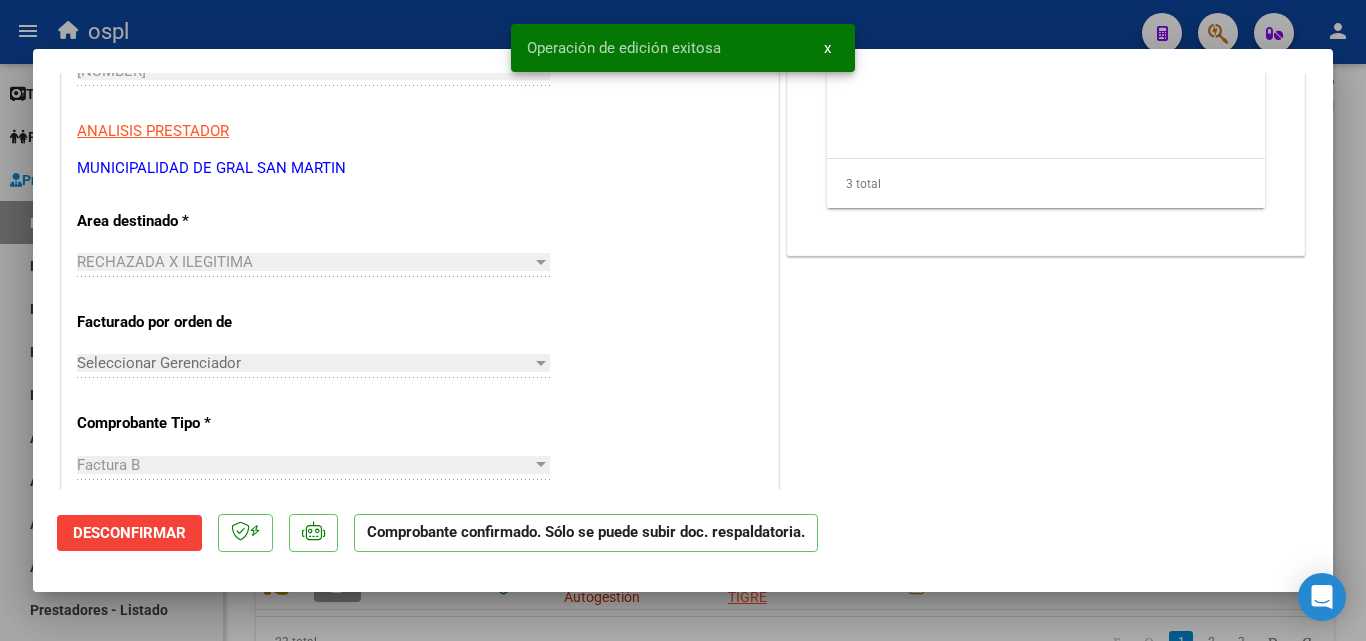 click at bounding box center [683, 320] 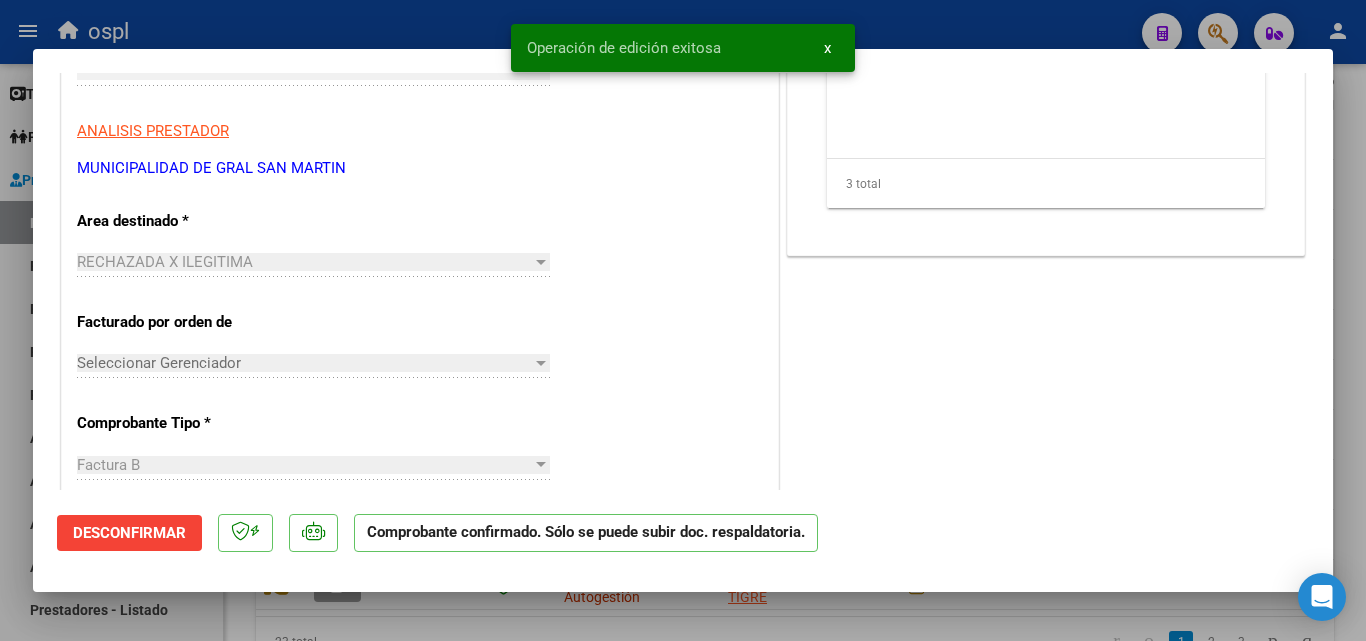 type 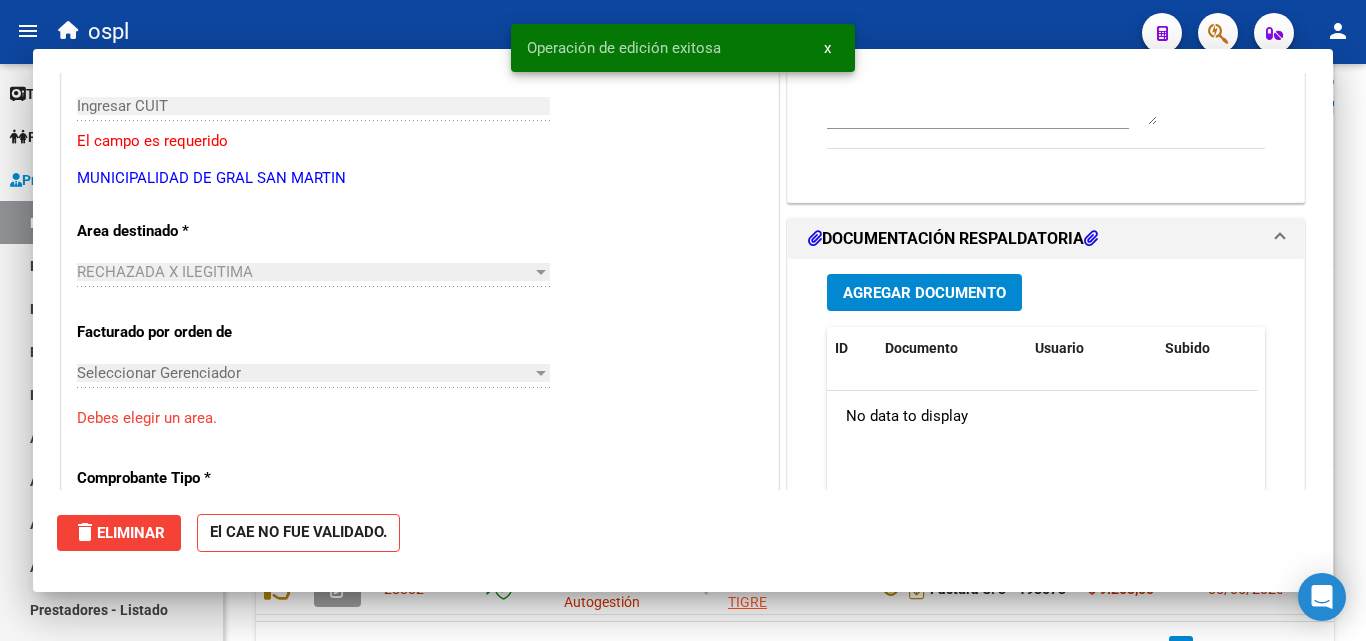 scroll, scrollTop: 335, scrollLeft: 0, axis: vertical 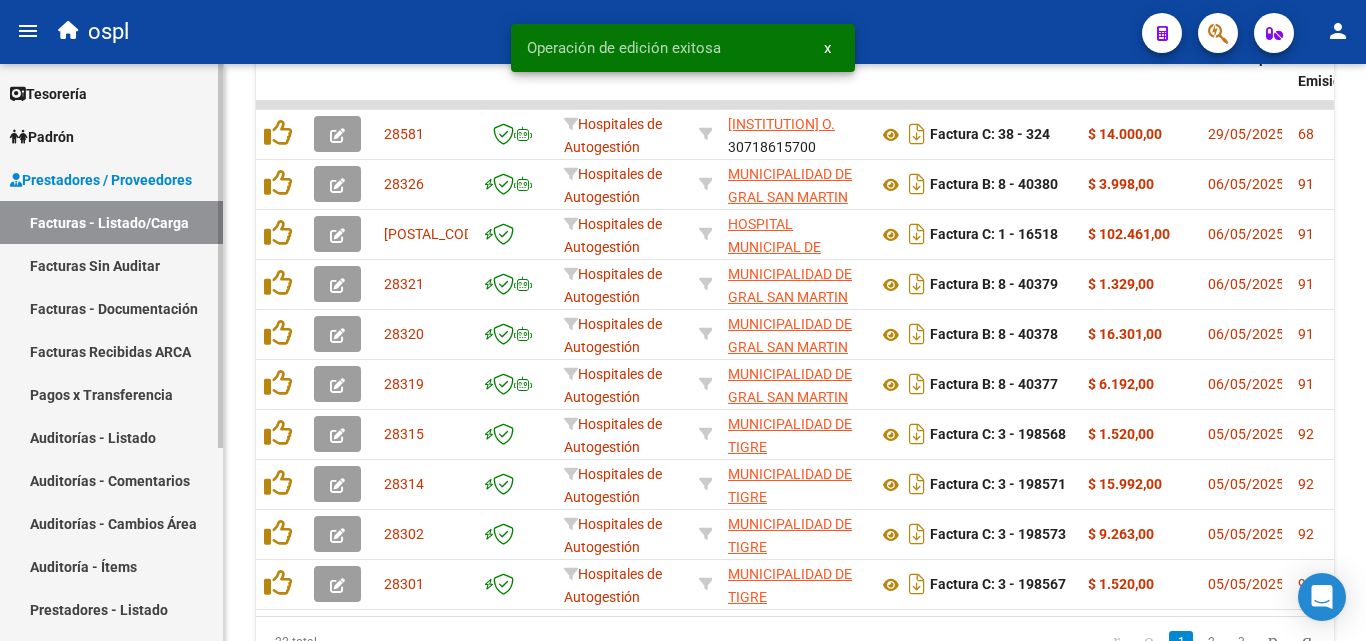 drag, startPoint x: 75, startPoint y: 266, endPoint x: 142, endPoint y: 259, distance: 67.36468 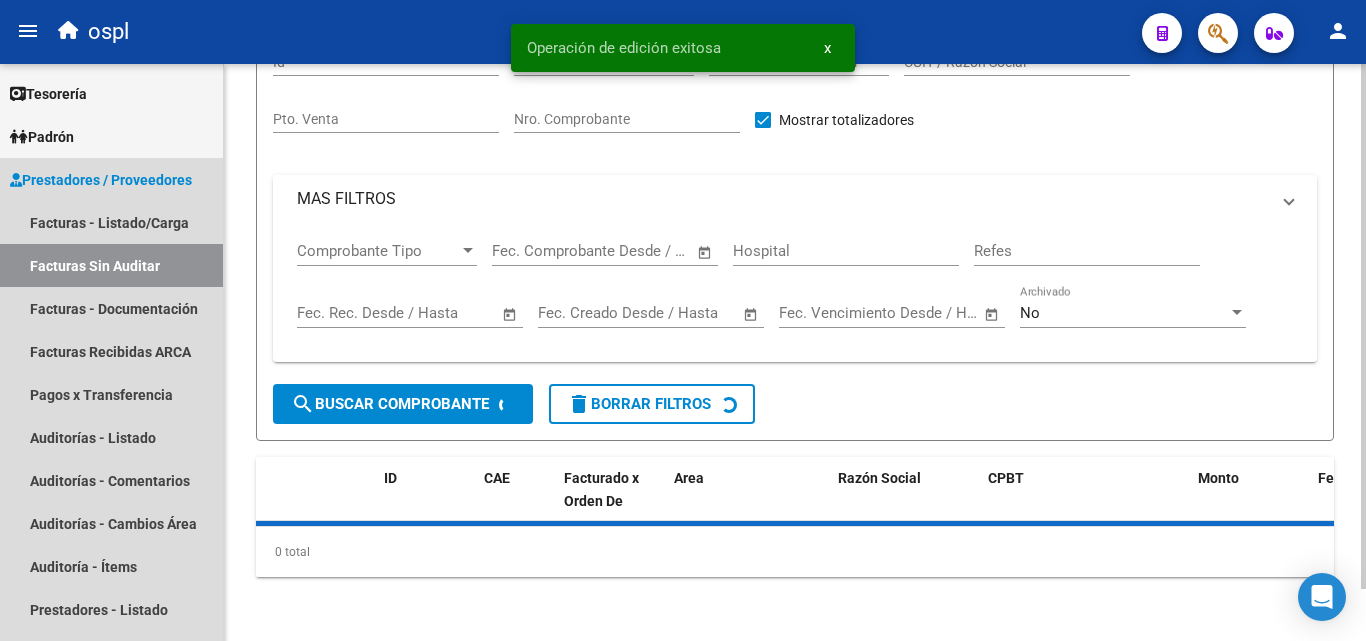 scroll, scrollTop: 57, scrollLeft: 0, axis: vertical 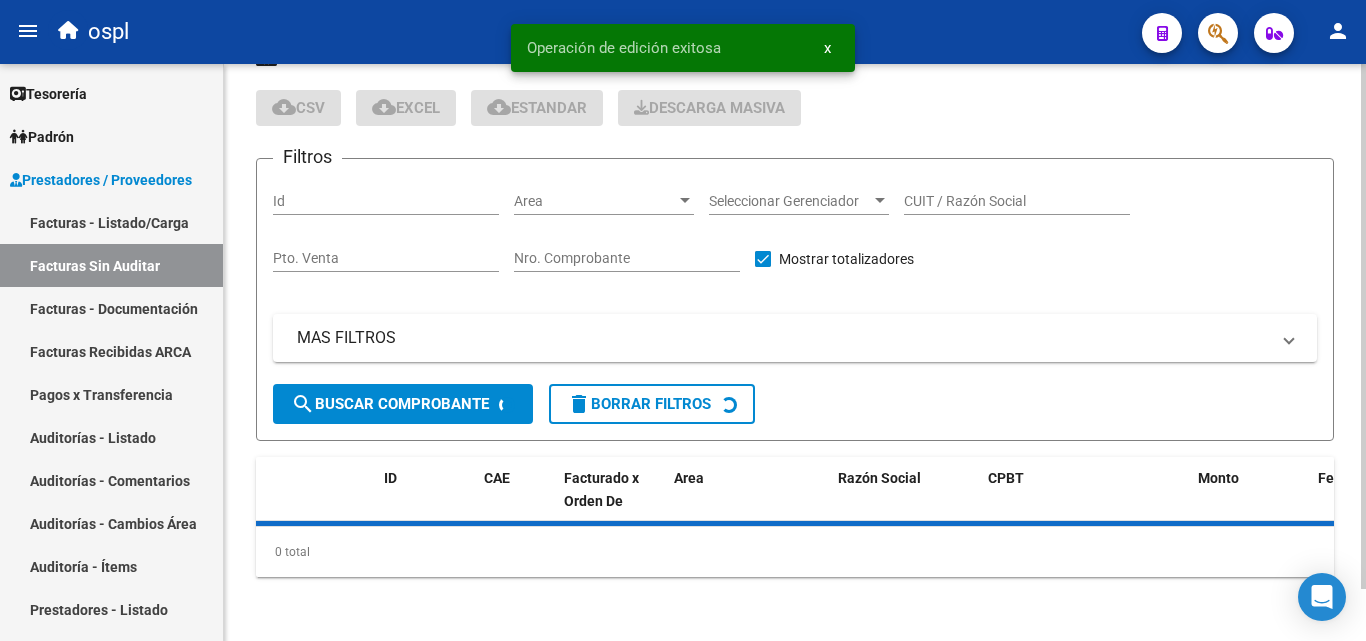 click on "Nro. Comprobante" at bounding box center (627, 258) 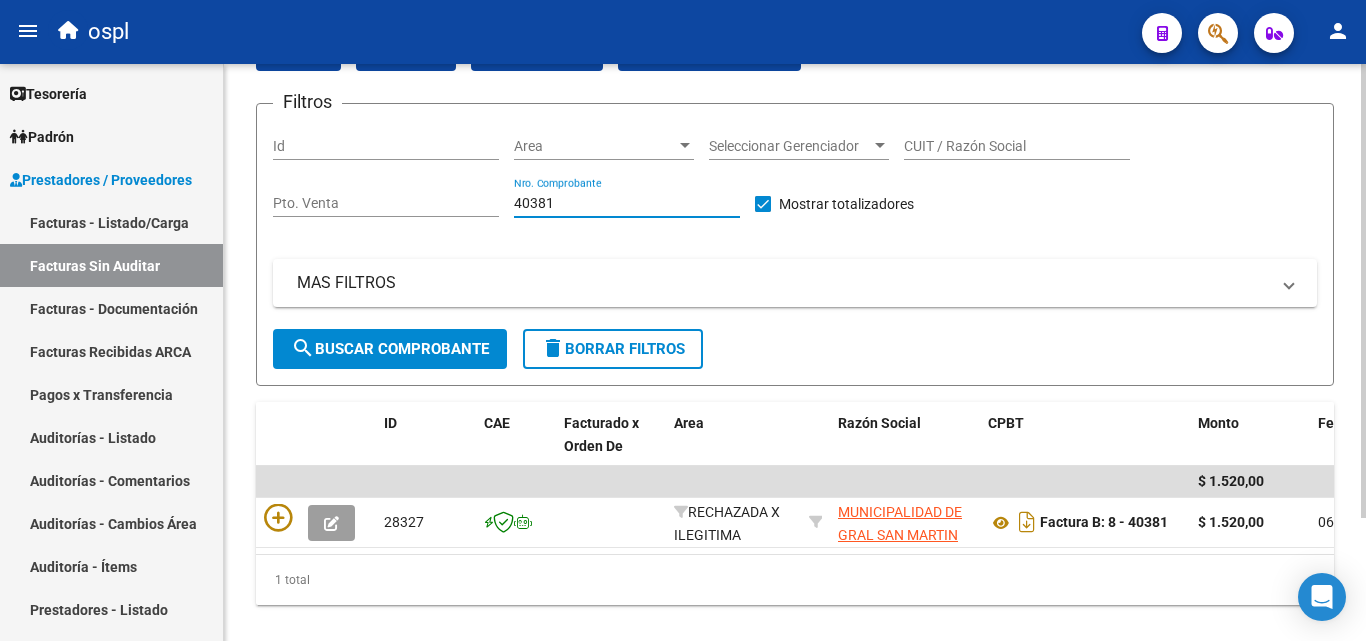 scroll, scrollTop: 156, scrollLeft: 0, axis: vertical 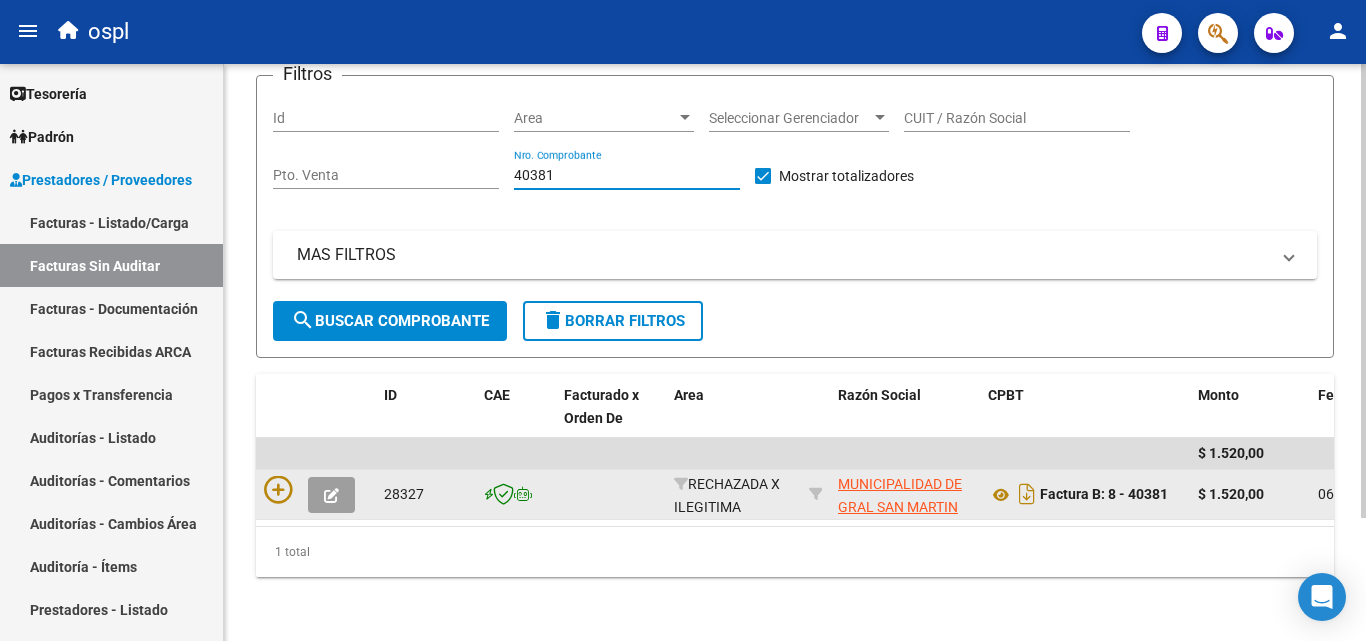 type on "40381" 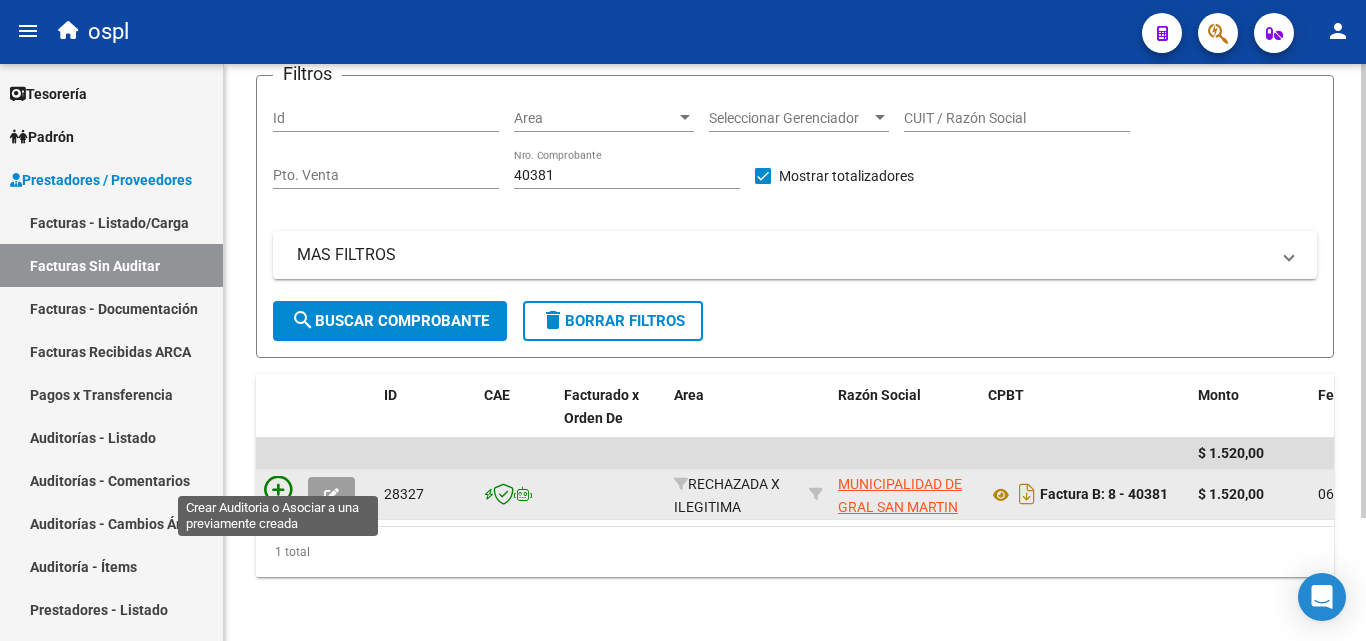 click 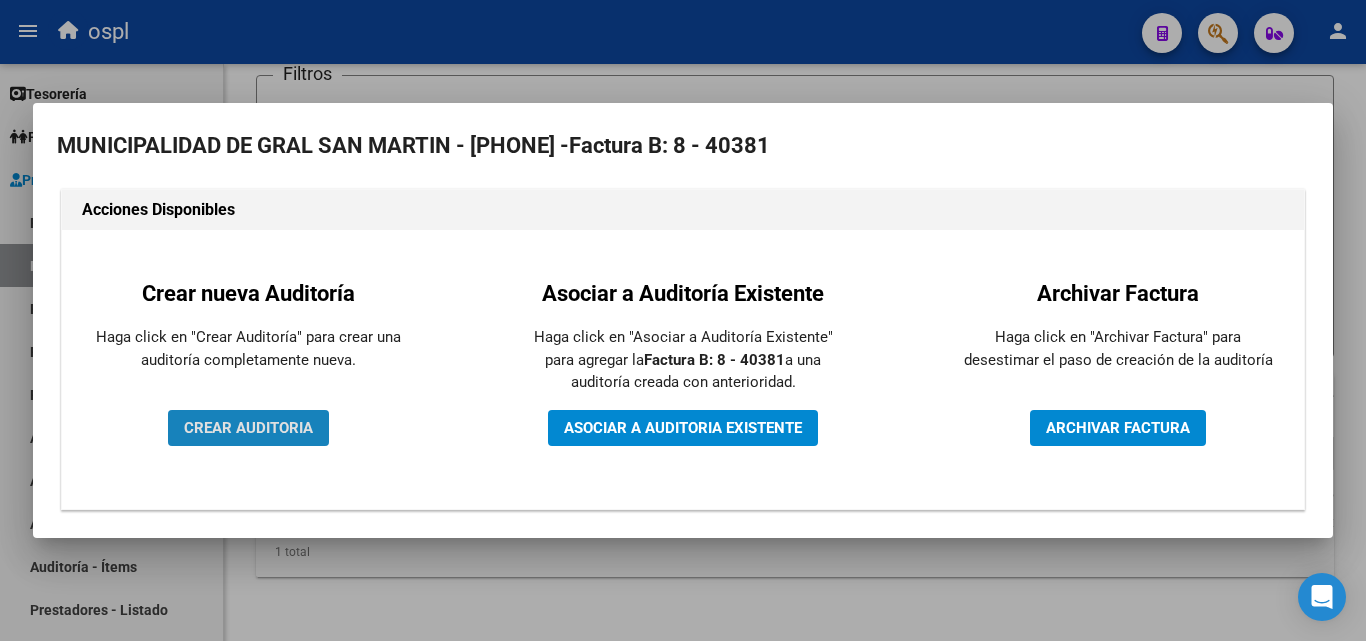 click on "CREAR AUDITORIA" at bounding box center (248, 428) 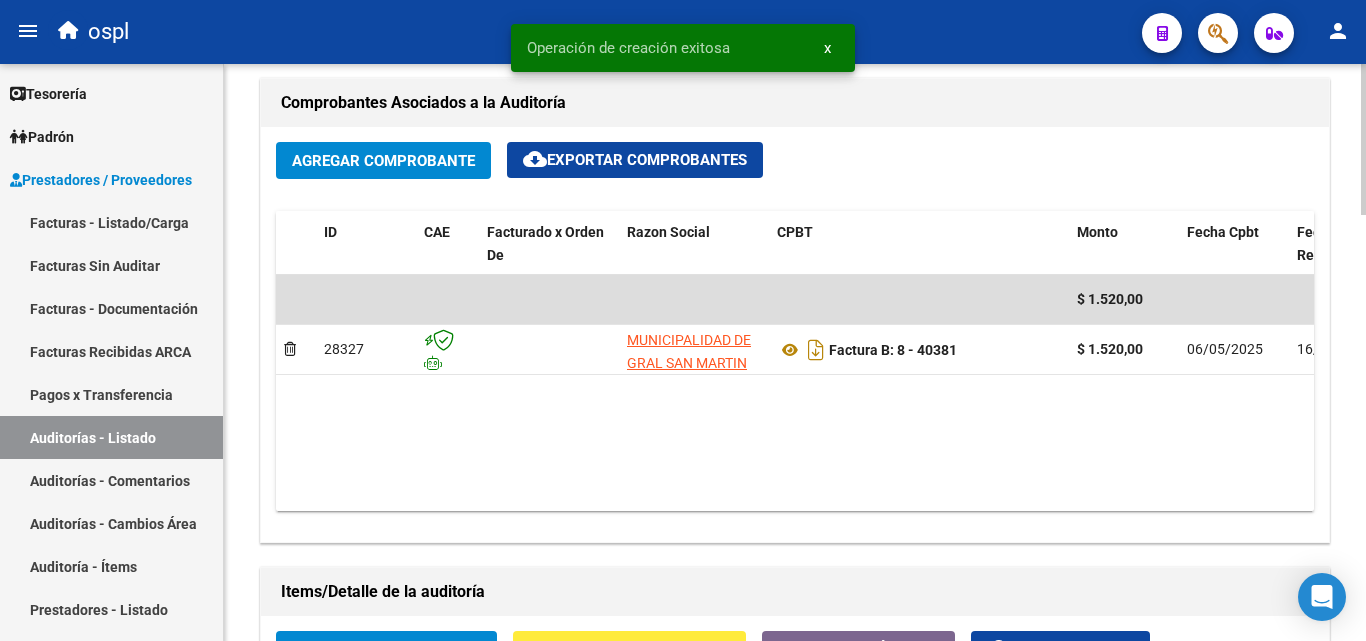scroll, scrollTop: 1200, scrollLeft: 0, axis: vertical 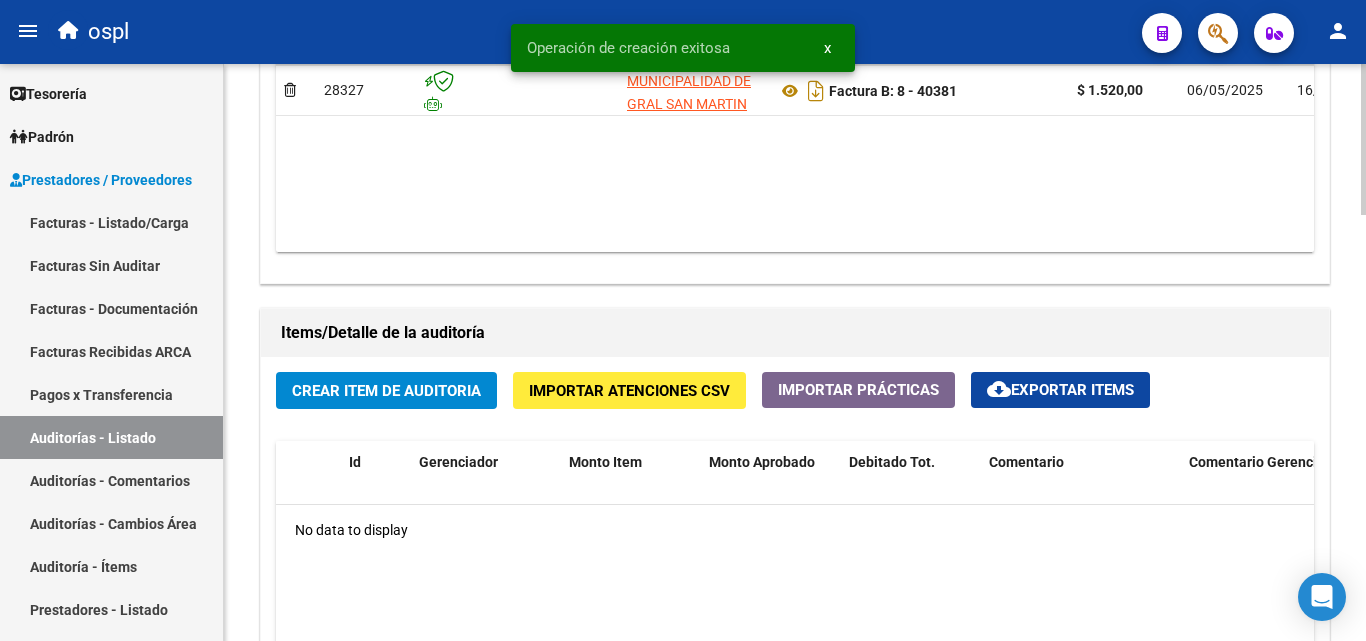 click on "Crear Item de Auditoria" 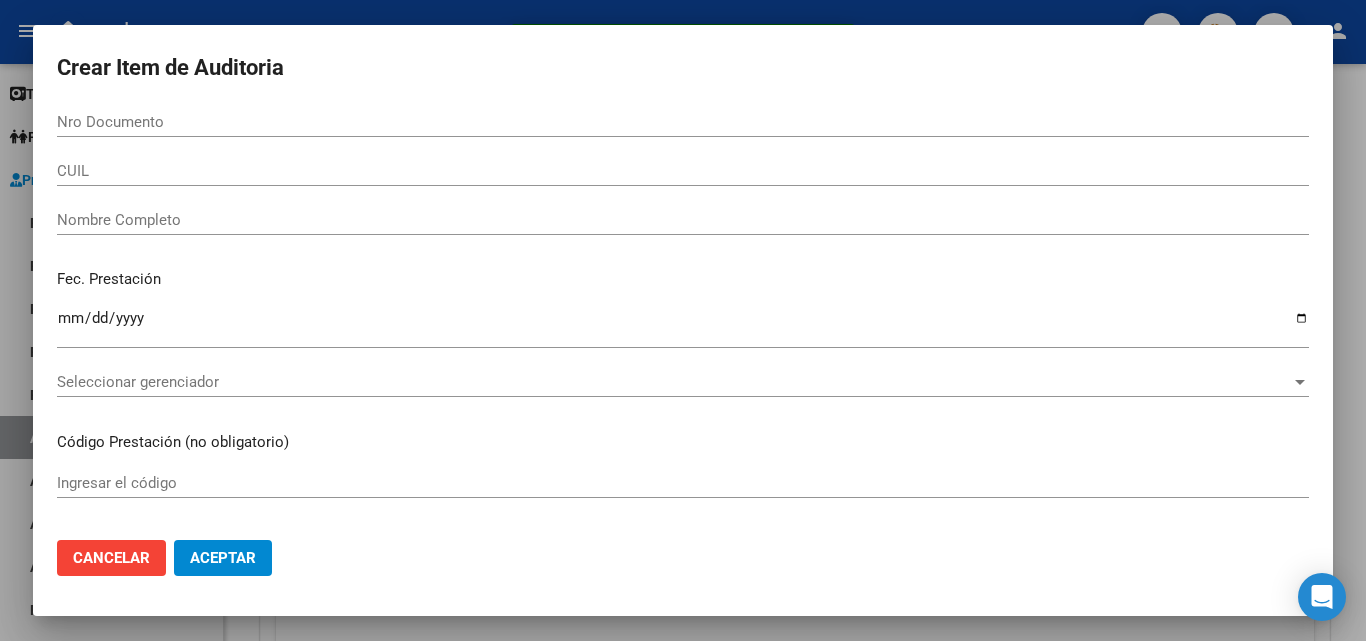 click on "CUIL" at bounding box center (683, 180) 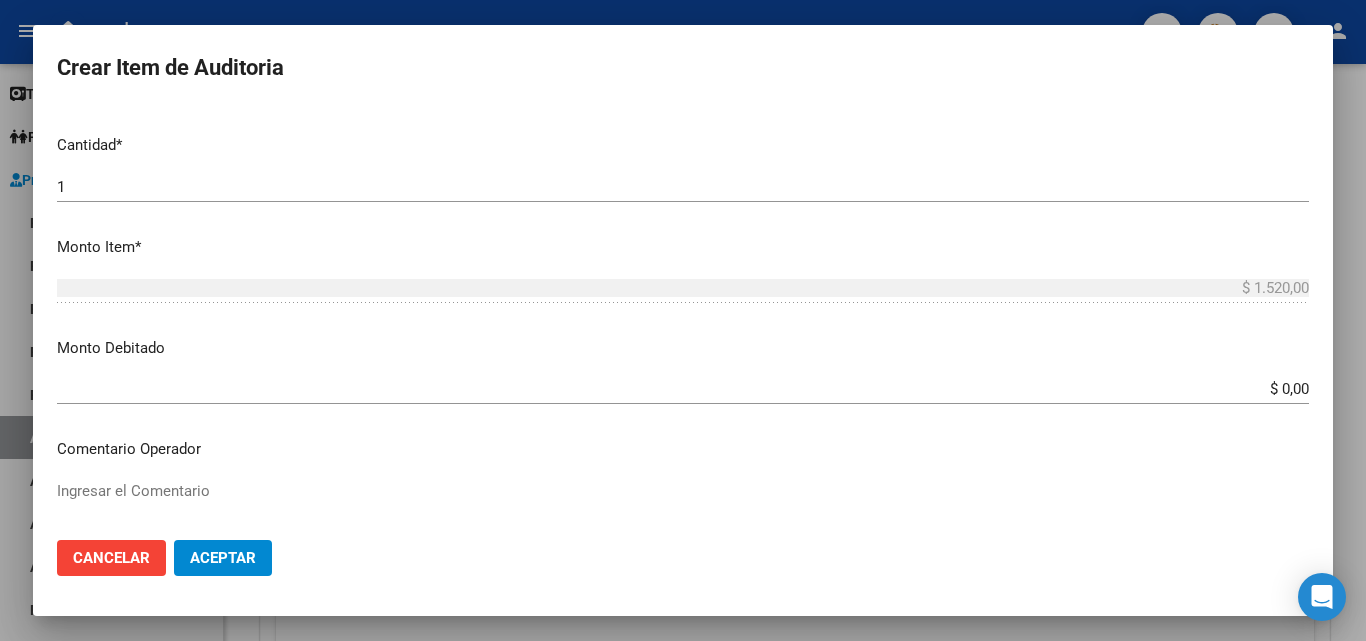 scroll, scrollTop: 500, scrollLeft: 0, axis: vertical 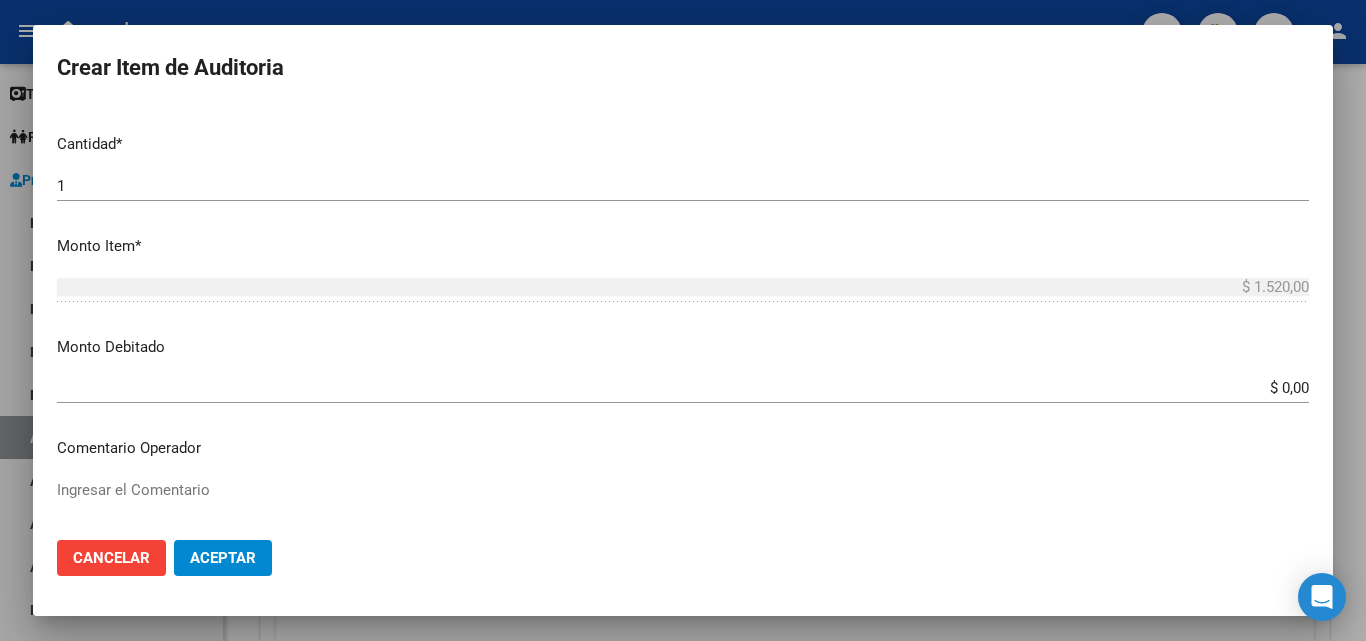 type on "todos" 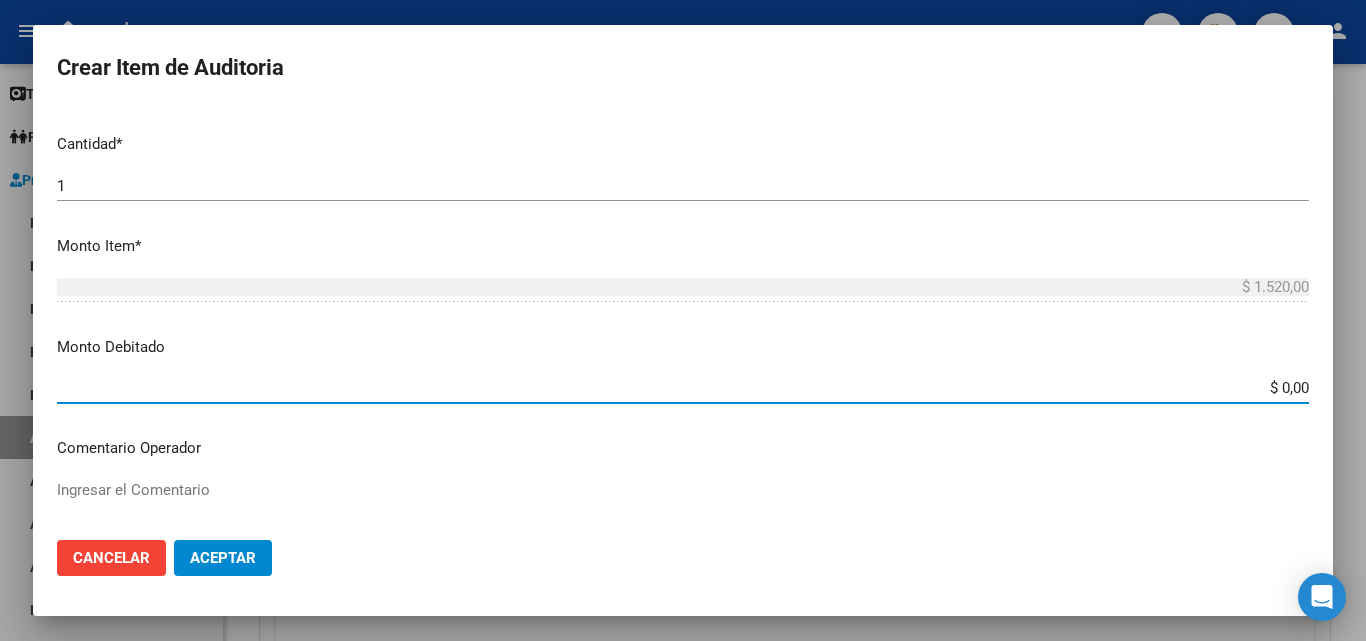 drag, startPoint x: 1247, startPoint y: 390, endPoint x: 1314, endPoint y: 384, distance: 67.26812 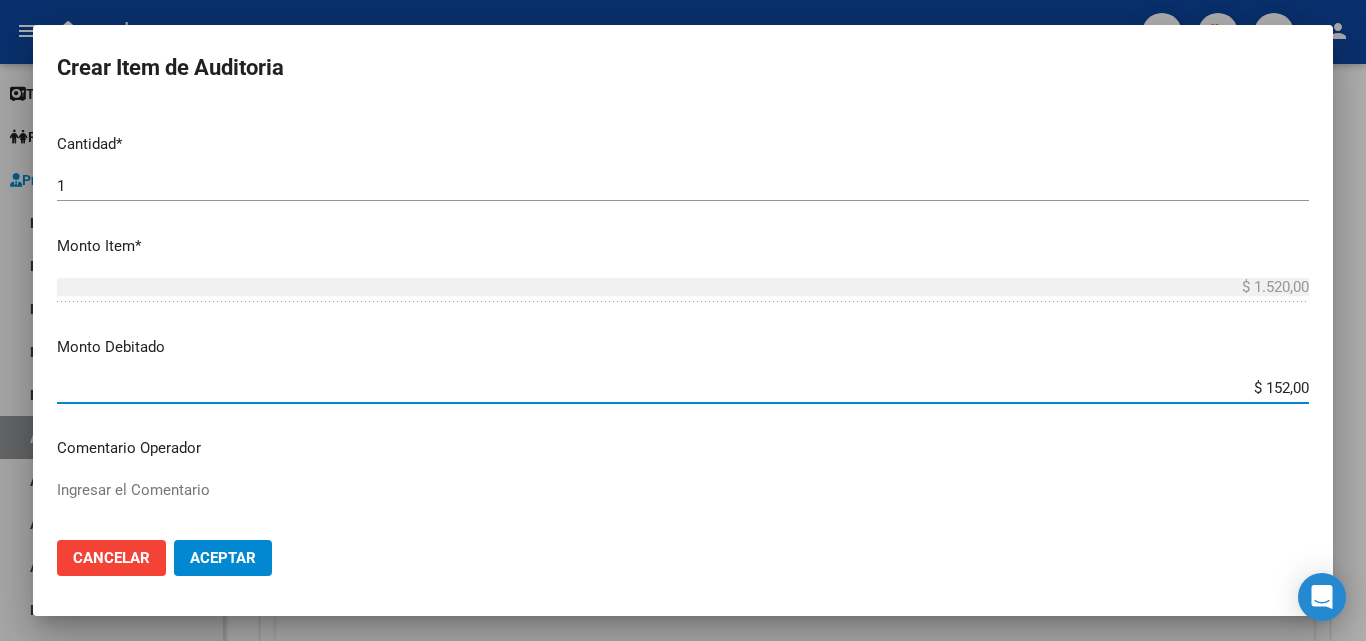 type on "$ 1.520,00" 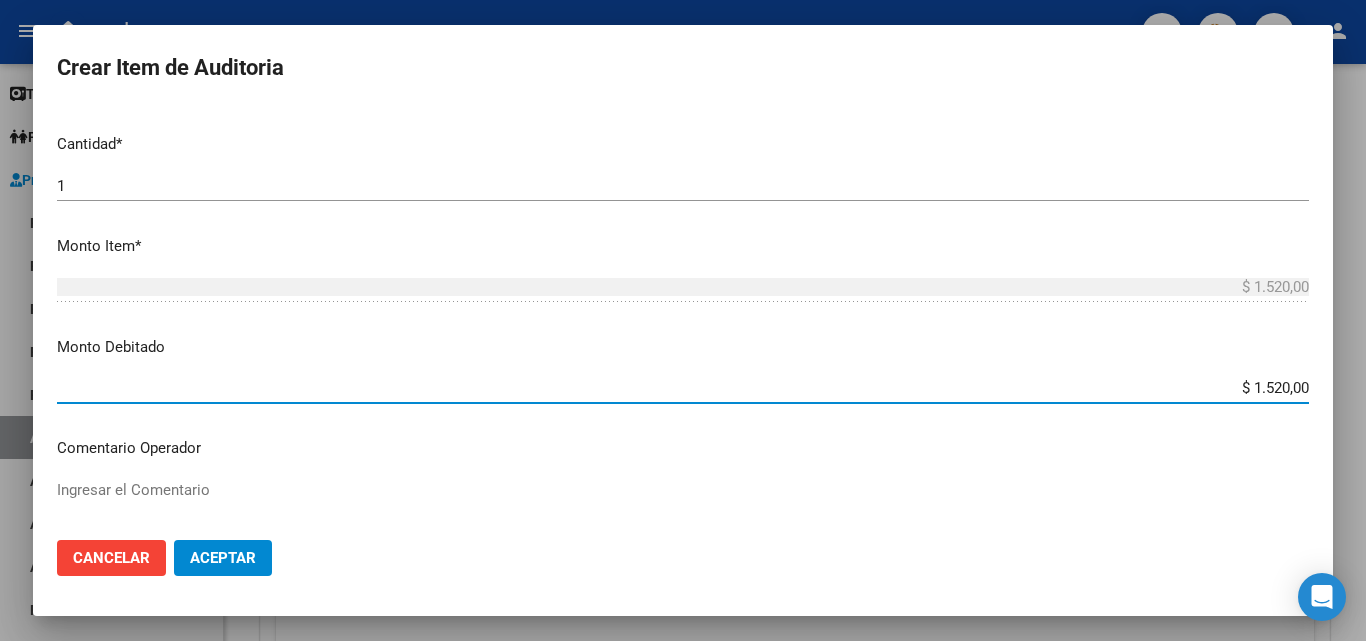 click on "Ingresar el Comentario" at bounding box center (683, 526) 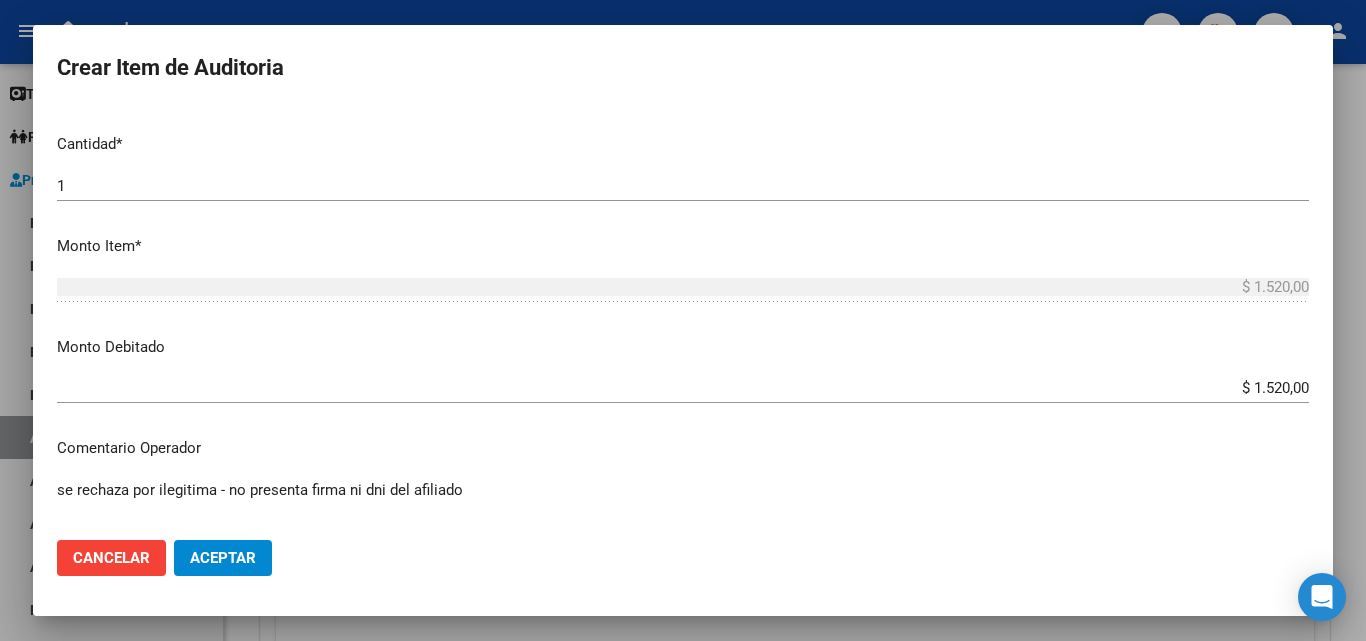 type on "se rechaza por ilegitima - no presenta firma ni dni del afiliado" 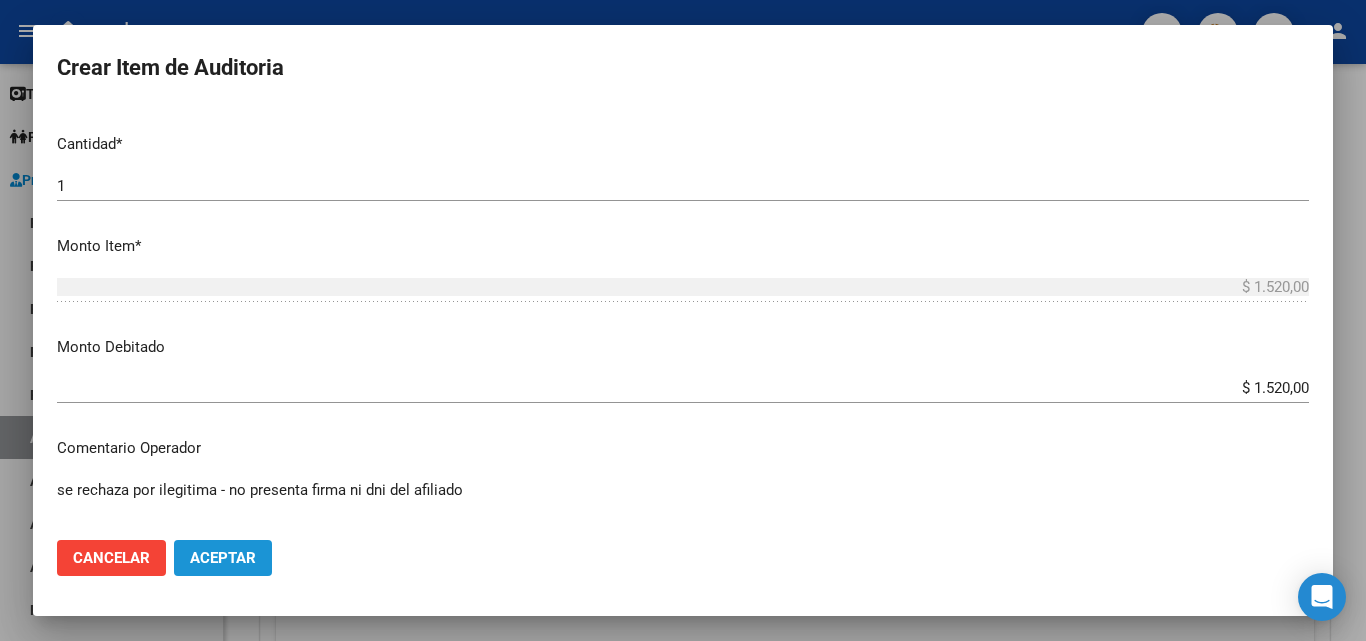 click on "Aceptar" 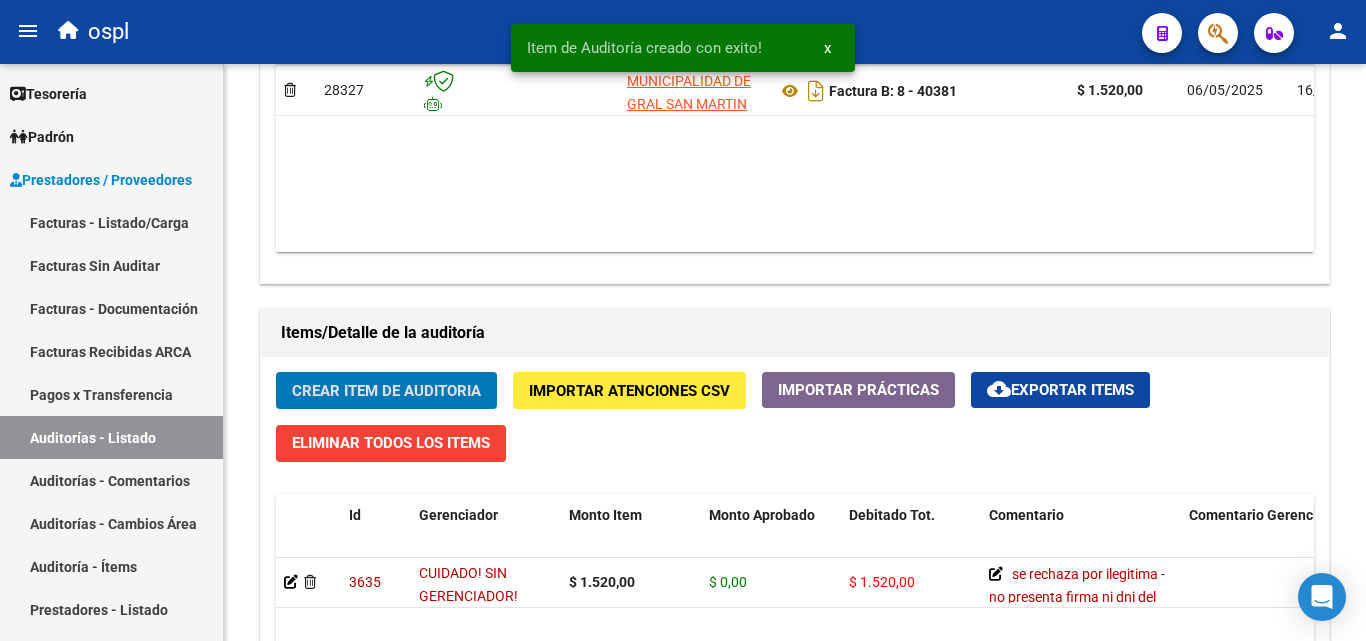 scroll, scrollTop: 1201, scrollLeft: 0, axis: vertical 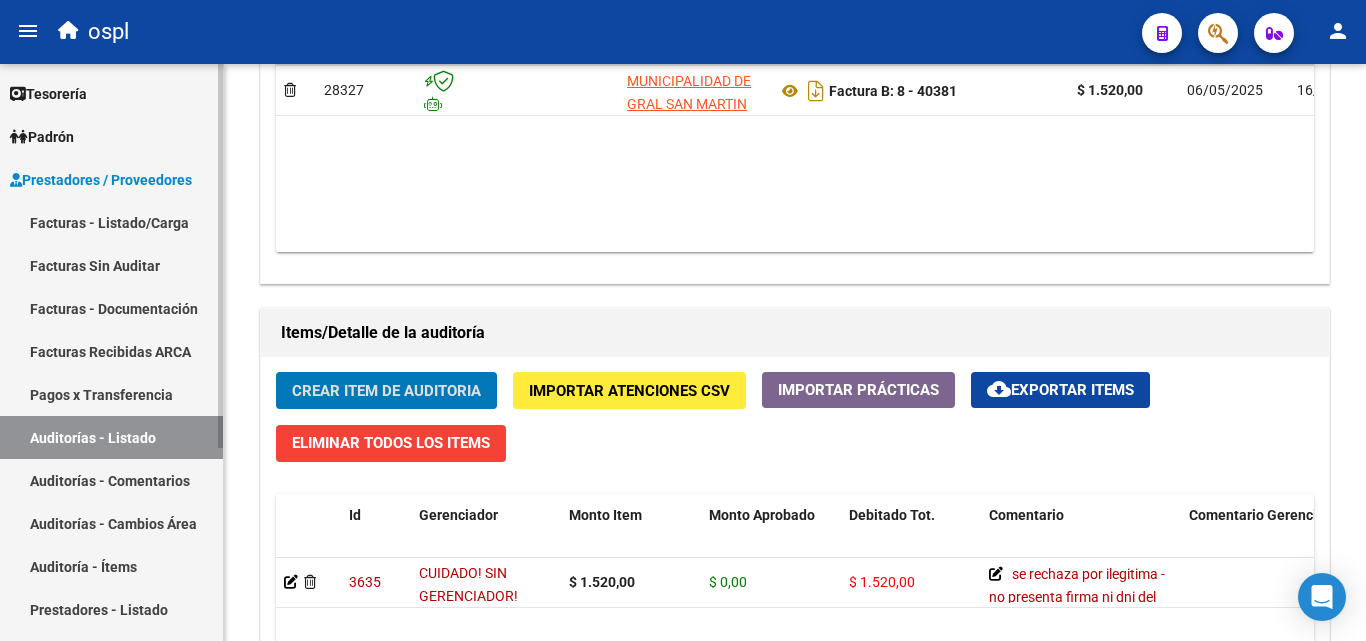 click on "Facturas - Listado/Carga" at bounding box center (111, 222) 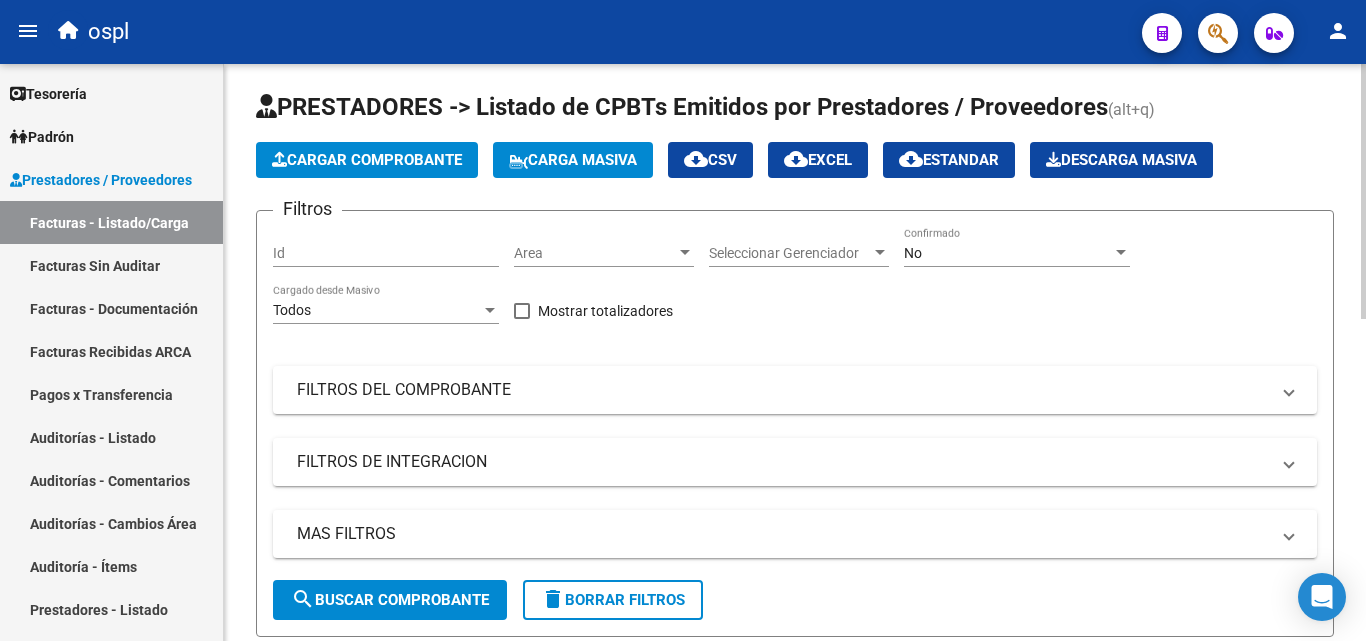 scroll, scrollTop: 0, scrollLeft: 0, axis: both 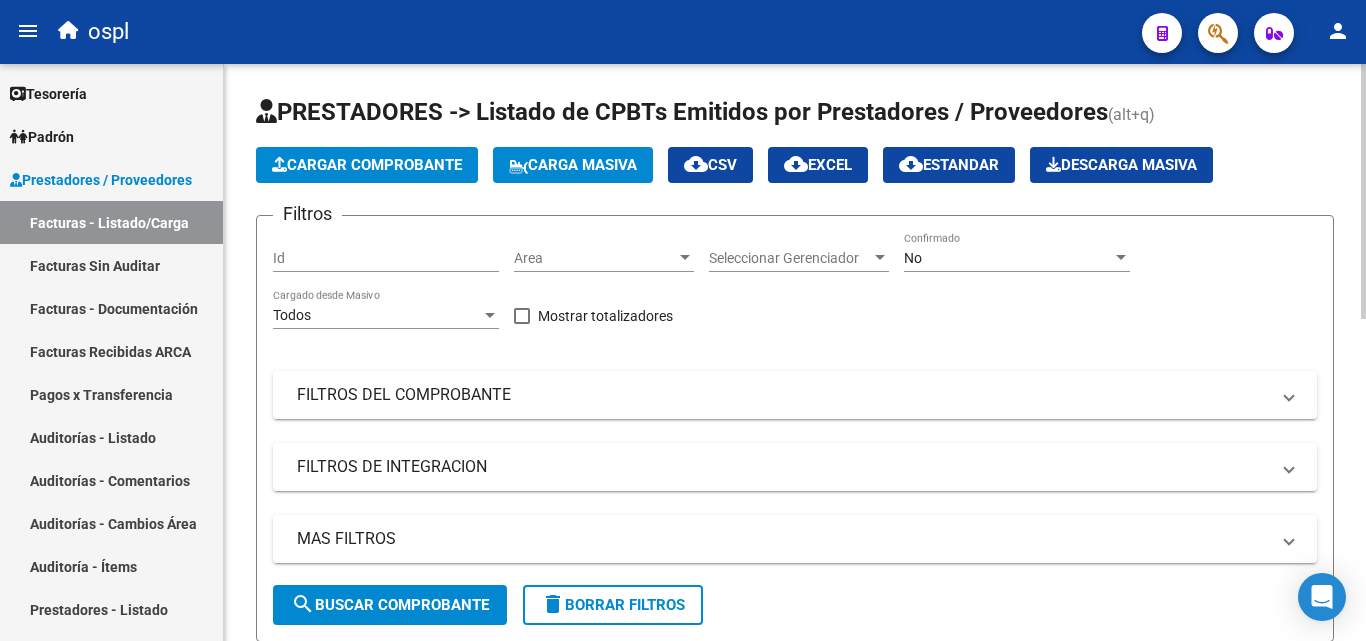 click on "Area" at bounding box center (595, 258) 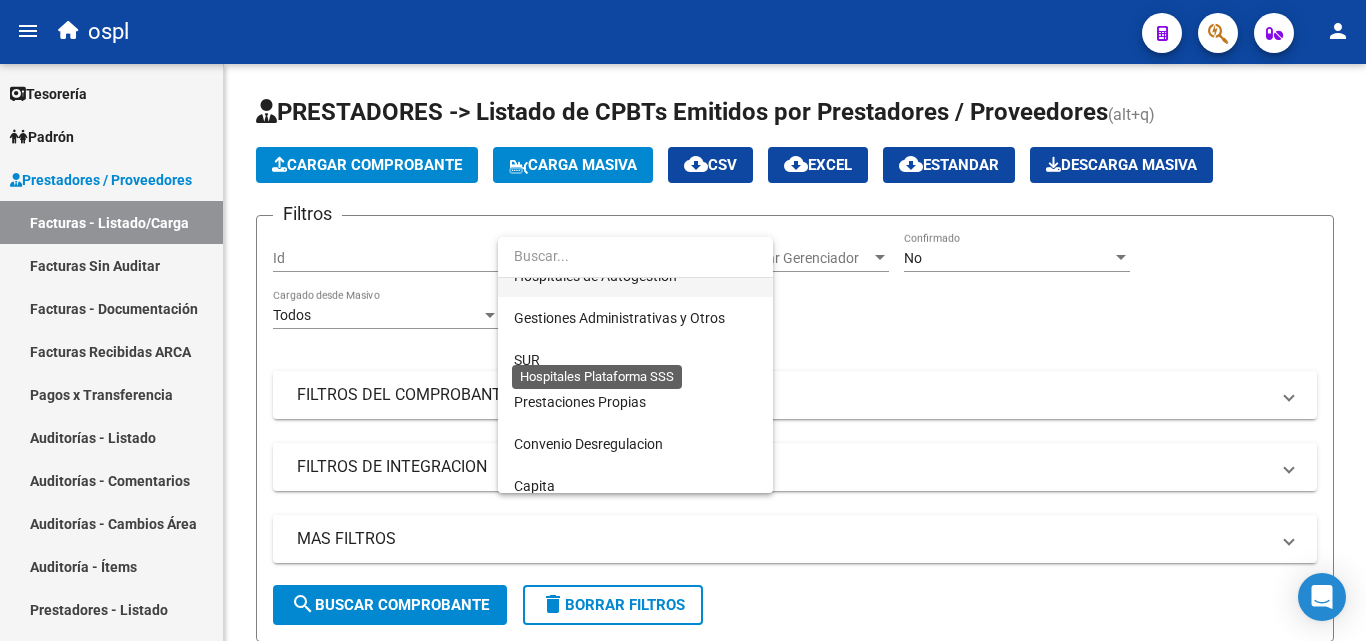 scroll, scrollTop: 0, scrollLeft: 0, axis: both 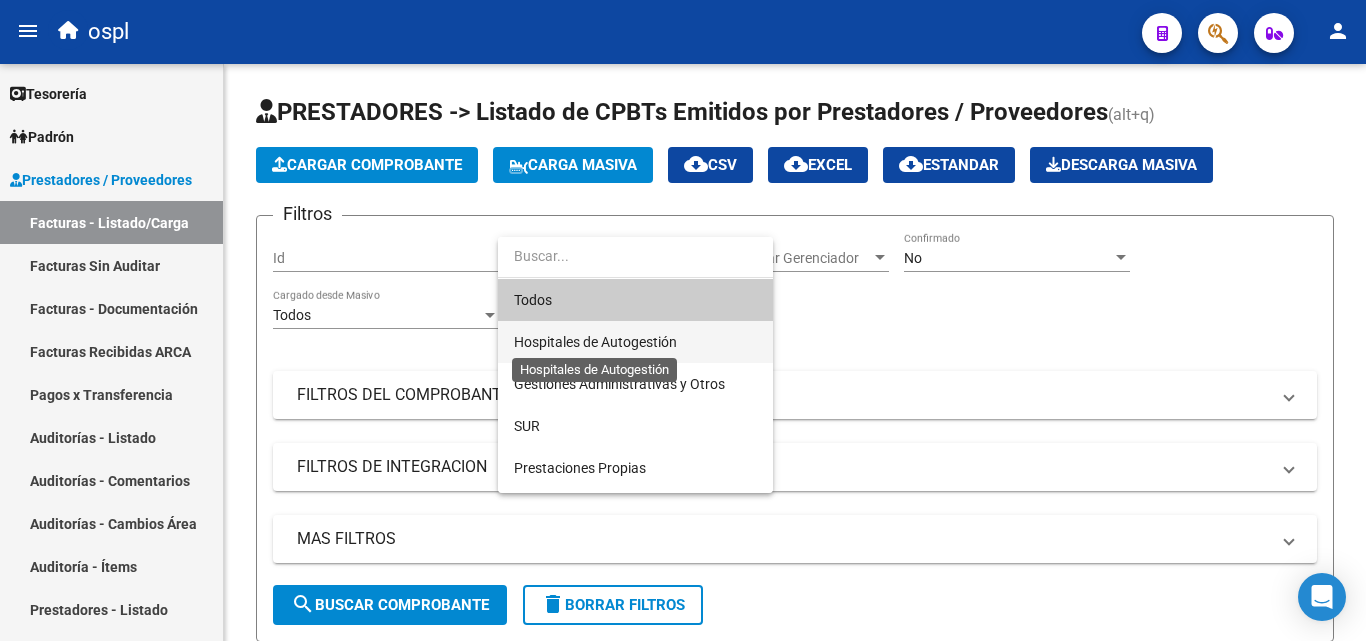 click on "Hospitales de Autogestión" at bounding box center (595, 342) 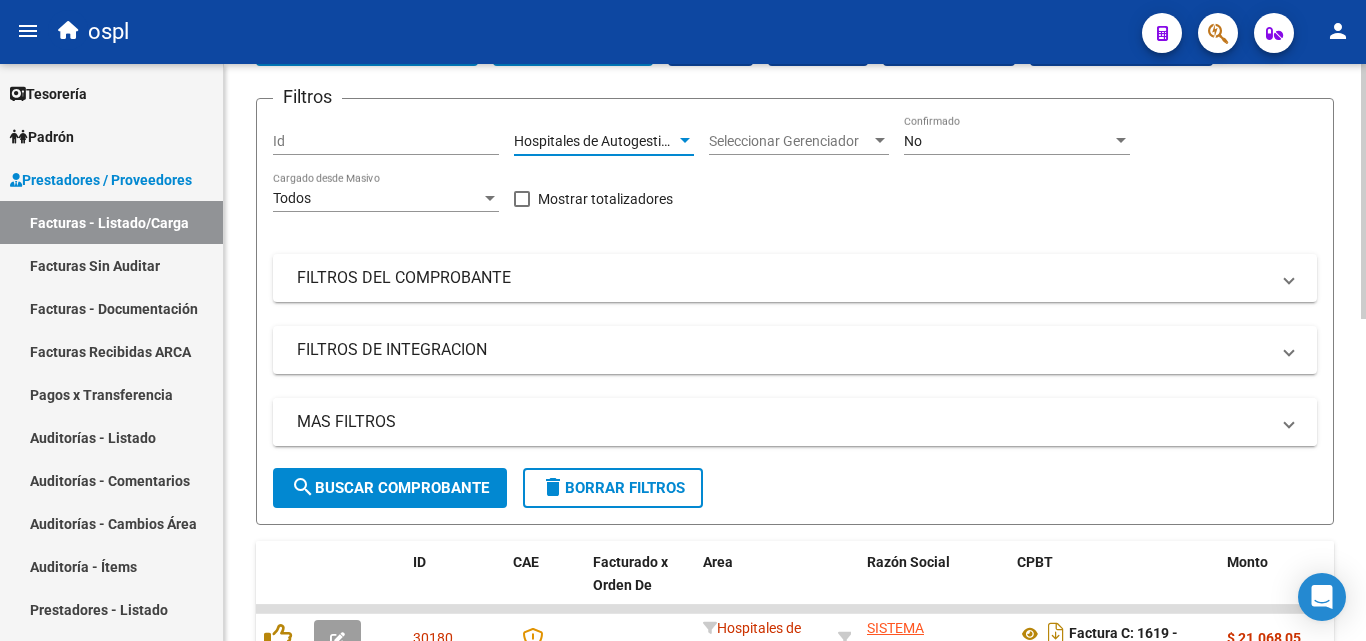 scroll, scrollTop: 200, scrollLeft: 0, axis: vertical 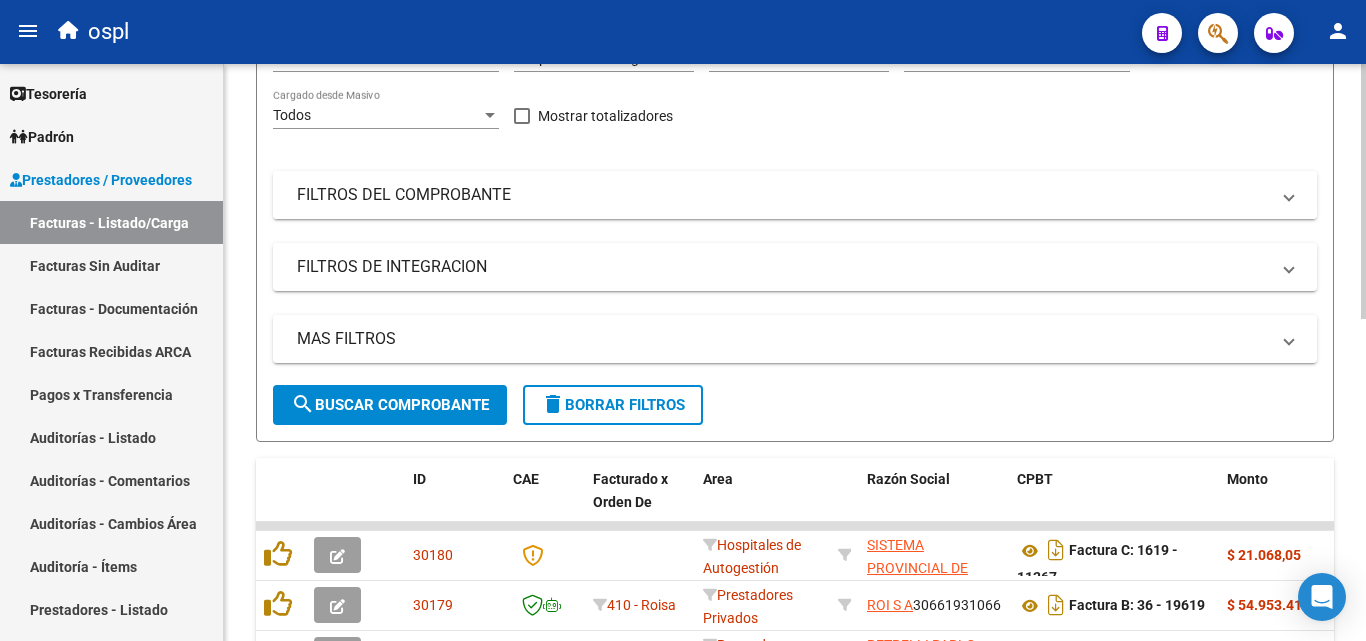 click on "FILTROS DEL COMPROBANTE" at bounding box center [783, 195] 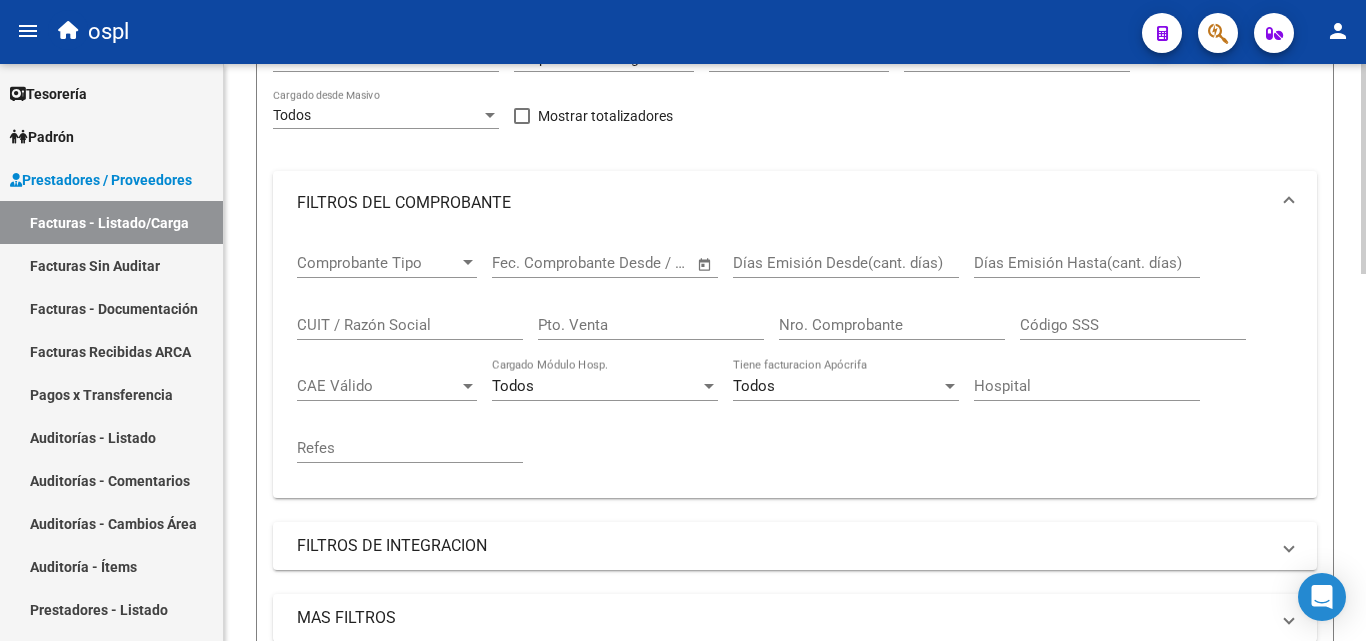 click 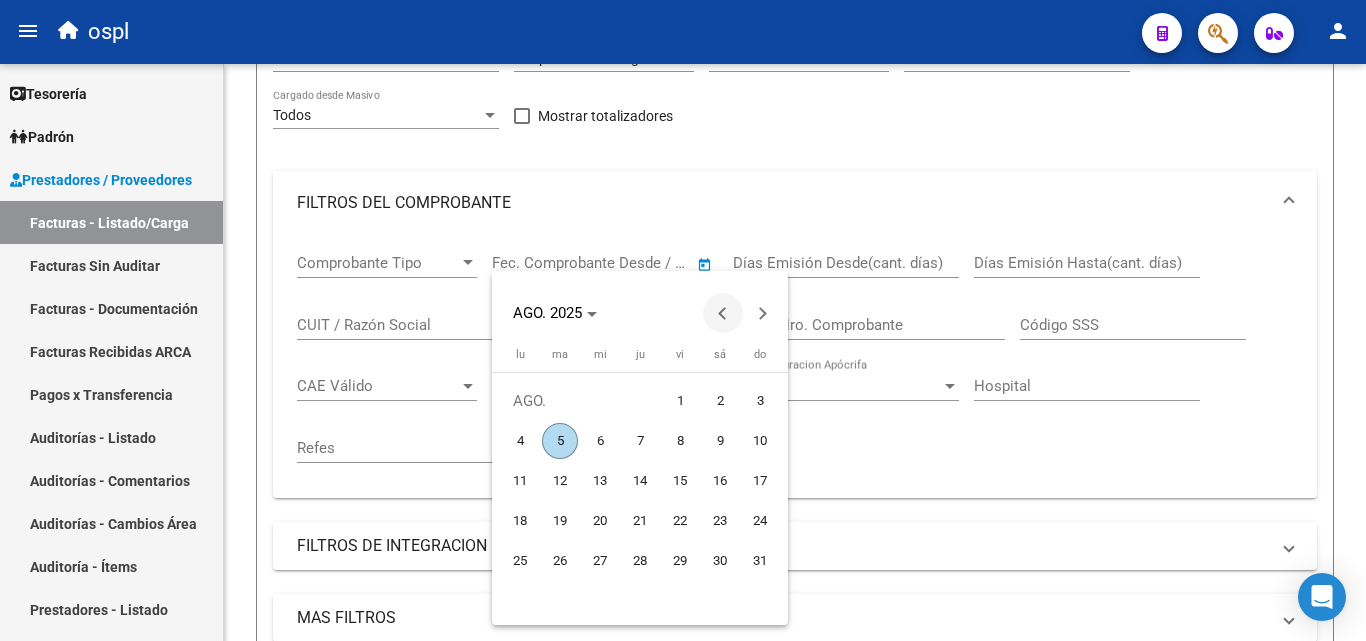 click at bounding box center [723, 313] 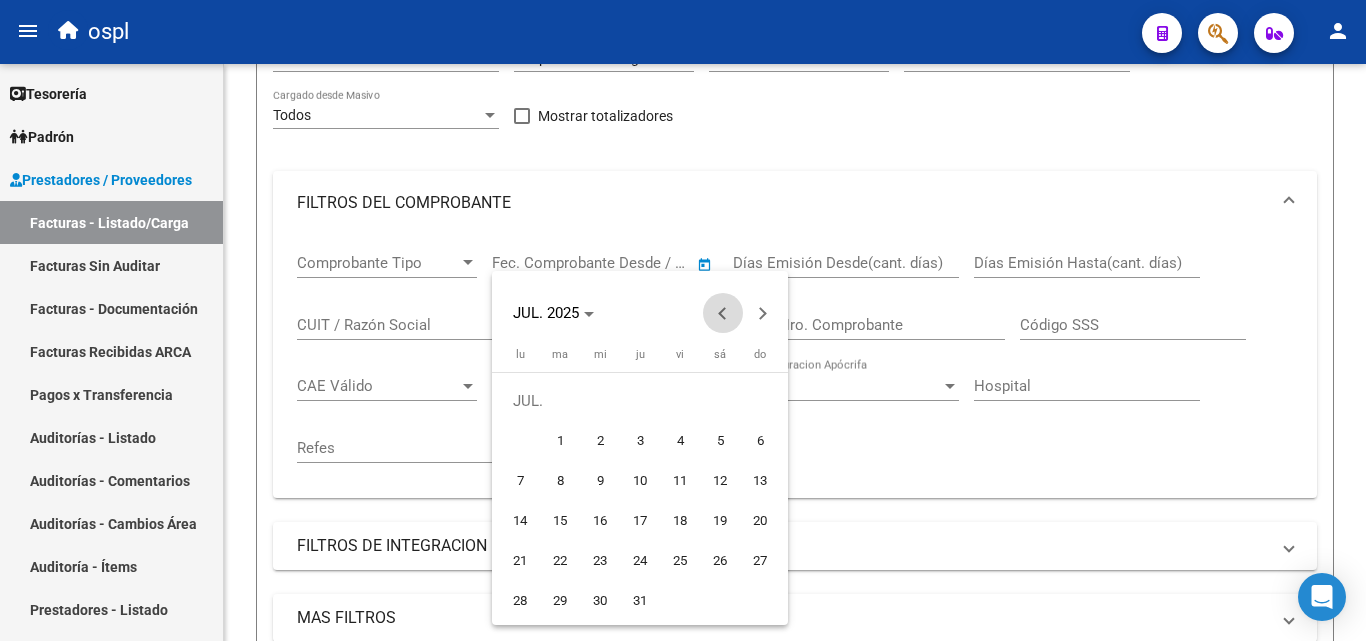 click at bounding box center (723, 313) 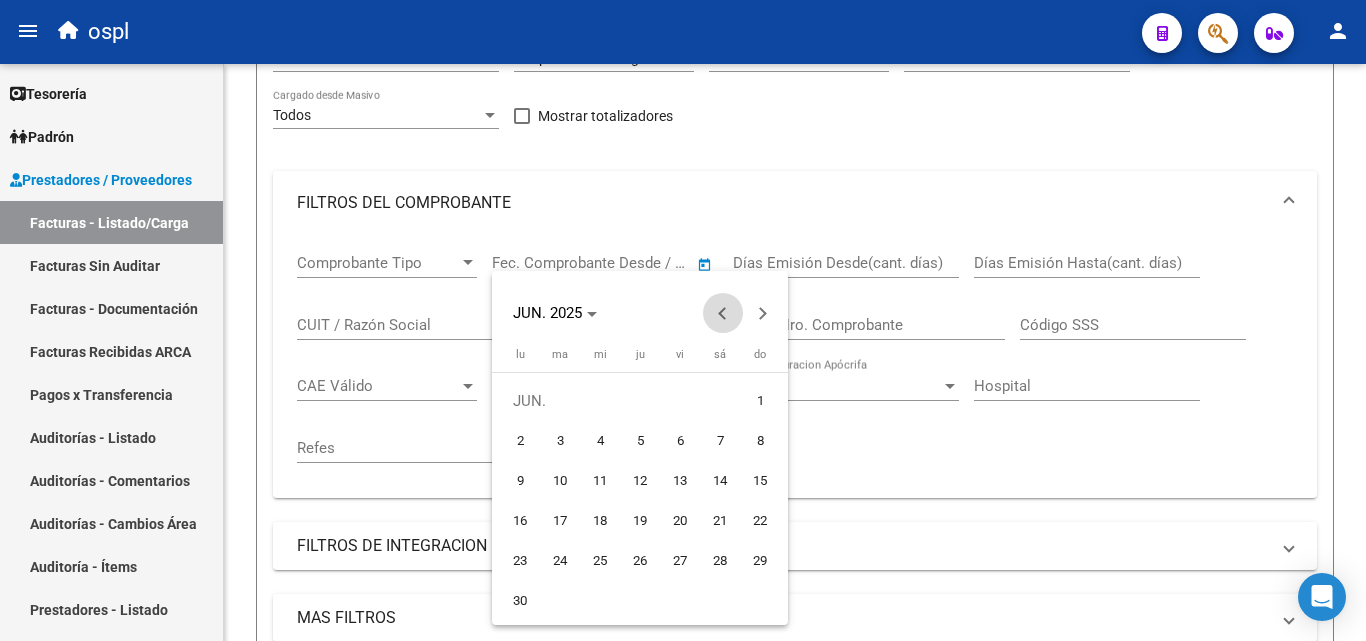 click at bounding box center [723, 313] 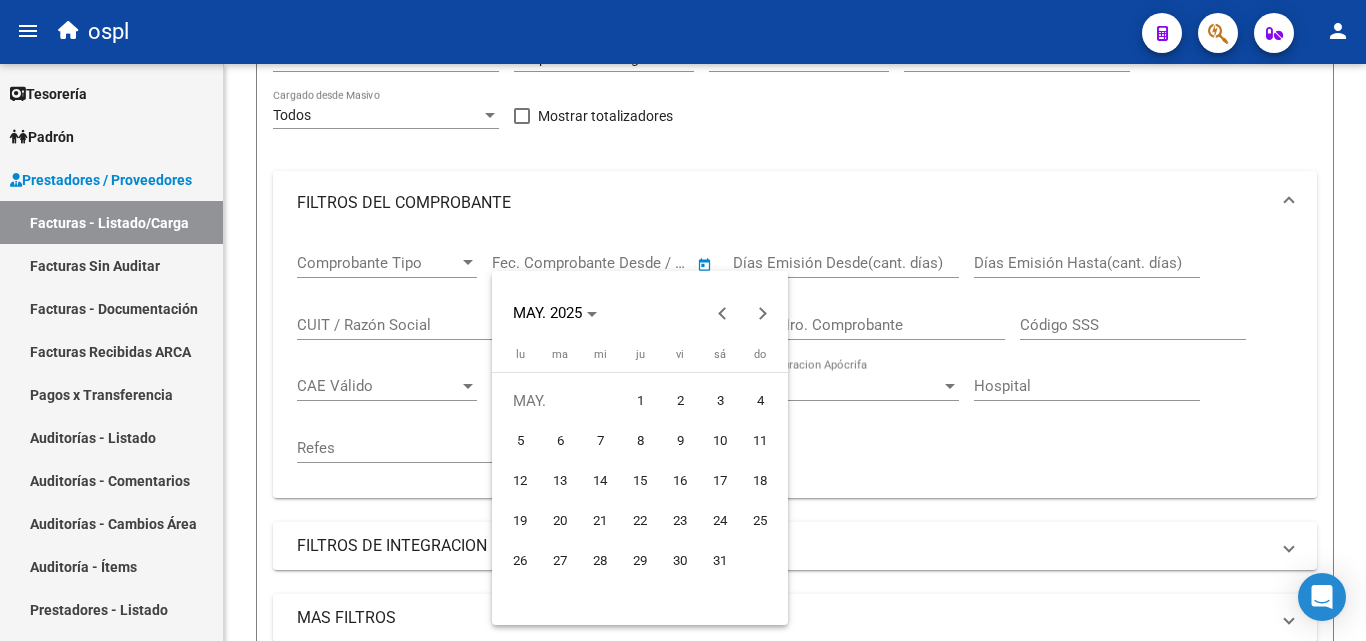 click on "1" at bounding box center (640, 401) 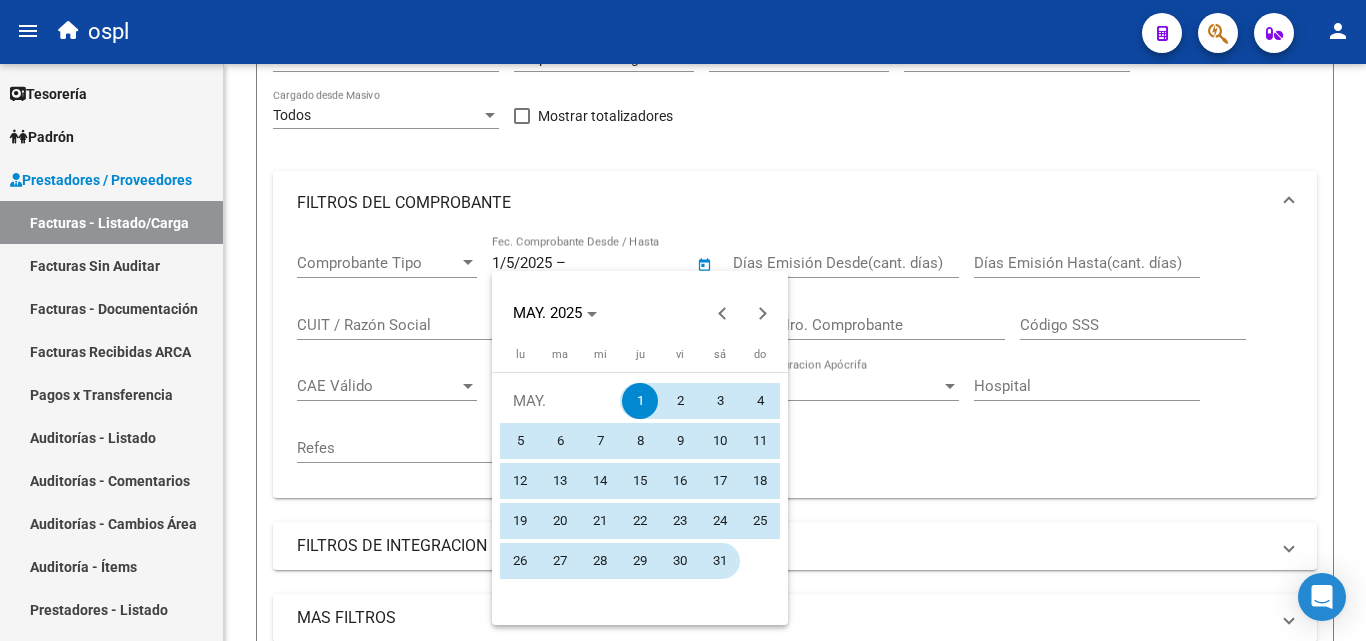 click on "31" at bounding box center [720, 561] 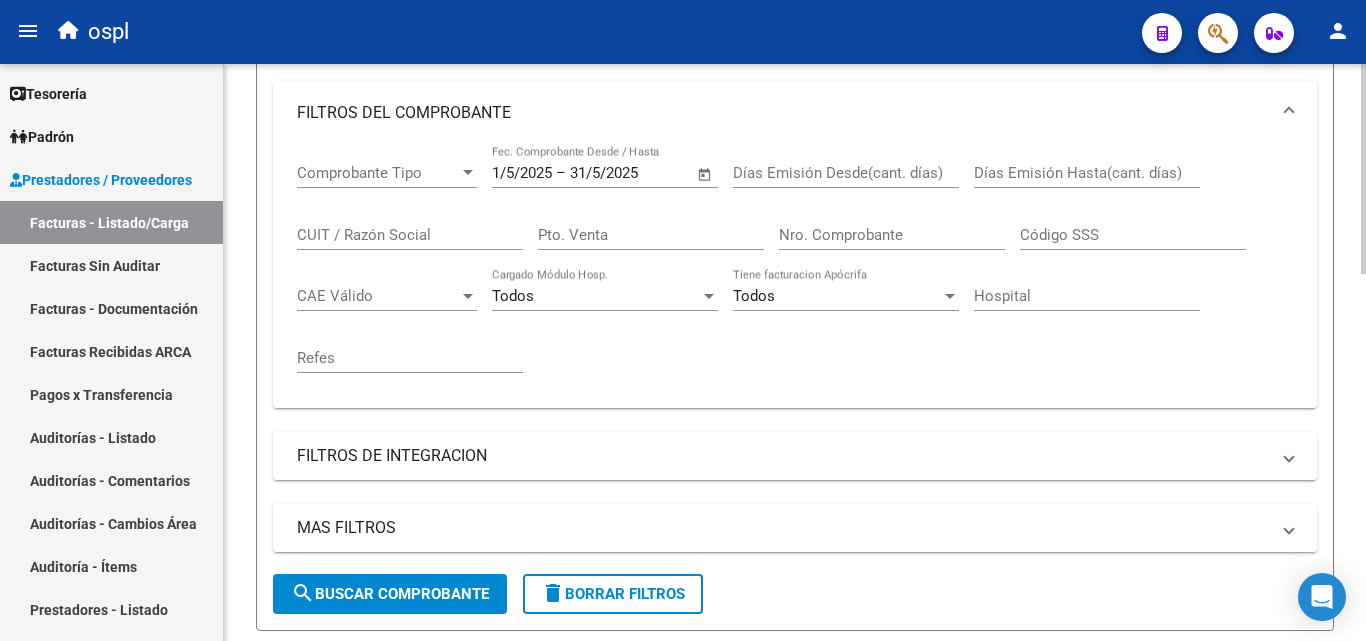 scroll, scrollTop: 400, scrollLeft: 0, axis: vertical 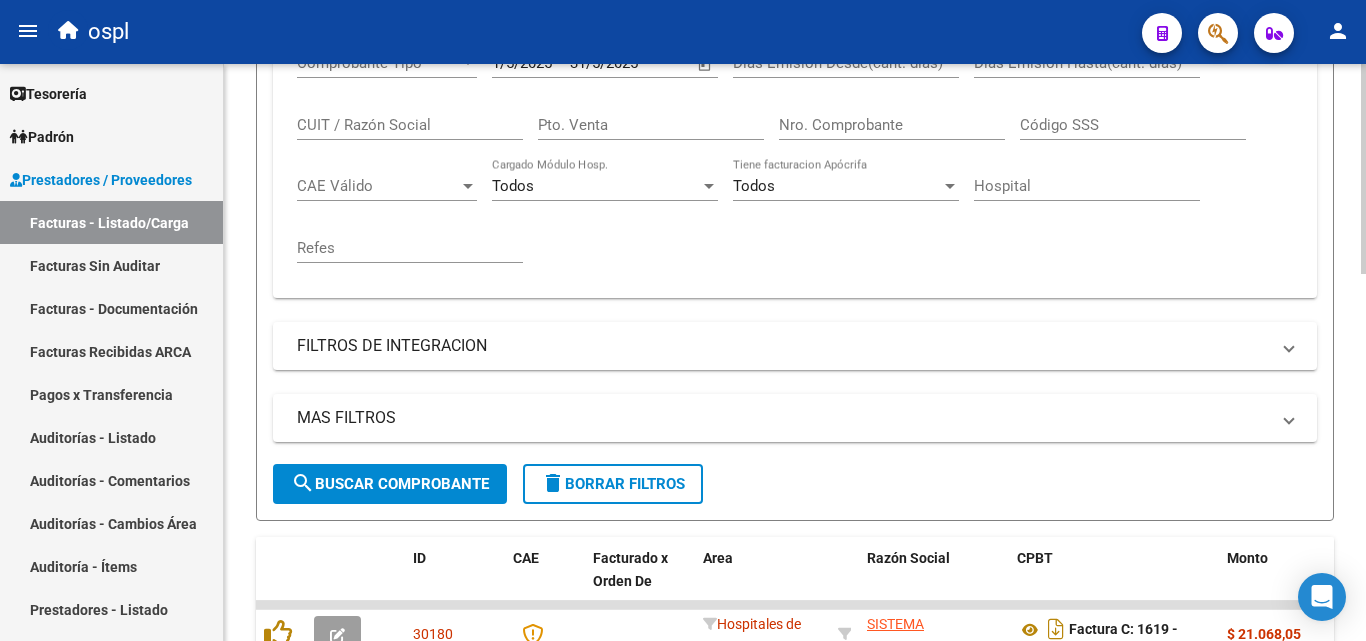 click on "search  Buscar Comprobante" 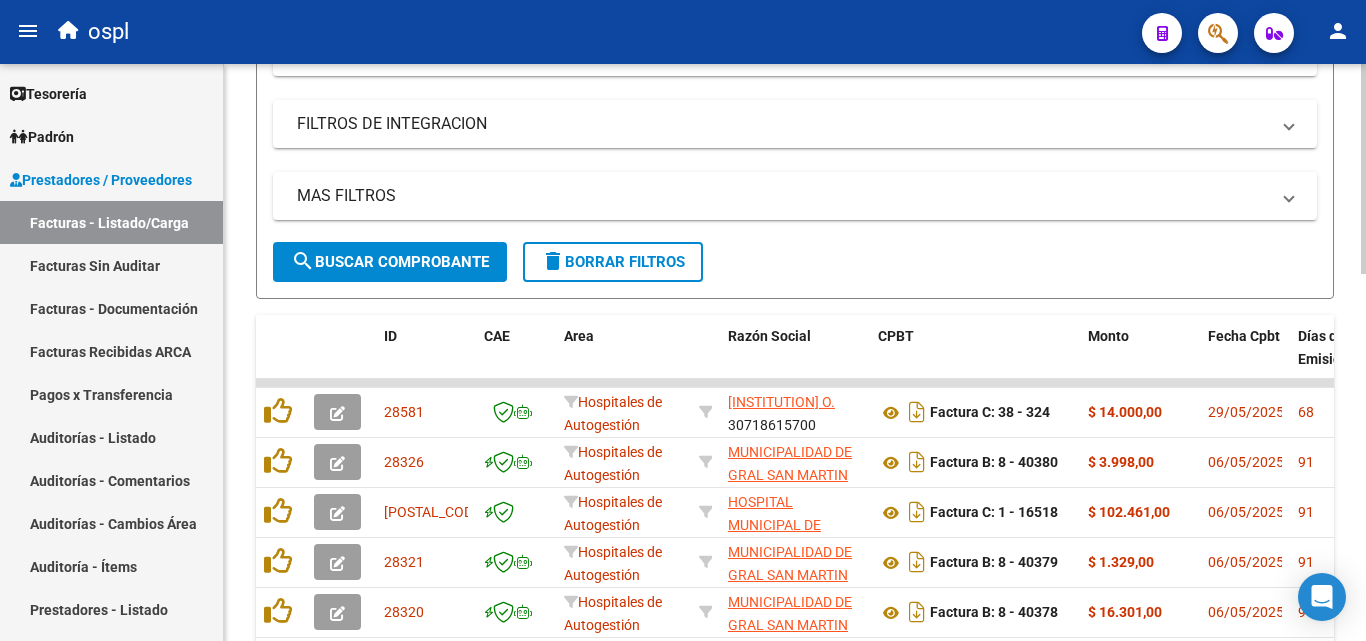 scroll, scrollTop: 700, scrollLeft: 0, axis: vertical 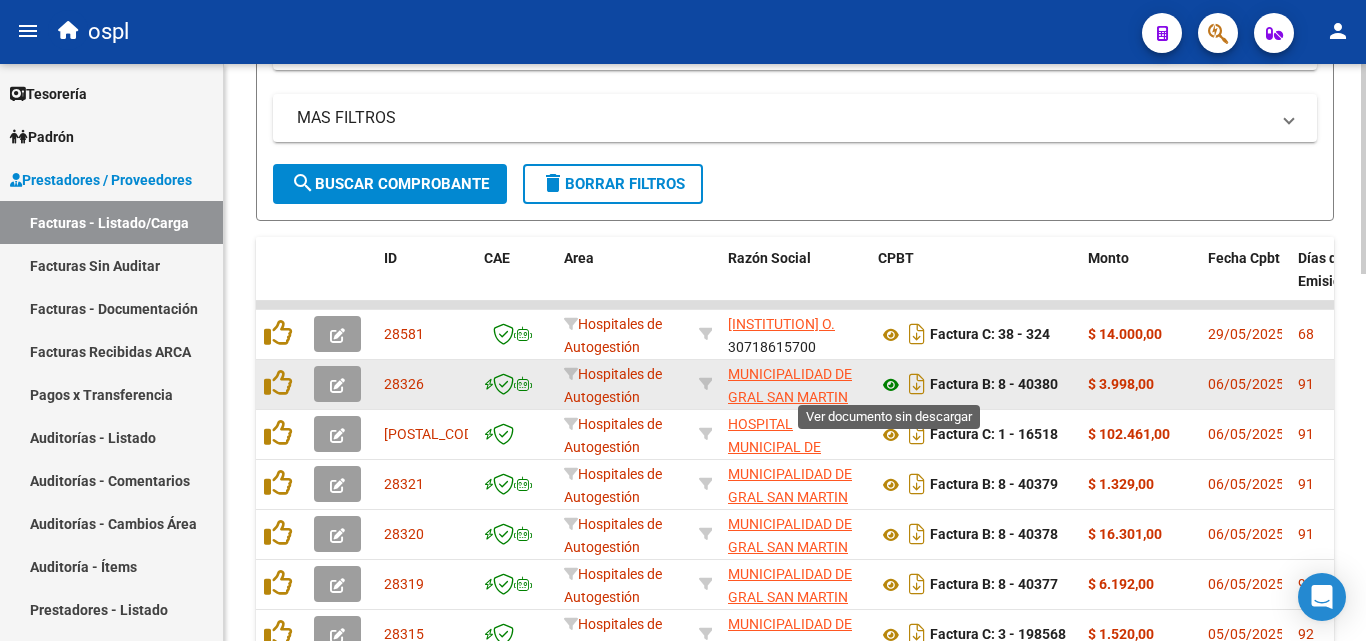 click 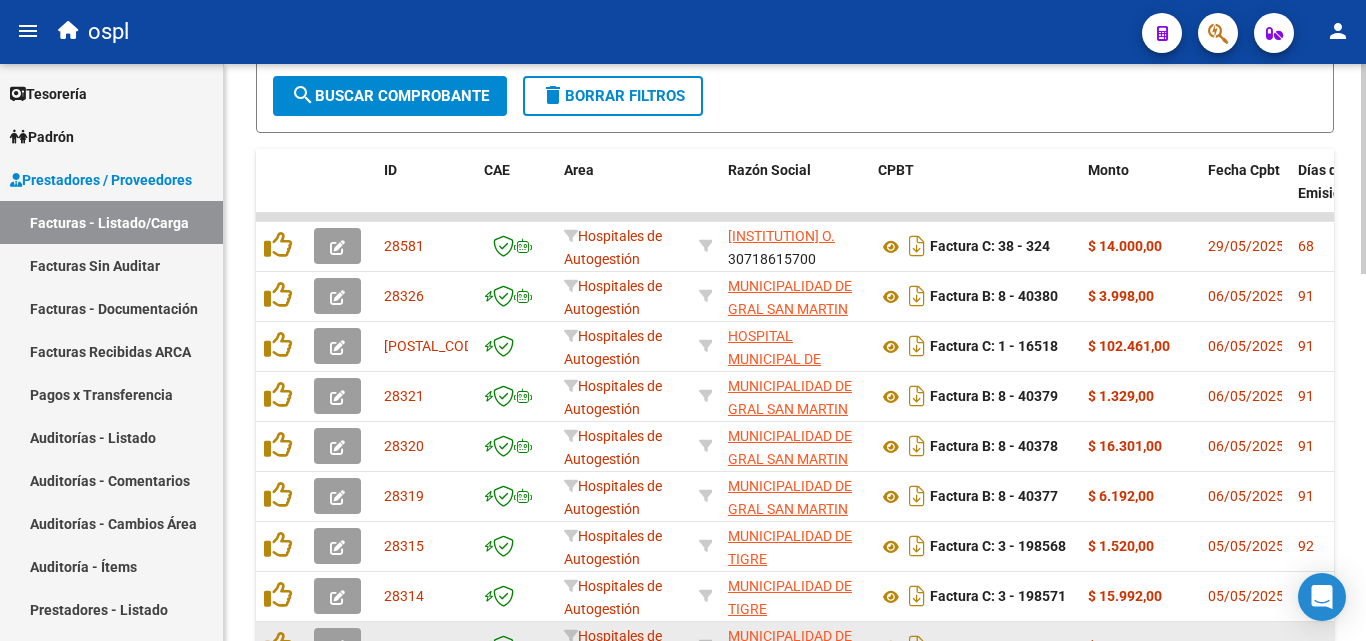 scroll, scrollTop: 900, scrollLeft: 0, axis: vertical 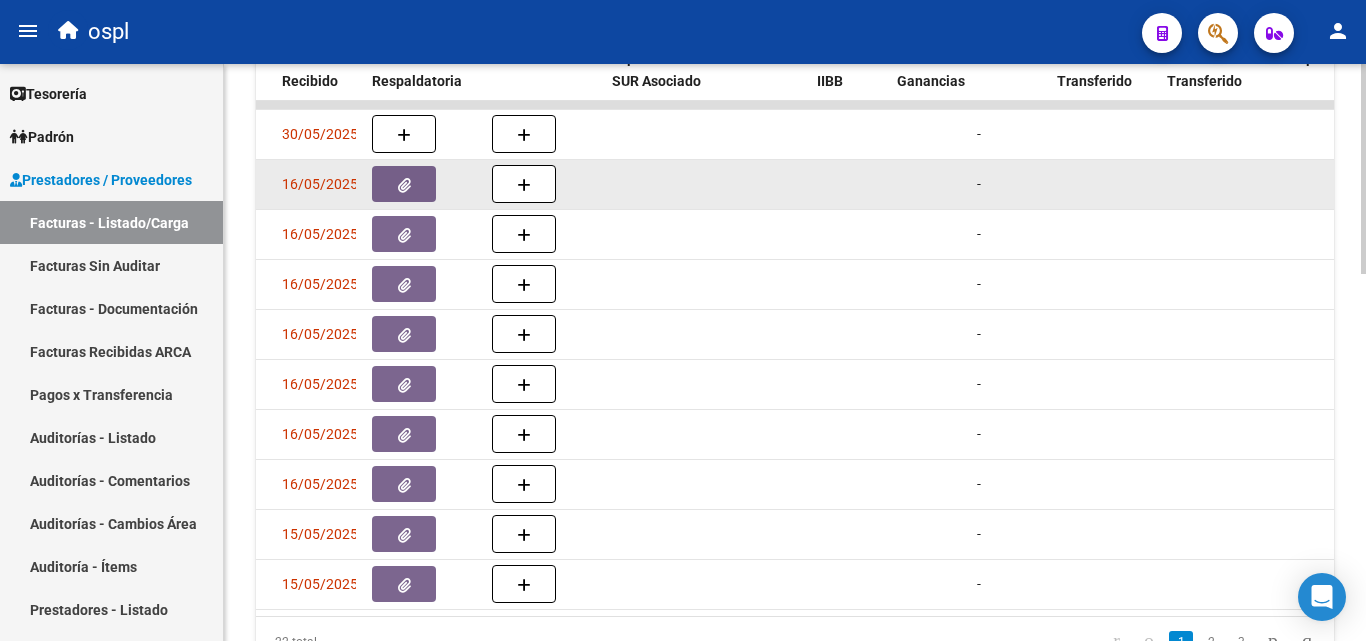 click 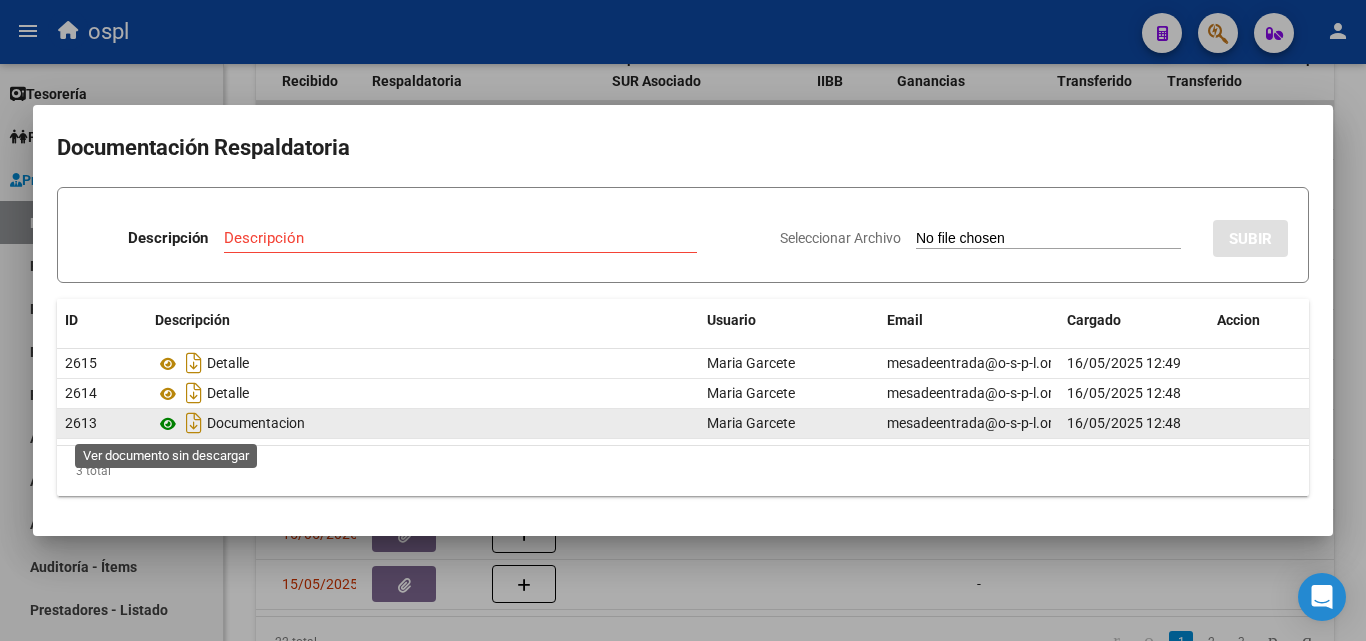 click 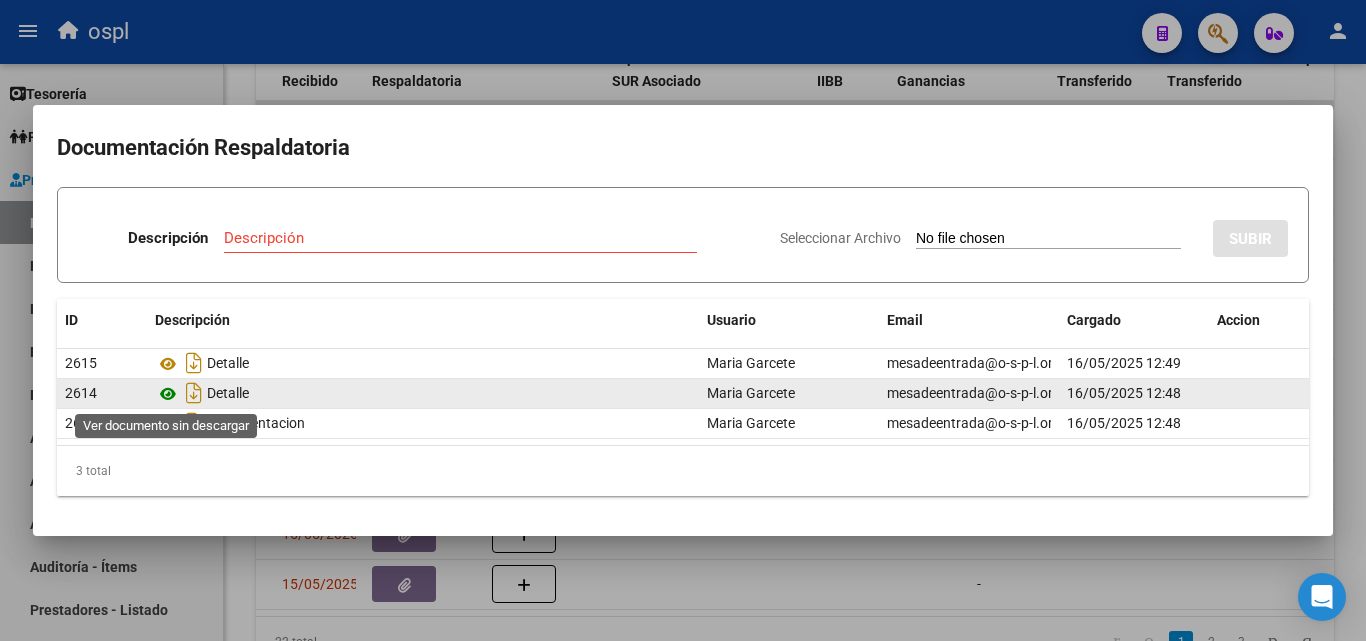 click 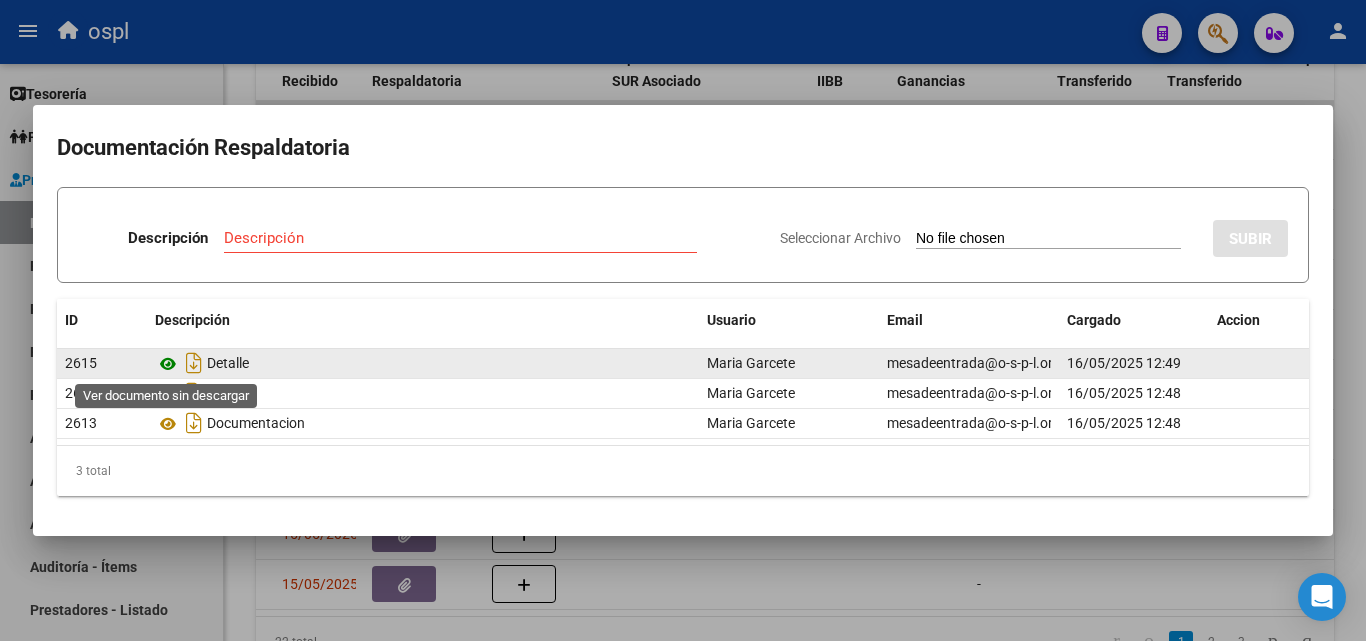 click 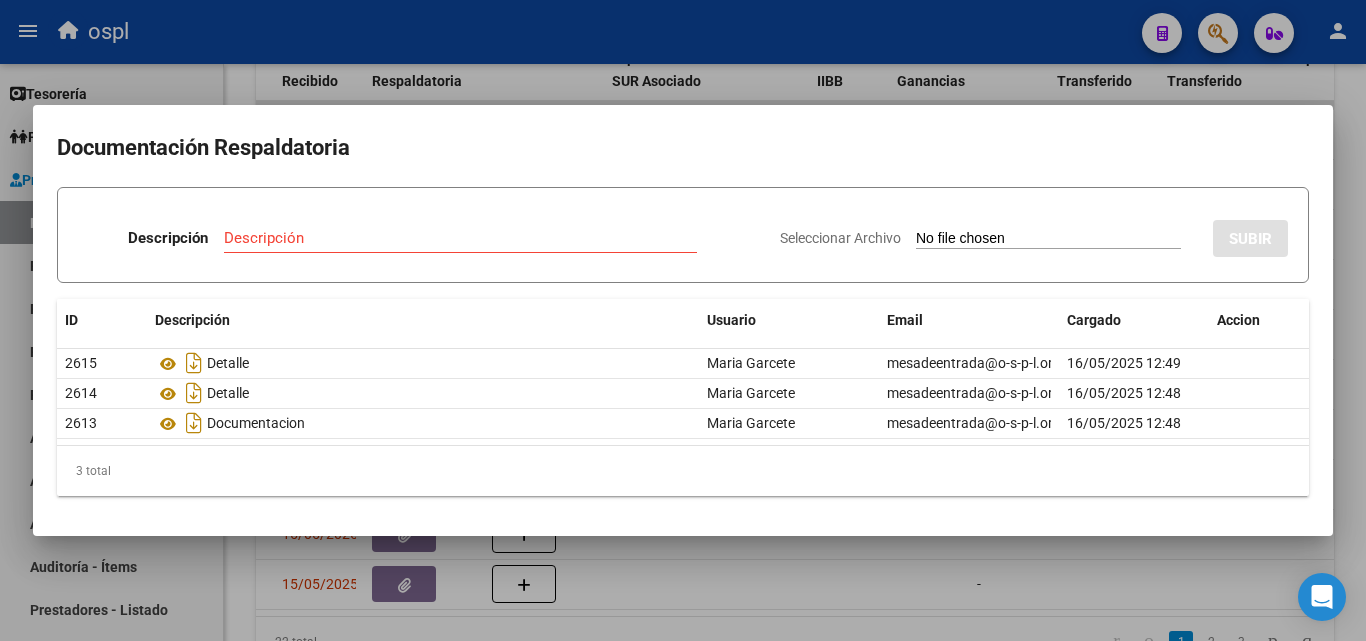 click at bounding box center [683, 320] 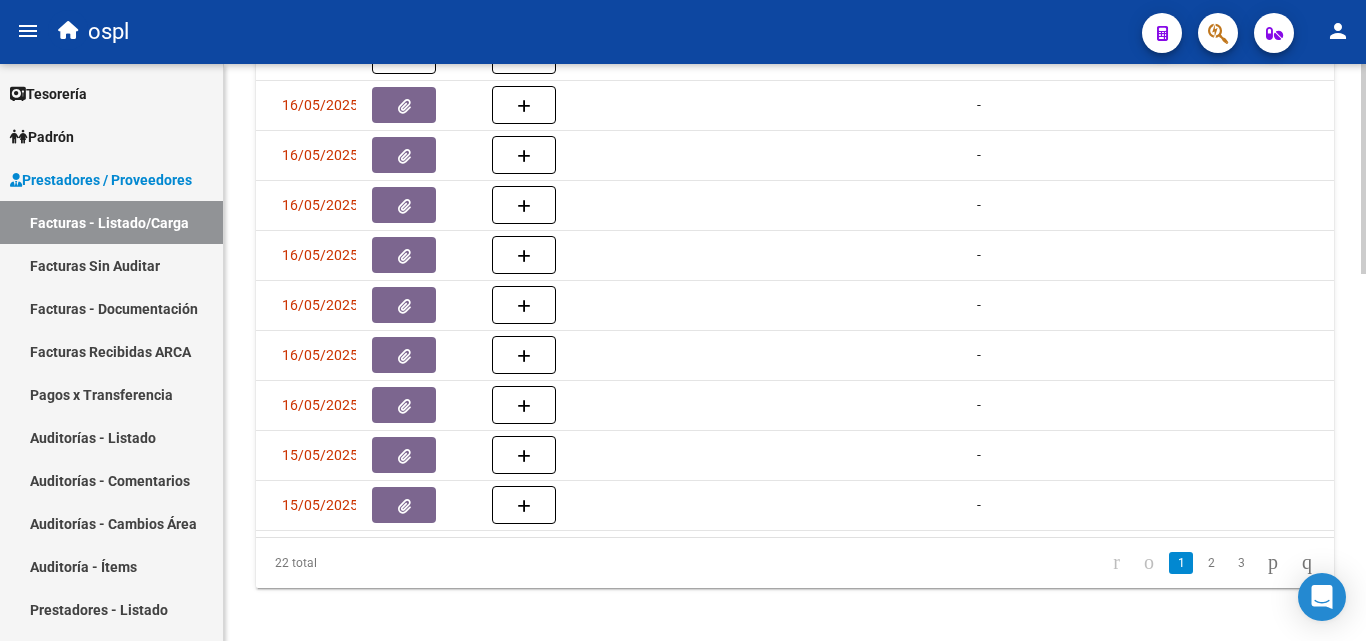 scroll, scrollTop: 1006, scrollLeft: 0, axis: vertical 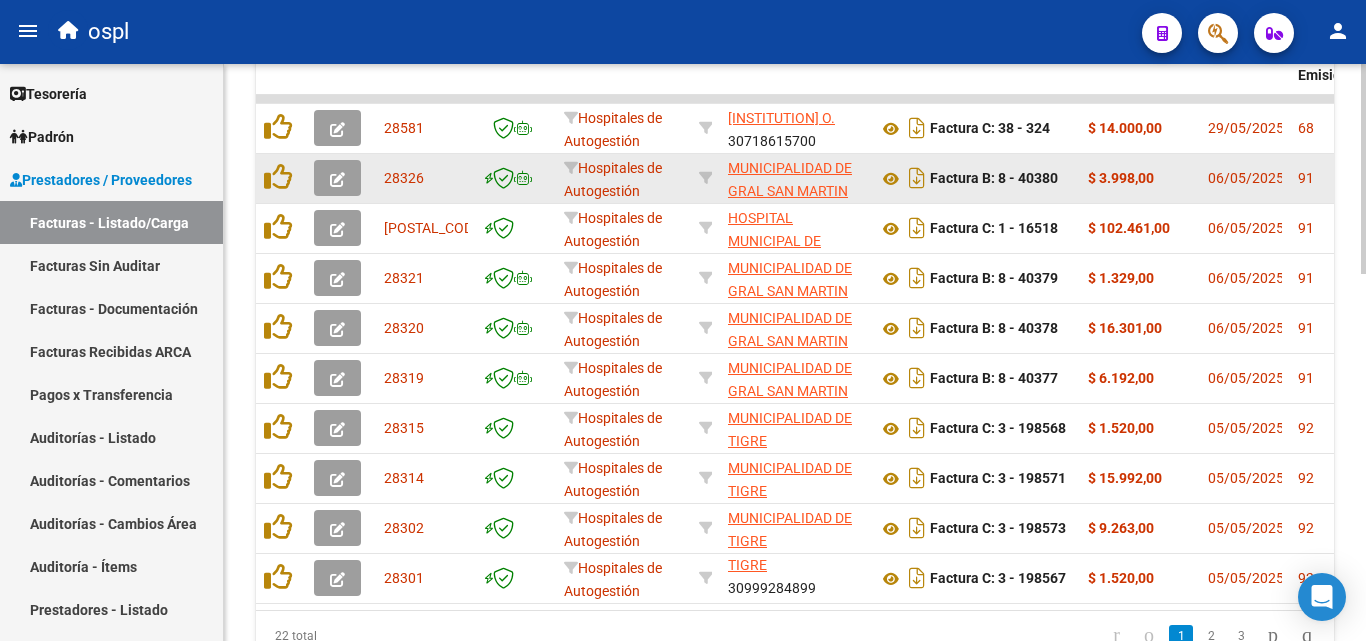 click 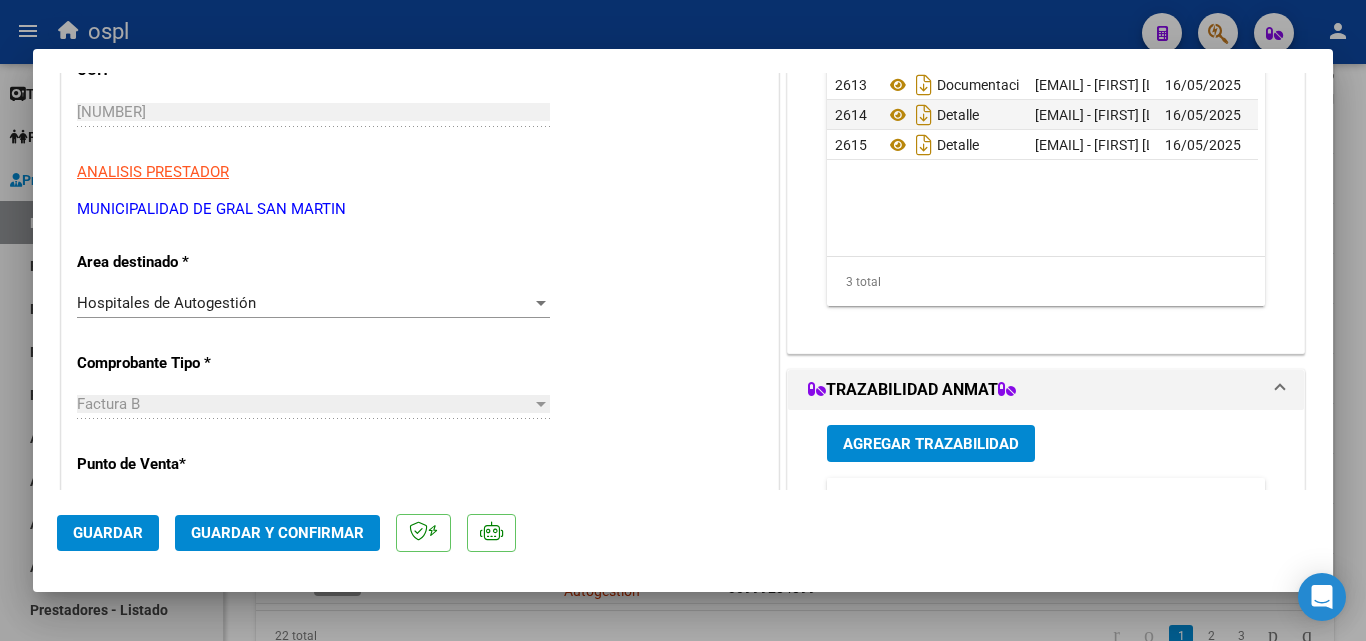 scroll, scrollTop: 300, scrollLeft: 0, axis: vertical 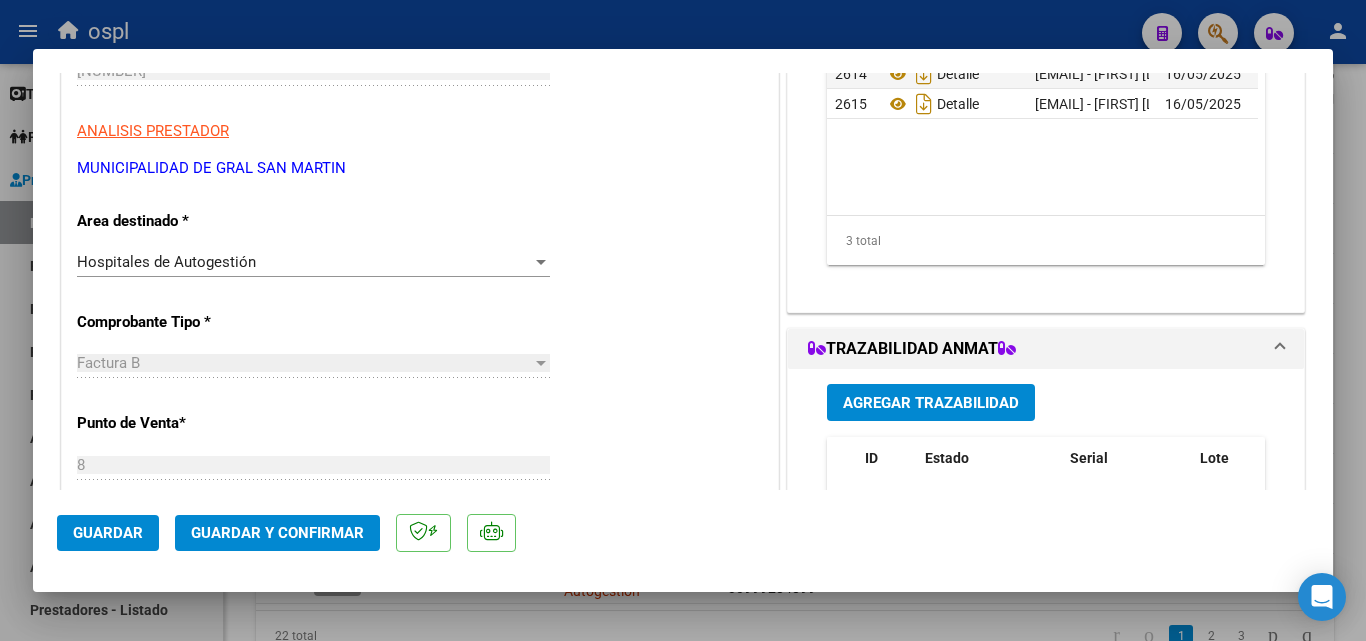 click on "Hospitales de Autogestión Seleccionar Area" at bounding box center [313, 262] 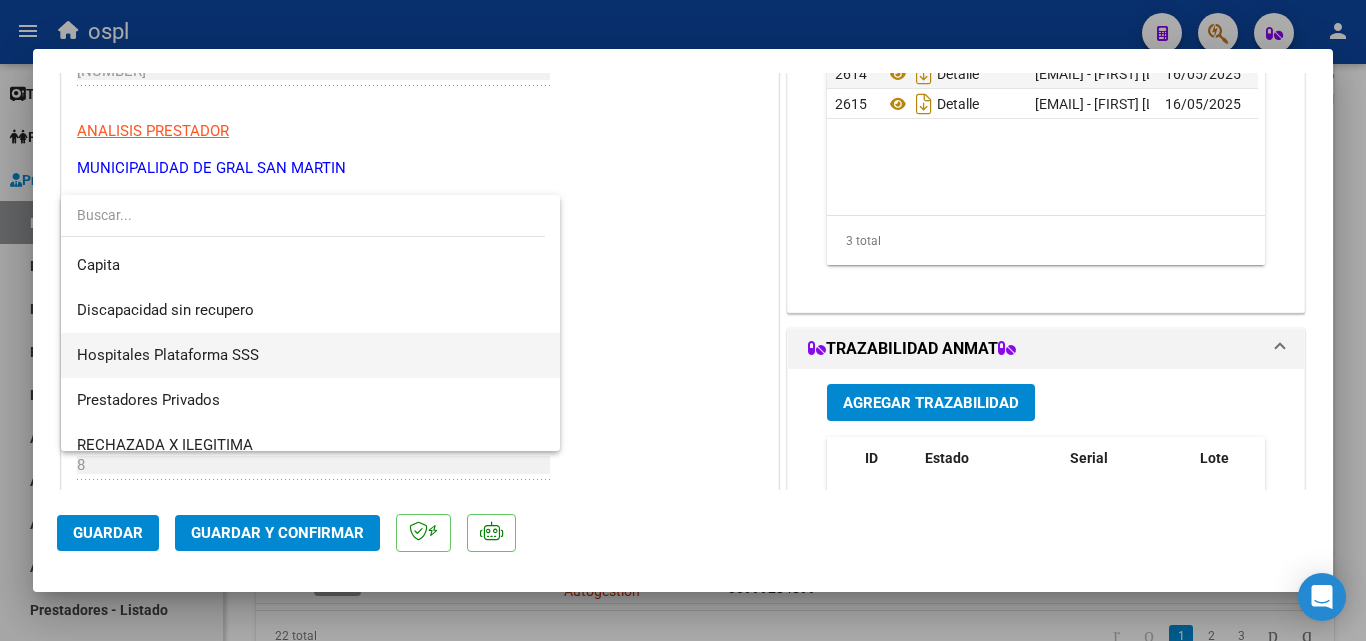 scroll, scrollTop: 284, scrollLeft: 0, axis: vertical 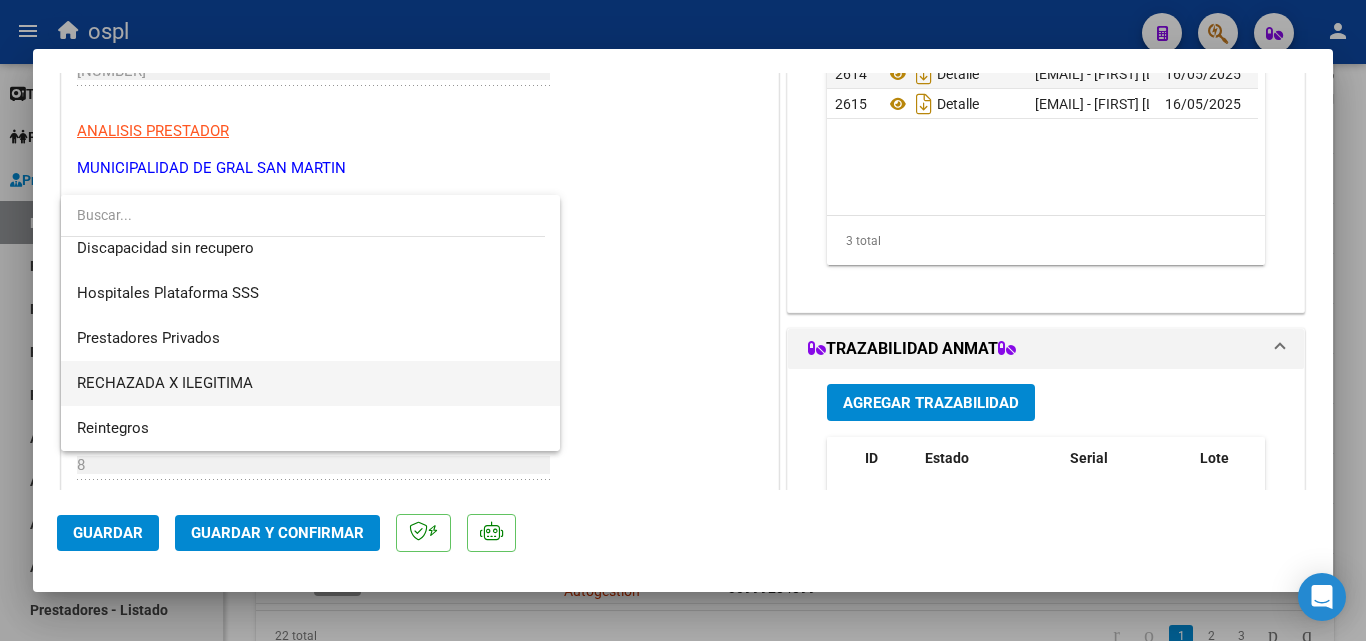 click on "RECHAZADA X ILEGITIMA" at bounding box center (310, 383) 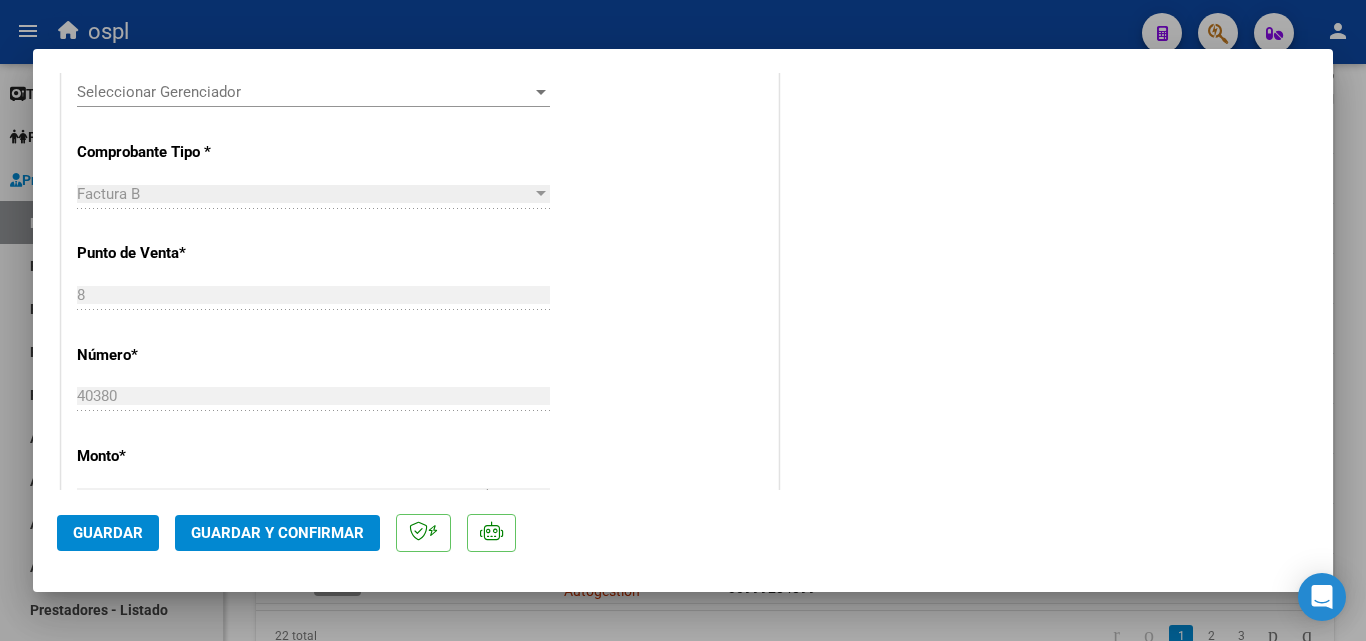 scroll, scrollTop: 600, scrollLeft: 0, axis: vertical 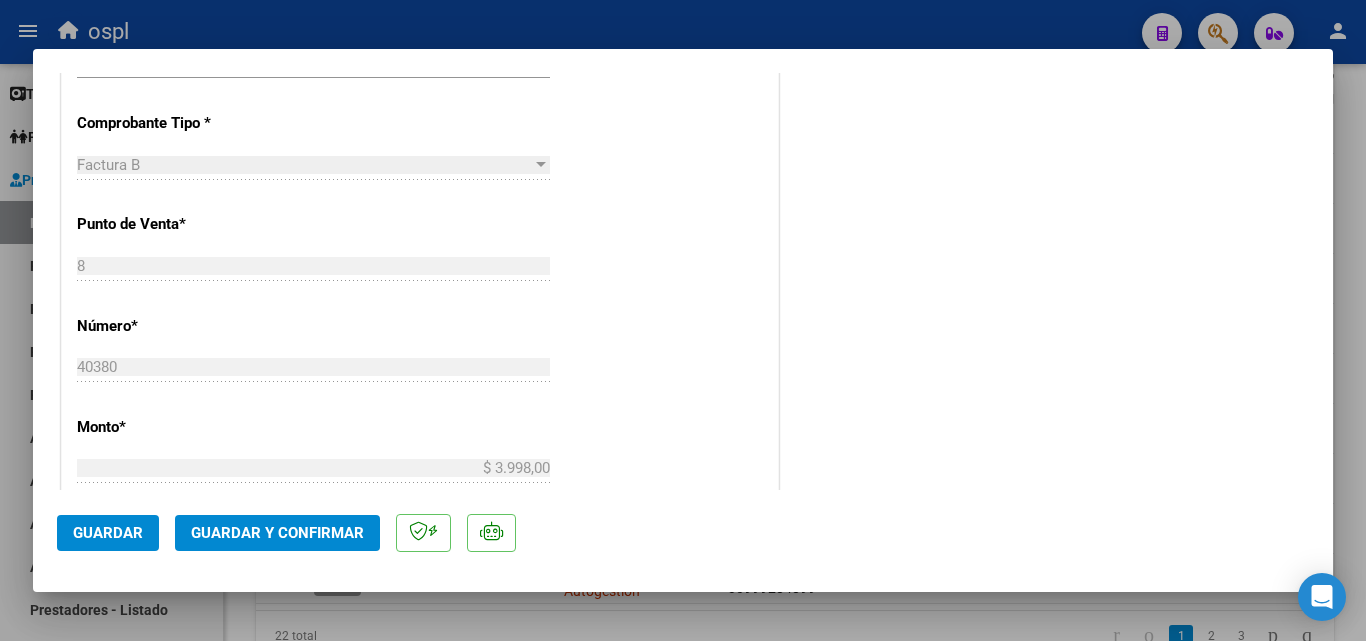 click on "Guardar y Confirmar" 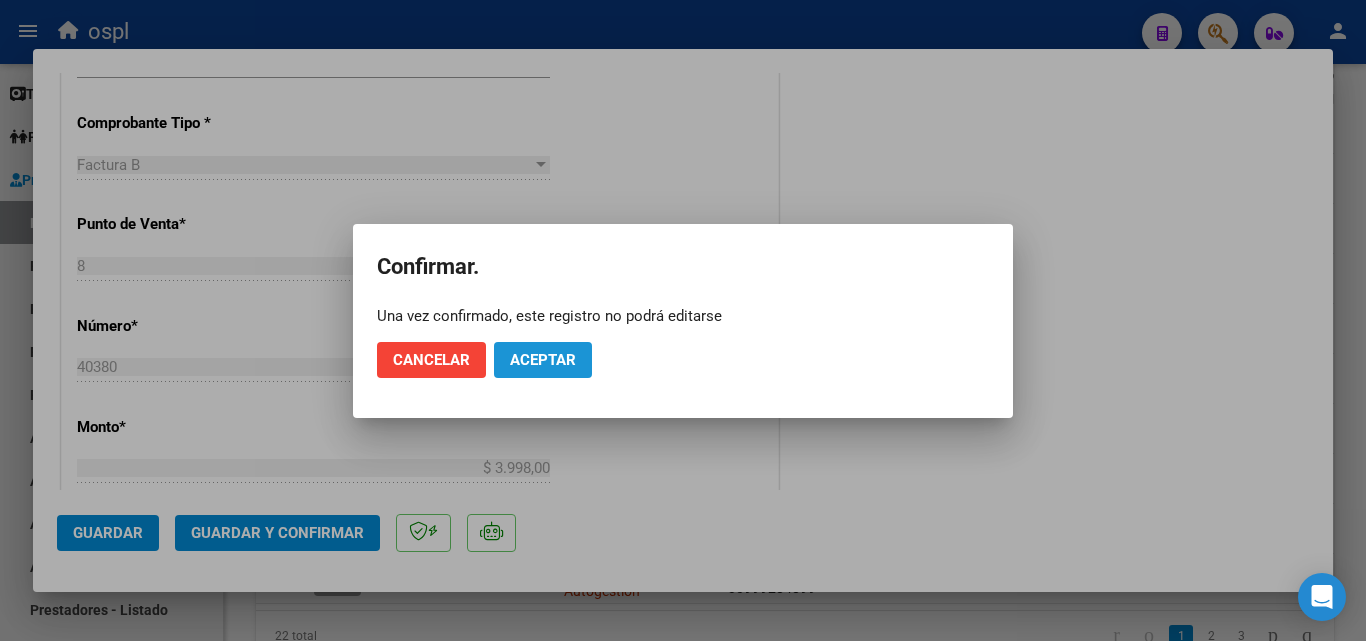 click on "Aceptar" 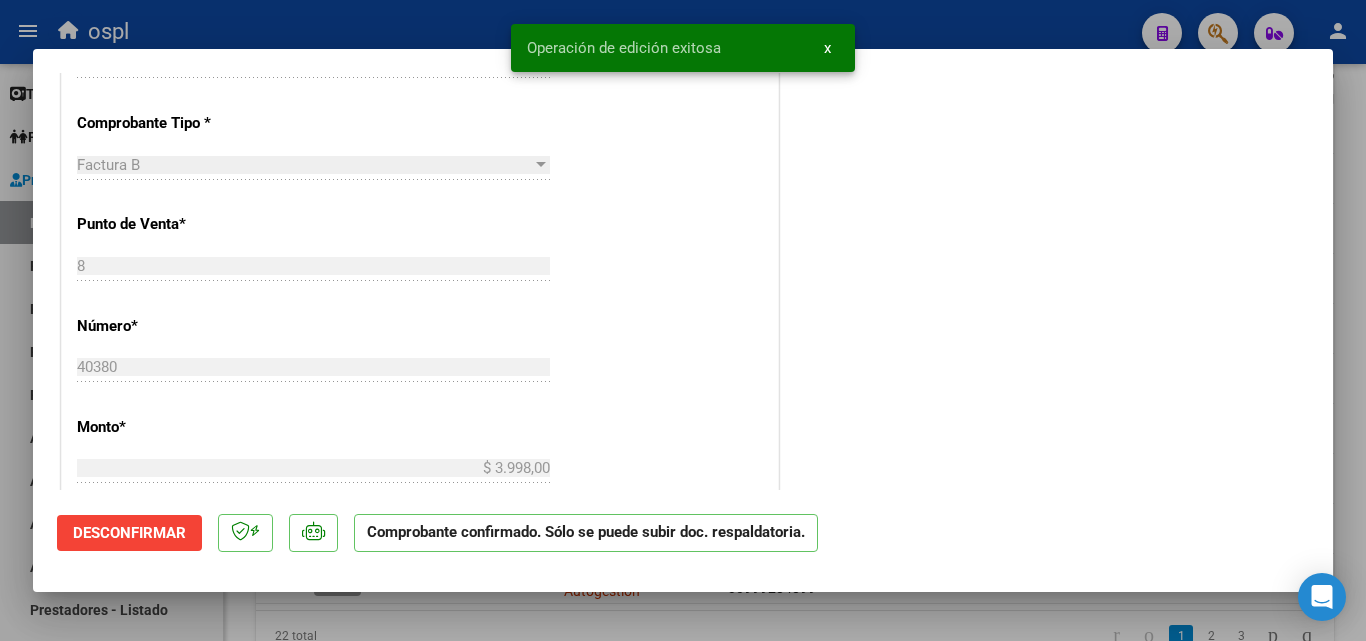click at bounding box center (683, 320) 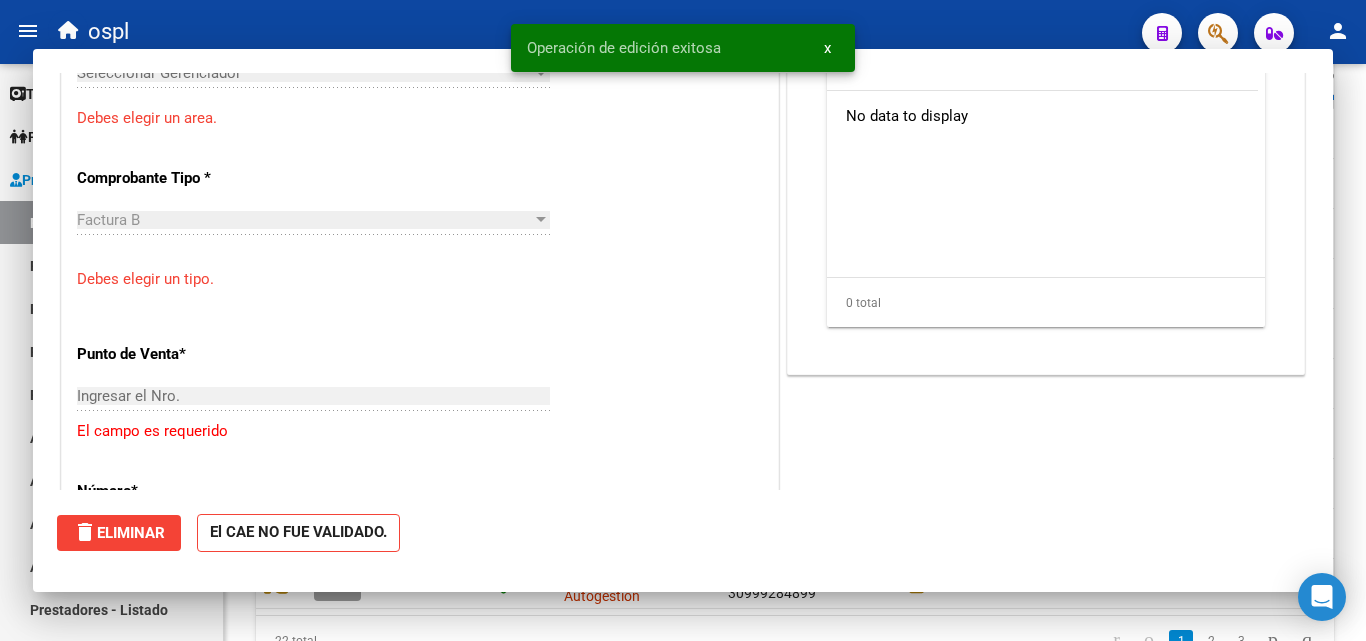 scroll, scrollTop: 0, scrollLeft: 0, axis: both 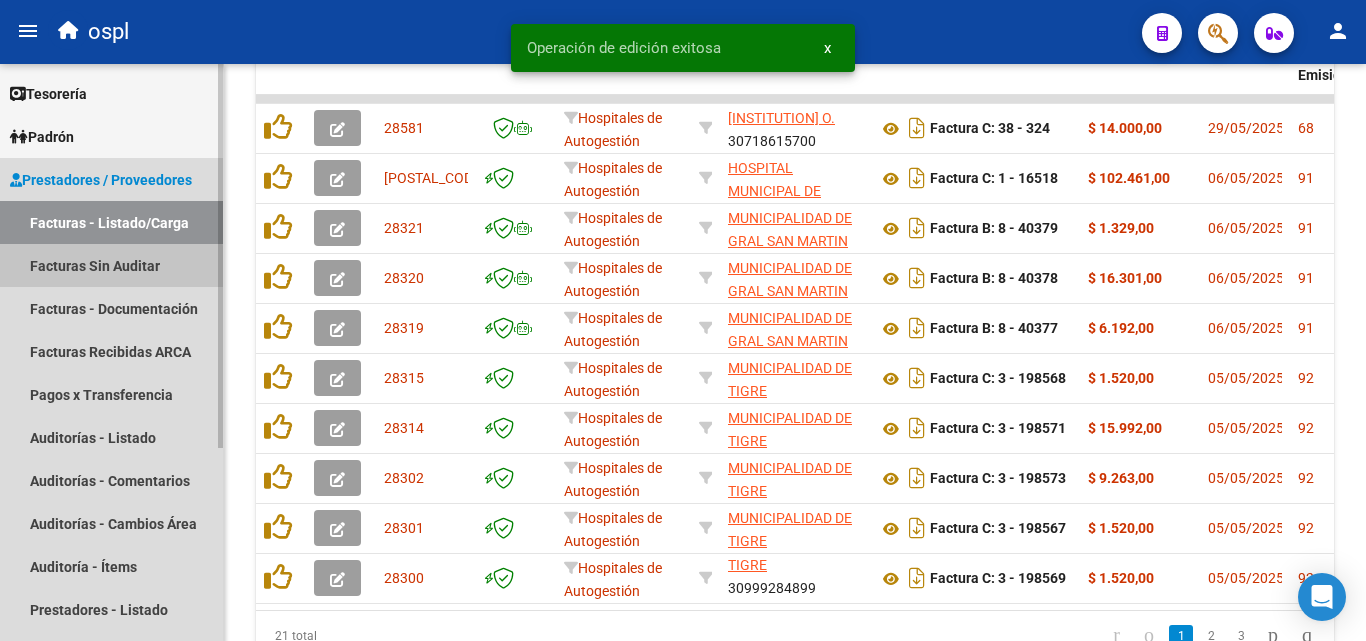click on "Facturas Sin Auditar" at bounding box center [111, 265] 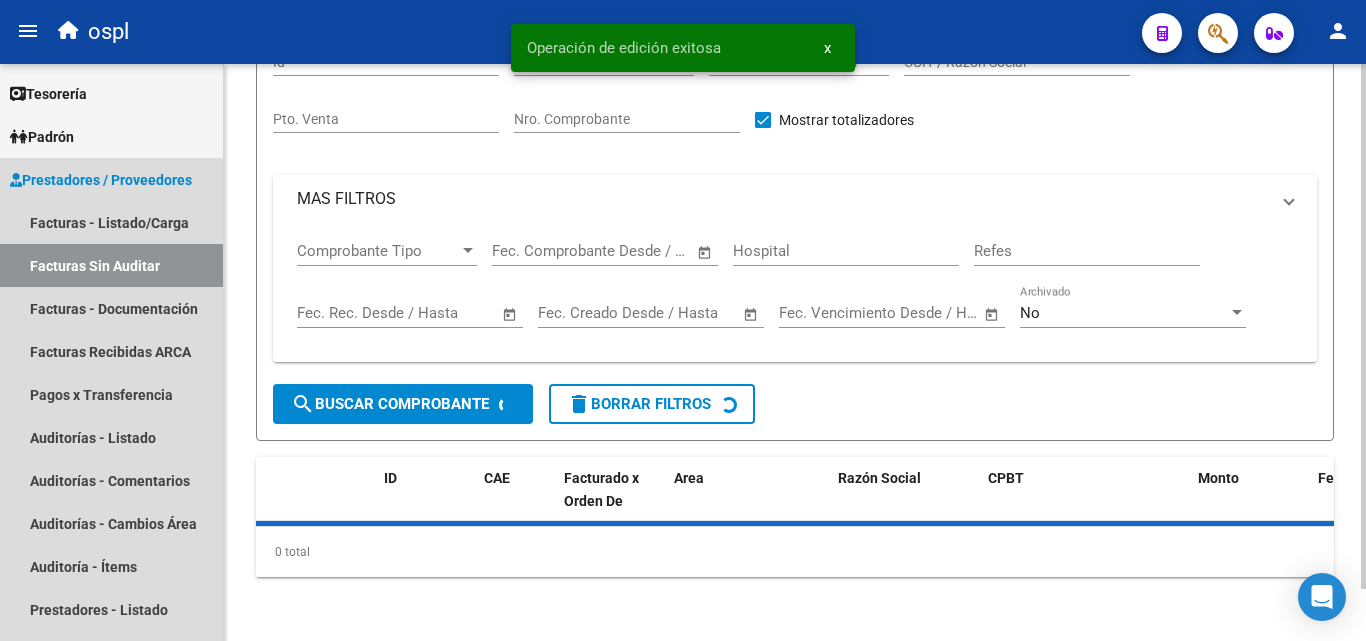 scroll, scrollTop: 57, scrollLeft: 0, axis: vertical 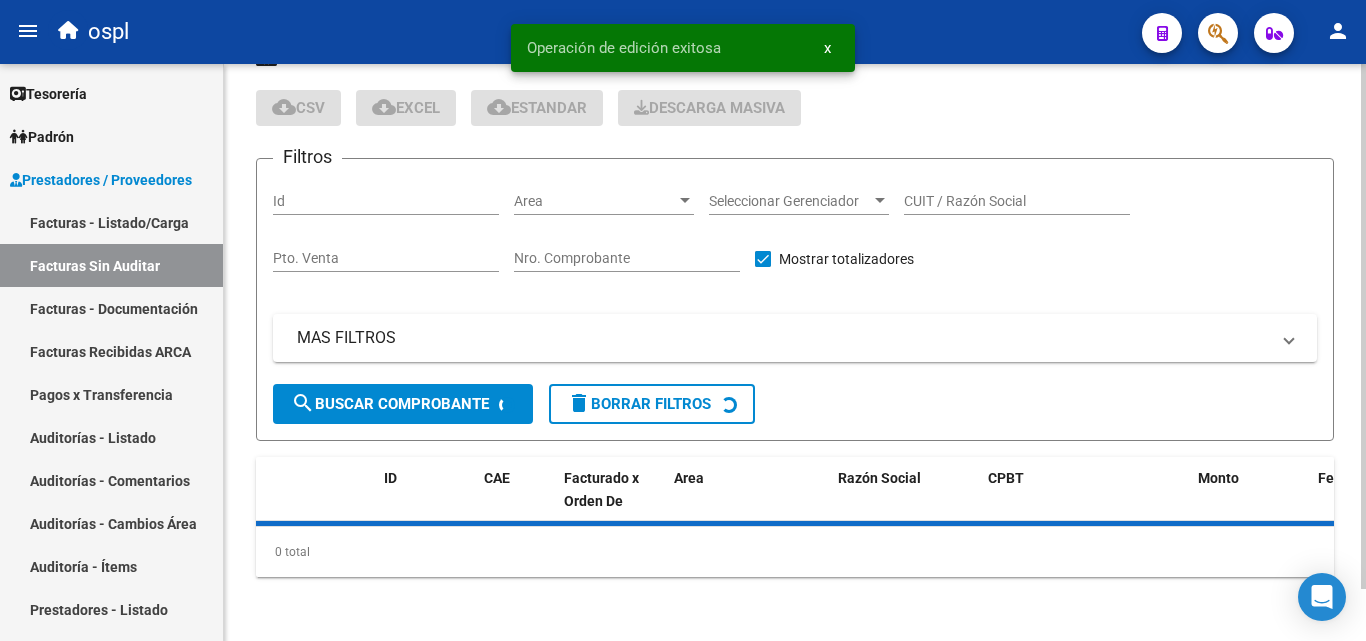 click on "Nro. Comprobante" at bounding box center [627, 258] 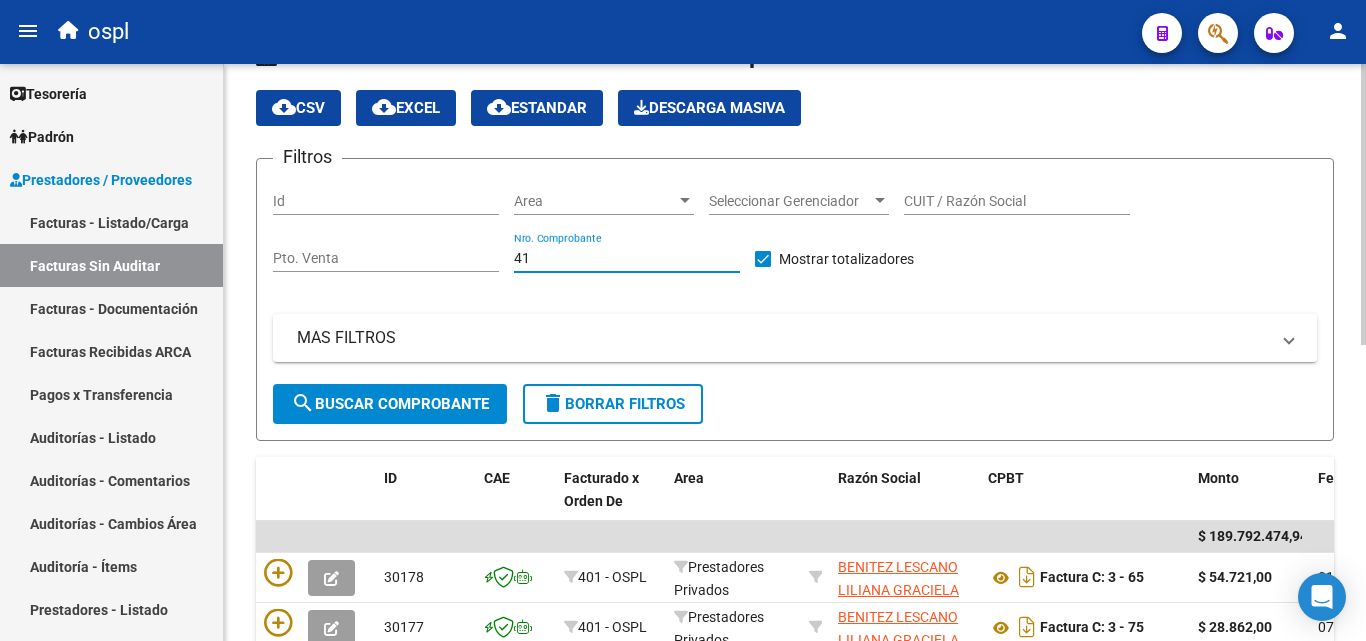 type on "4" 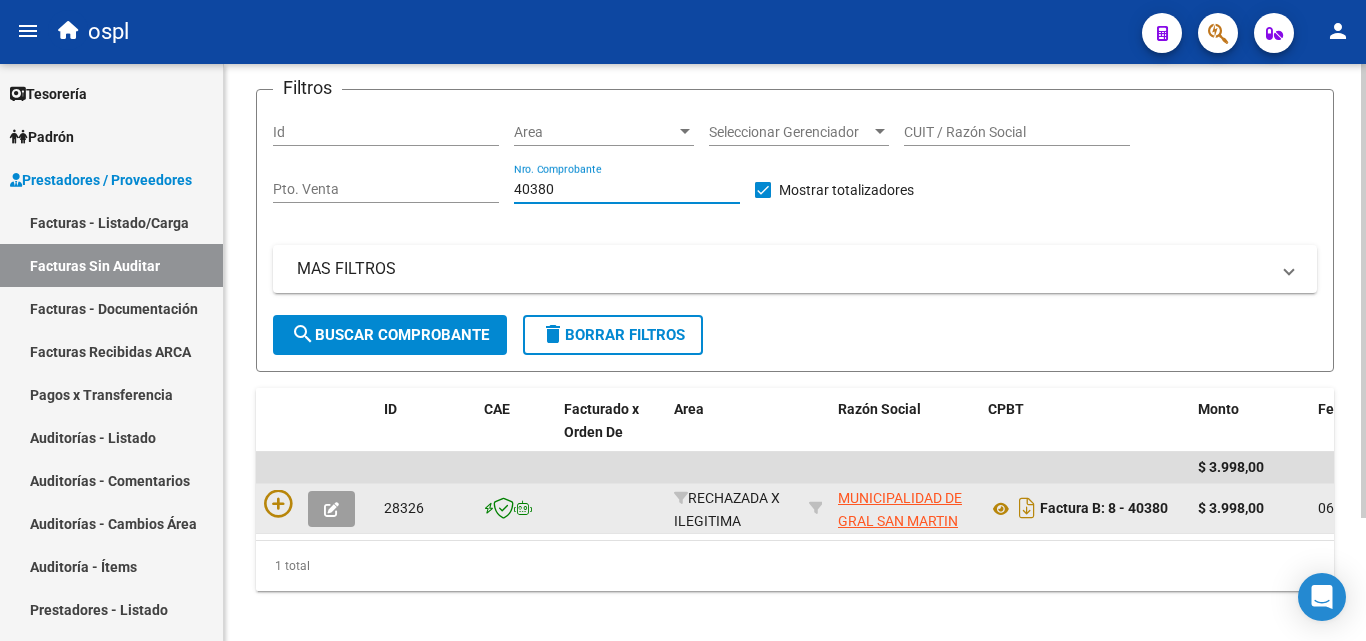 scroll, scrollTop: 156, scrollLeft: 0, axis: vertical 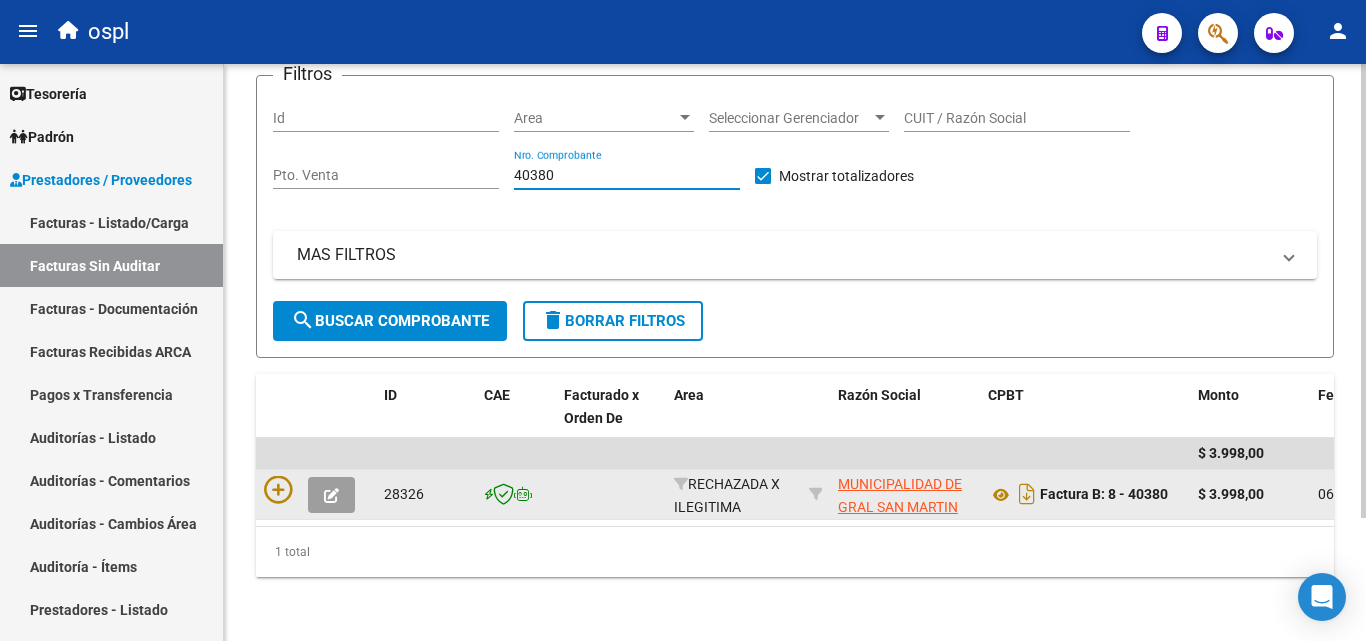 type on "40380" 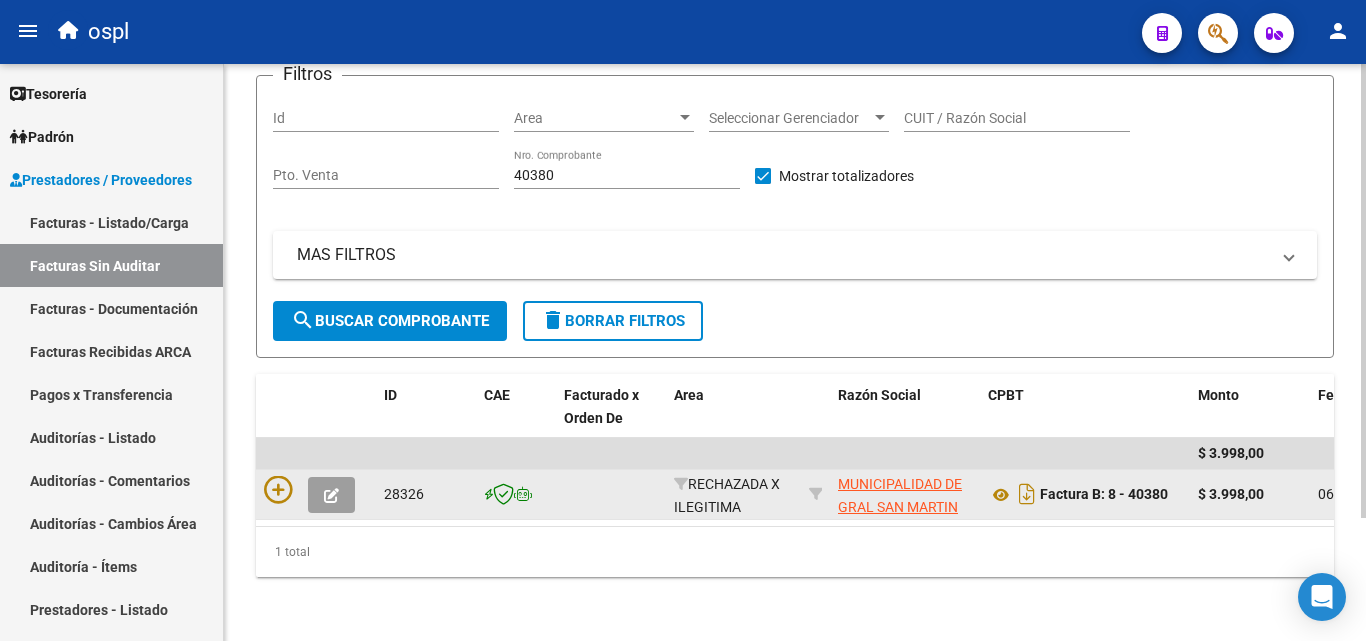 click 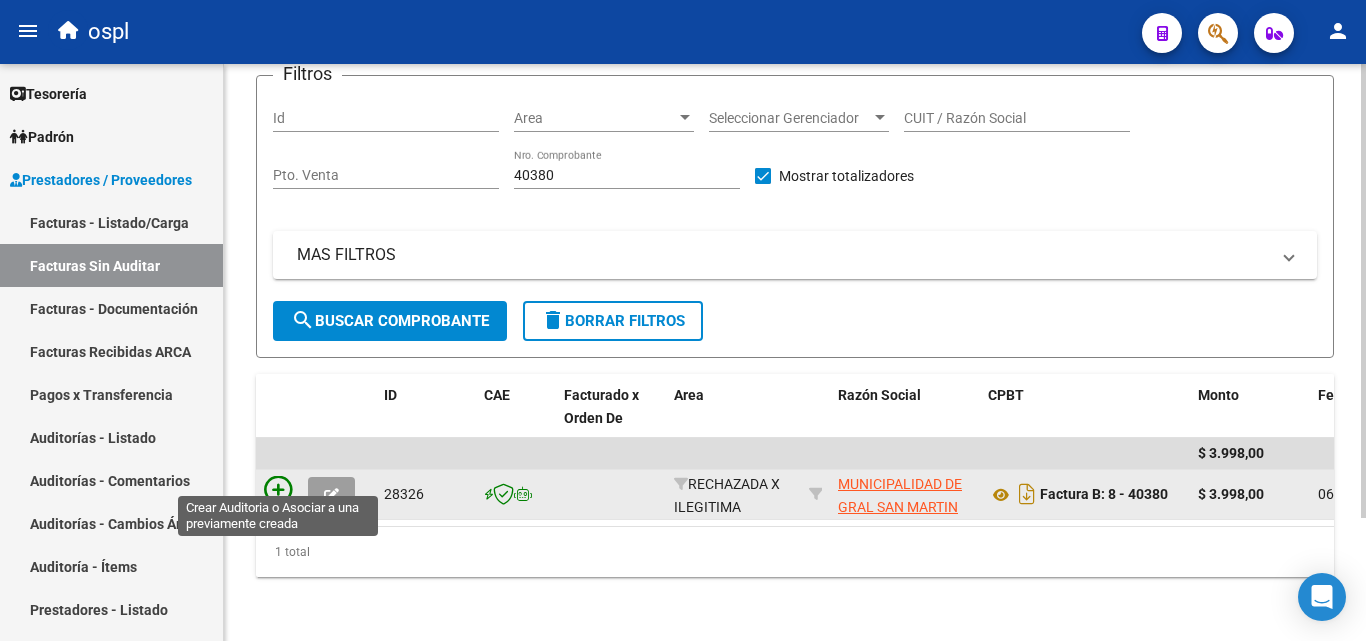 click 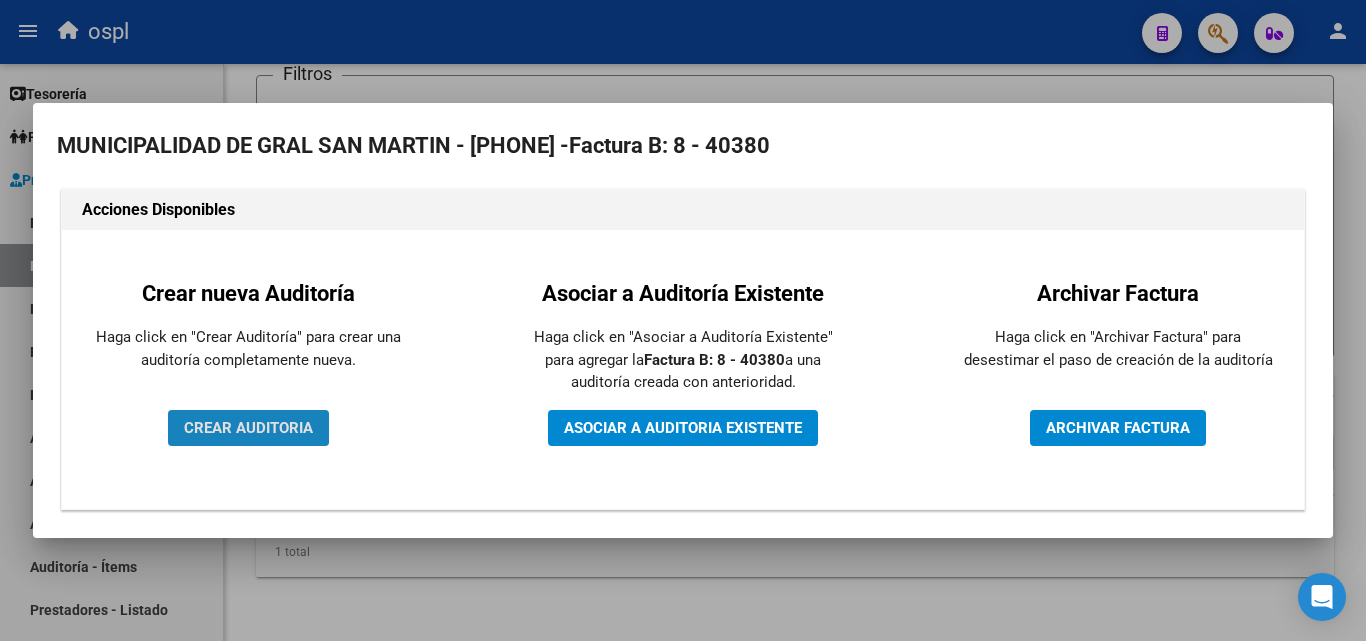 click on "CREAR AUDITORIA" at bounding box center [248, 428] 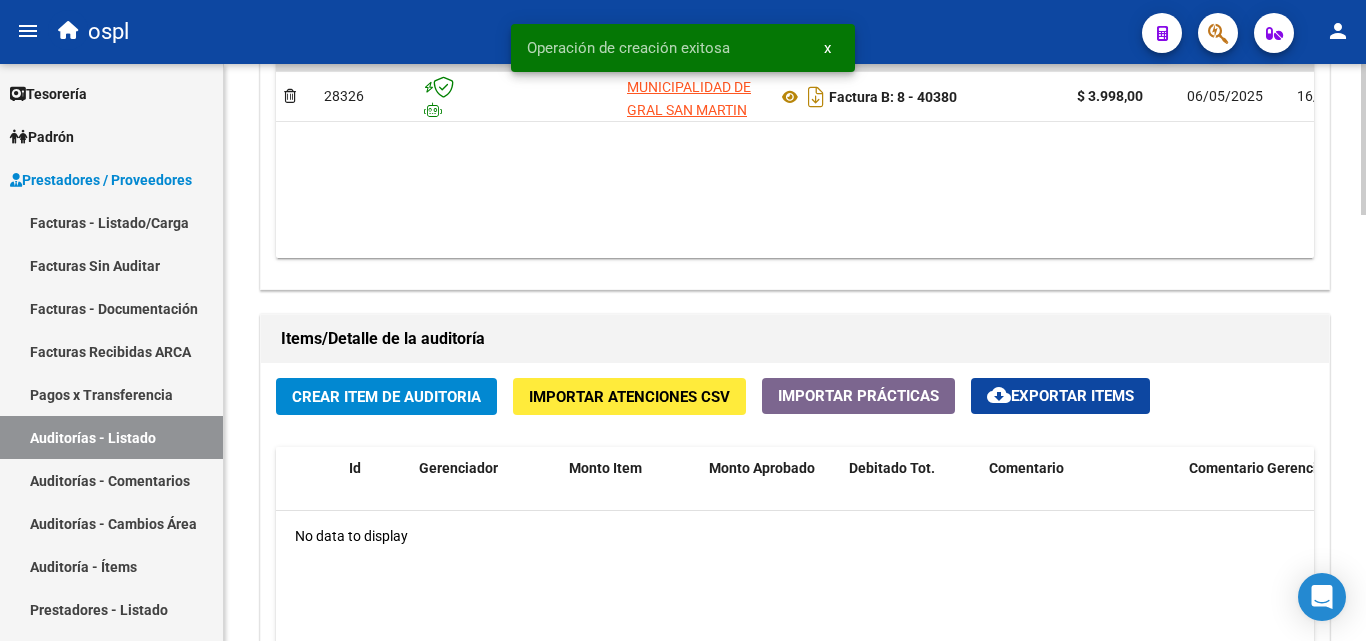 scroll, scrollTop: 1200, scrollLeft: 0, axis: vertical 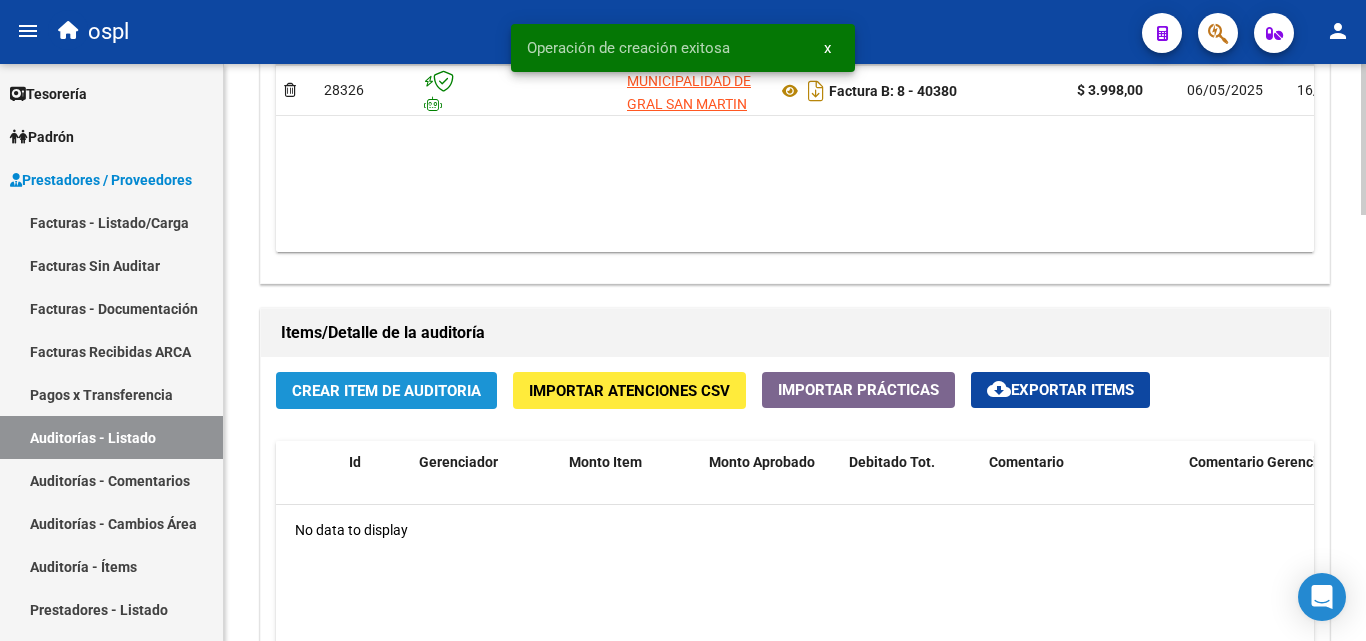 click on "Crear Item de Auditoria" 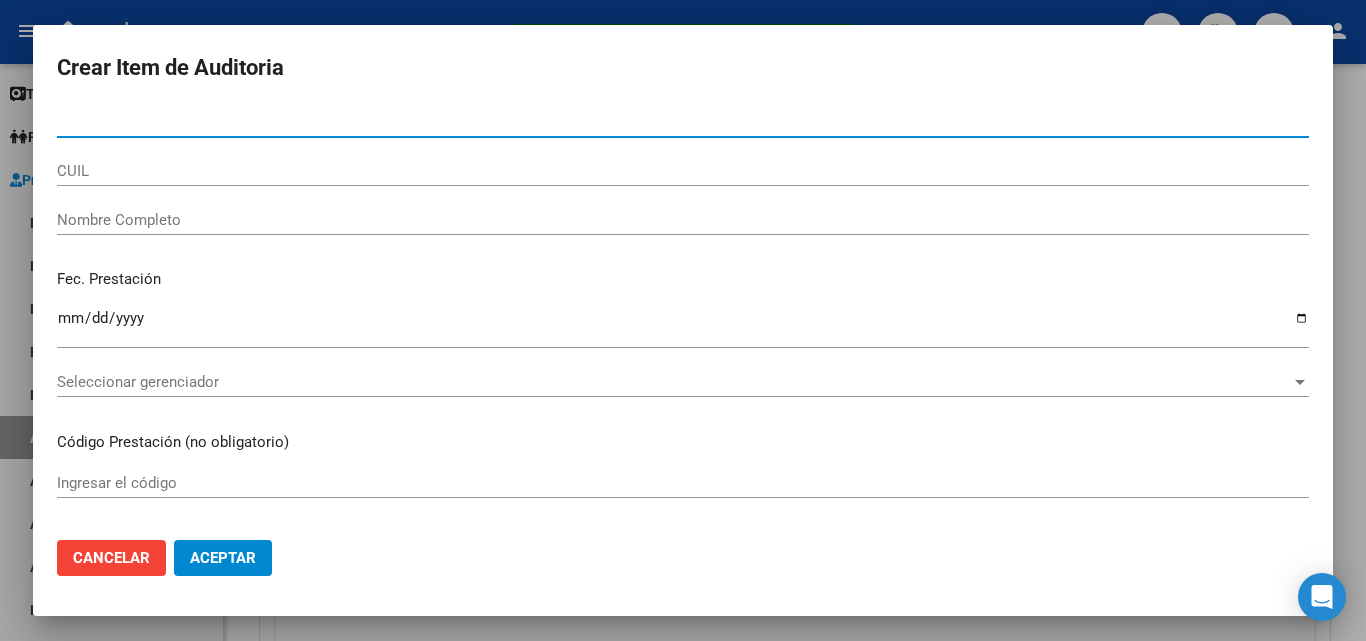 click on "Nombre Completo" at bounding box center [683, 220] 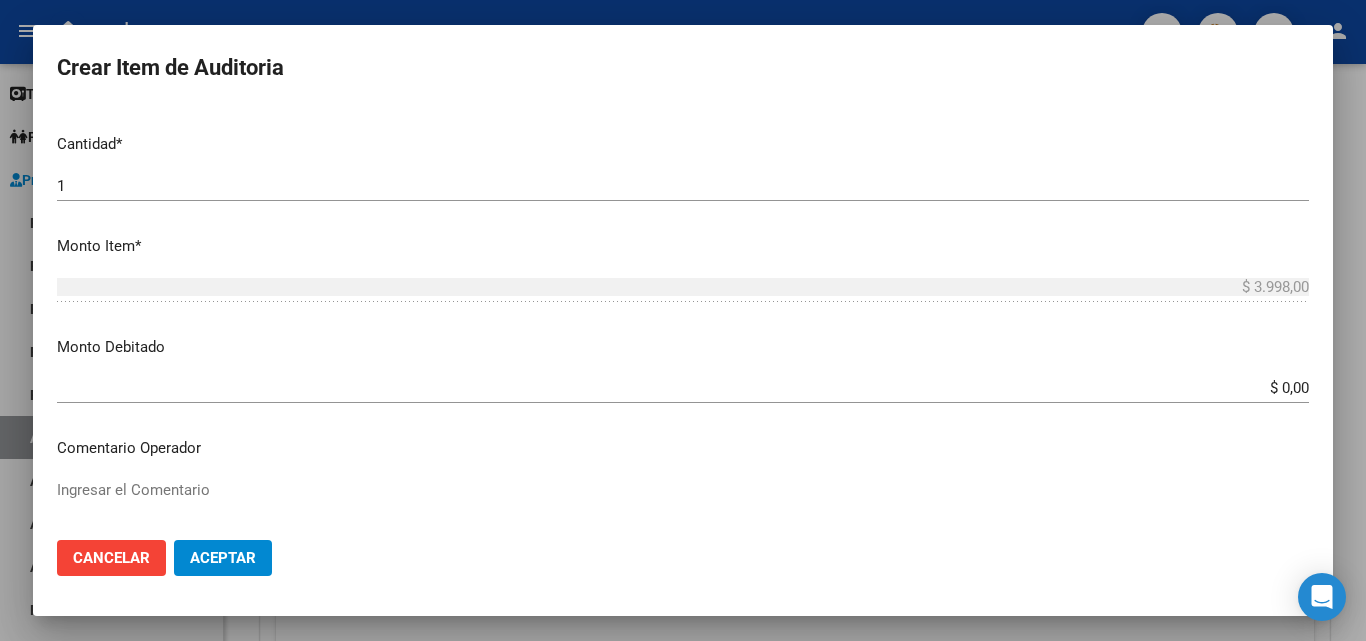scroll, scrollTop: 600, scrollLeft: 0, axis: vertical 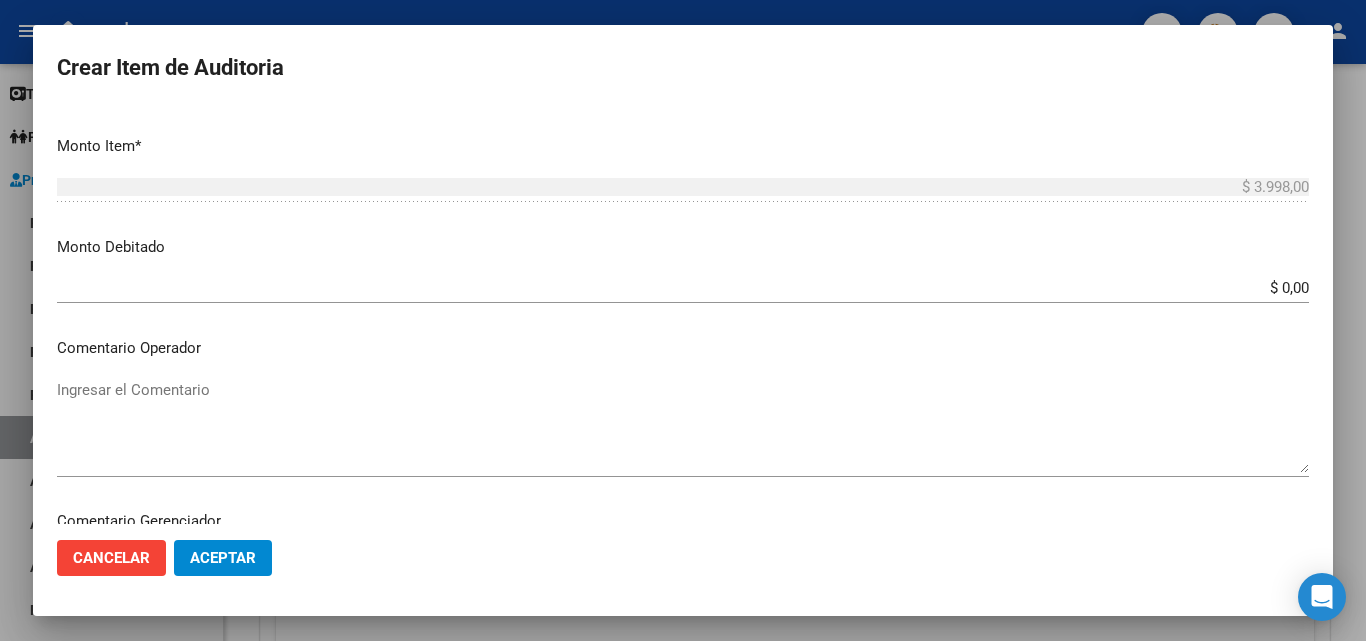 type on "todos" 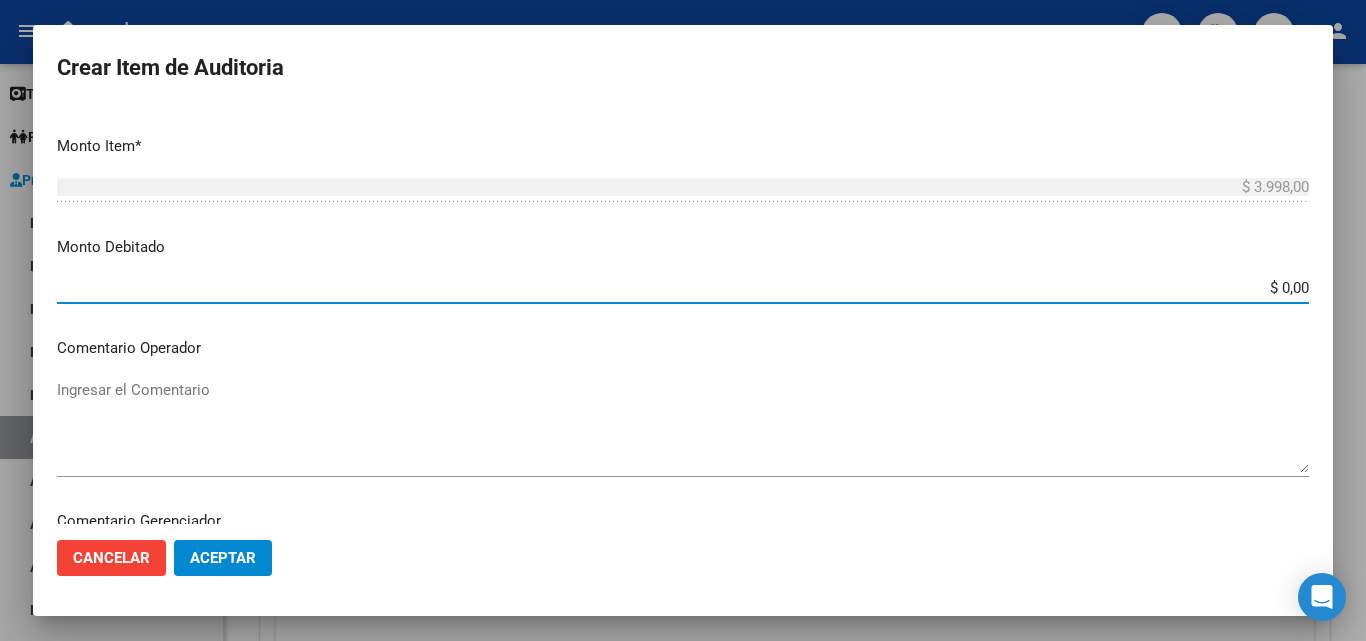 drag, startPoint x: 1330, startPoint y: 287, endPoint x: 1308, endPoint y: 303, distance: 27.202942 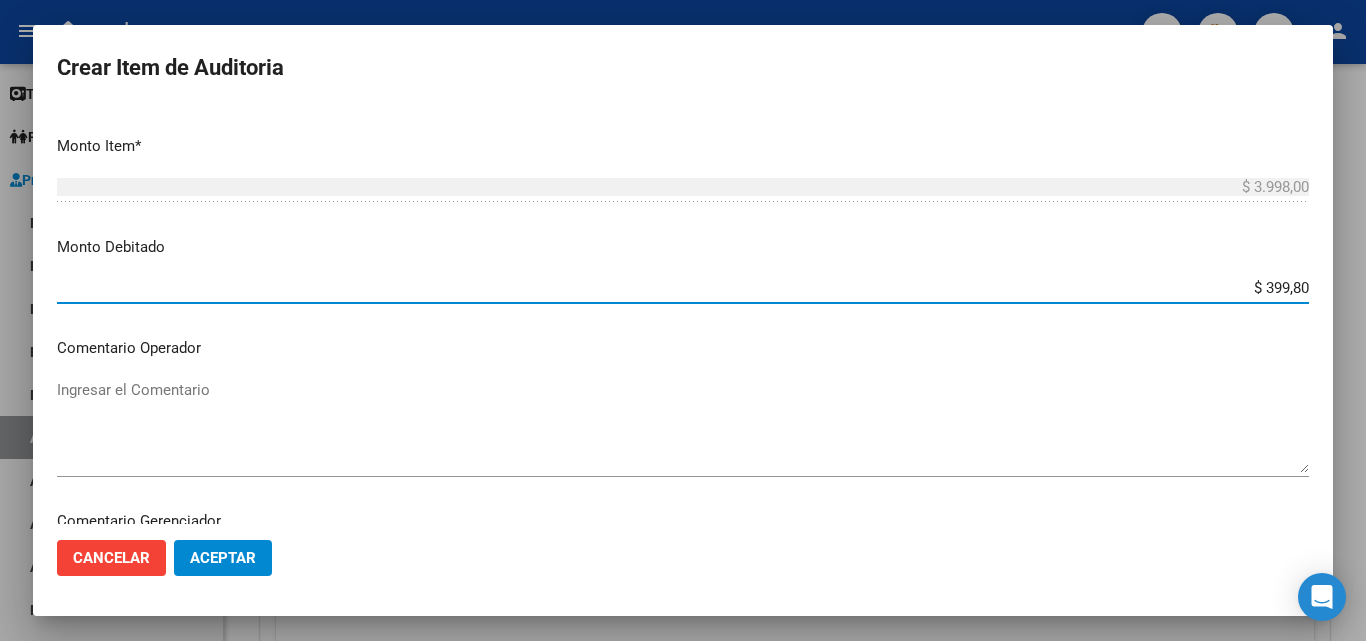 type on "$ 3.998,00" 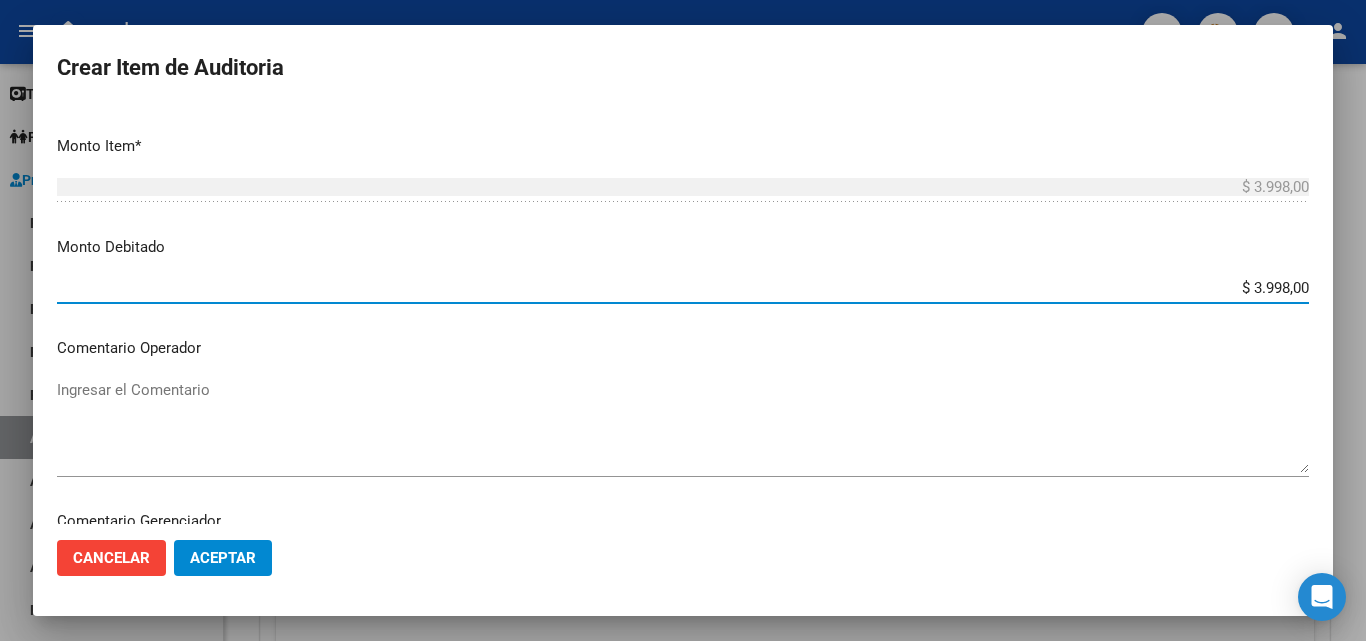 click on "Ingresar el Comentario" at bounding box center (683, 426) 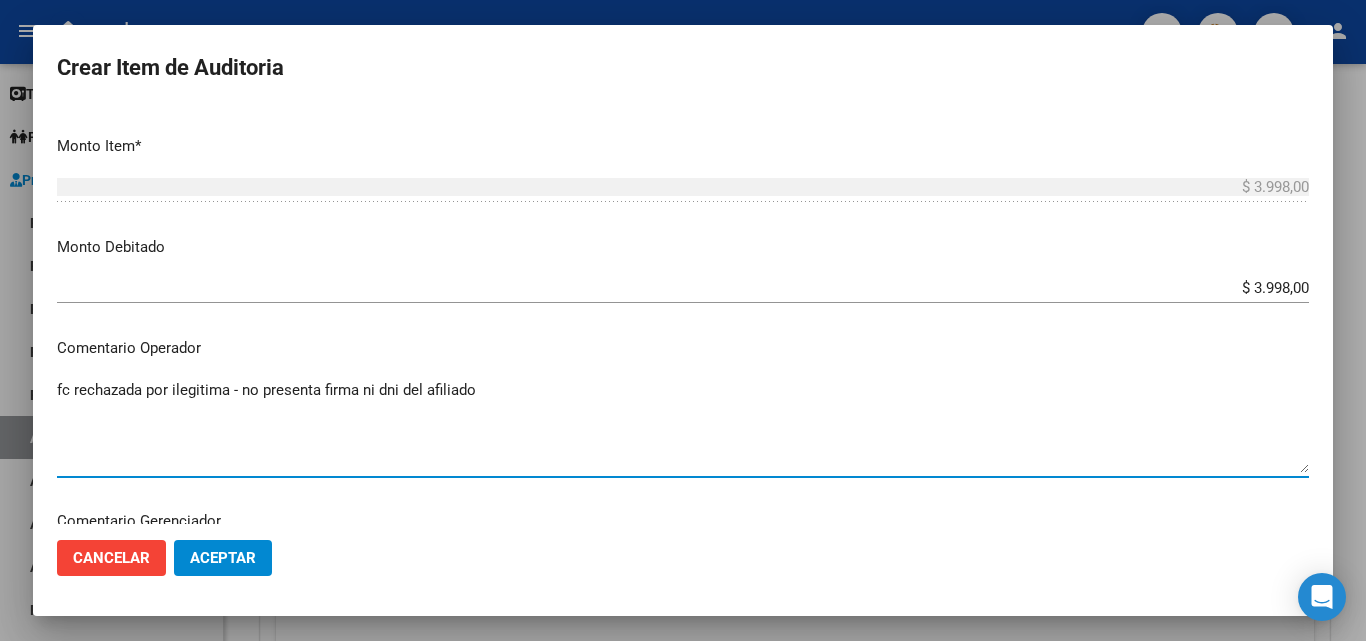 type on "fc rechazada por ilegitima - no presenta firma ni dni del afiliado" 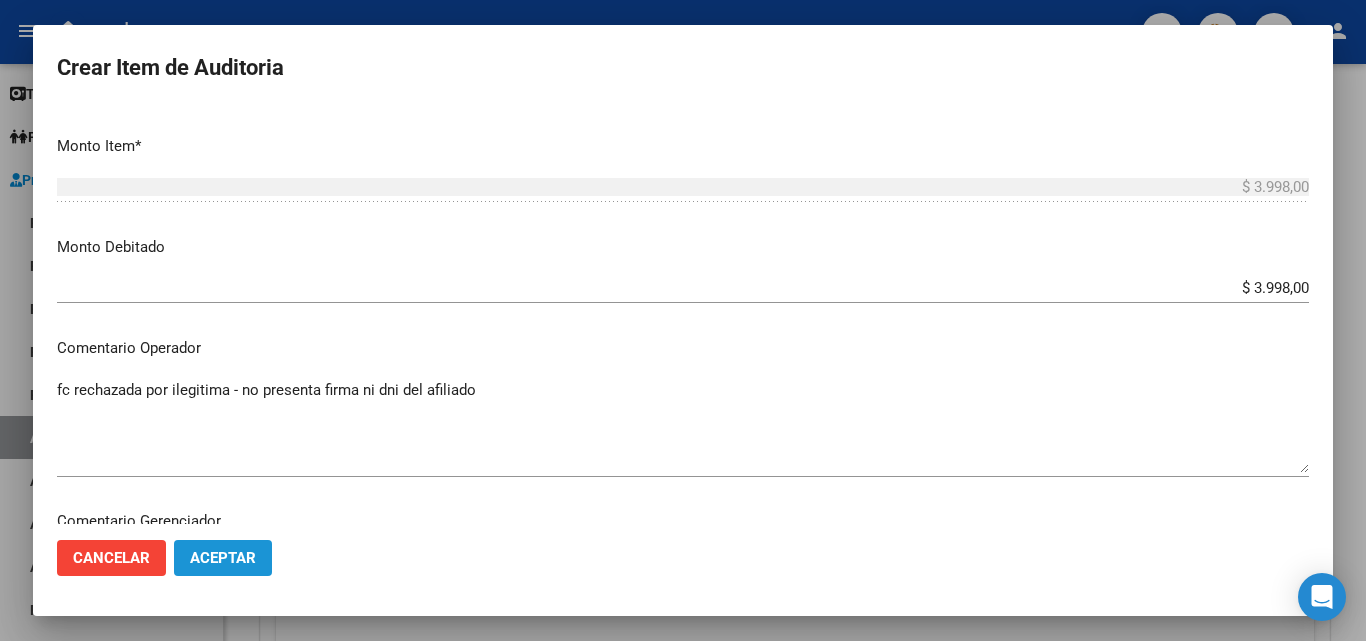 click on "Aceptar" 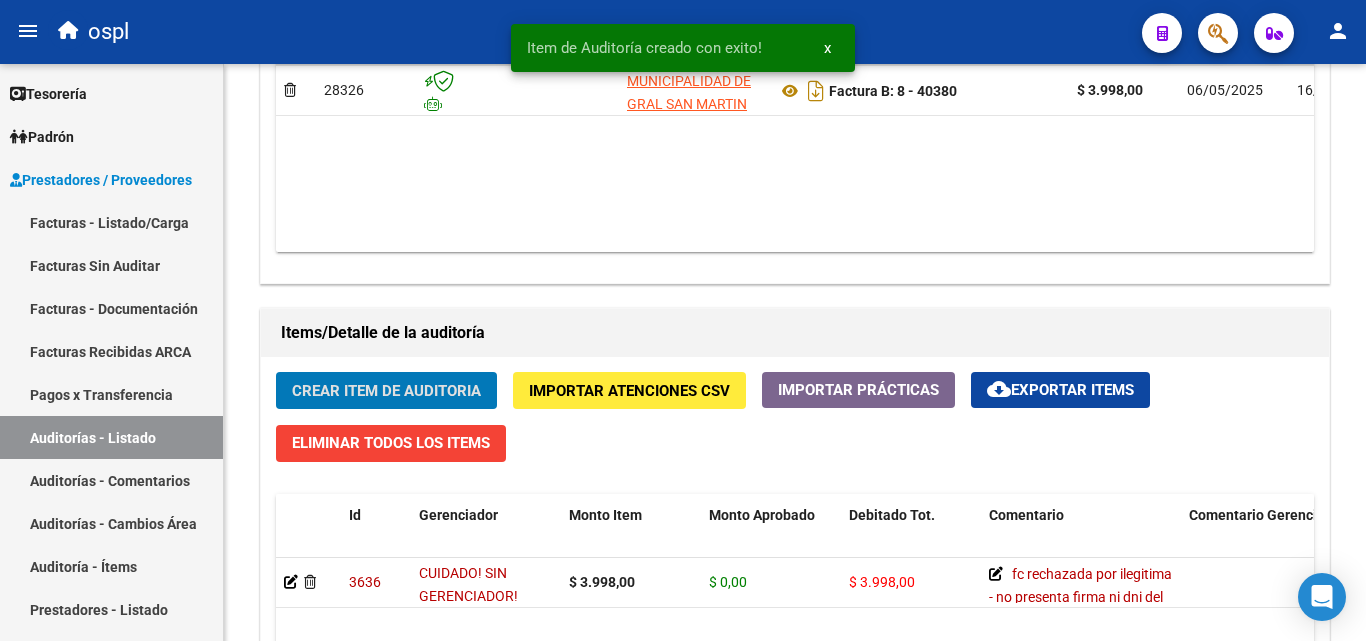 scroll, scrollTop: 1201, scrollLeft: 0, axis: vertical 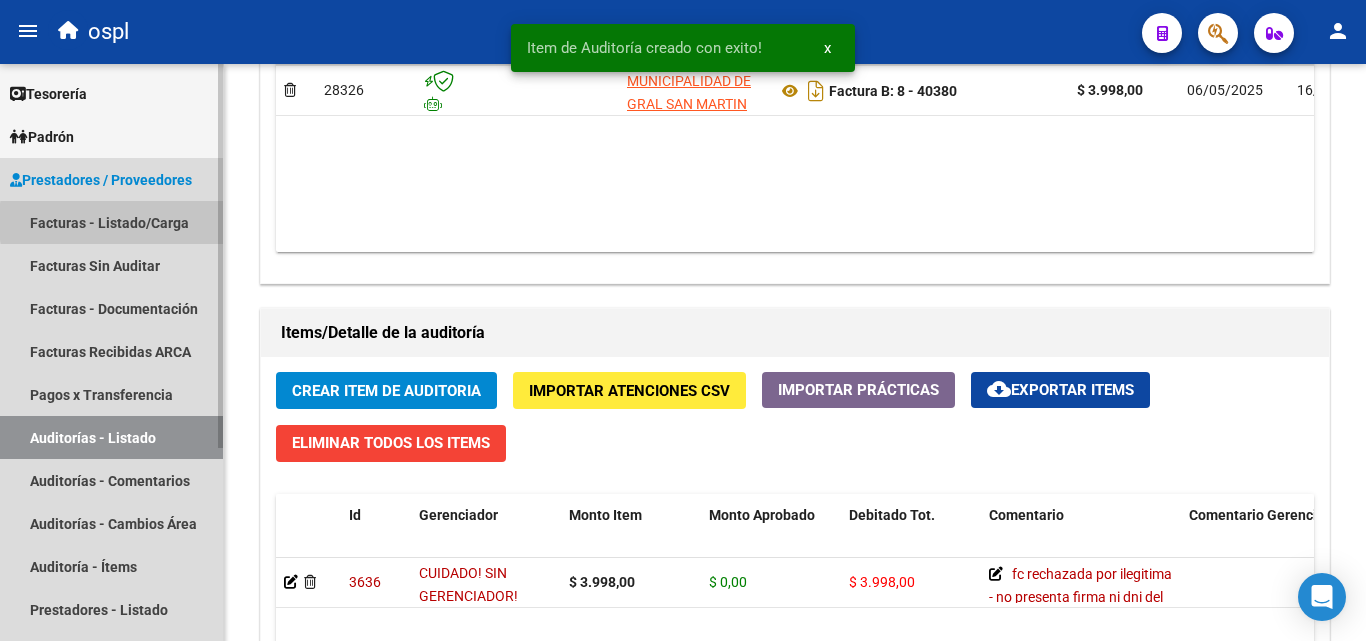 click on "Facturas - Listado/Carga" at bounding box center (111, 222) 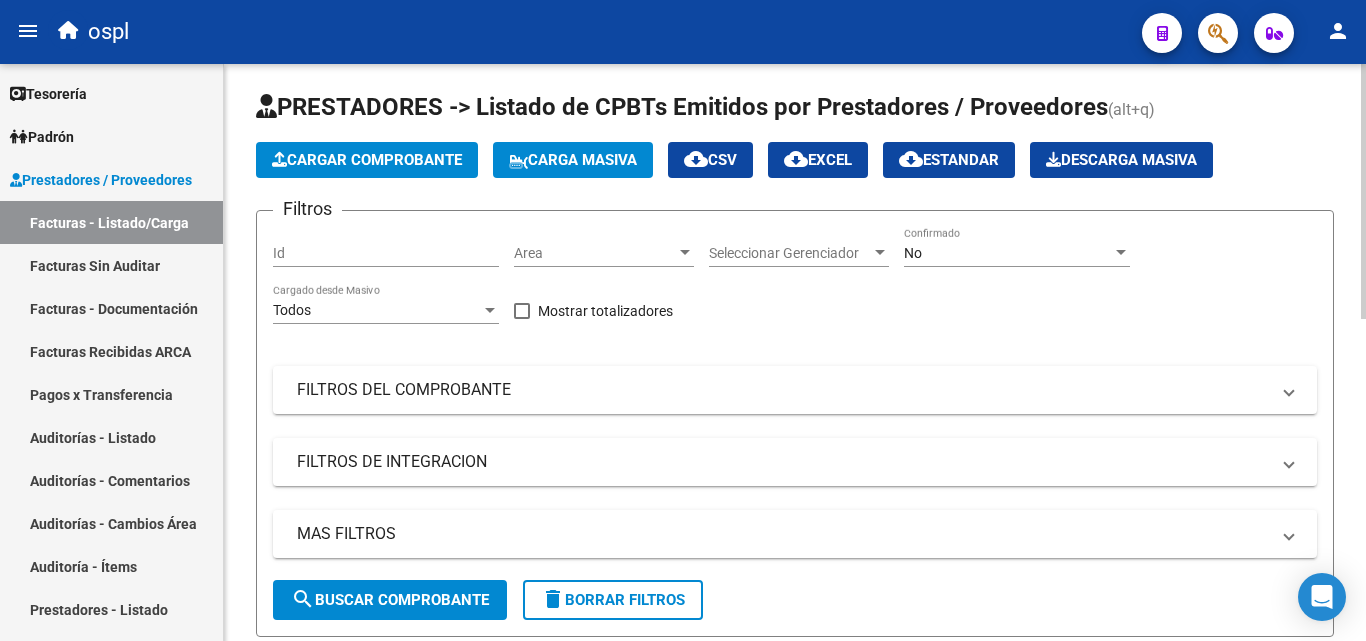 scroll, scrollTop: 0, scrollLeft: 0, axis: both 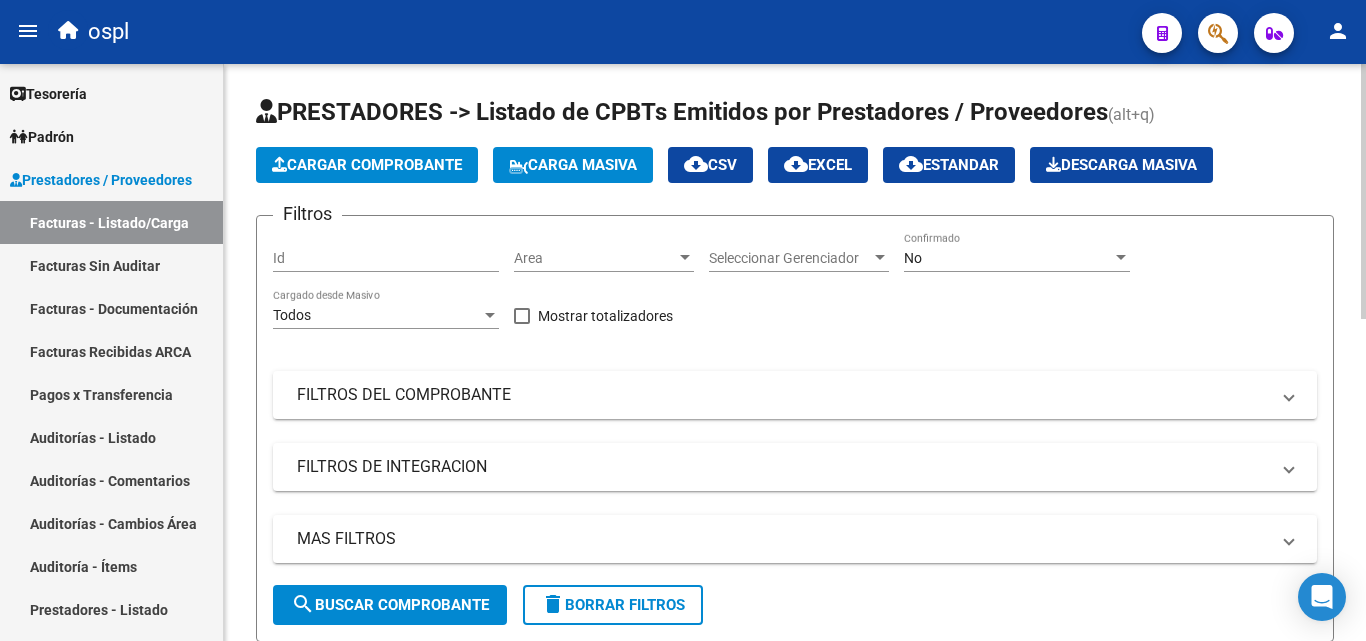 click on "Area" at bounding box center [595, 258] 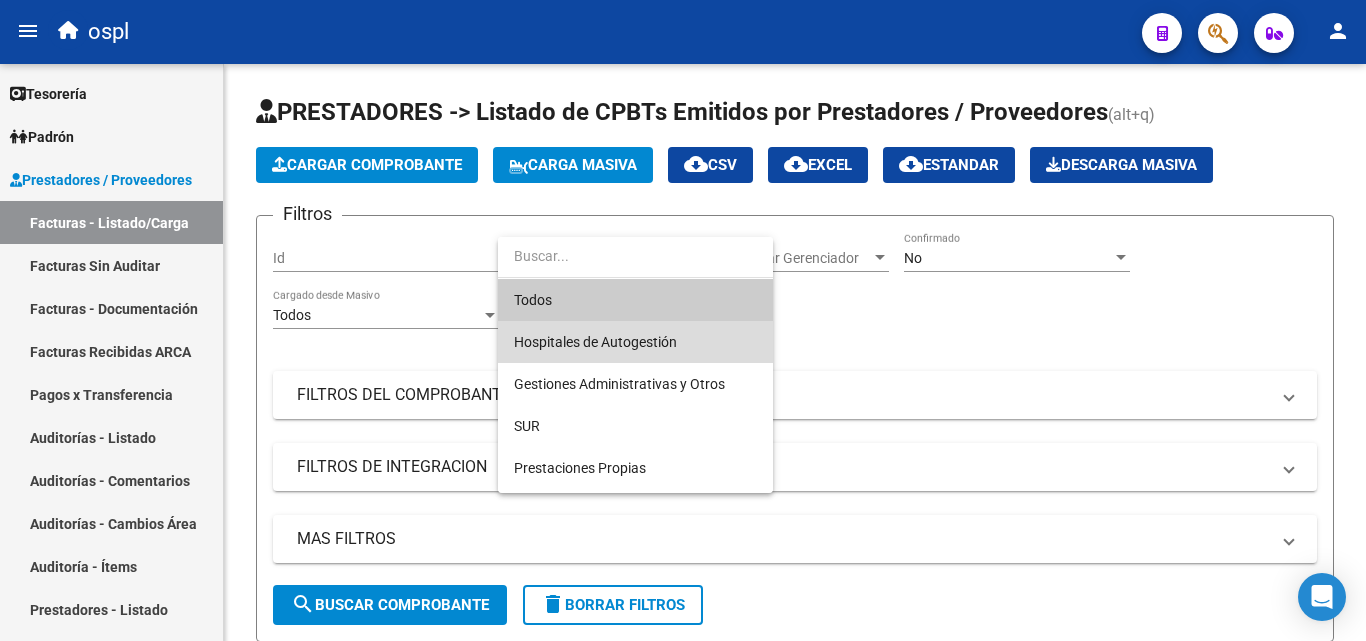 click on "Hospitales de Autogestión" at bounding box center [635, 342] 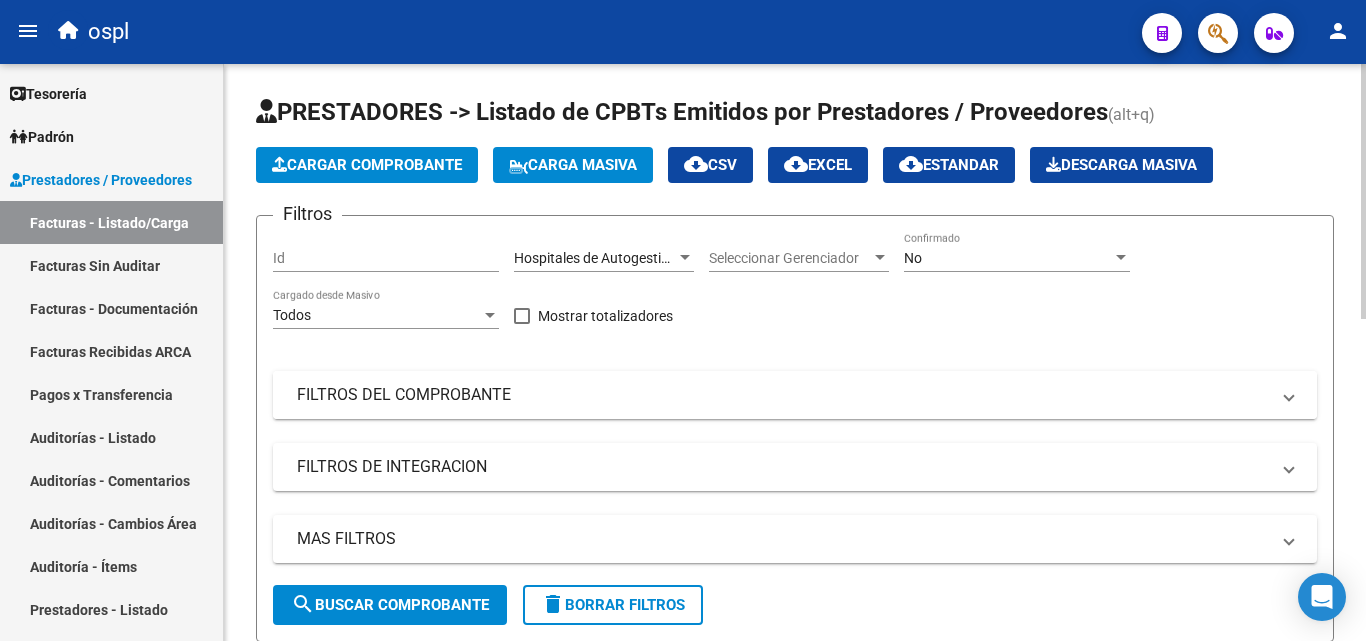 click on "FILTROS DEL COMPROBANTE" at bounding box center (795, 395) 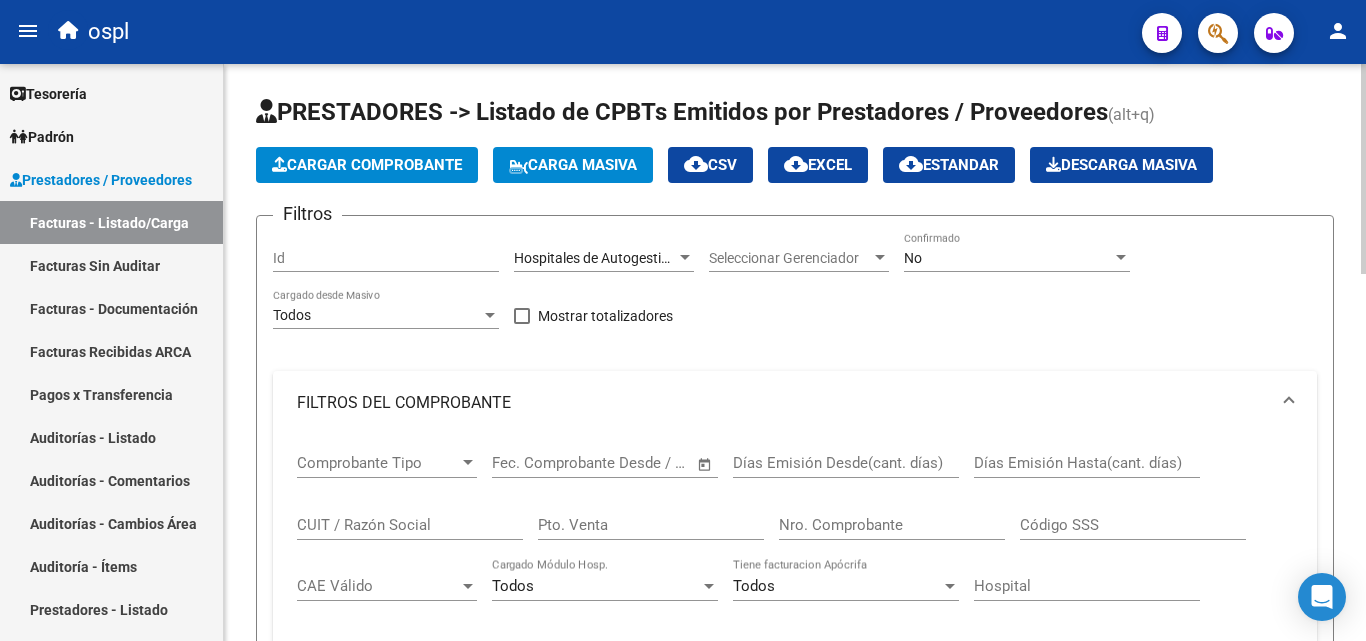 click 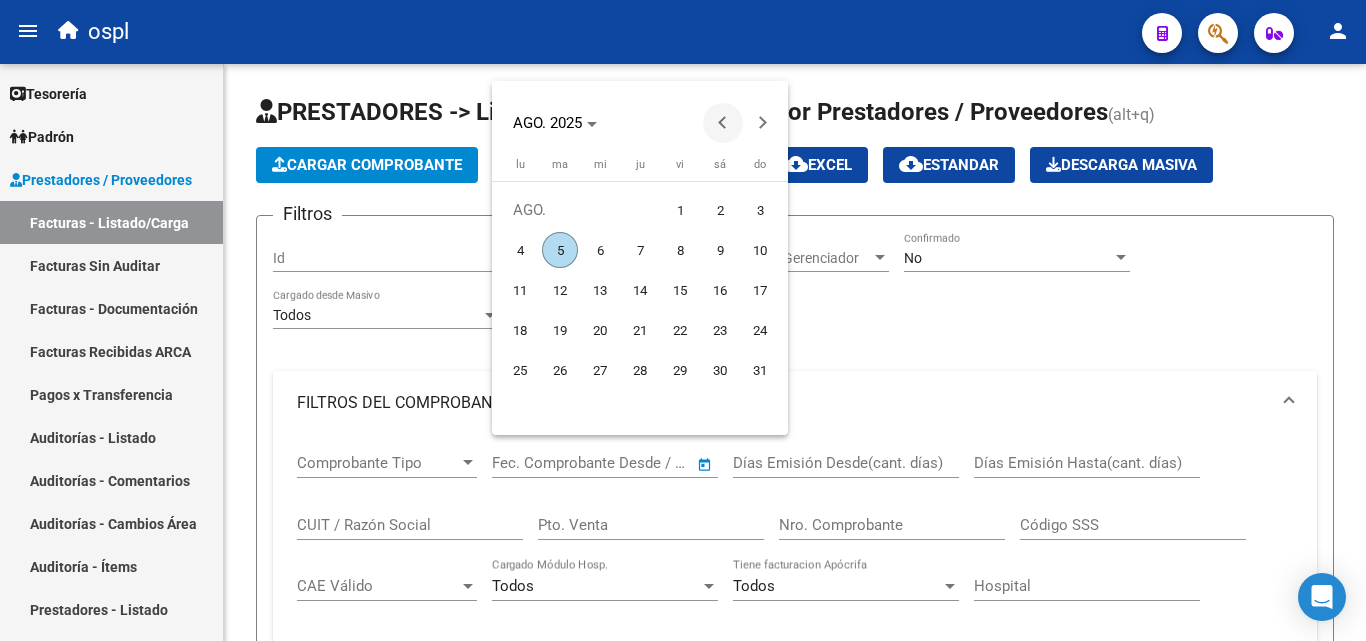 click at bounding box center (723, 123) 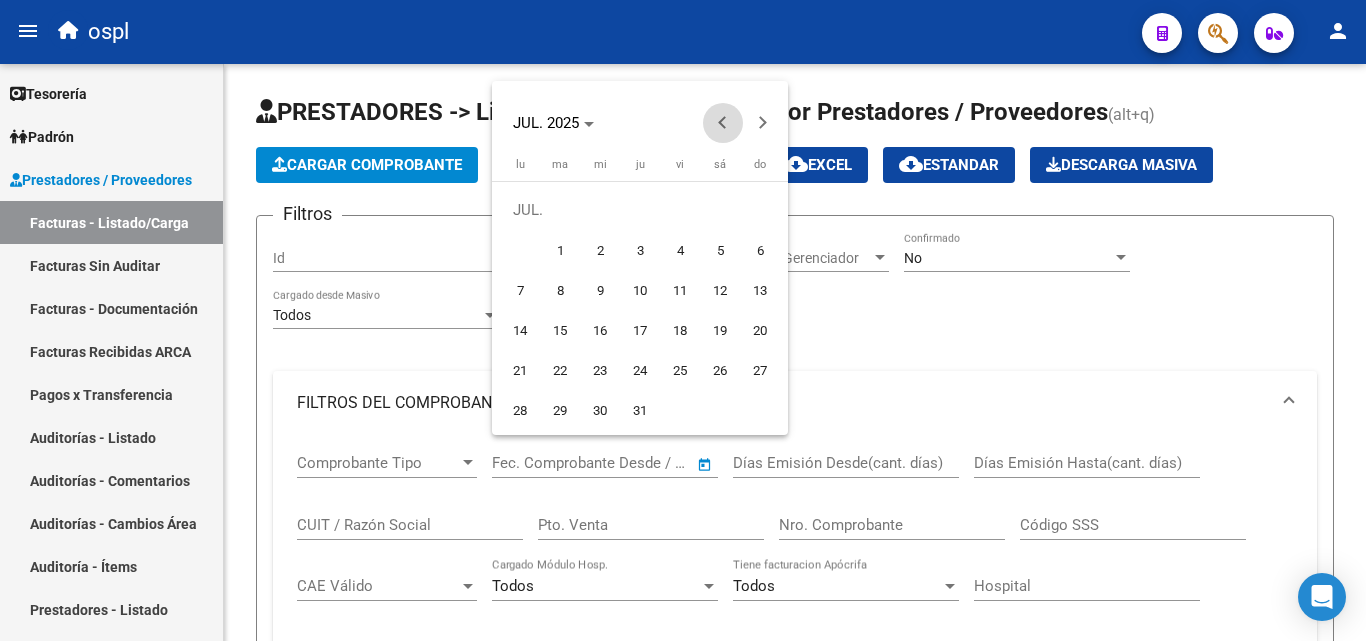 click at bounding box center [723, 123] 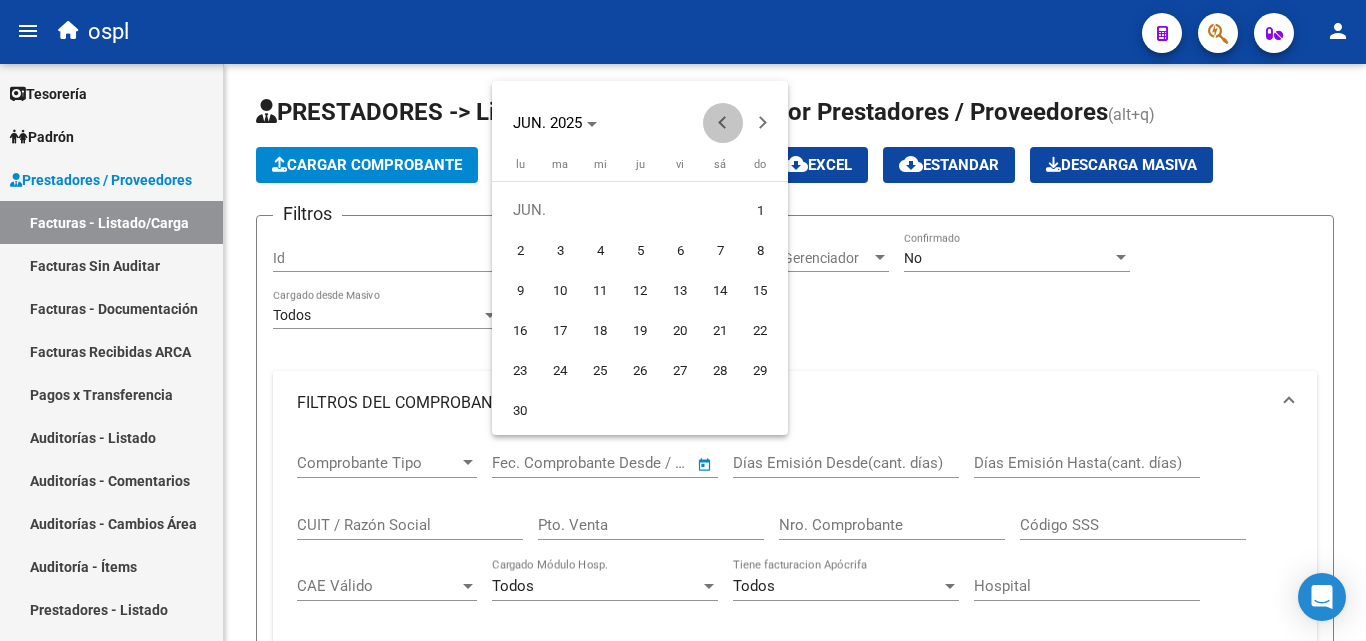 click at bounding box center [723, 123] 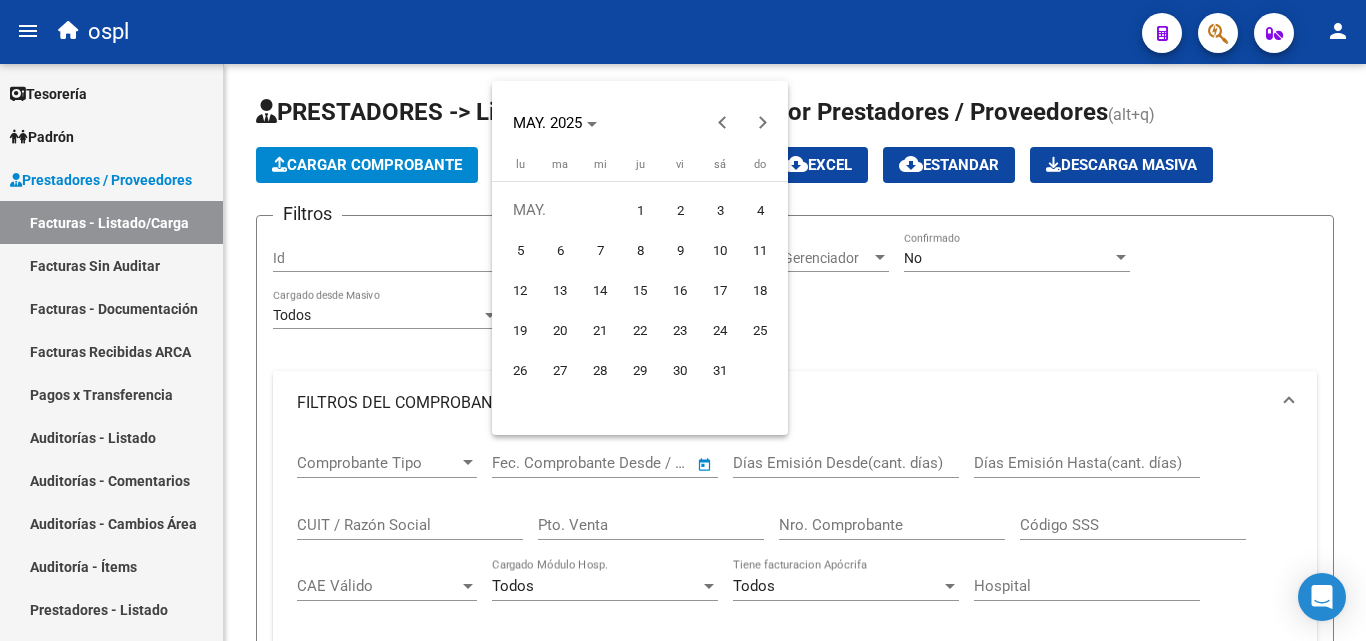 click on "1" at bounding box center [640, 210] 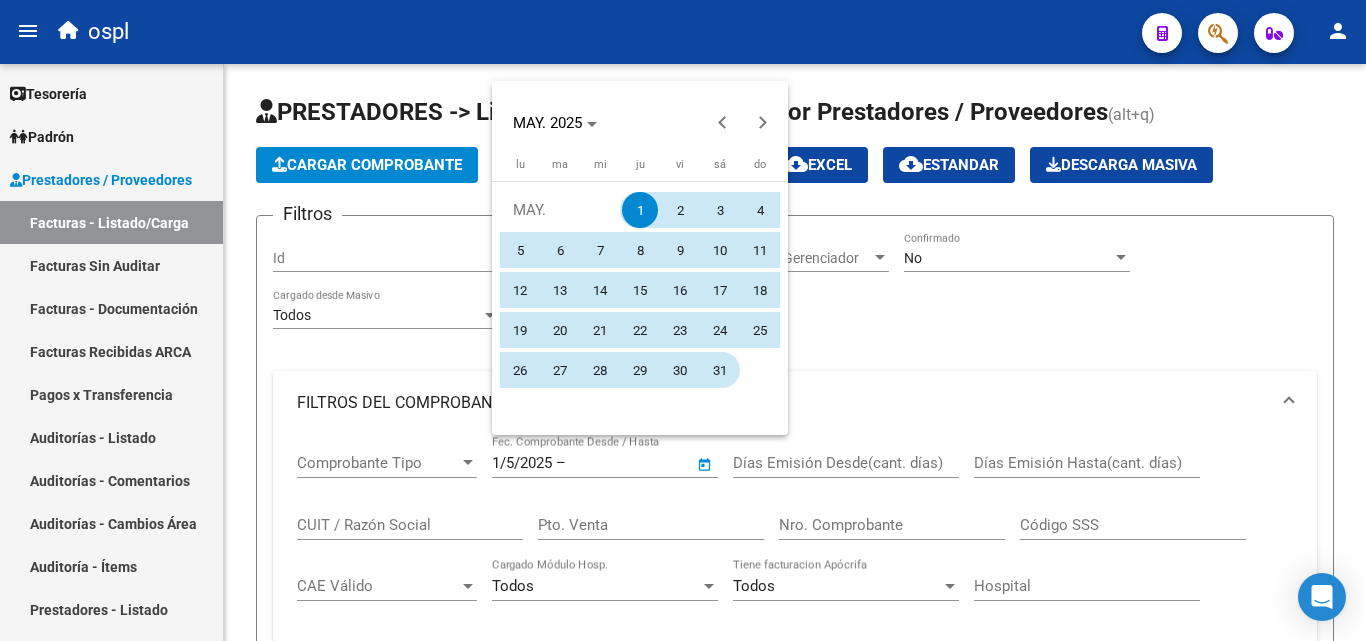 click on "31" at bounding box center (720, 370) 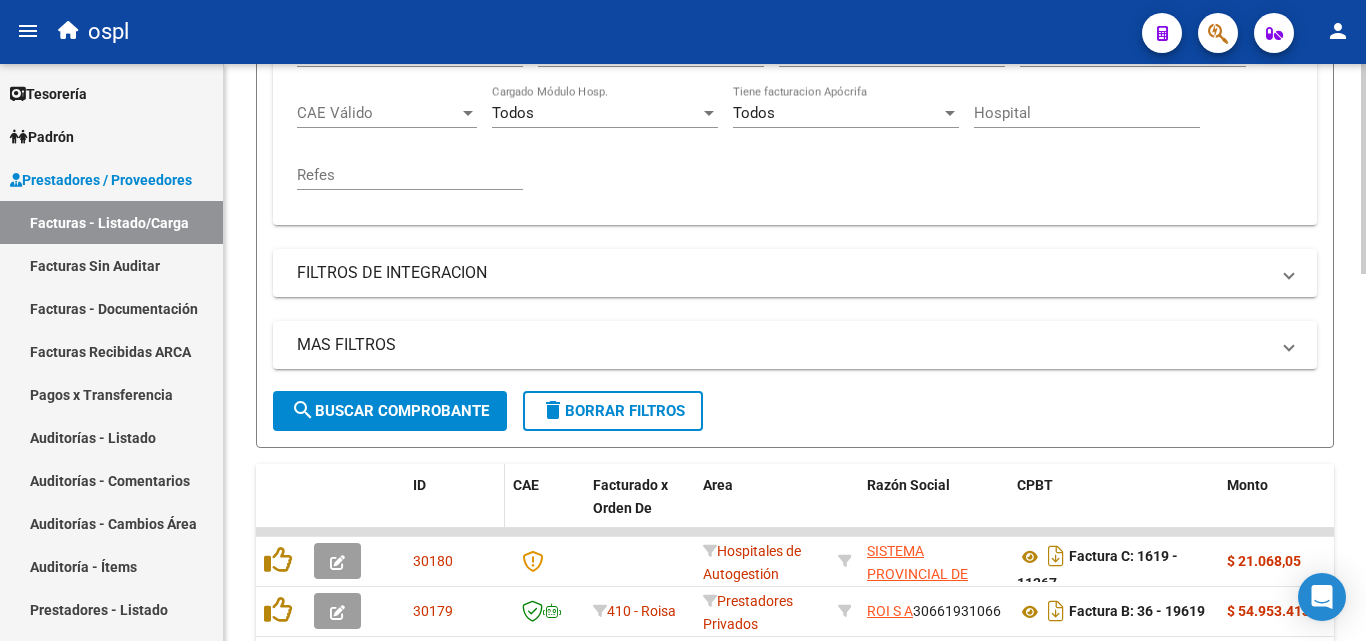 scroll, scrollTop: 500, scrollLeft: 0, axis: vertical 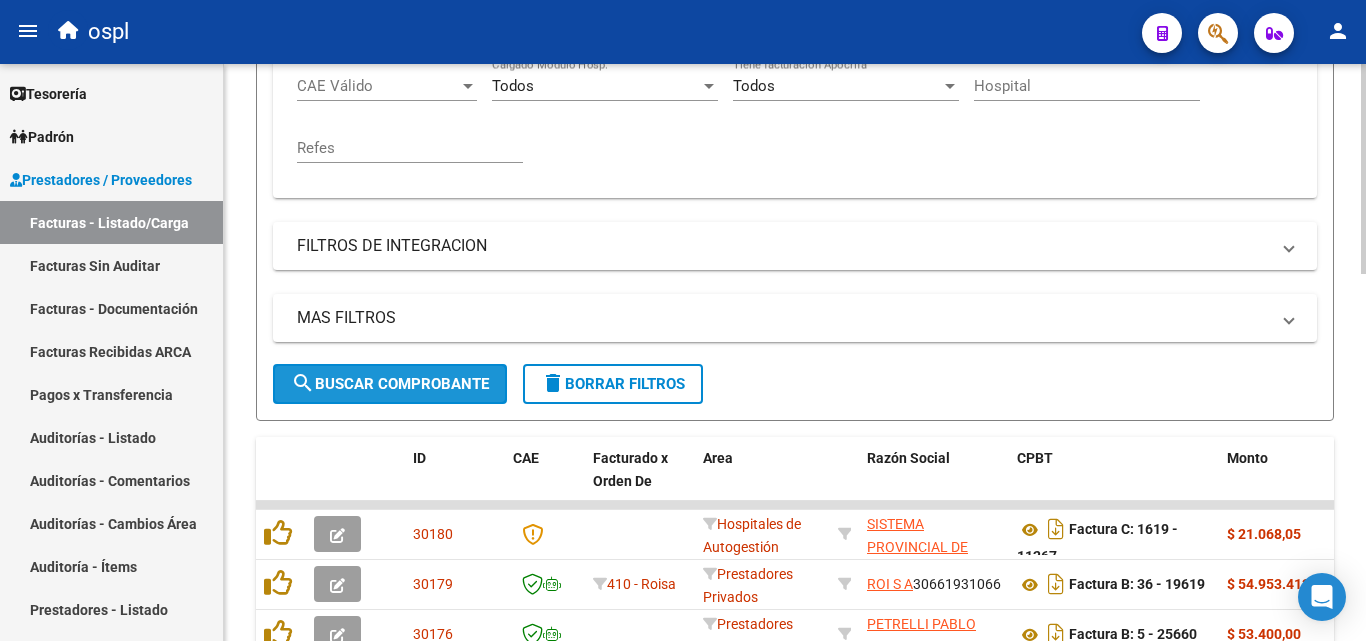 click on "search  Buscar Comprobante" 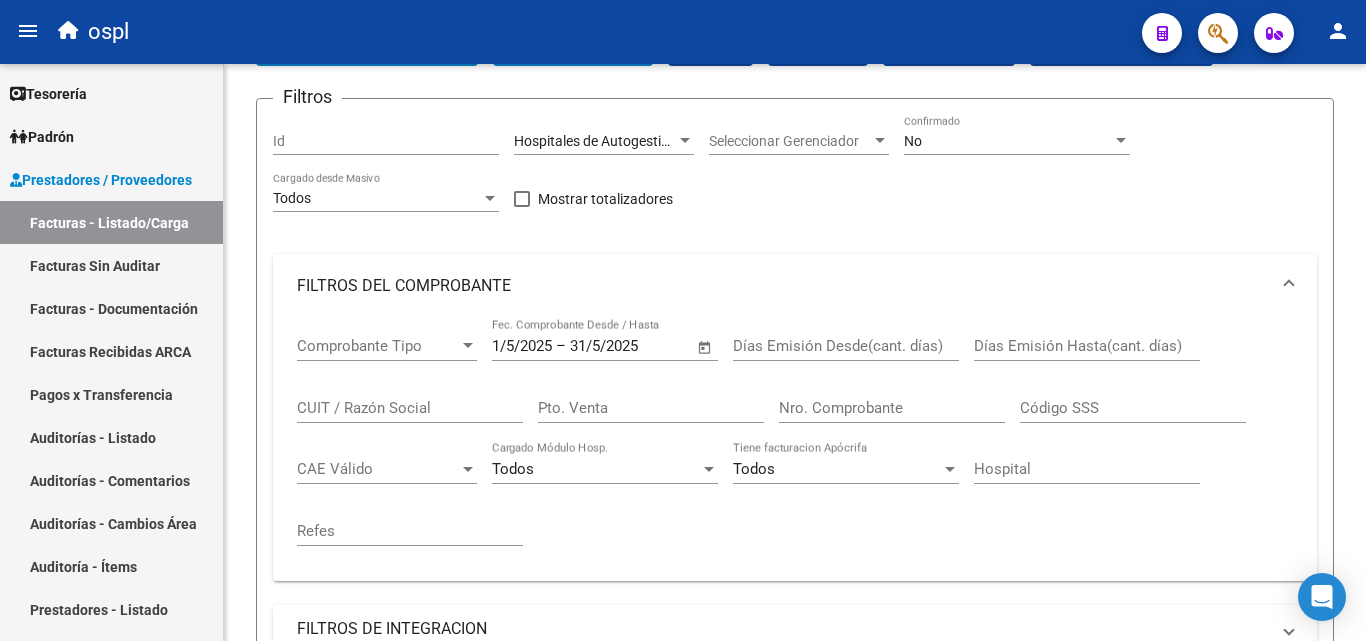 scroll, scrollTop: 6, scrollLeft: 0, axis: vertical 